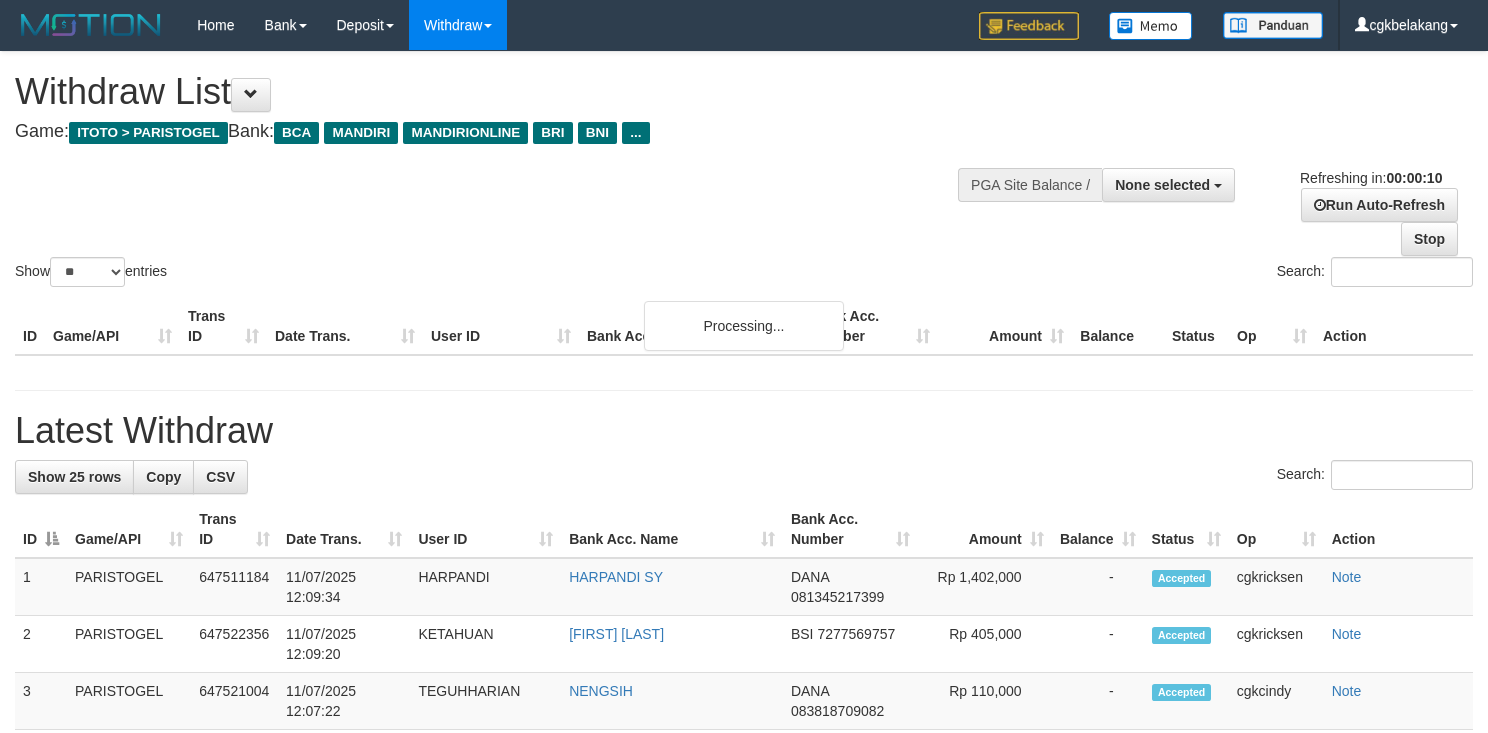 select 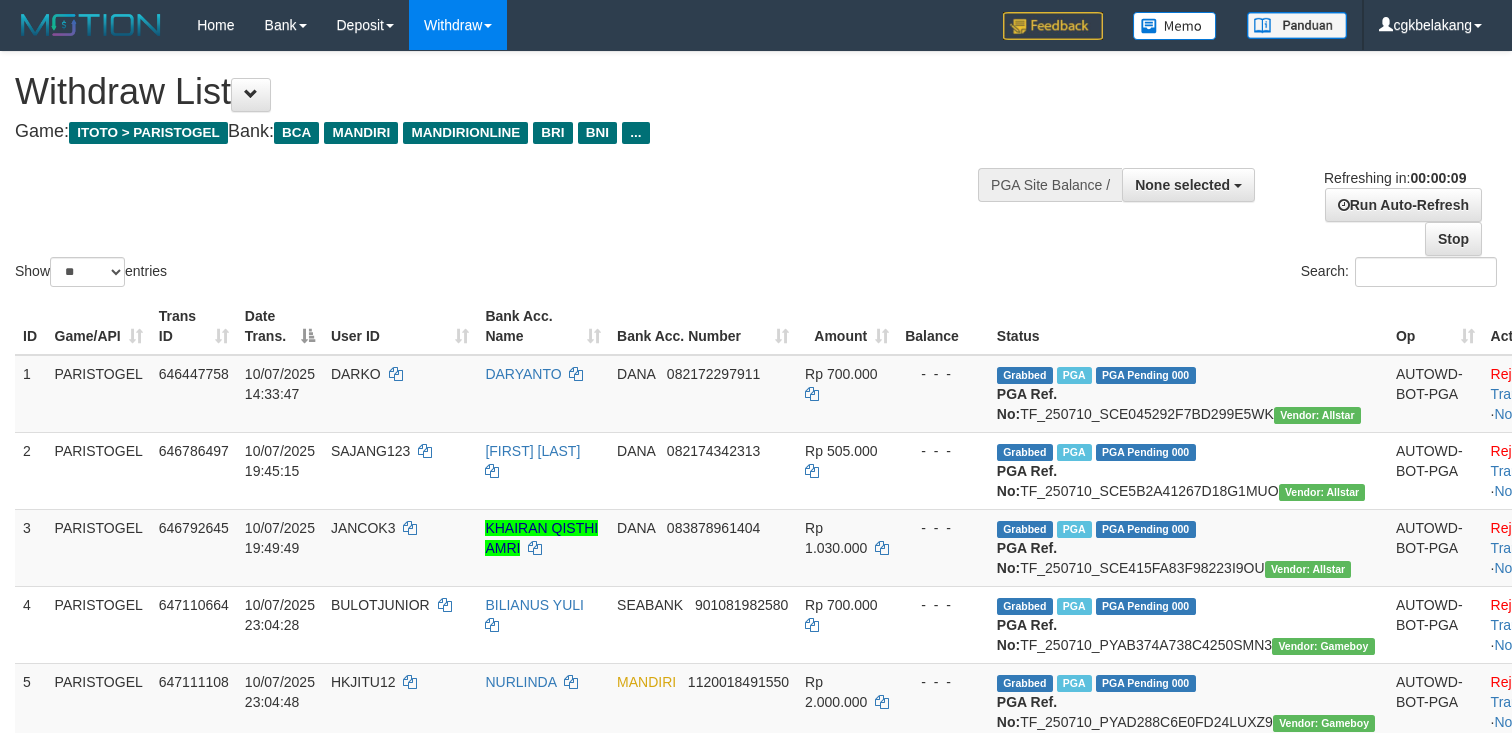 select 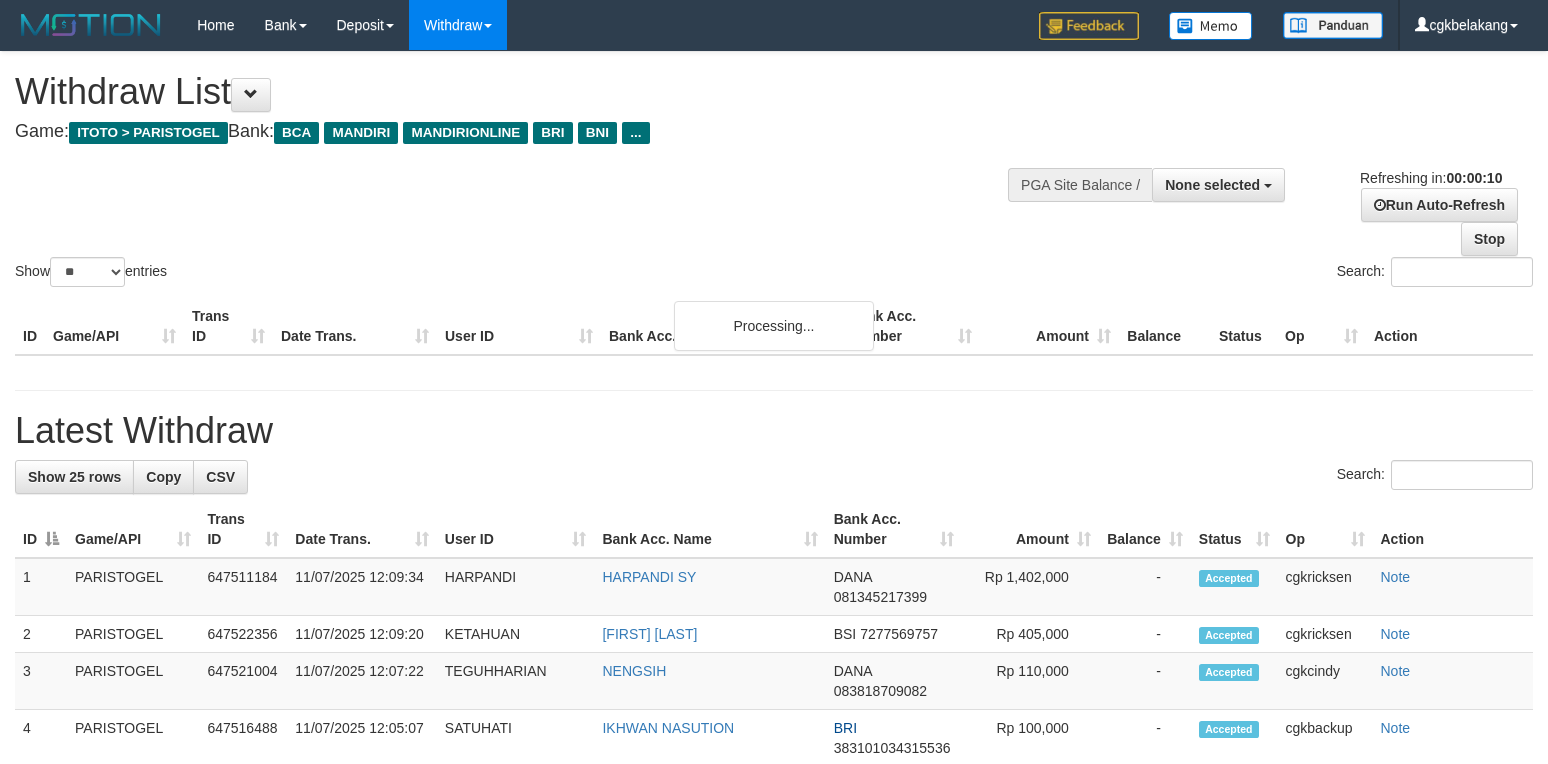 select 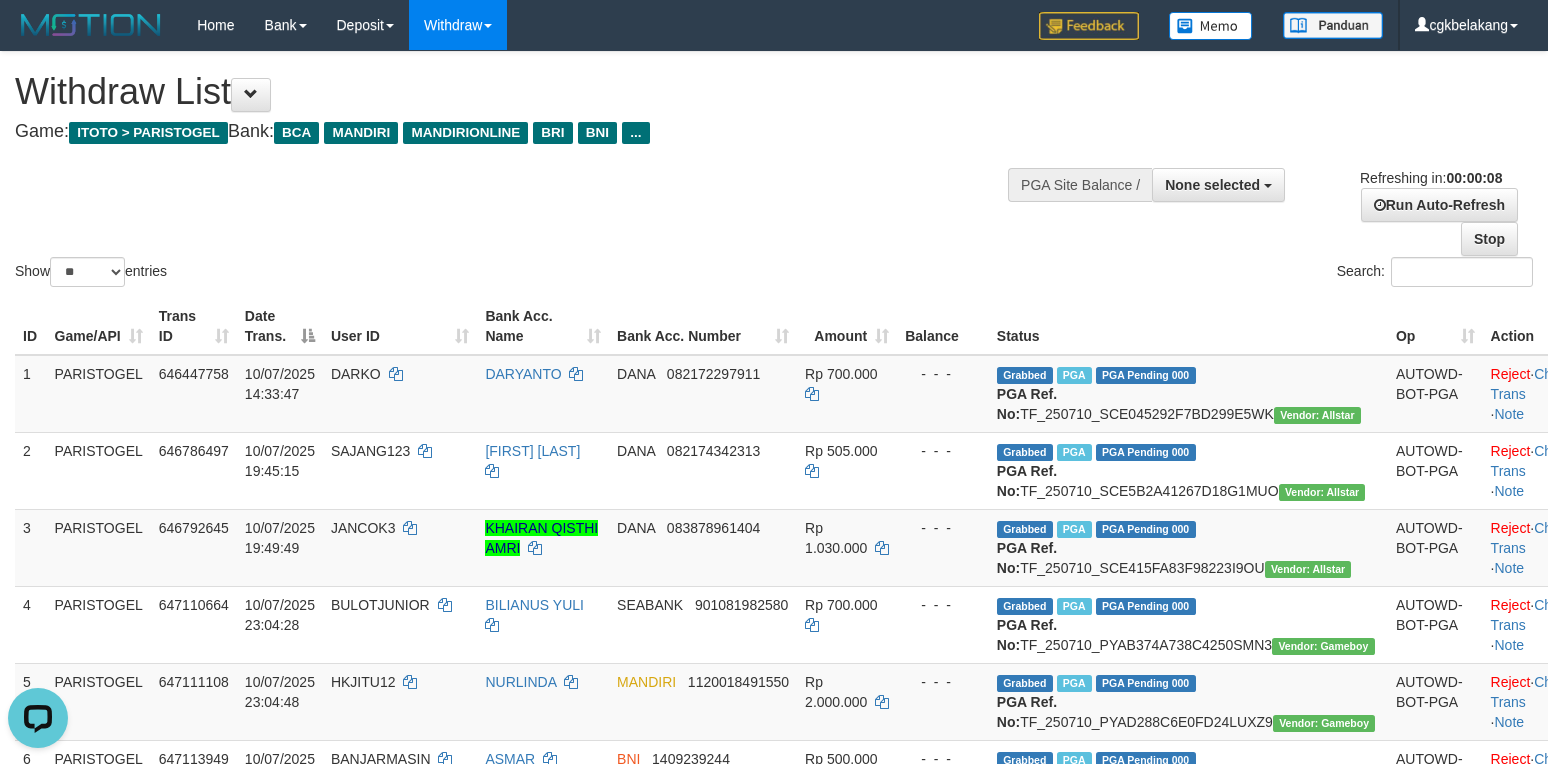scroll, scrollTop: 0, scrollLeft: 0, axis: both 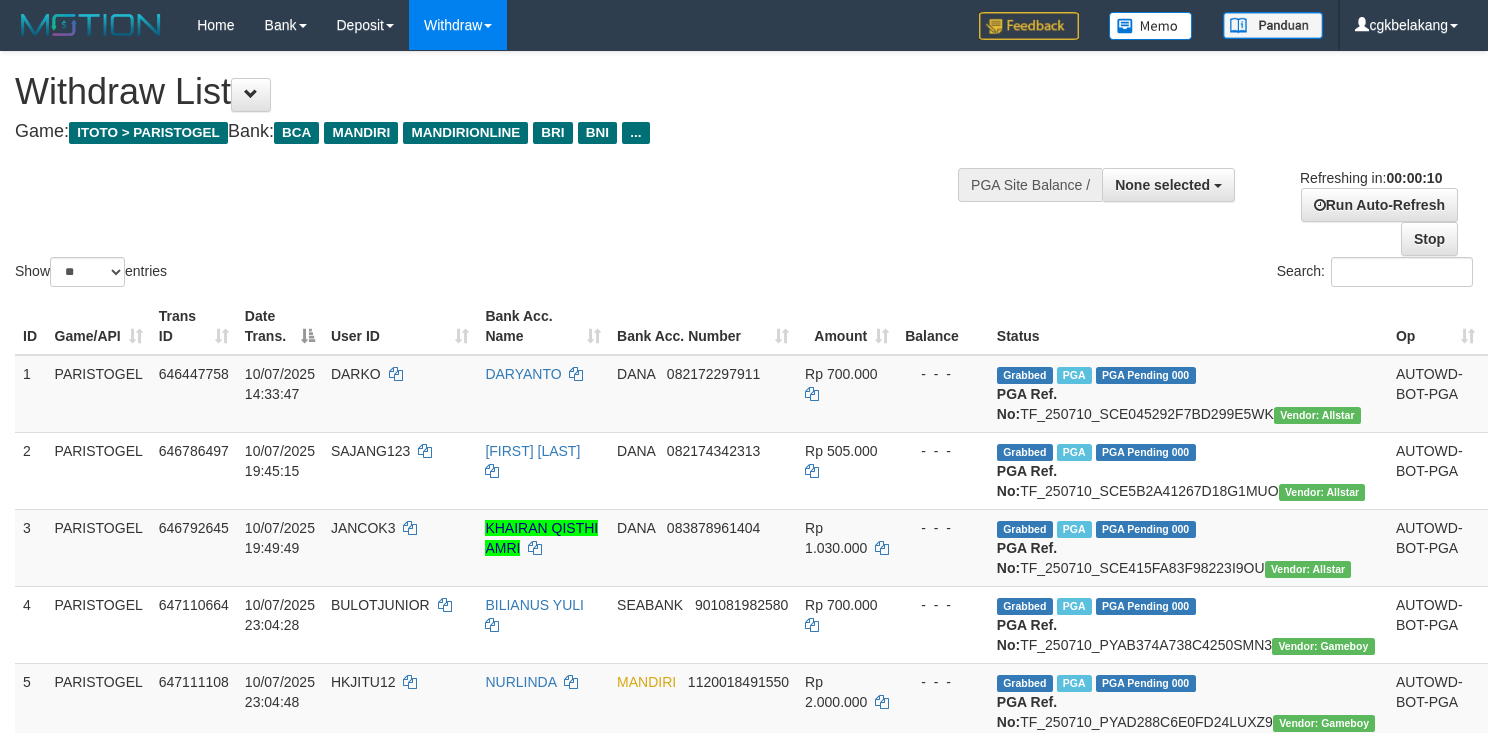select 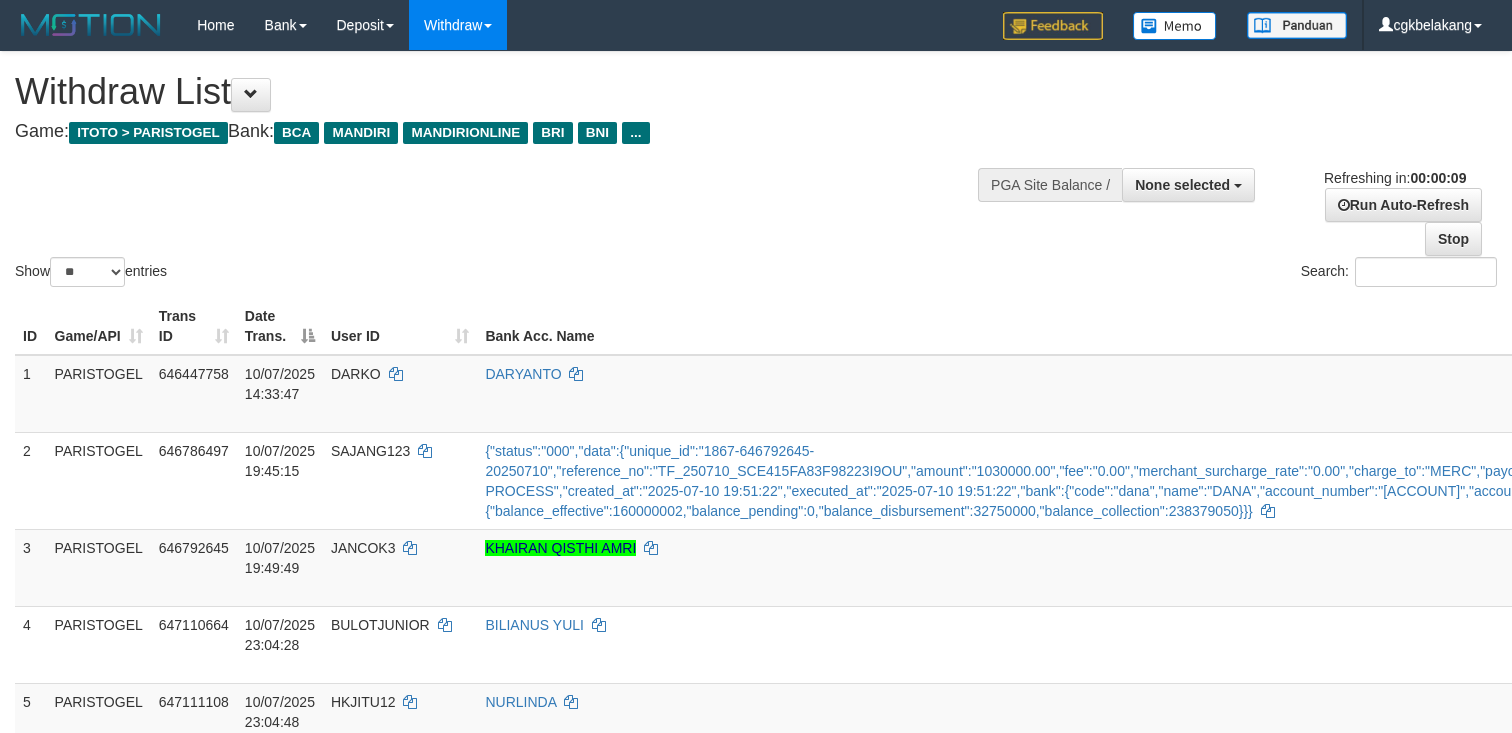 select 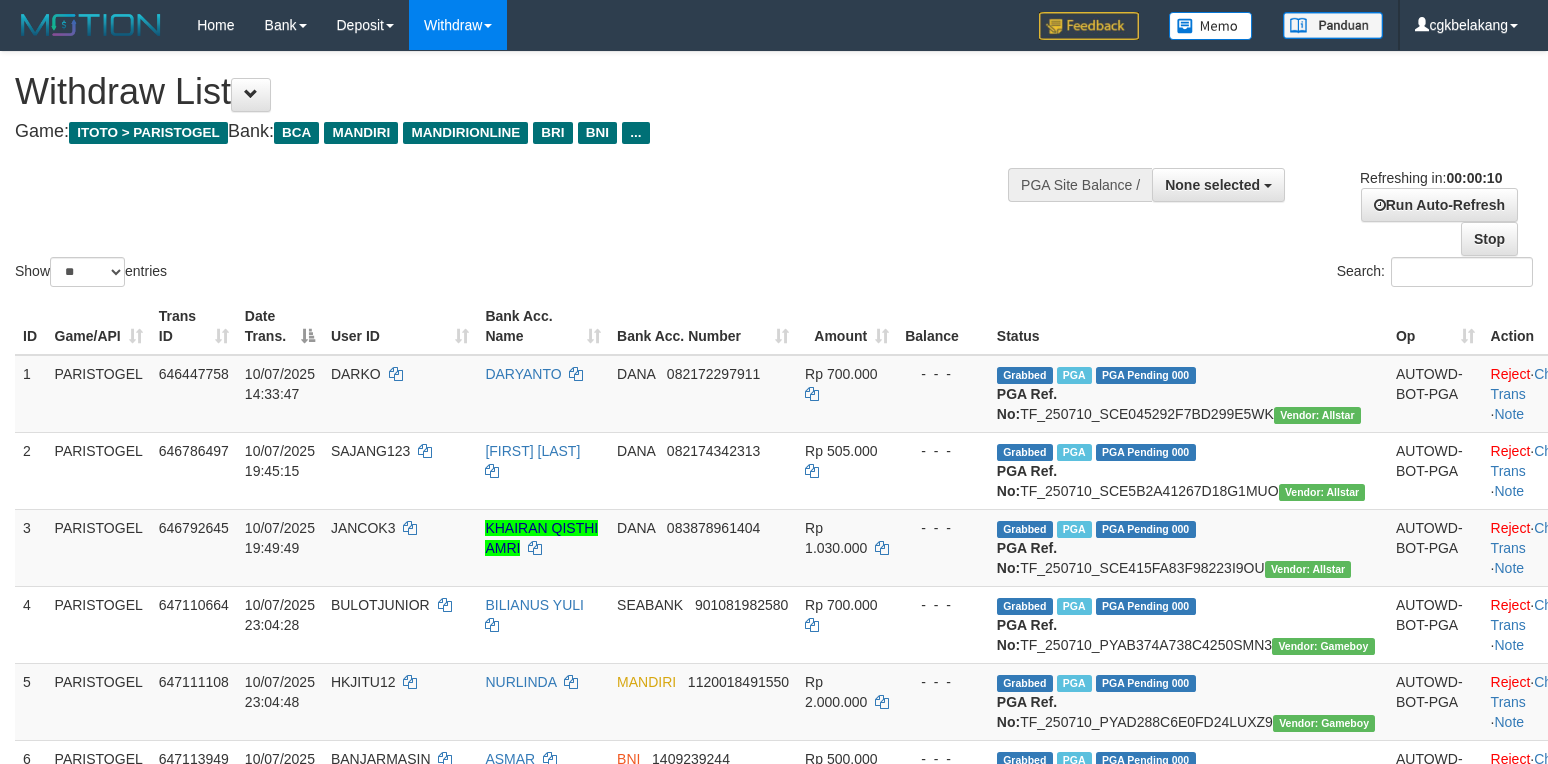 select 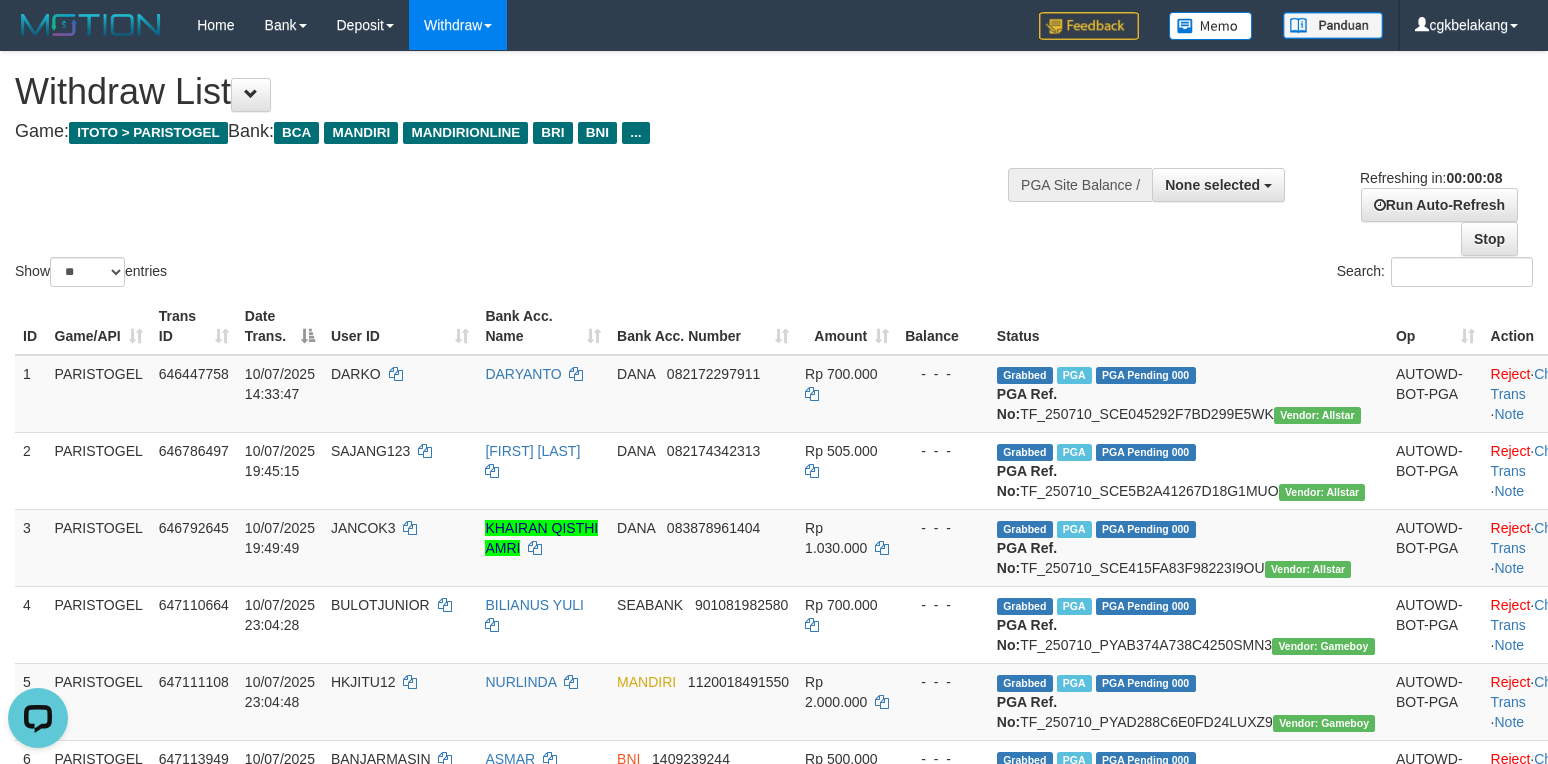 scroll, scrollTop: 0, scrollLeft: 0, axis: both 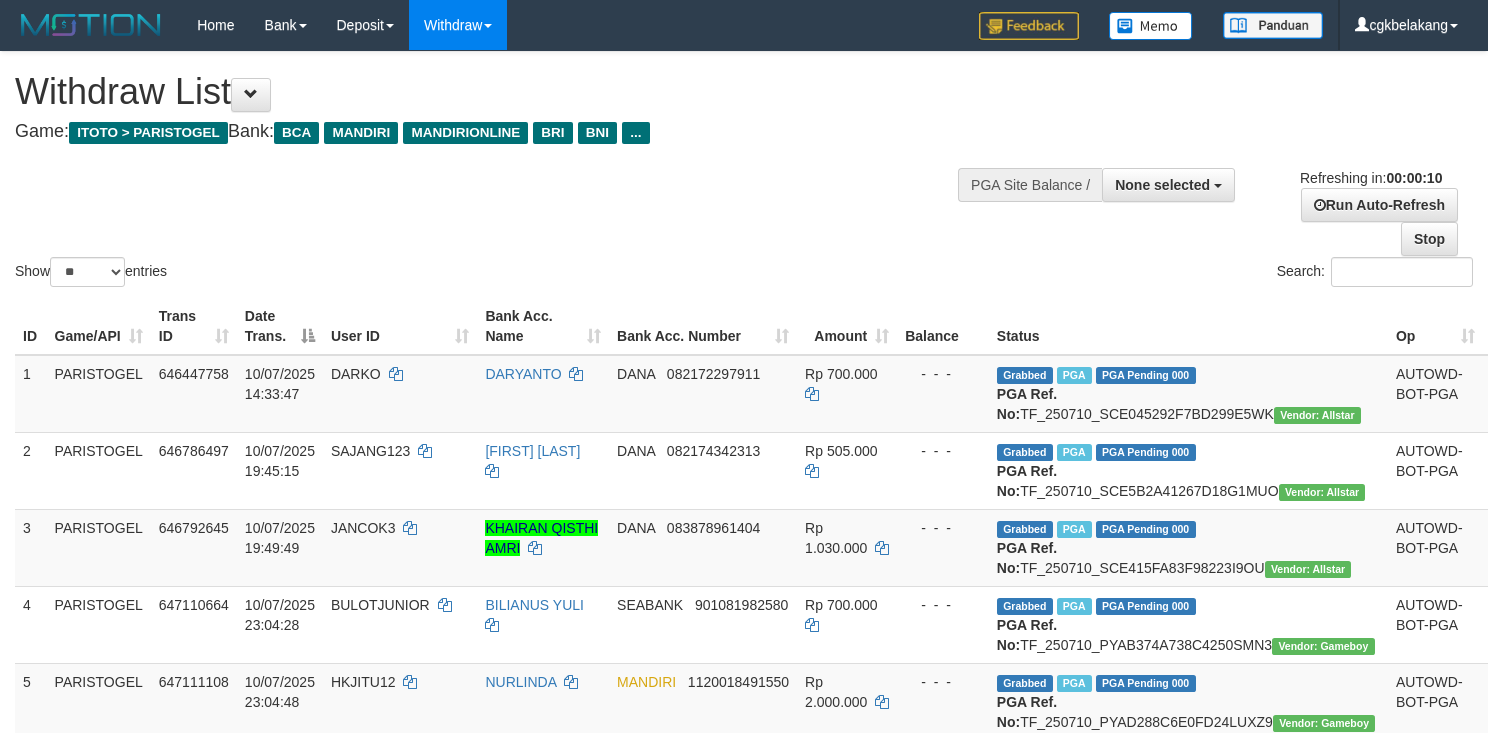 select 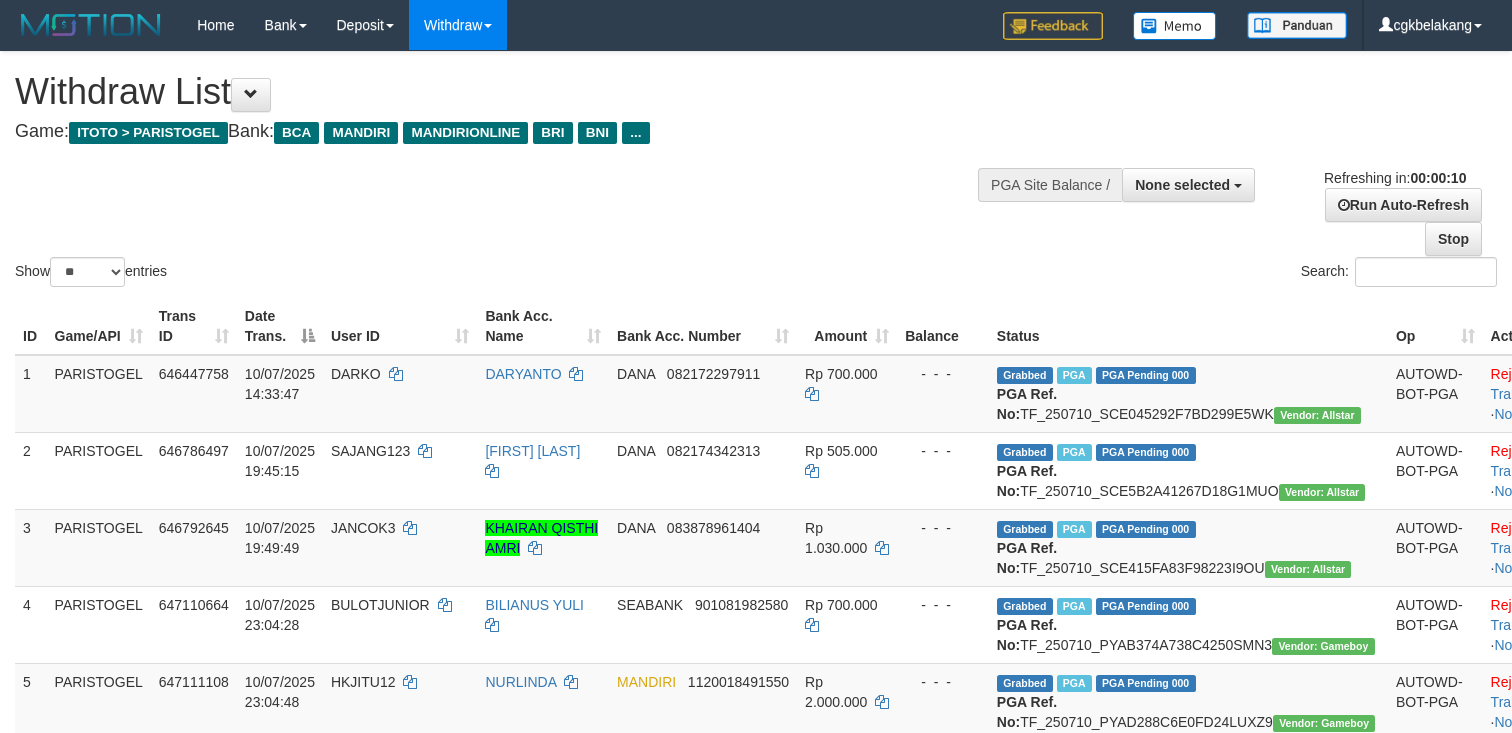 select 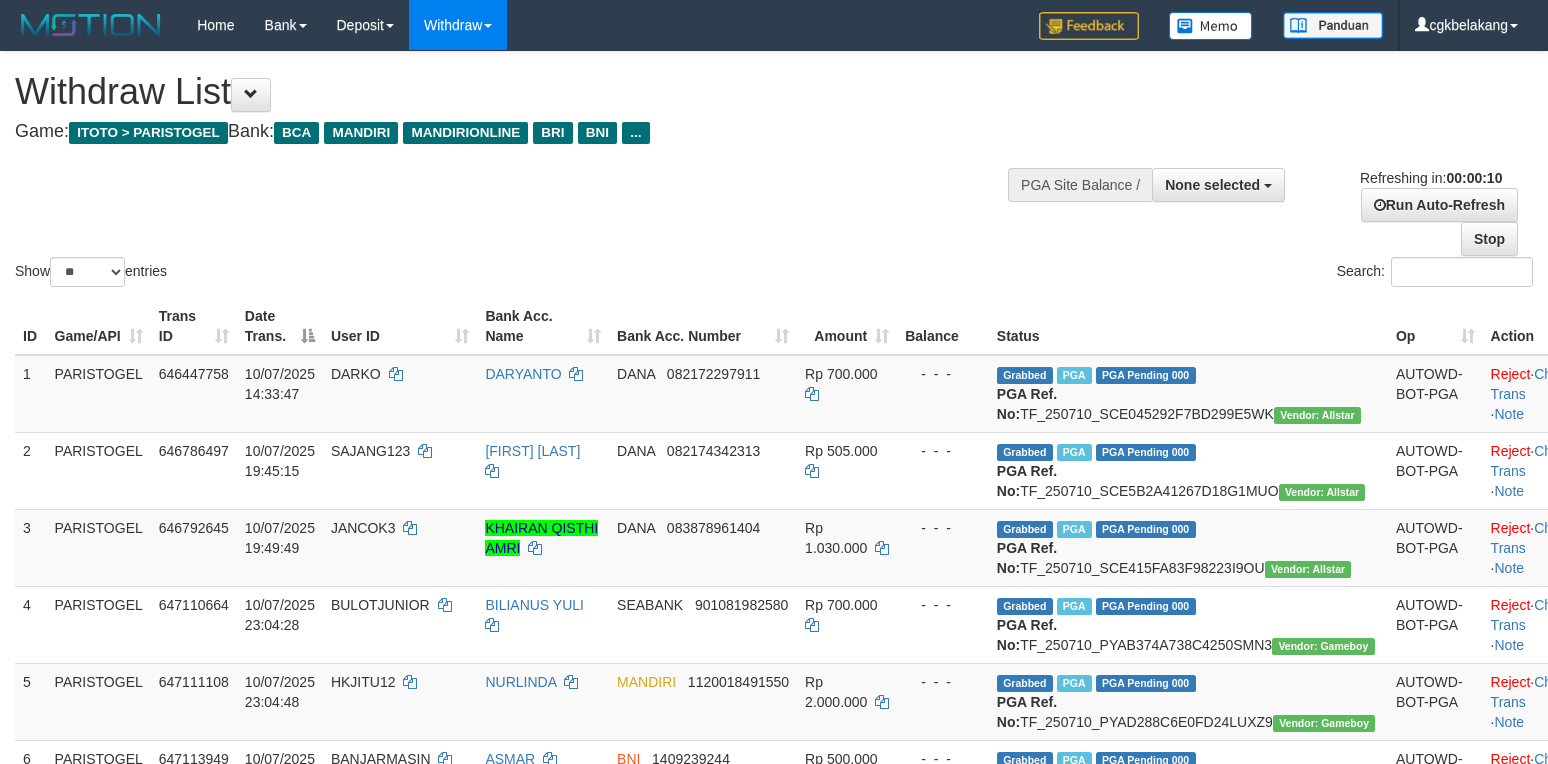 select 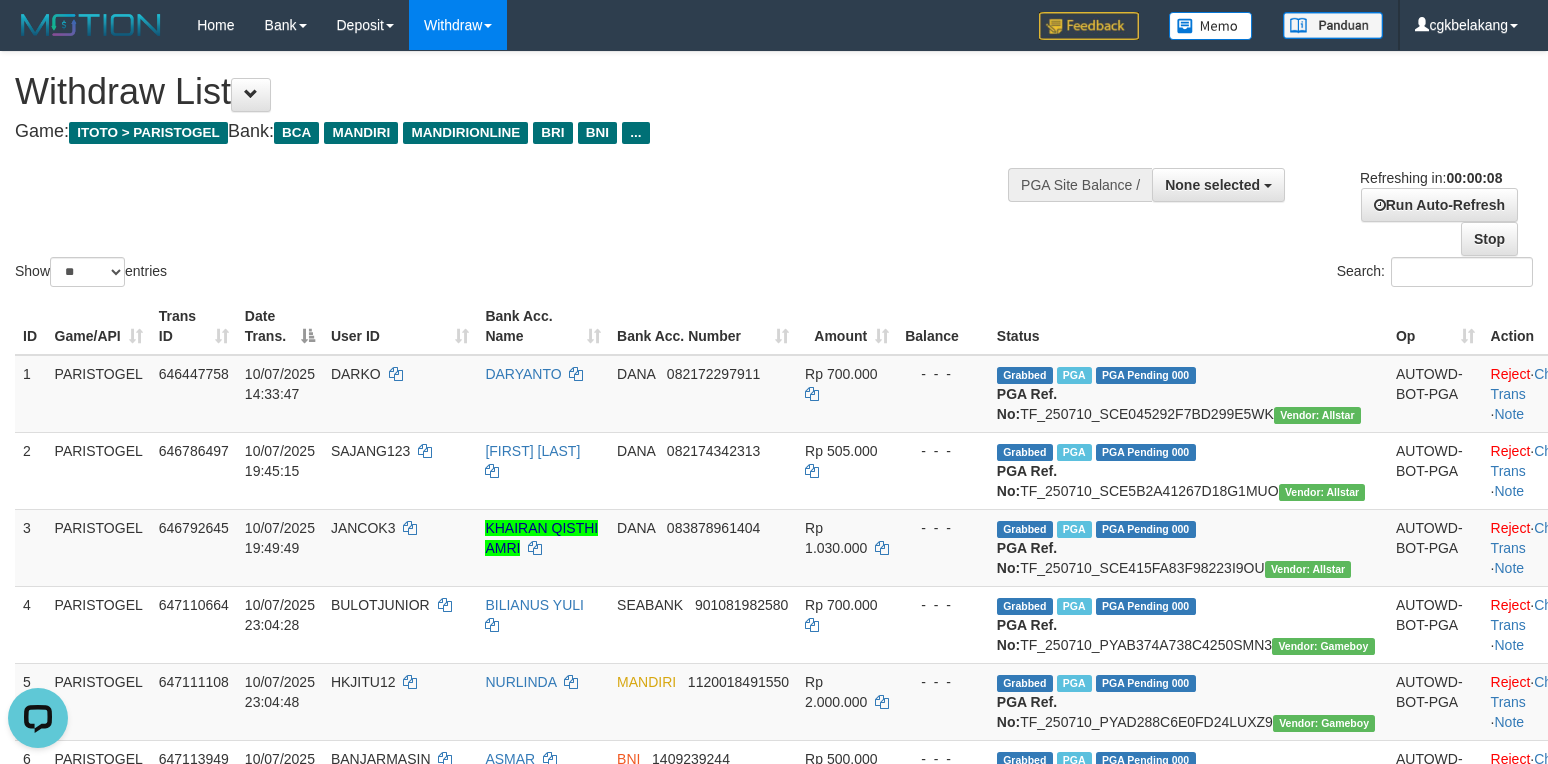 scroll, scrollTop: 0, scrollLeft: 0, axis: both 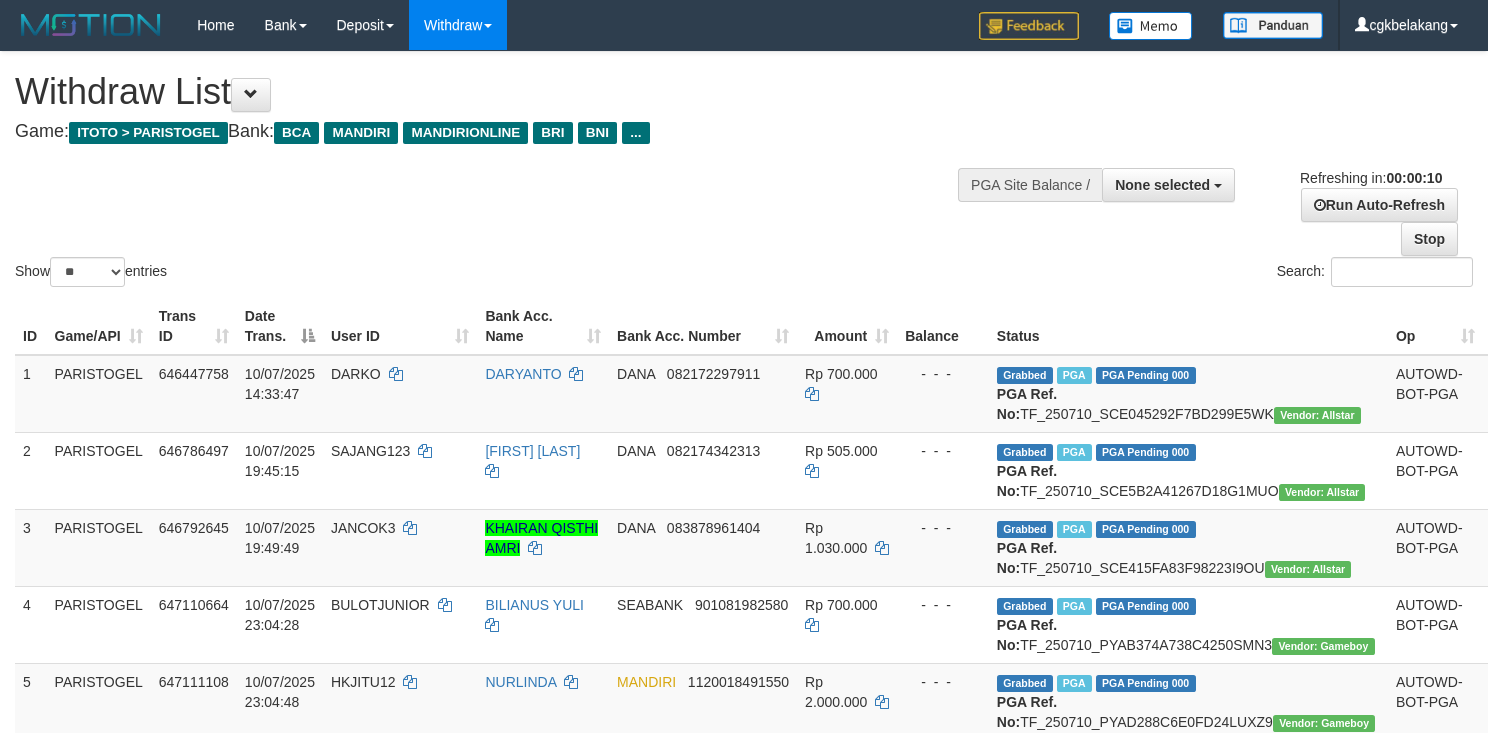 select 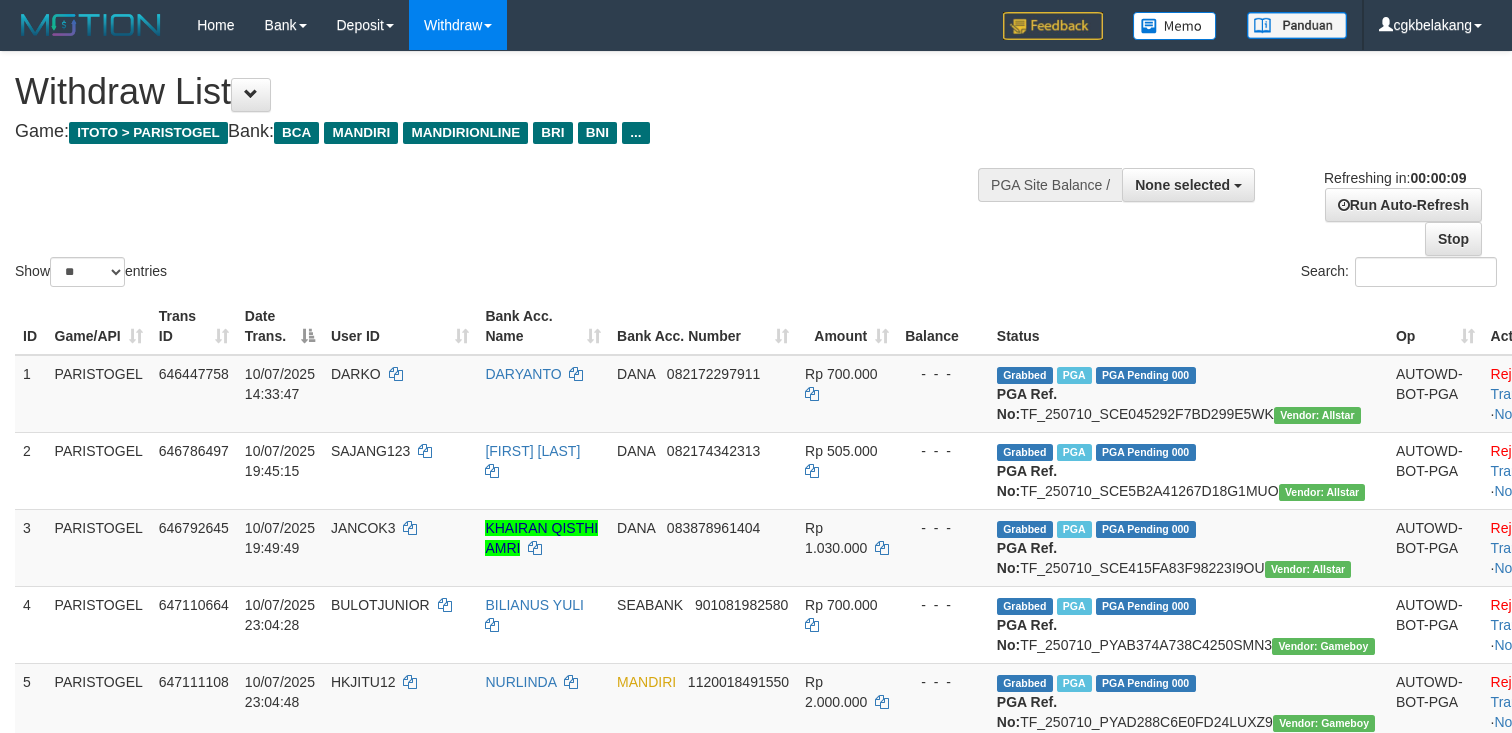 select 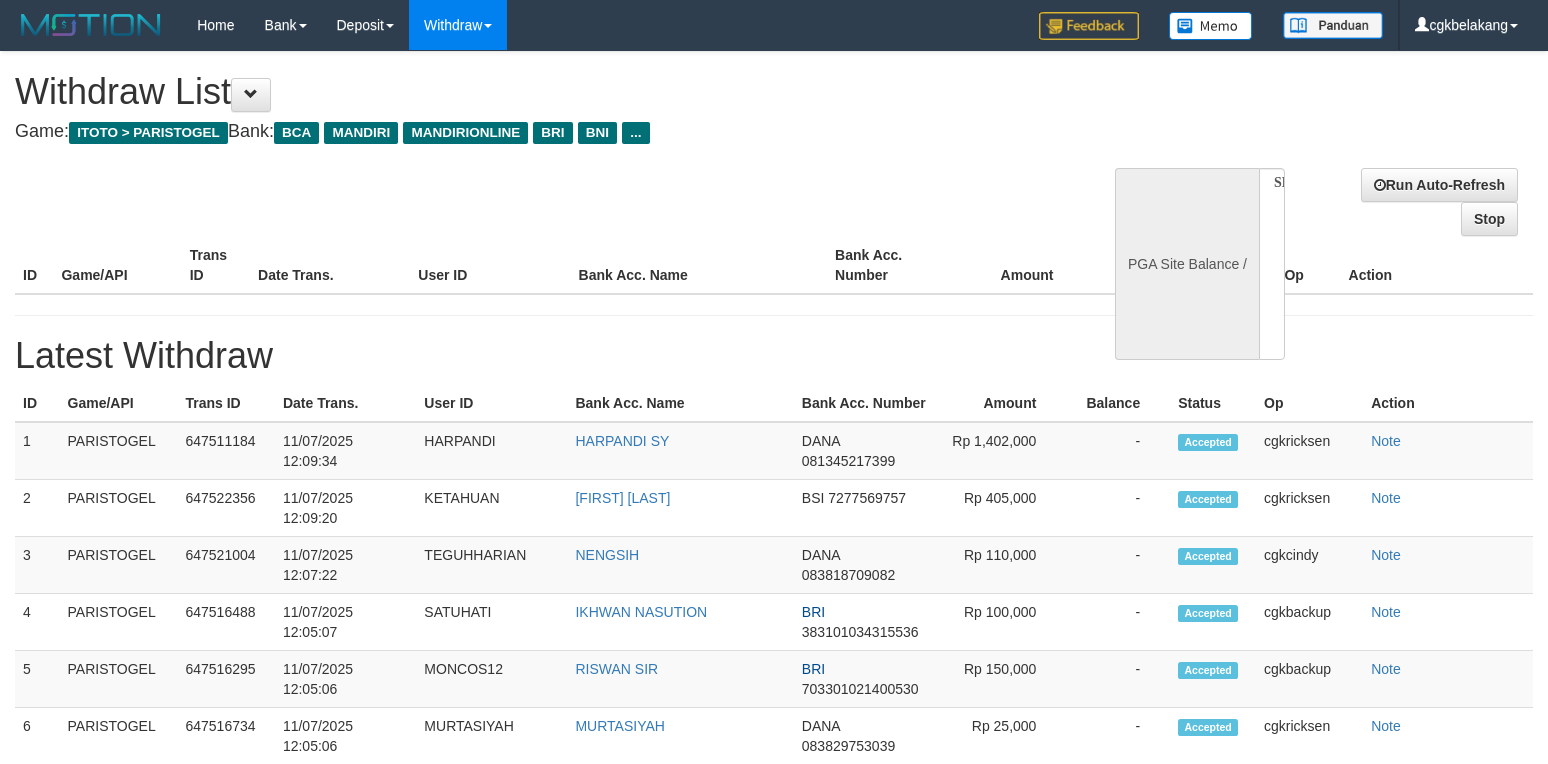 select 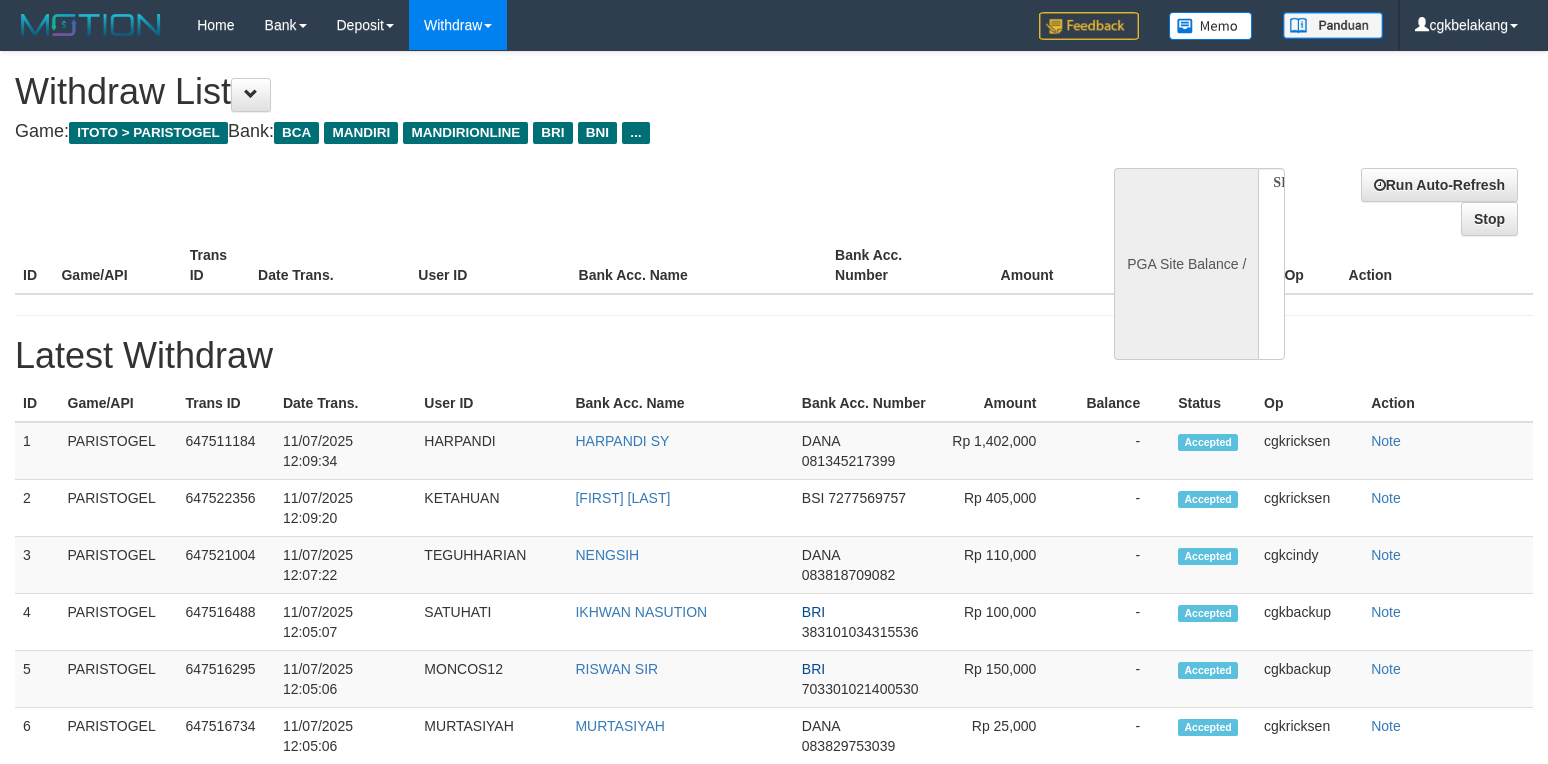 scroll, scrollTop: 0, scrollLeft: 0, axis: both 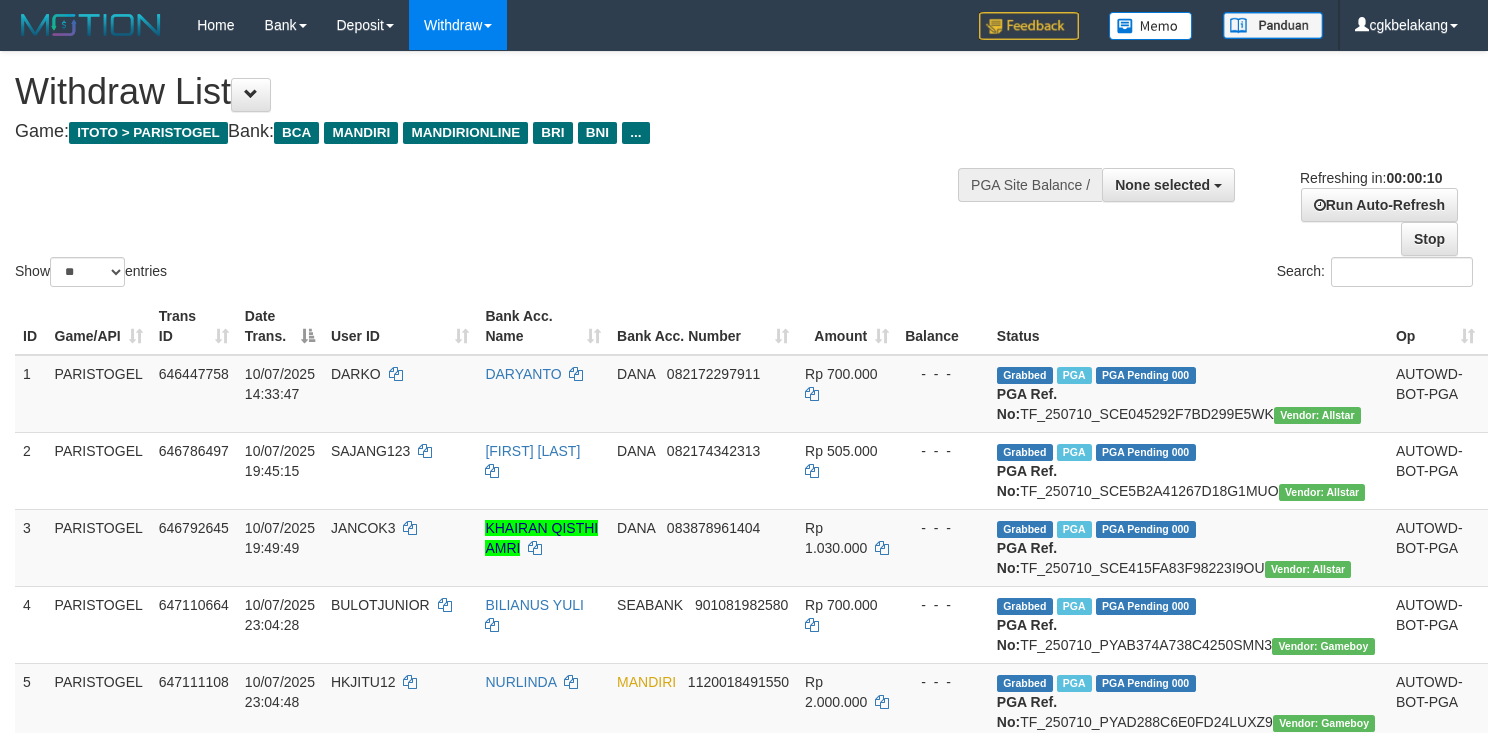 select 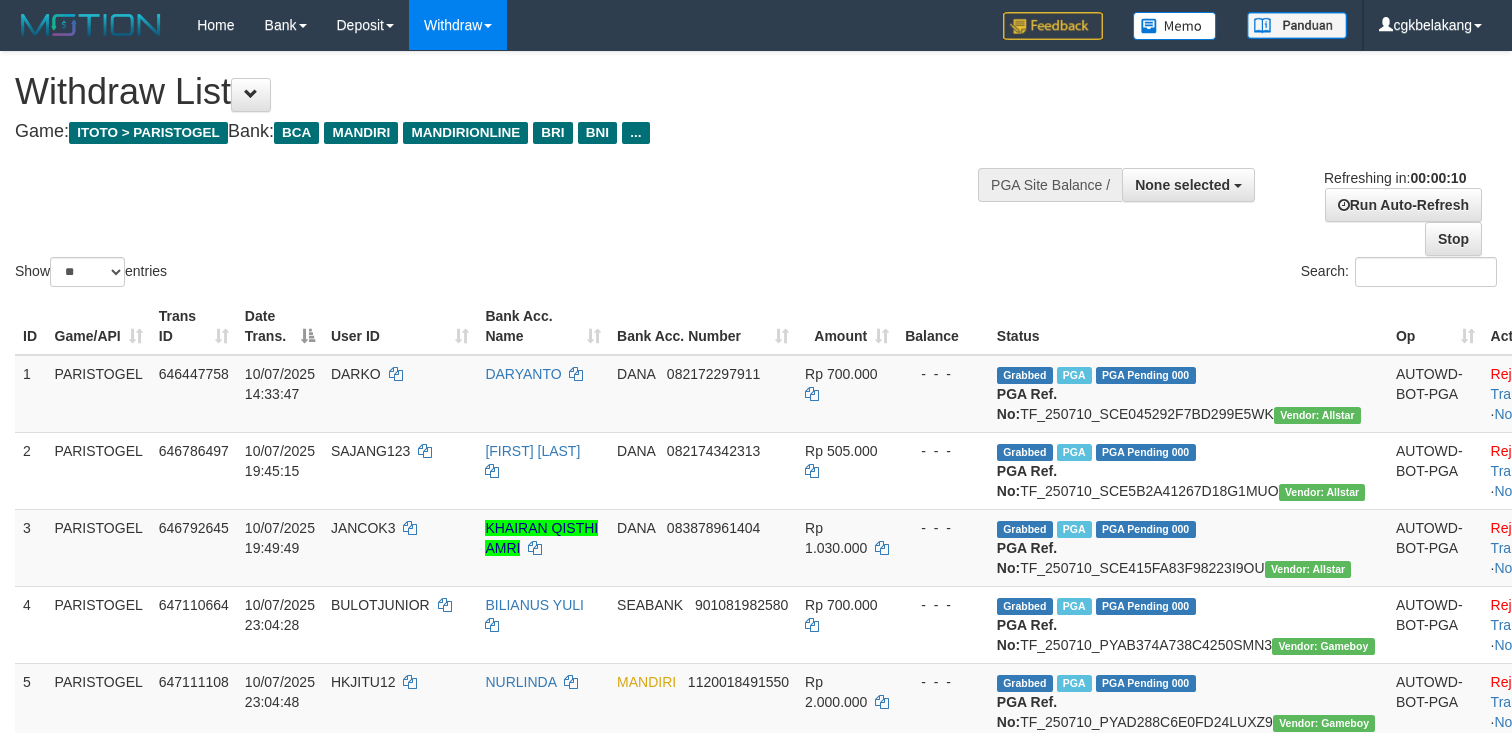 select 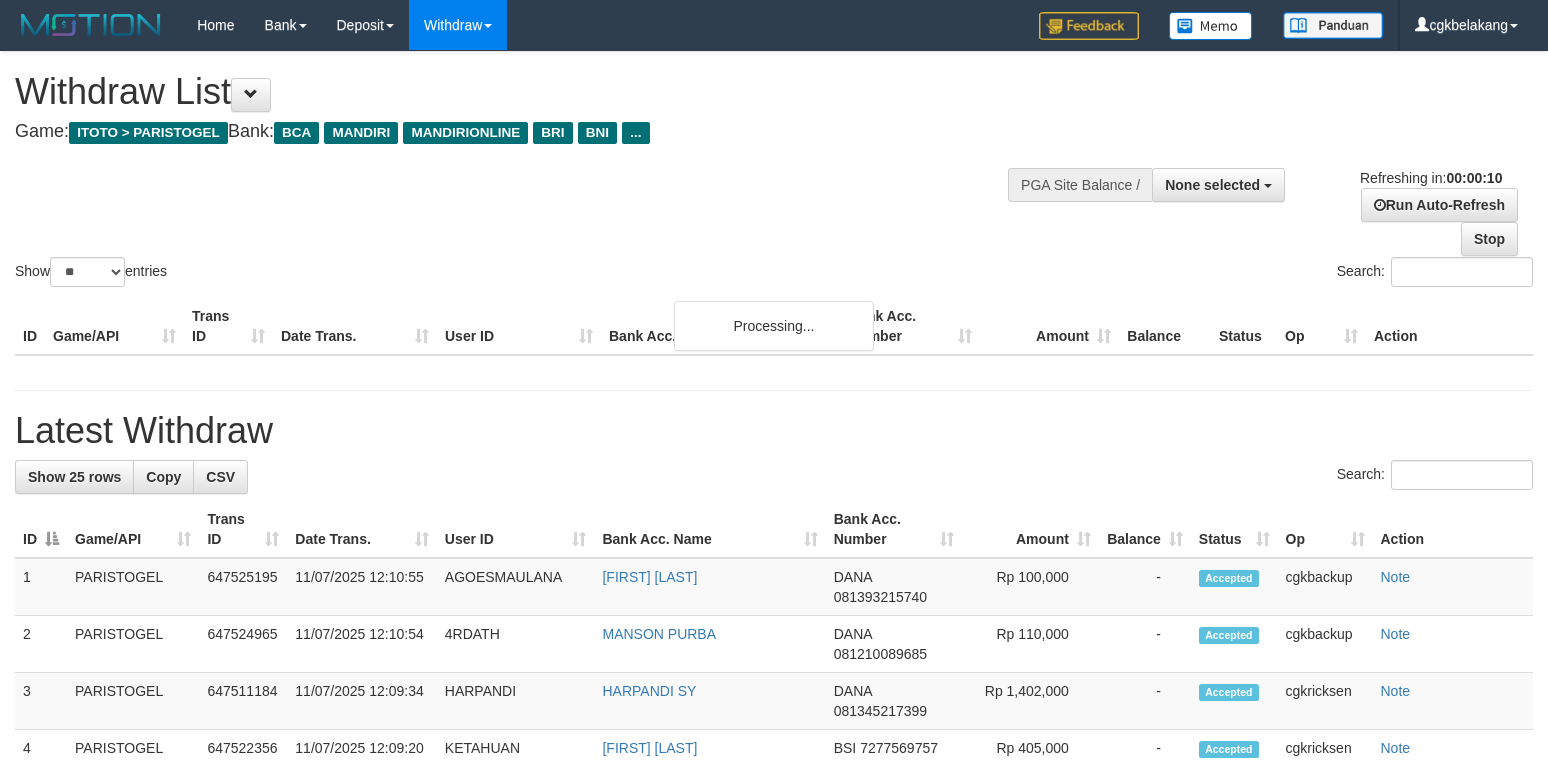 select 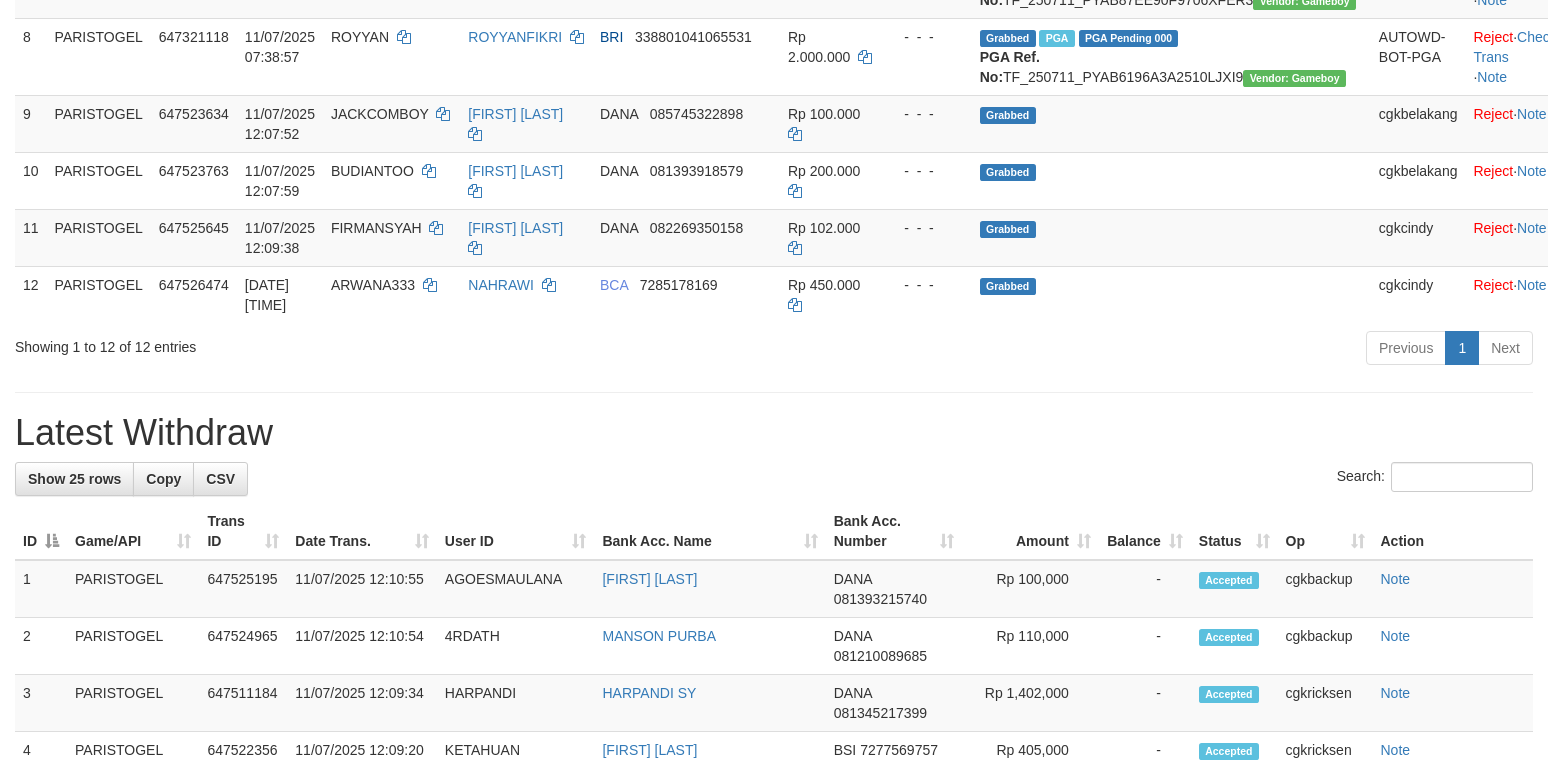 scroll, scrollTop: 800, scrollLeft: 0, axis: vertical 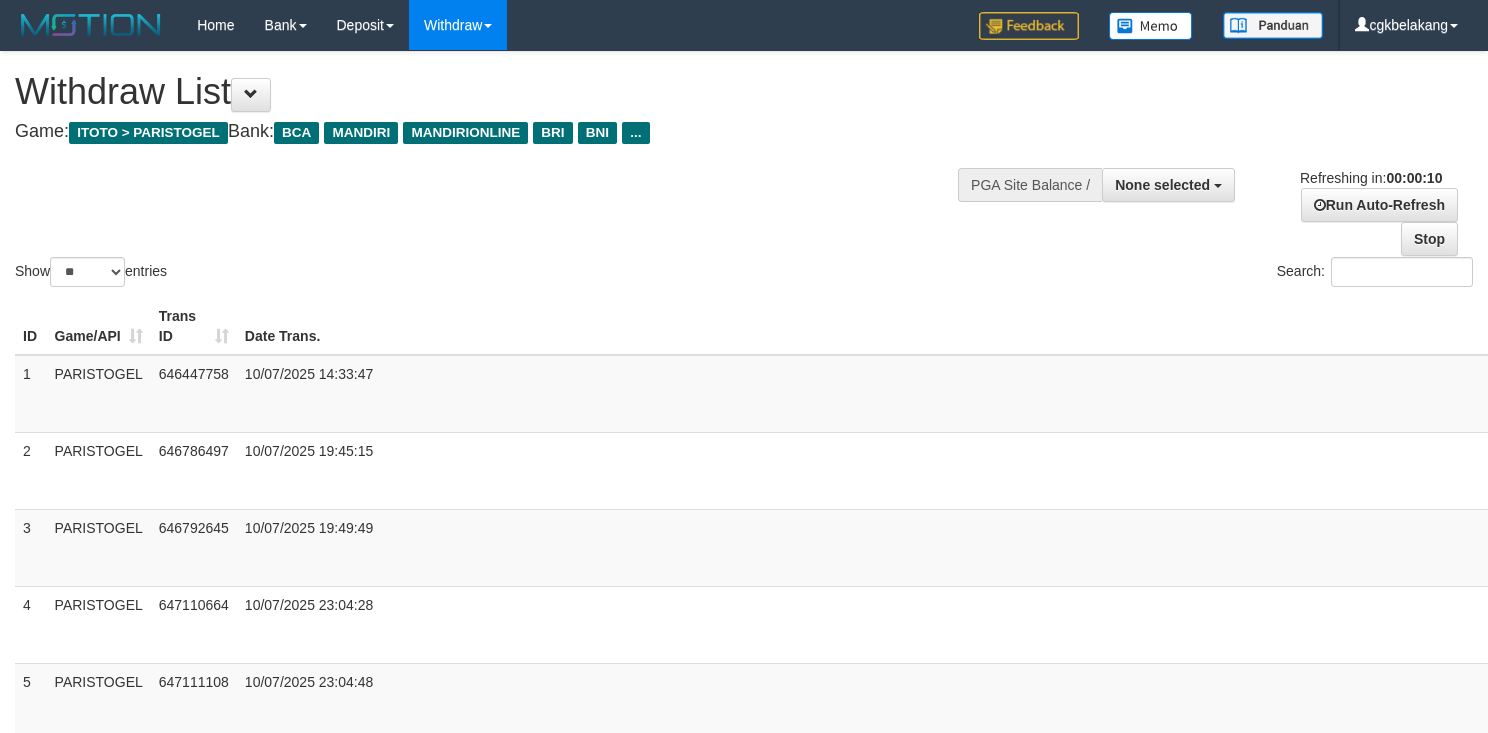 select 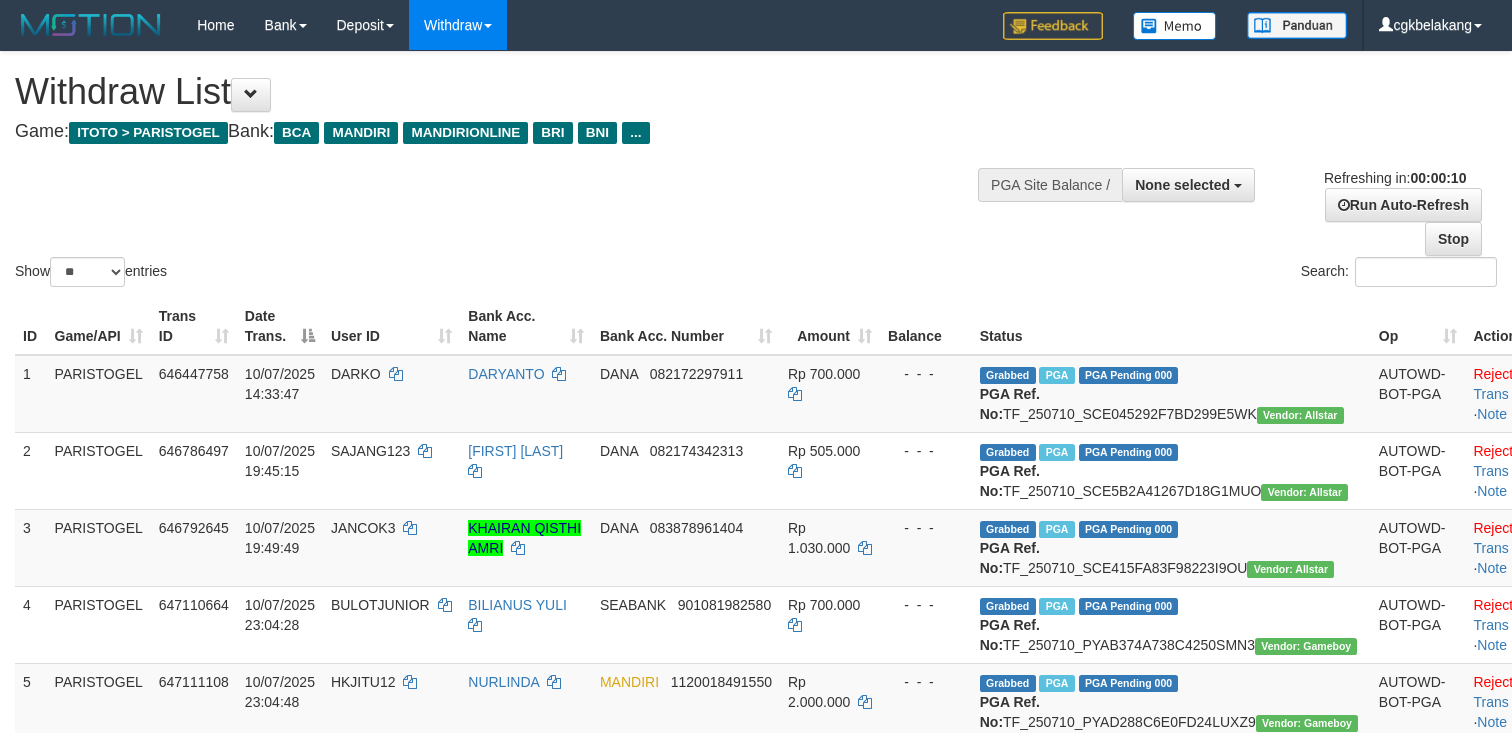 select 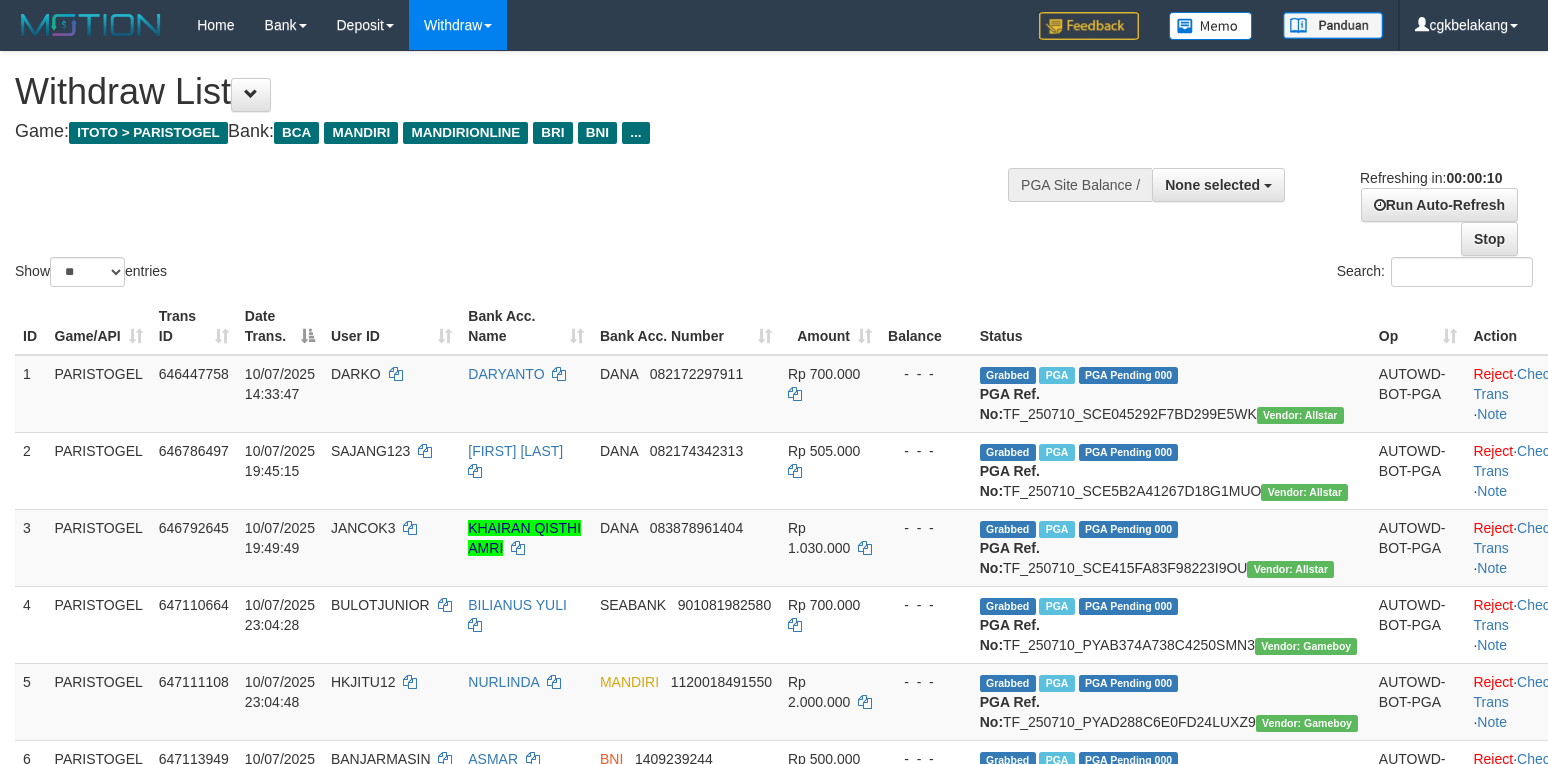 select 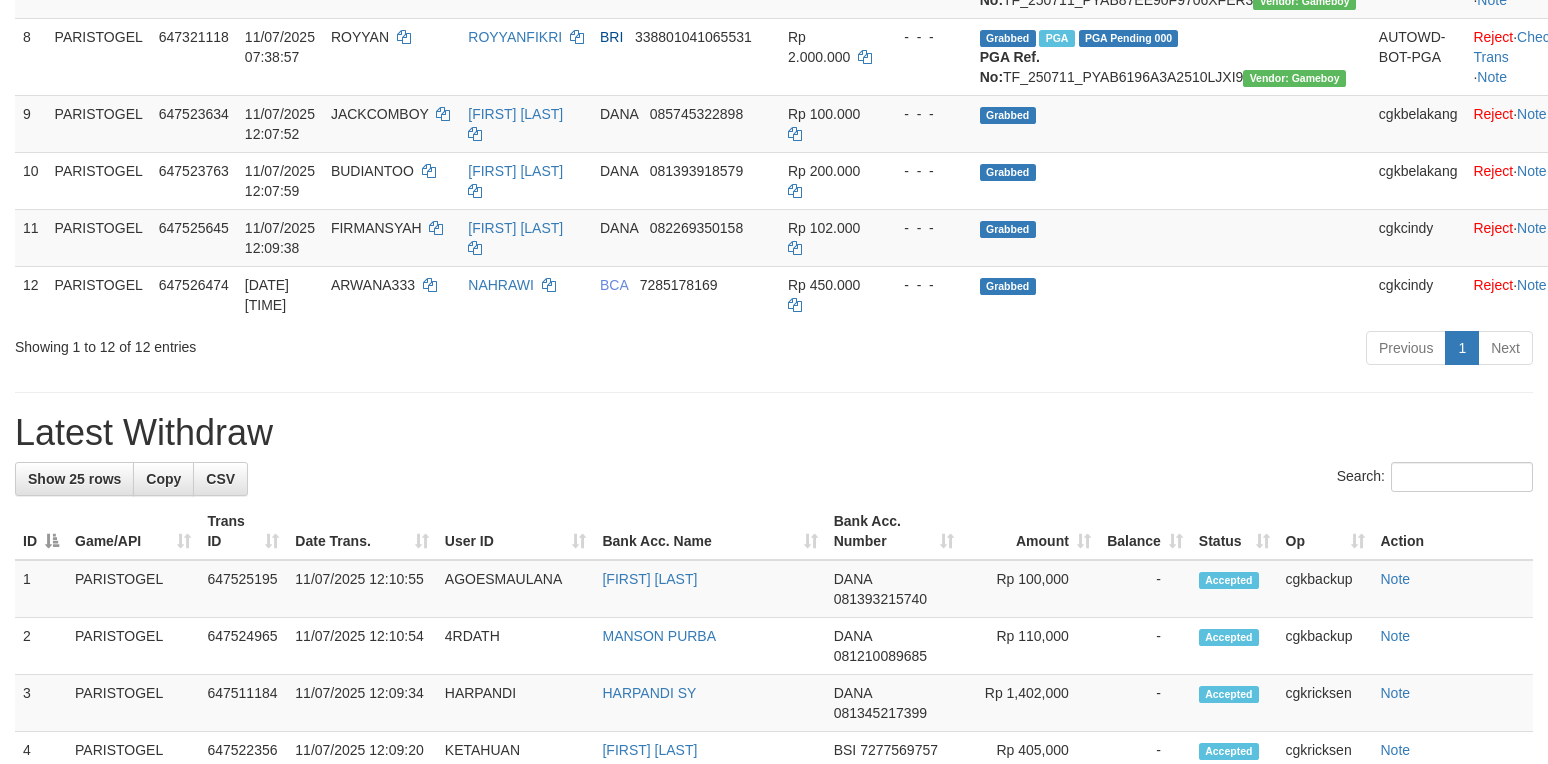scroll, scrollTop: 800, scrollLeft: 0, axis: vertical 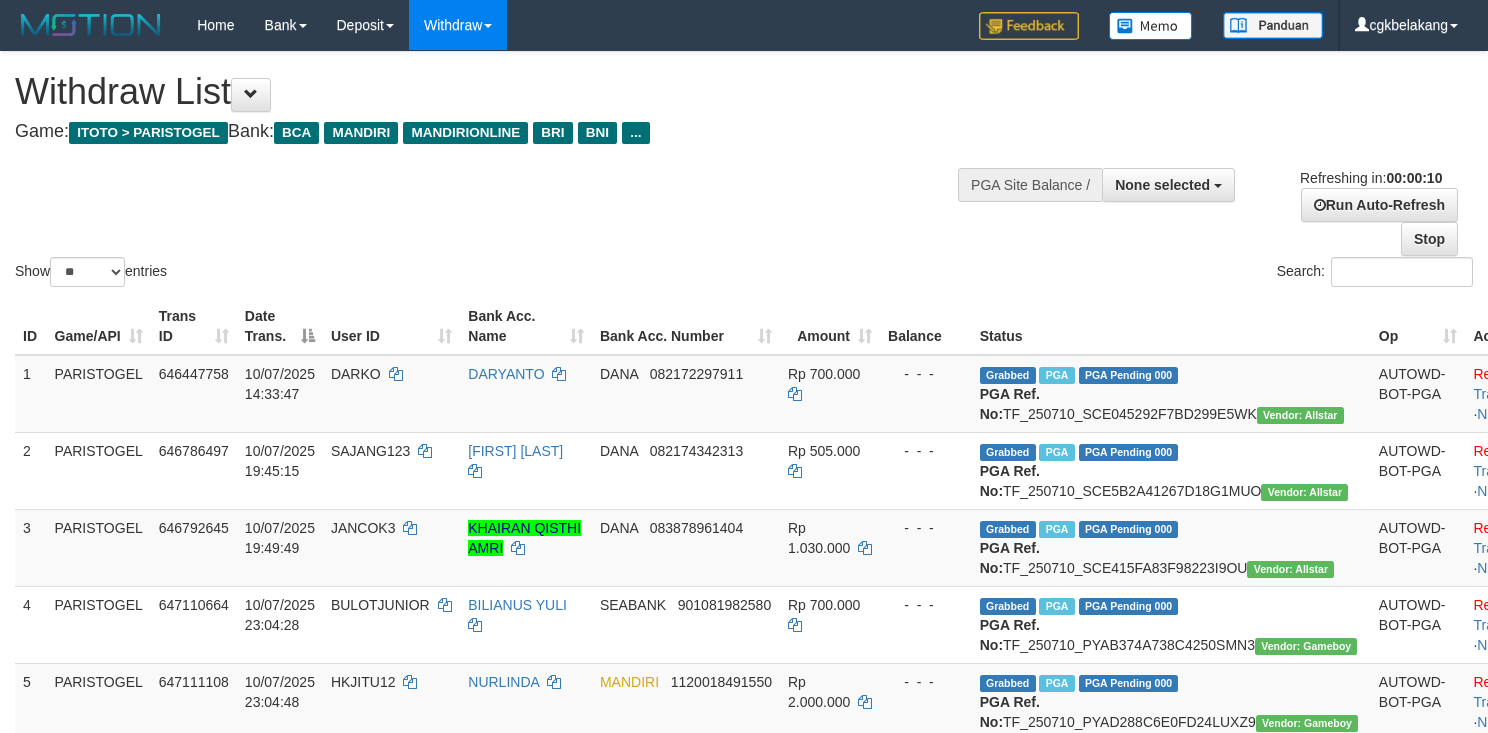 select 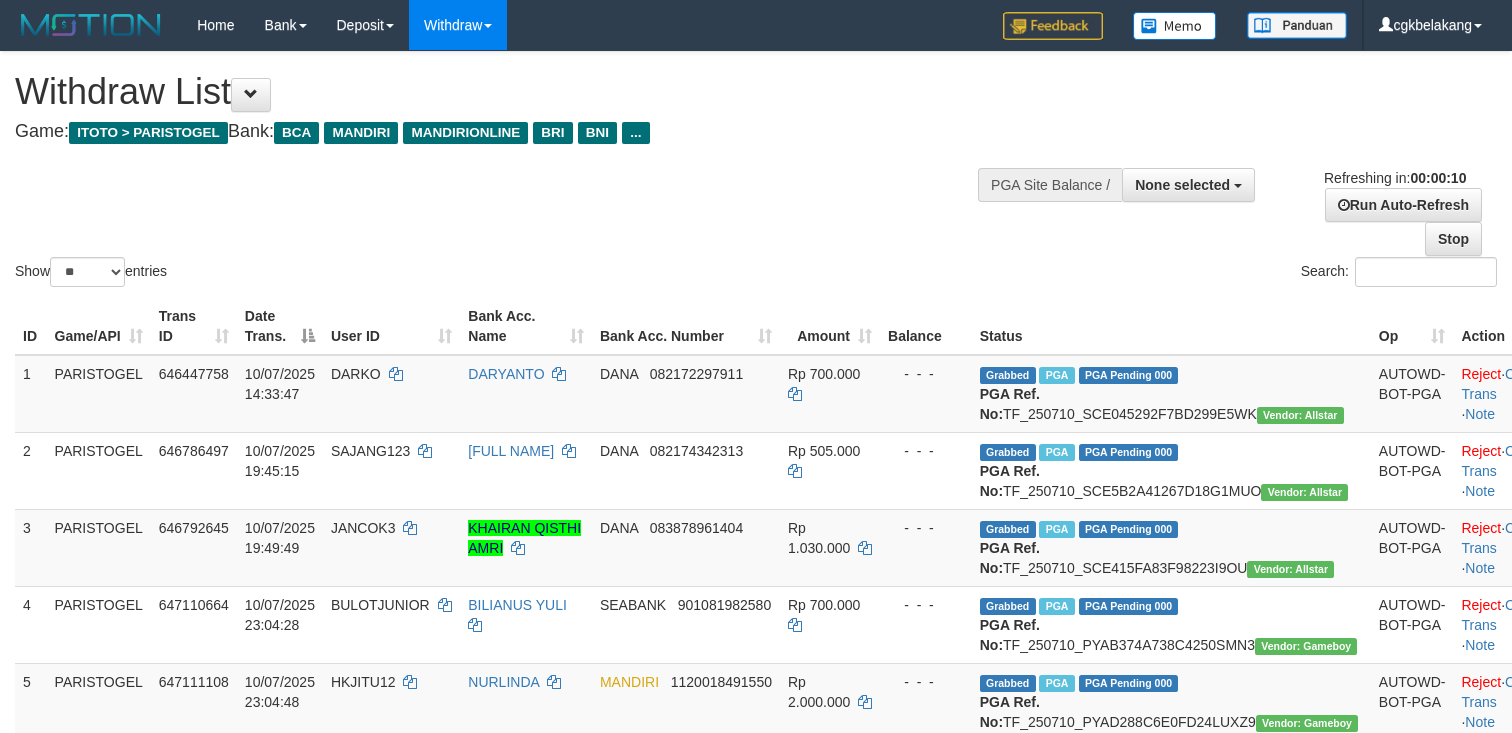 select 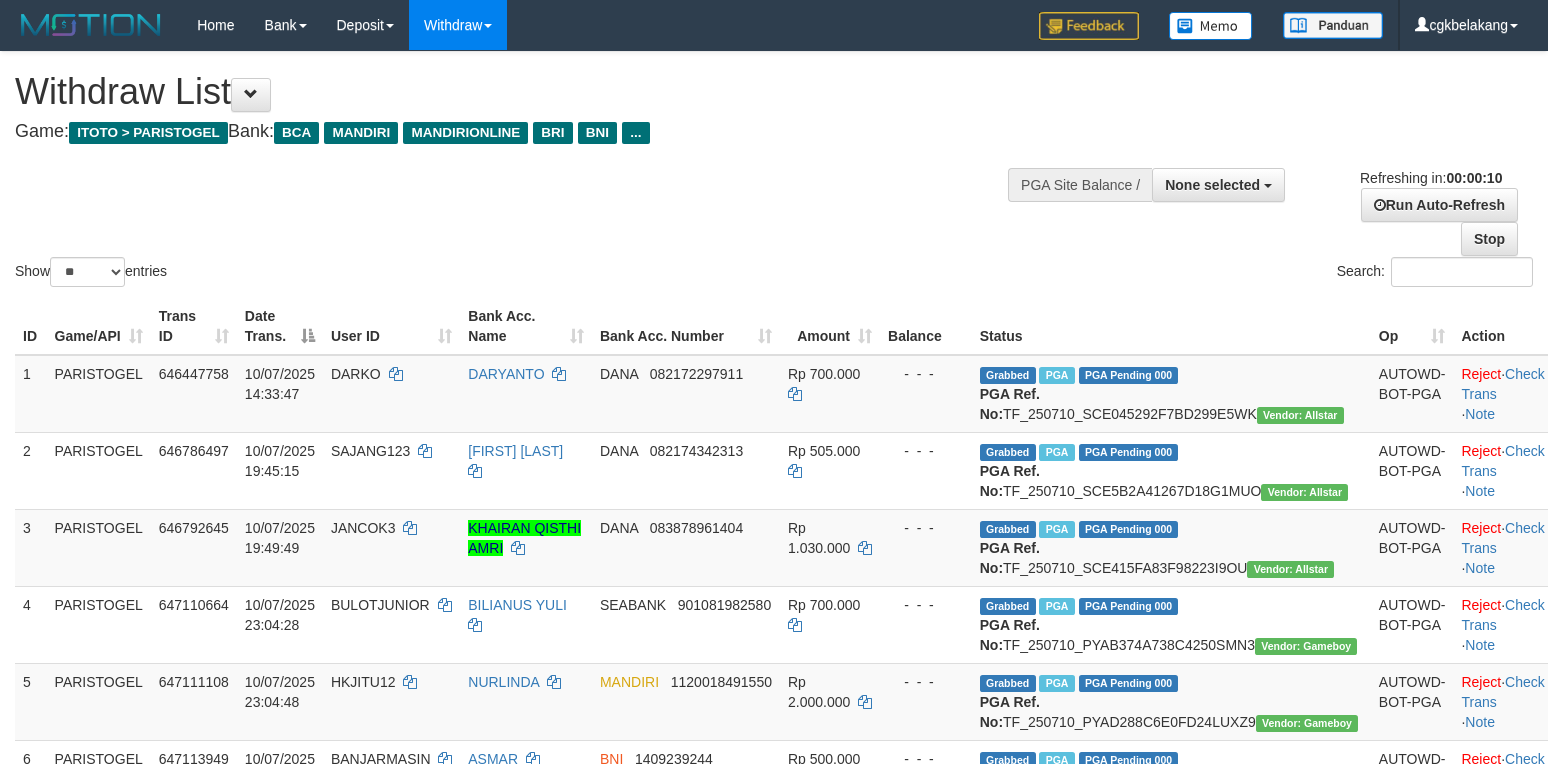 select 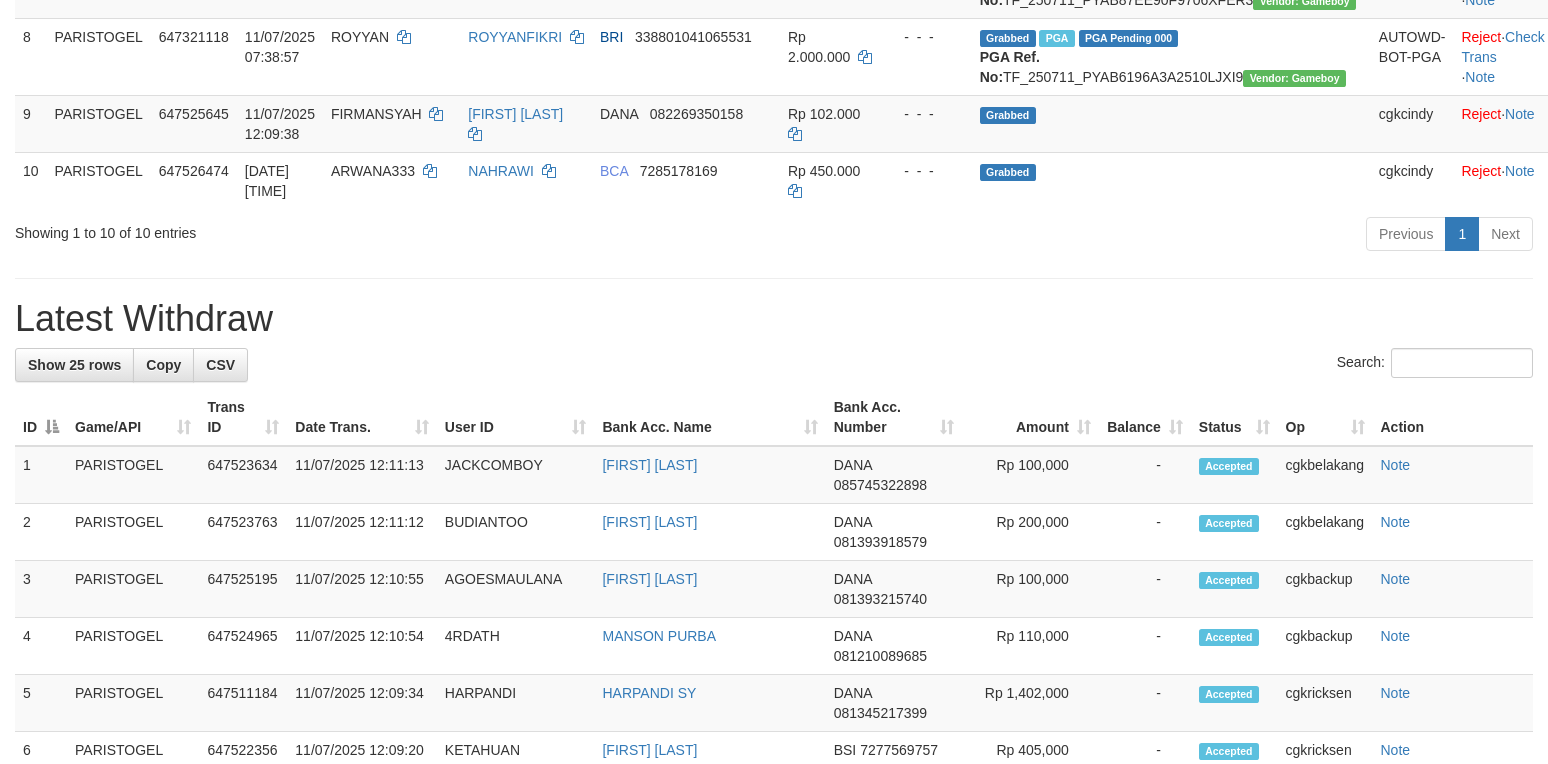 scroll, scrollTop: 800, scrollLeft: 0, axis: vertical 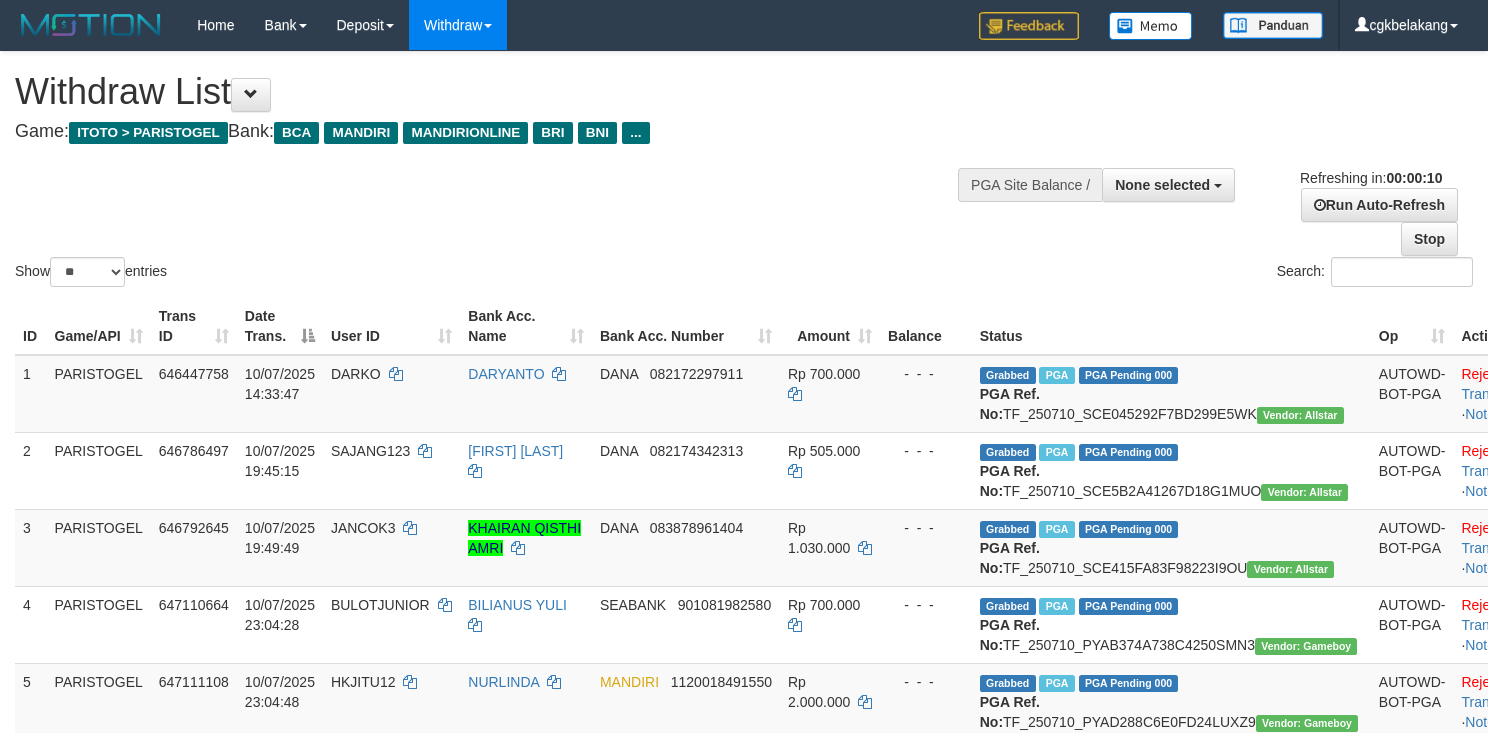 select 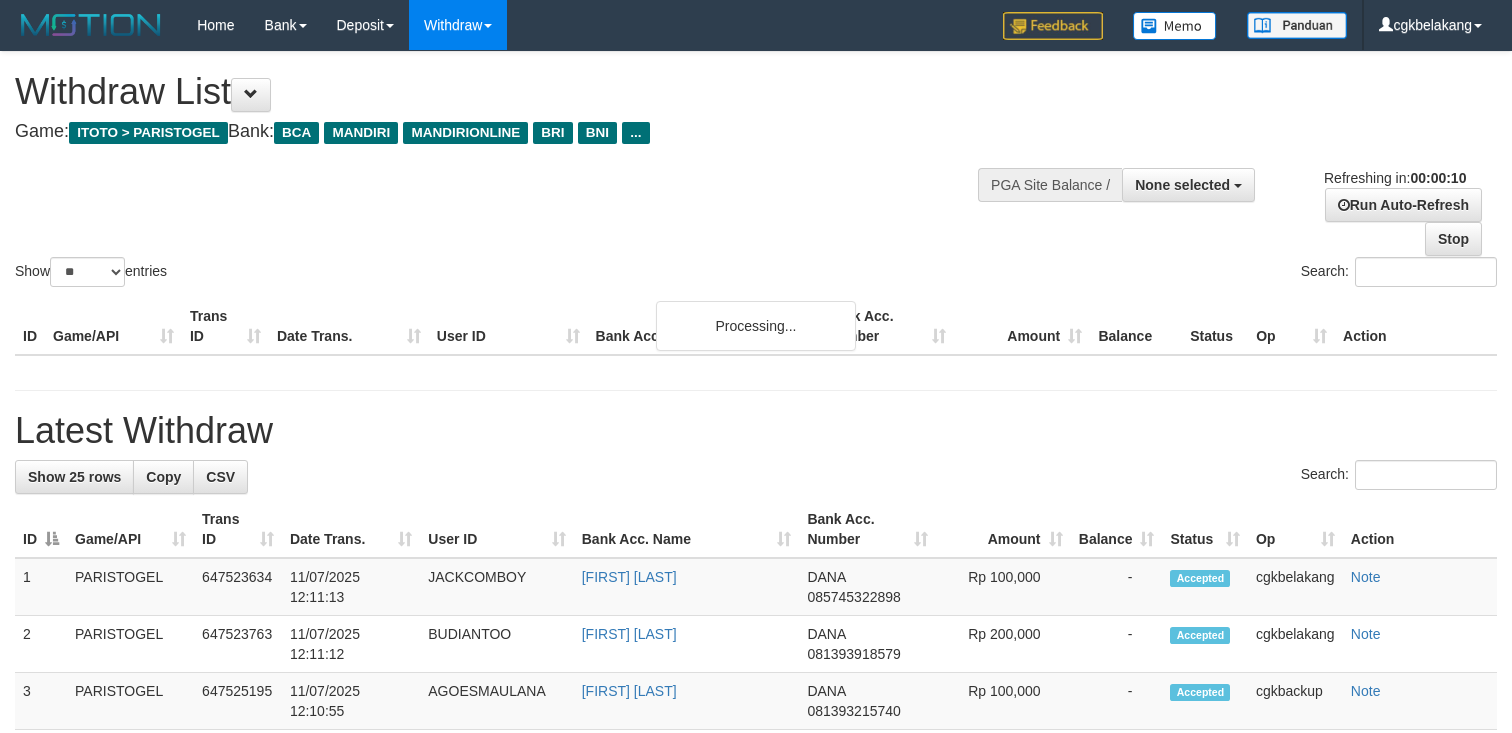select 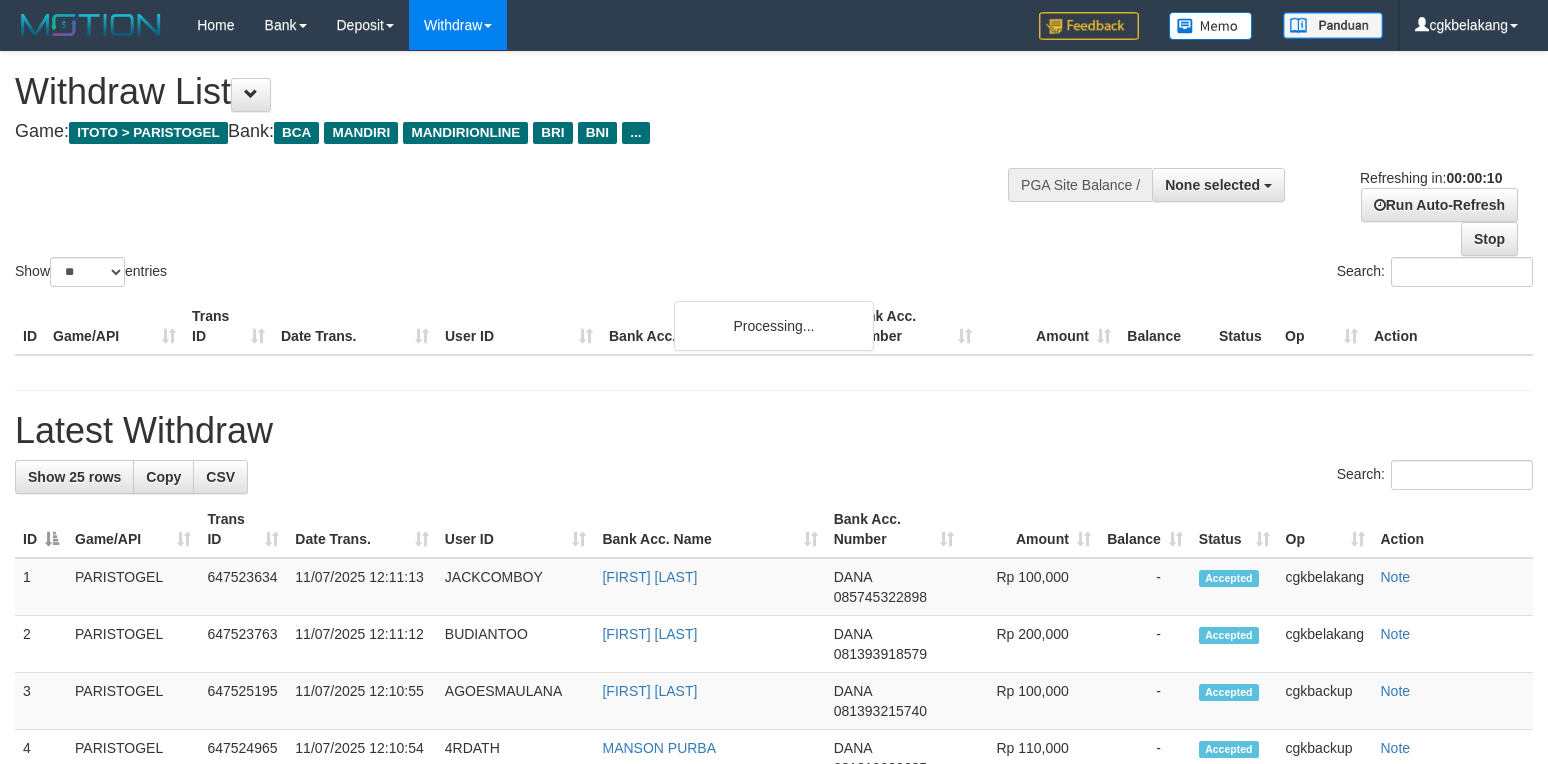 select 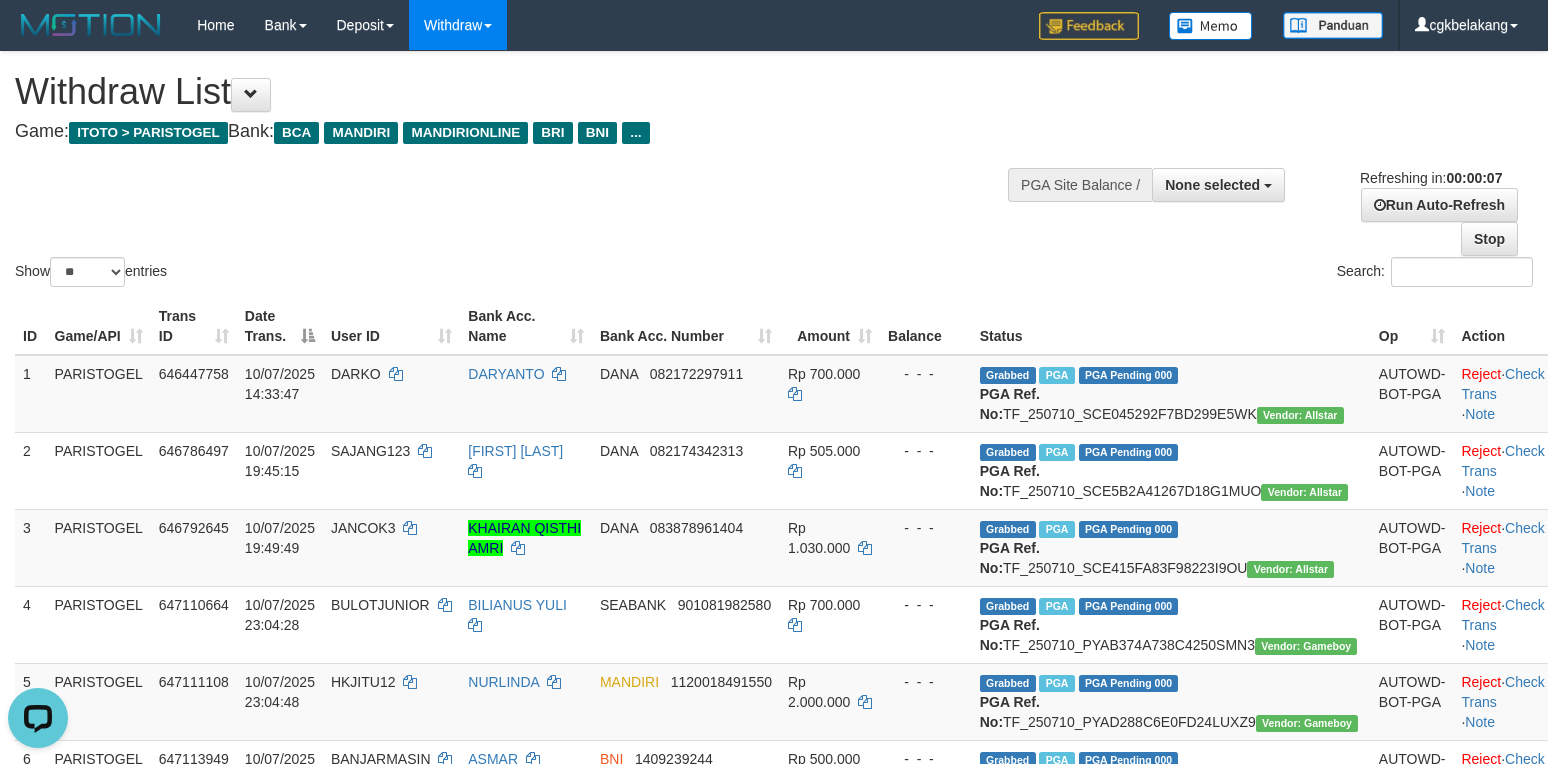 scroll, scrollTop: 0, scrollLeft: 0, axis: both 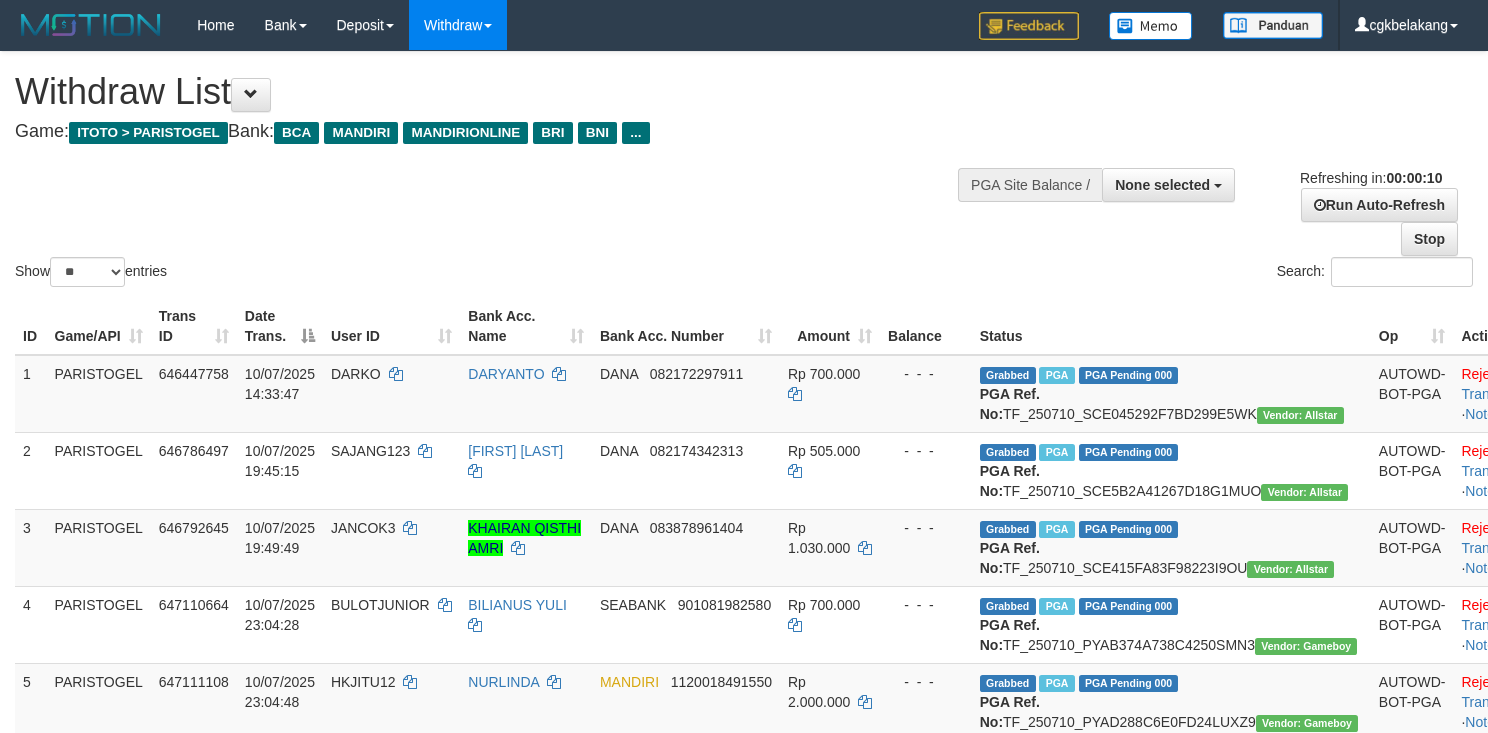 select 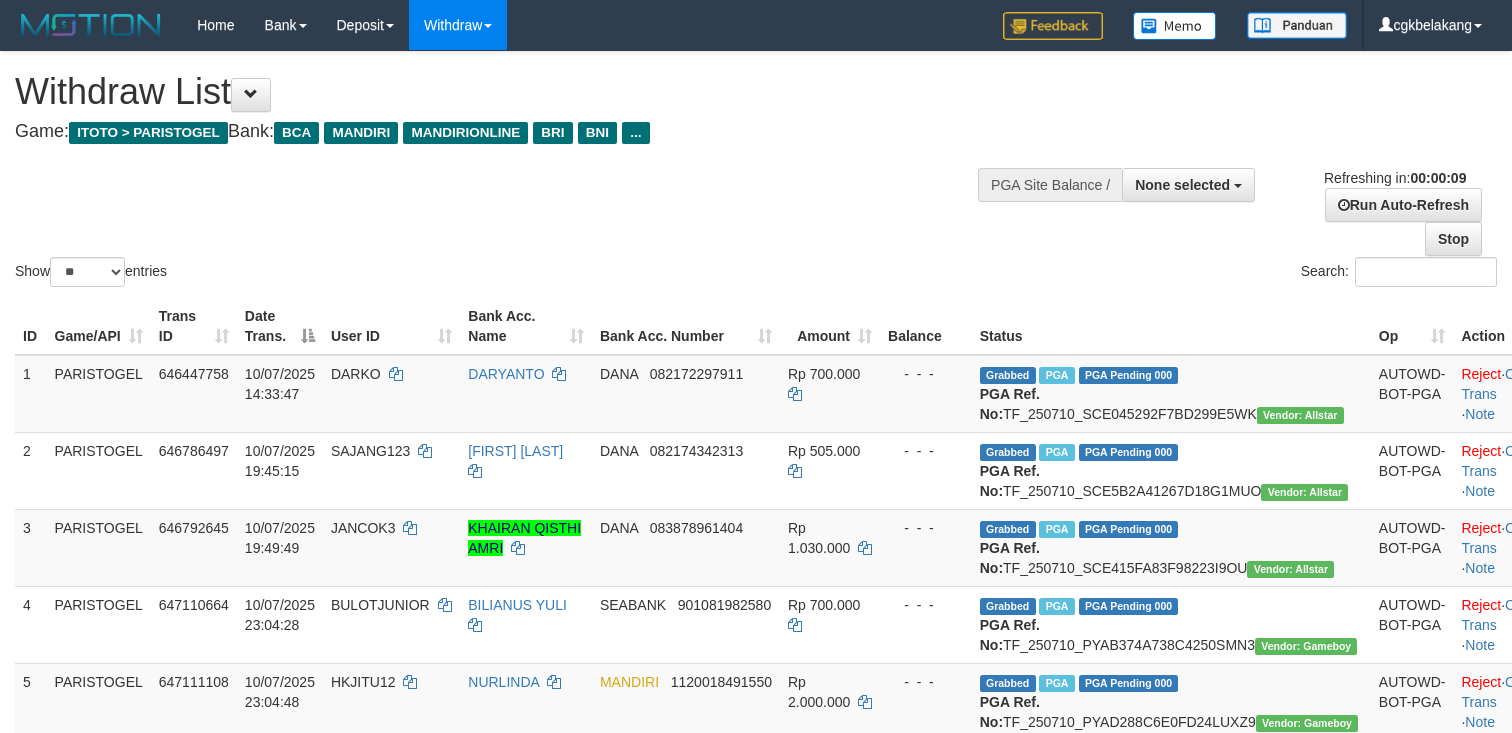 select 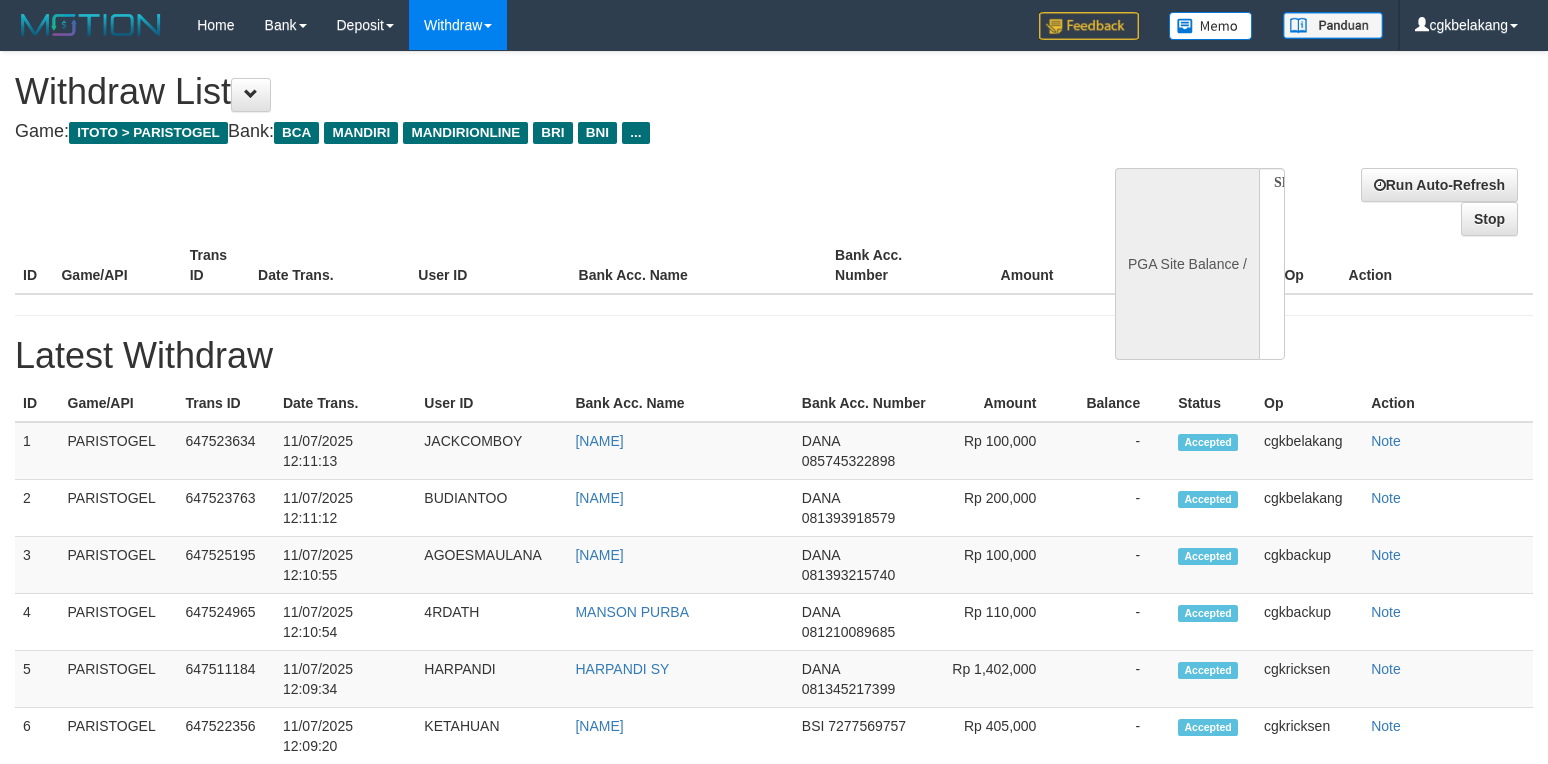 select 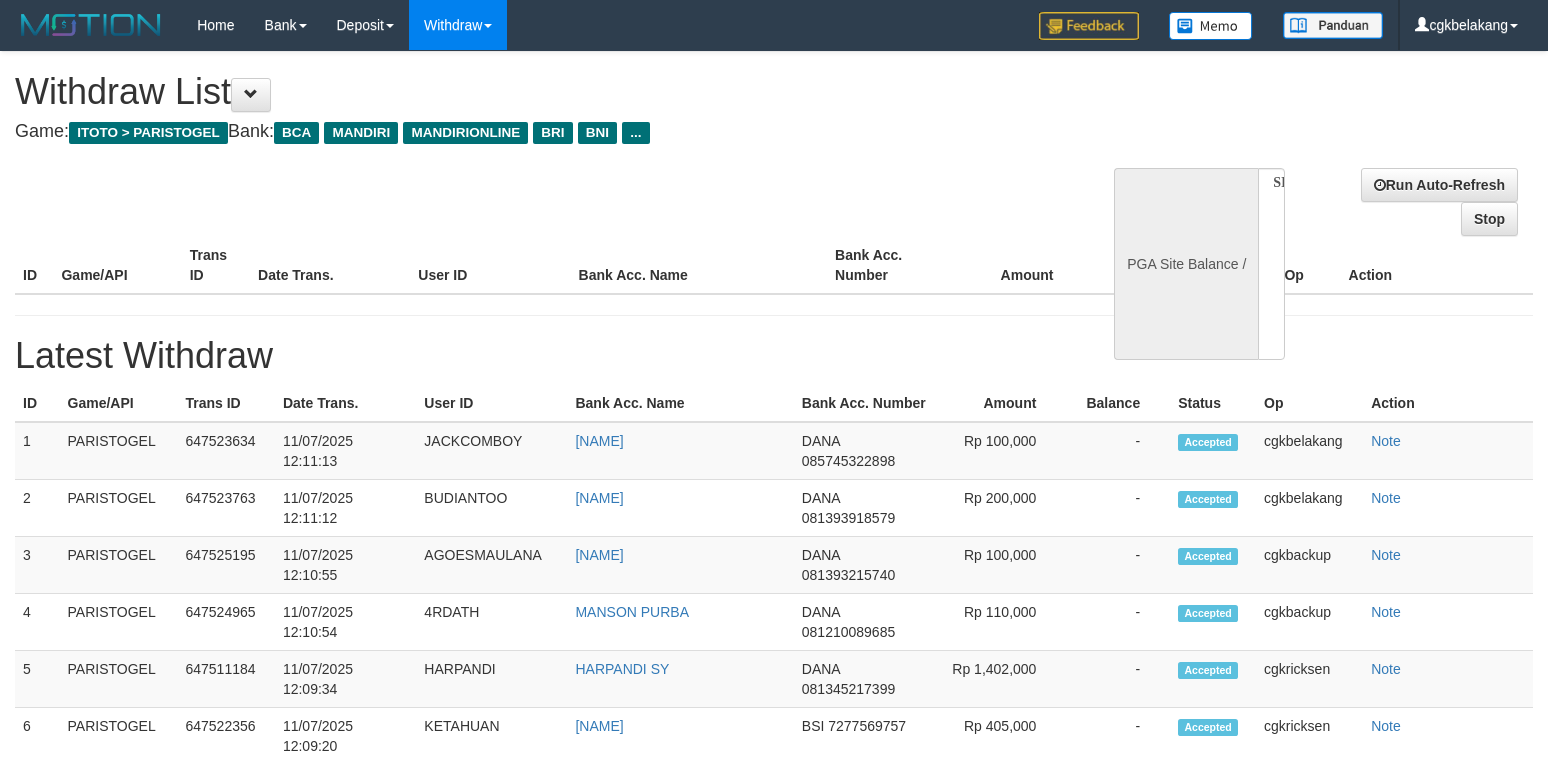 scroll, scrollTop: 0, scrollLeft: 0, axis: both 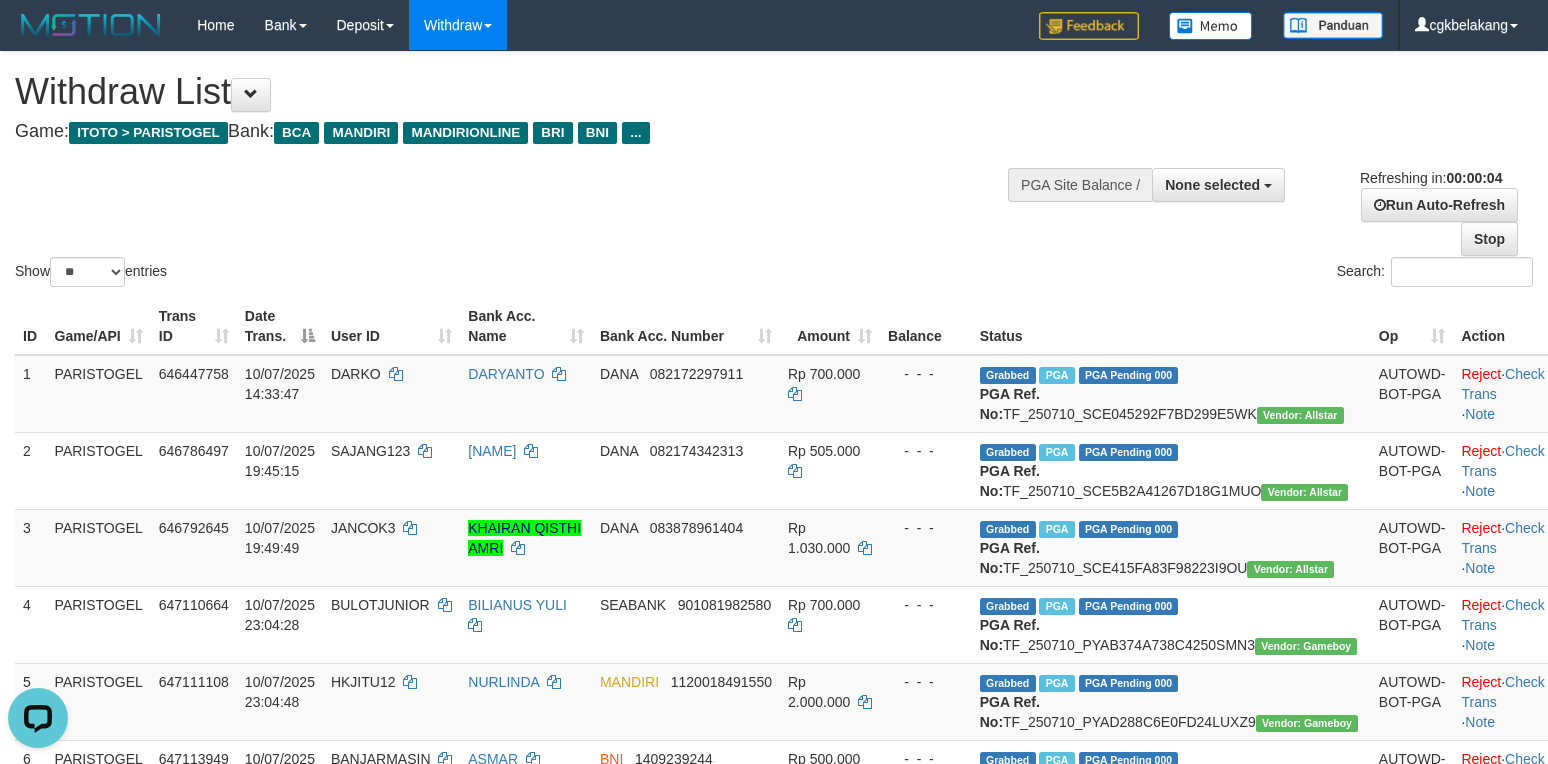 click on "Status" at bounding box center (1171, 326) 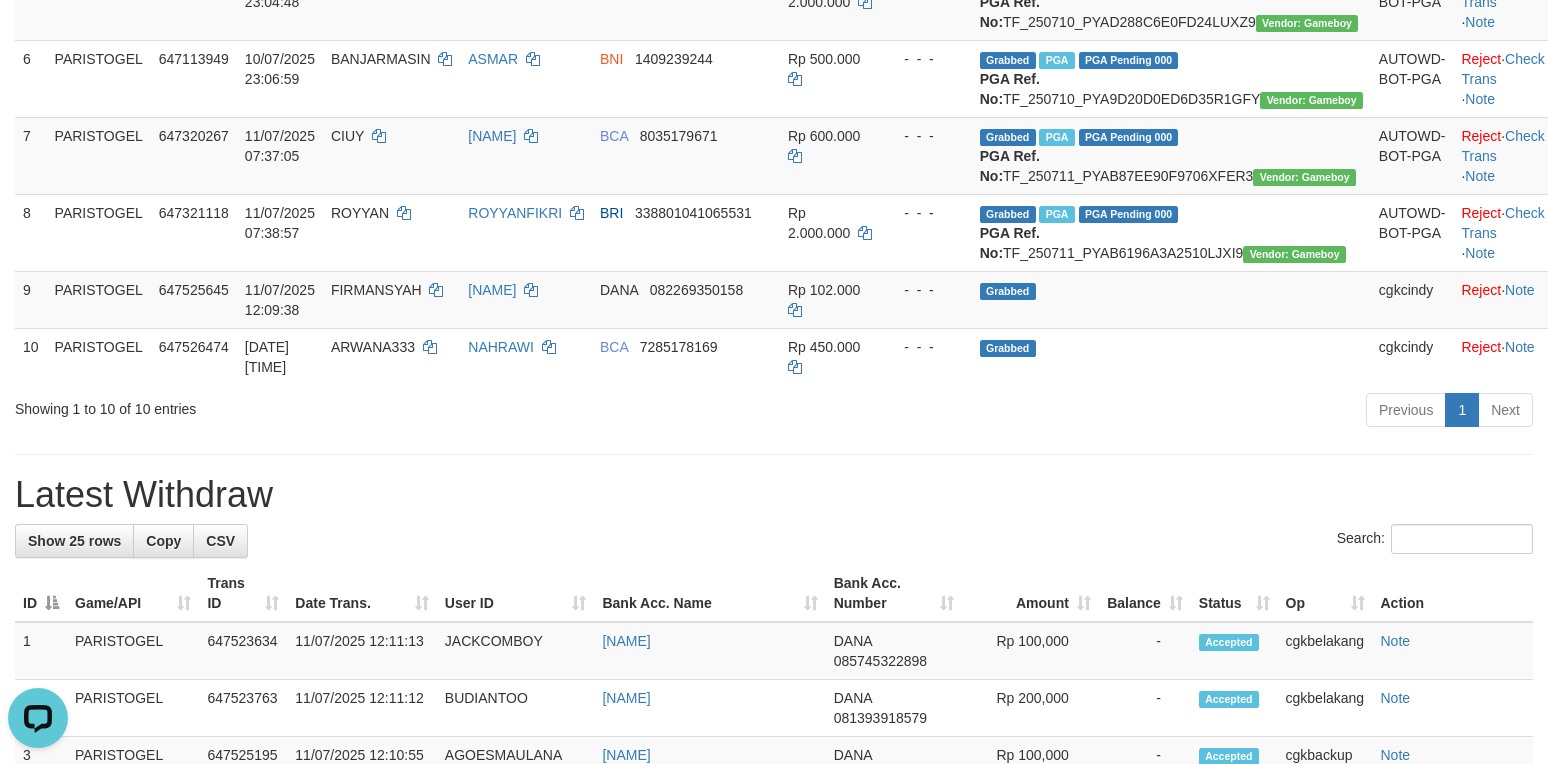 scroll, scrollTop: 933, scrollLeft: 0, axis: vertical 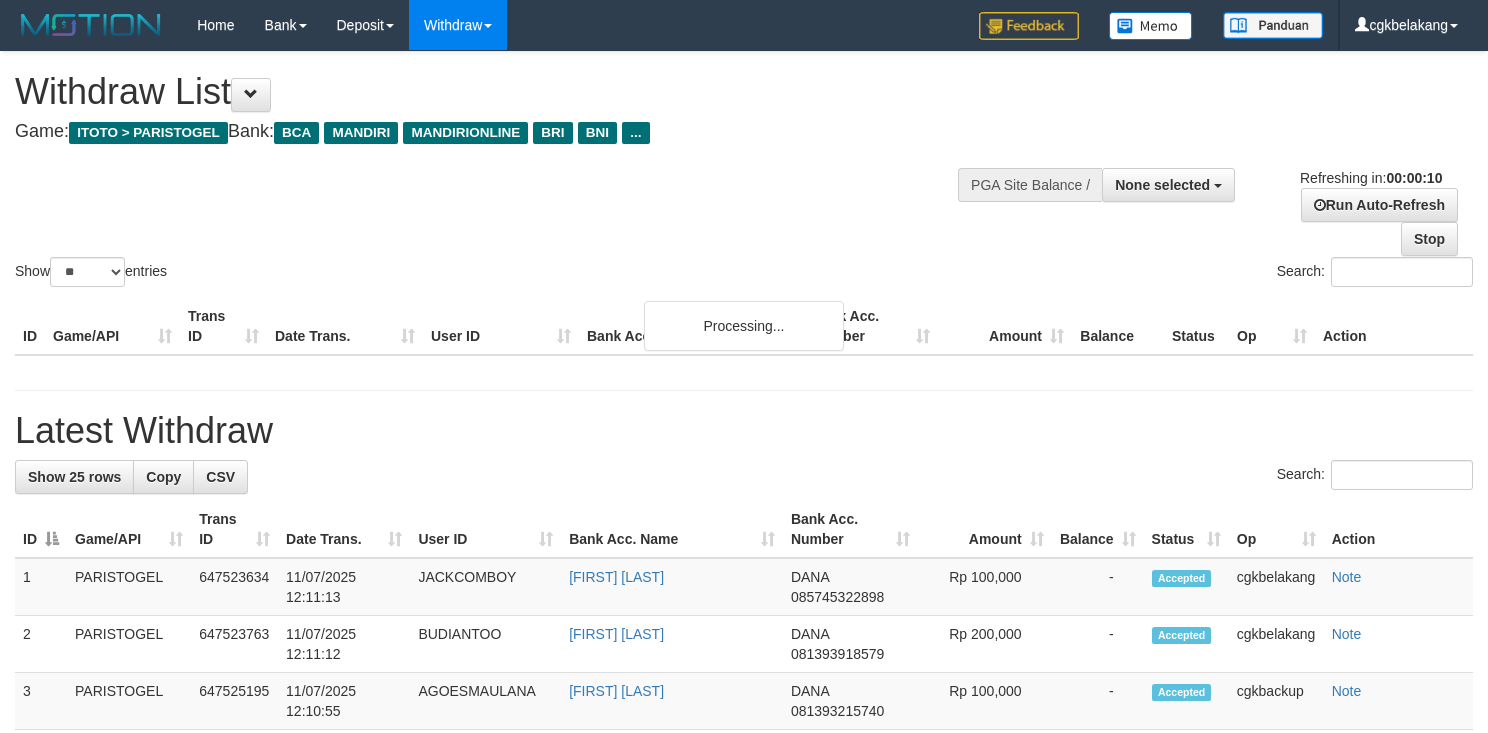 select 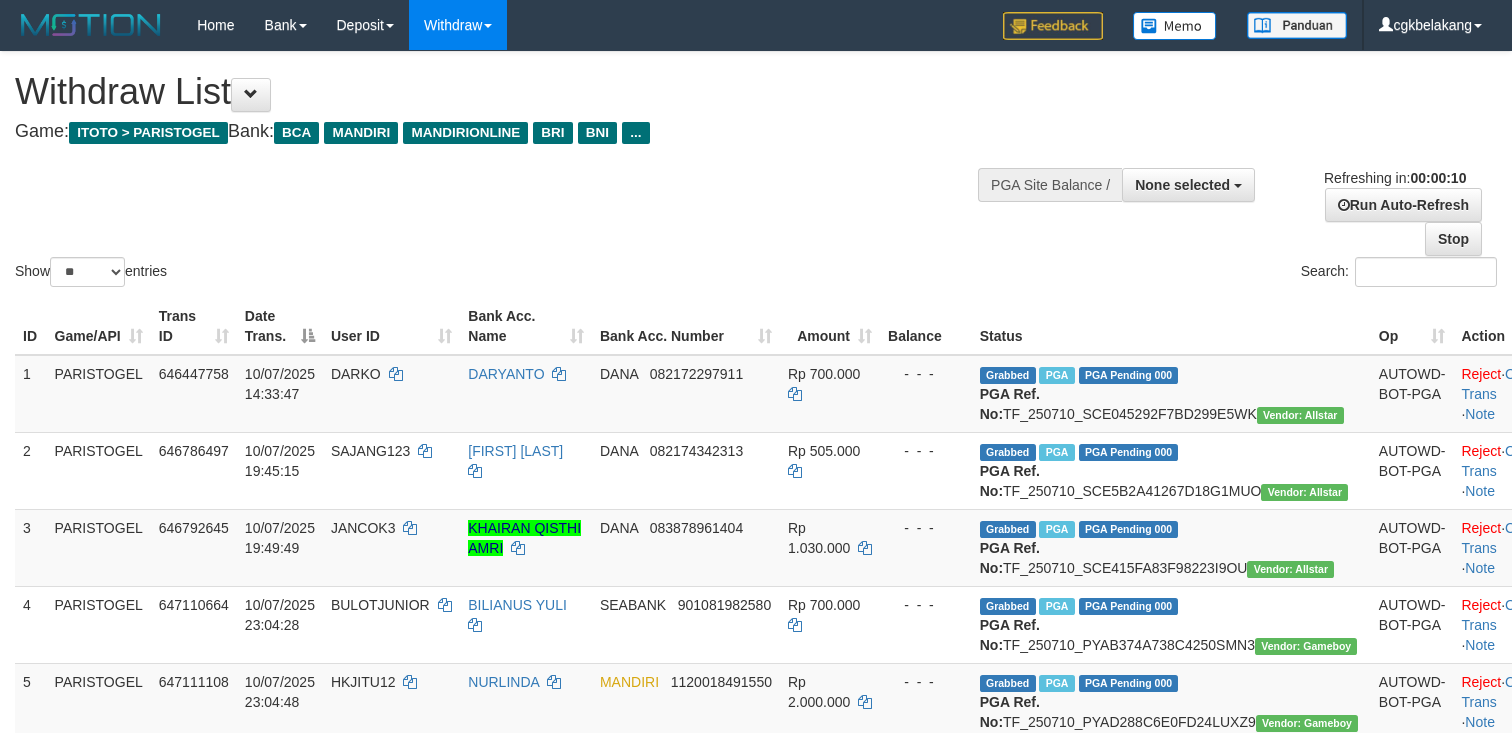 select 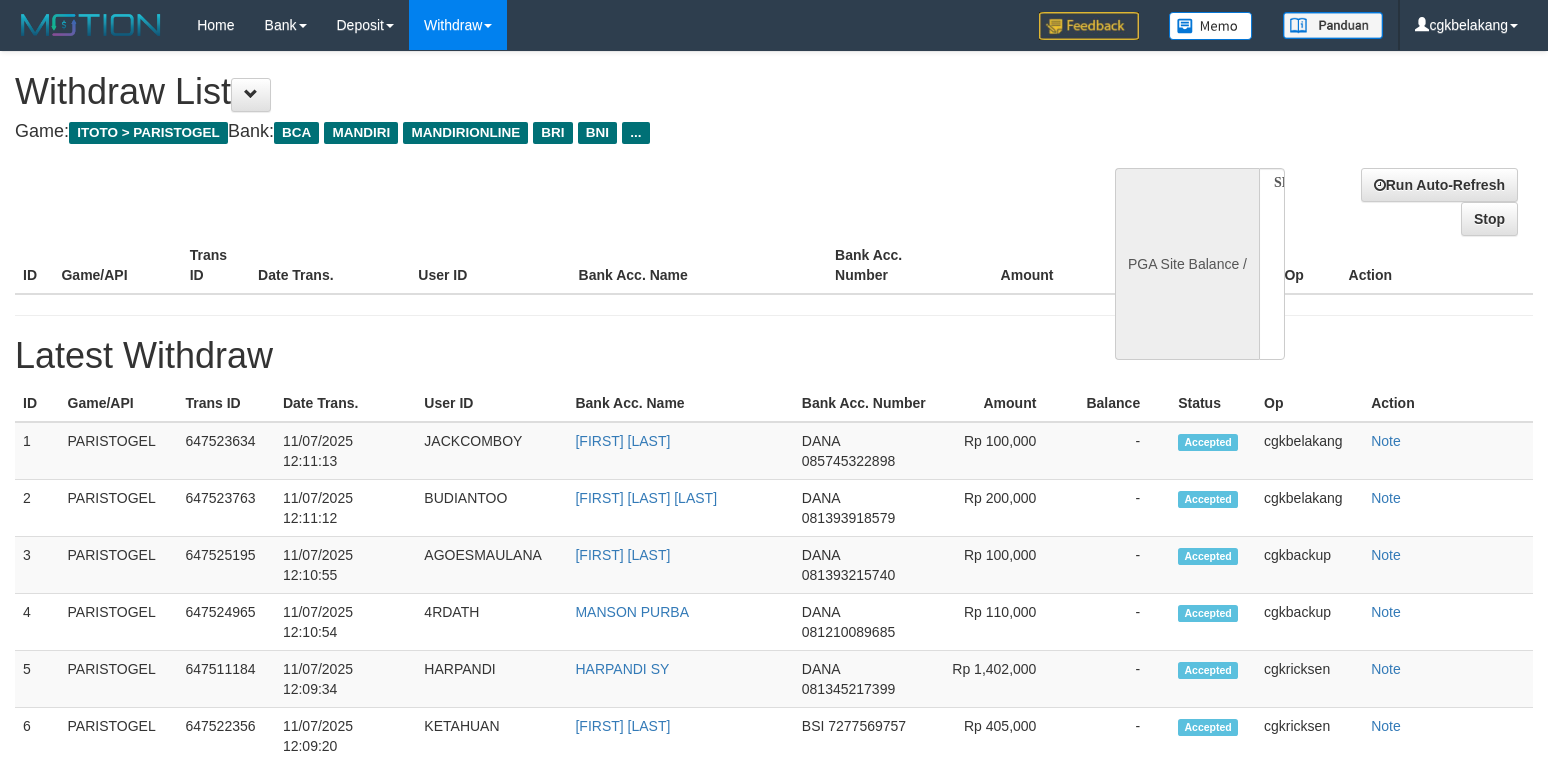 select 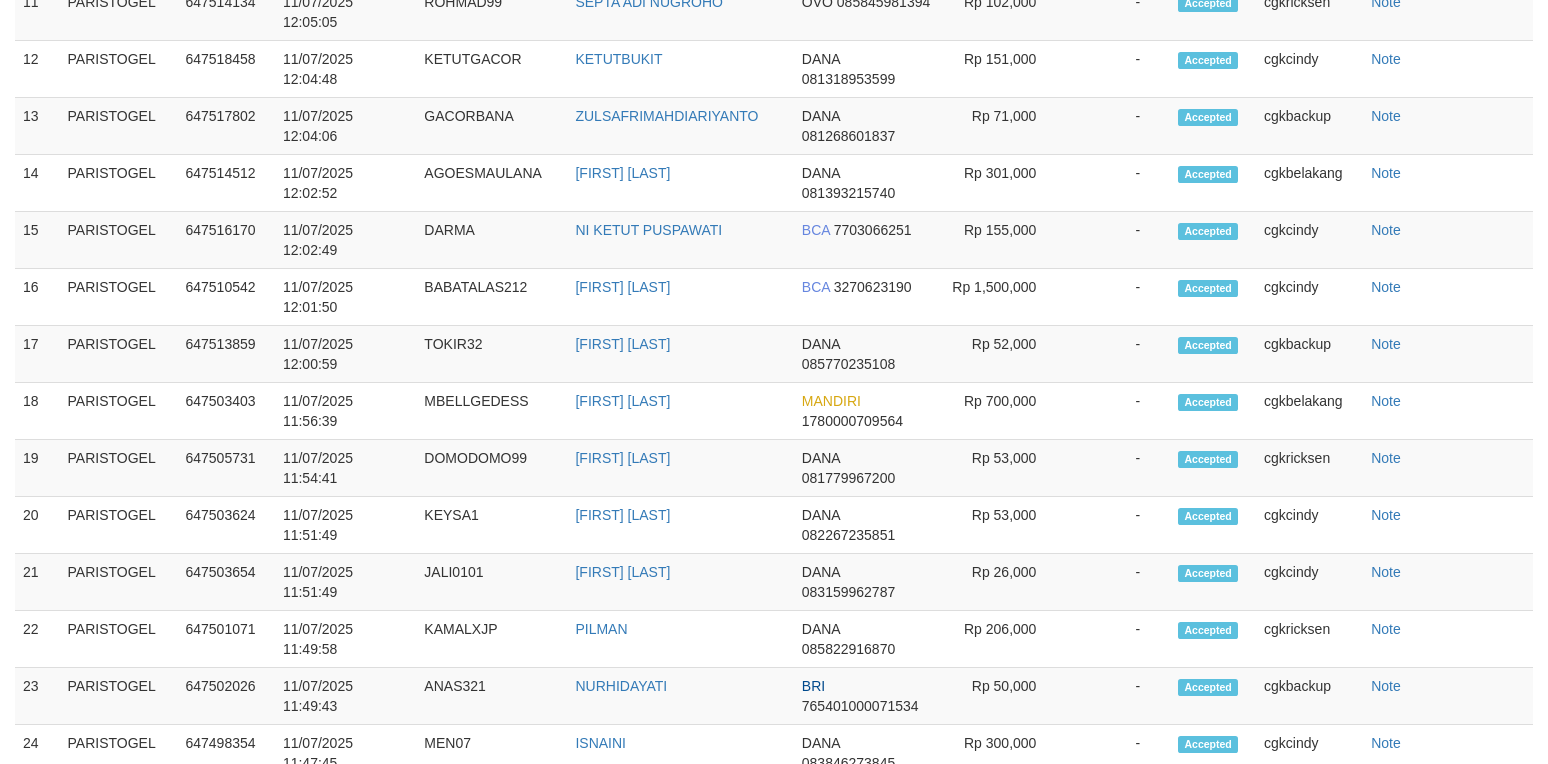 select on "**" 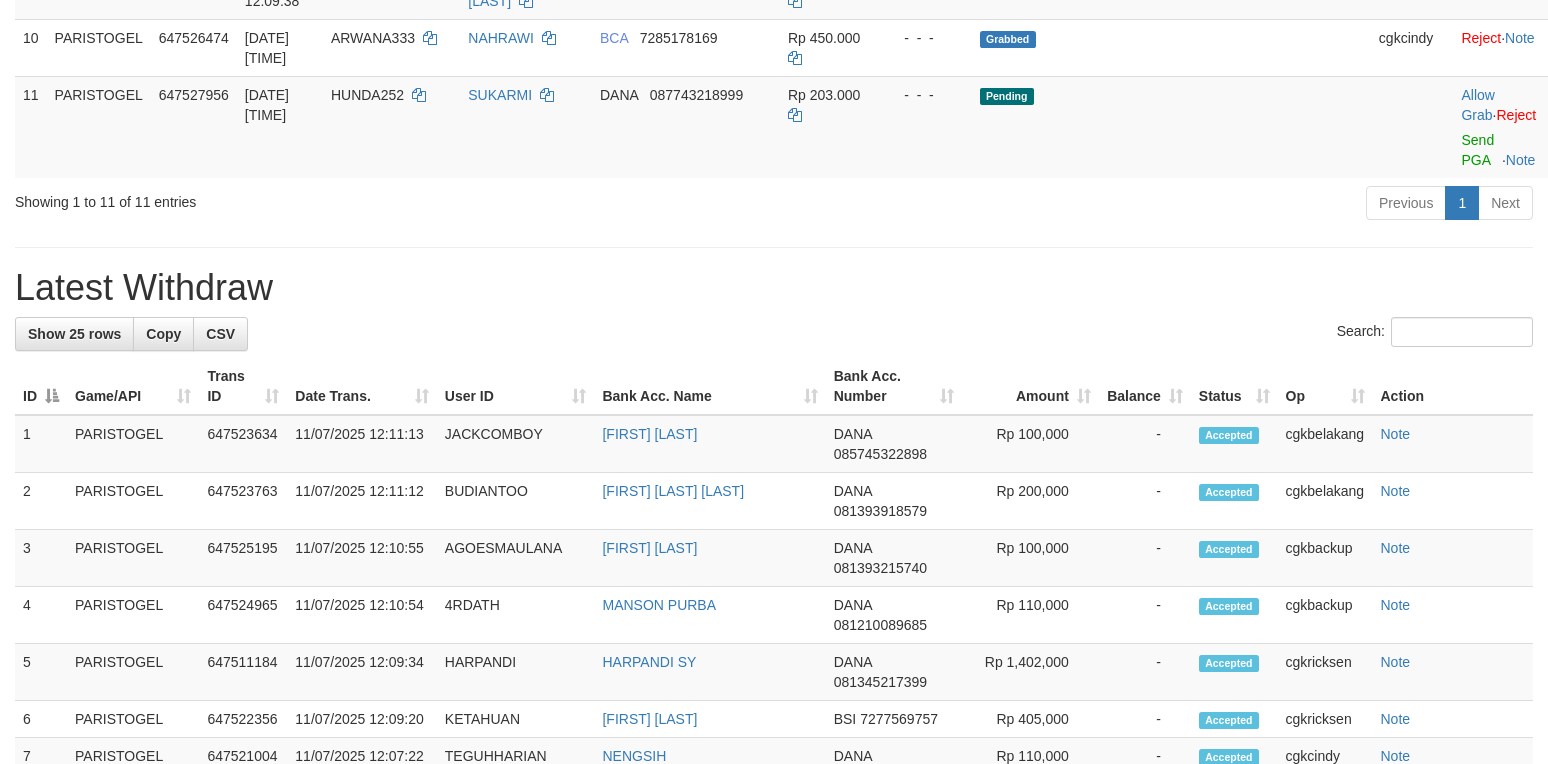 scroll, scrollTop: 933, scrollLeft: 0, axis: vertical 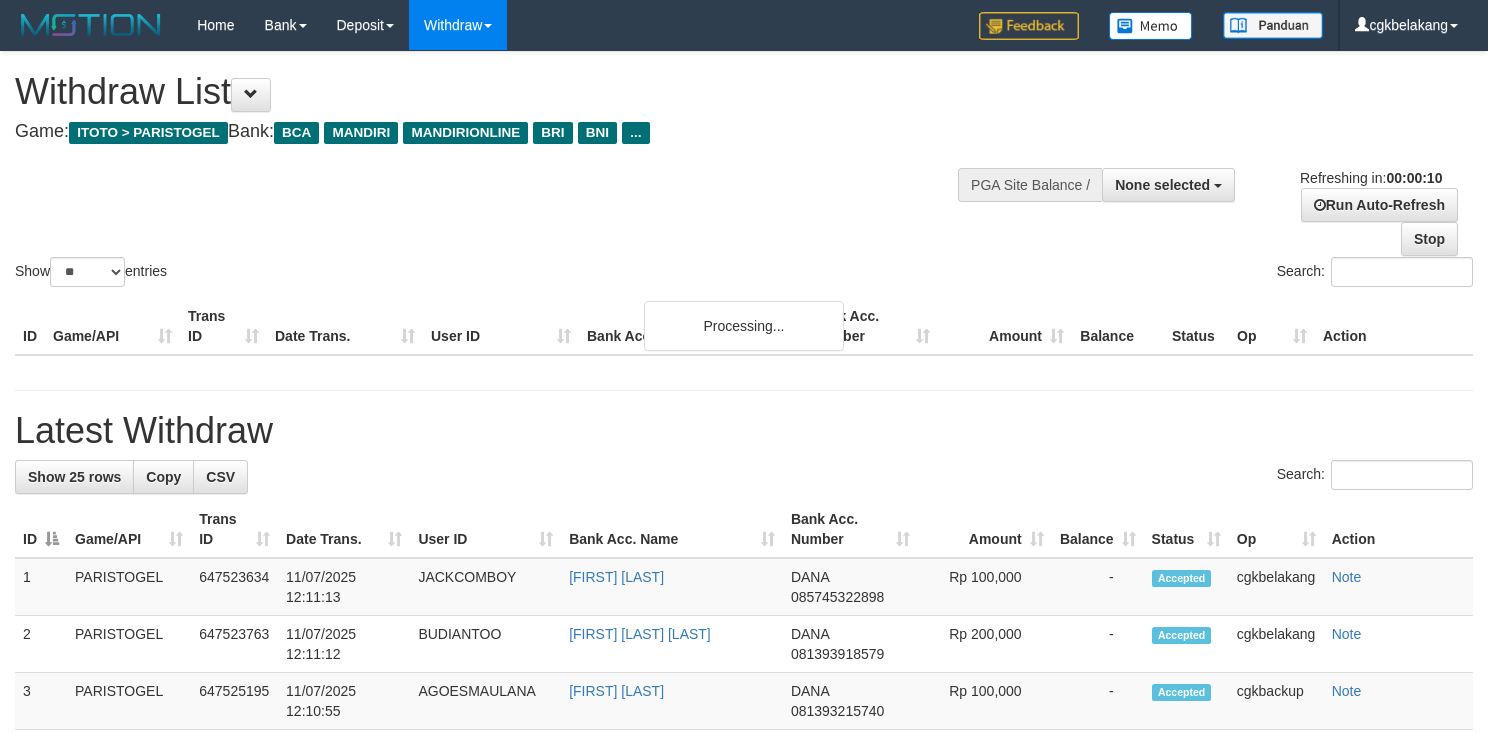 select 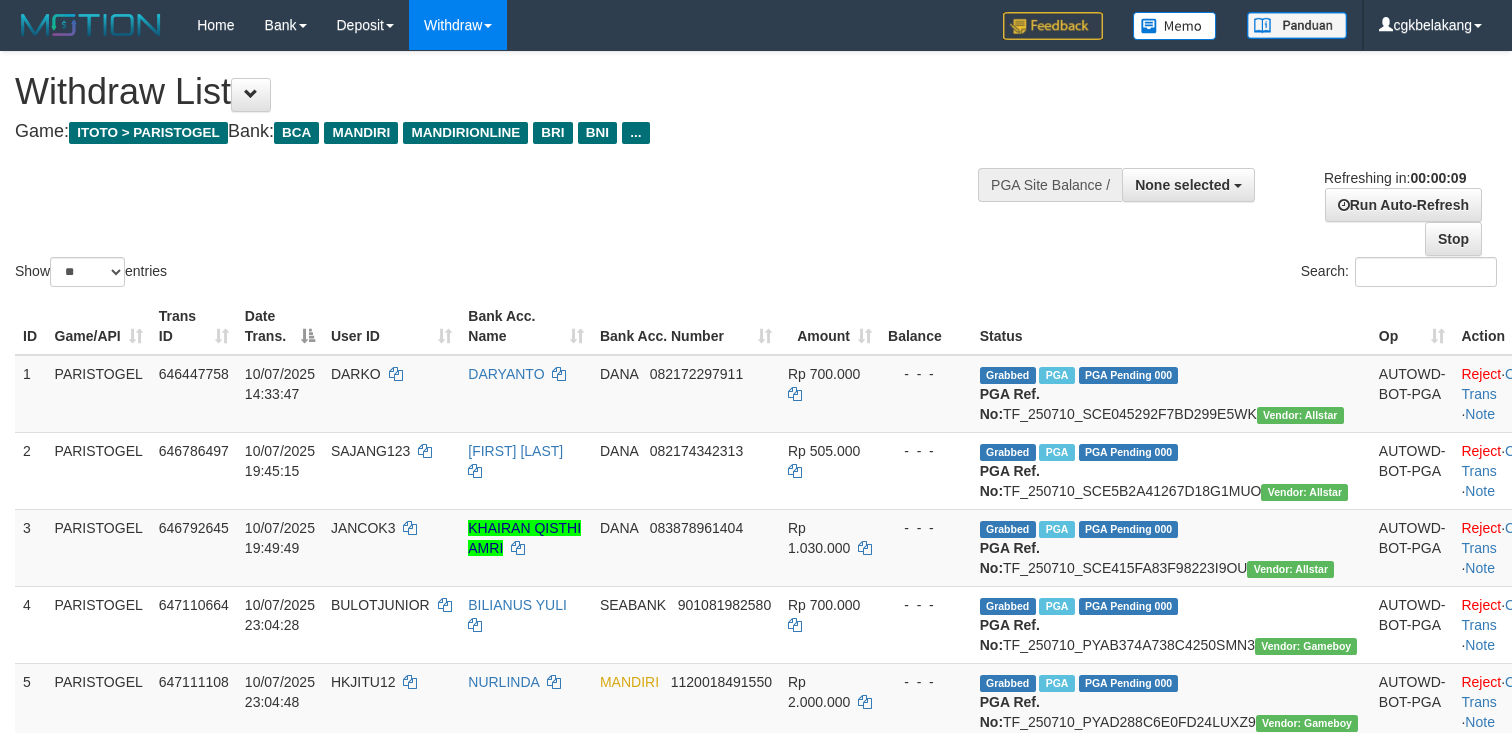 select 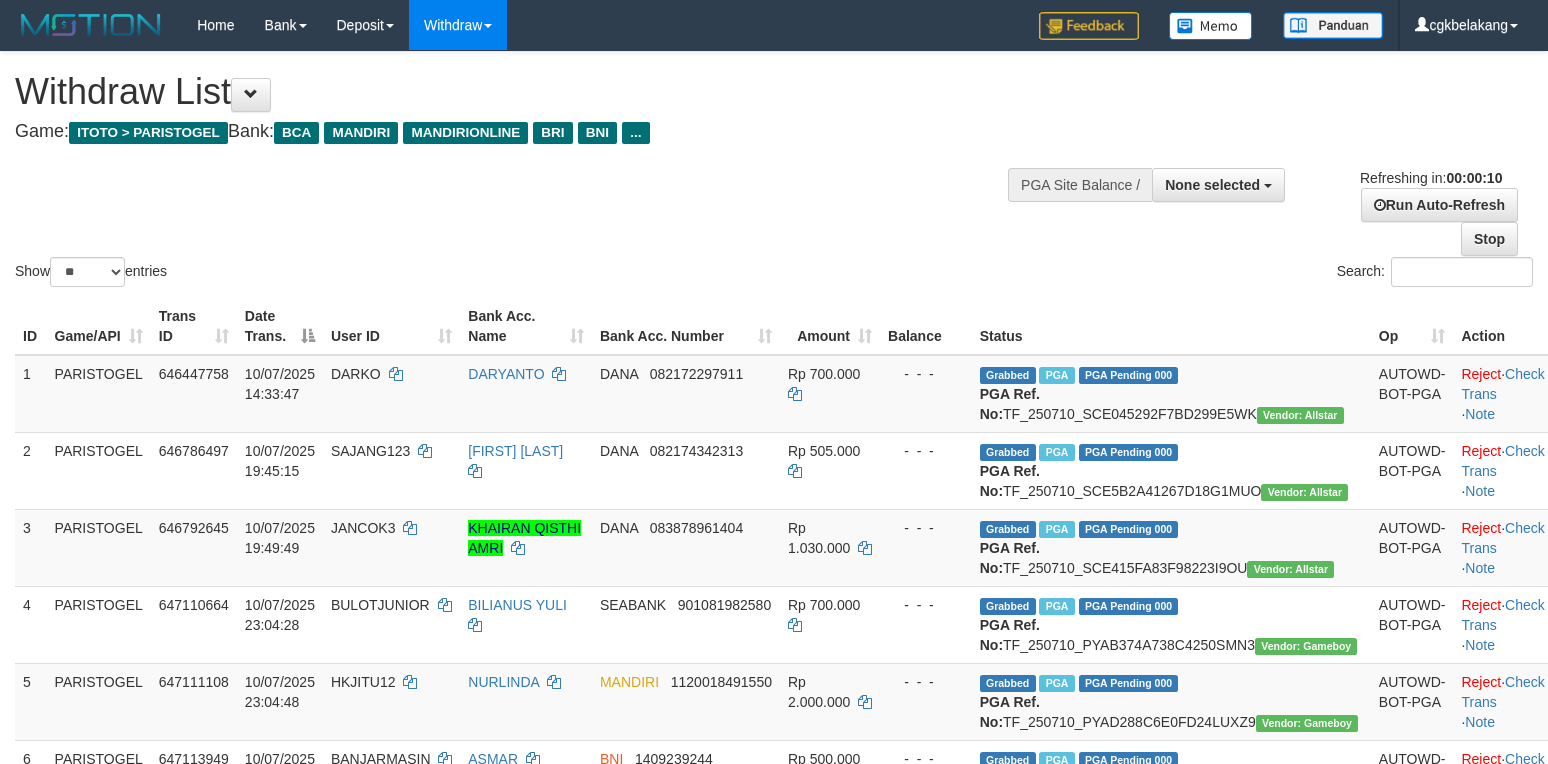 select 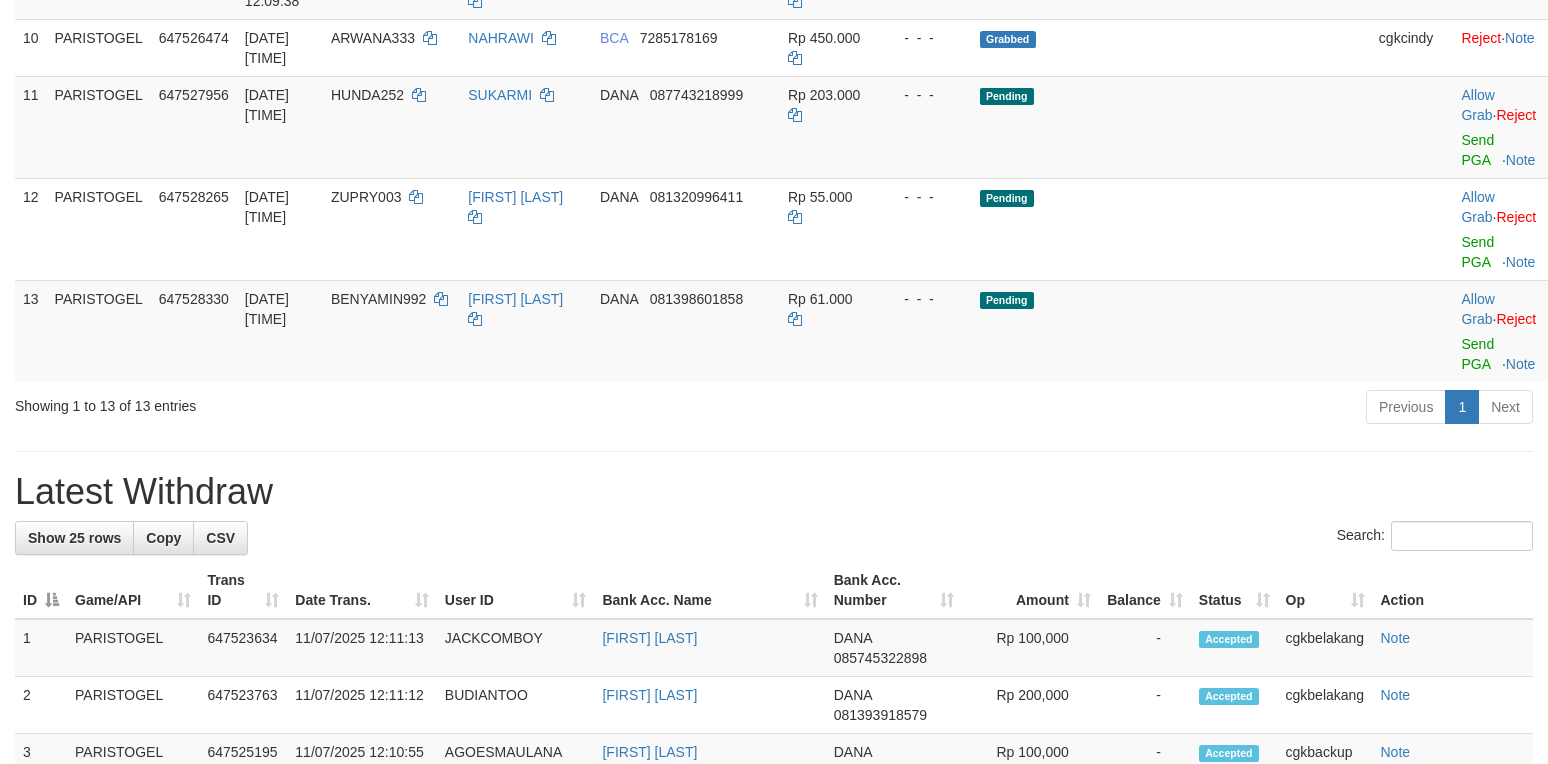 scroll, scrollTop: 933, scrollLeft: 0, axis: vertical 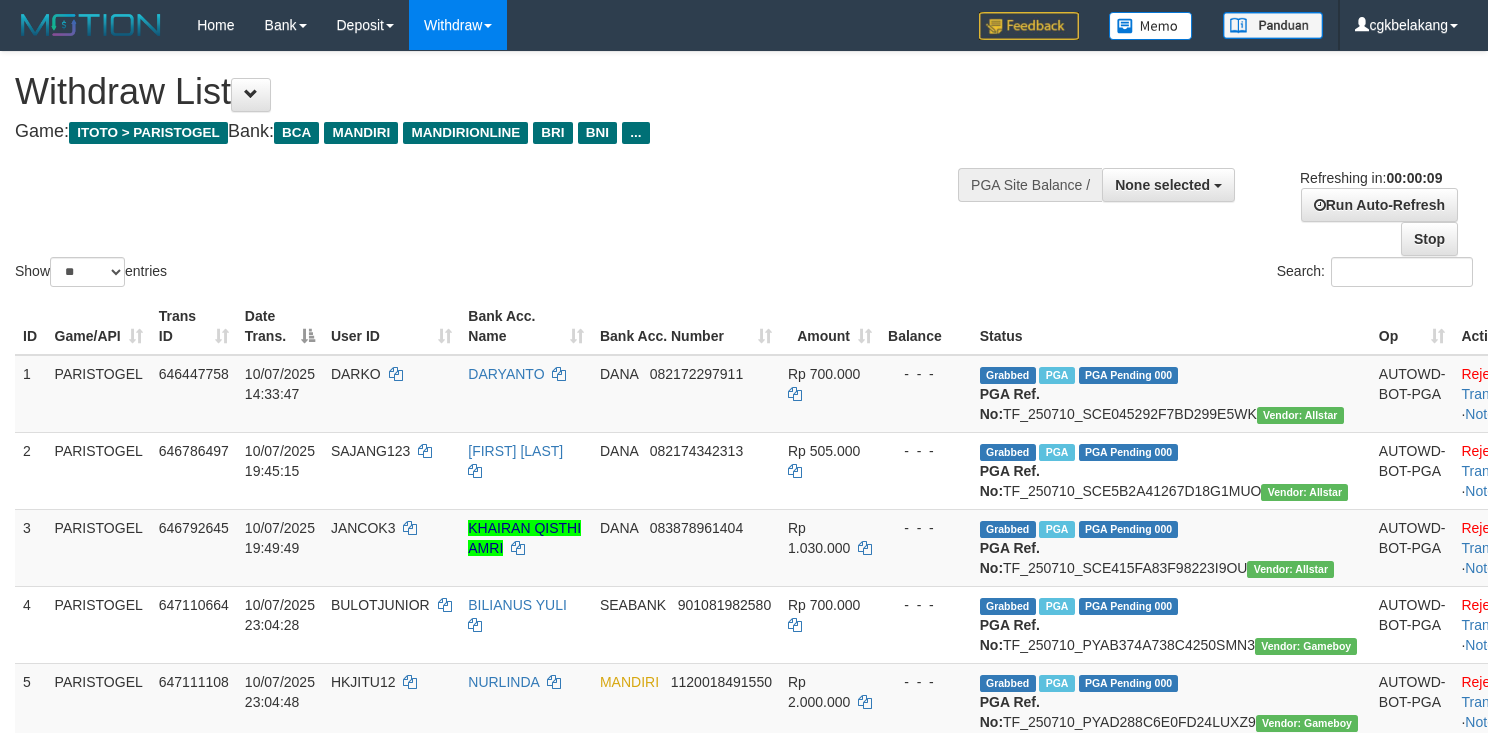select 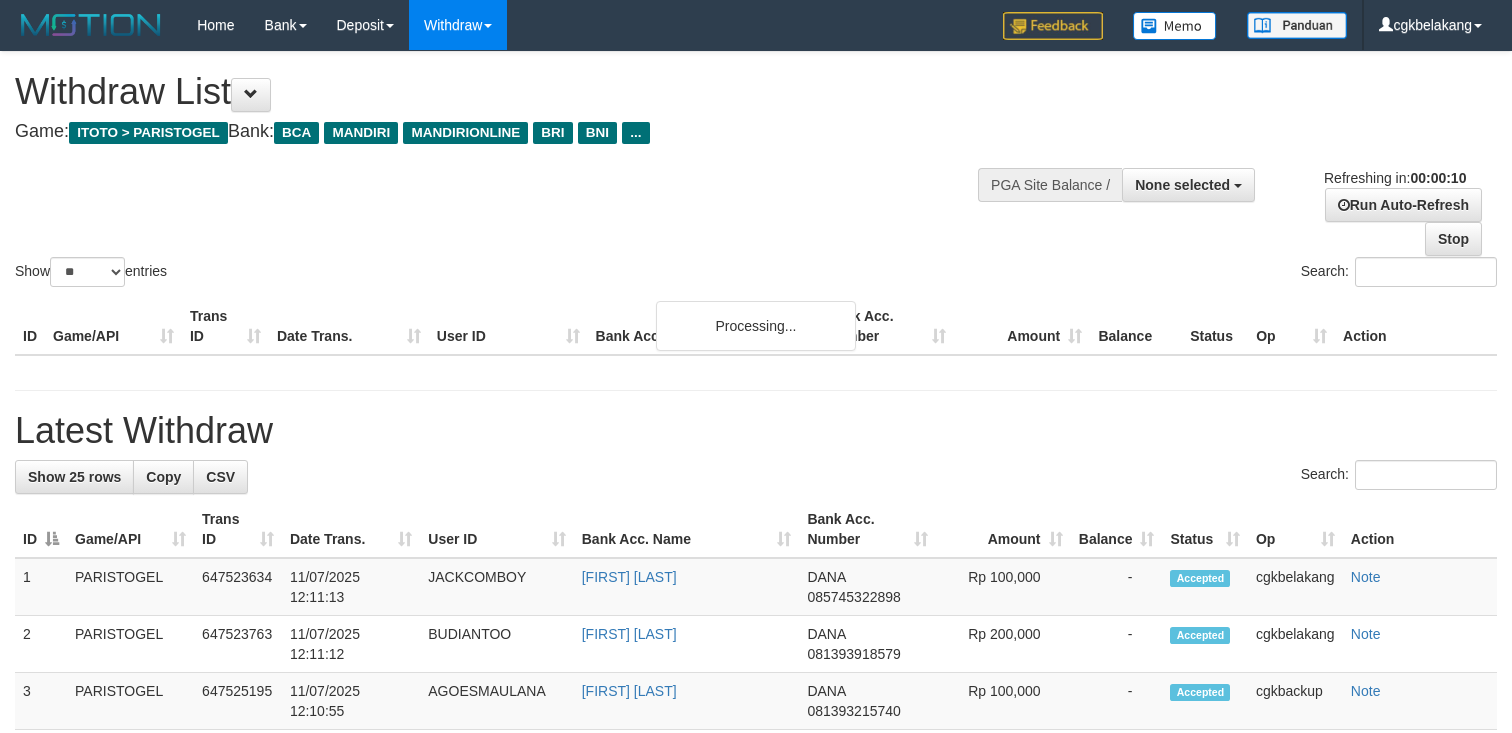 select 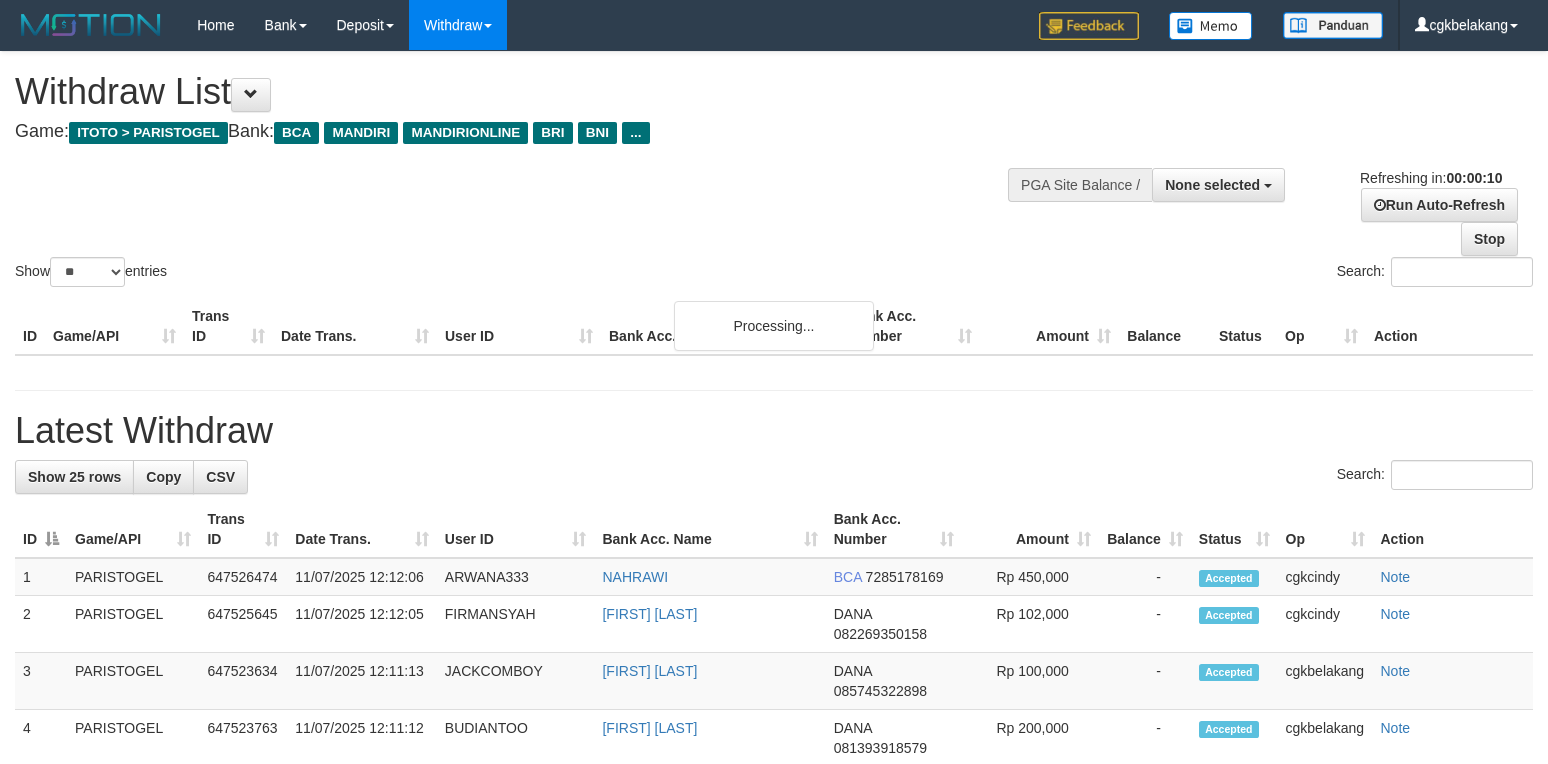 select 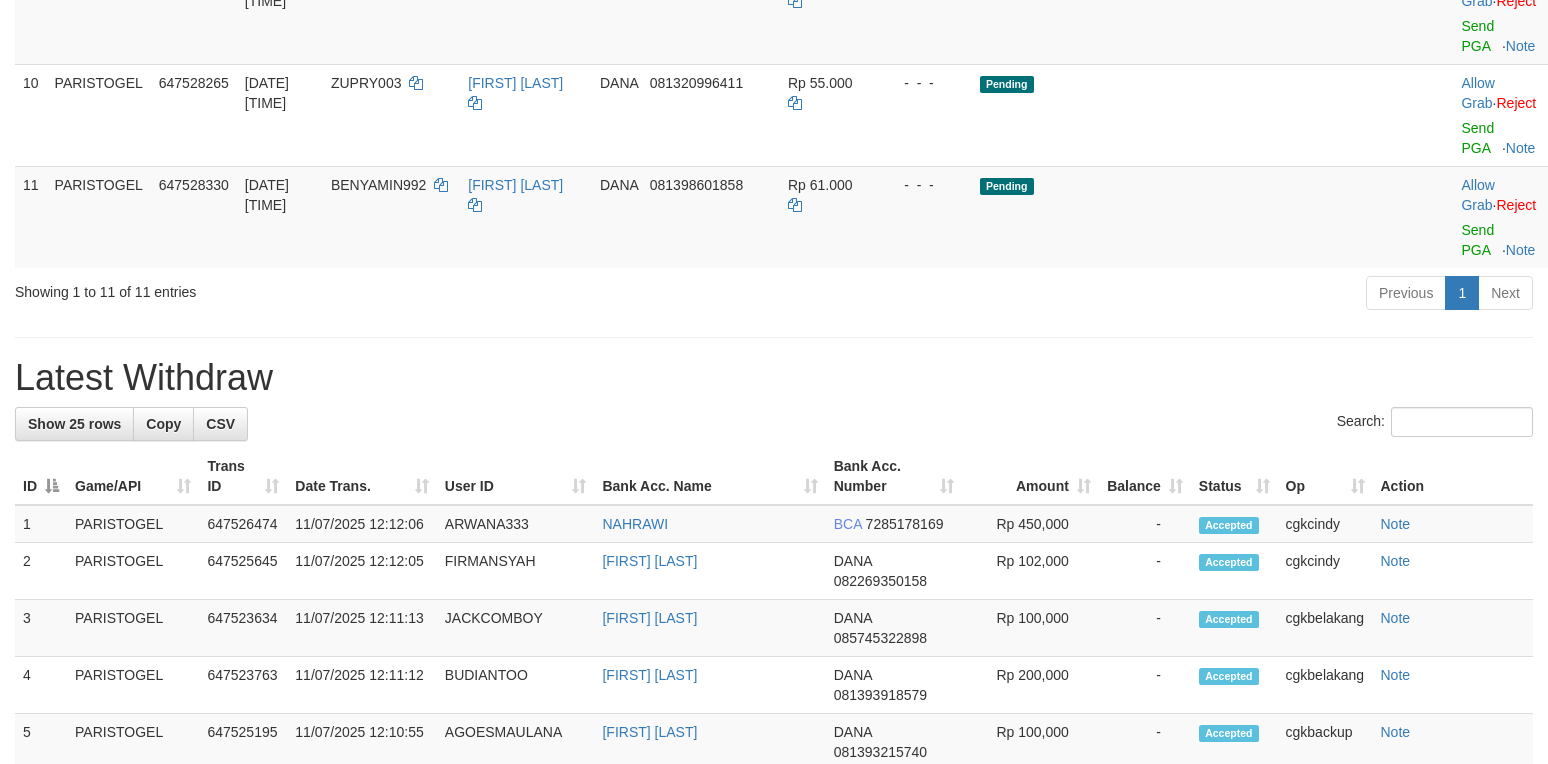 scroll, scrollTop: 933, scrollLeft: 0, axis: vertical 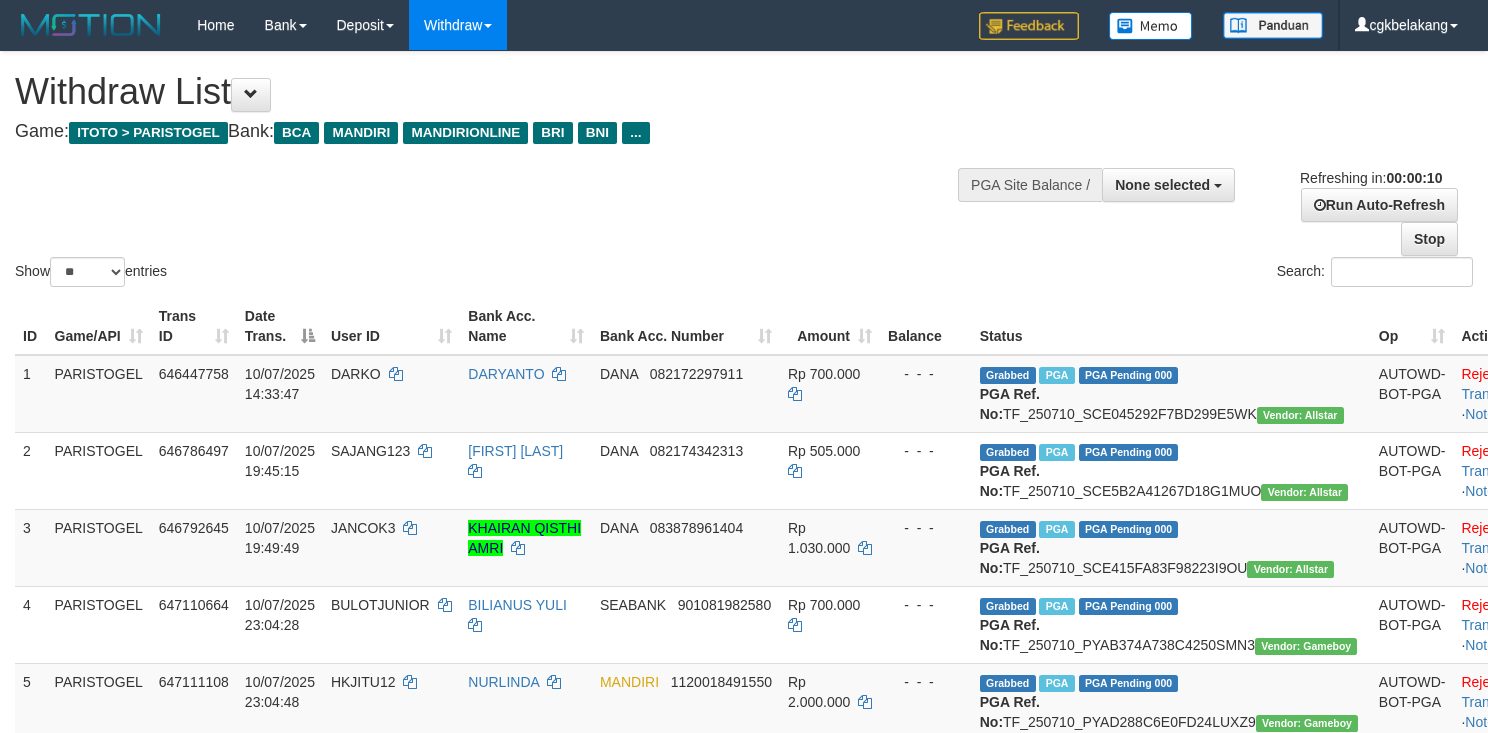 select 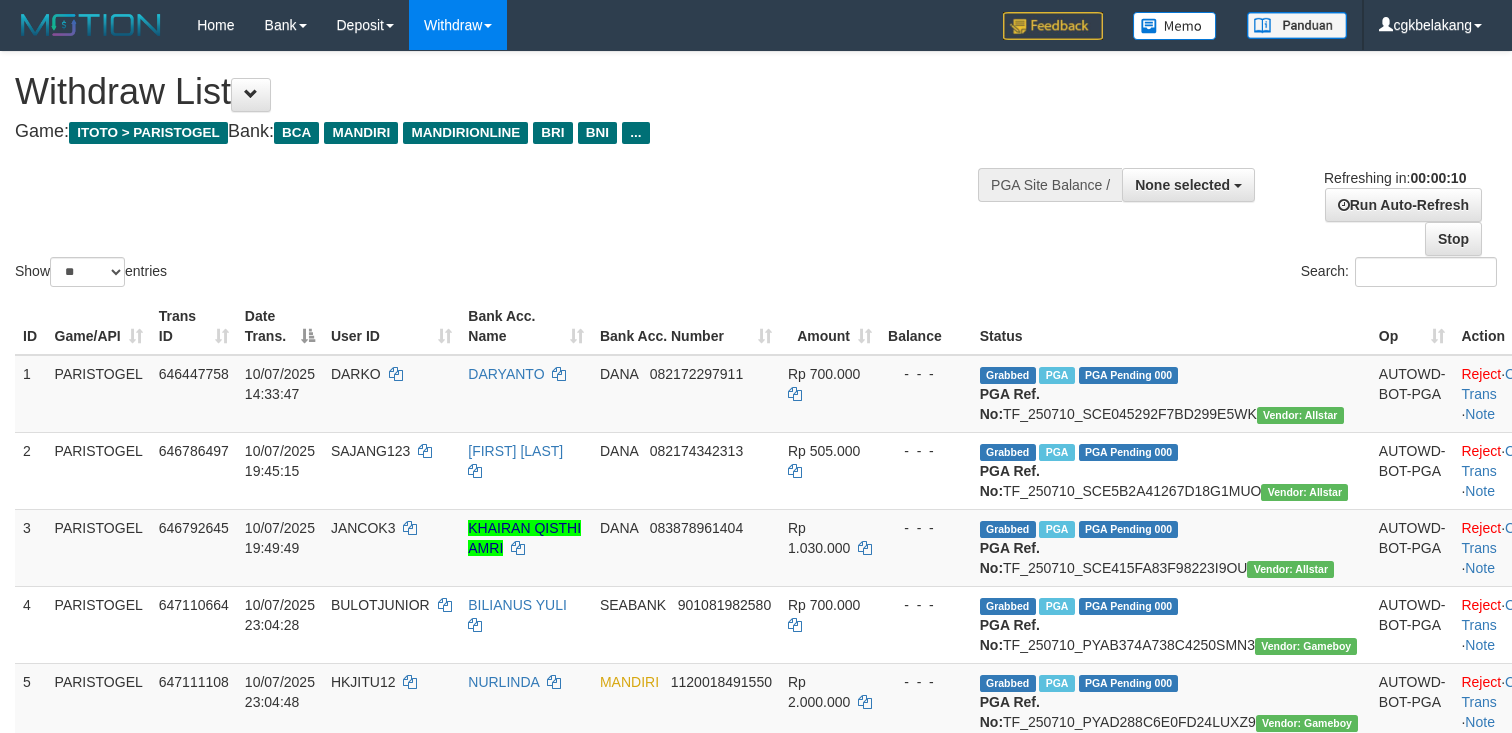 select 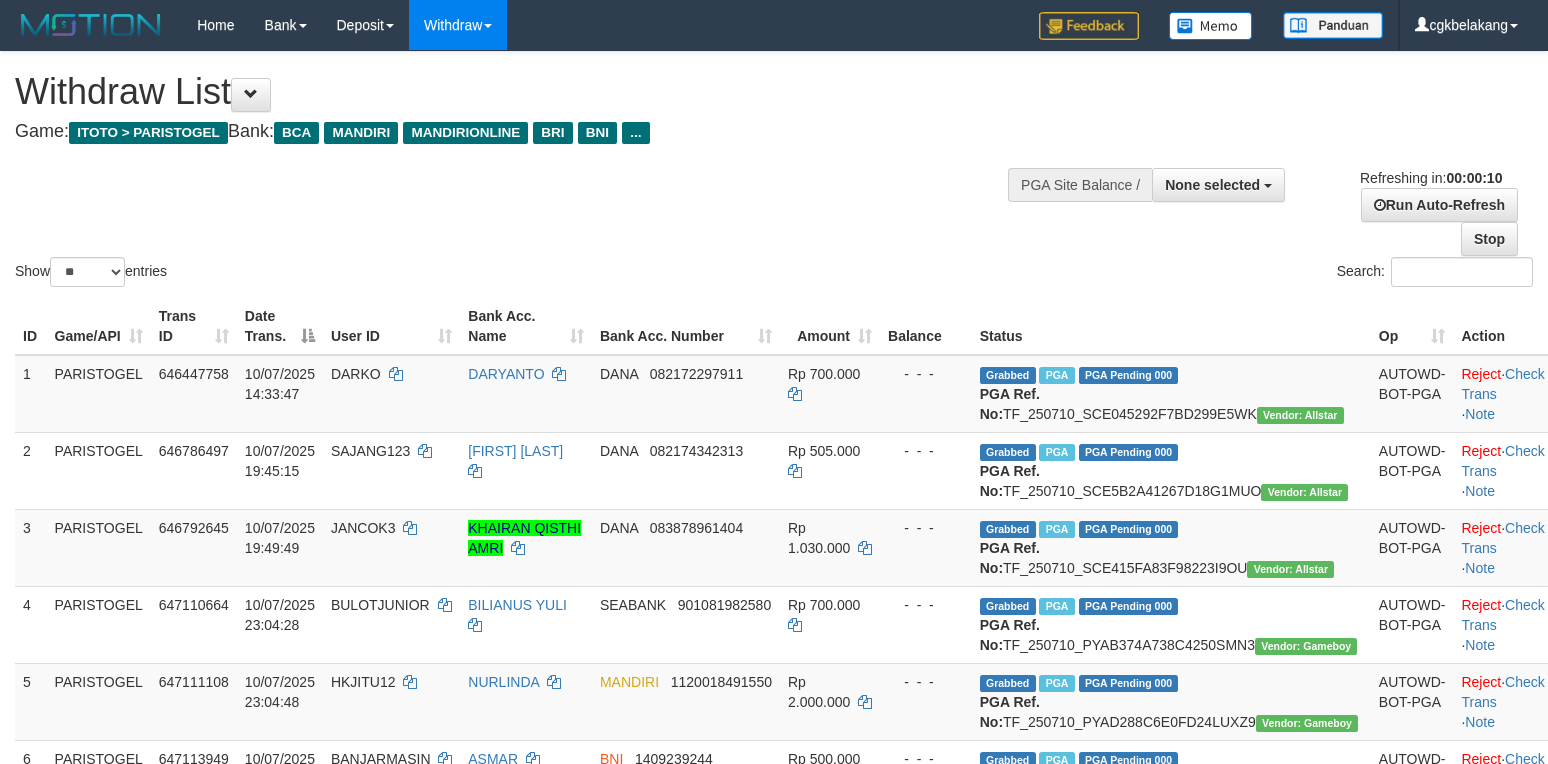 select 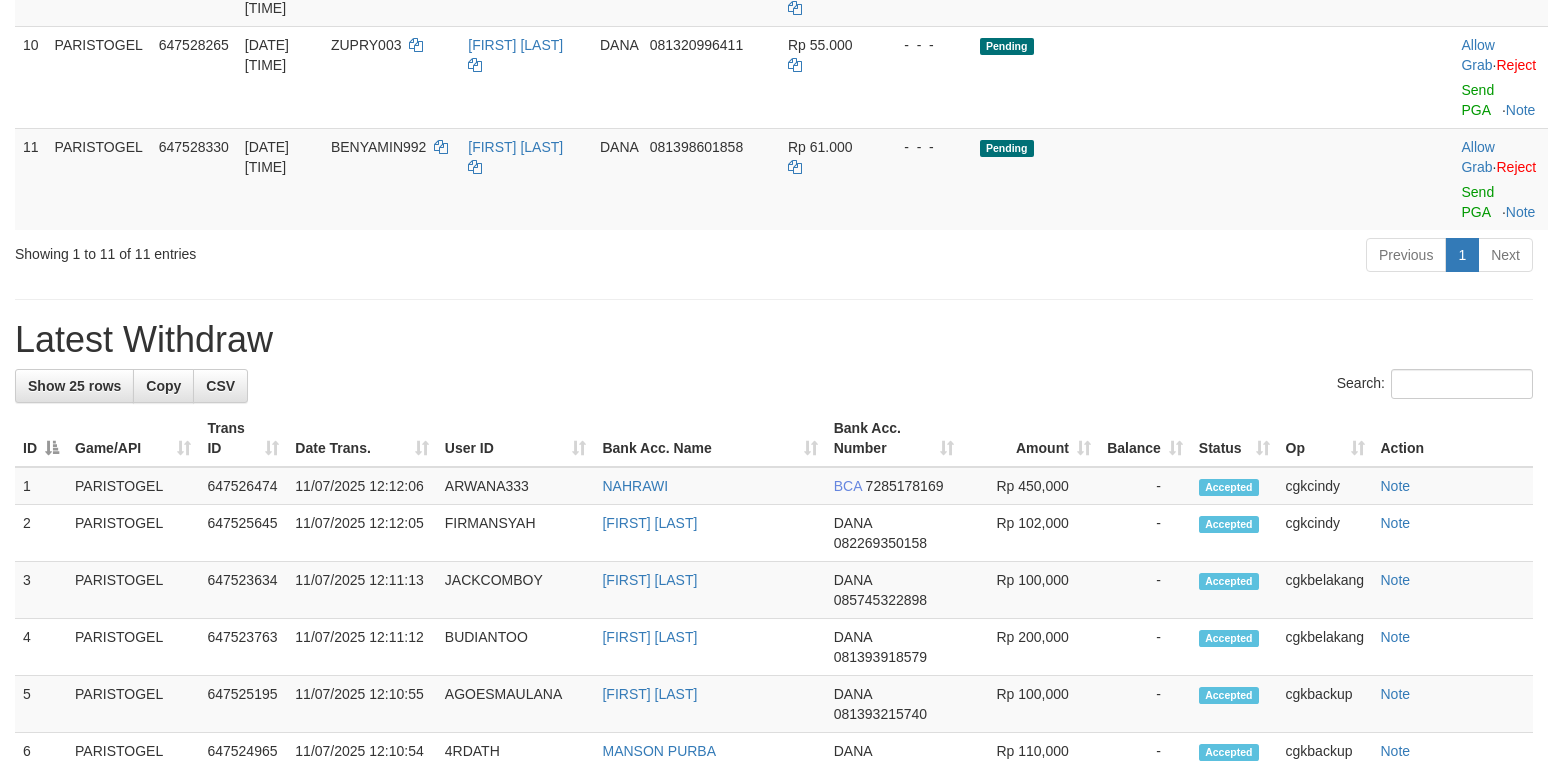 scroll, scrollTop: 736, scrollLeft: 0, axis: vertical 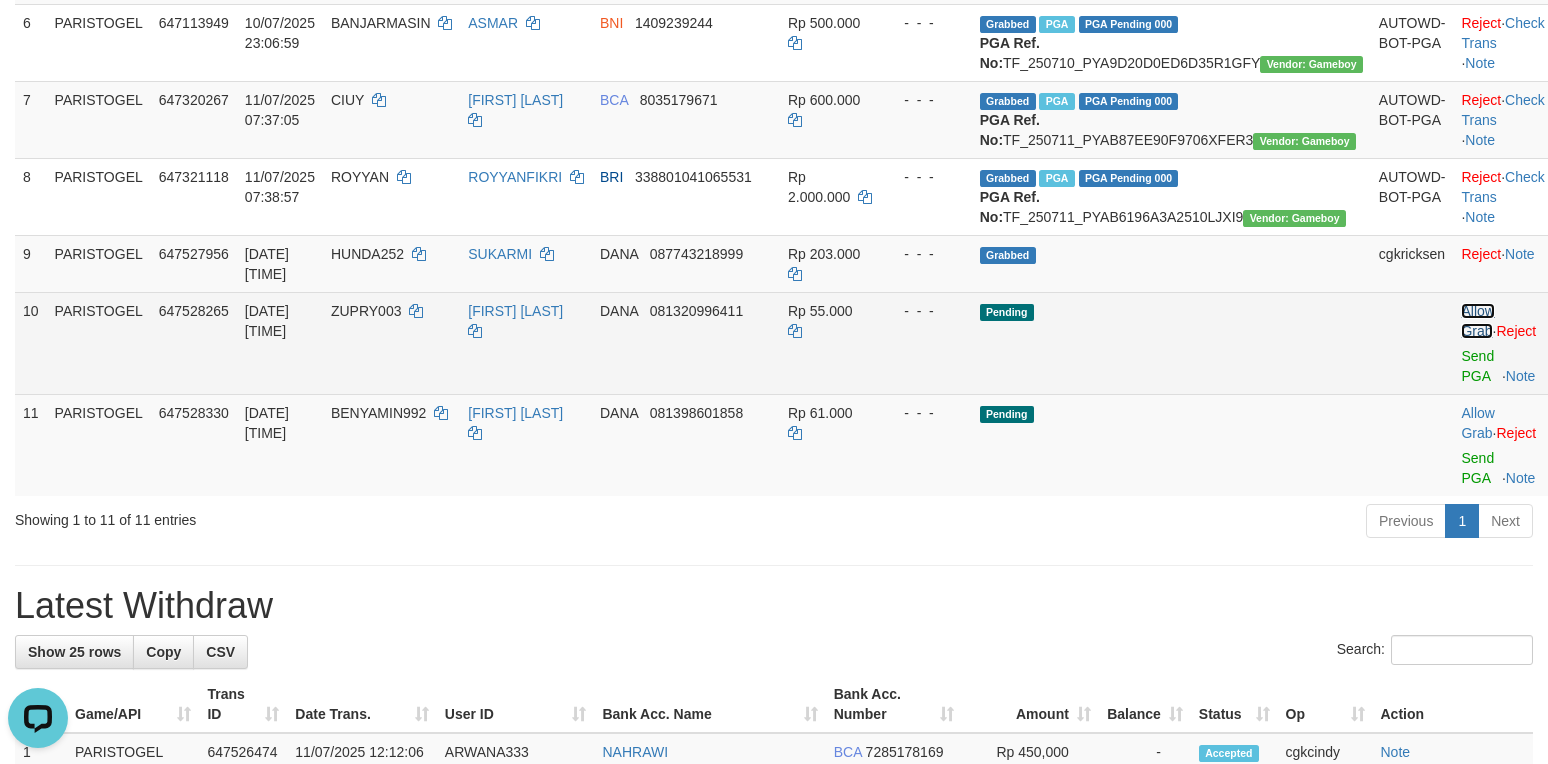 click on "Allow Grab" at bounding box center (1477, 321) 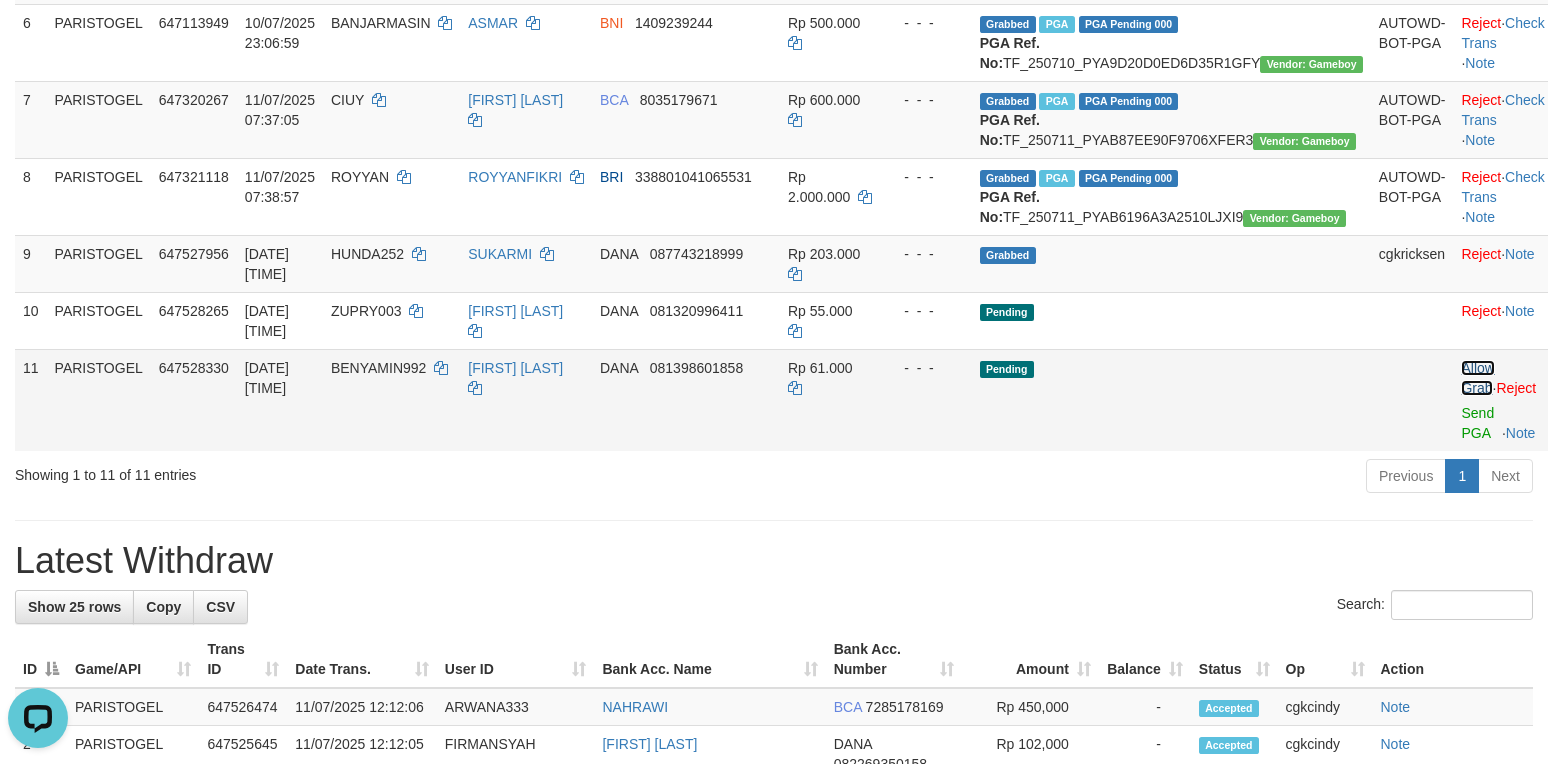 click on "Allow Grab" at bounding box center (1477, 378) 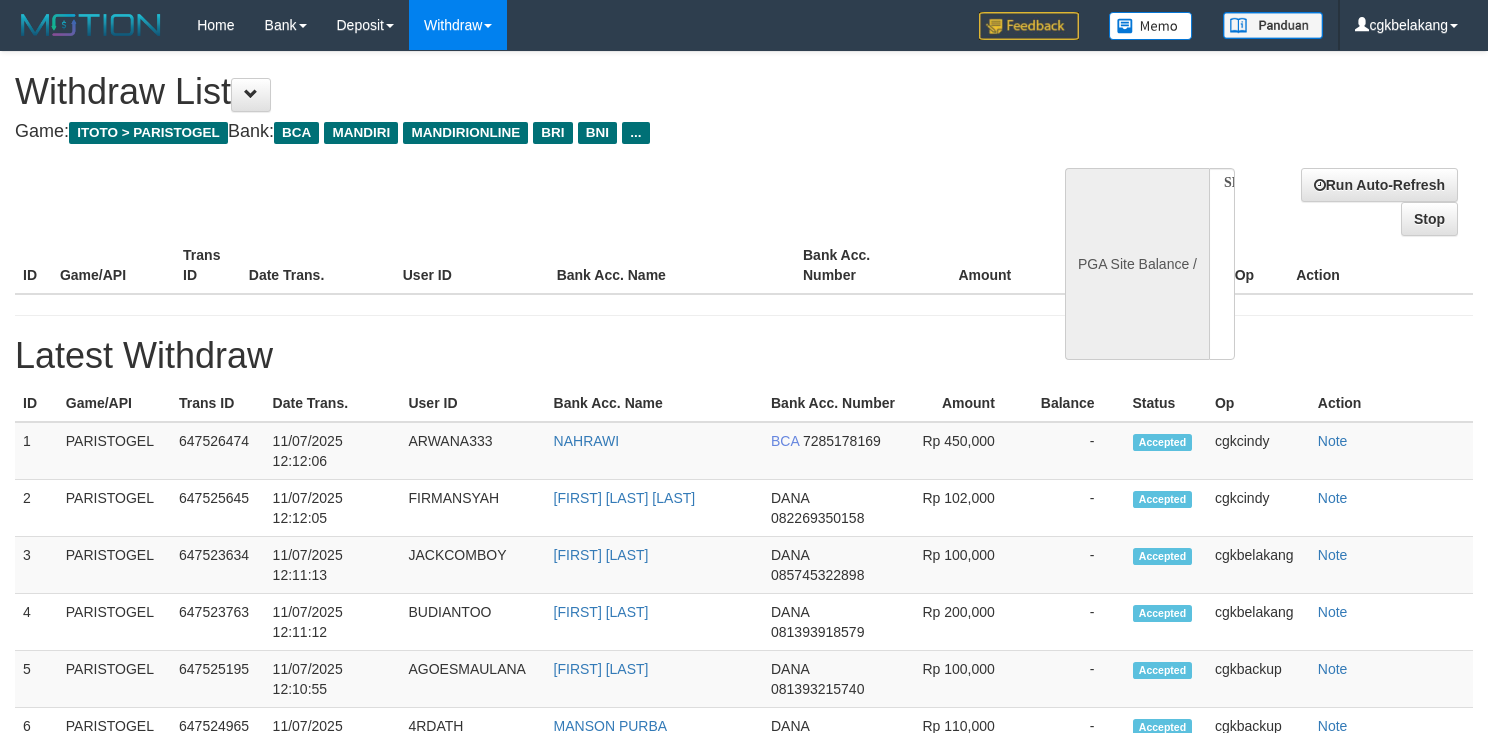 select 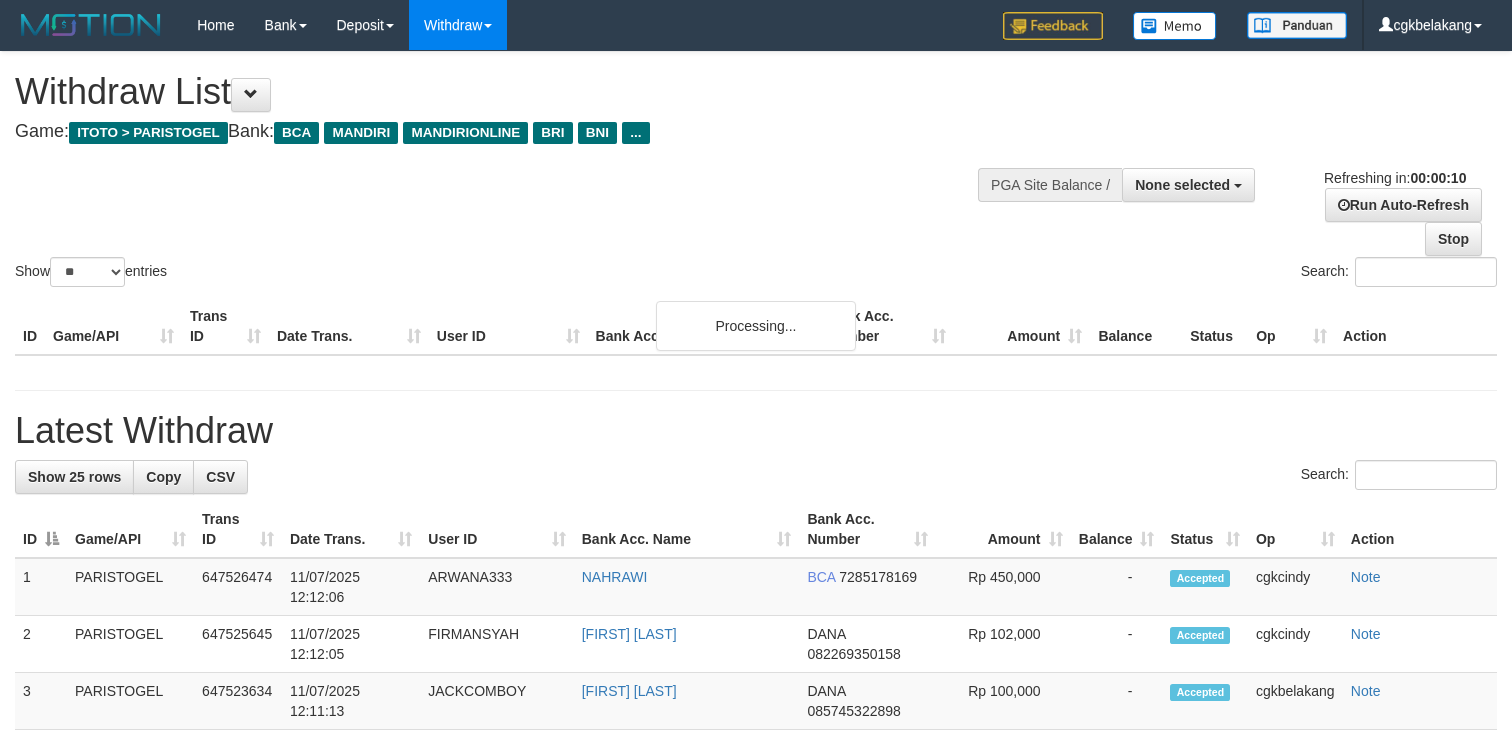 select 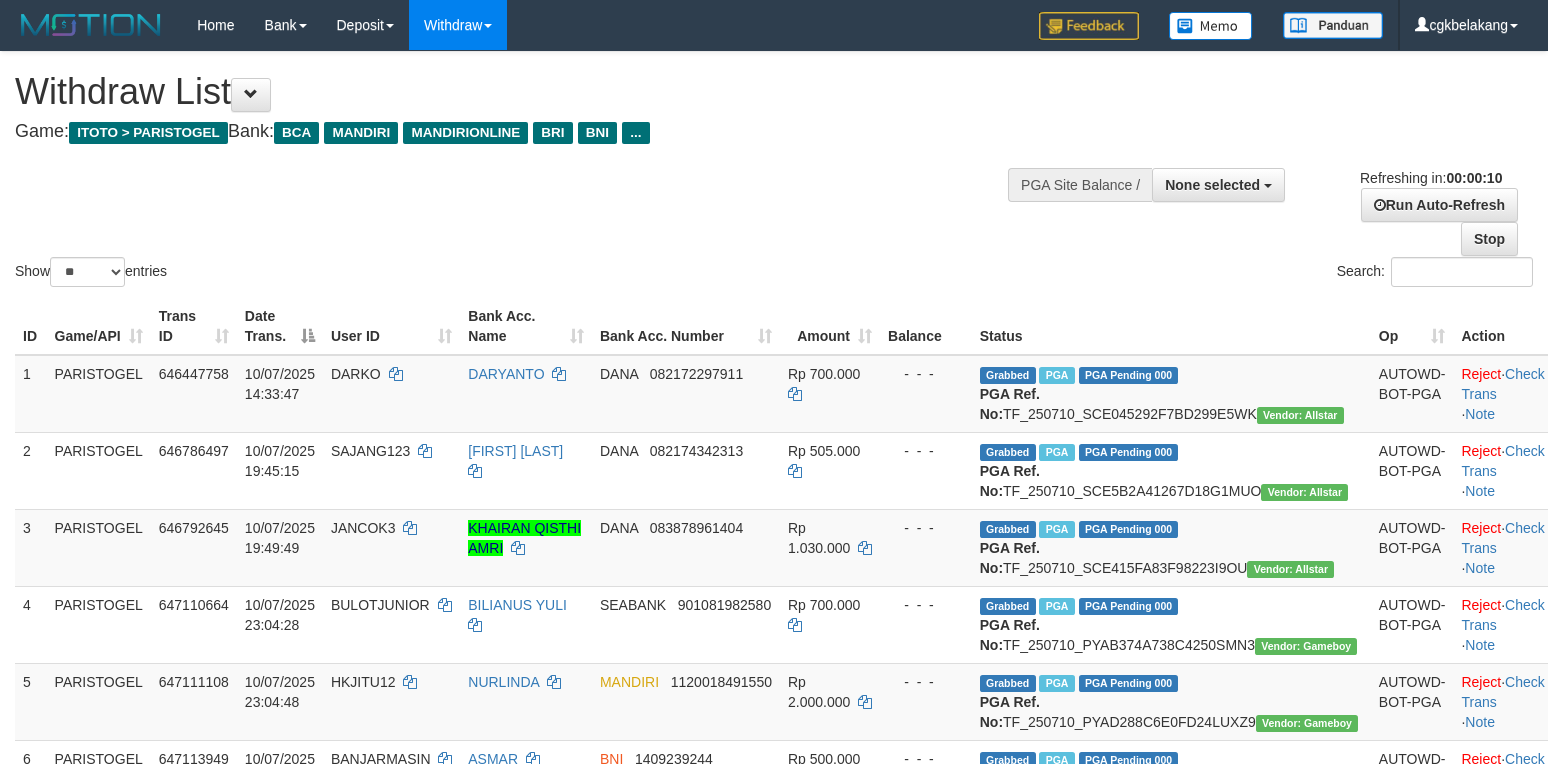 select 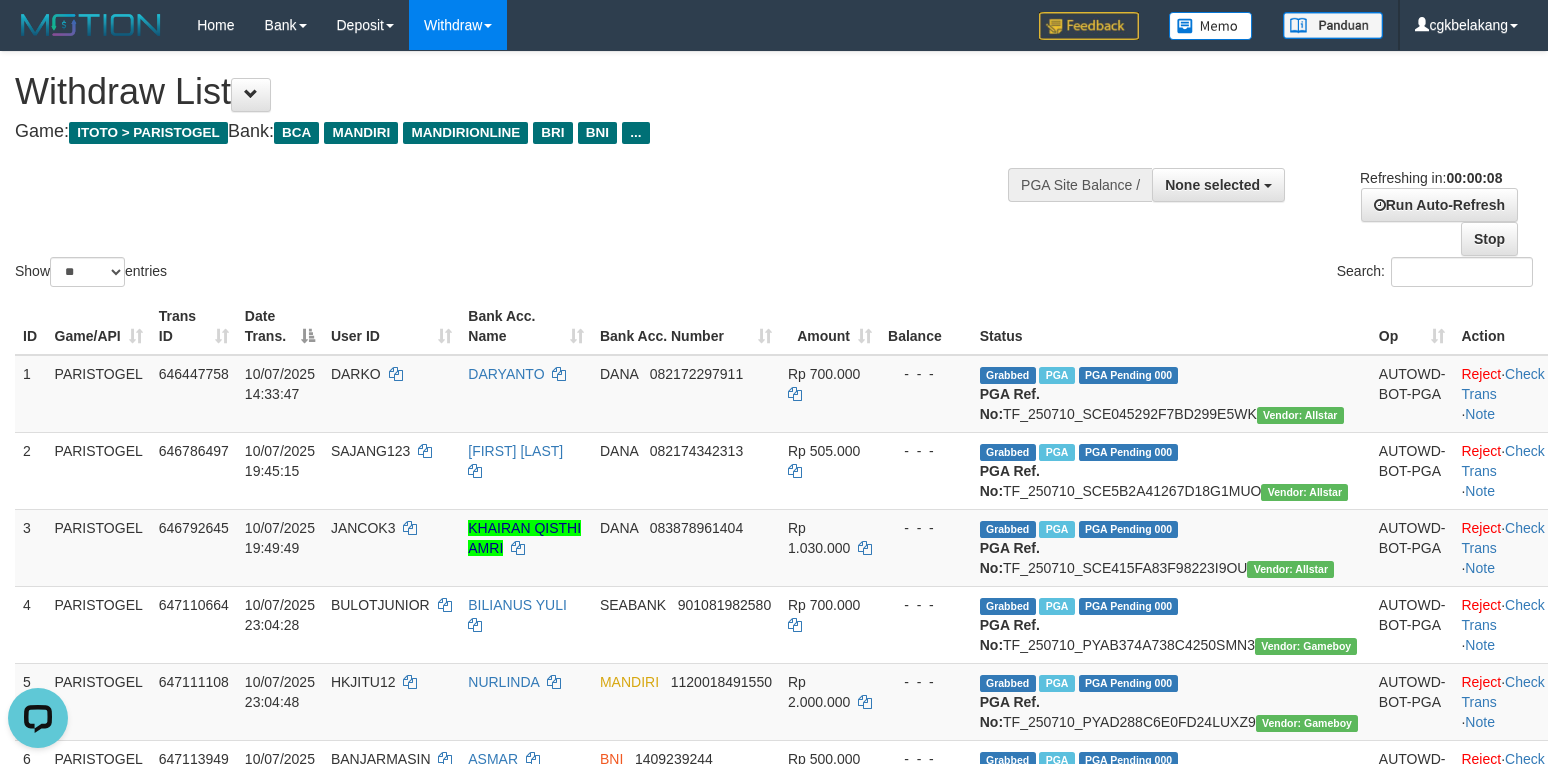 scroll, scrollTop: 0, scrollLeft: 0, axis: both 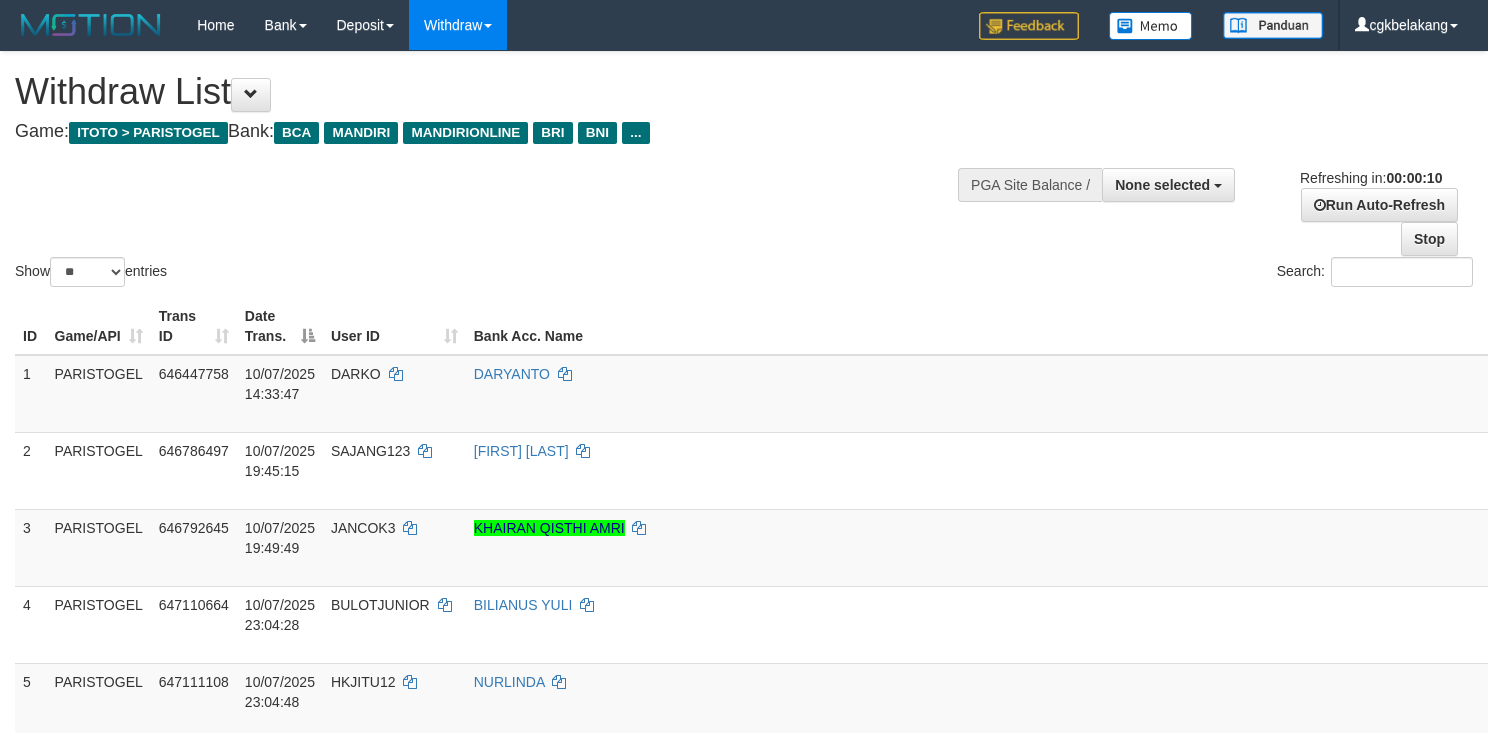 select 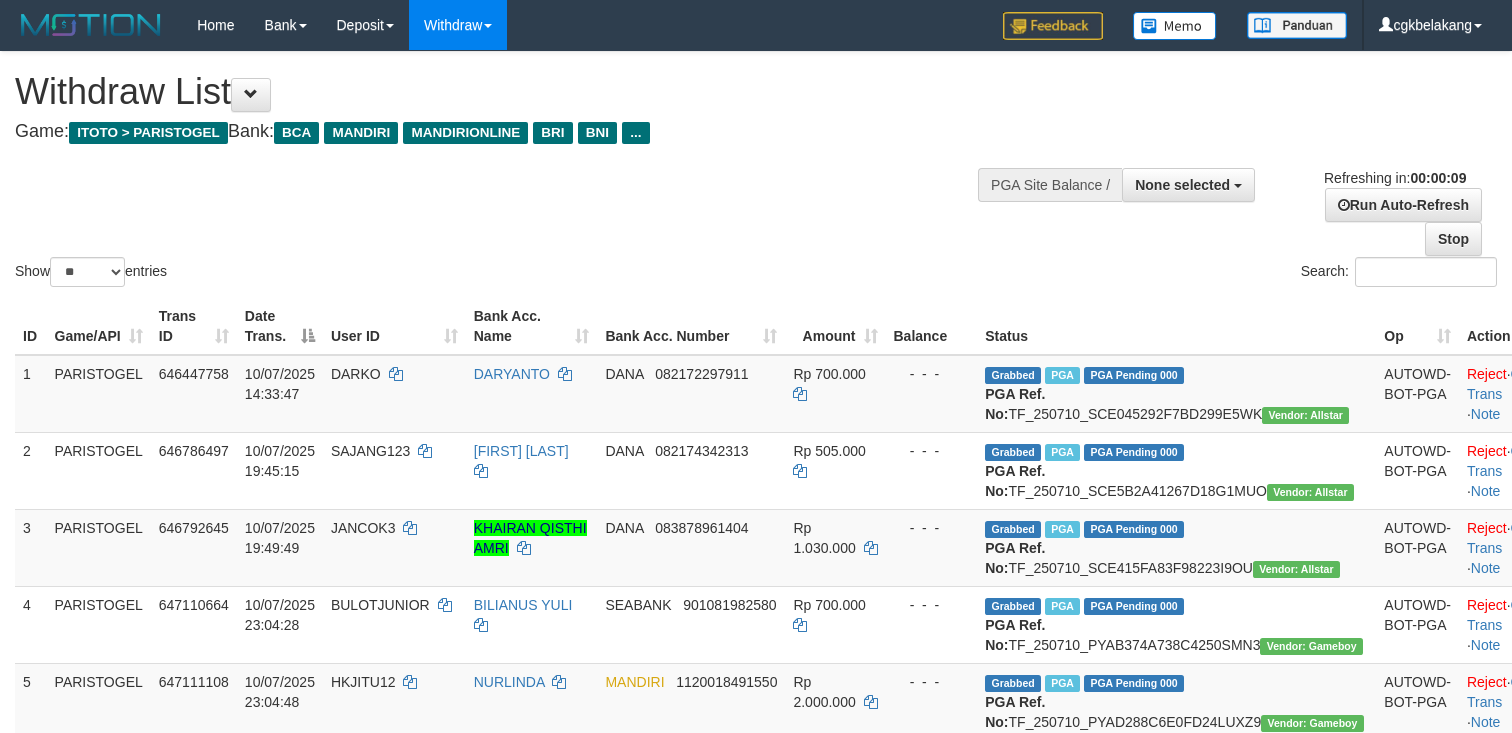 select 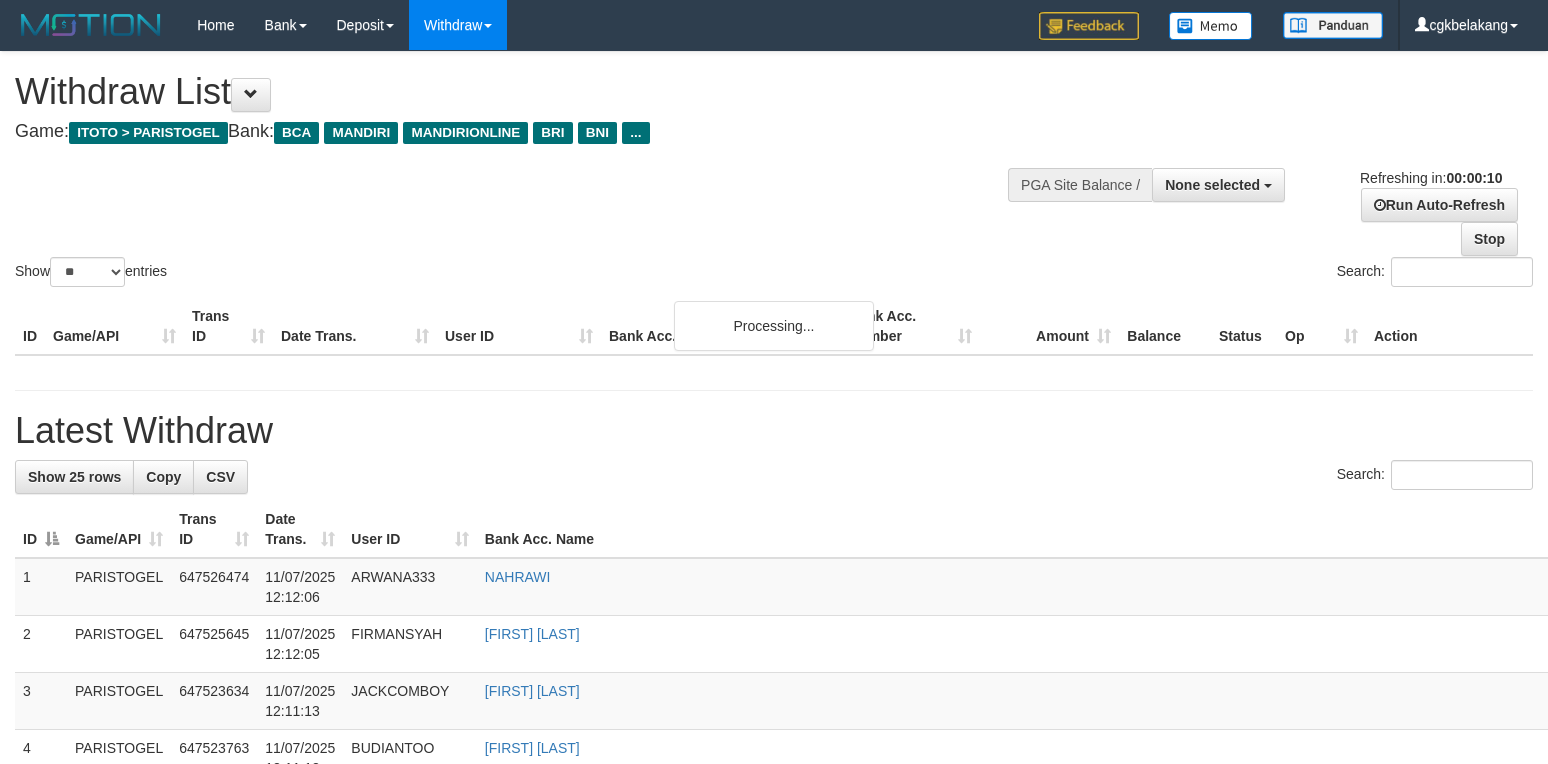 select 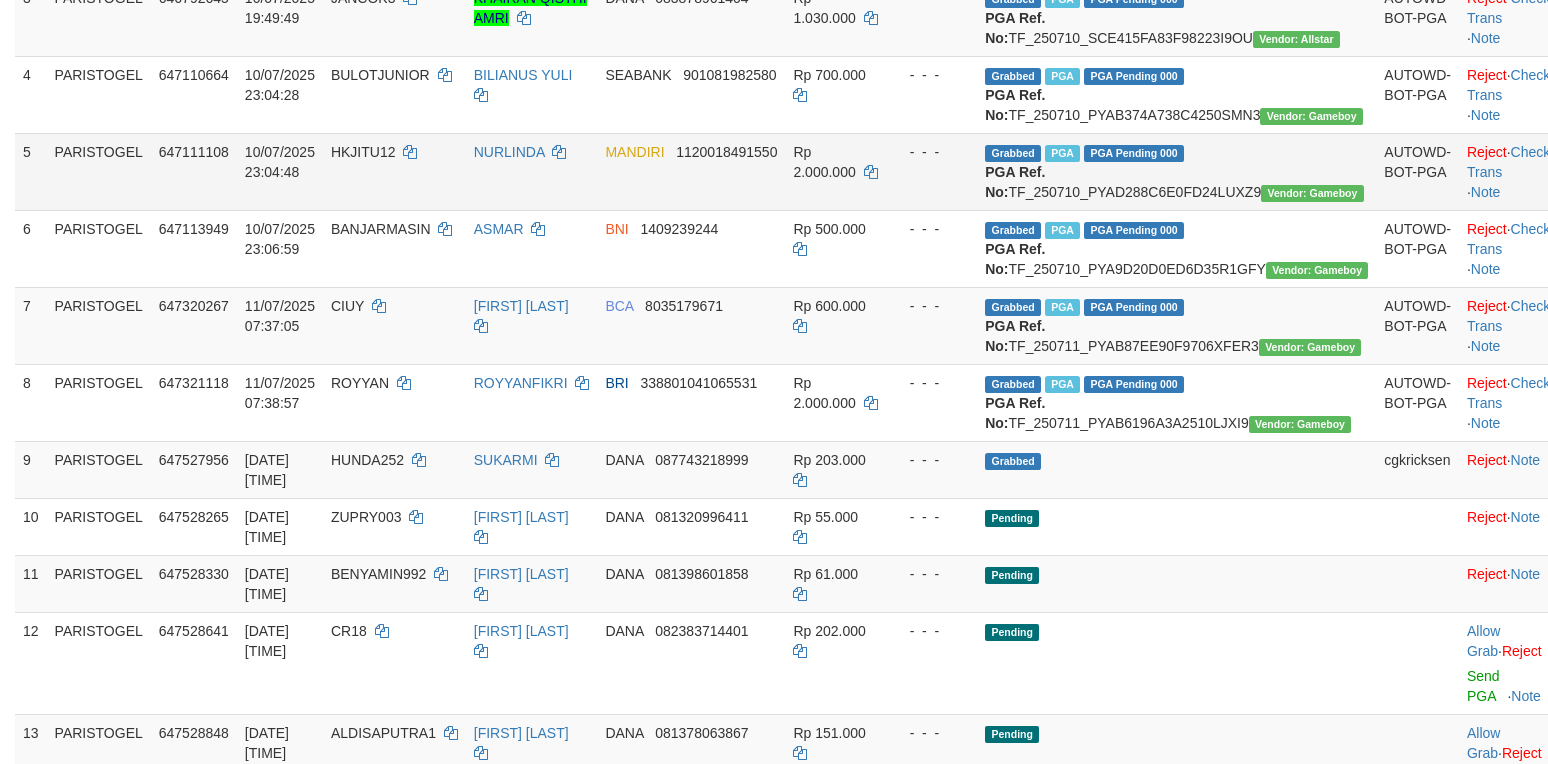 scroll, scrollTop: 533, scrollLeft: 0, axis: vertical 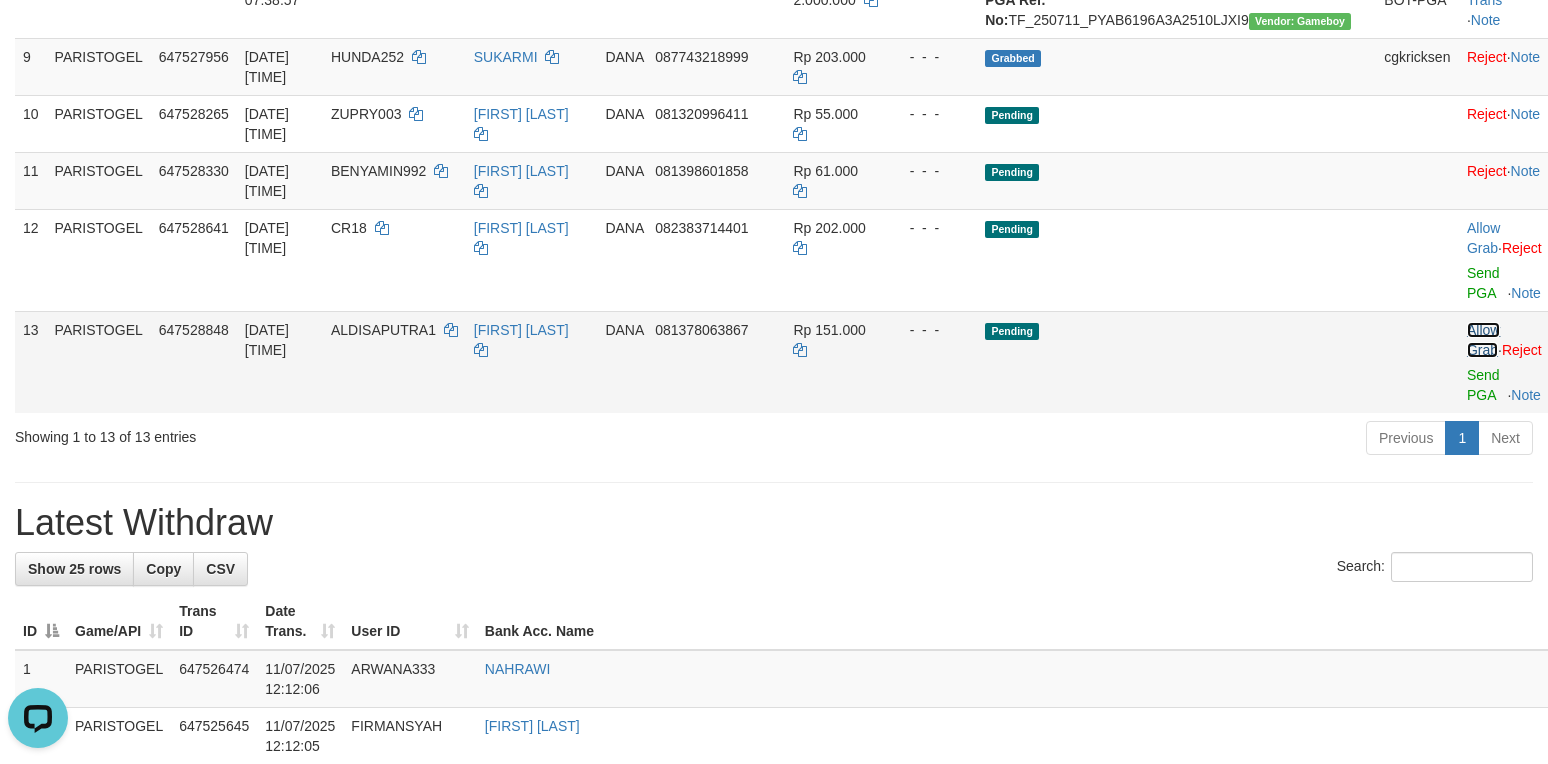 click on "Allow Grab" at bounding box center [1483, 340] 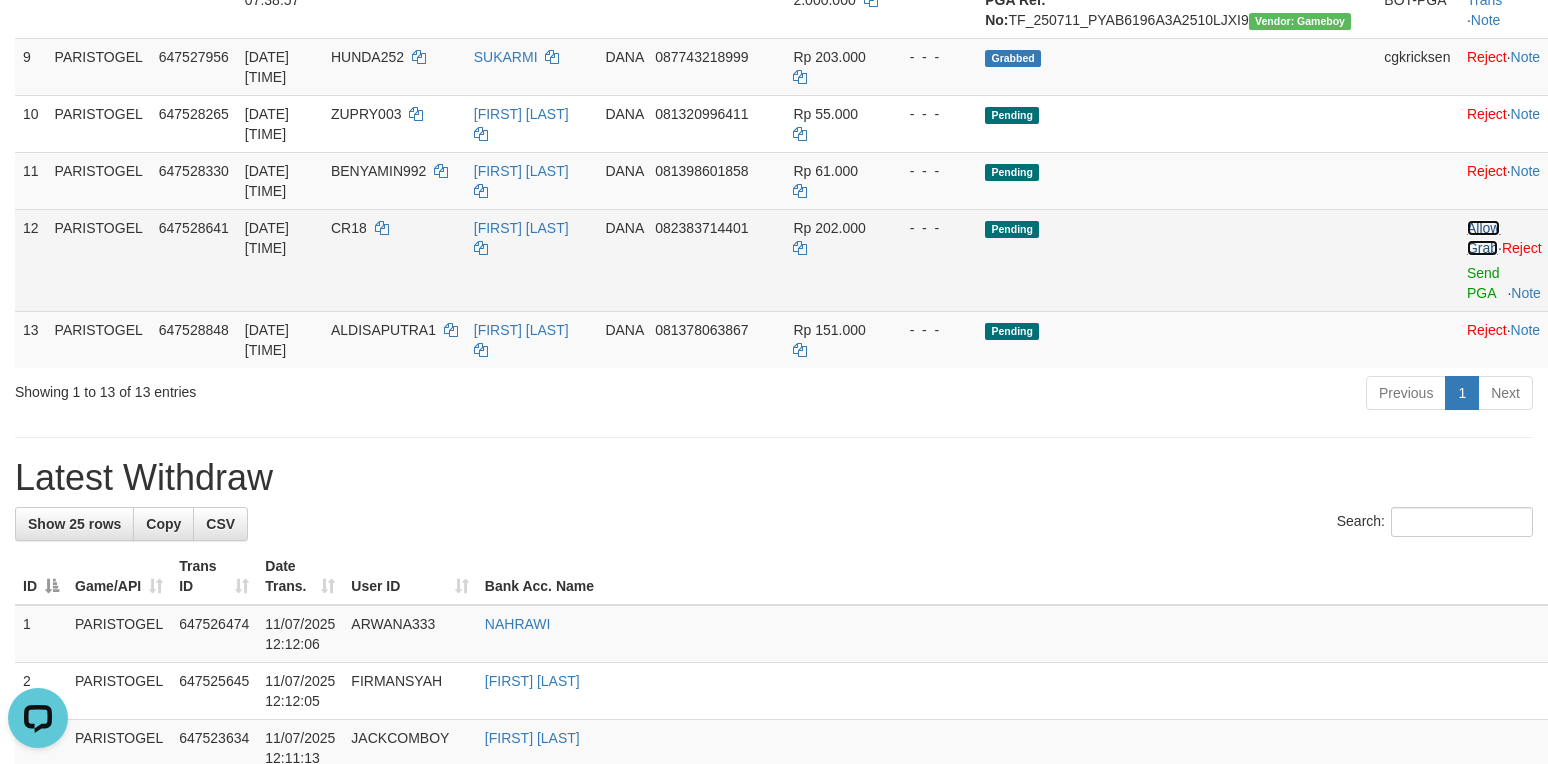 click on "Allow Grab" at bounding box center [1483, 238] 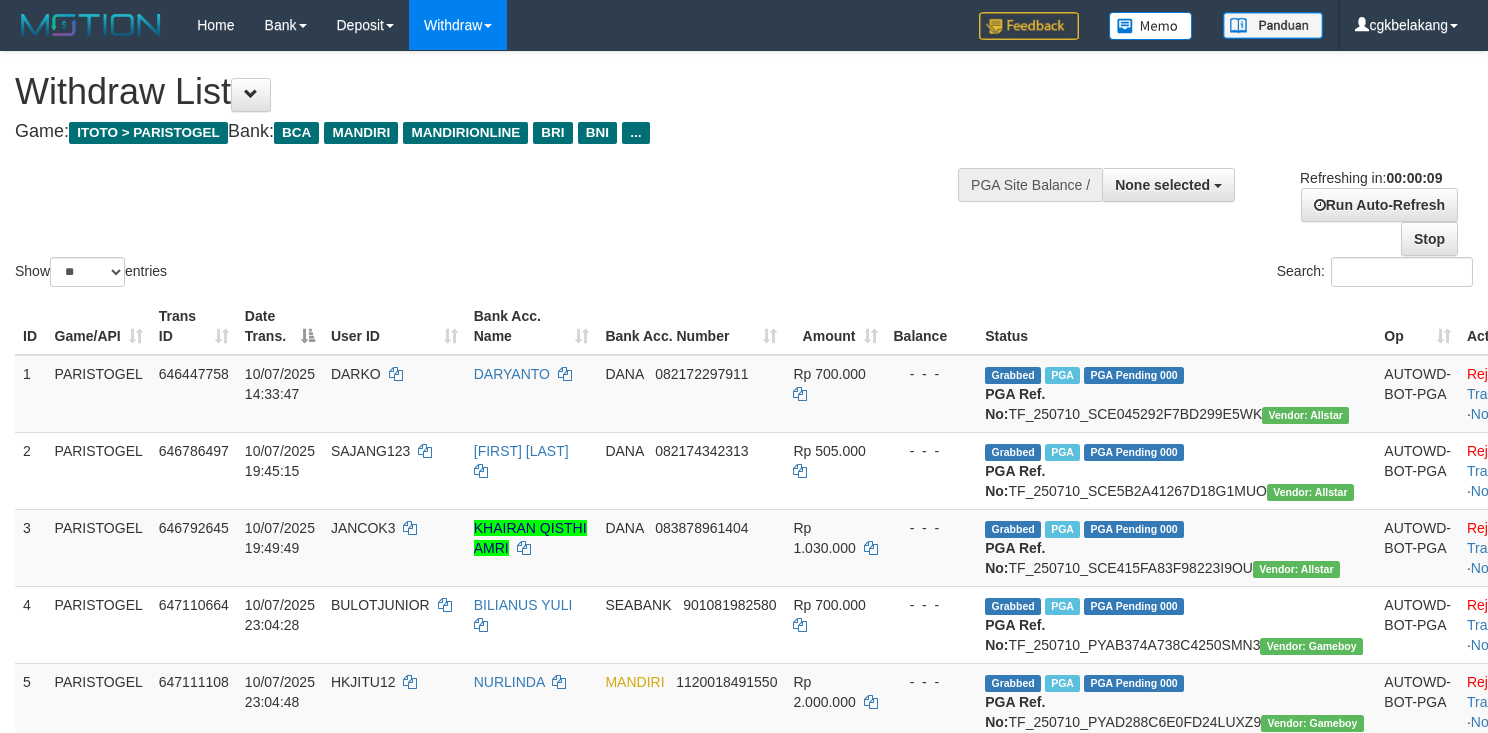 select 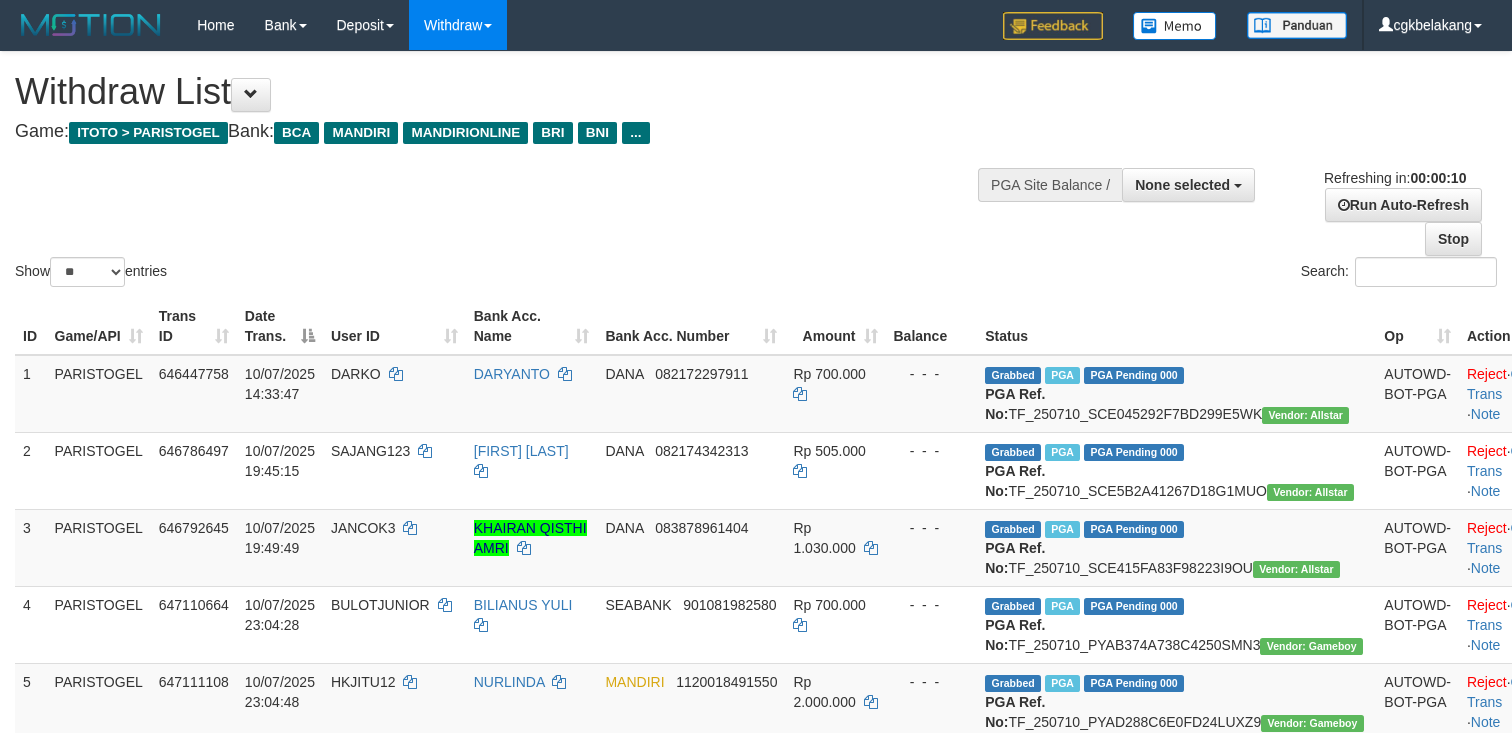 select 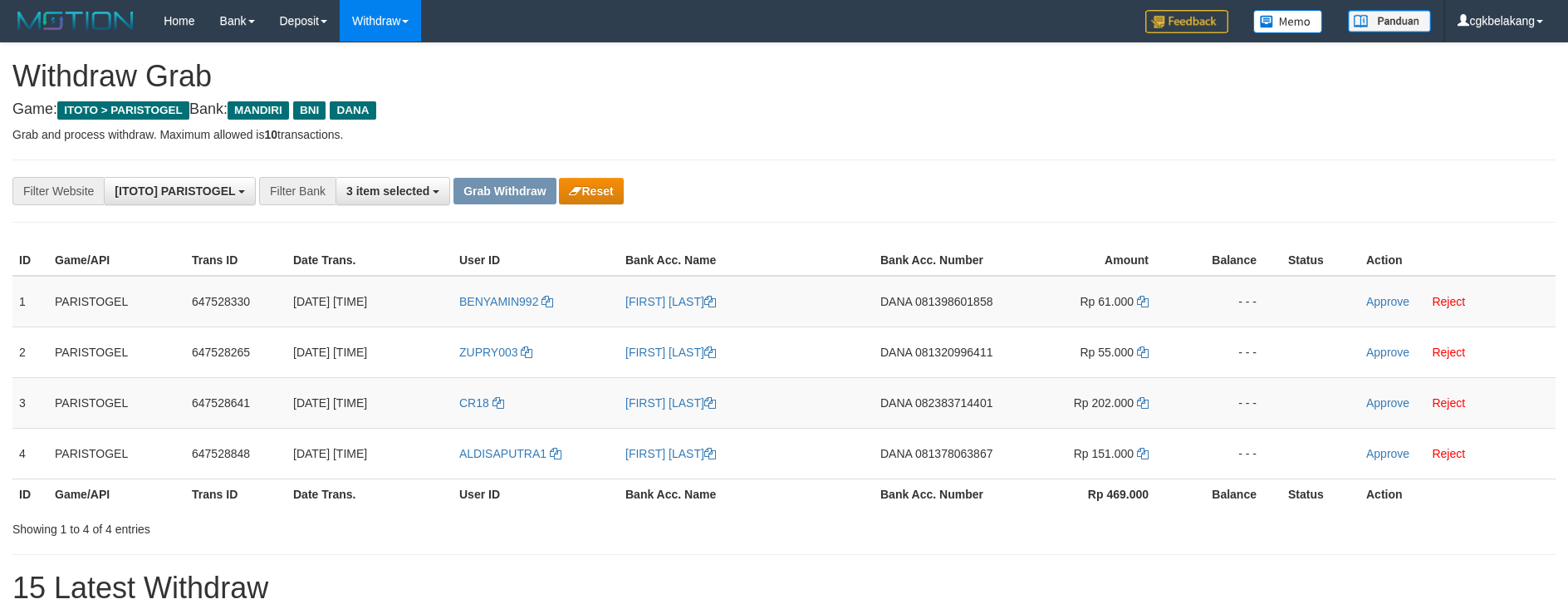 scroll, scrollTop: 0, scrollLeft: 0, axis: both 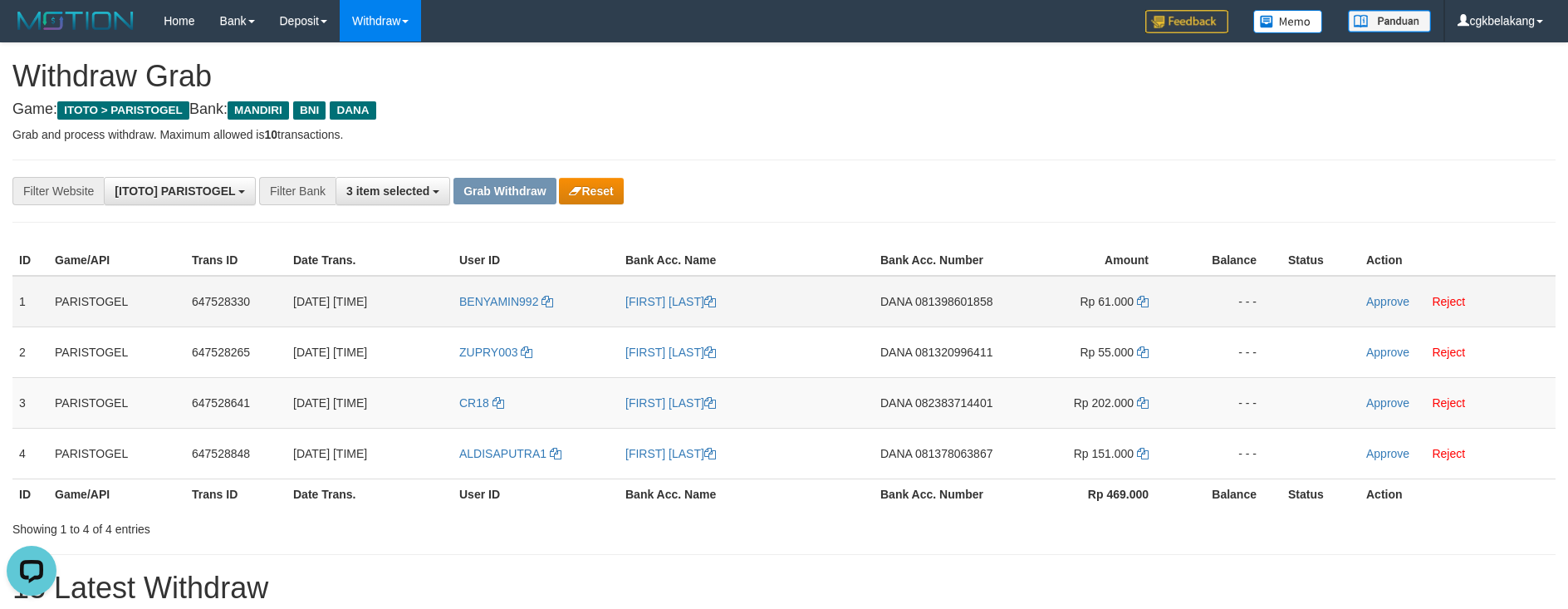click on "BENYAMIN992" at bounding box center (536, 302) 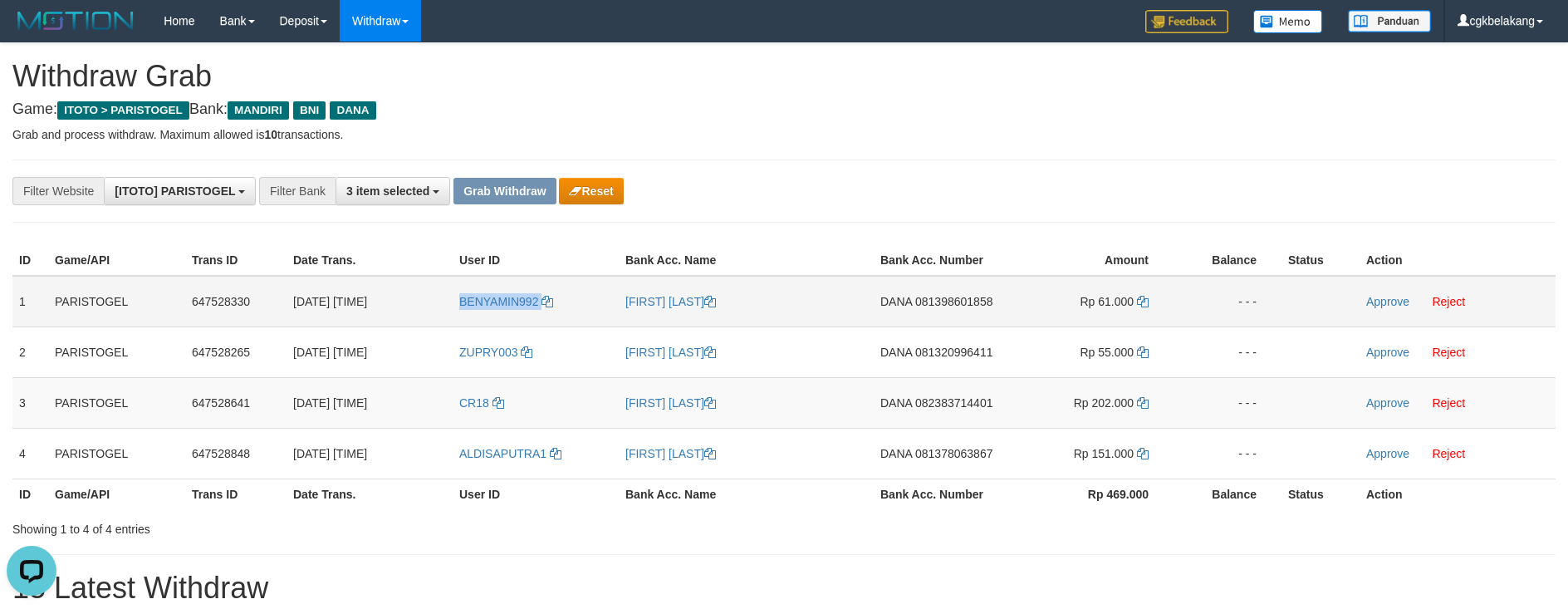 click on "BENYAMIN992" at bounding box center (536, 302) 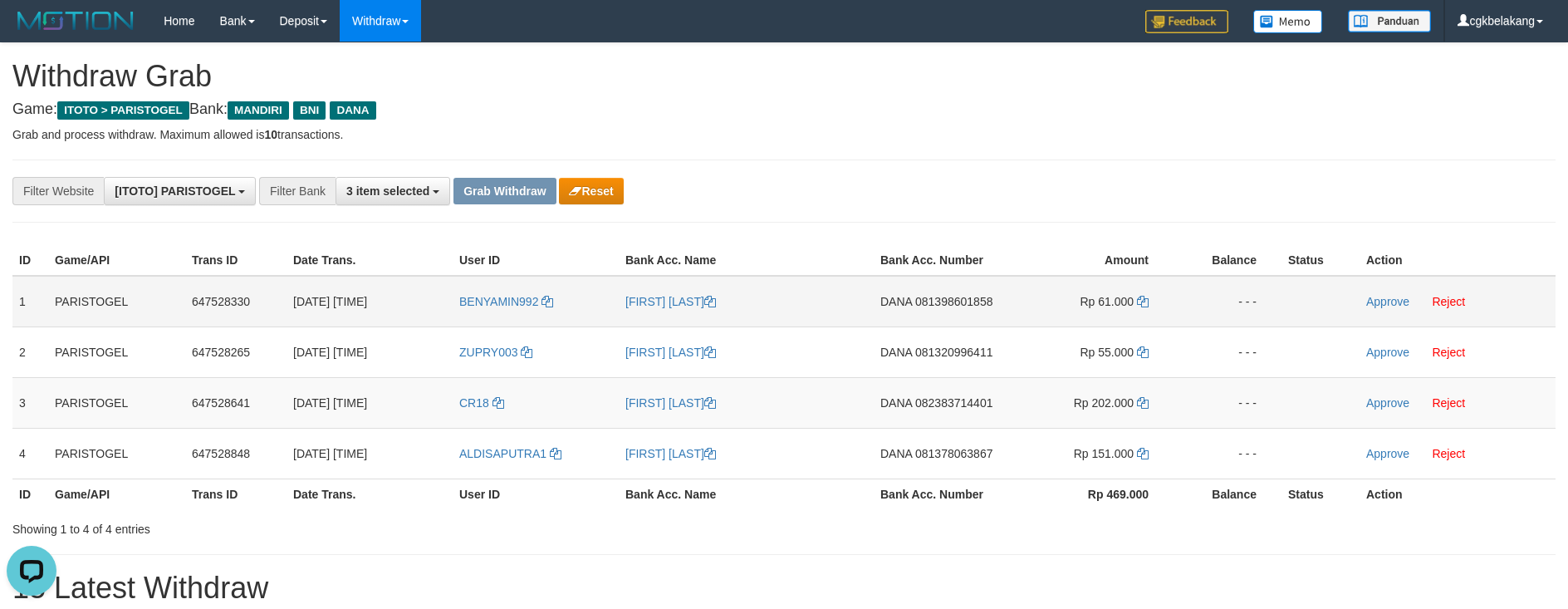 click on "[FIRST] [LAST]" at bounding box center [746, 302] 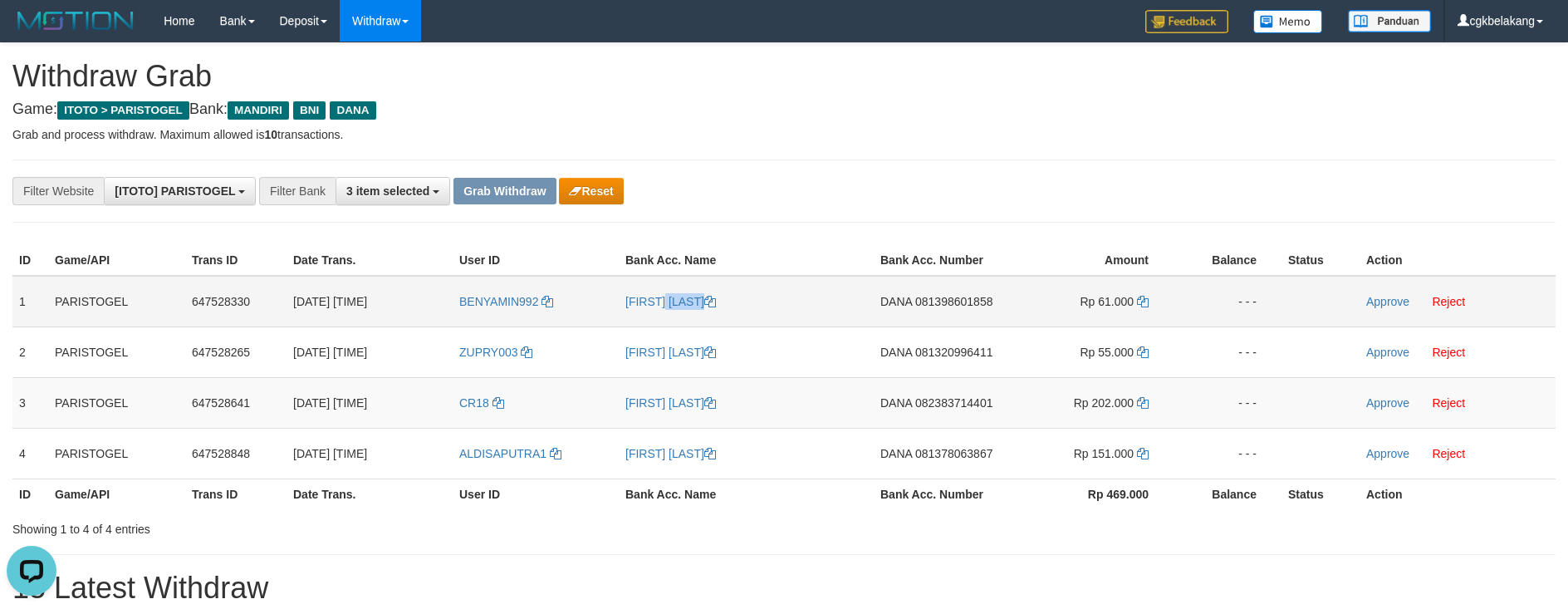 click on "[FIRST] [LAST]" at bounding box center (746, 302) 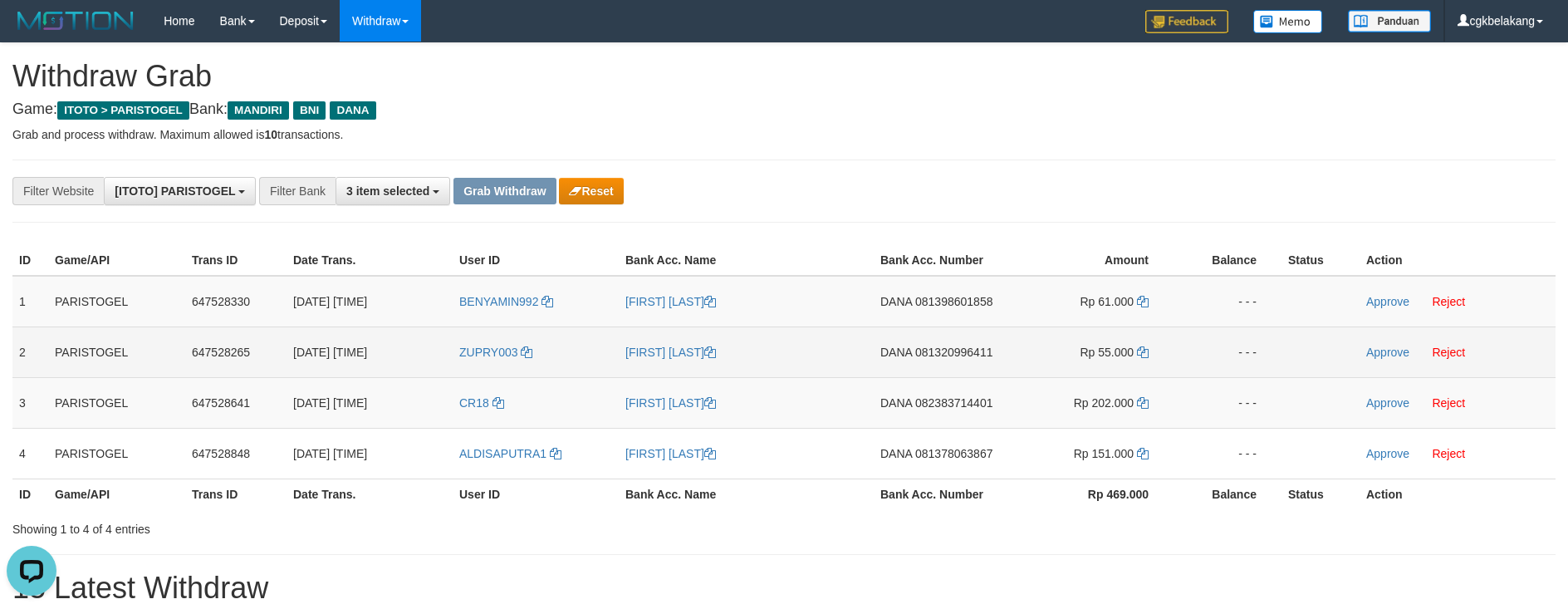click on "ZUPRY003" at bounding box center [536, 351] 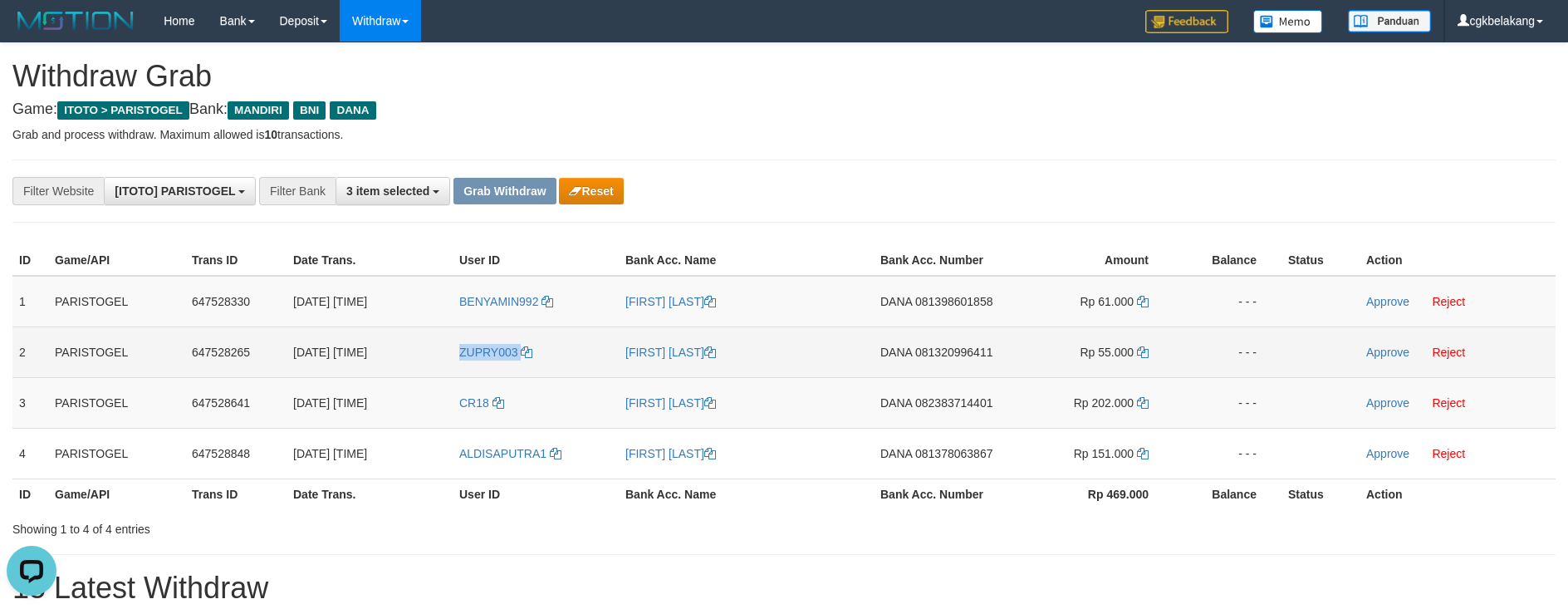 click on "ZUPRY003" at bounding box center (536, 351) 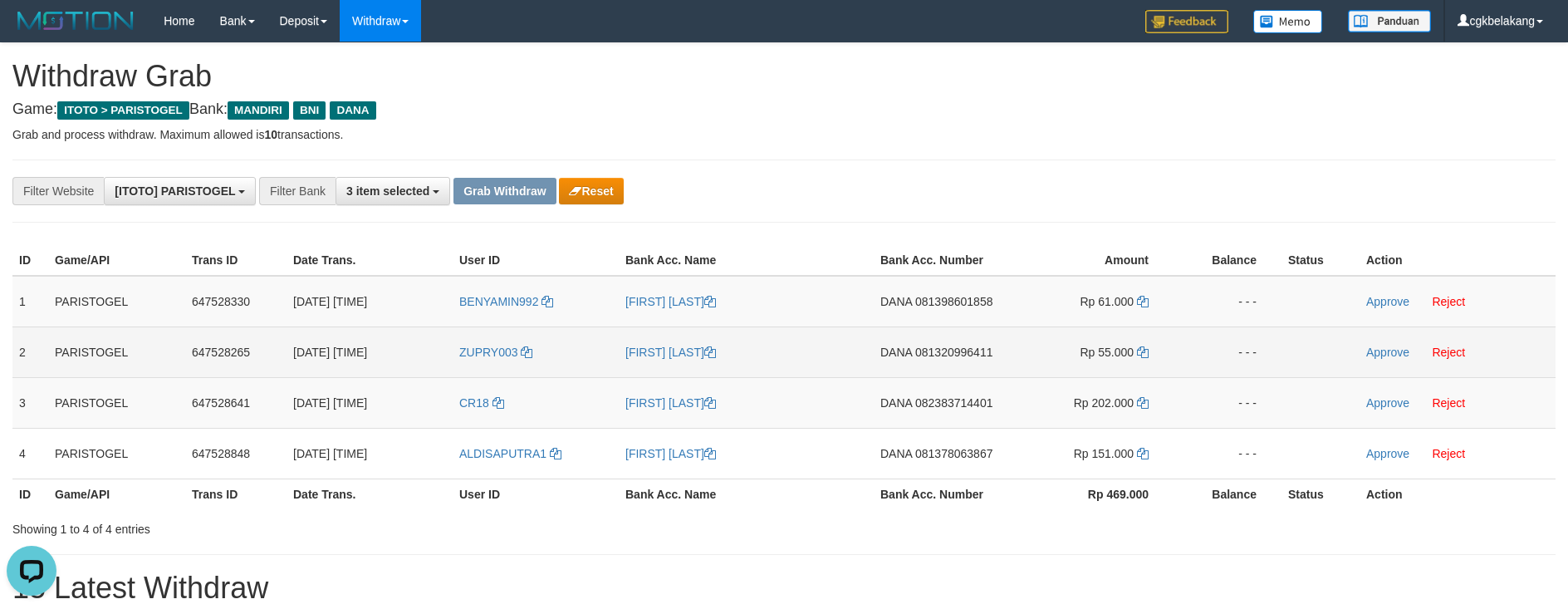 click on "[FIRST] [LAST]" at bounding box center [746, 351] 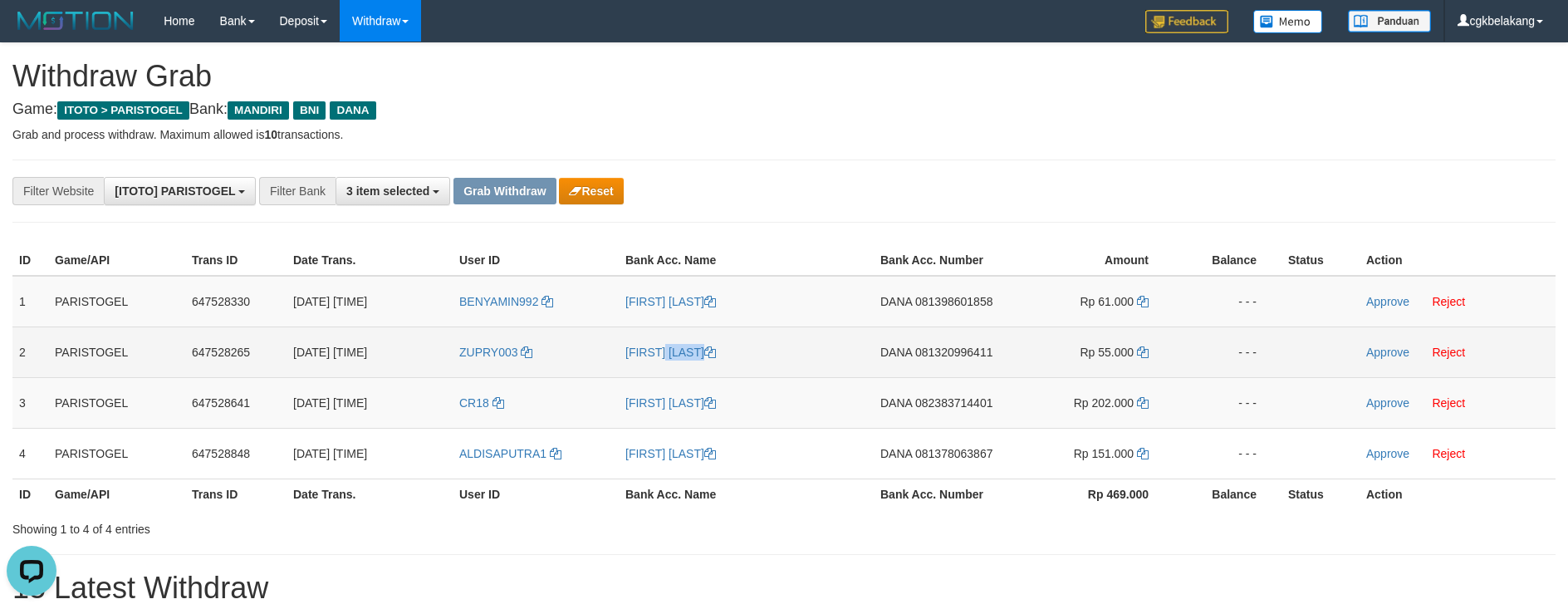 click on "[FIRST] [LAST]" at bounding box center (746, 351) 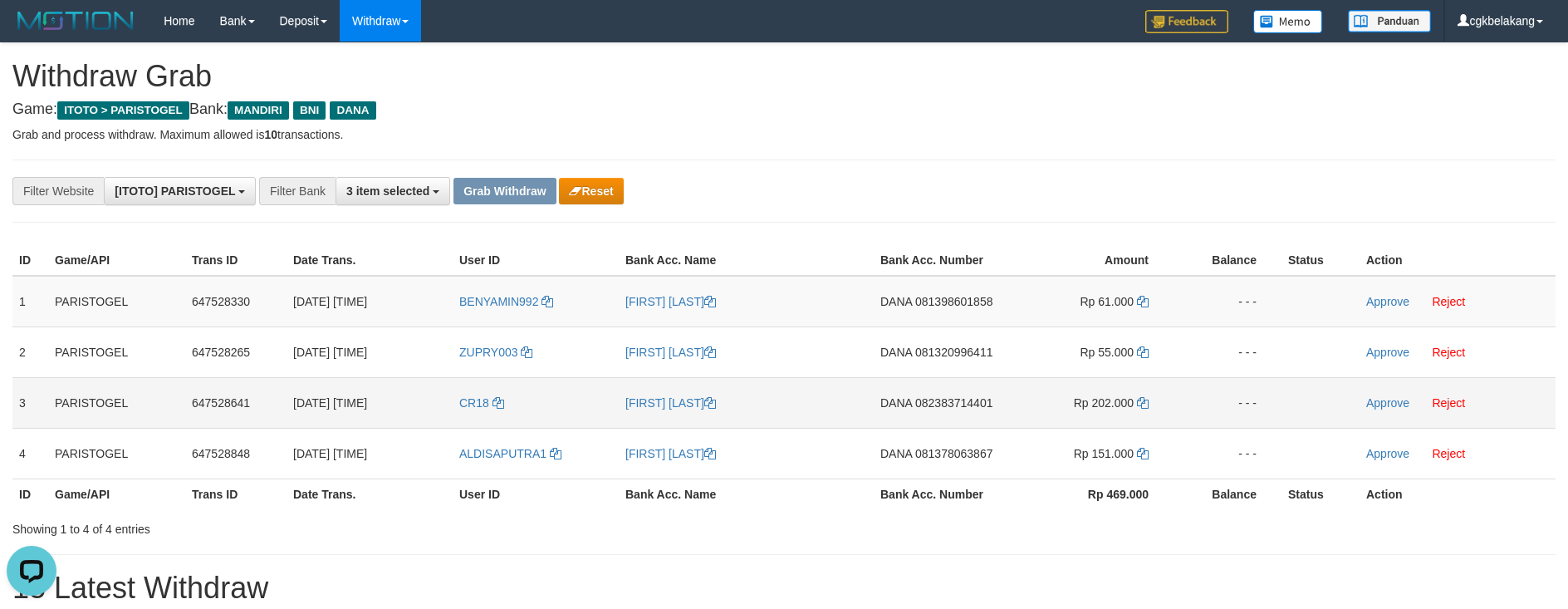 click on "CR18" at bounding box center (536, 402) 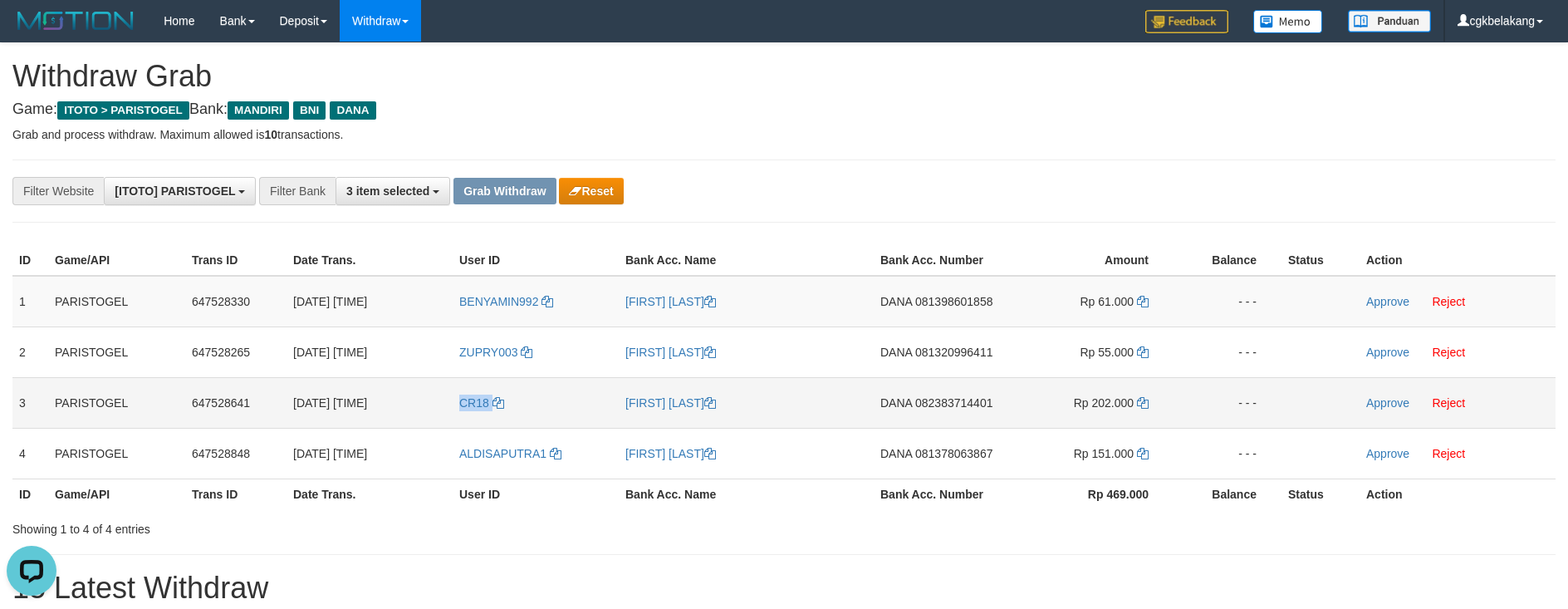 copy on "CR18" 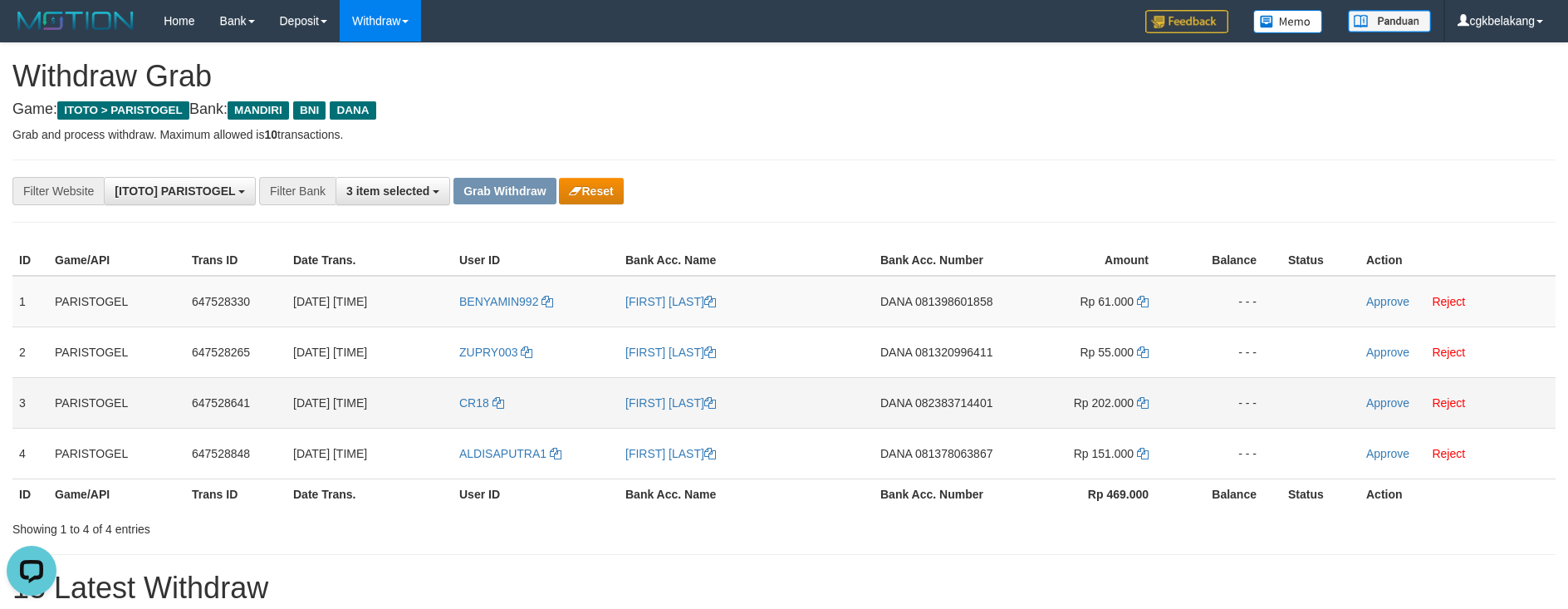 click on "[FIRST] [LAST]" at bounding box center (746, 402) 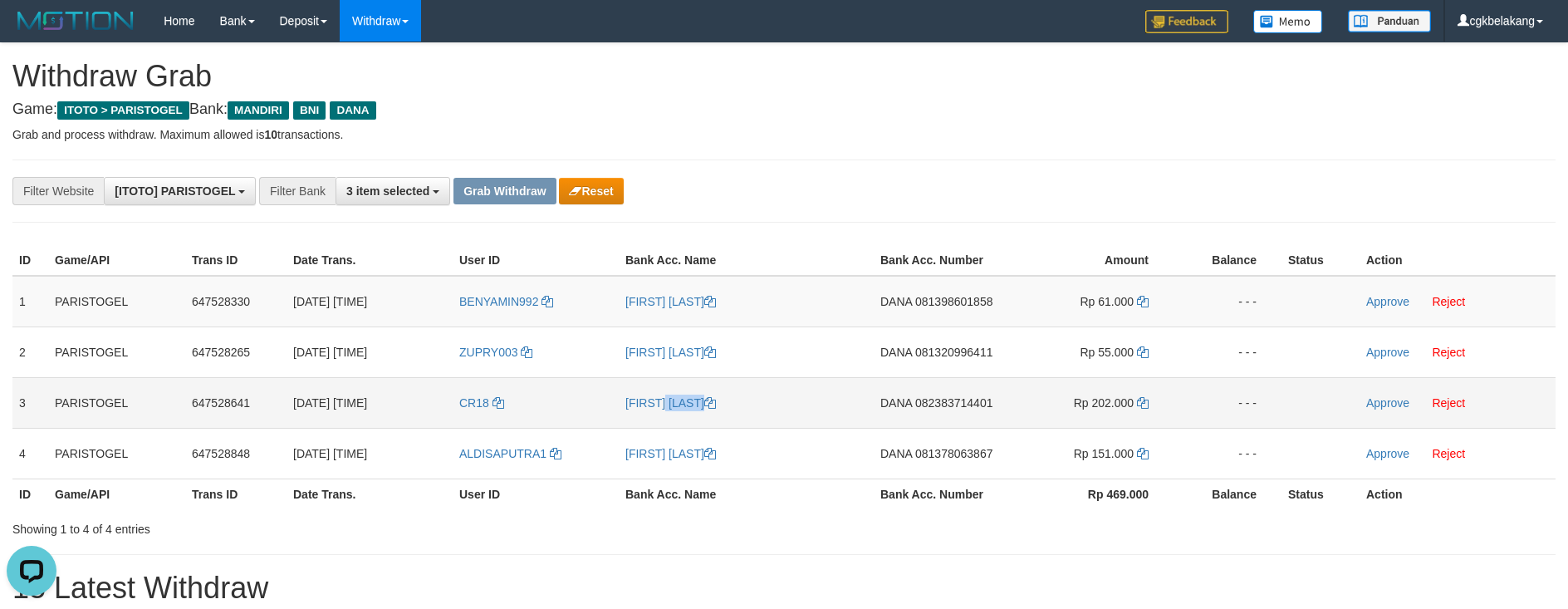 copy on "[FIRST] [LAST]" 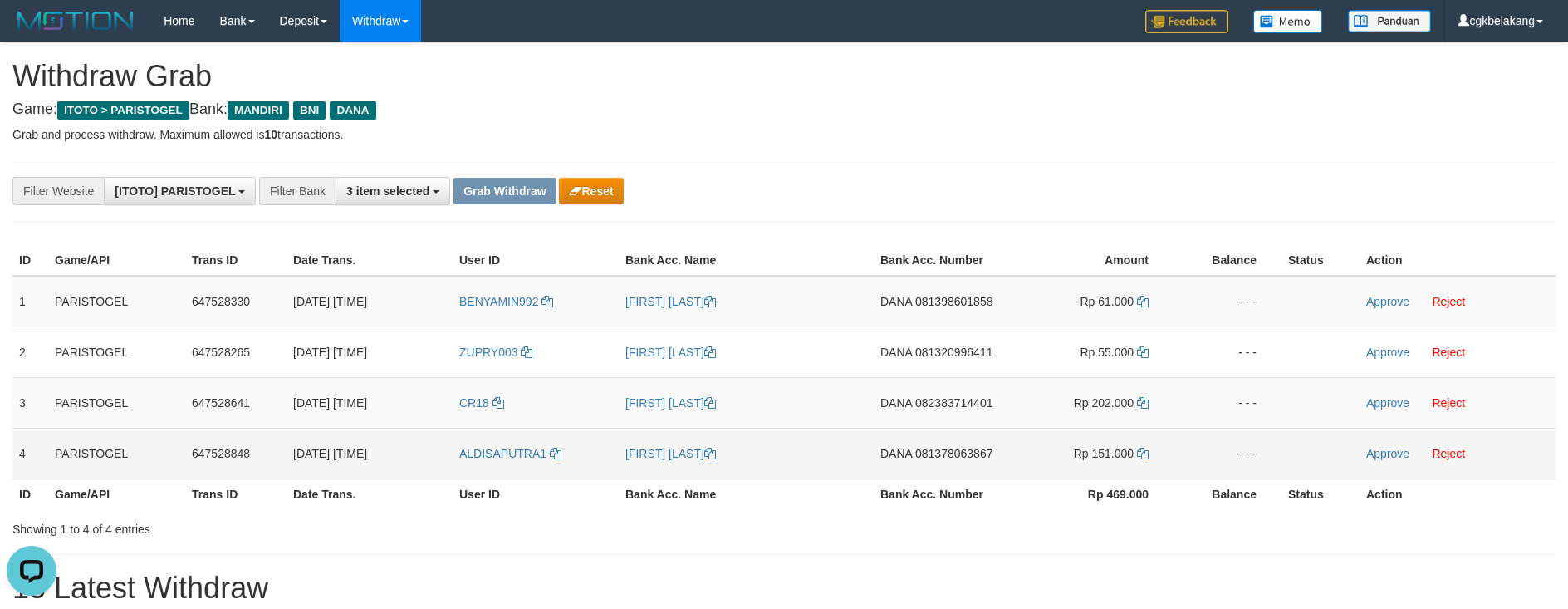 click on "ALDISAPUTRA1" at bounding box center (536, 453) 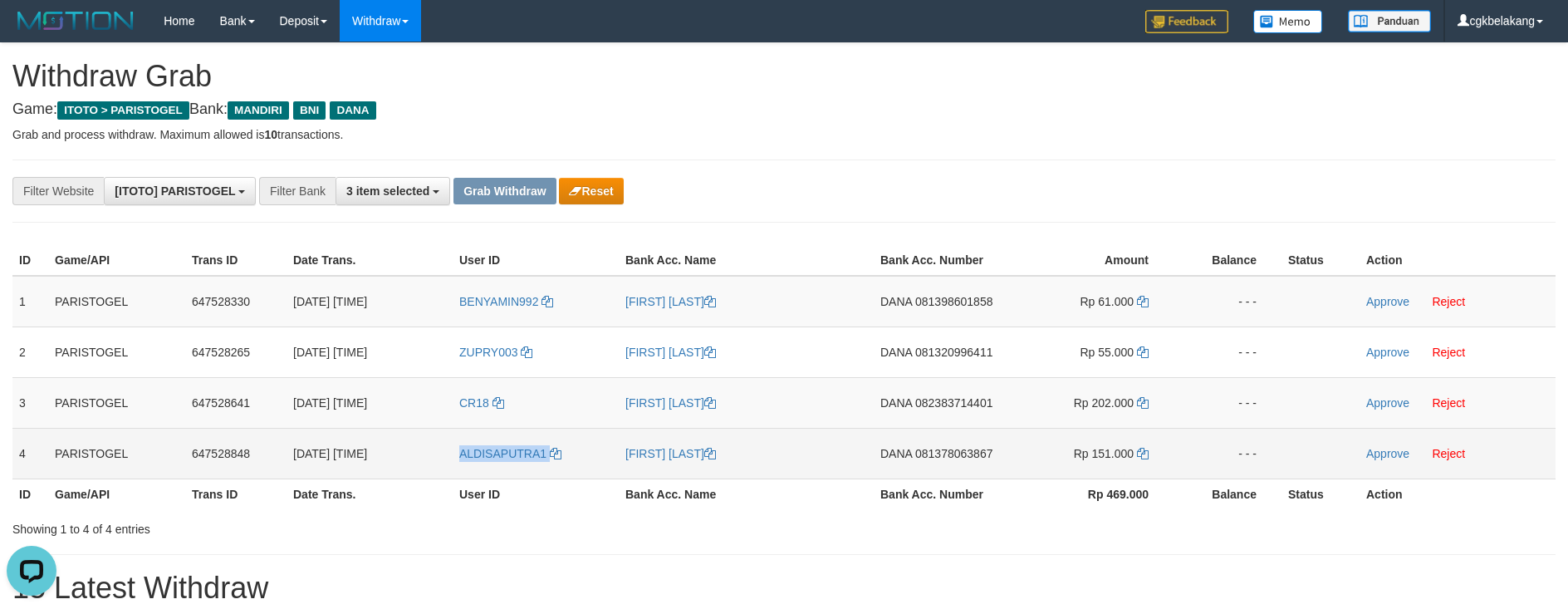 click on "ALDISAPUTRA1" at bounding box center [536, 453] 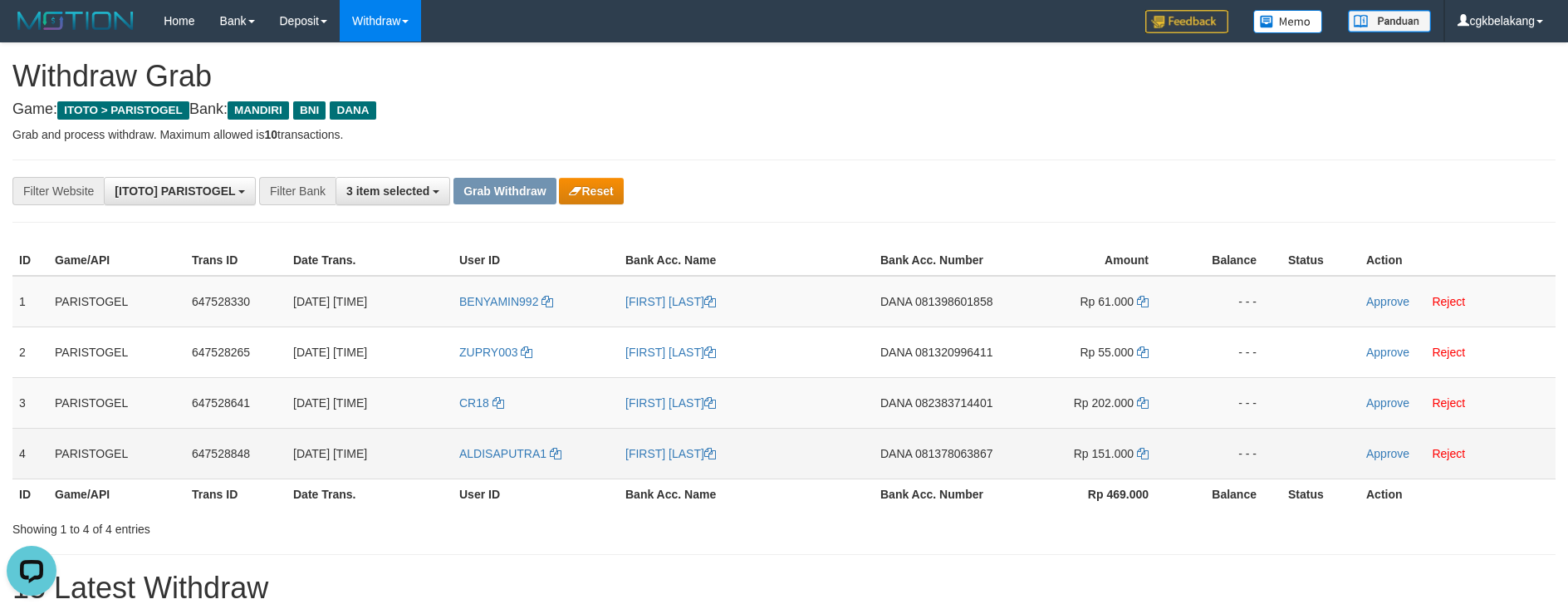 click on "[FIRST] [LAST]" at bounding box center (746, 453) 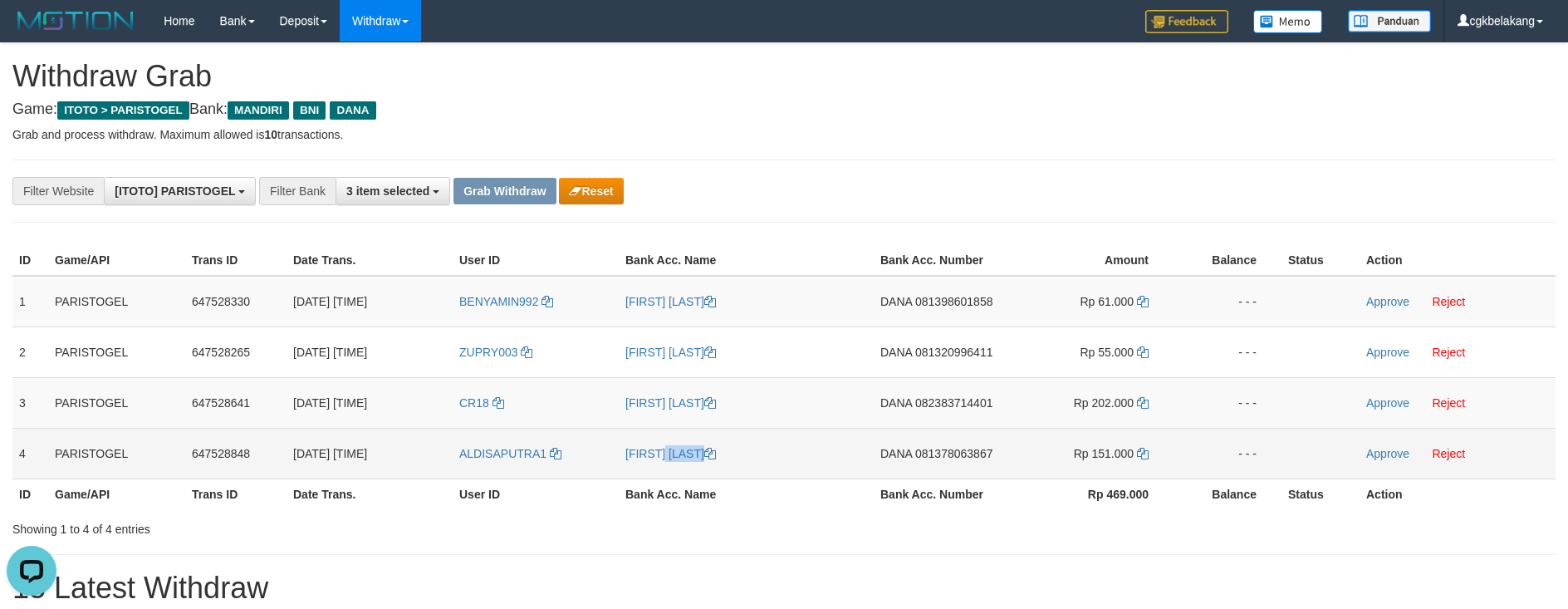 click on "[FIRST] [LAST]" at bounding box center [746, 453] 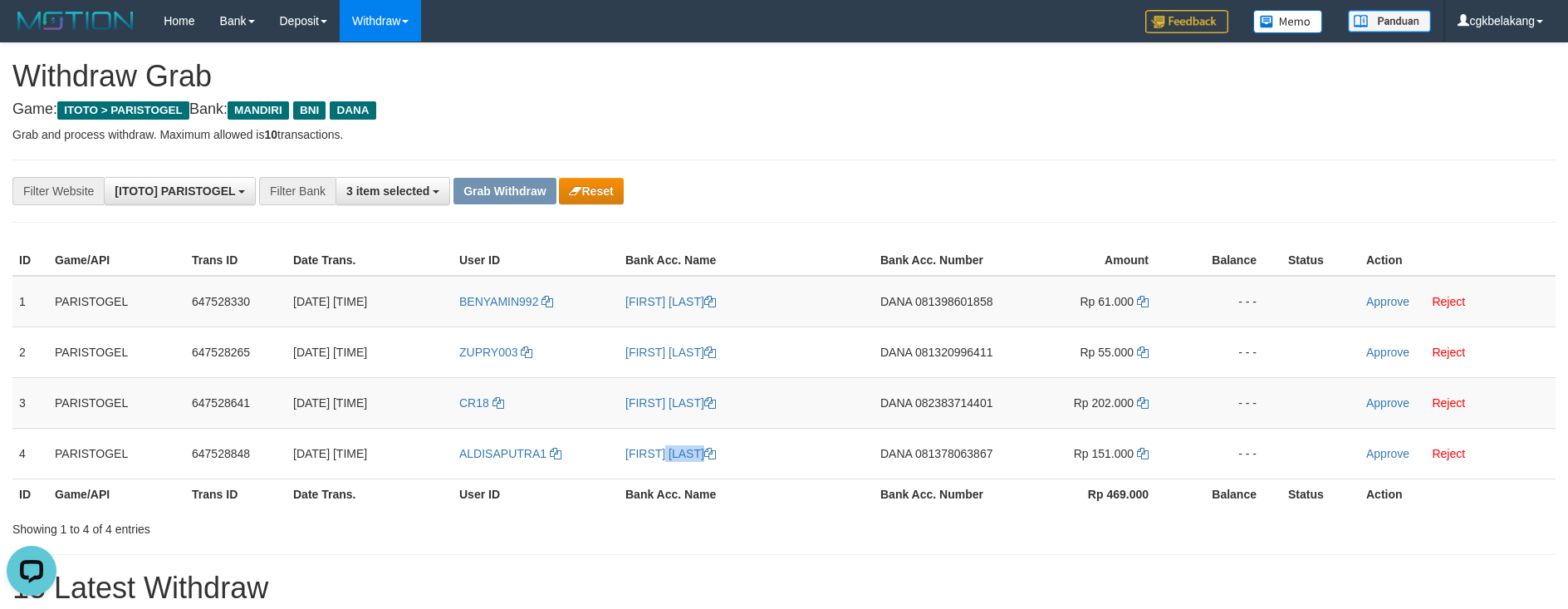 copy on "[FIRST] [LAST]" 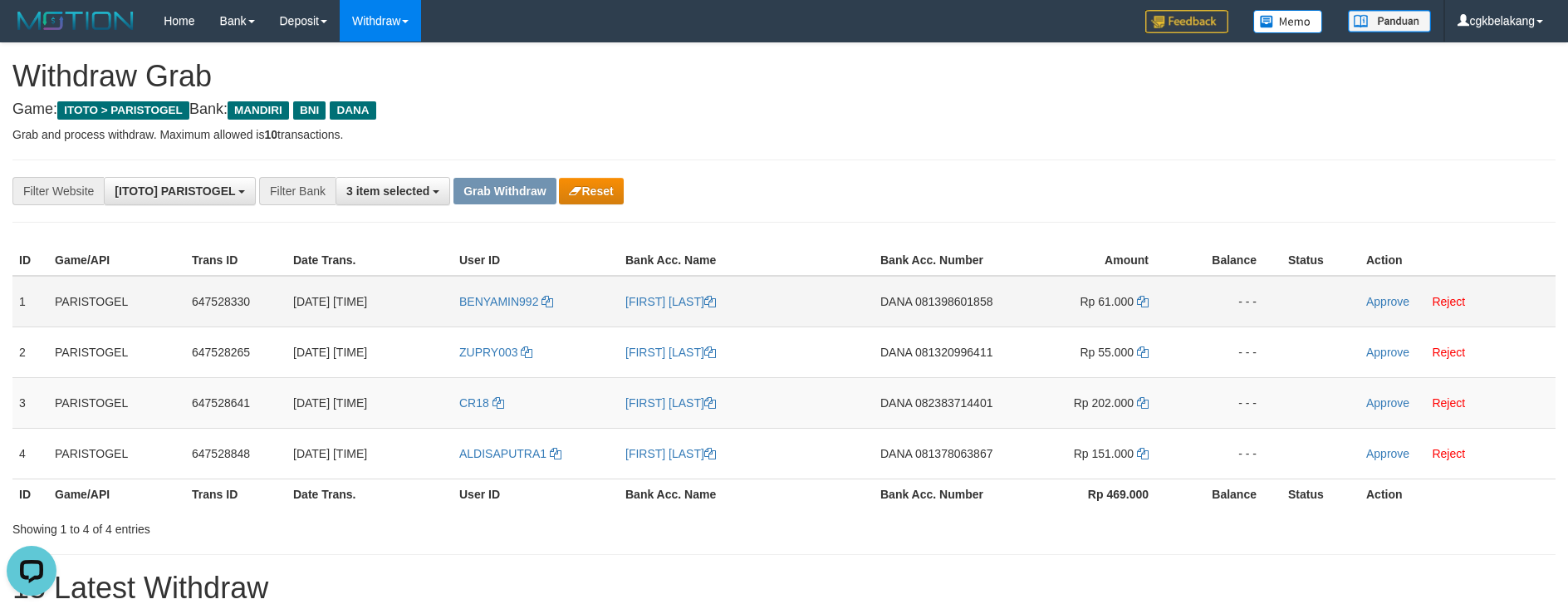 click on "081398601858" at bounding box center [953, 302] 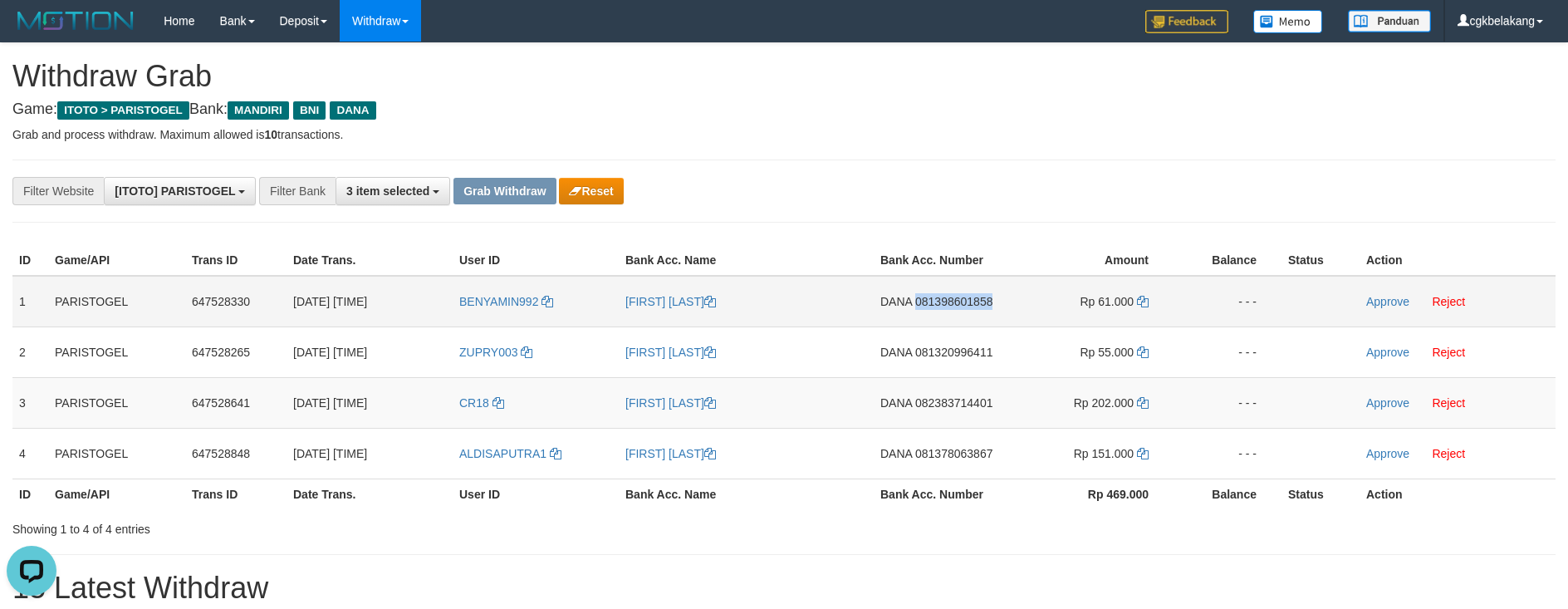 click on "DANA
081398601858" at bounding box center (942, 302) 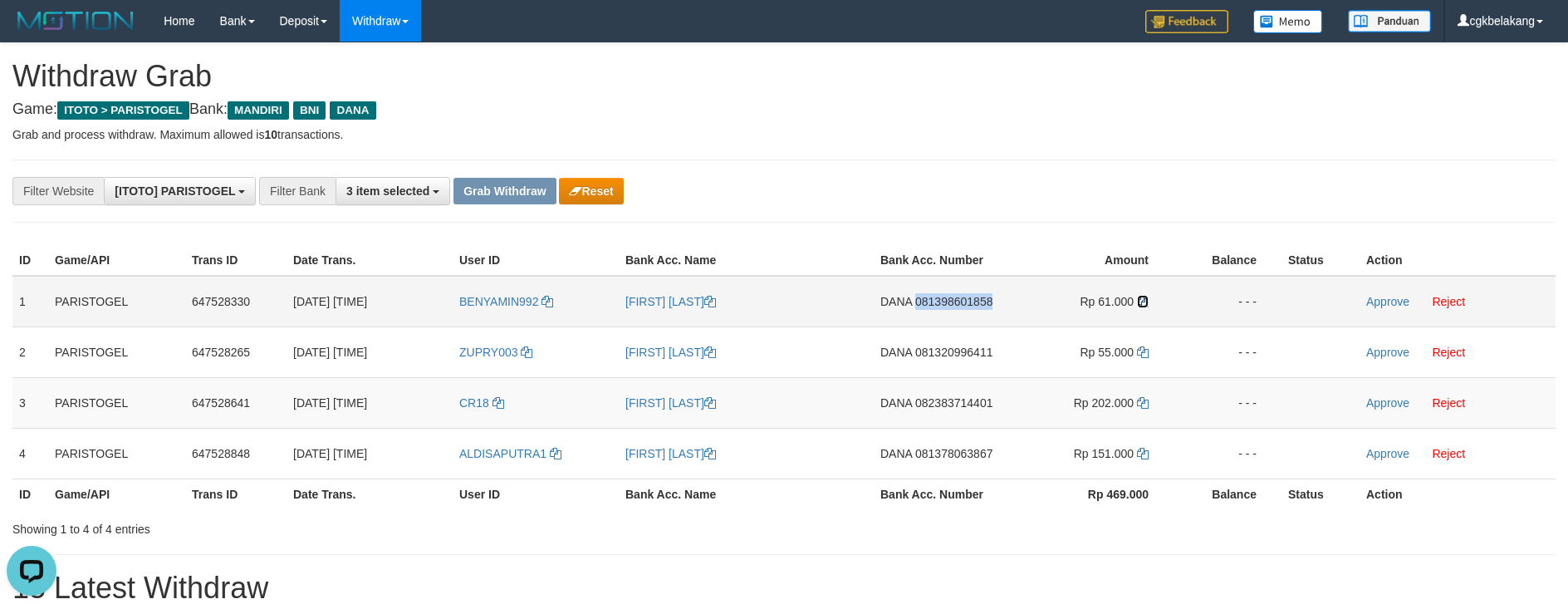 click at bounding box center [1143, 302] 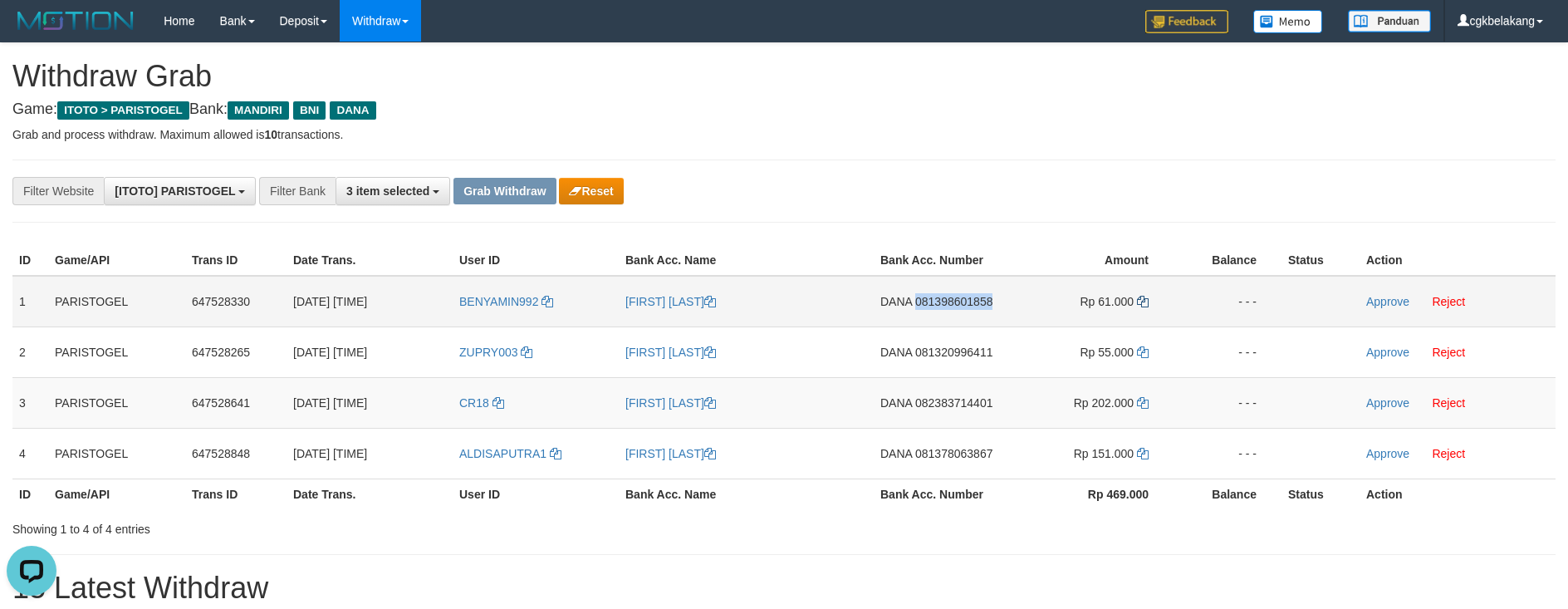 copy on "081398601858" 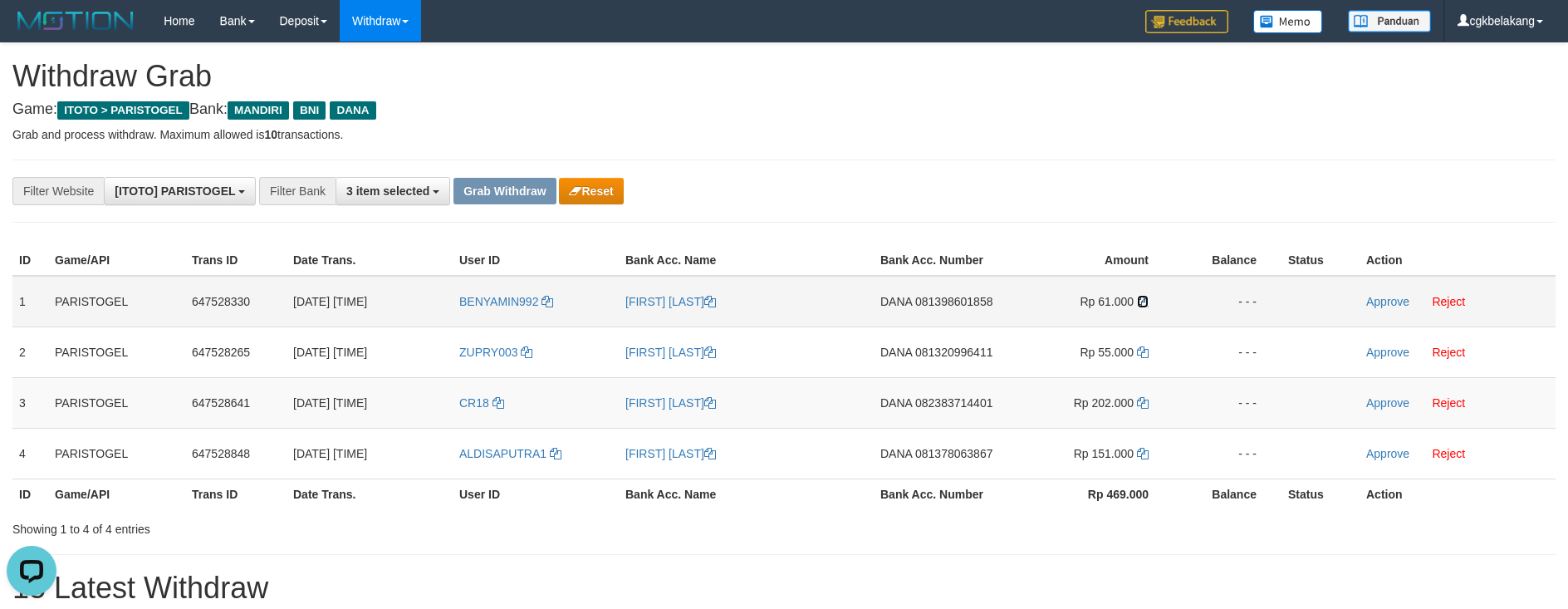 click at bounding box center [1143, 302] 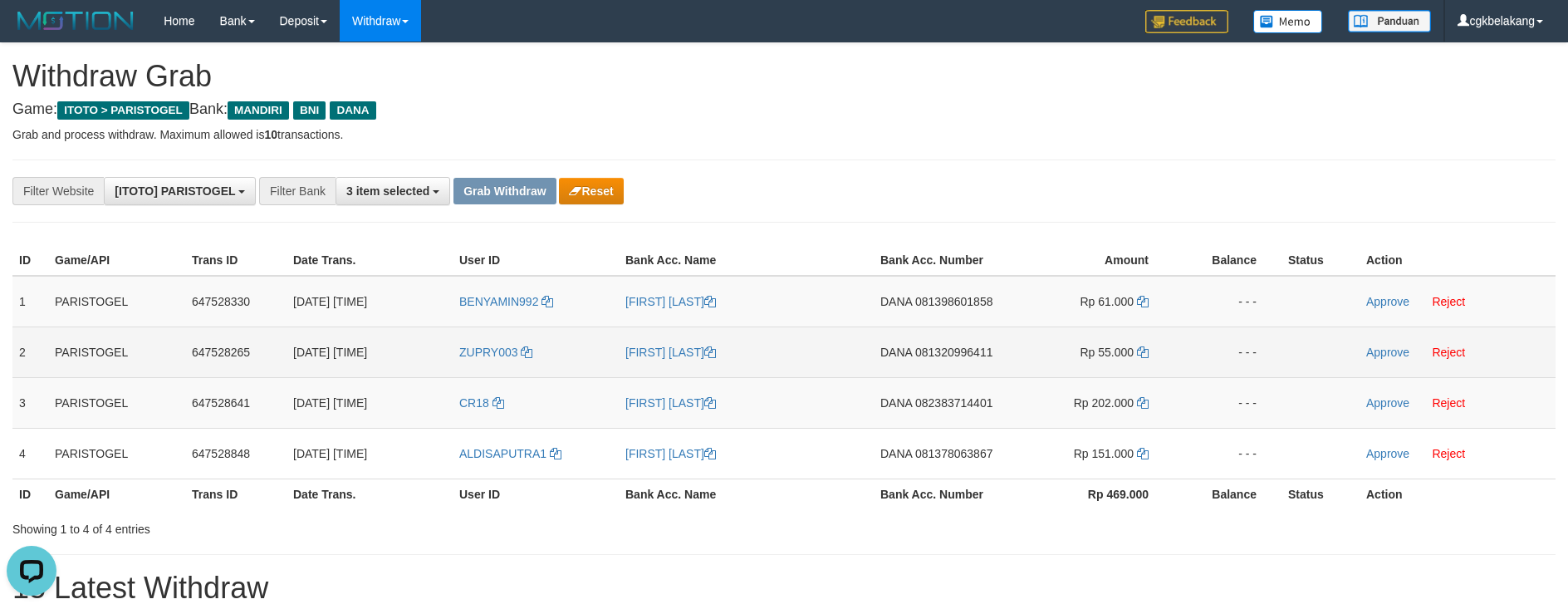 click on "DANA
081320996411" at bounding box center (942, 351) 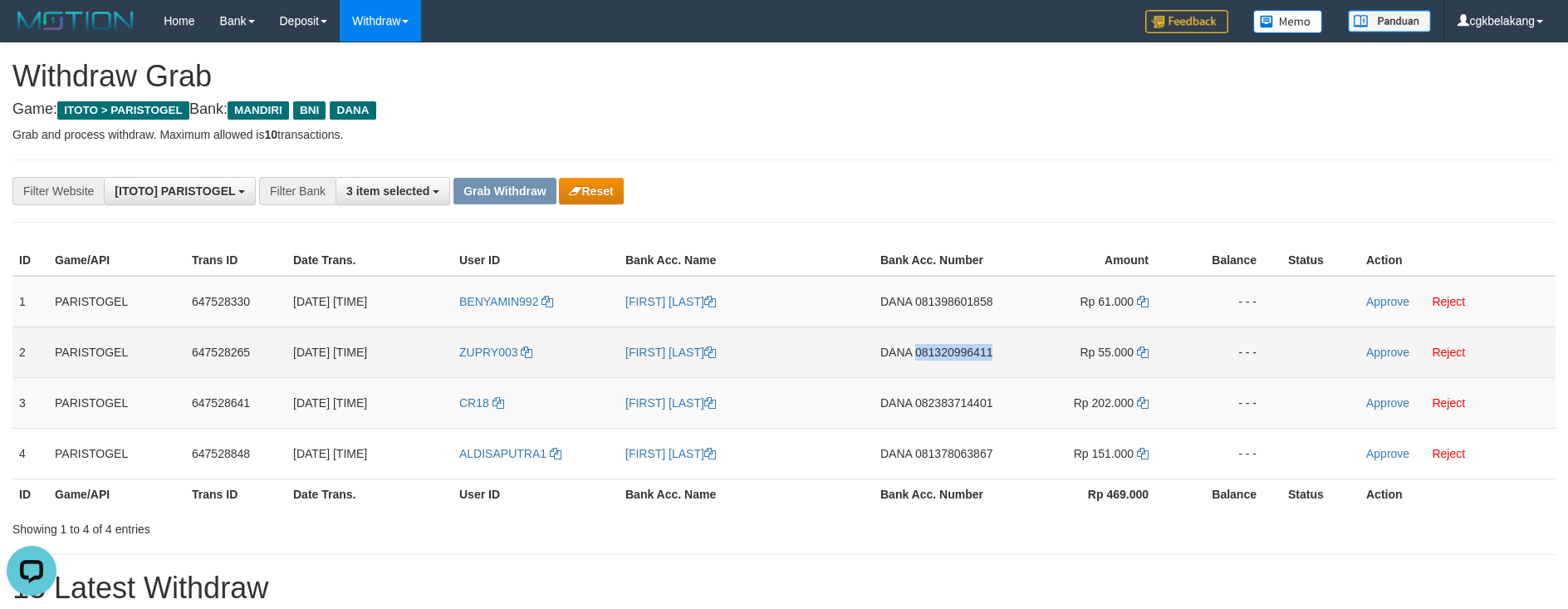 click on "DANA
081320996411" at bounding box center (942, 351) 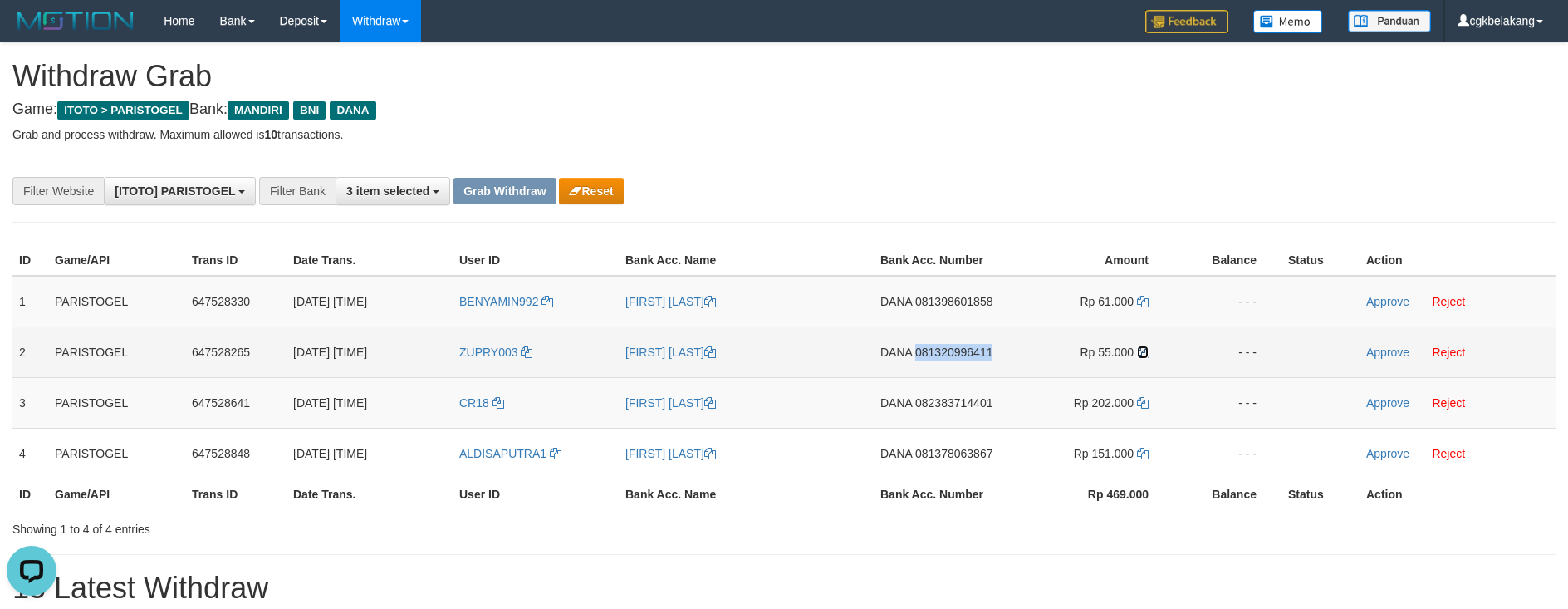 click at bounding box center [1143, 352] 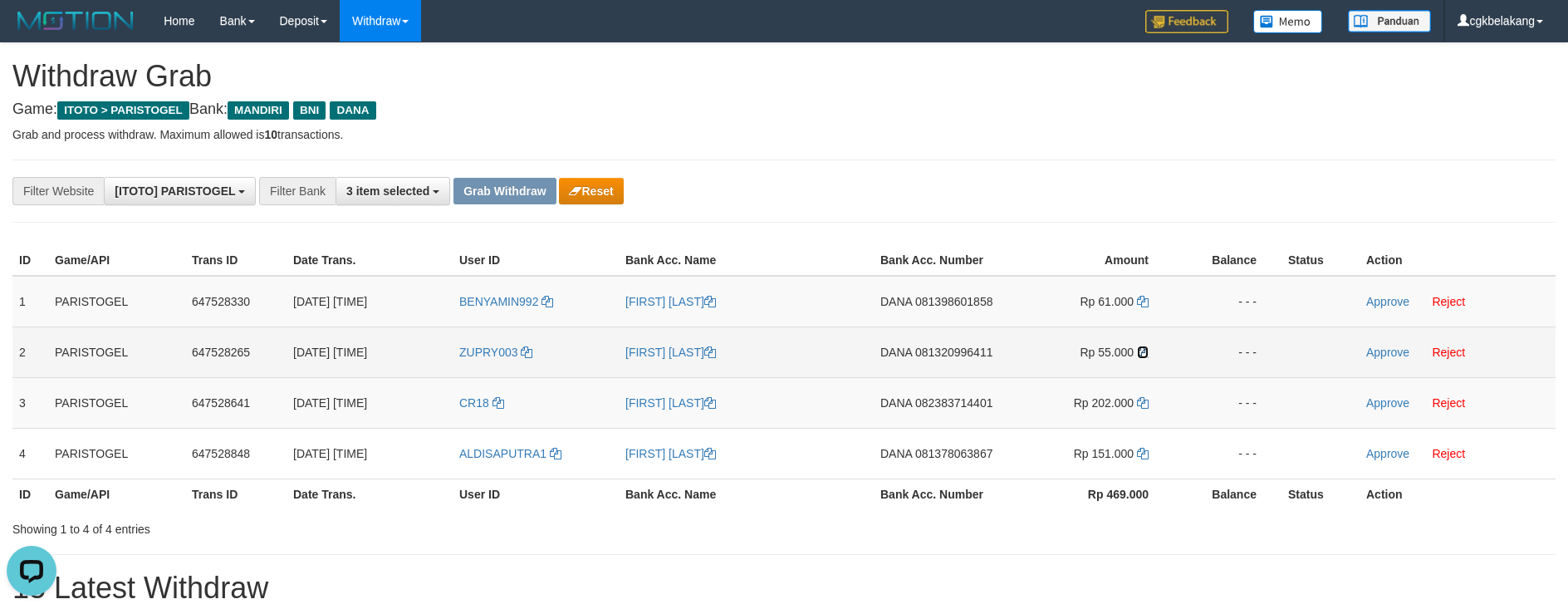 click at bounding box center [1143, 352] 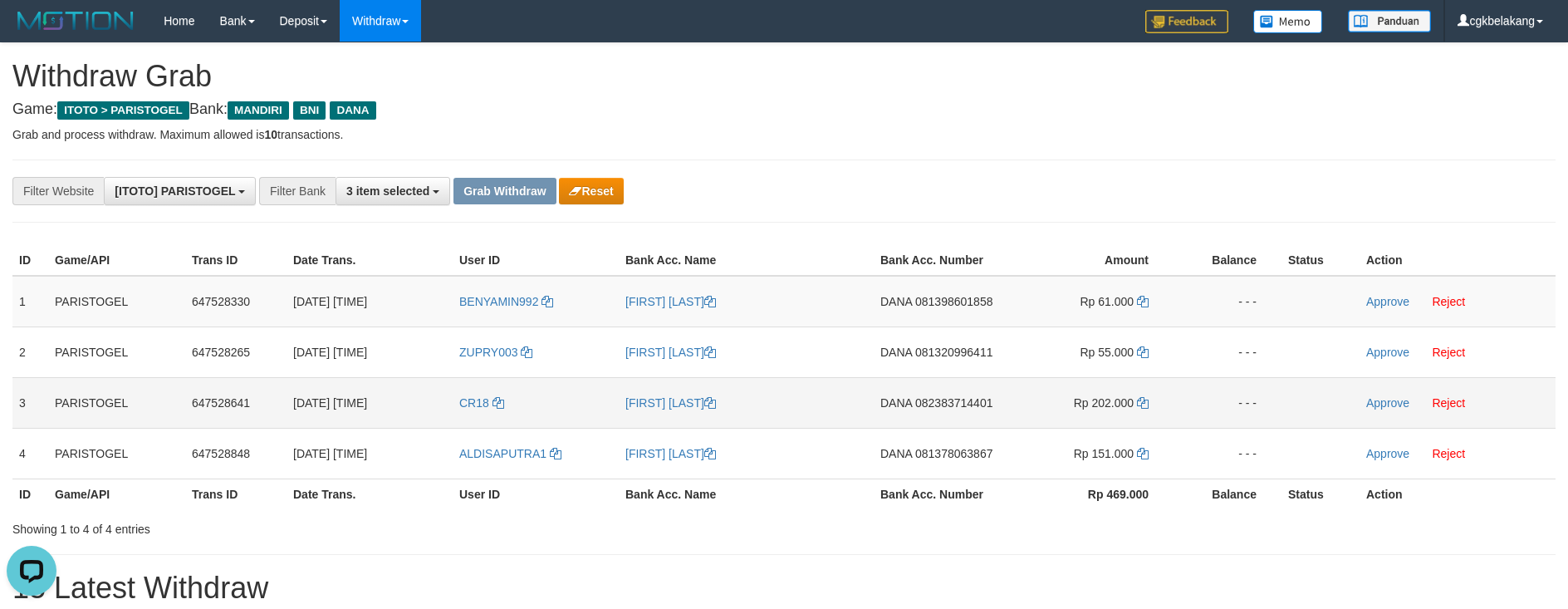 click on "DANA
082383714401" at bounding box center [942, 402] 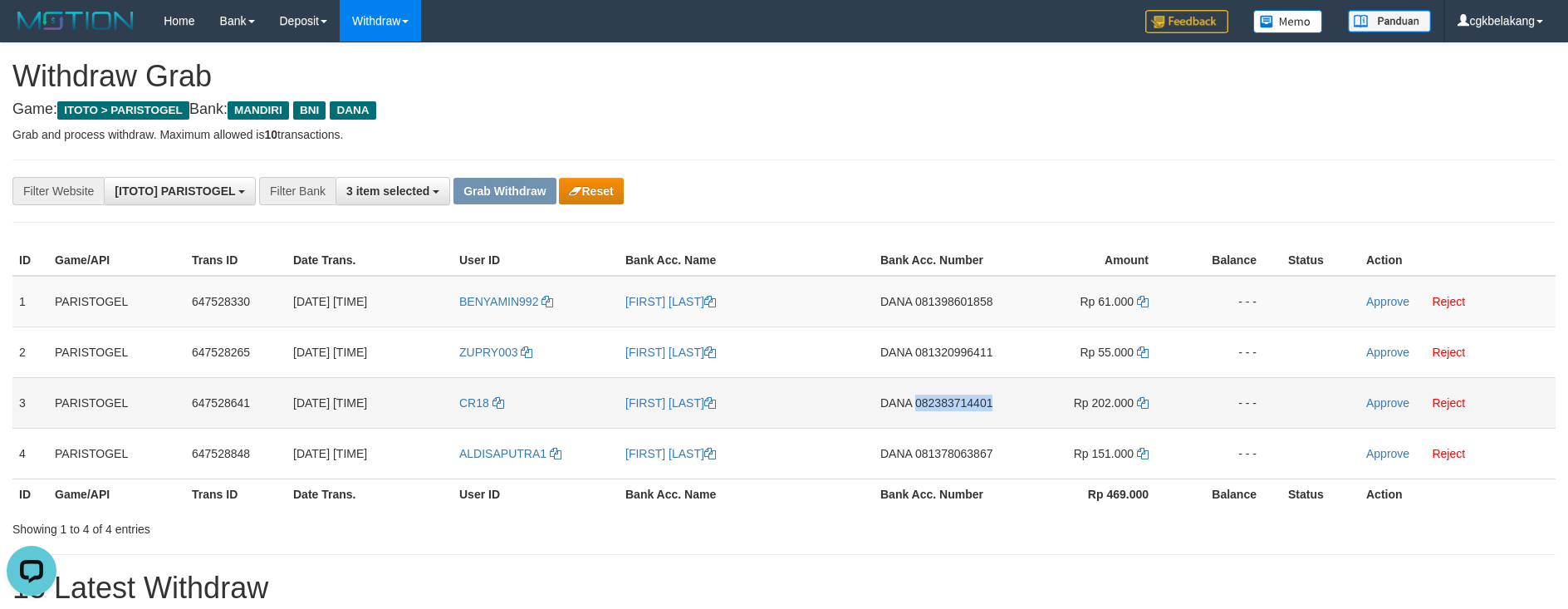 click on "DANA
082383714401" at bounding box center (942, 402) 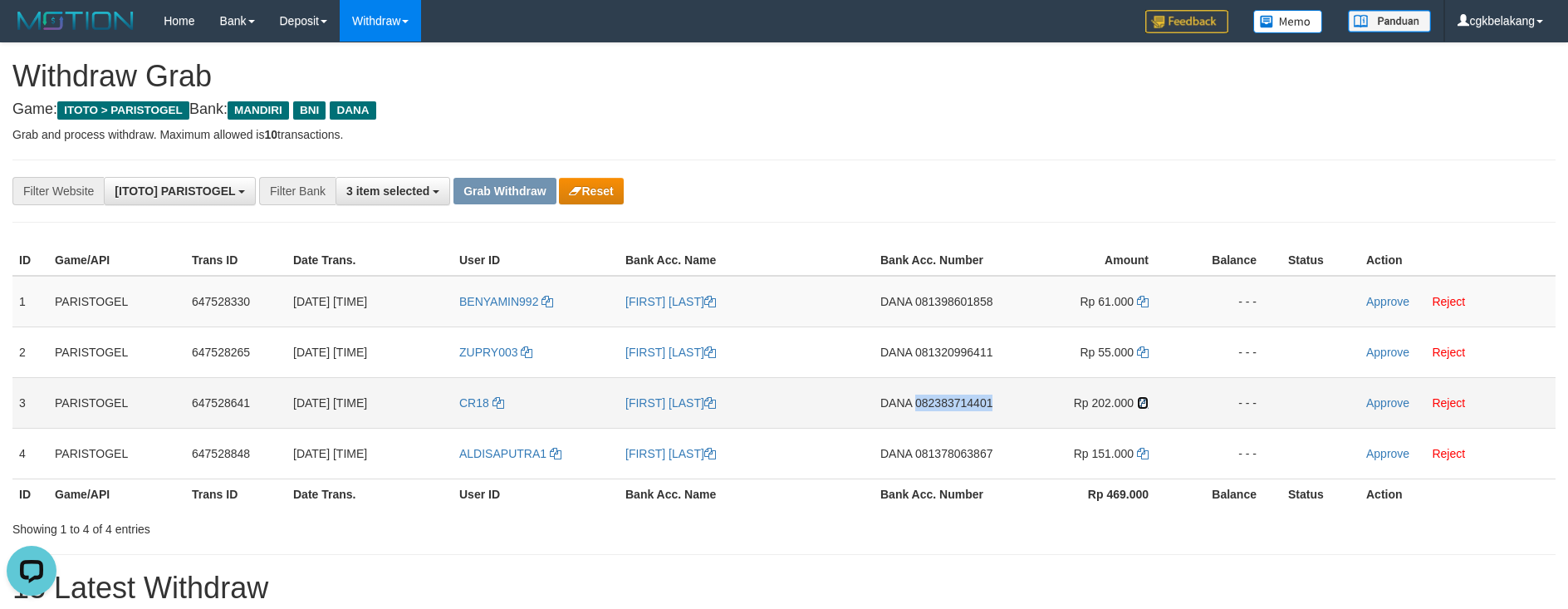 click at bounding box center (1143, 403) 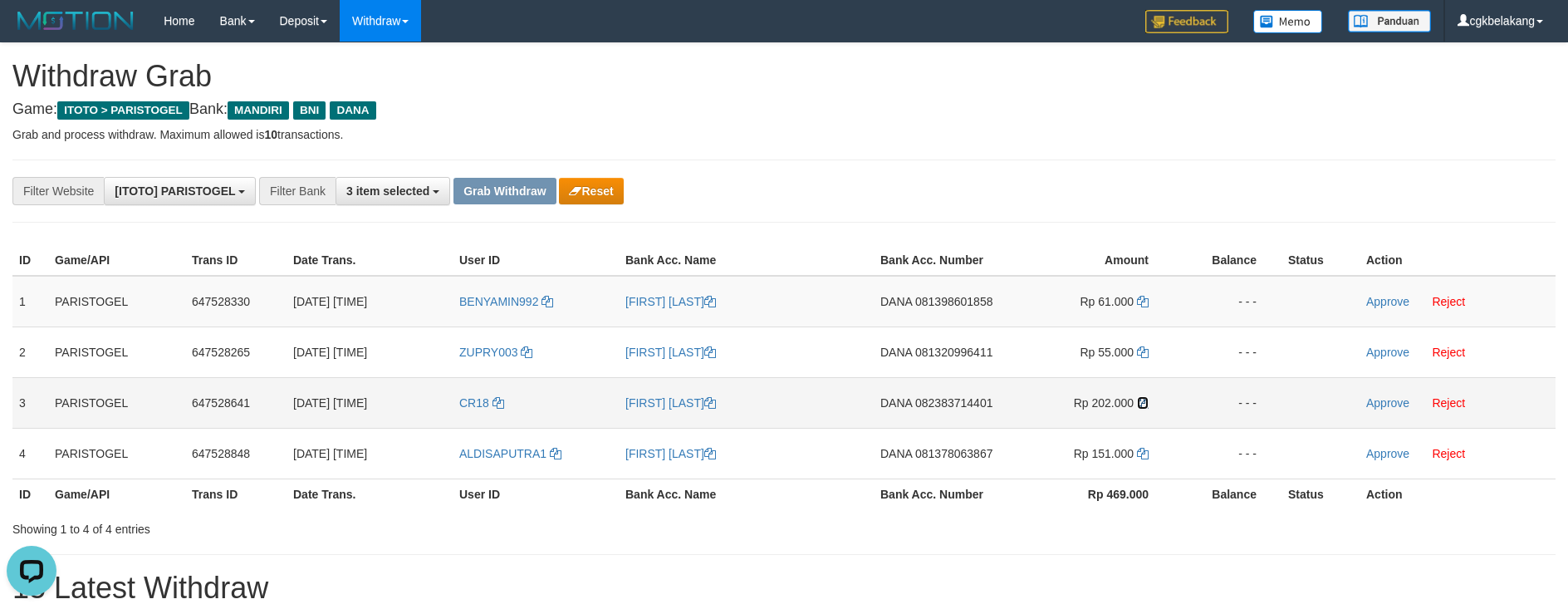 click at bounding box center (1143, 403) 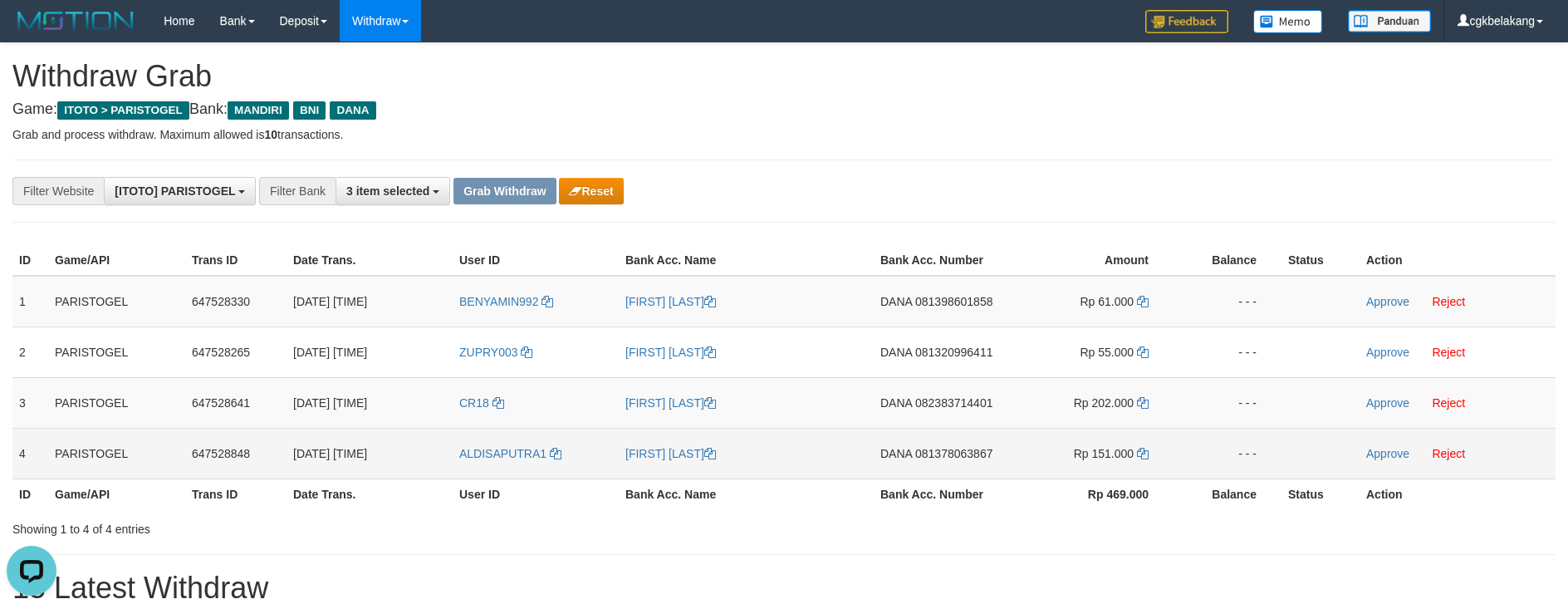 click on "DANA
081378063867" at bounding box center (942, 453) 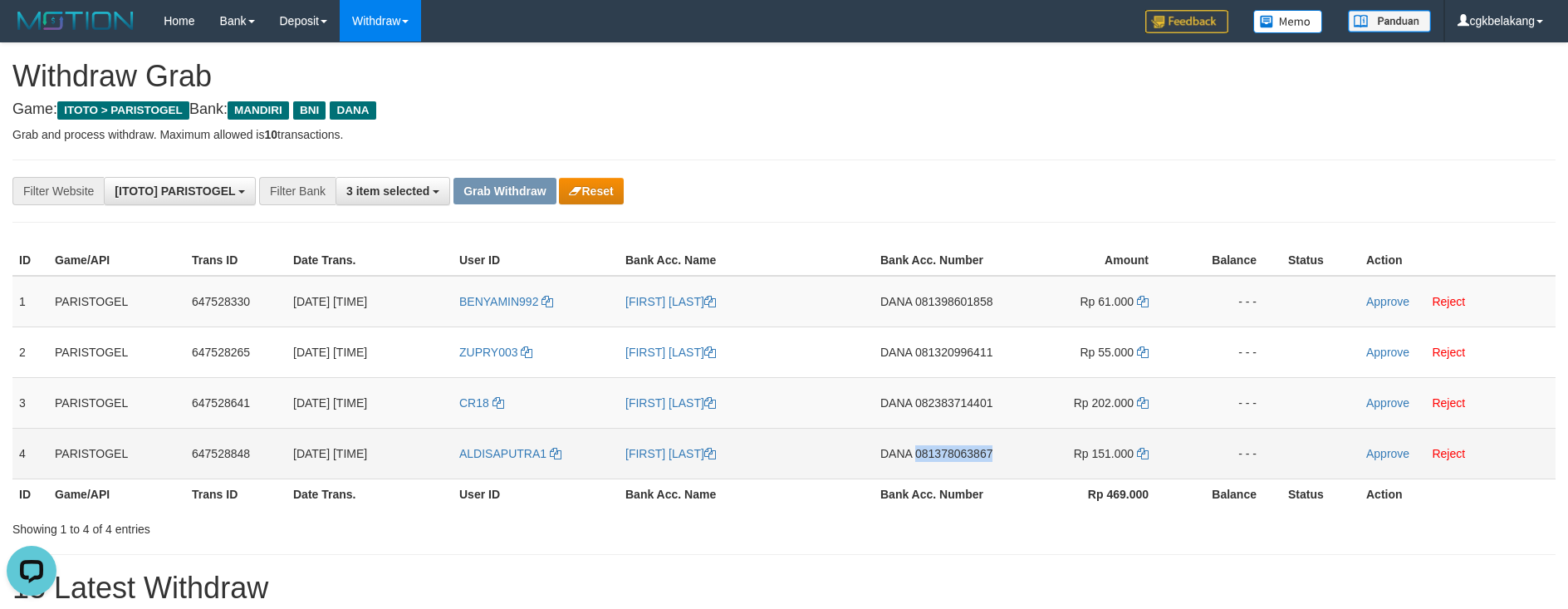 click on "DANA
081378063867" at bounding box center (942, 453) 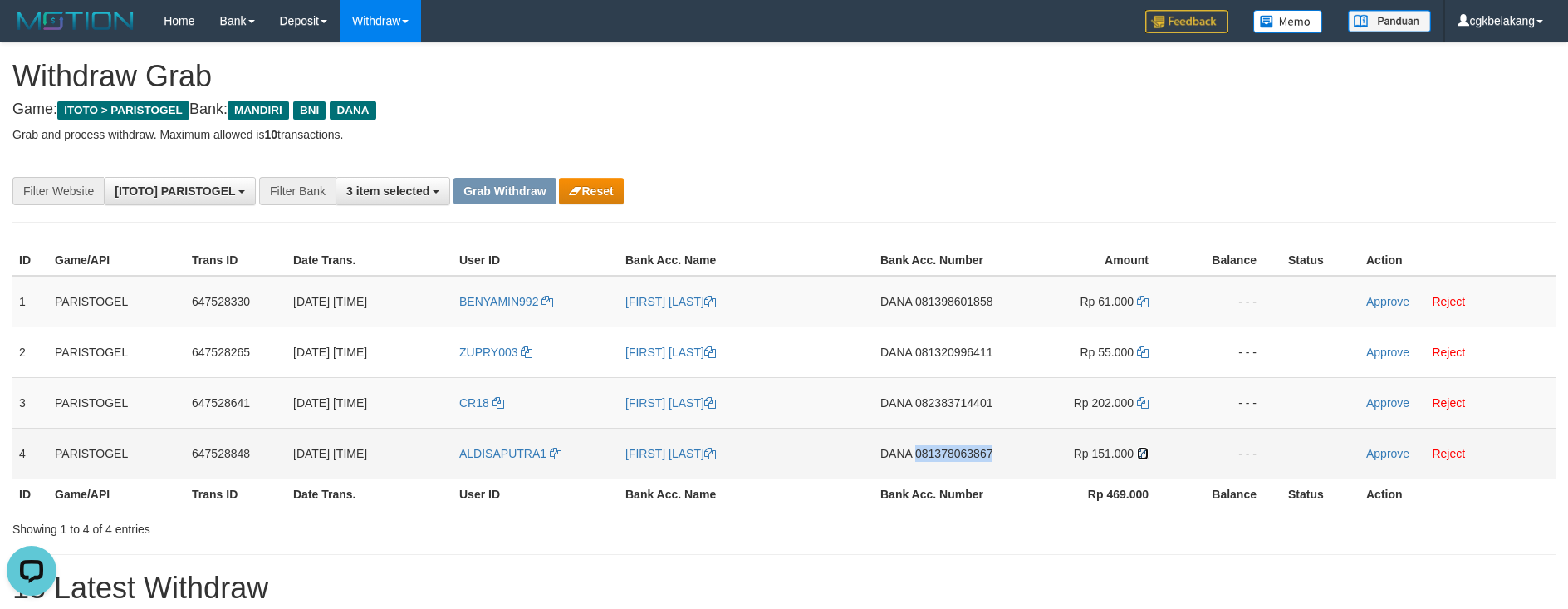 click at bounding box center (1143, 454) 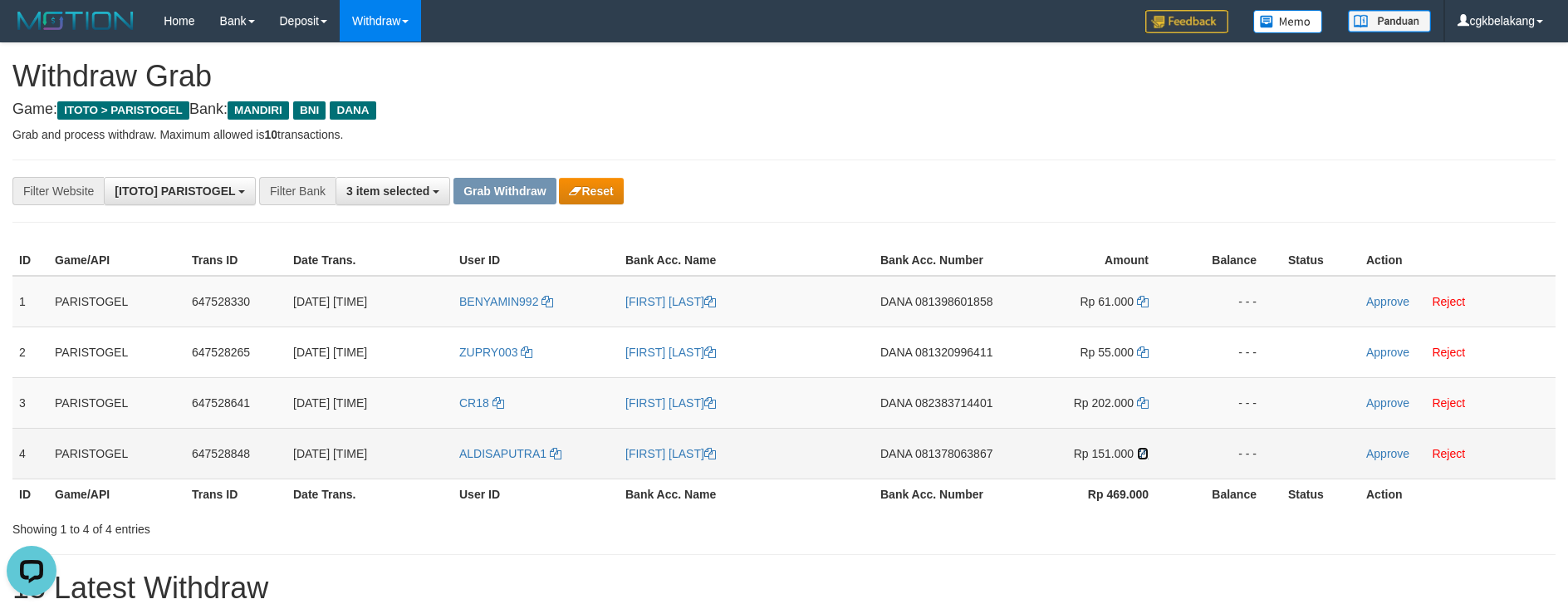 click at bounding box center [1143, 454] 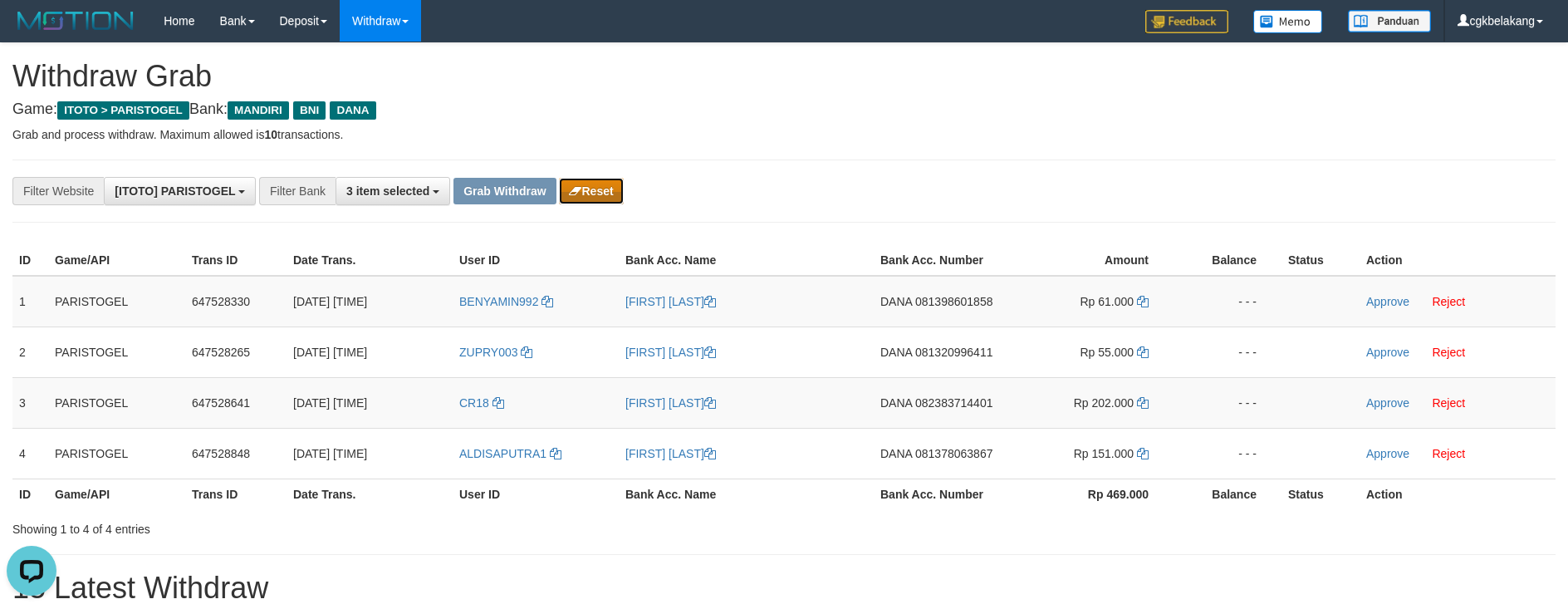 click on "Reset" at bounding box center [590, 191] 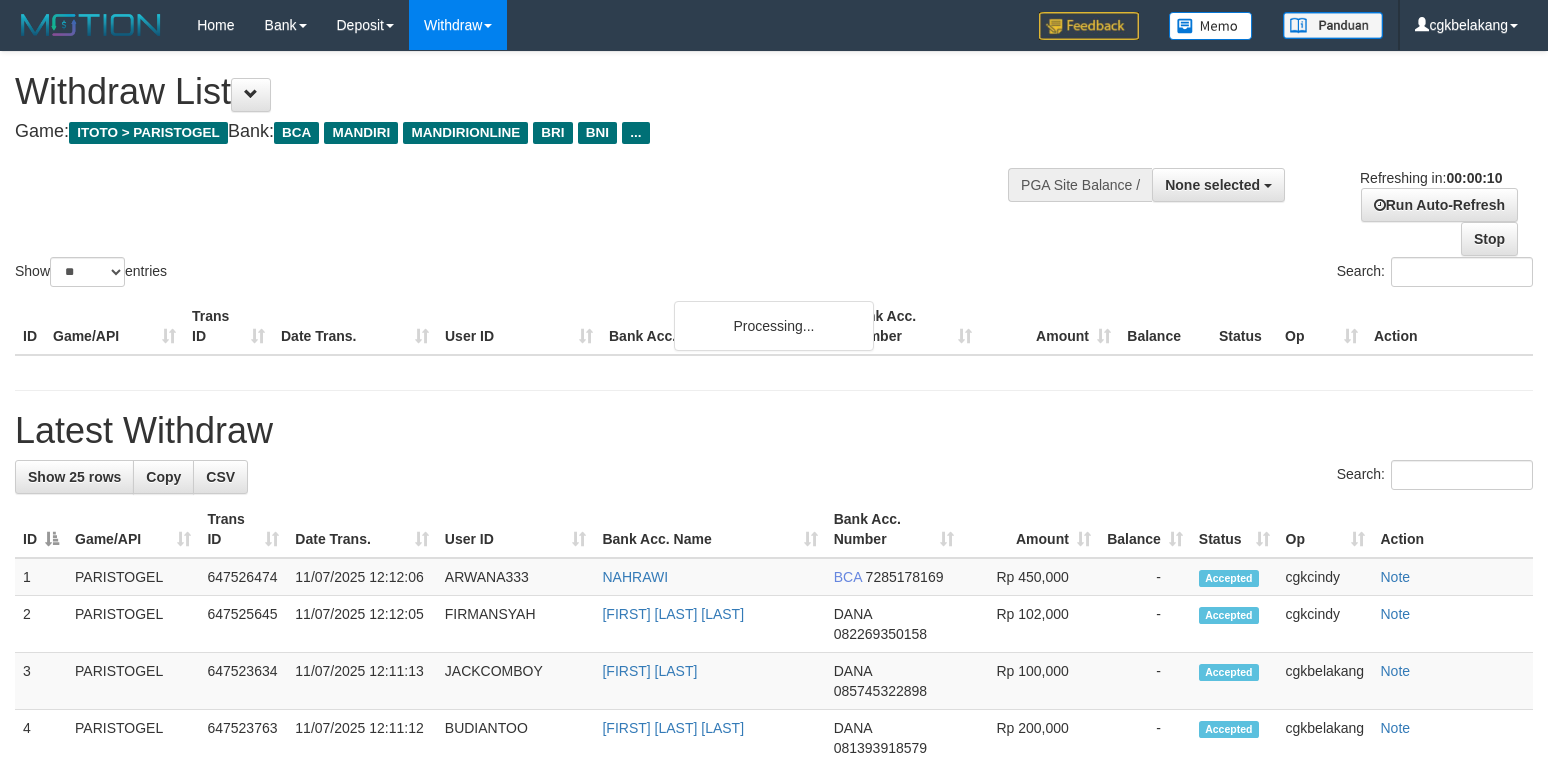select 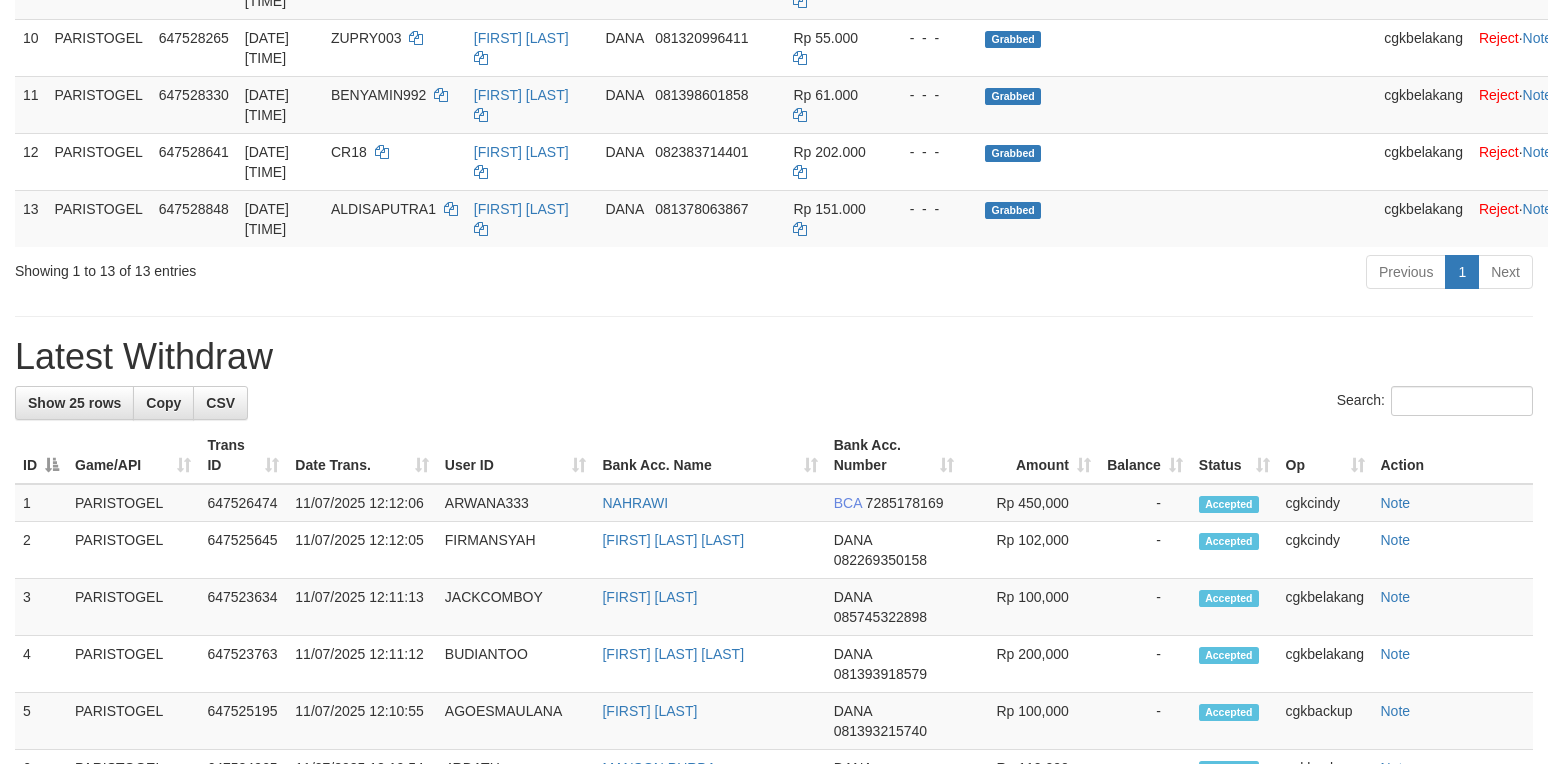 scroll, scrollTop: 933, scrollLeft: 0, axis: vertical 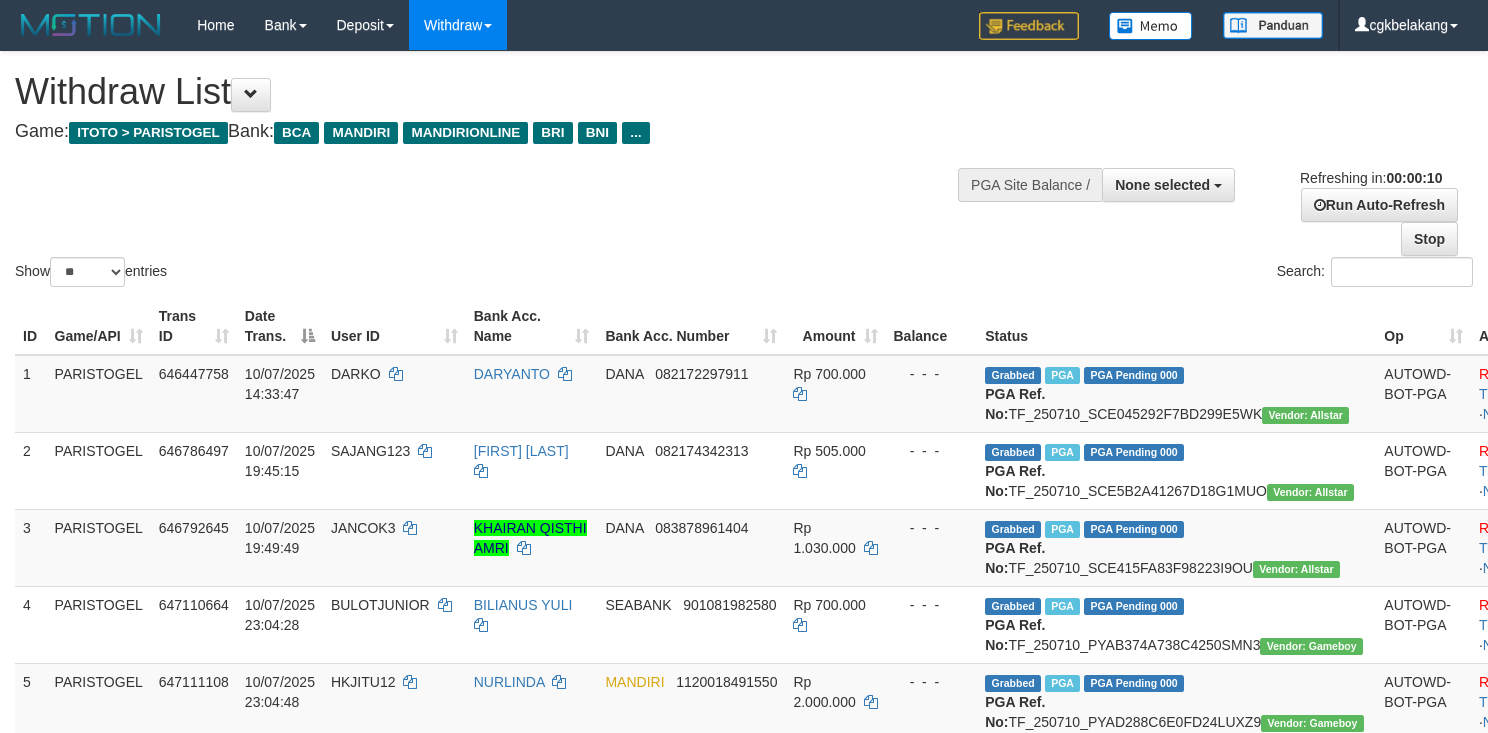 select 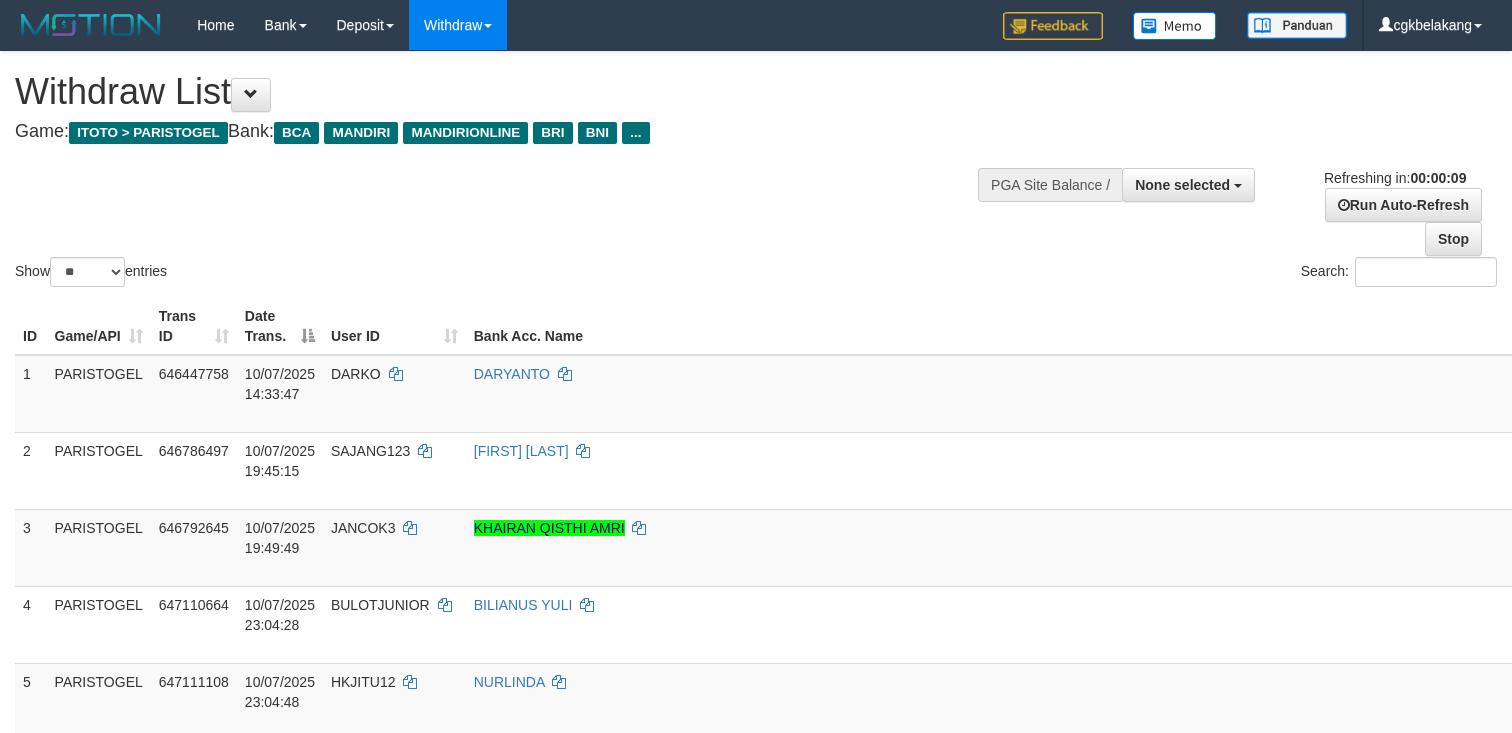 select 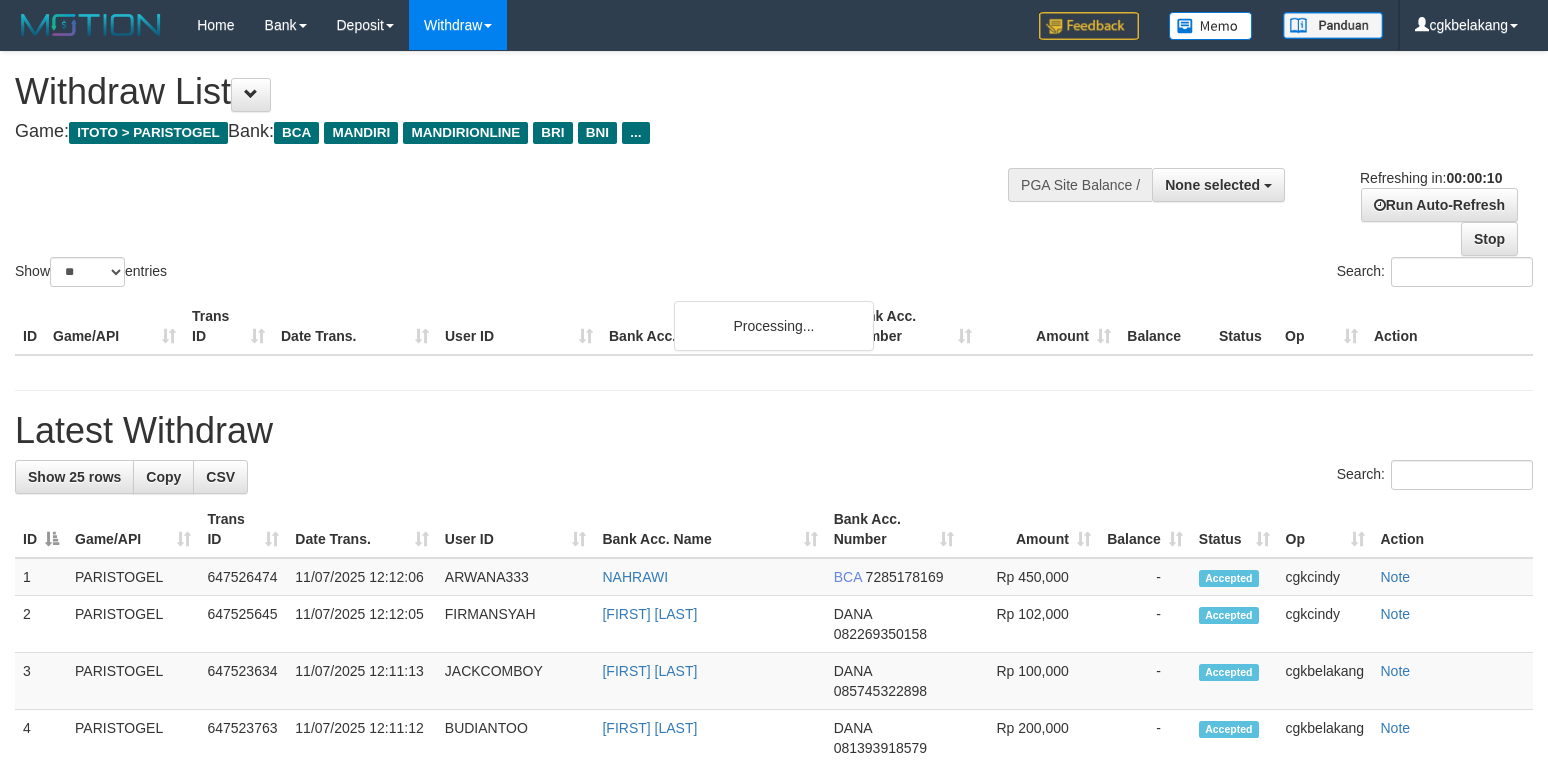 select 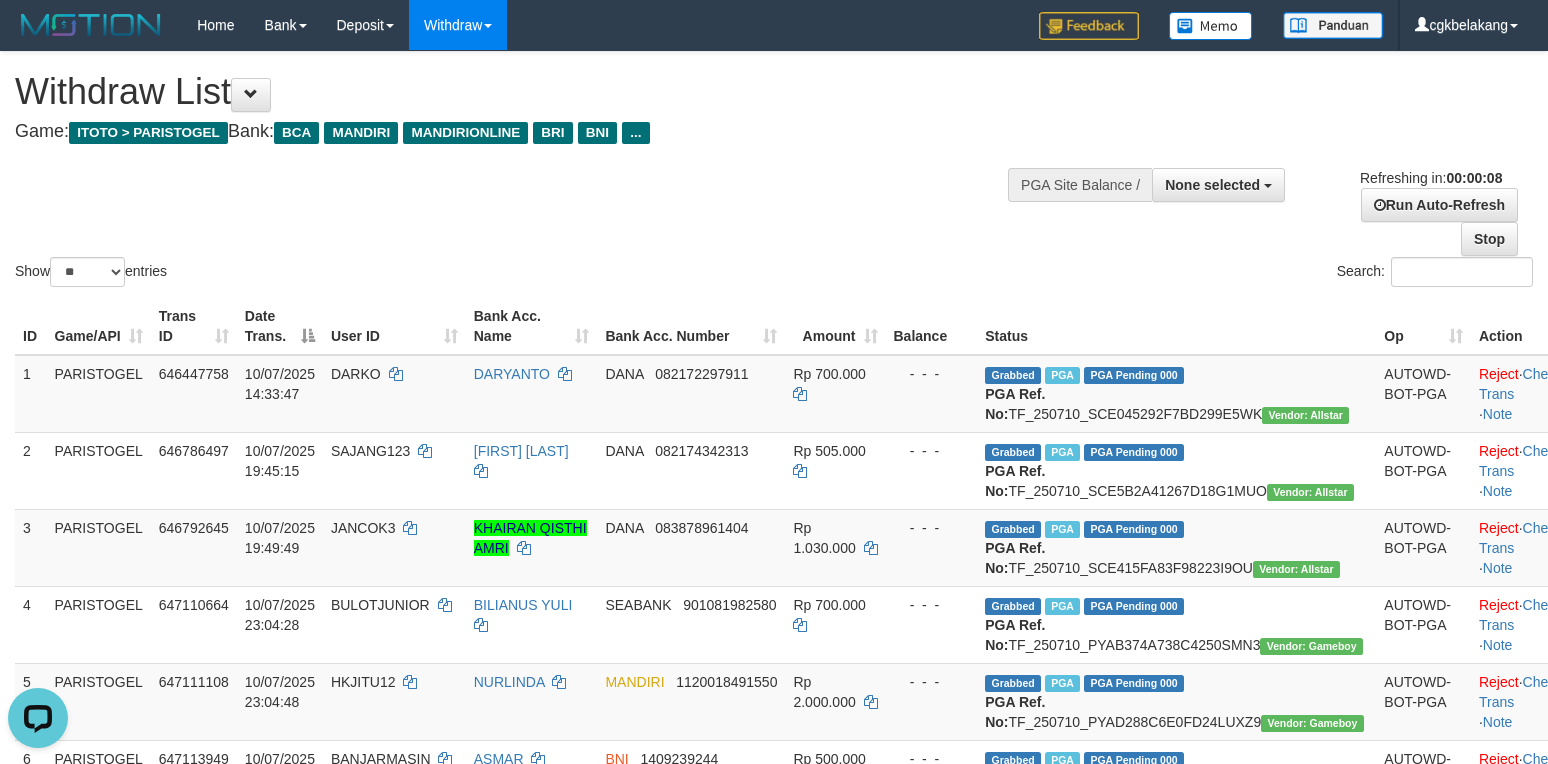scroll, scrollTop: 0, scrollLeft: 0, axis: both 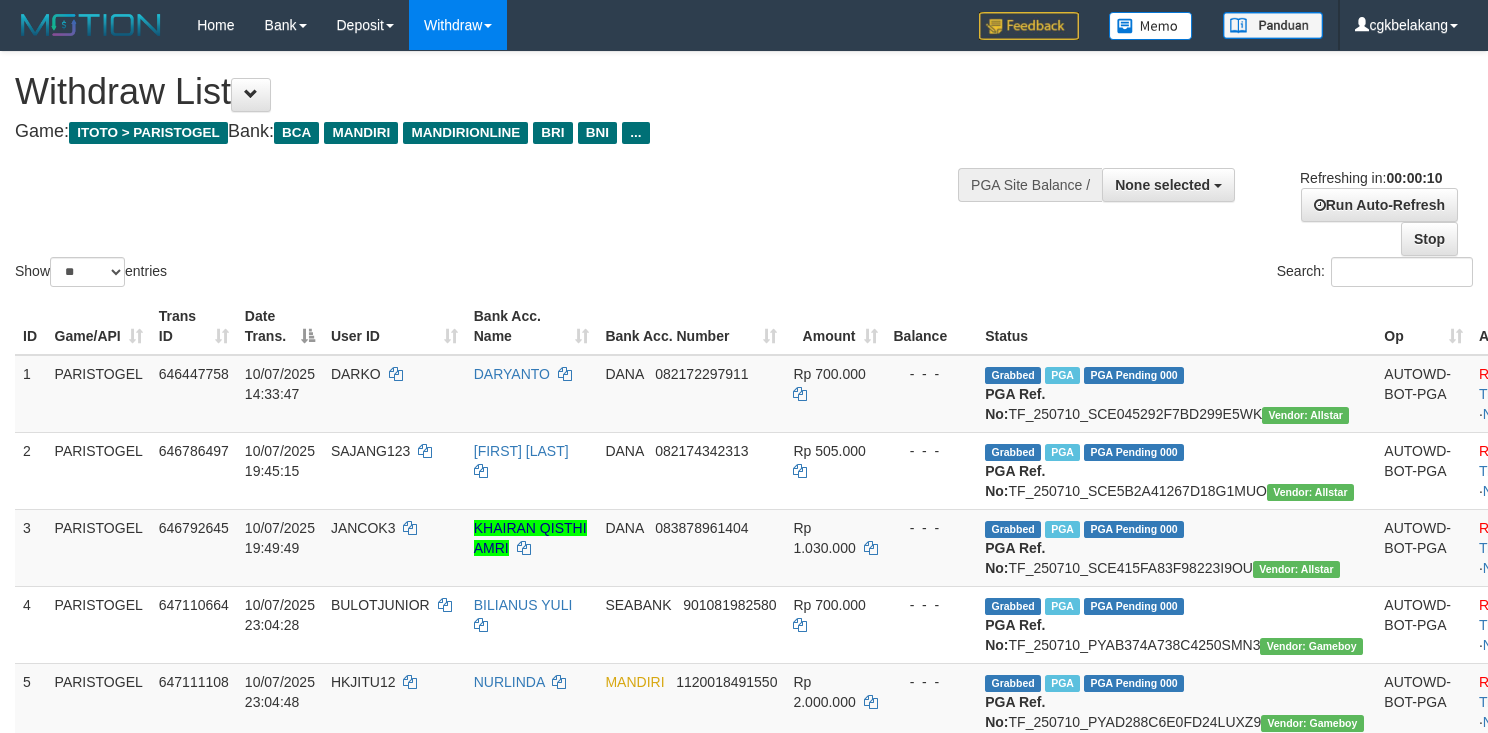 select 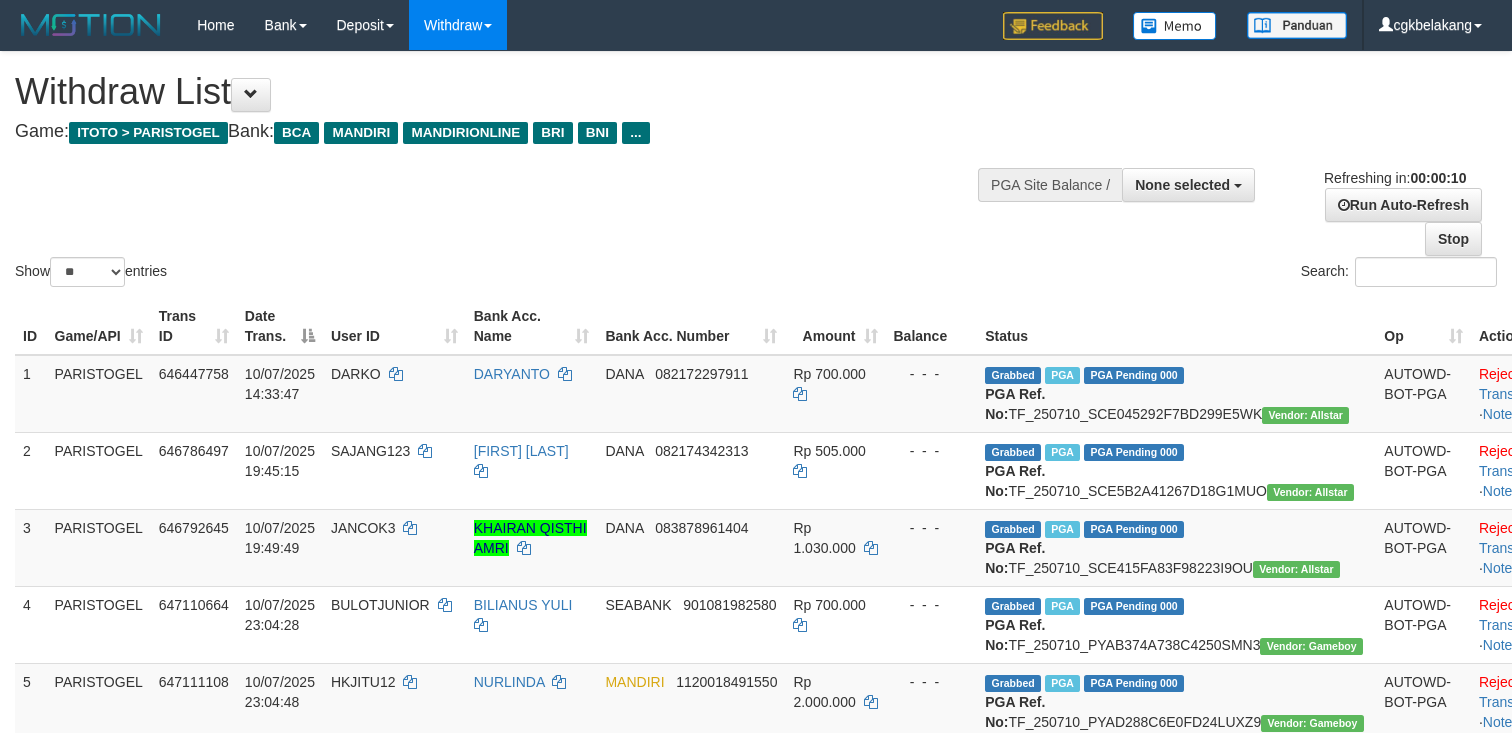 select 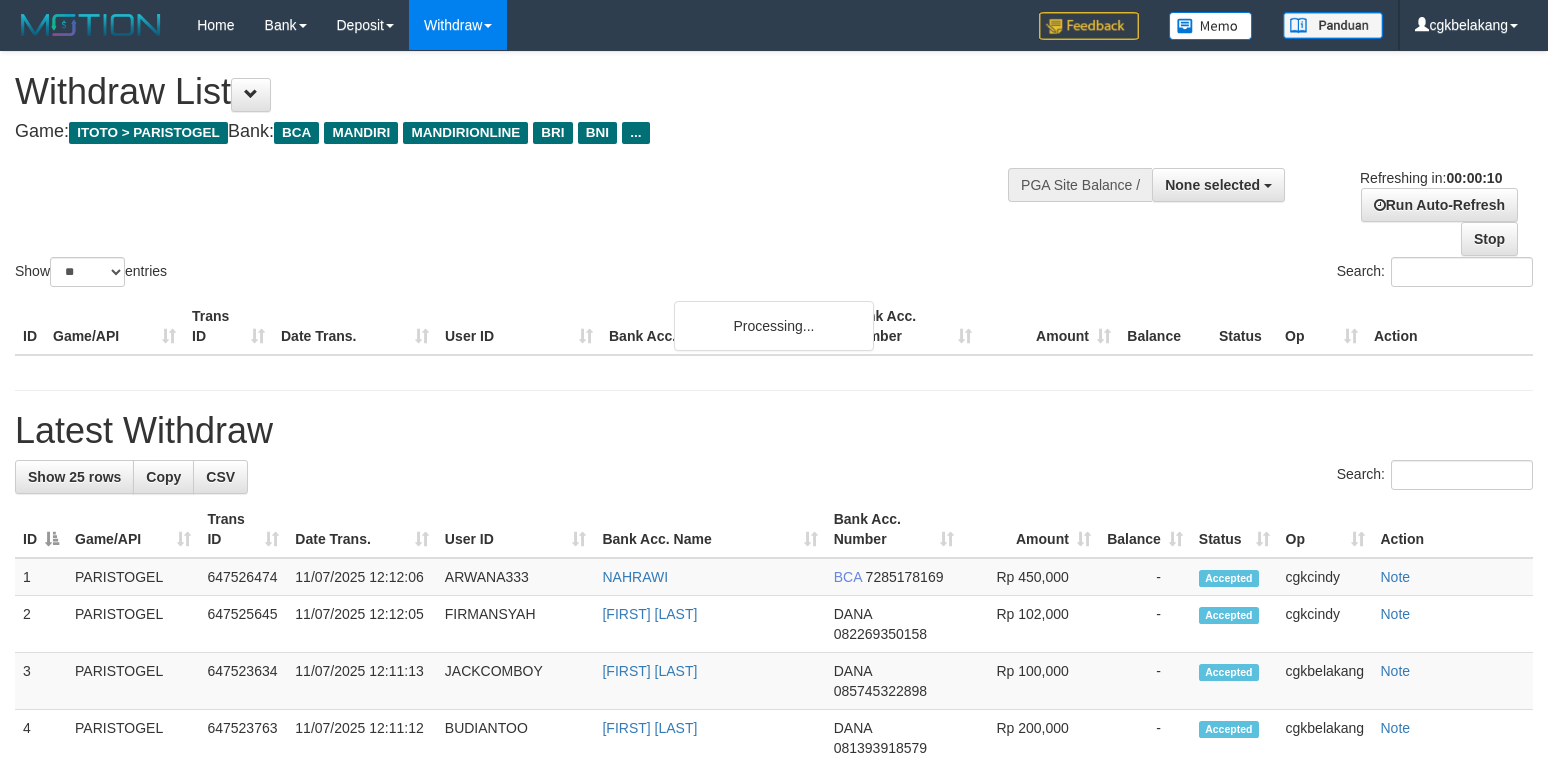 select 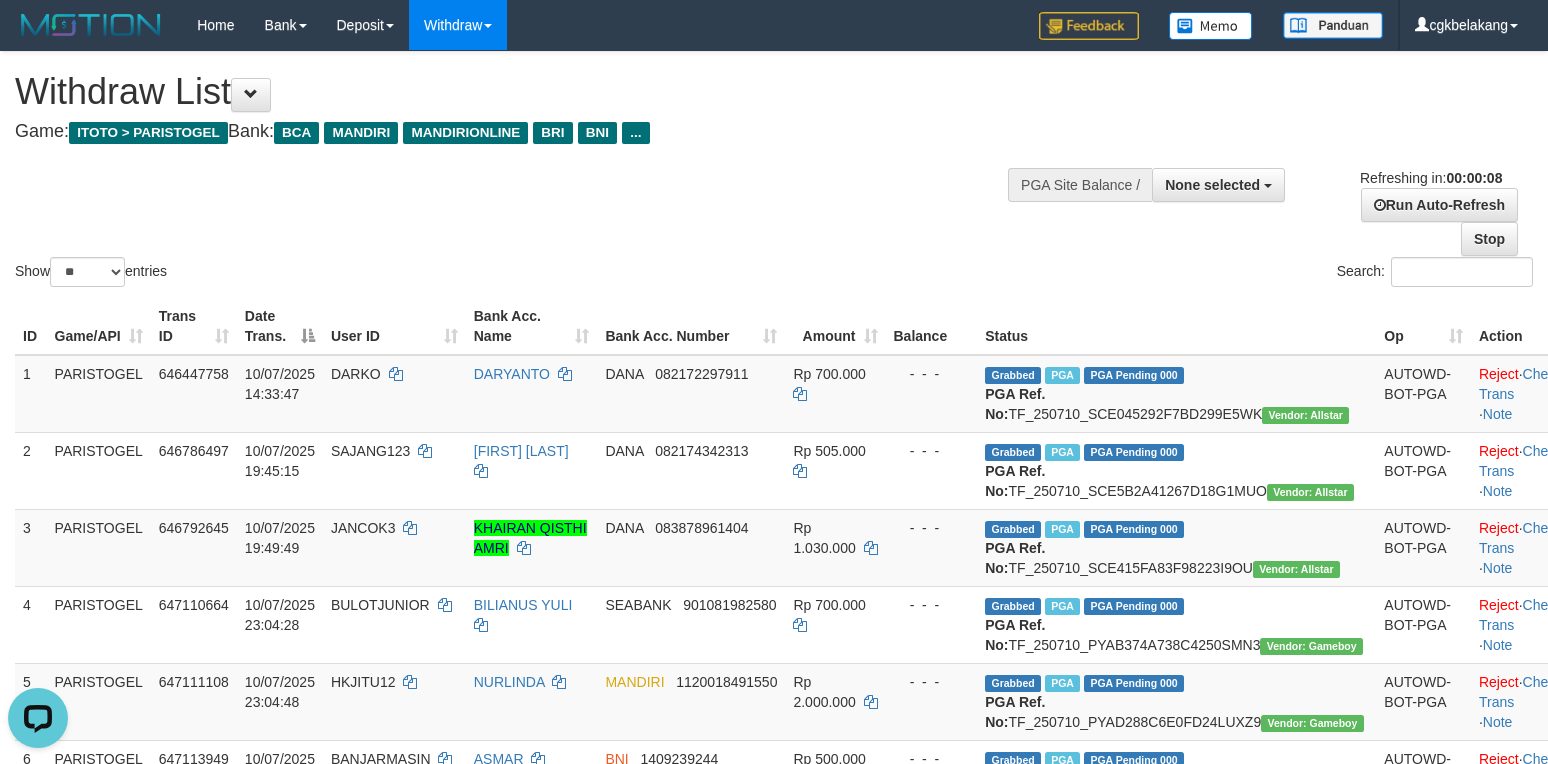 scroll, scrollTop: 0, scrollLeft: 0, axis: both 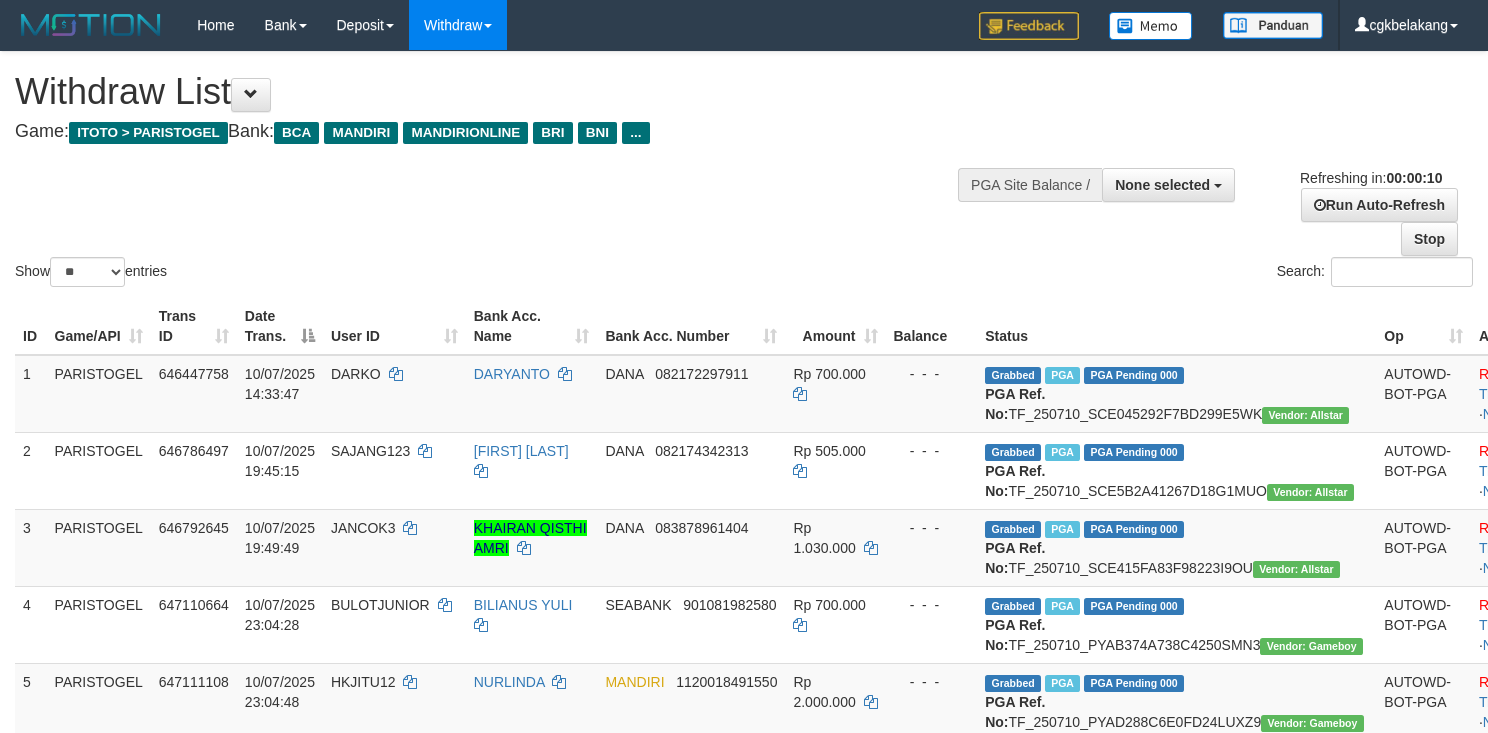 select 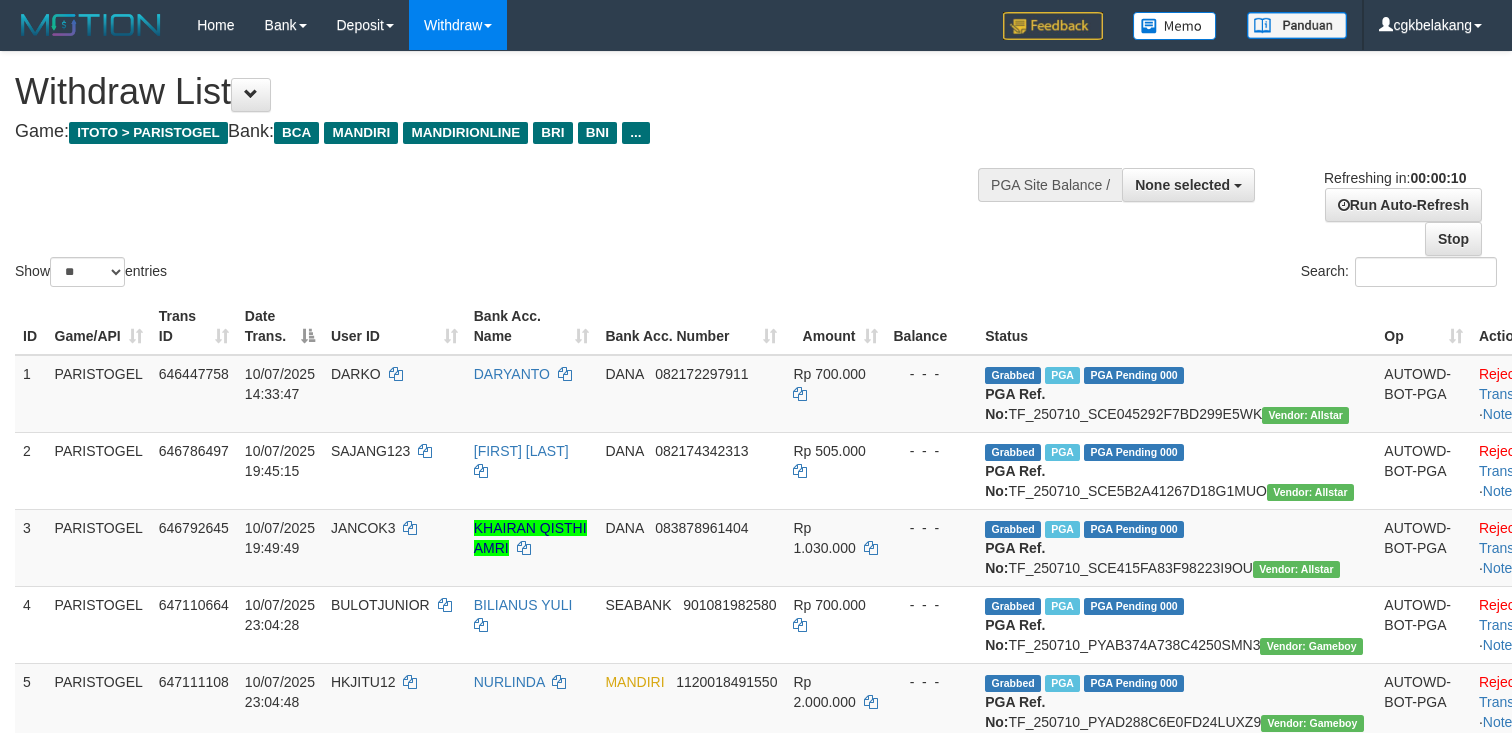 select 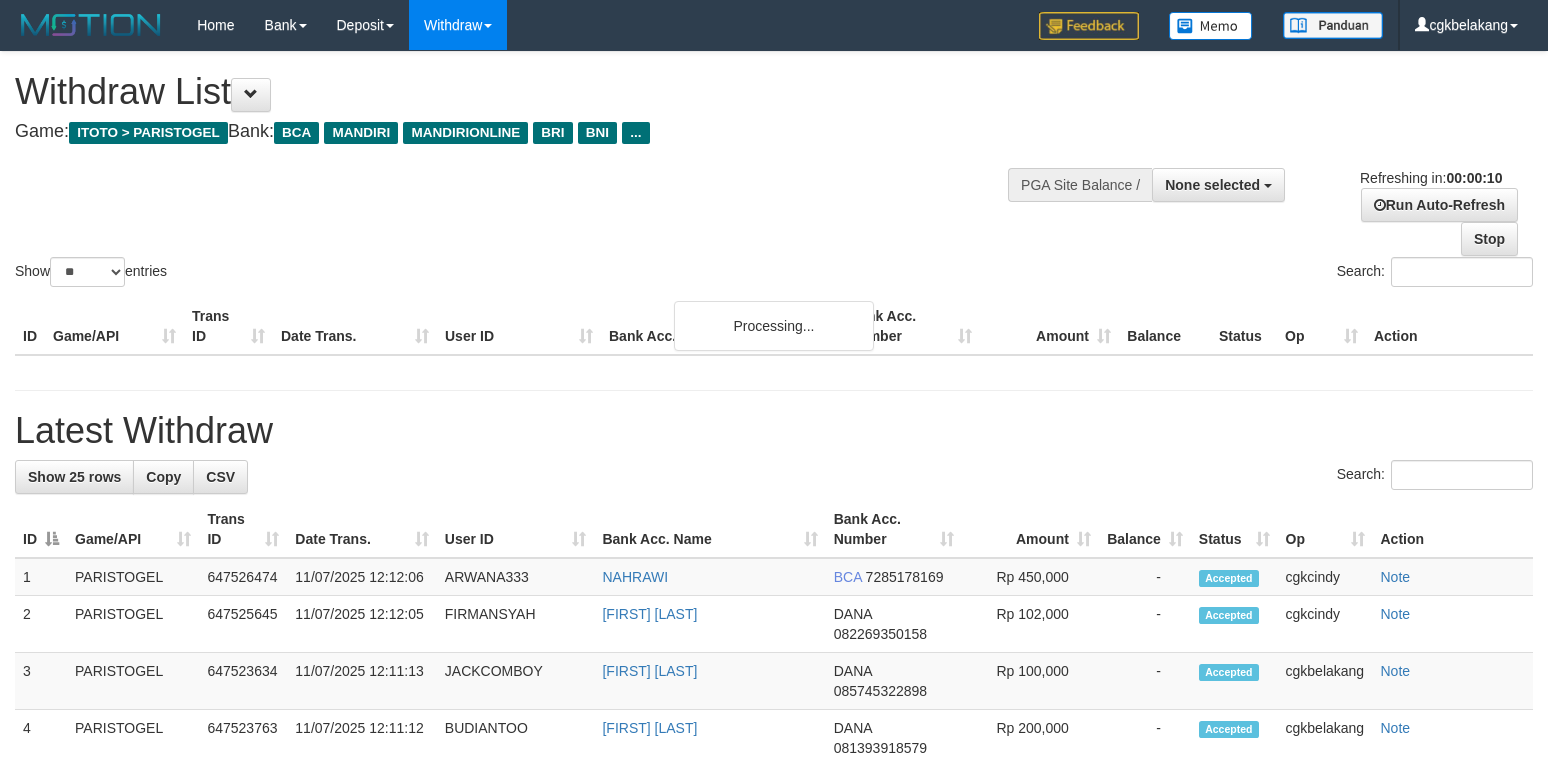 select 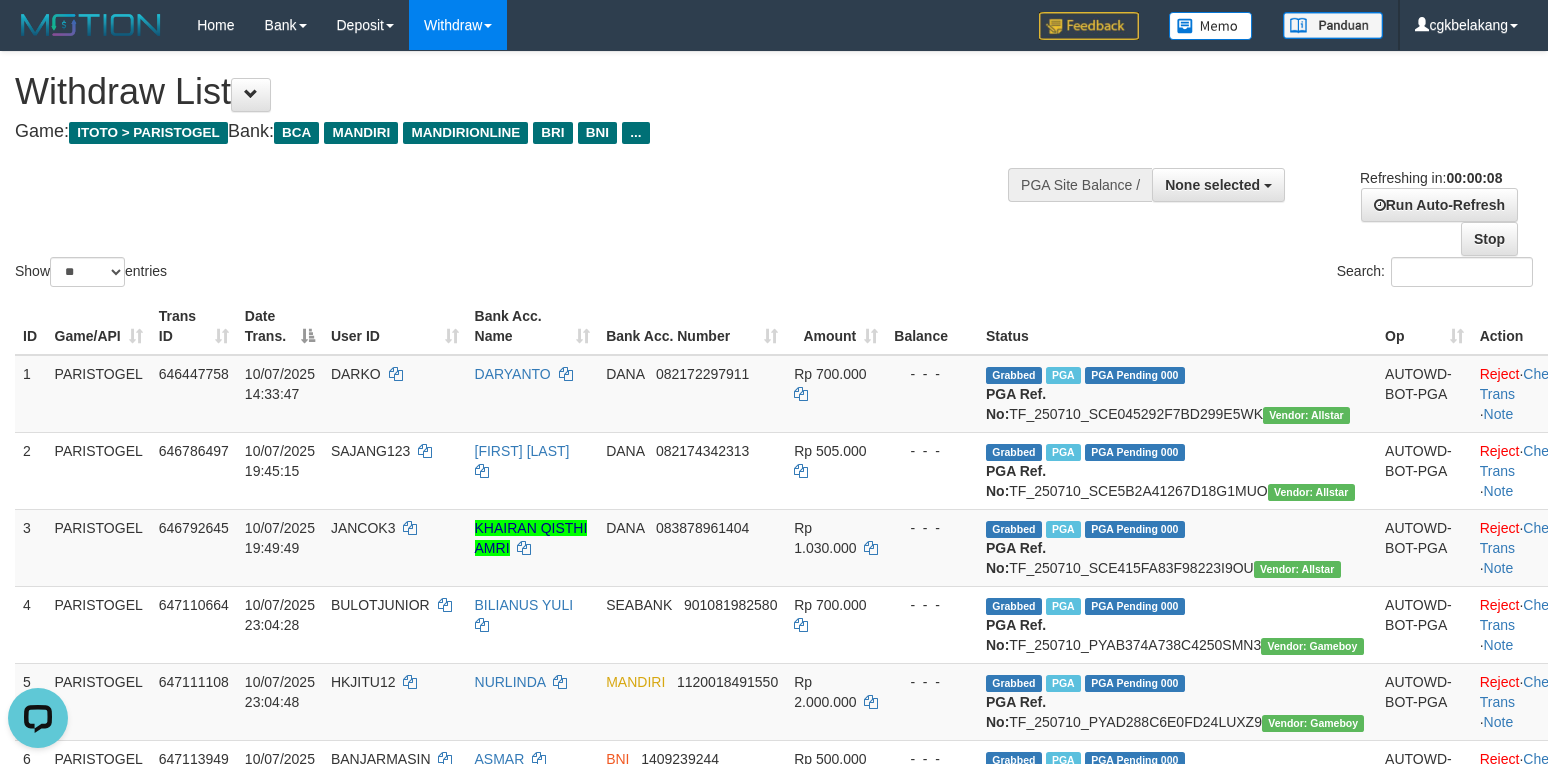 scroll, scrollTop: 0, scrollLeft: 0, axis: both 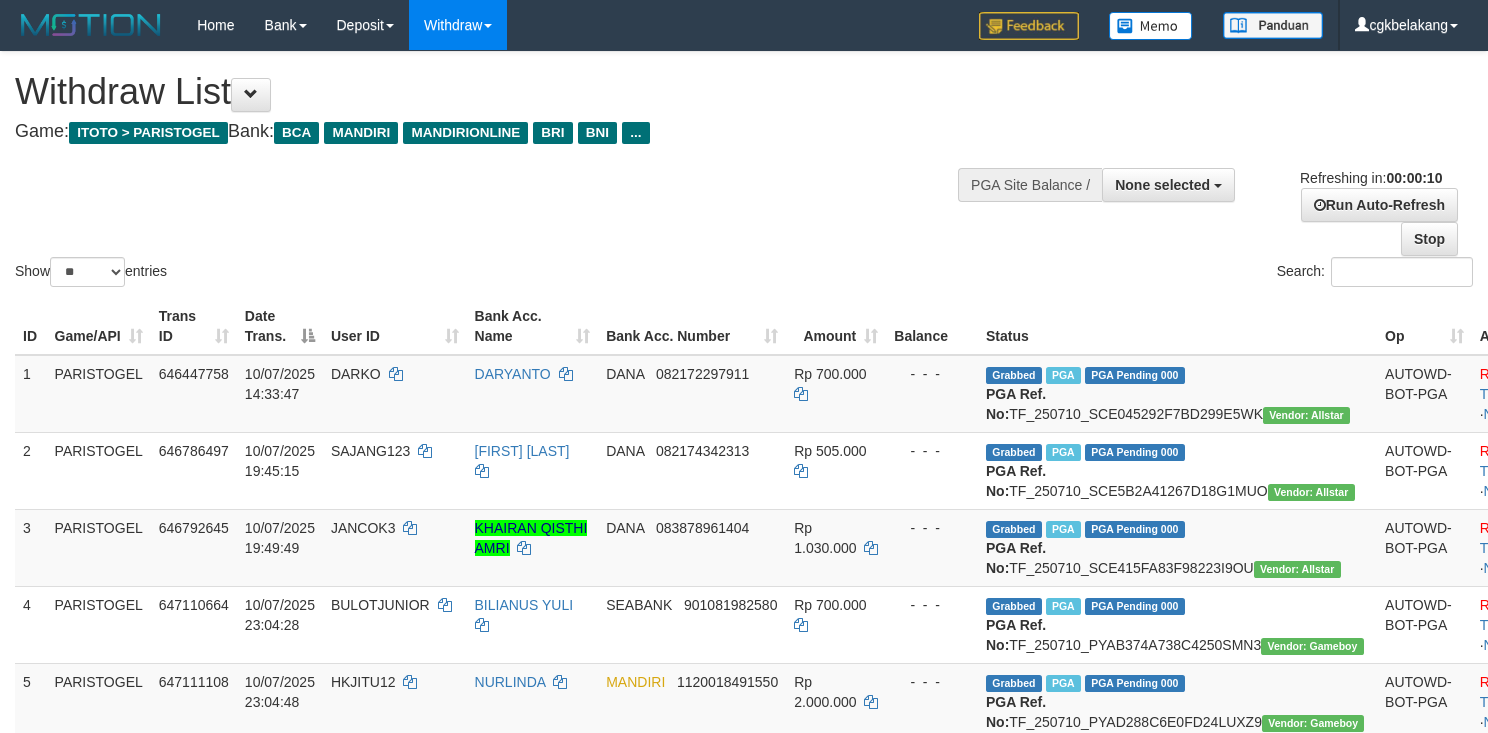 select 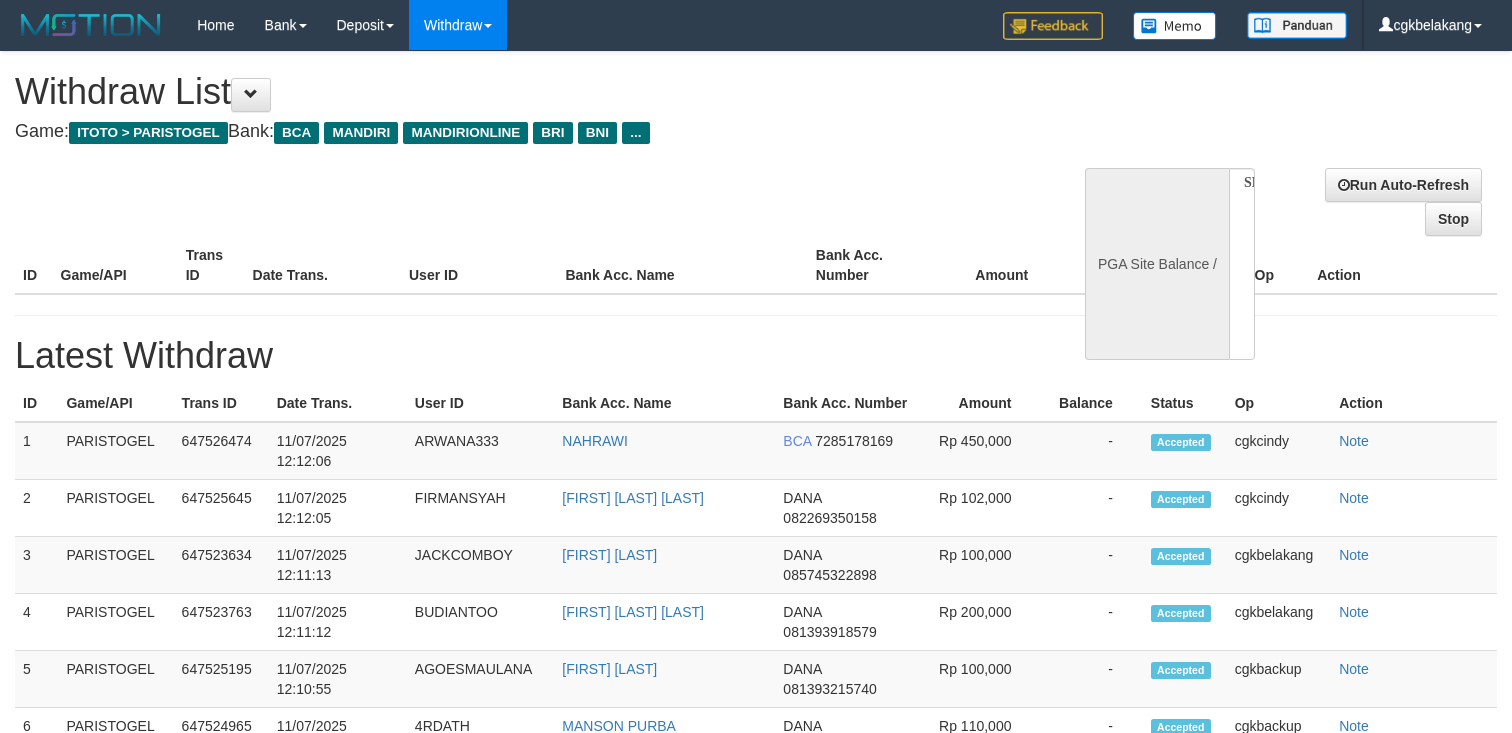 select 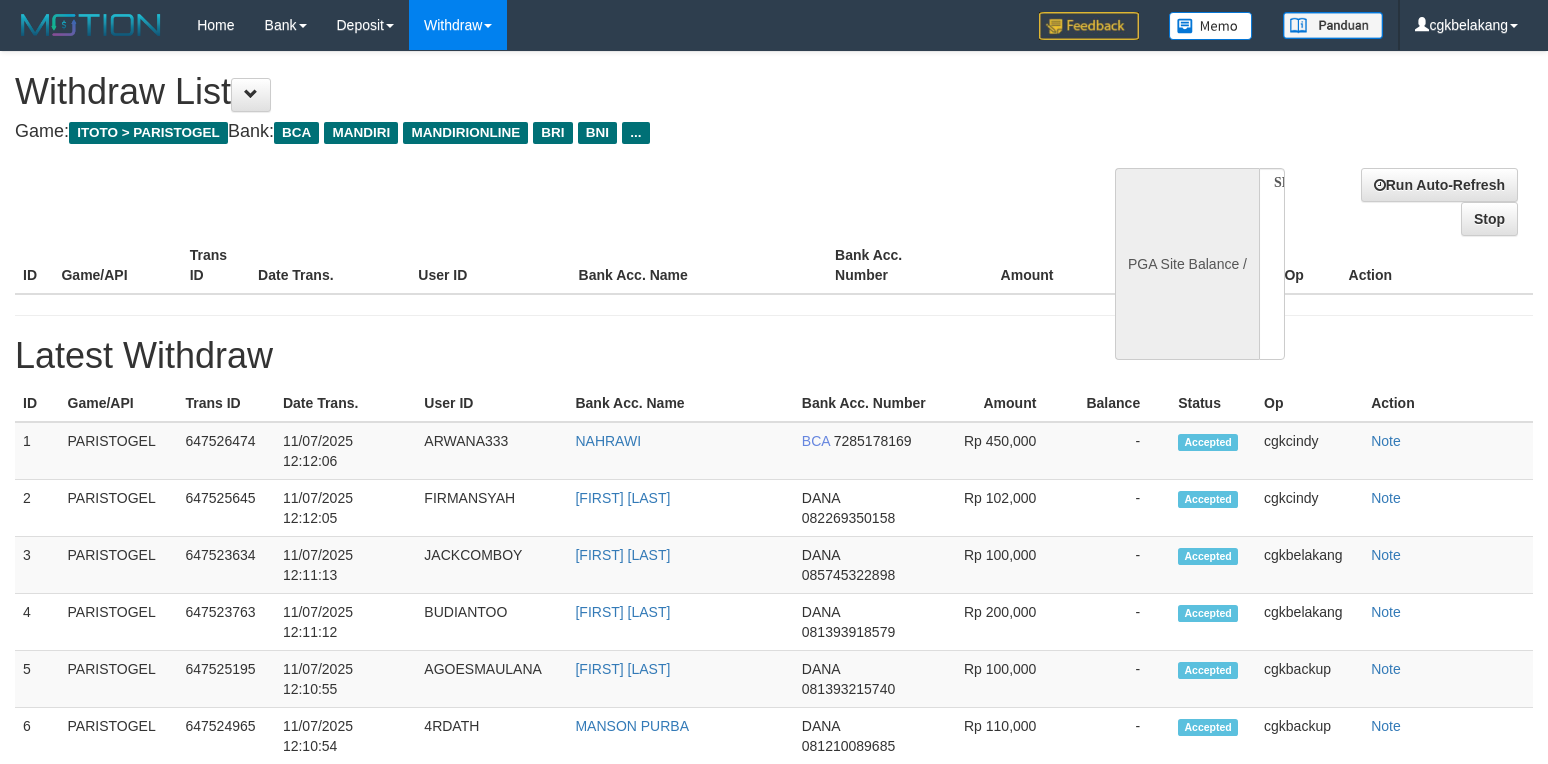 select 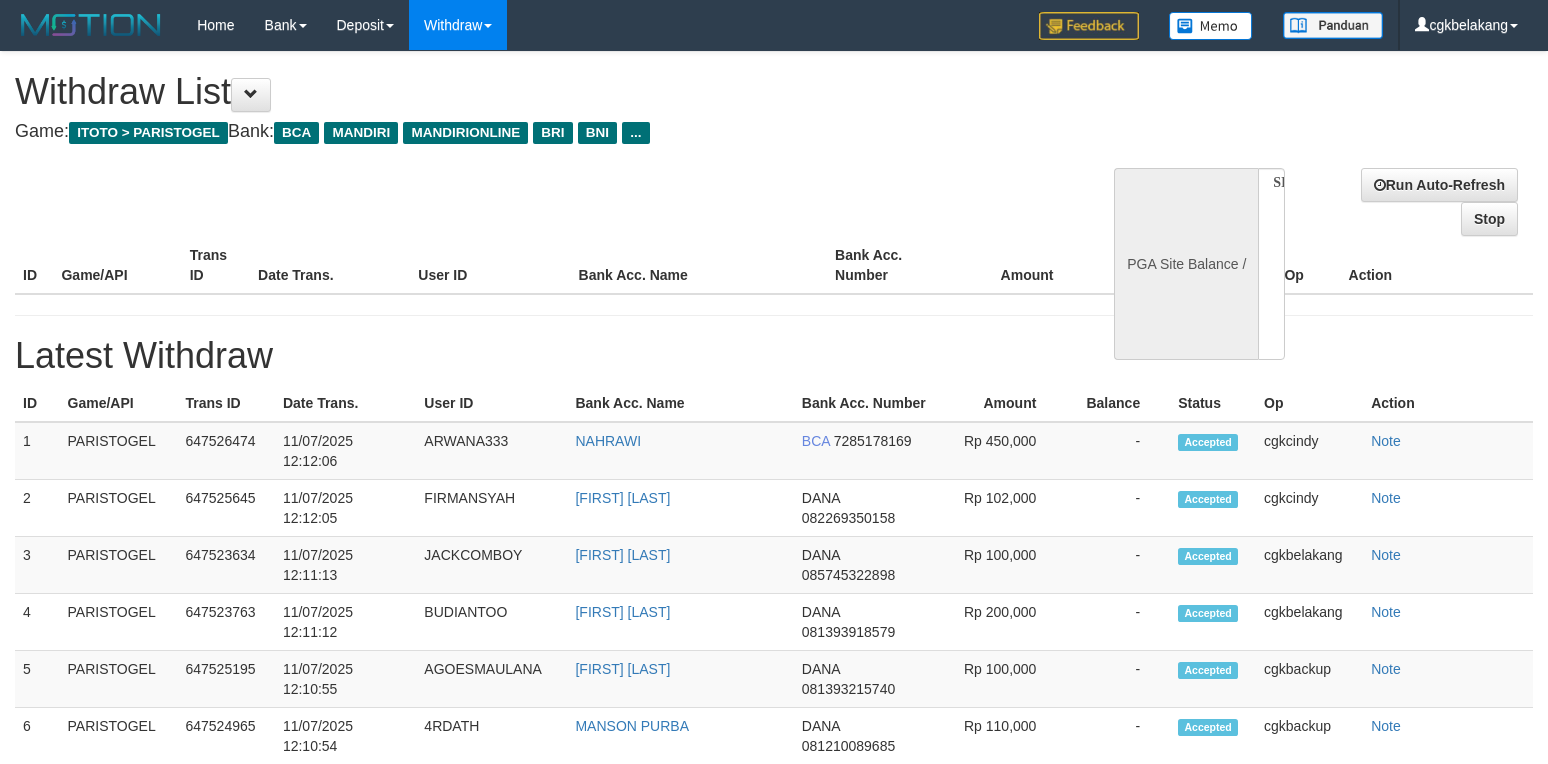 select on "**" 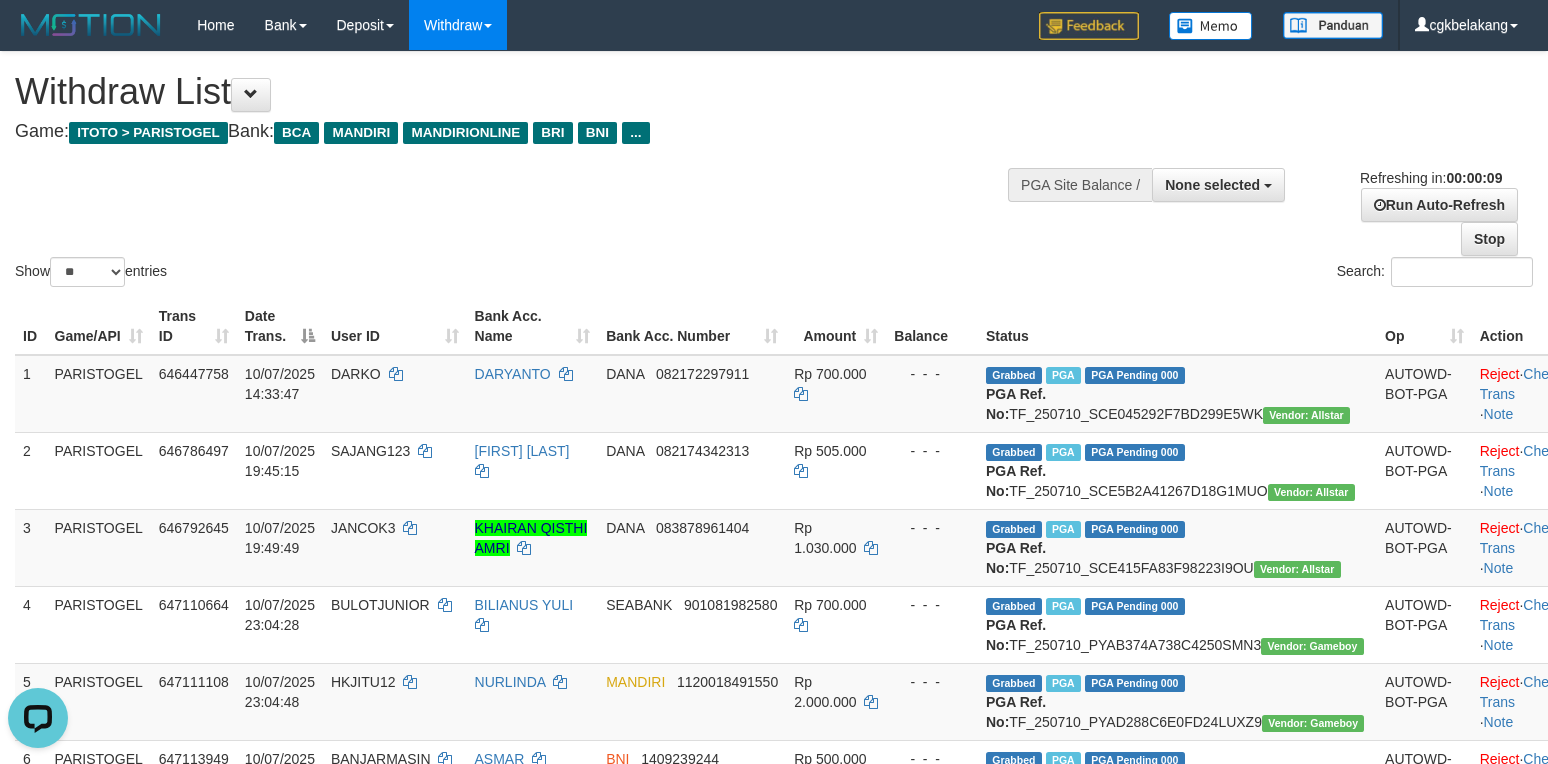 scroll, scrollTop: 0, scrollLeft: 0, axis: both 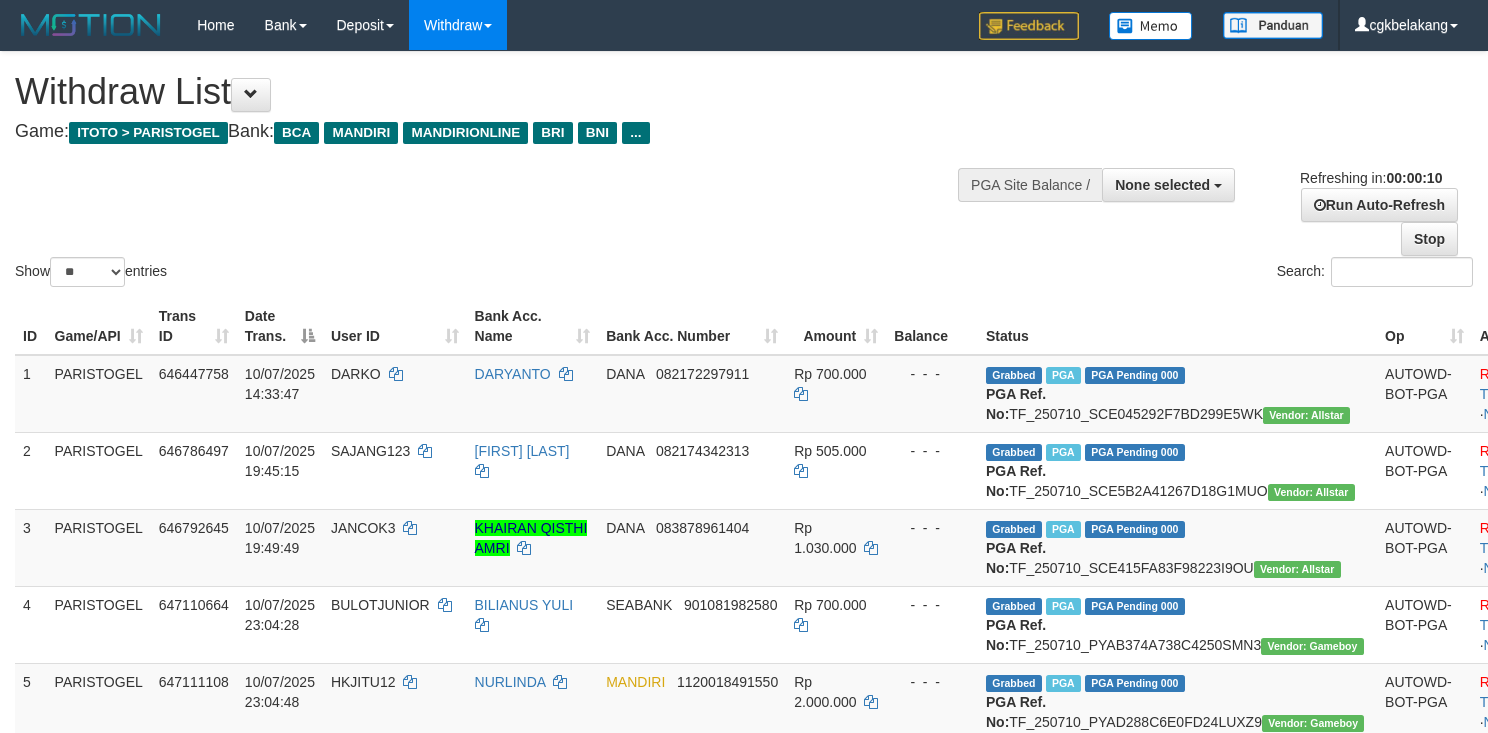 select 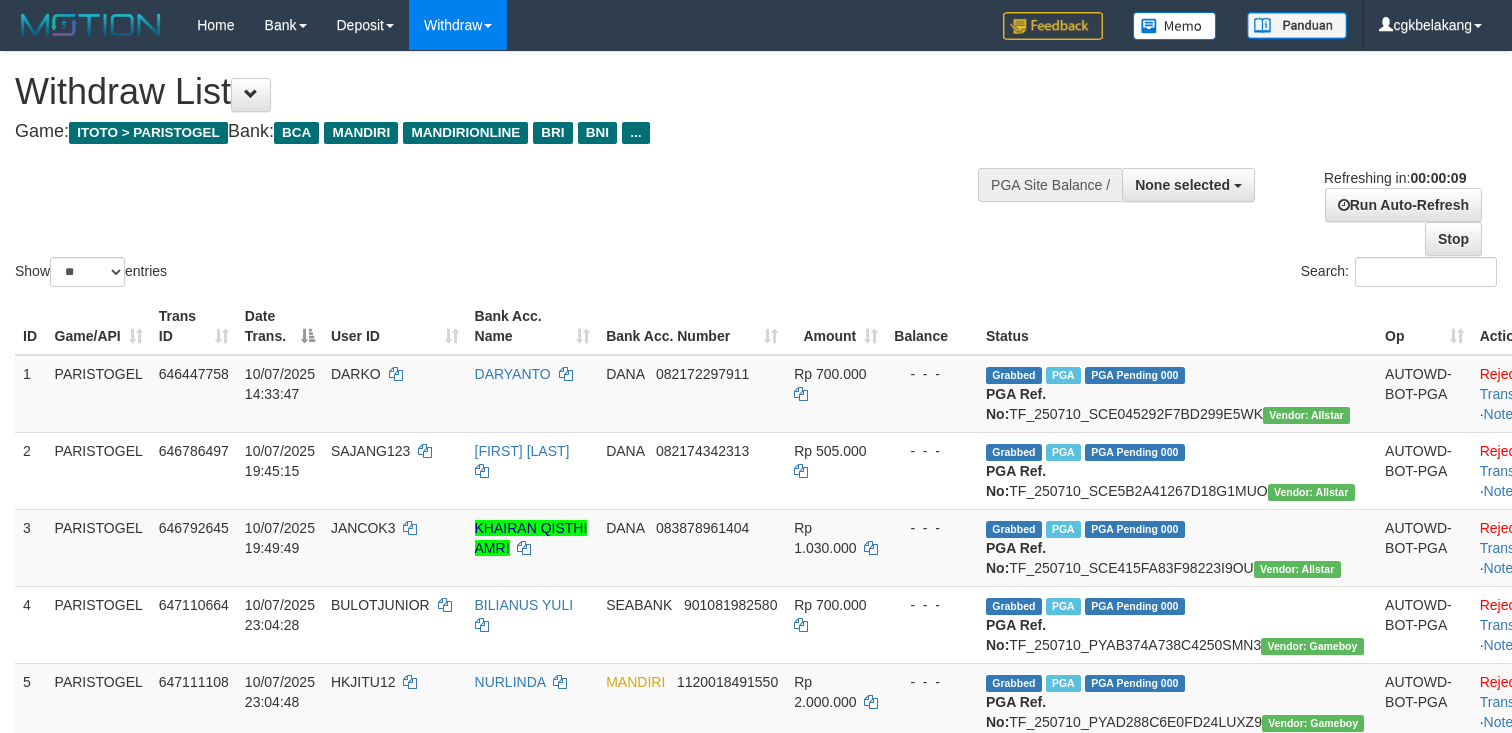 select 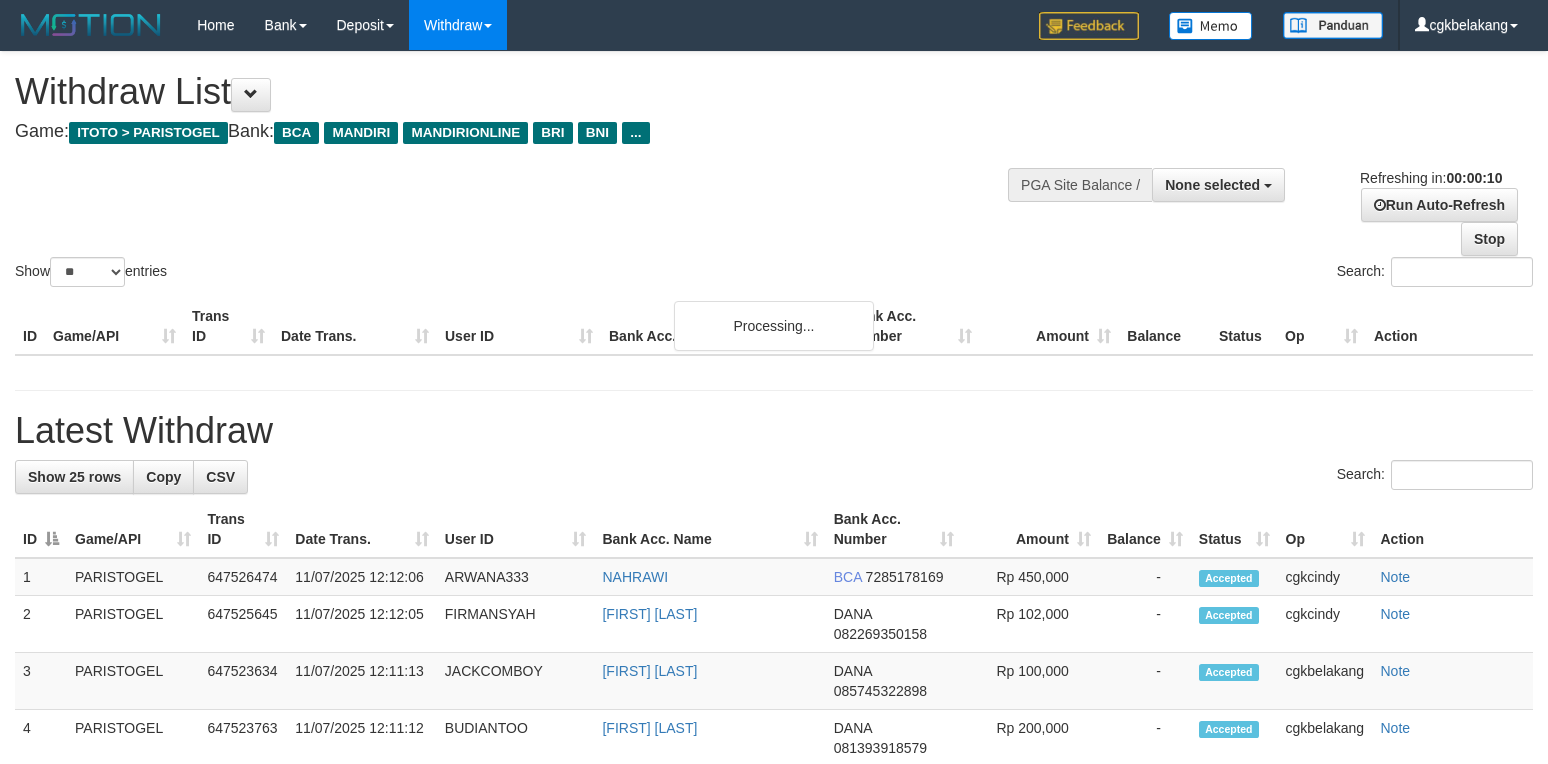 select 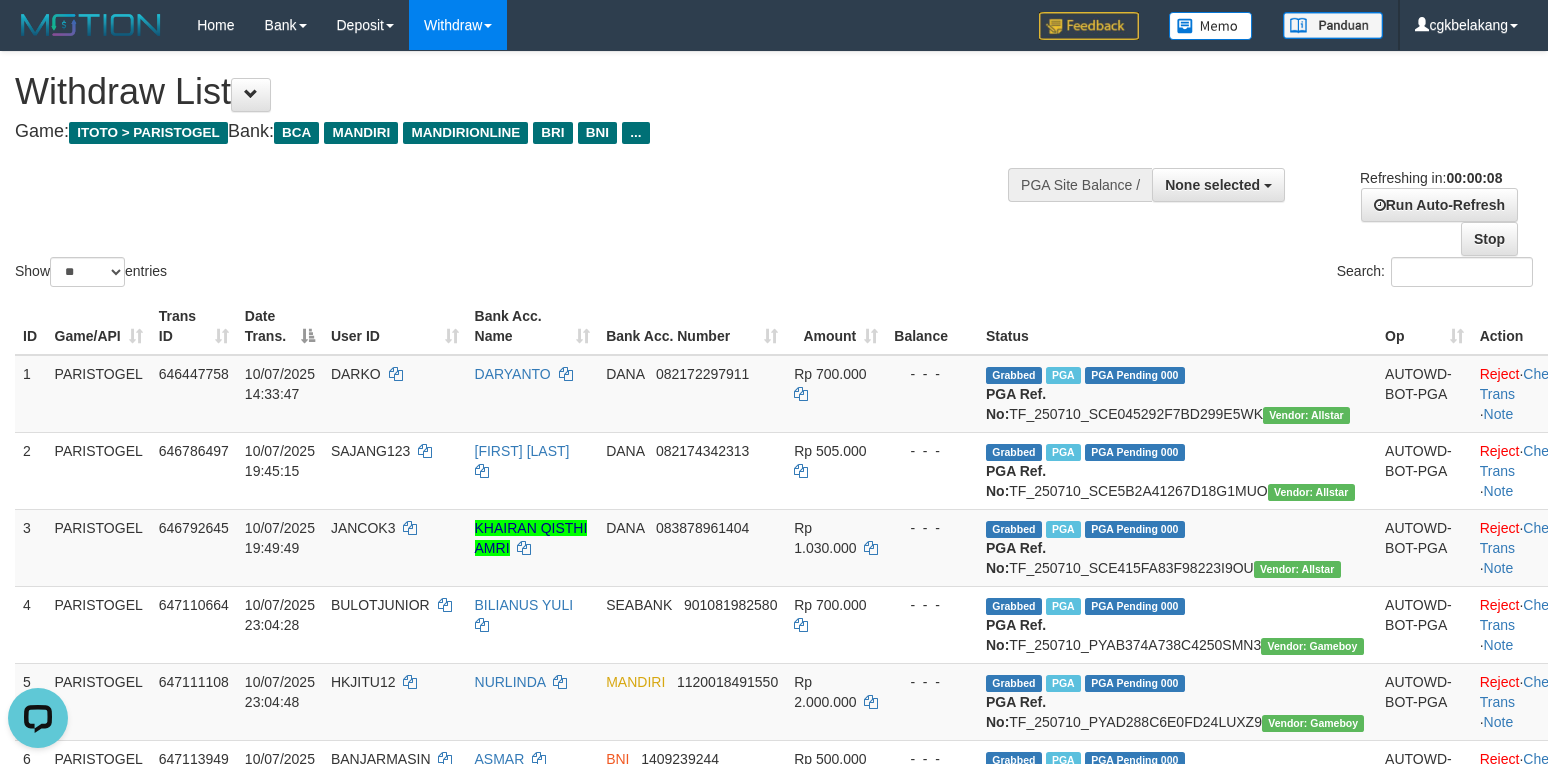 scroll, scrollTop: 0, scrollLeft: 0, axis: both 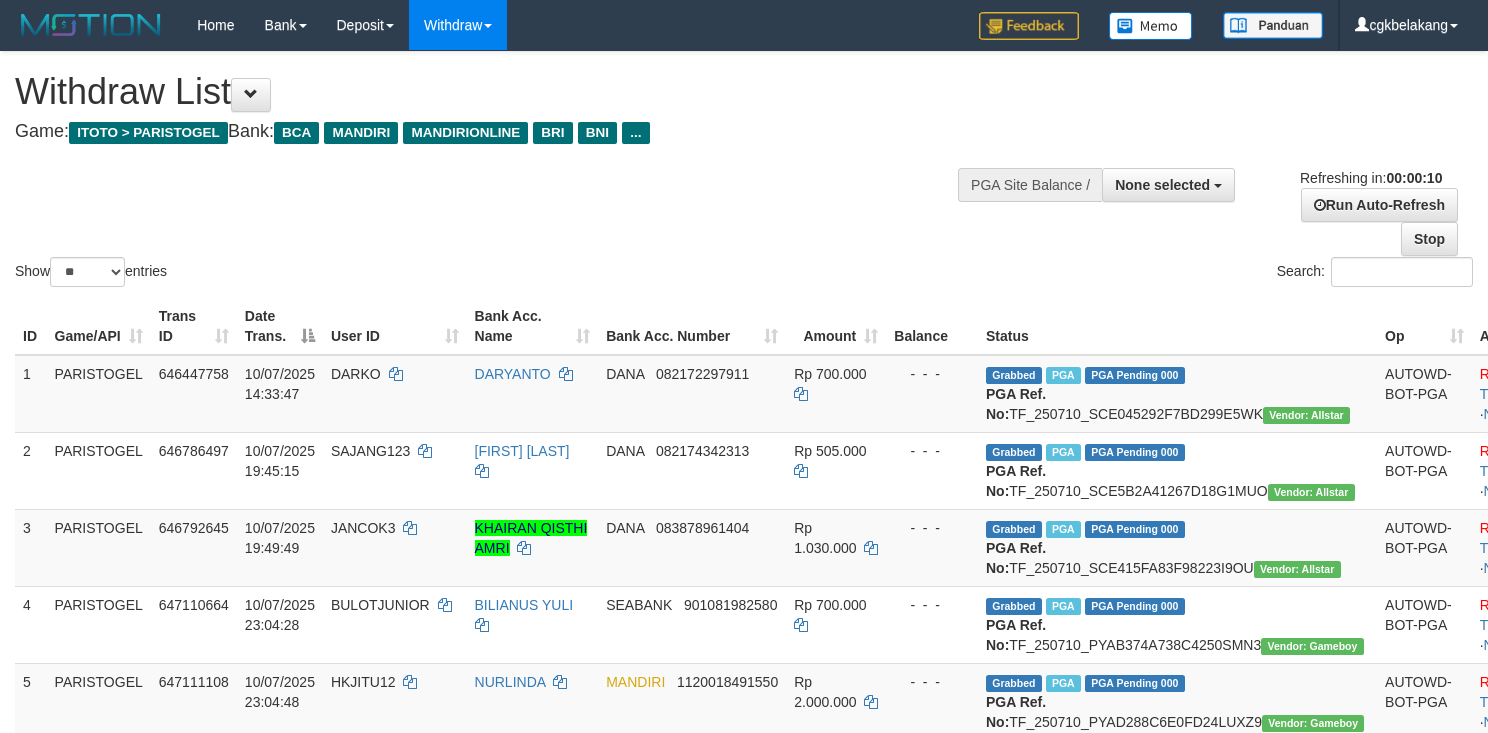select 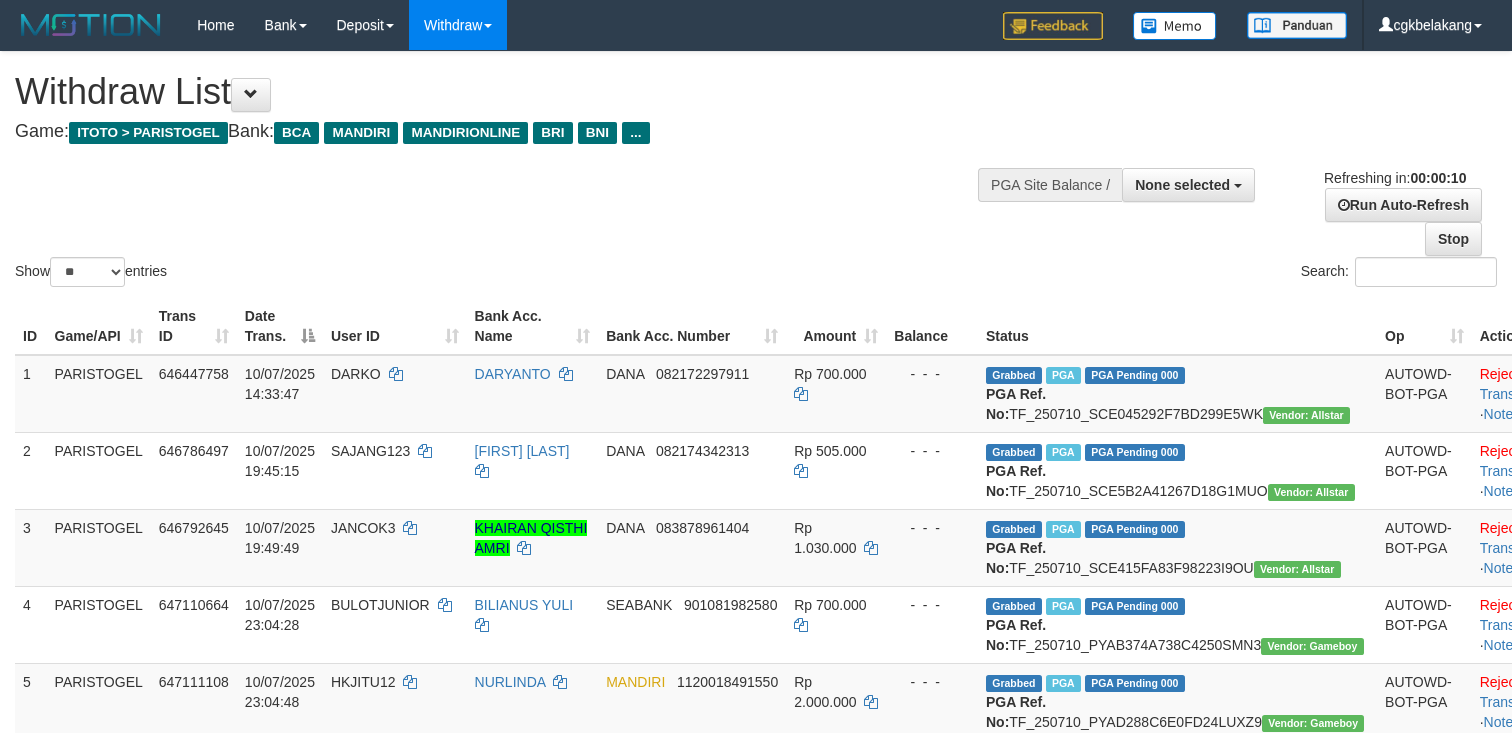 select 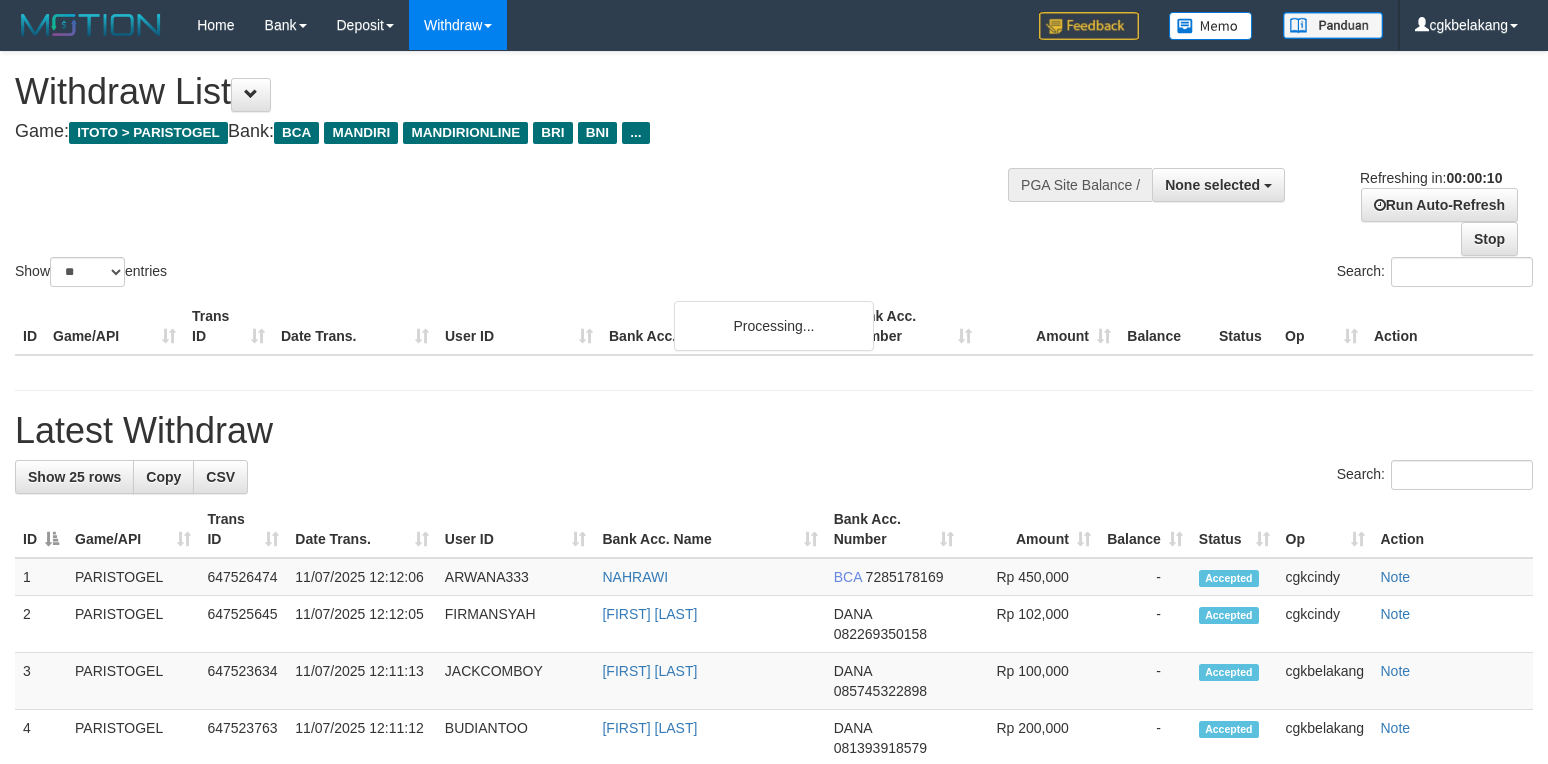 select 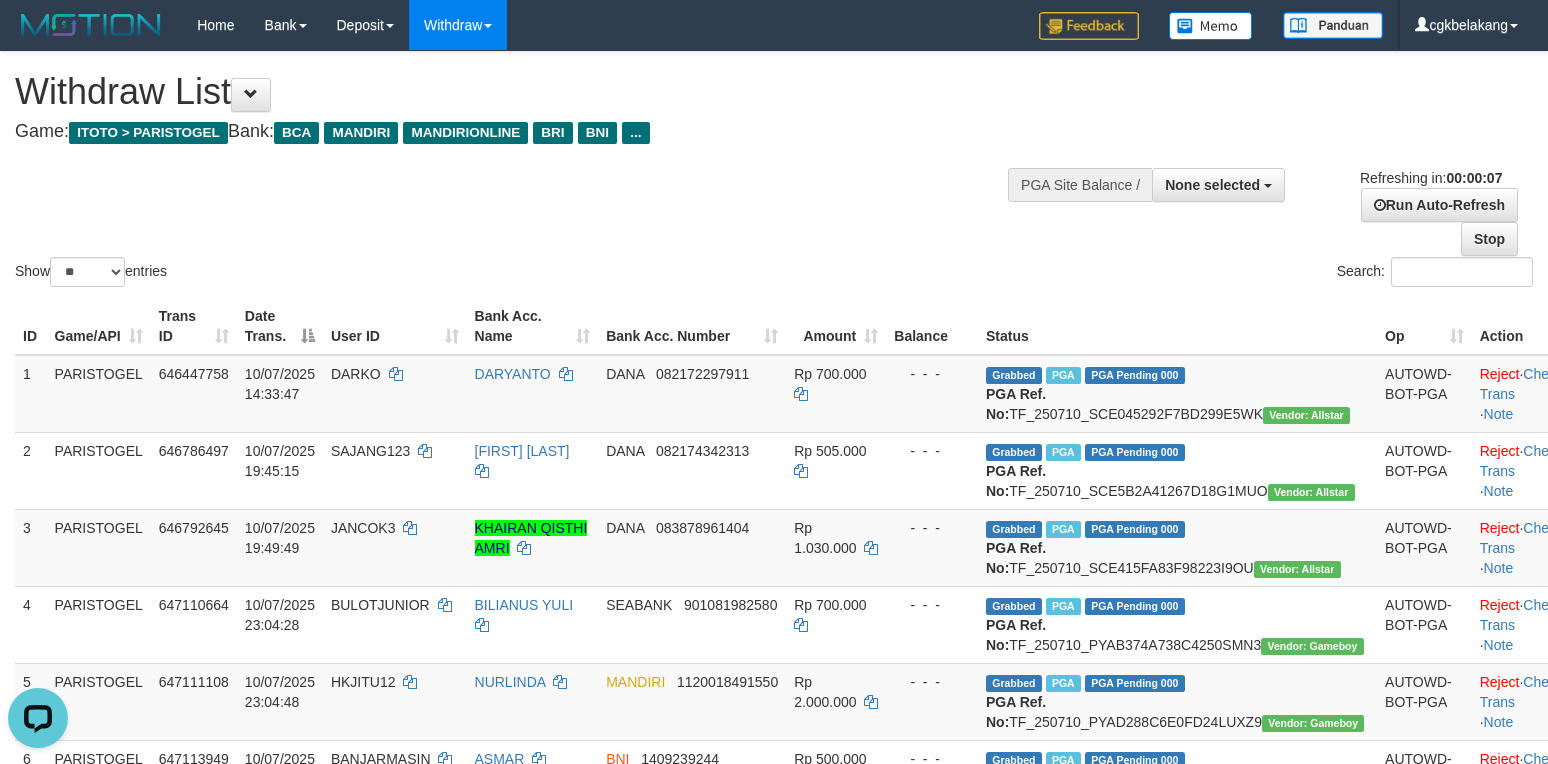 scroll, scrollTop: 0, scrollLeft: 0, axis: both 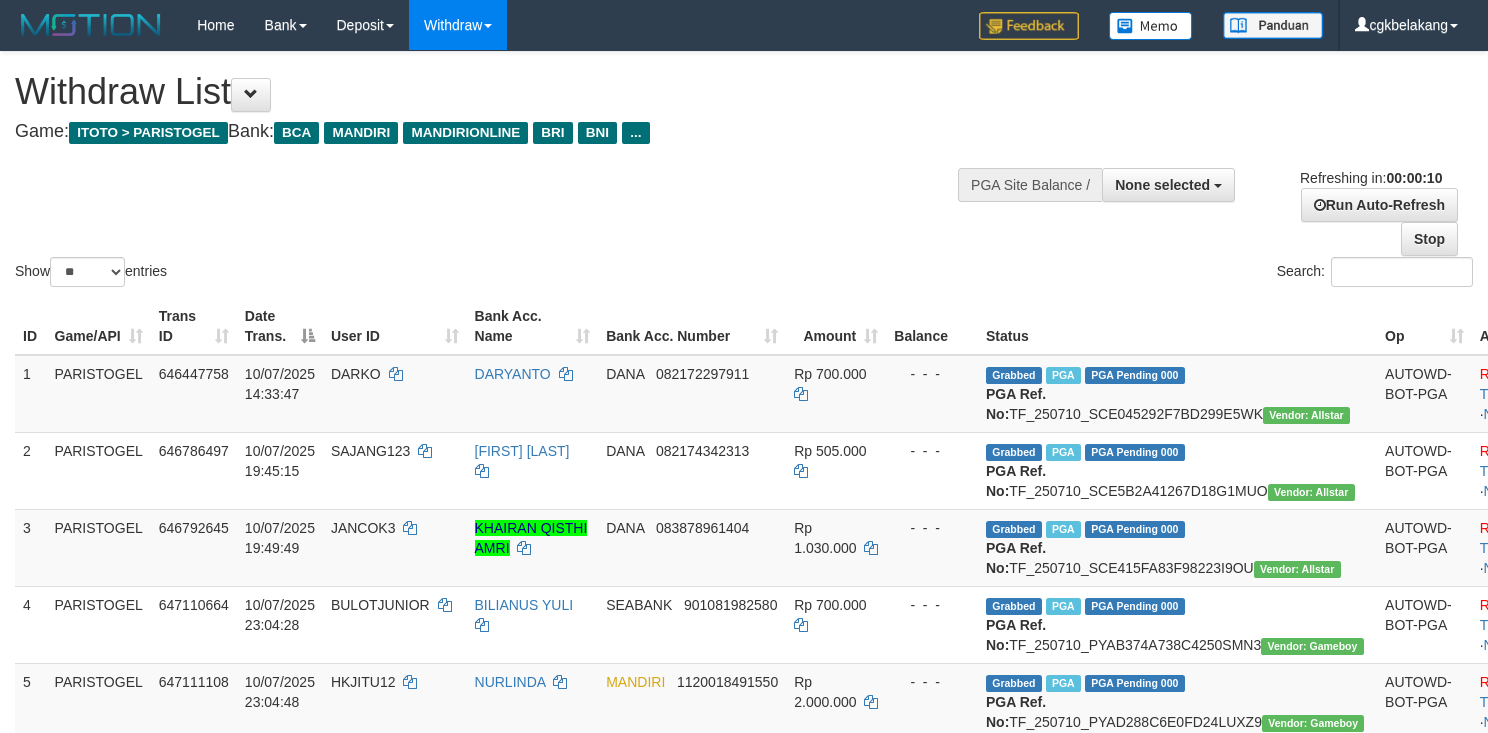 select 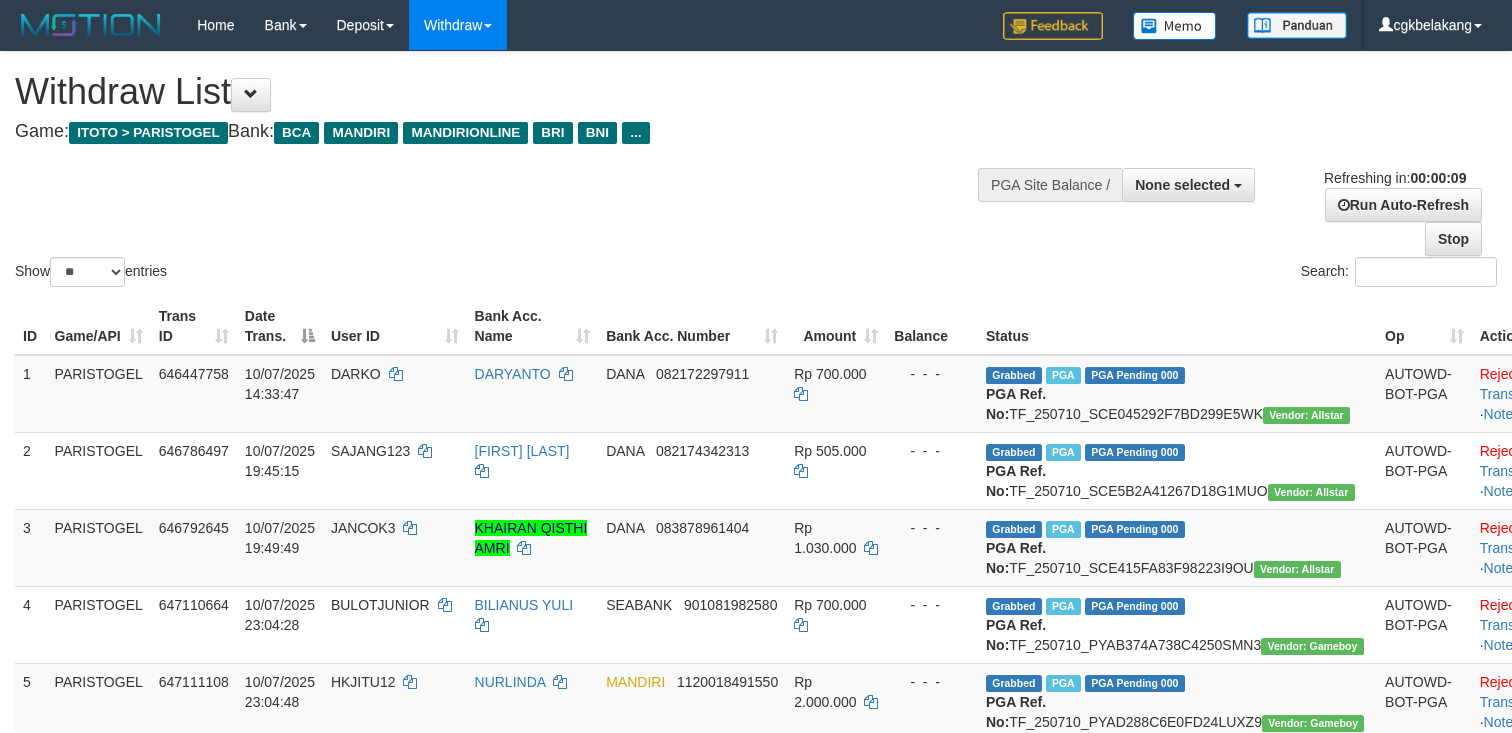 select 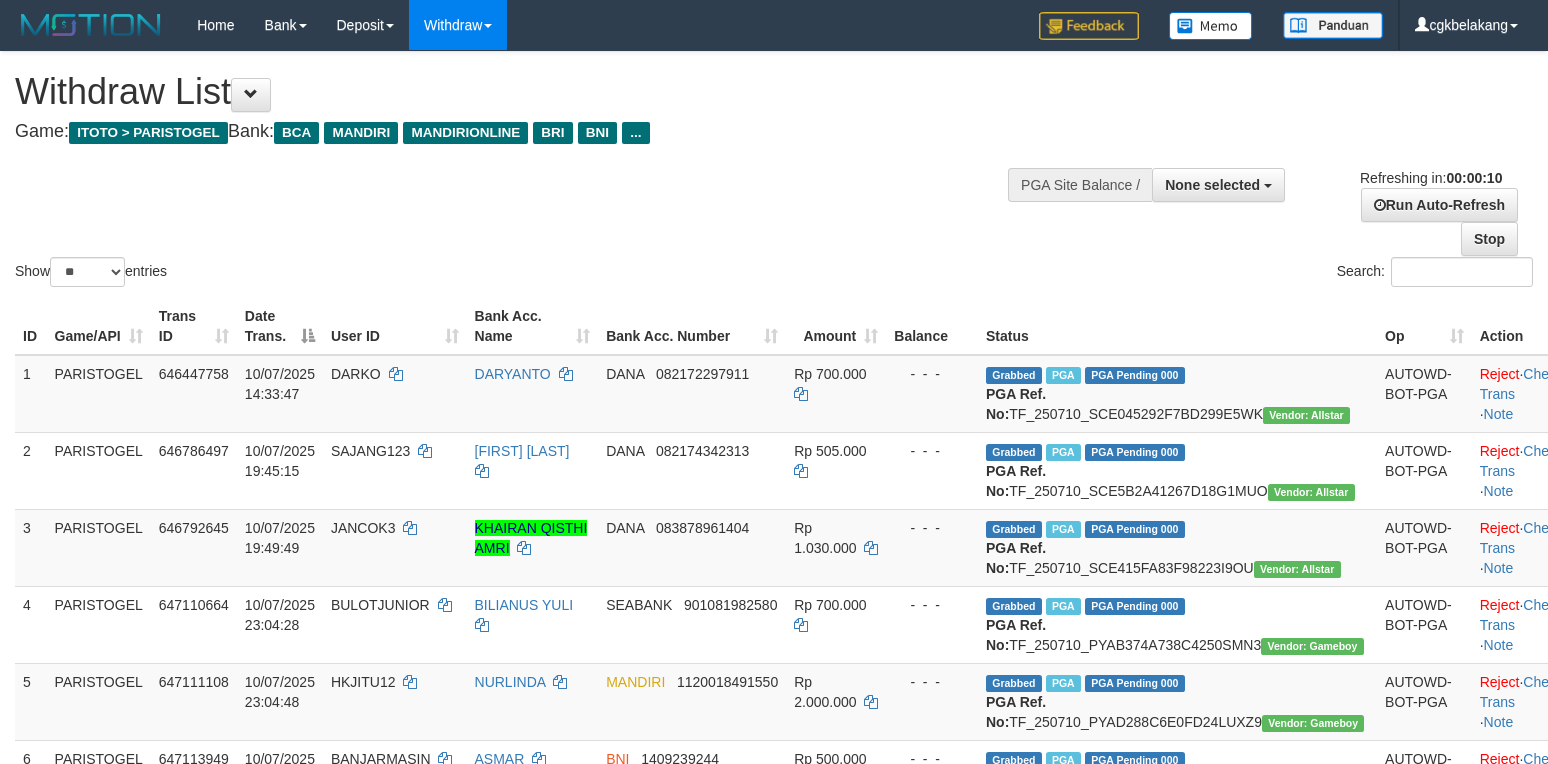 select 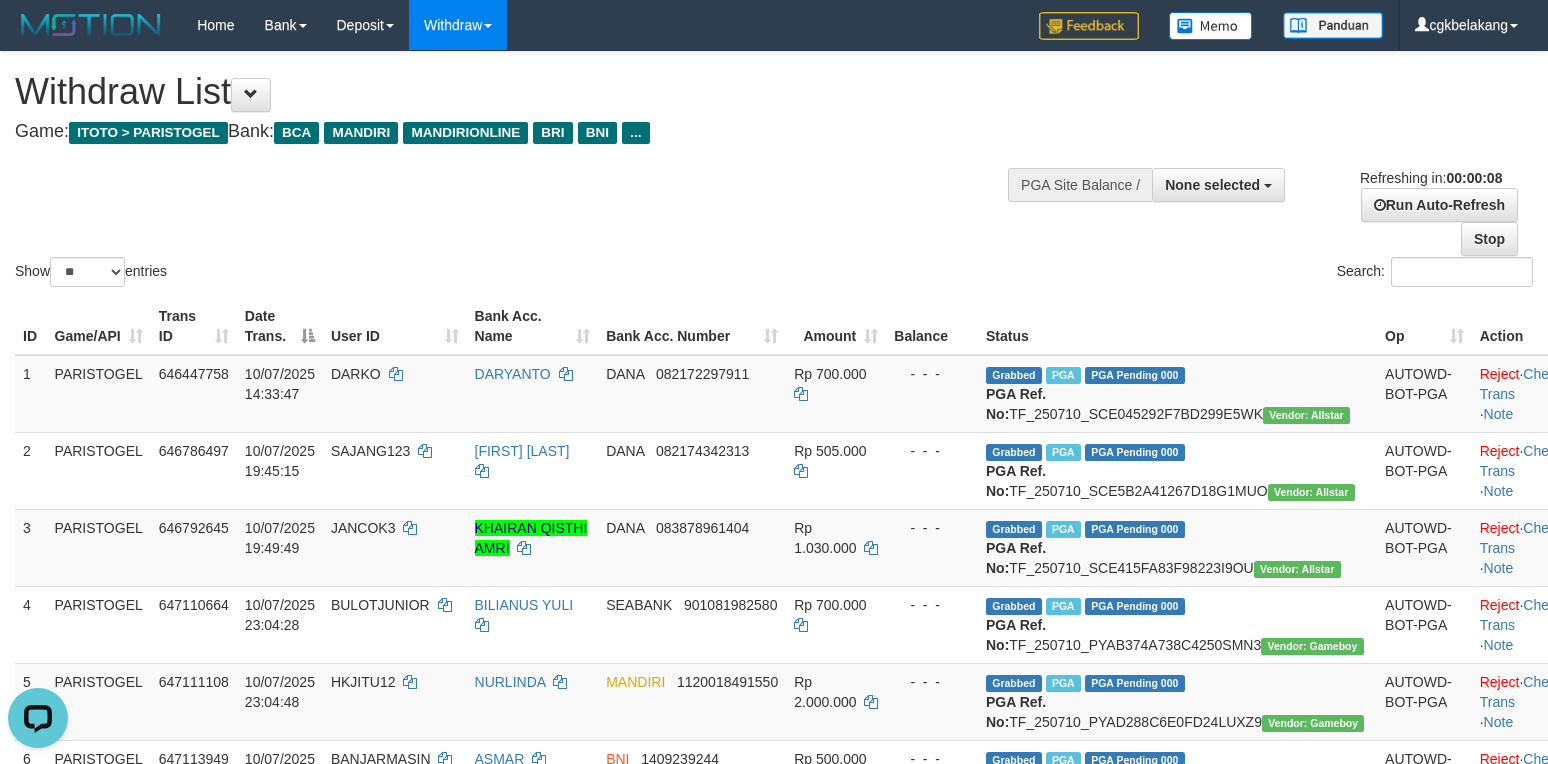 scroll, scrollTop: 0, scrollLeft: 0, axis: both 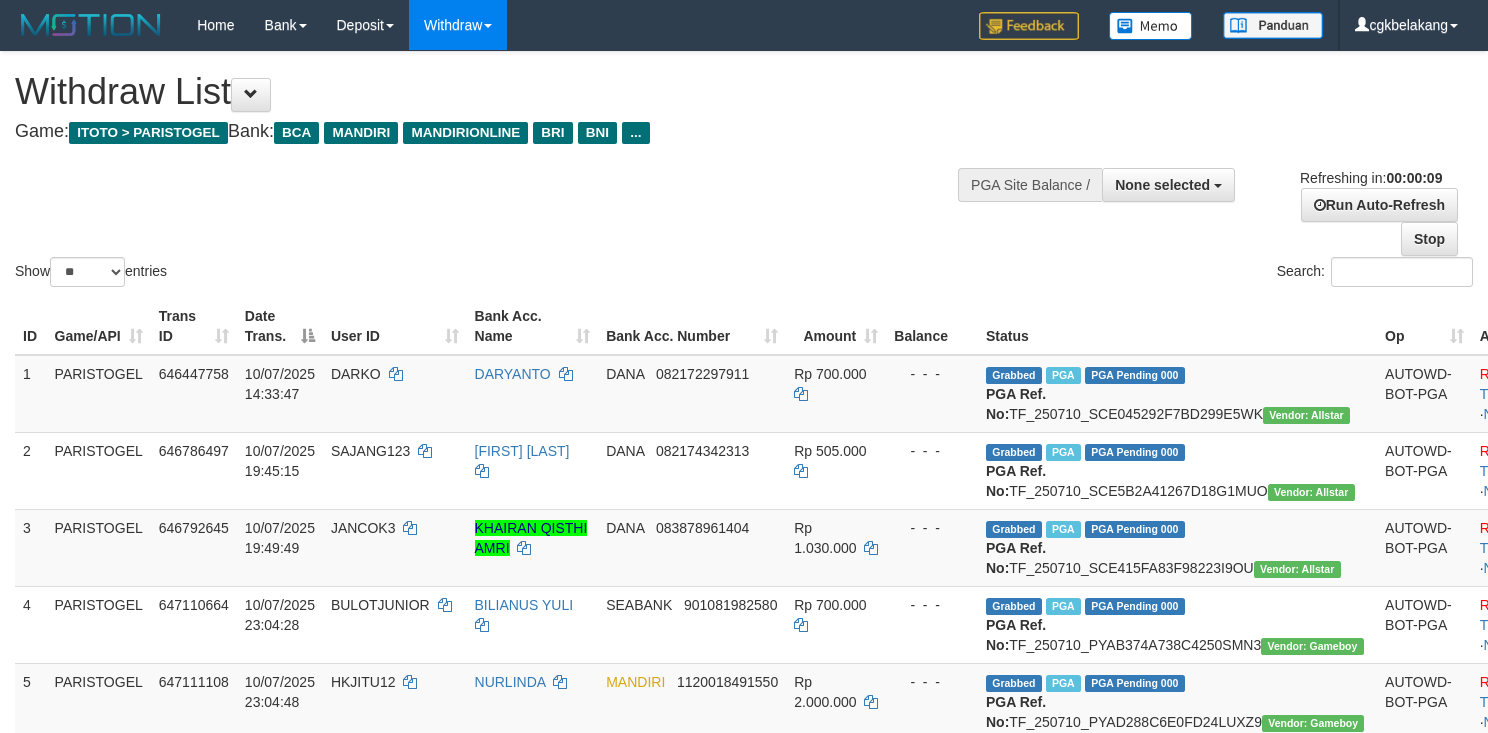 select 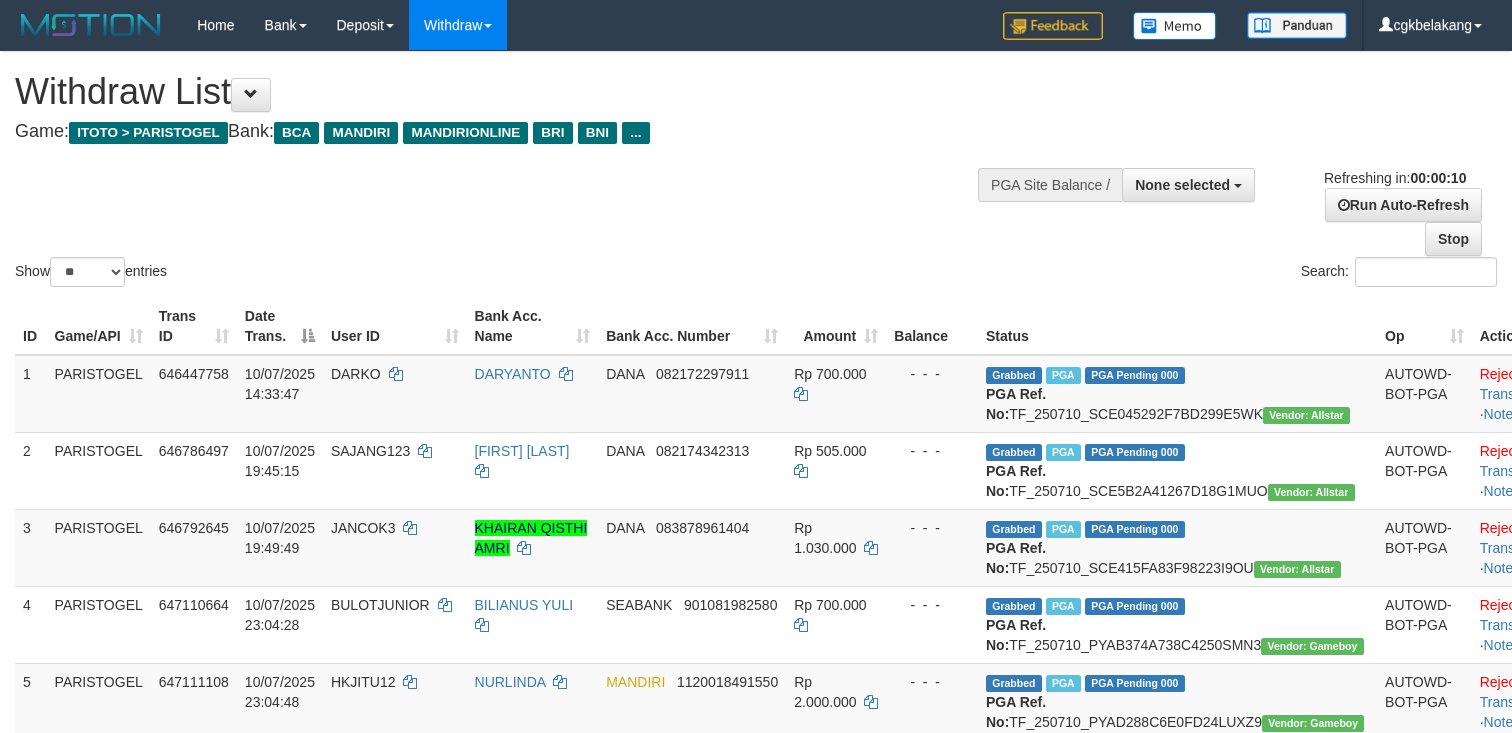select 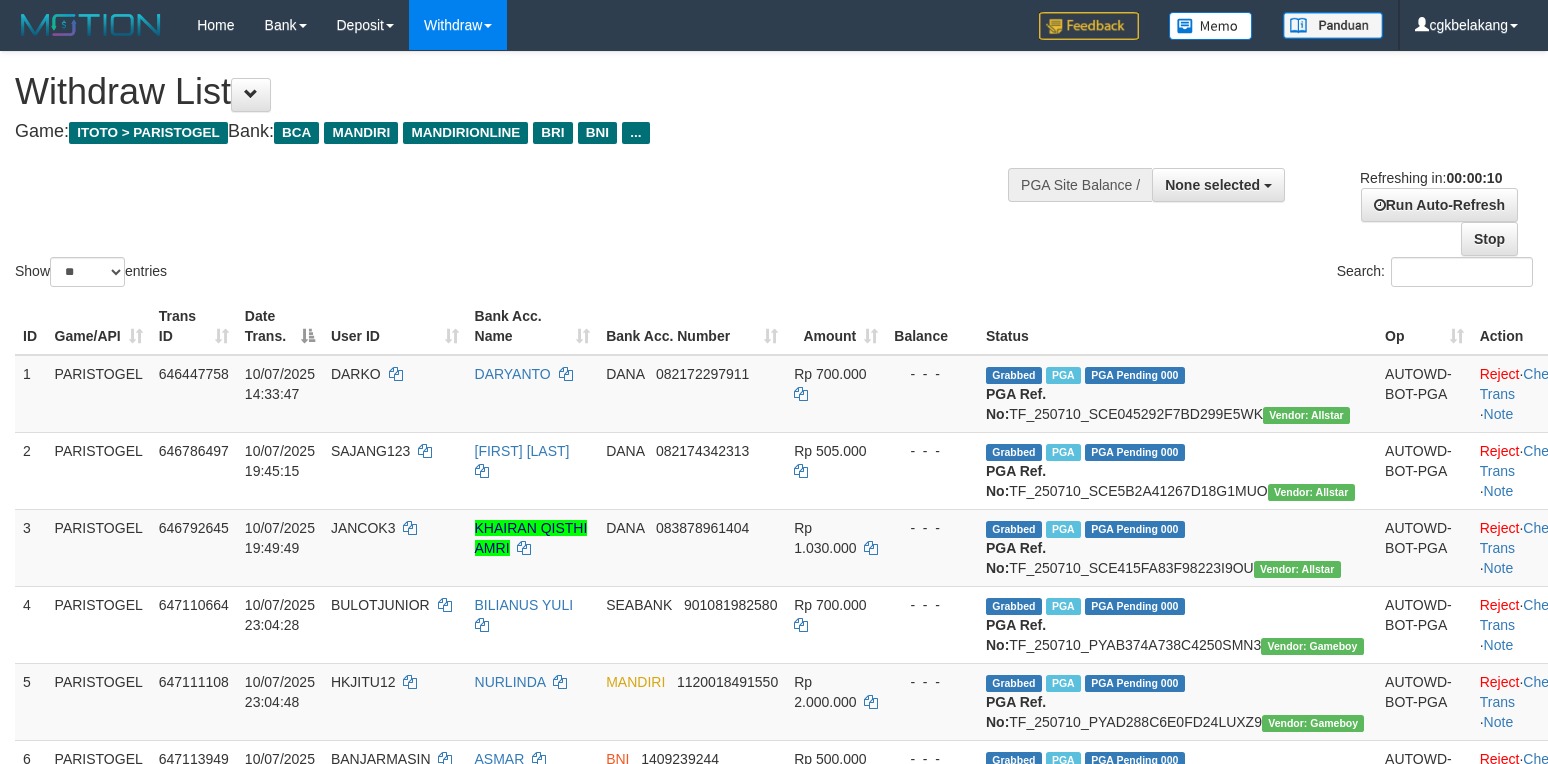 select 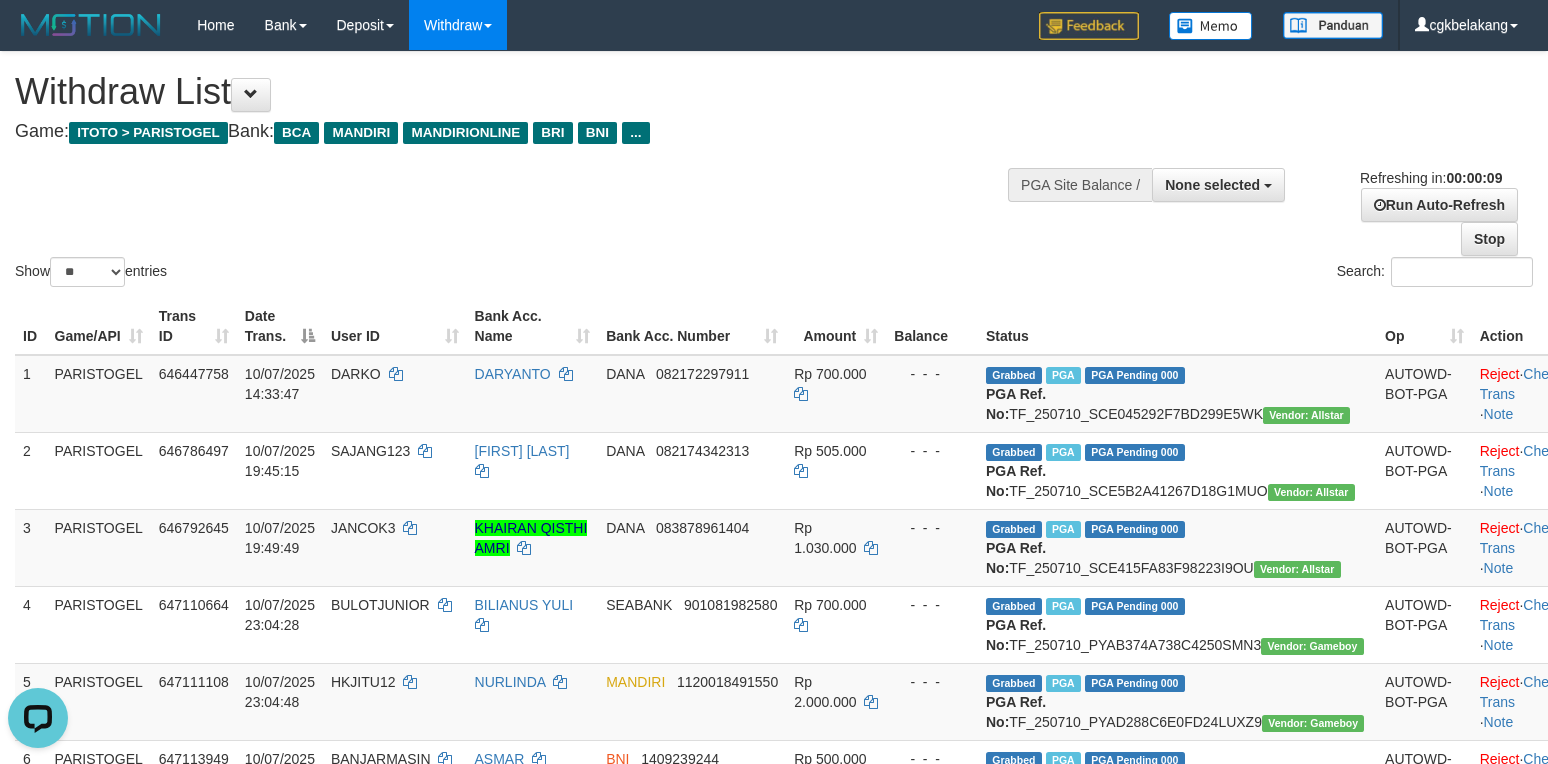 scroll, scrollTop: 0, scrollLeft: 0, axis: both 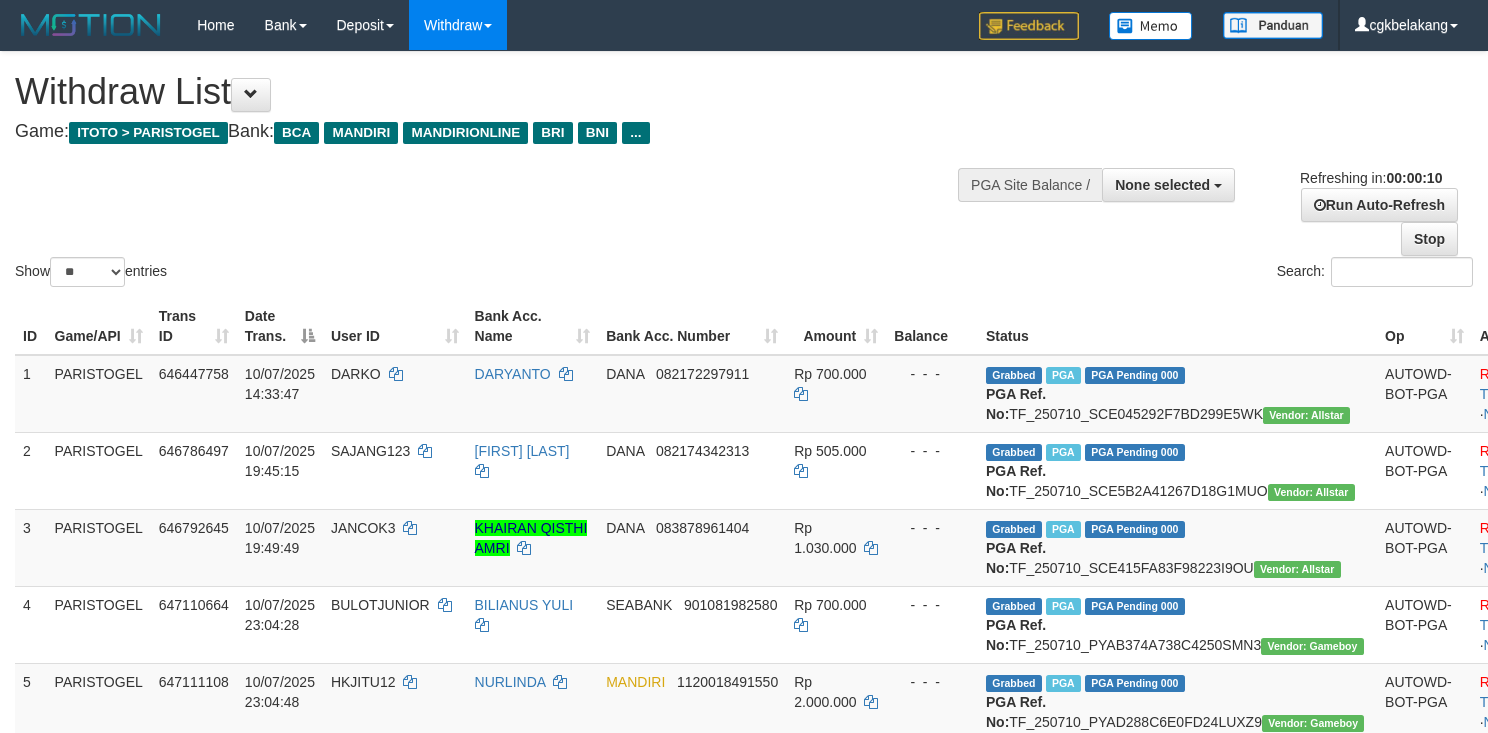 select 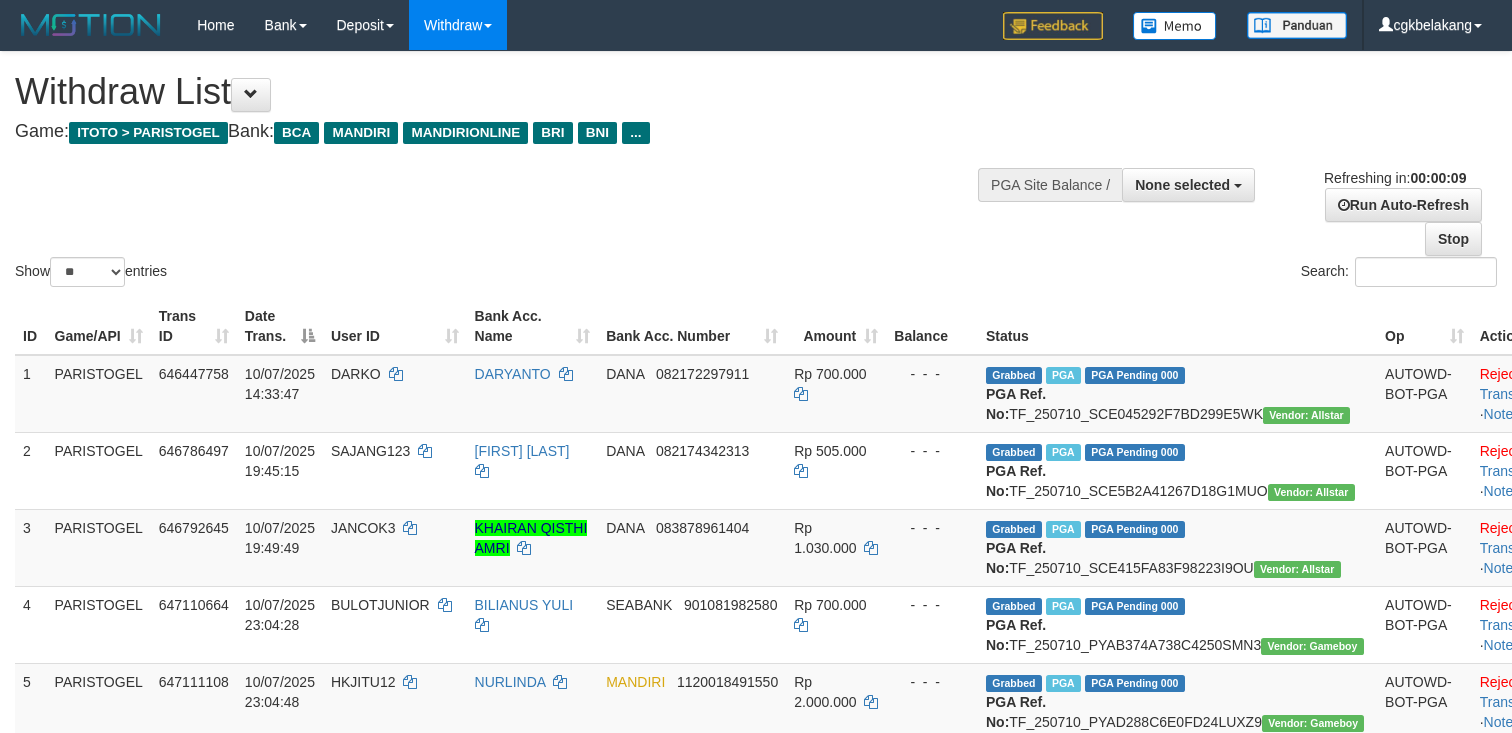 select 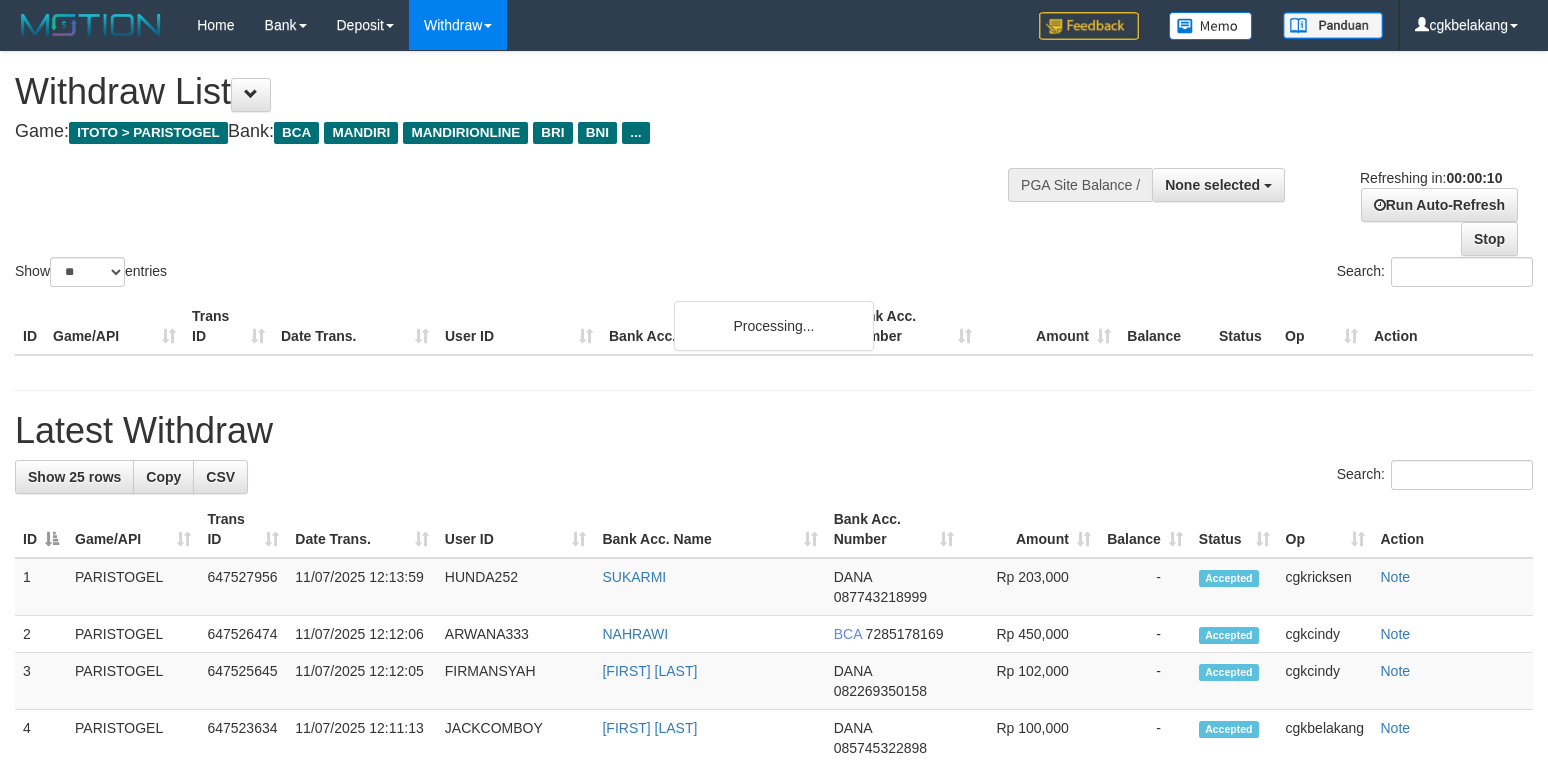 select 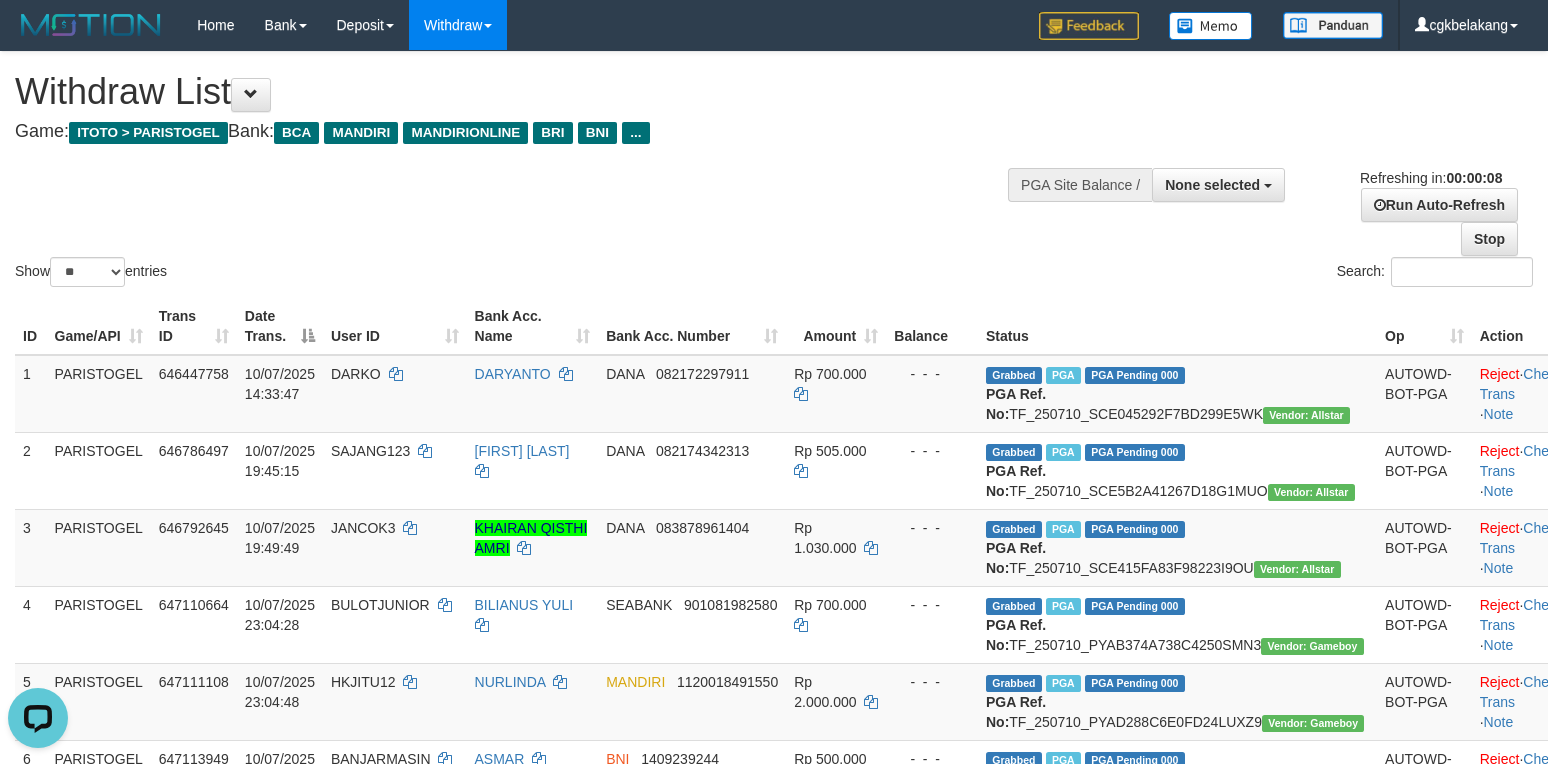 scroll, scrollTop: 0, scrollLeft: 0, axis: both 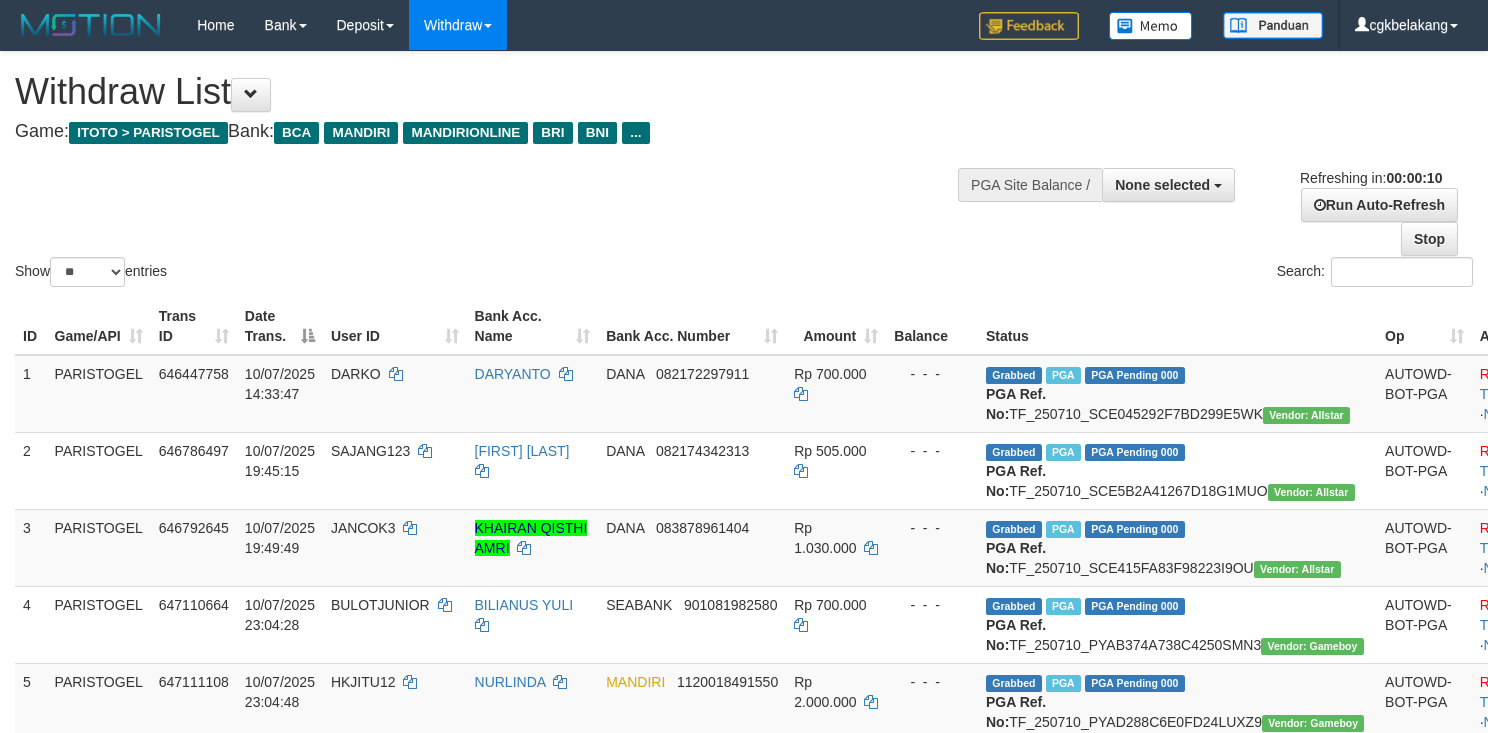 select 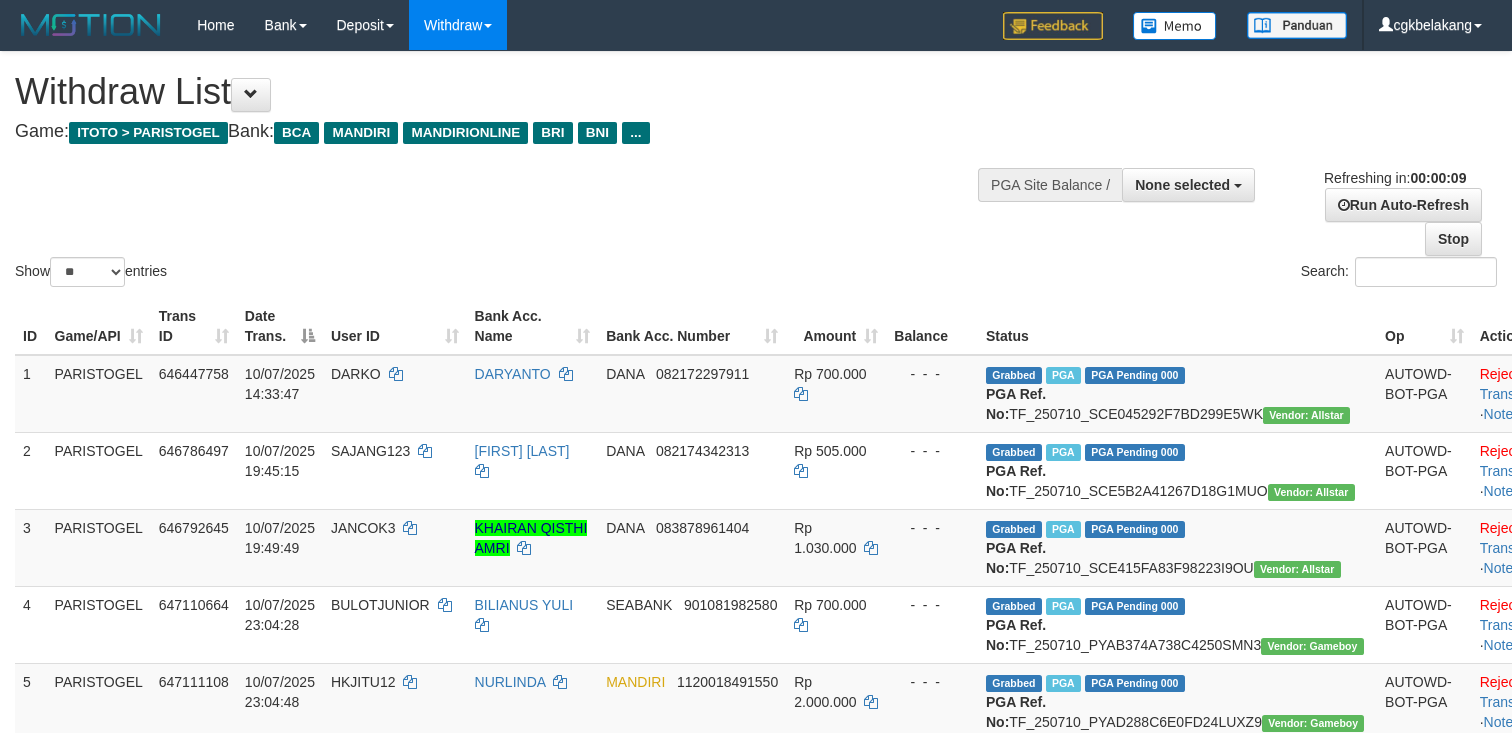 select 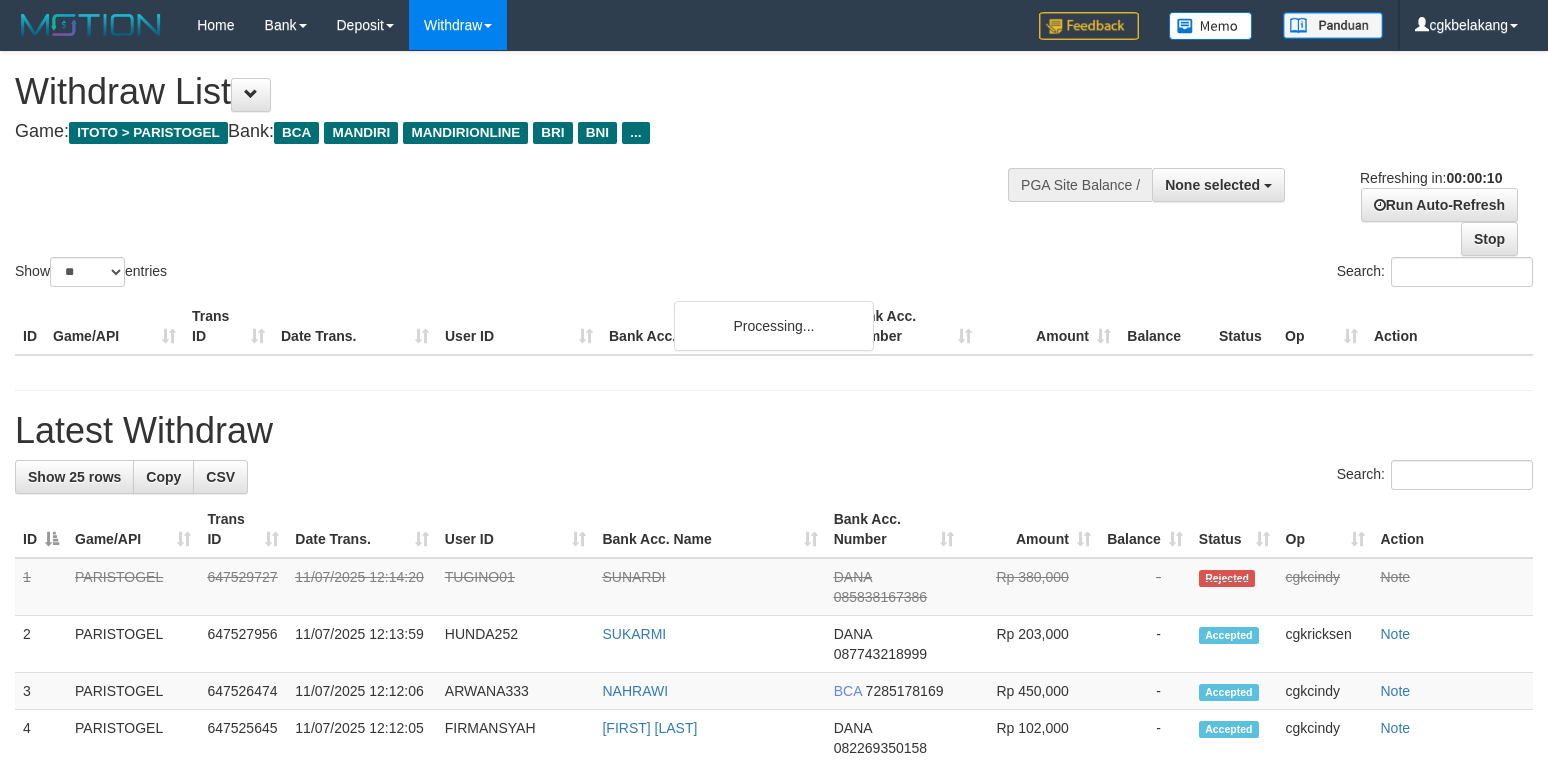 select 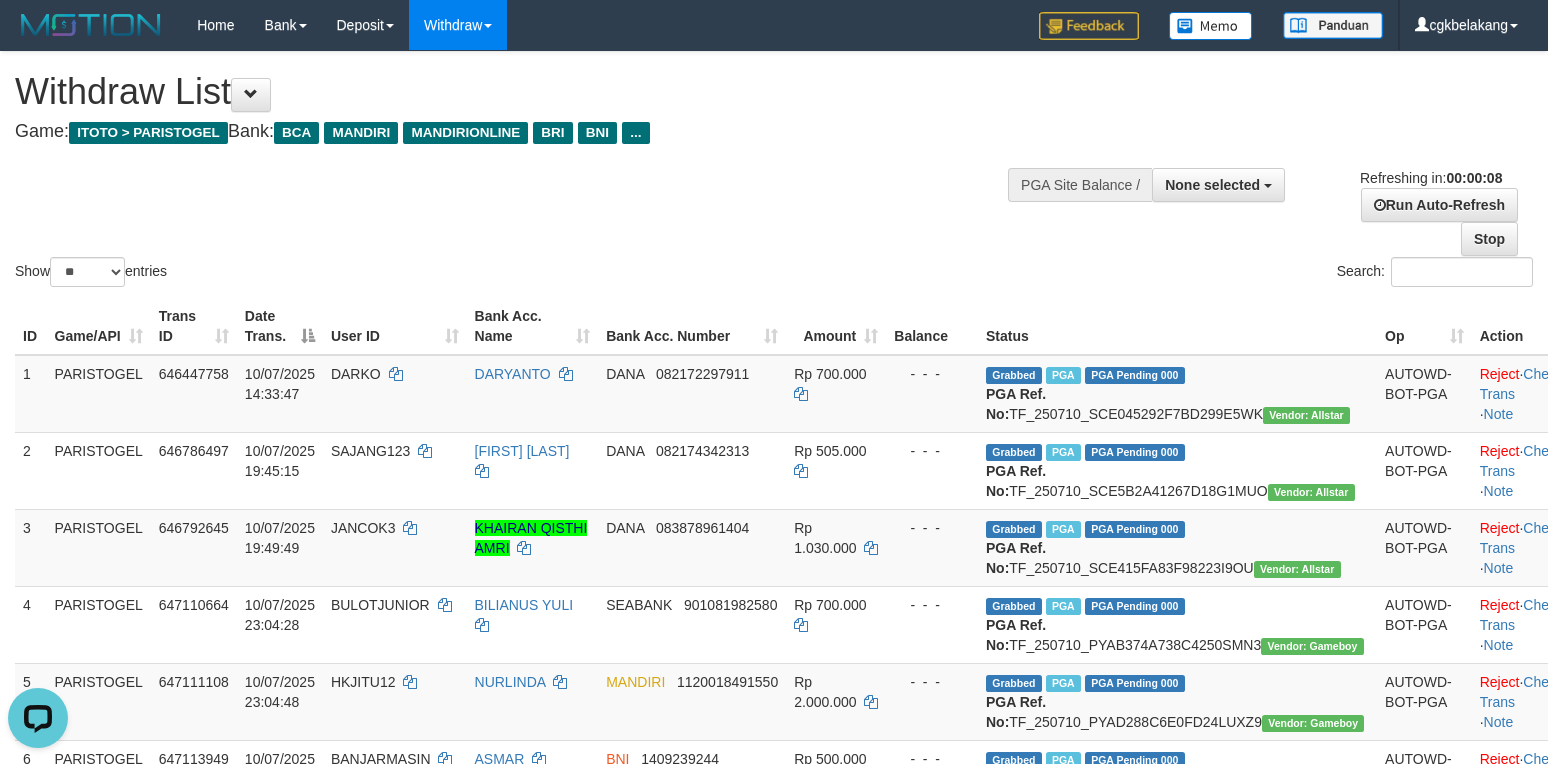 scroll, scrollTop: 0, scrollLeft: 0, axis: both 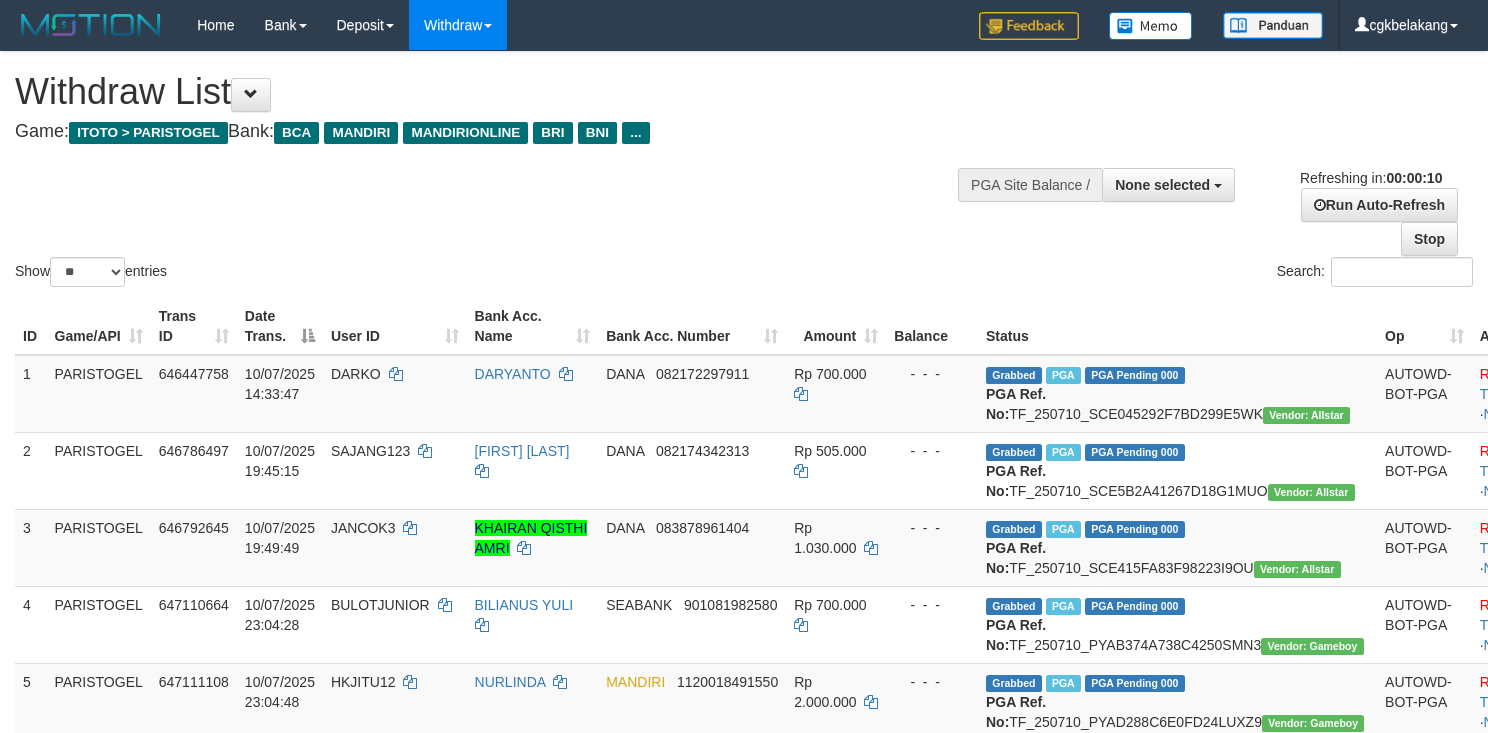 select 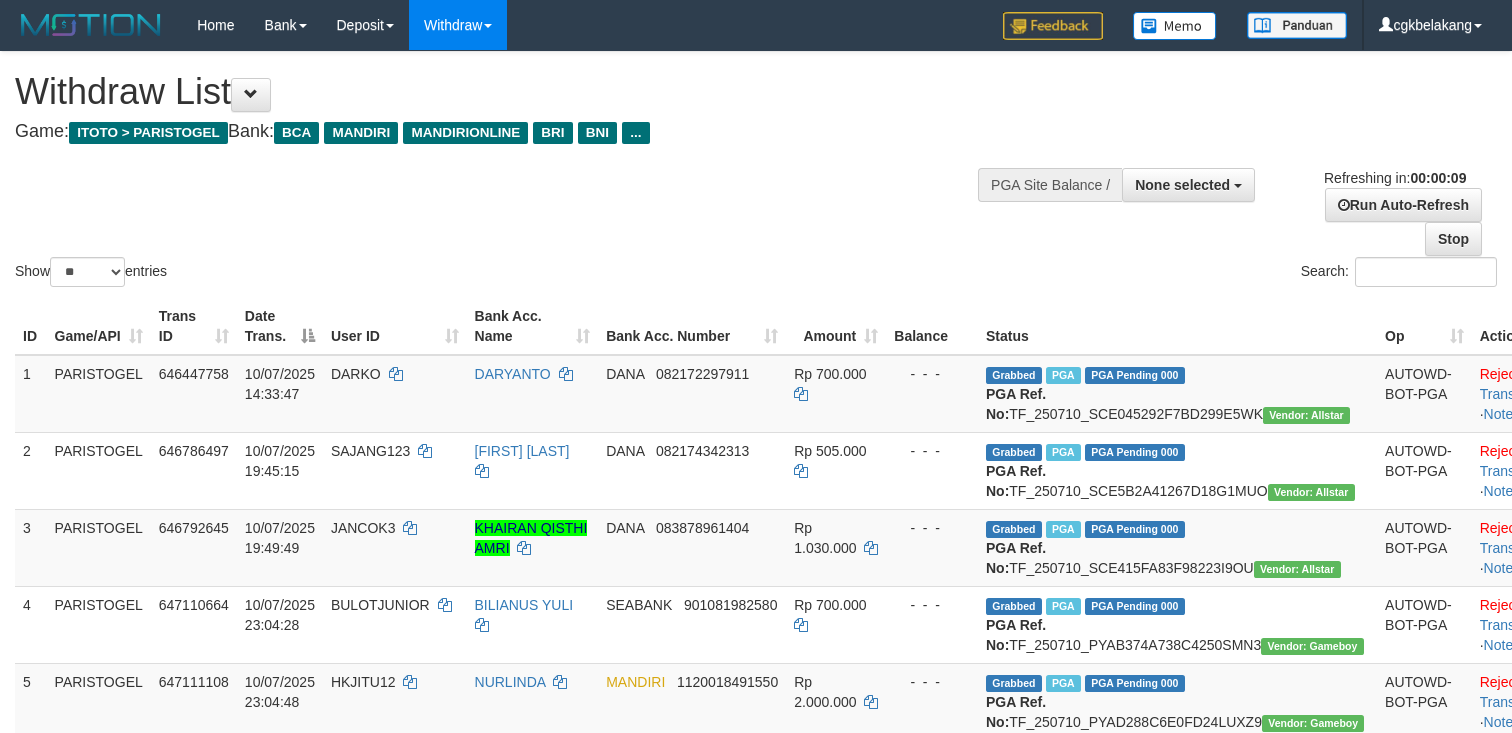 select 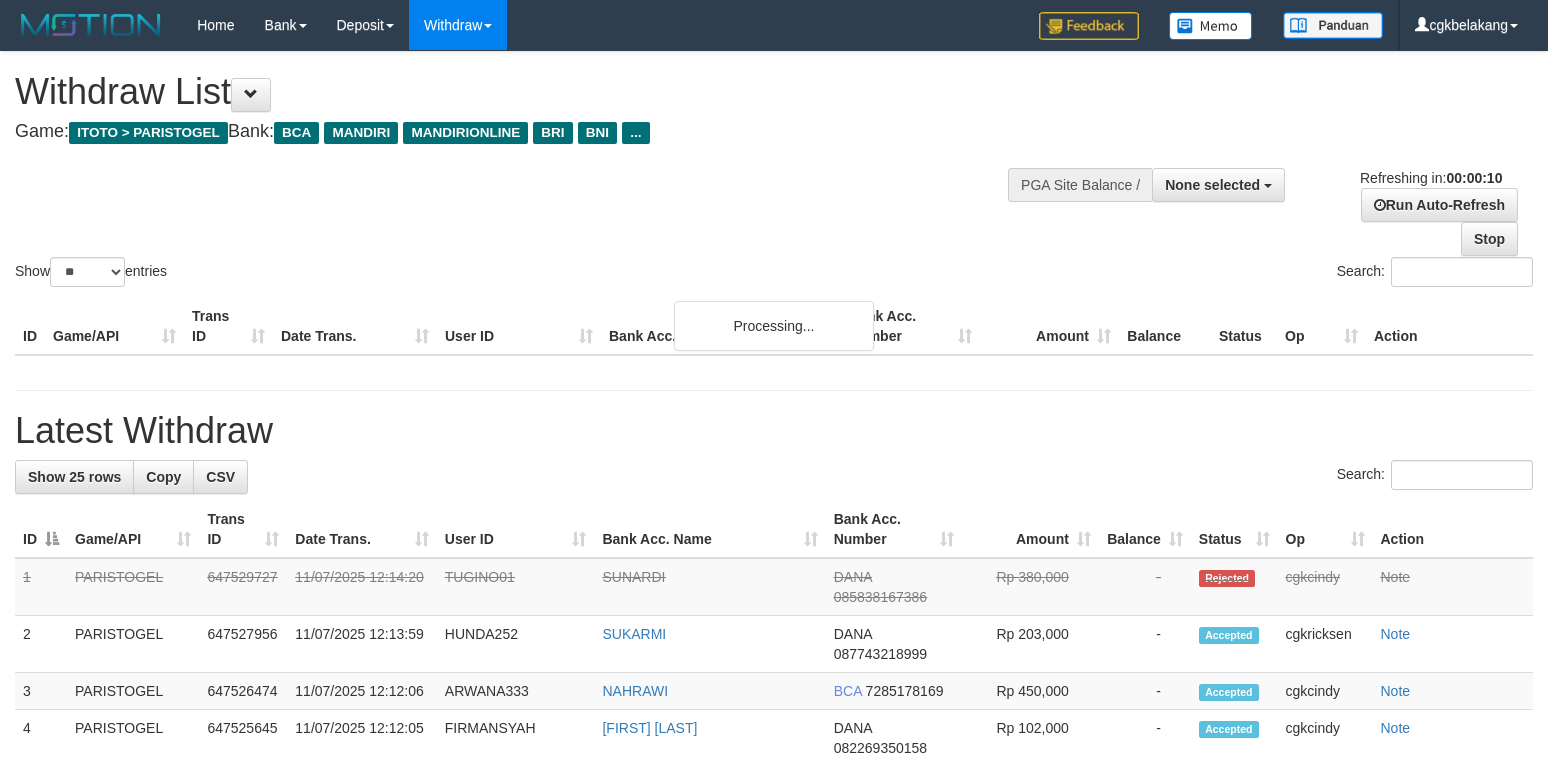 select 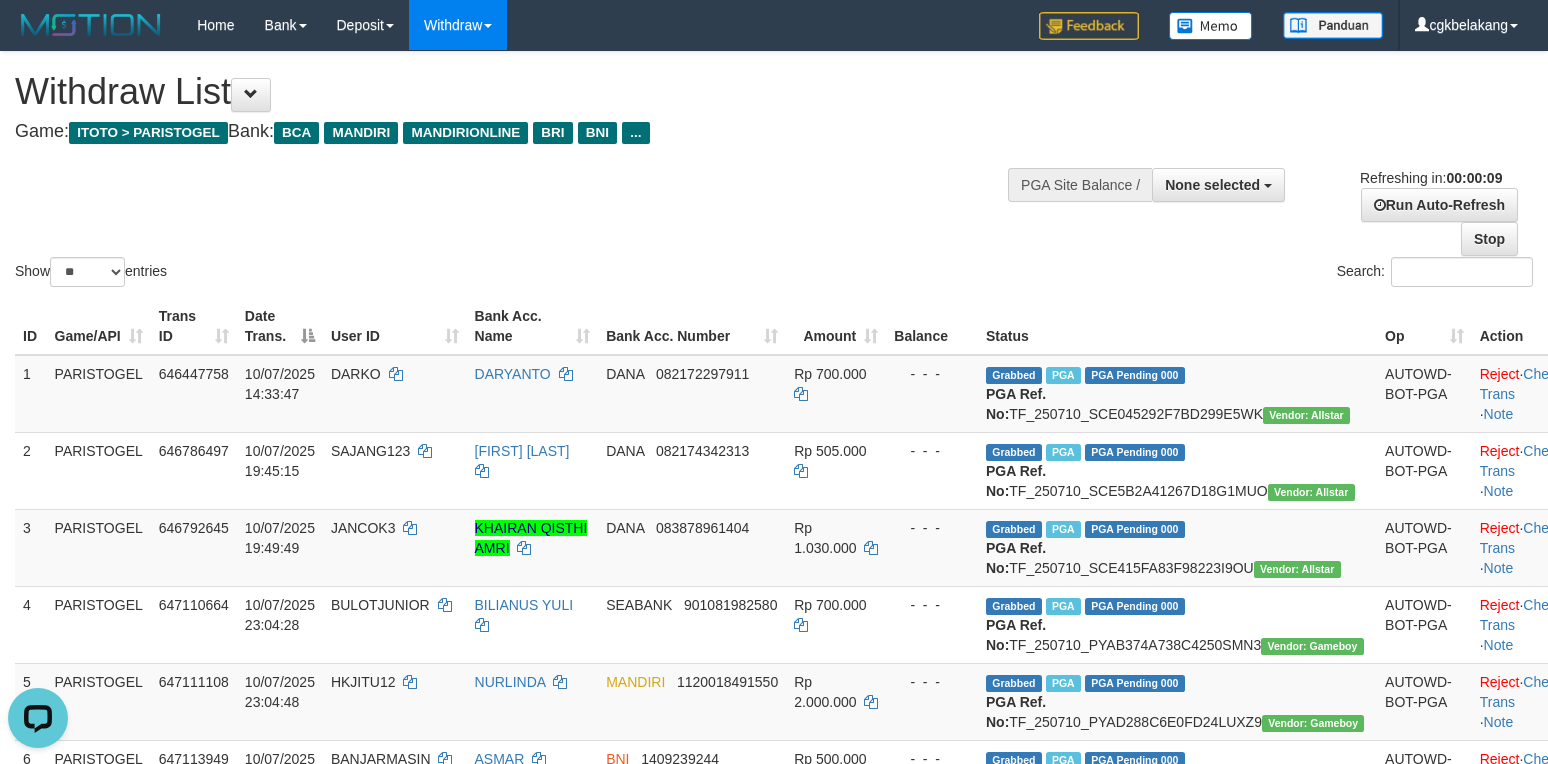 scroll, scrollTop: 0, scrollLeft: 0, axis: both 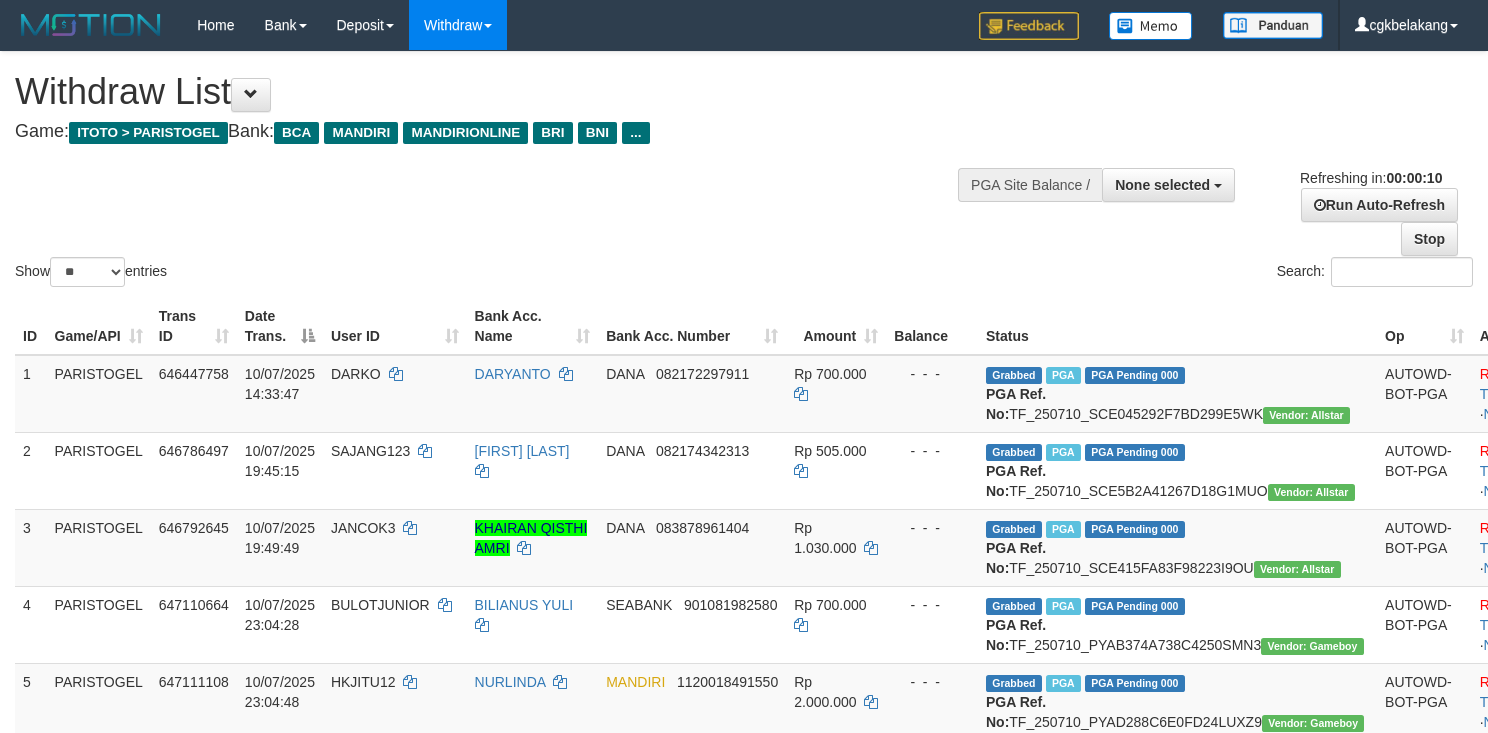 select 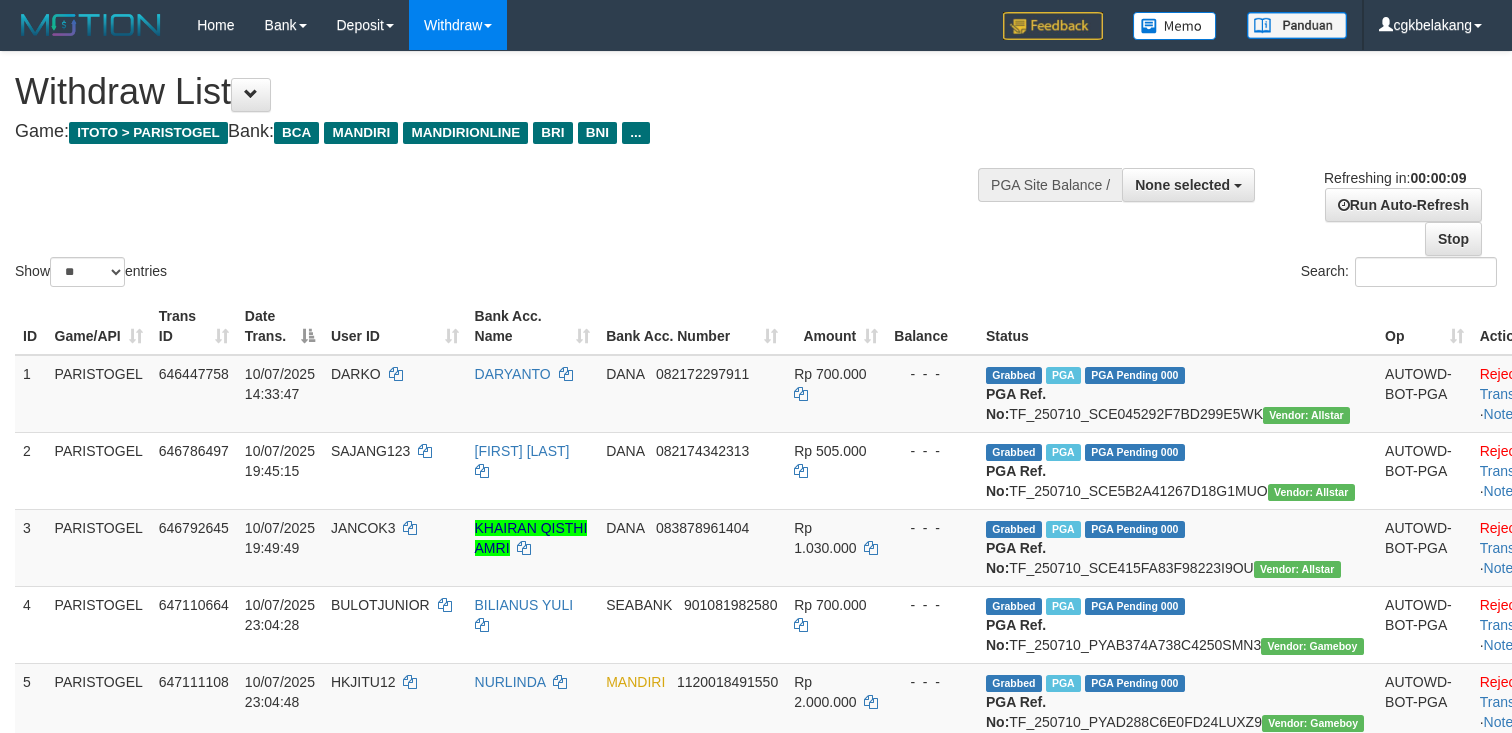 select 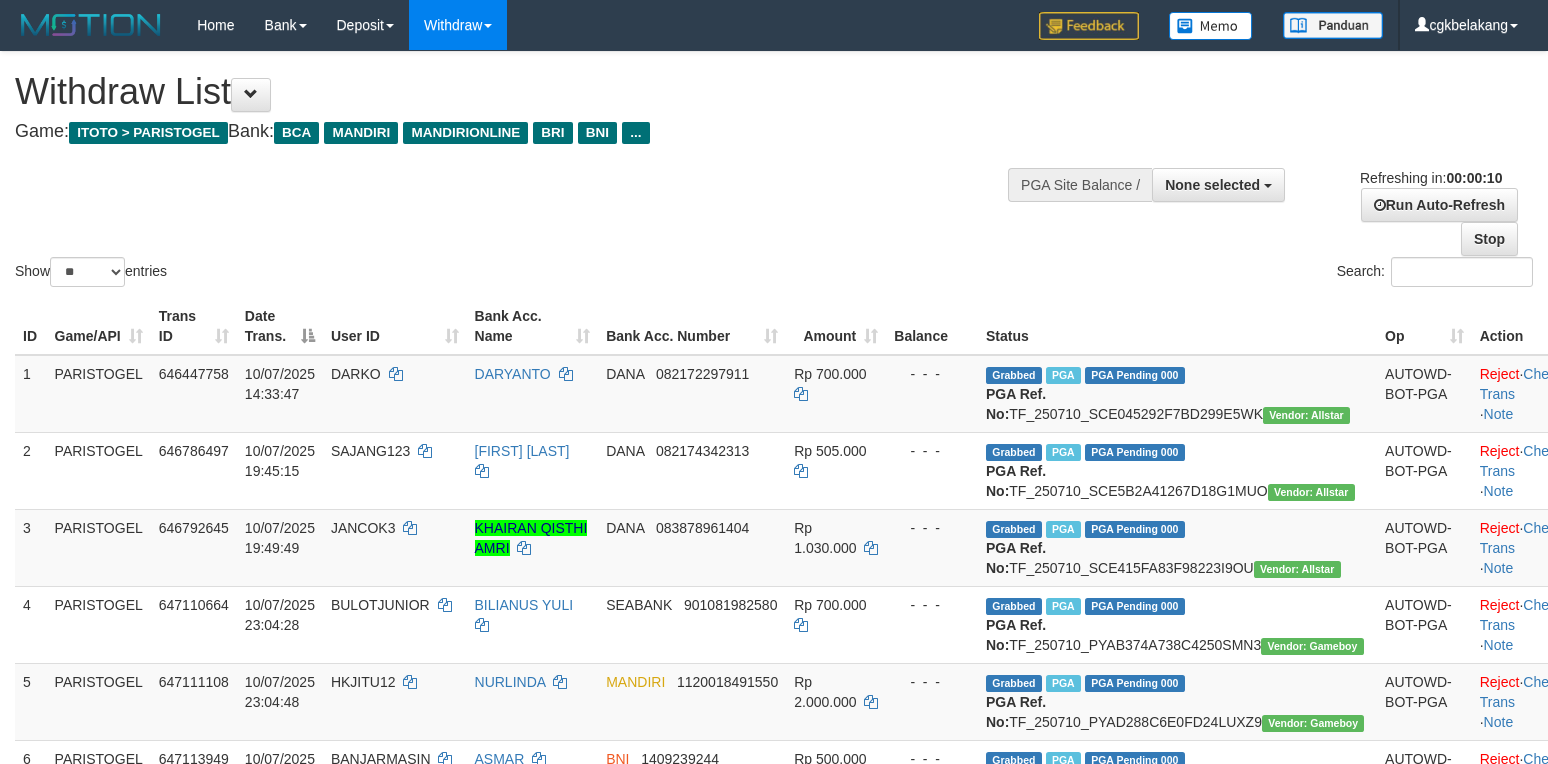 select 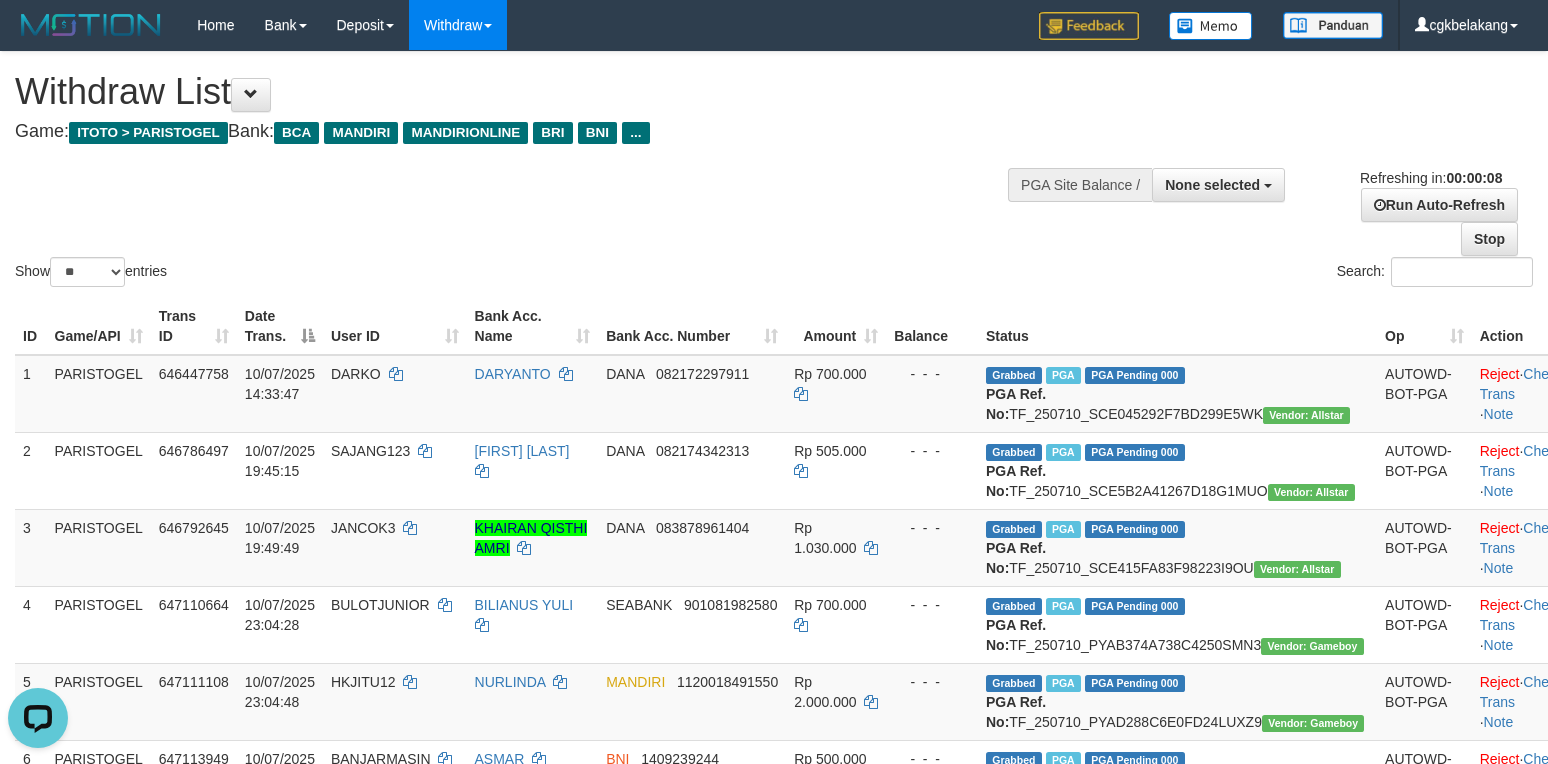 scroll, scrollTop: 0, scrollLeft: 0, axis: both 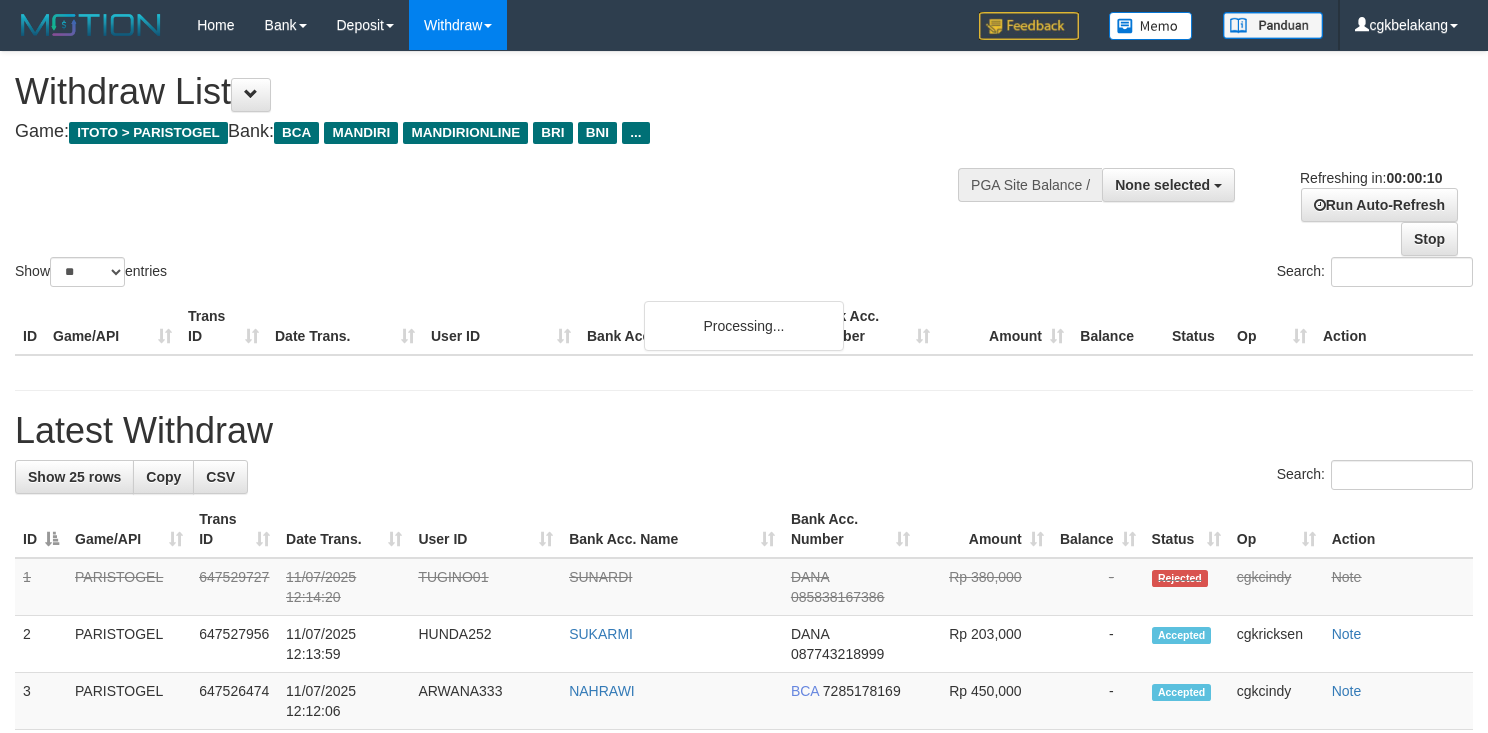 select 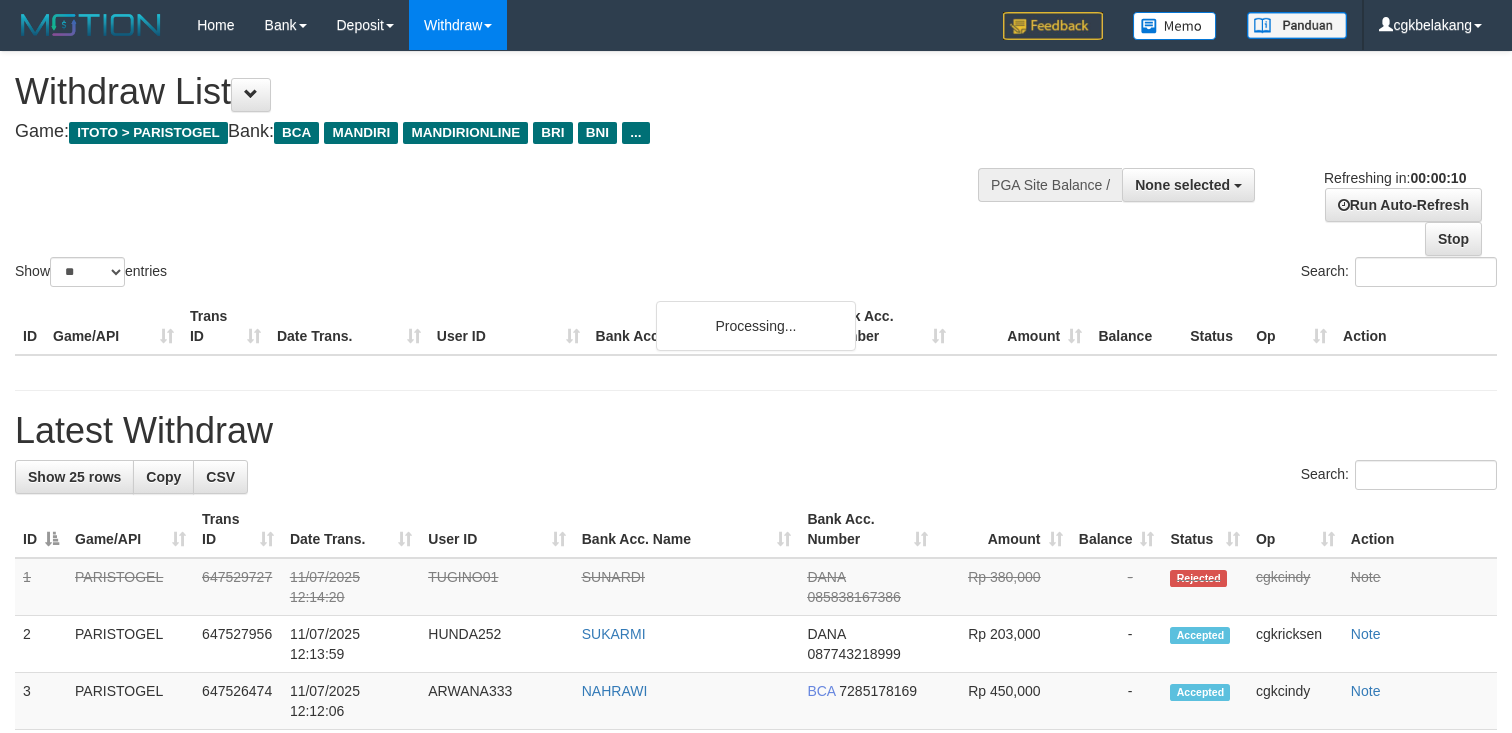 select 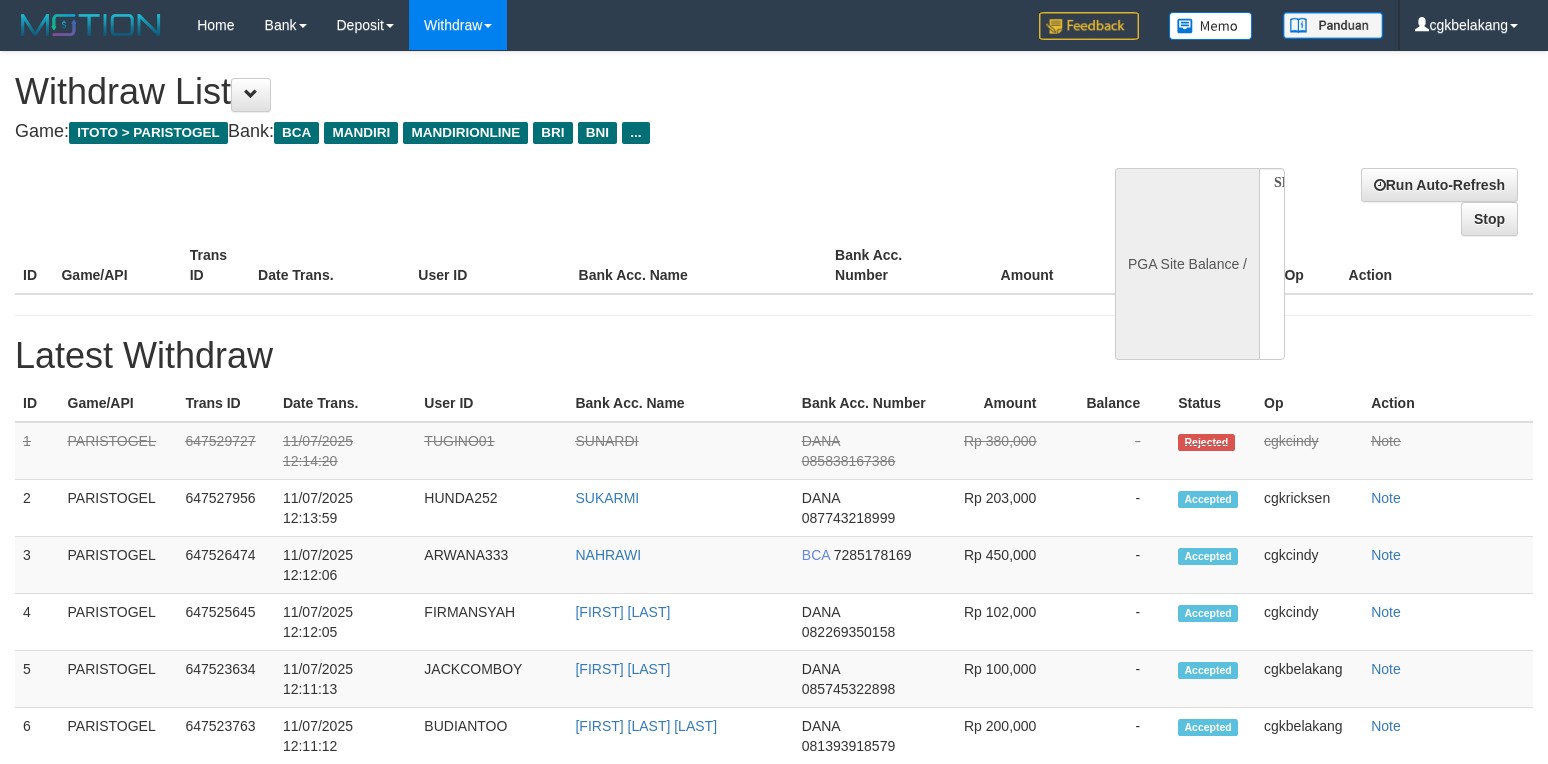 select 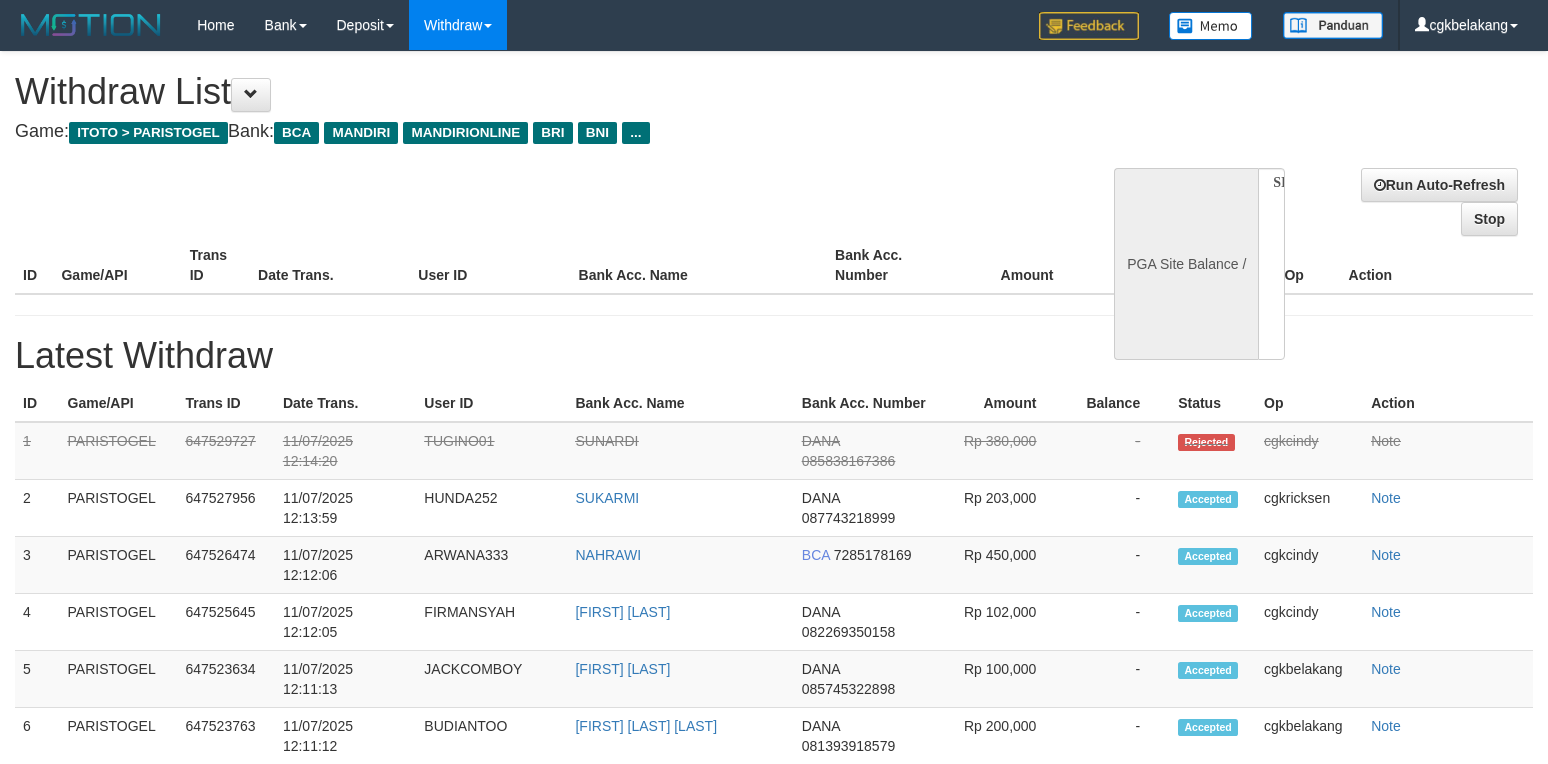 scroll, scrollTop: 0, scrollLeft: 0, axis: both 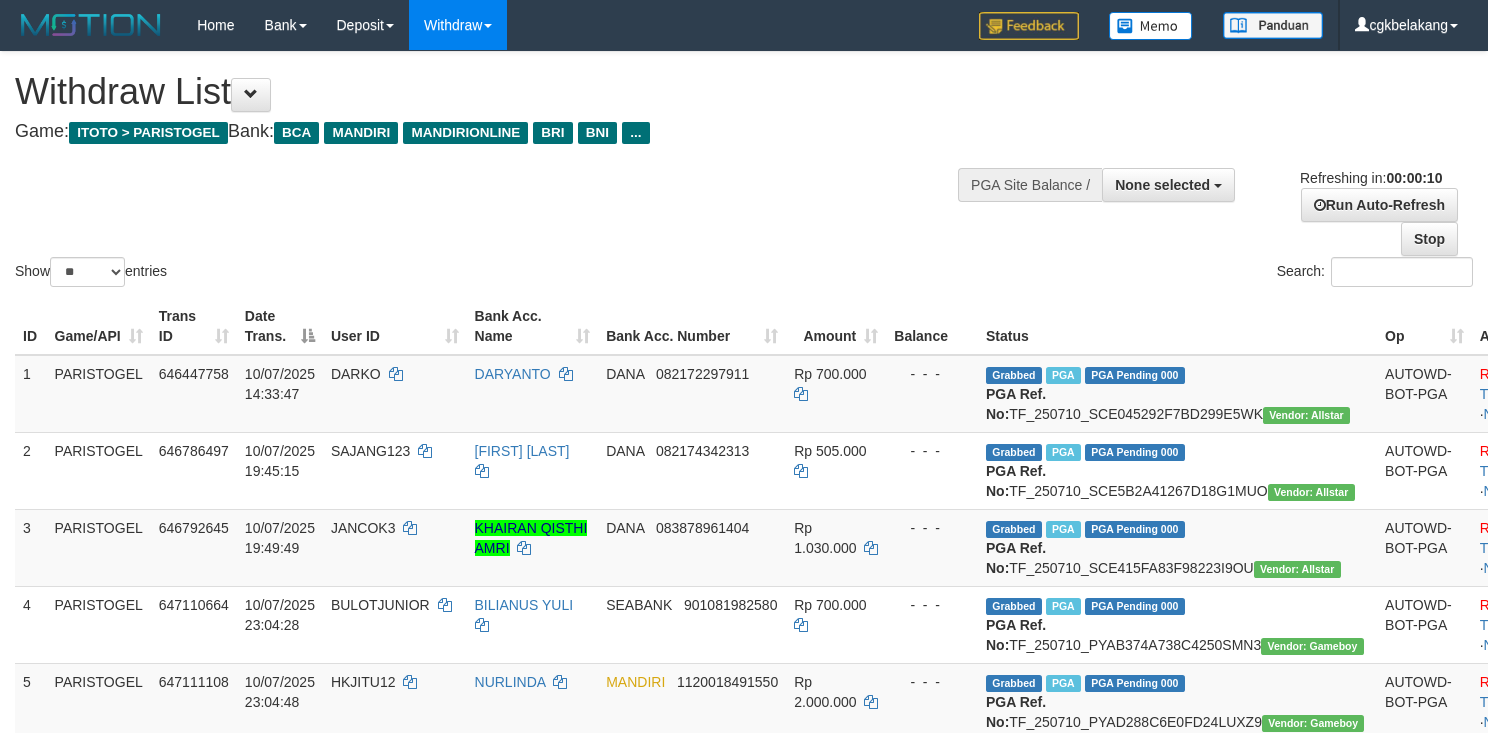 select 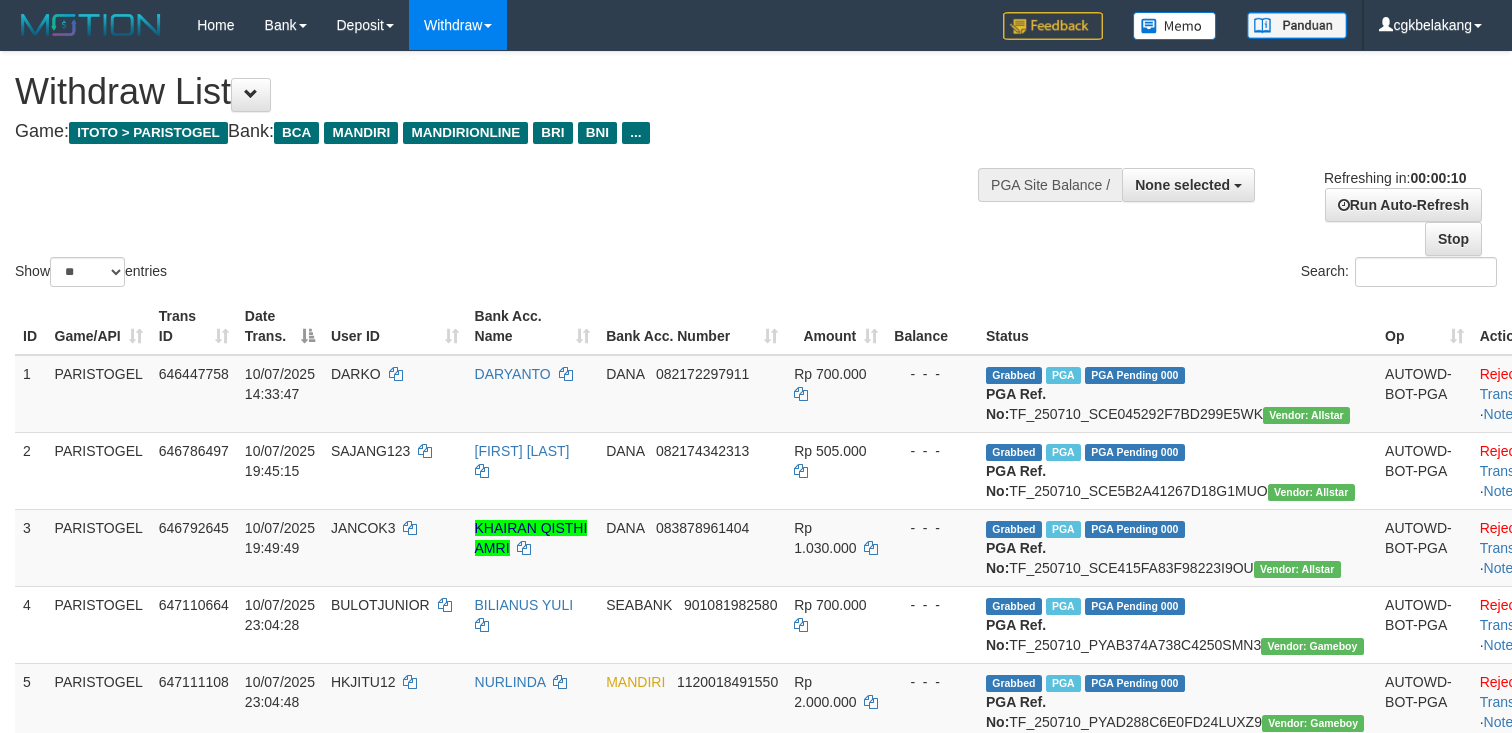 select 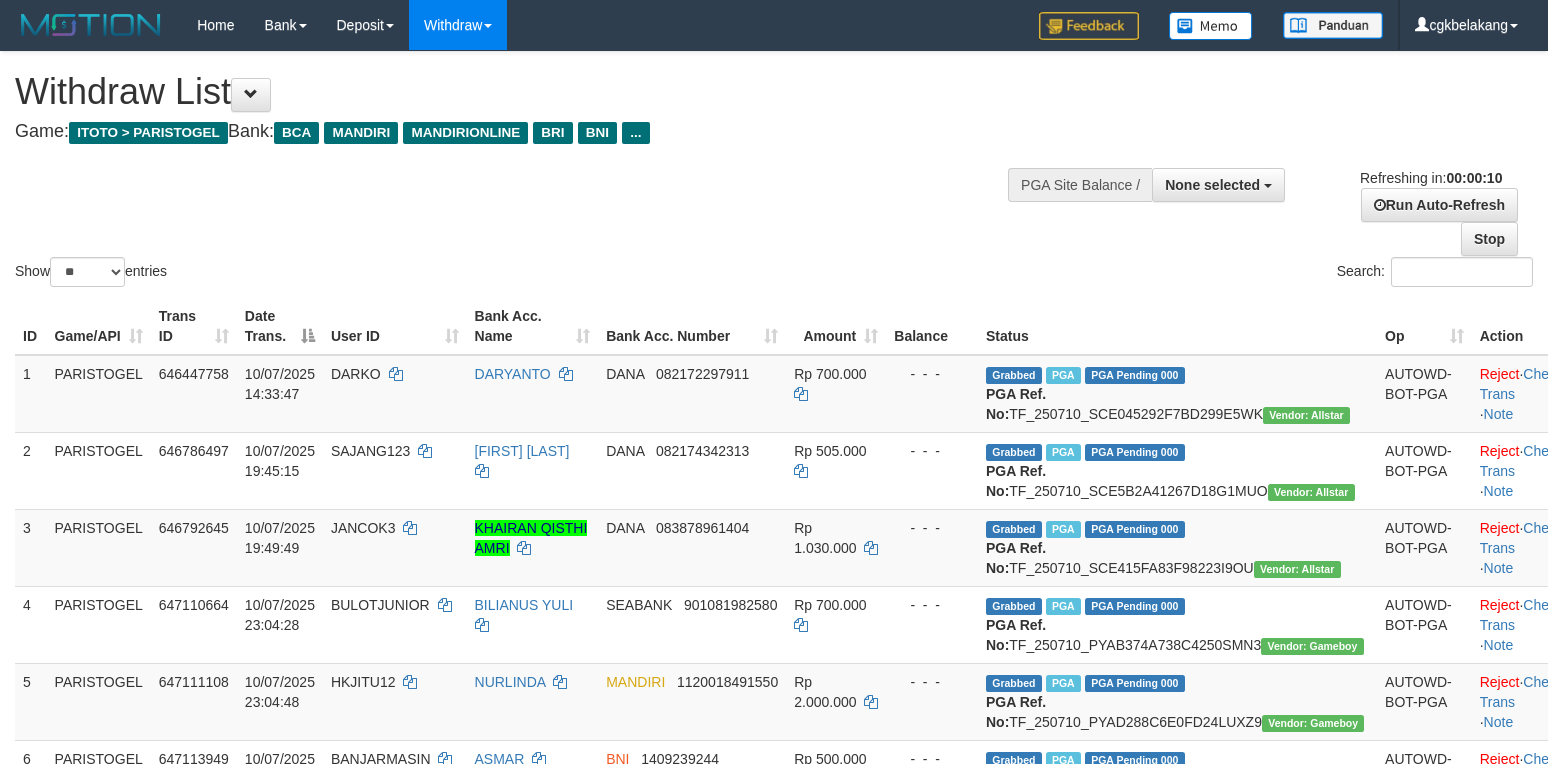 select 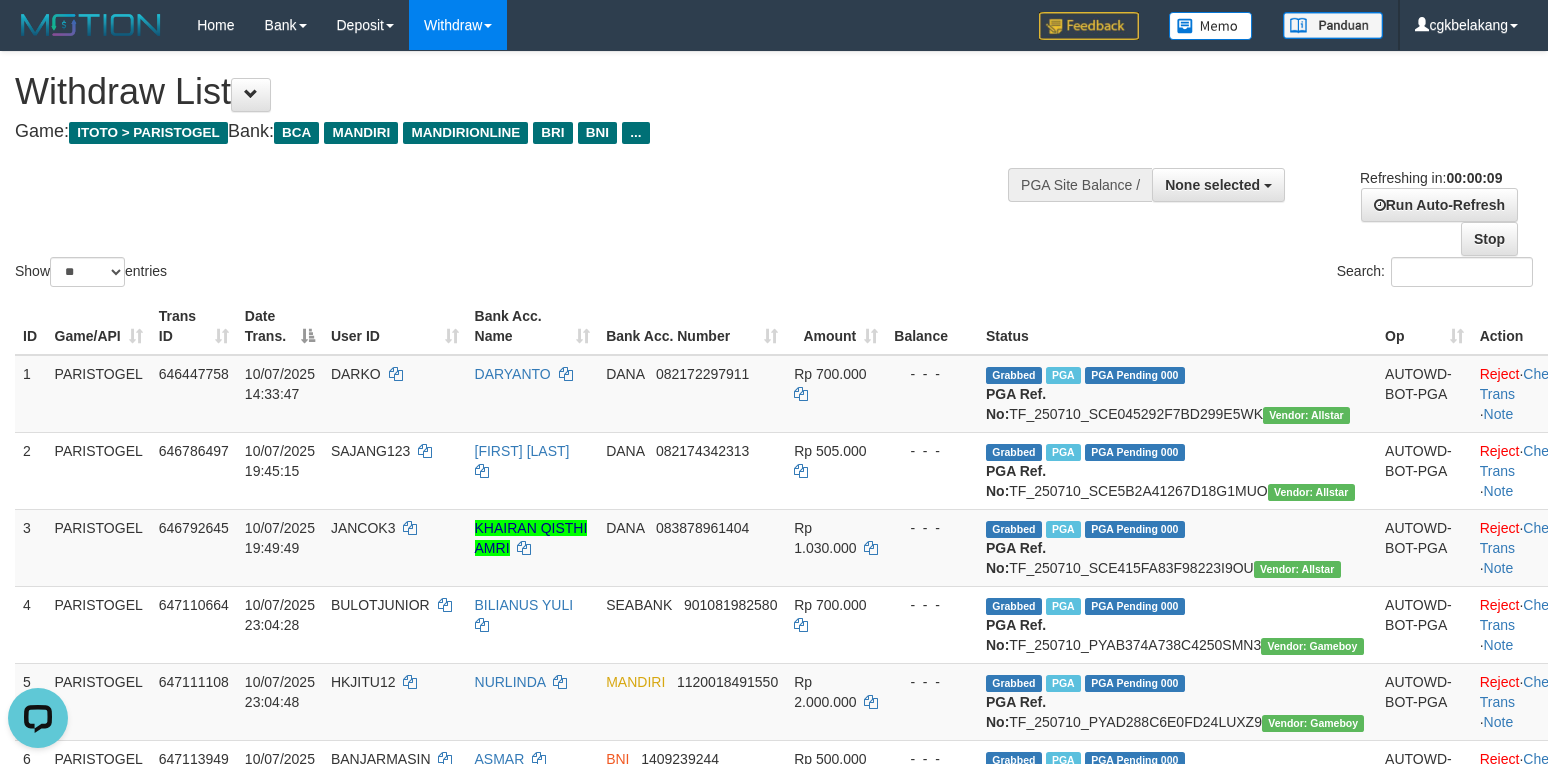 scroll, scrollTop: 0, scrollLeft: 0, axis: both 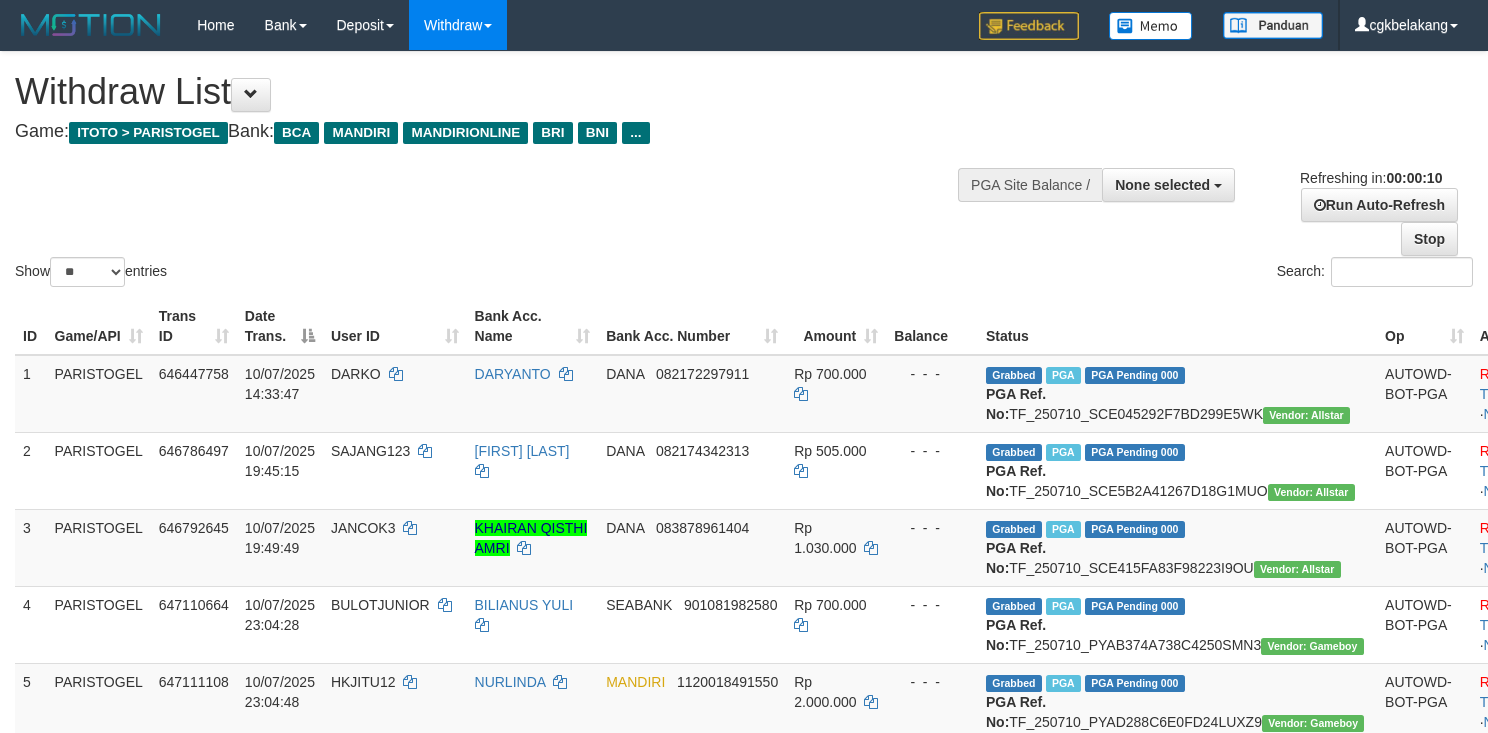 select 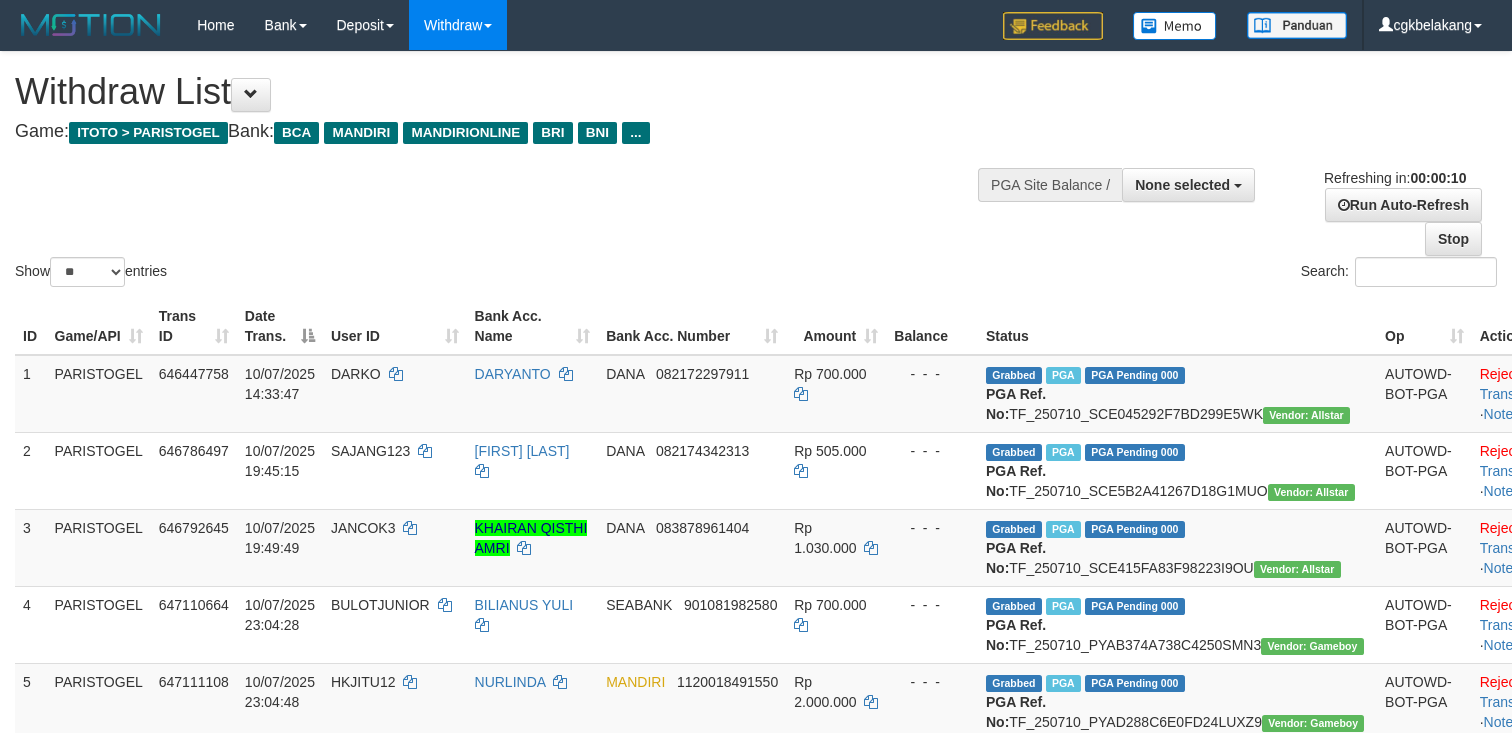 select 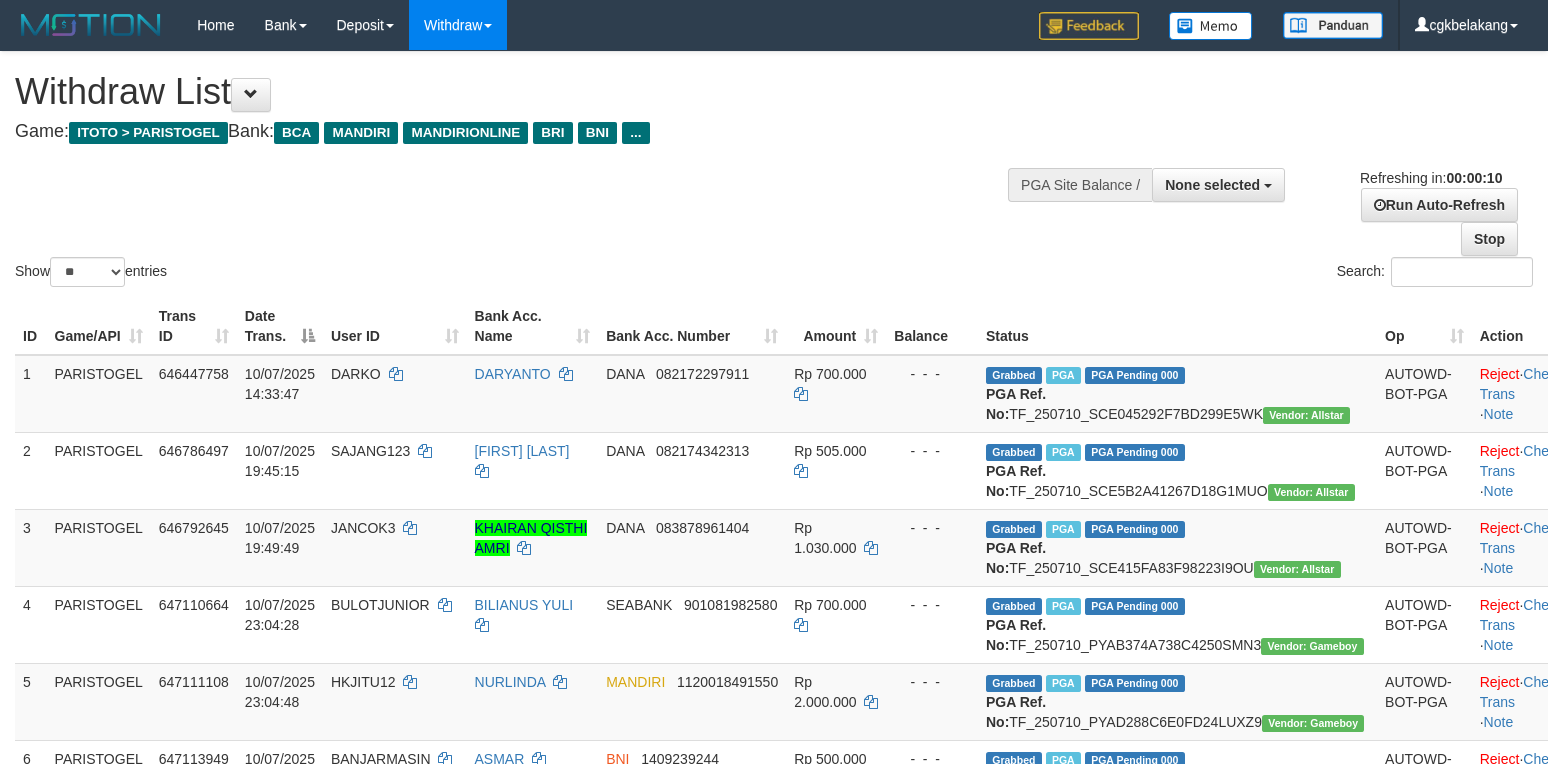 select 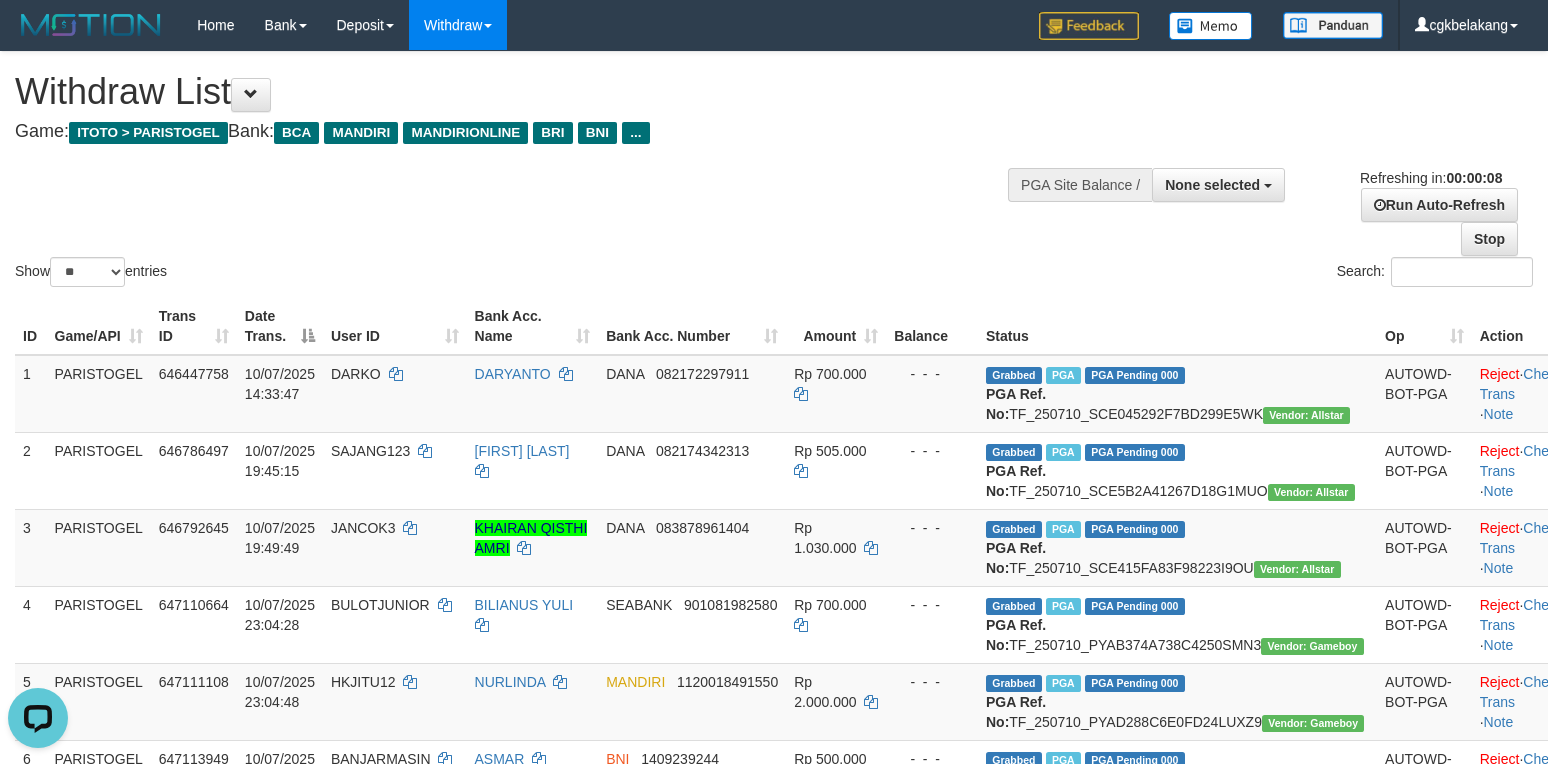 scroll, scrollTop: 0, scrollLeft: 0, axis: both 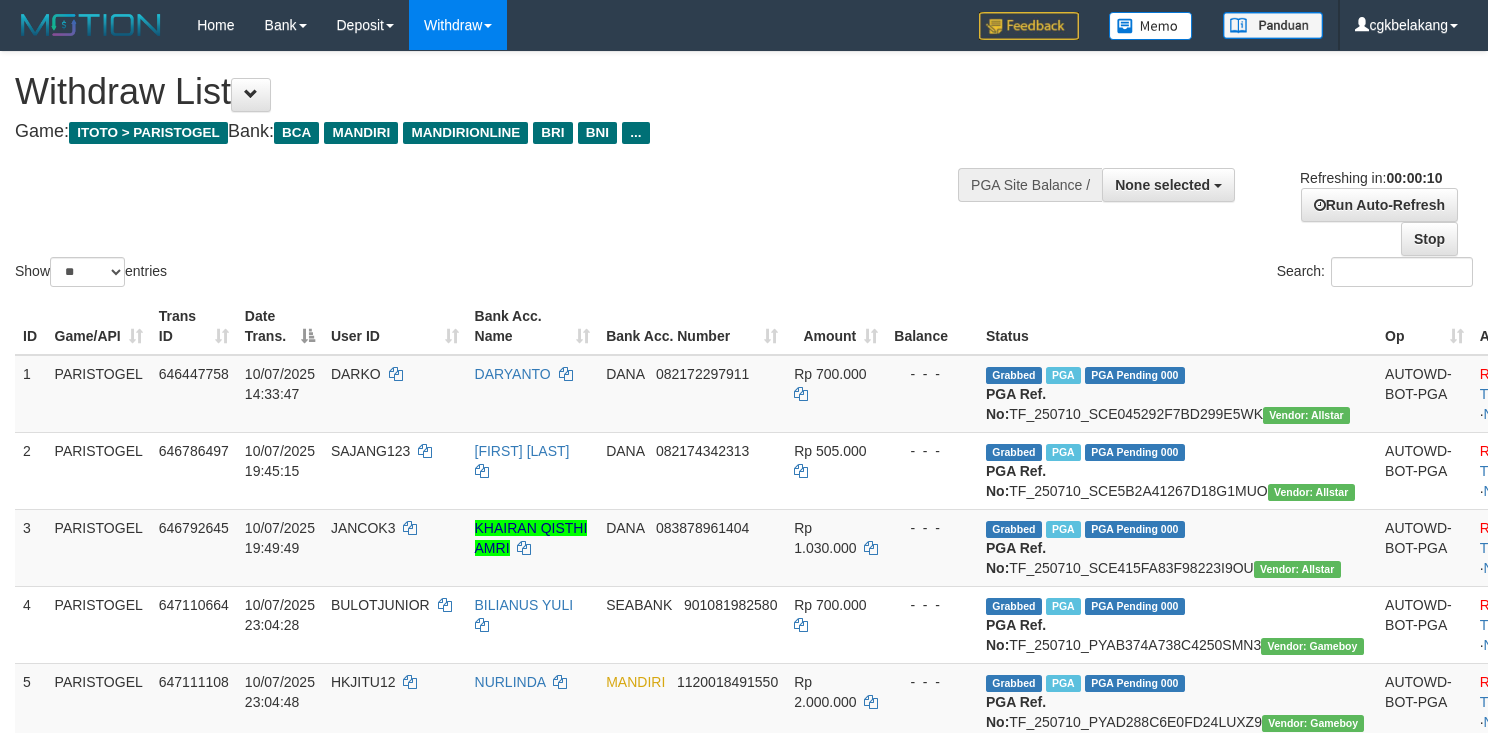 select 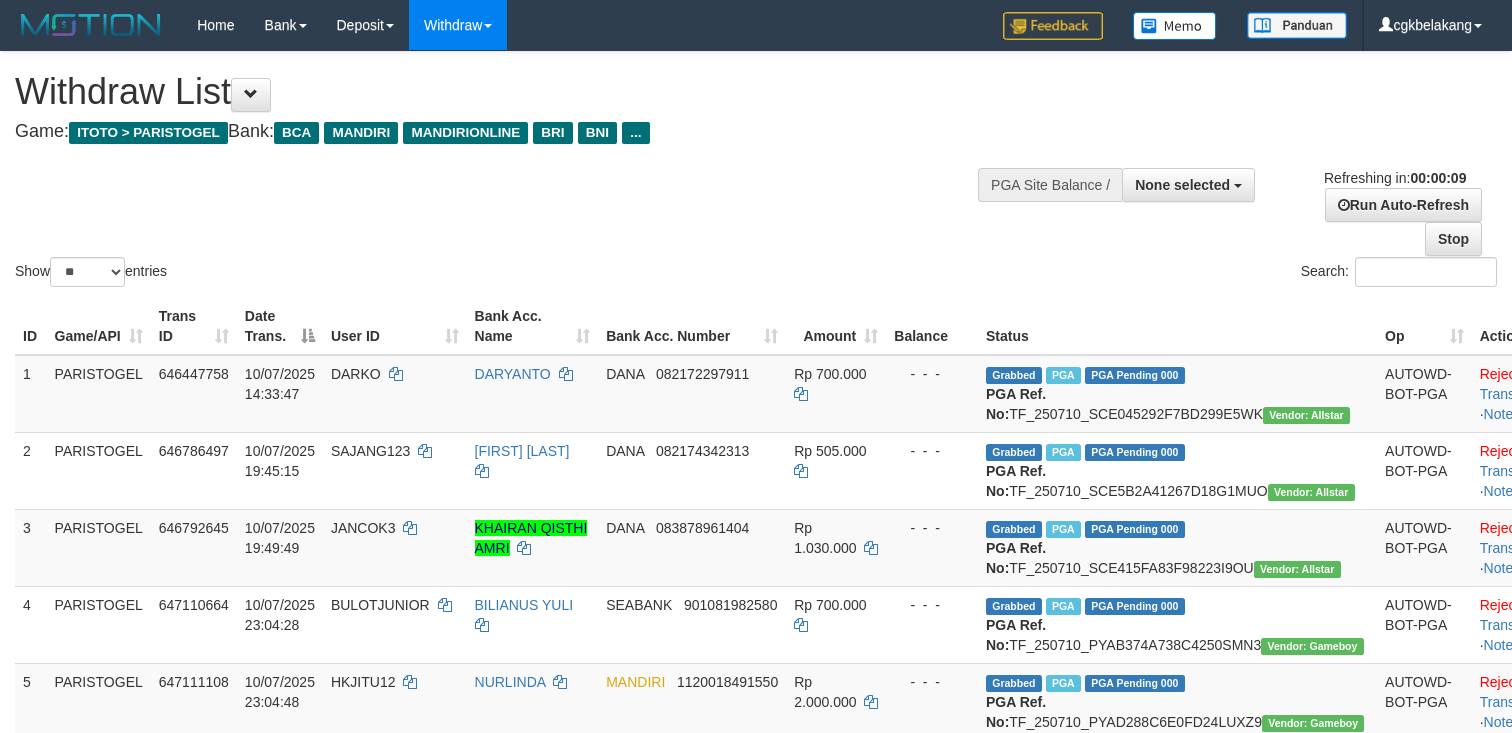 select 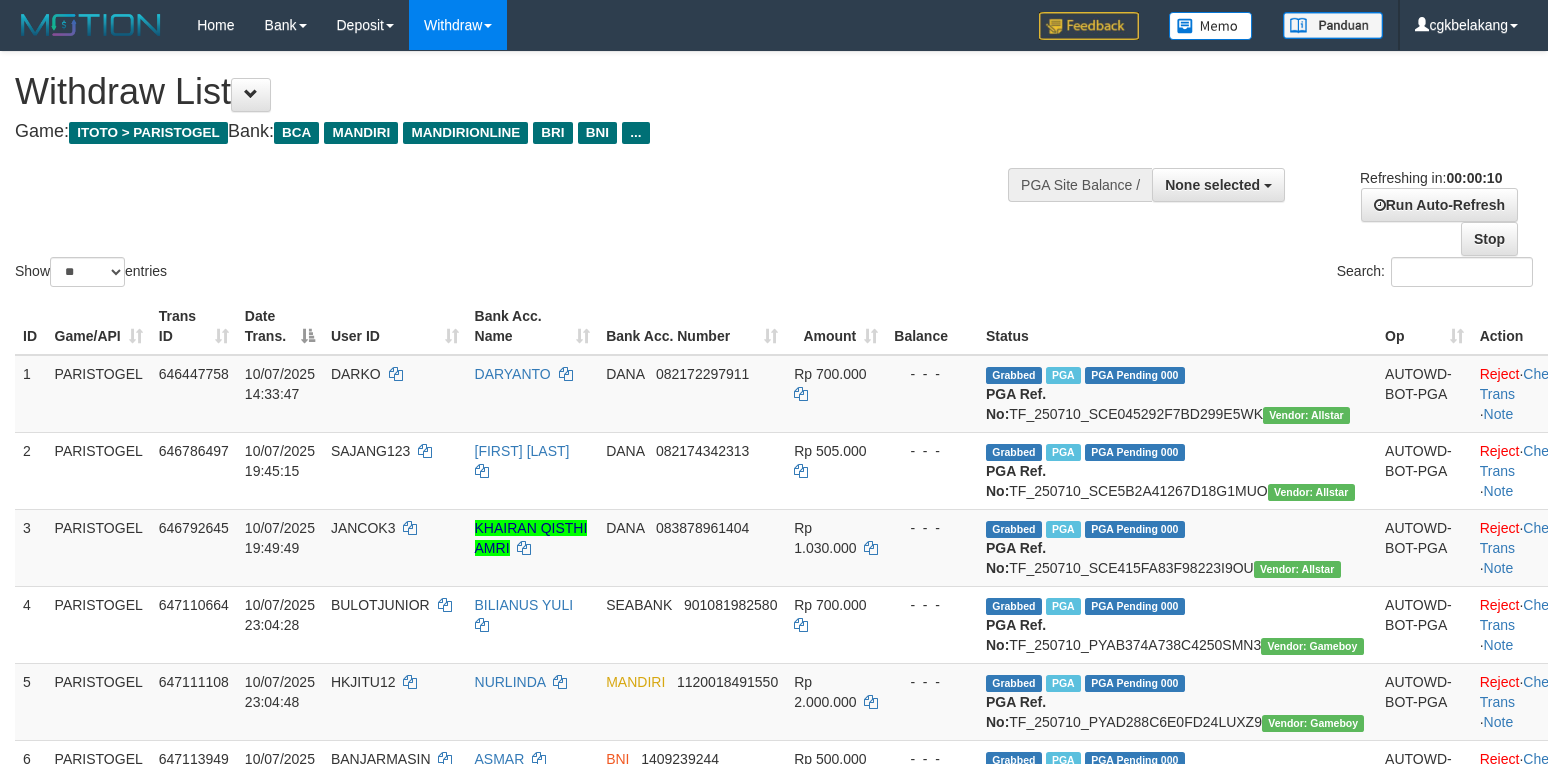 select 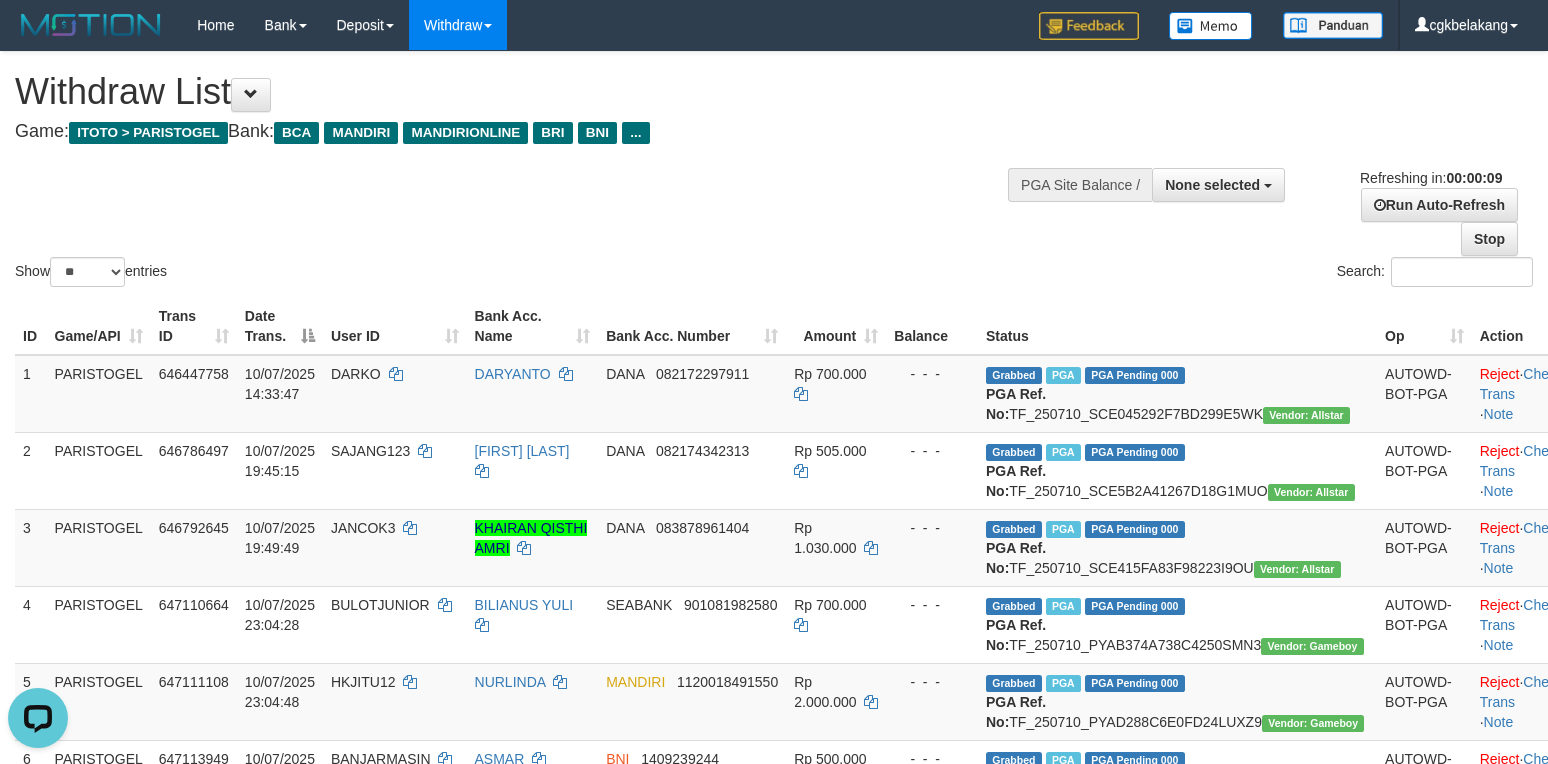 scroll, scrollTop: 0, scrollLeft: 0, axis: both 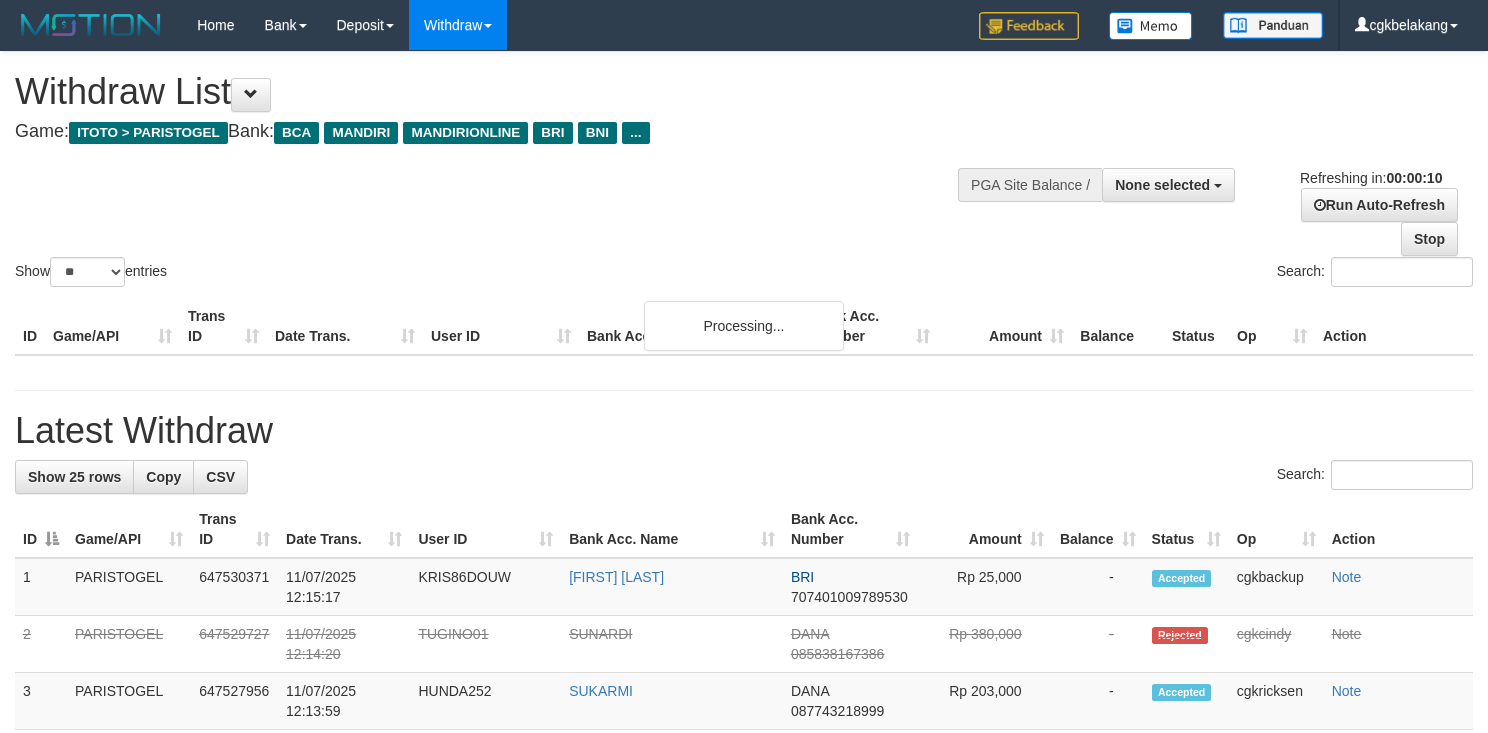 select 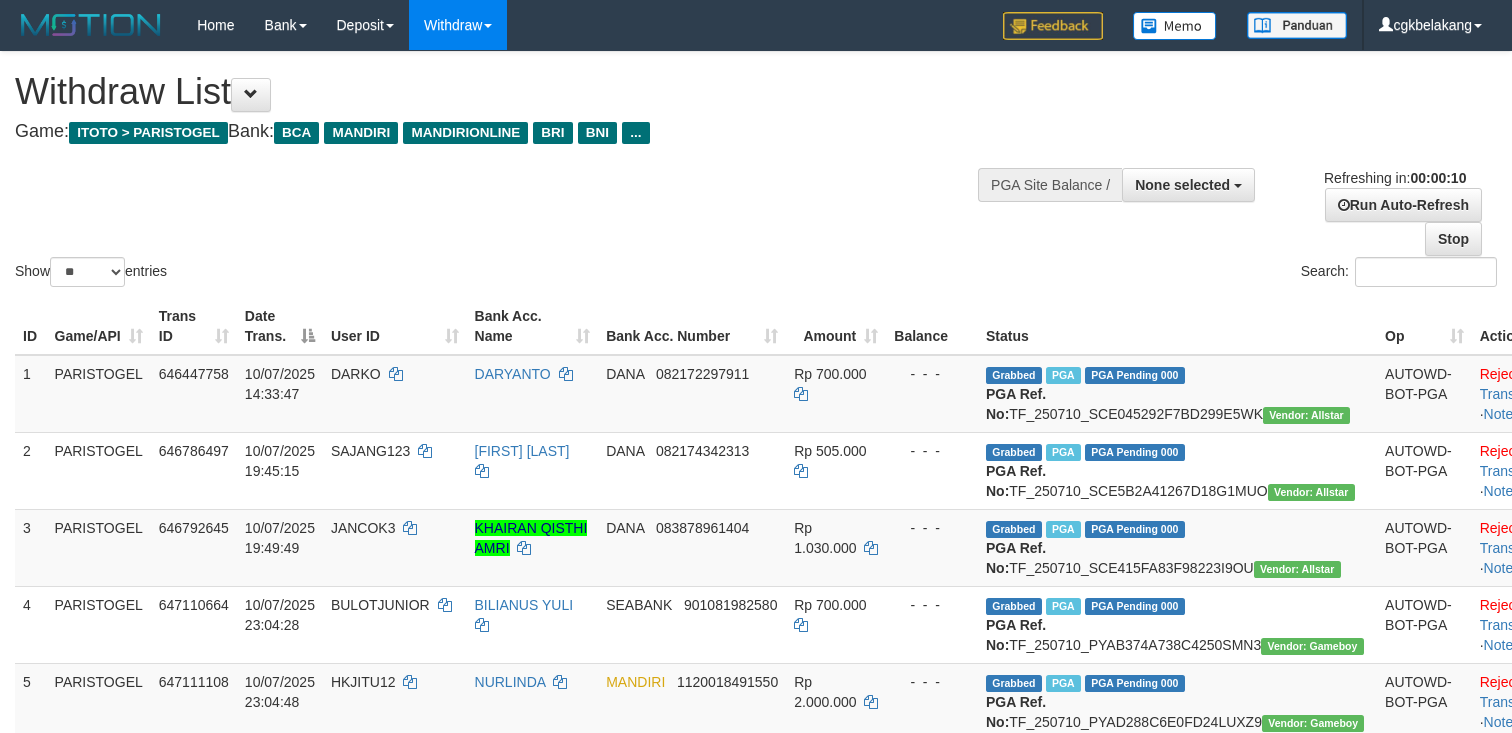 select 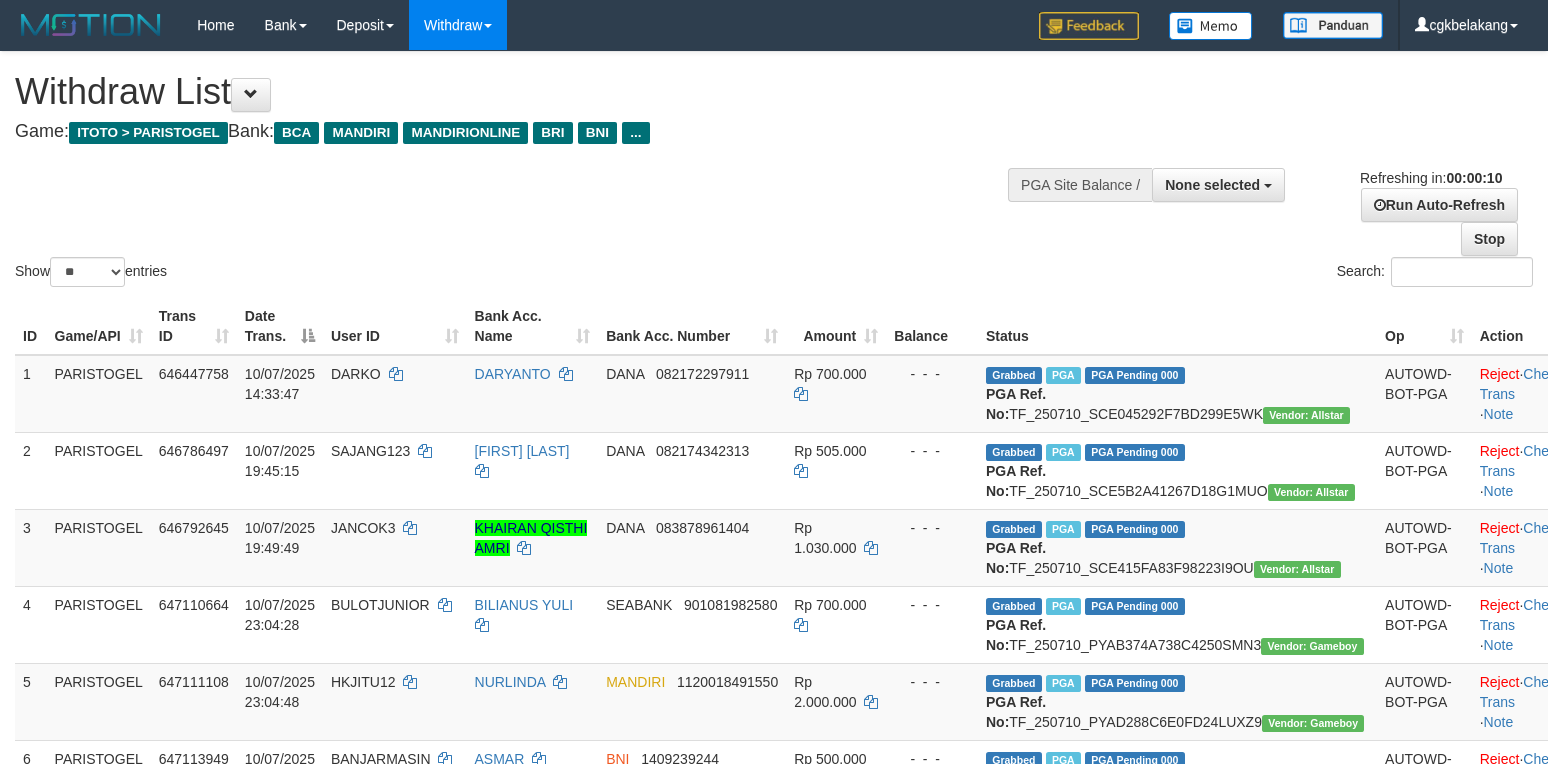 select 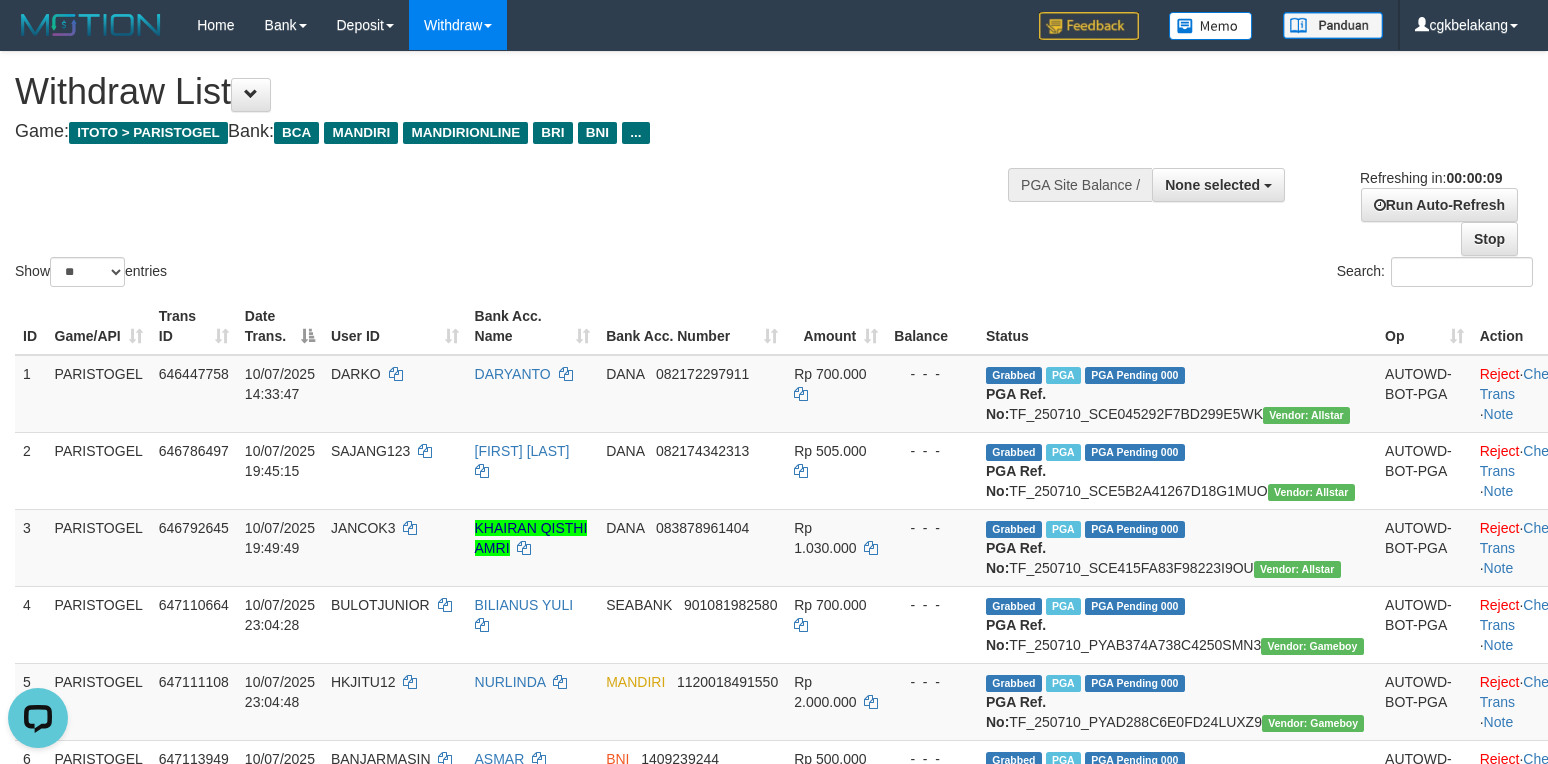 scroll, scrollTop: 0, scrollLeft: 0, axis: both 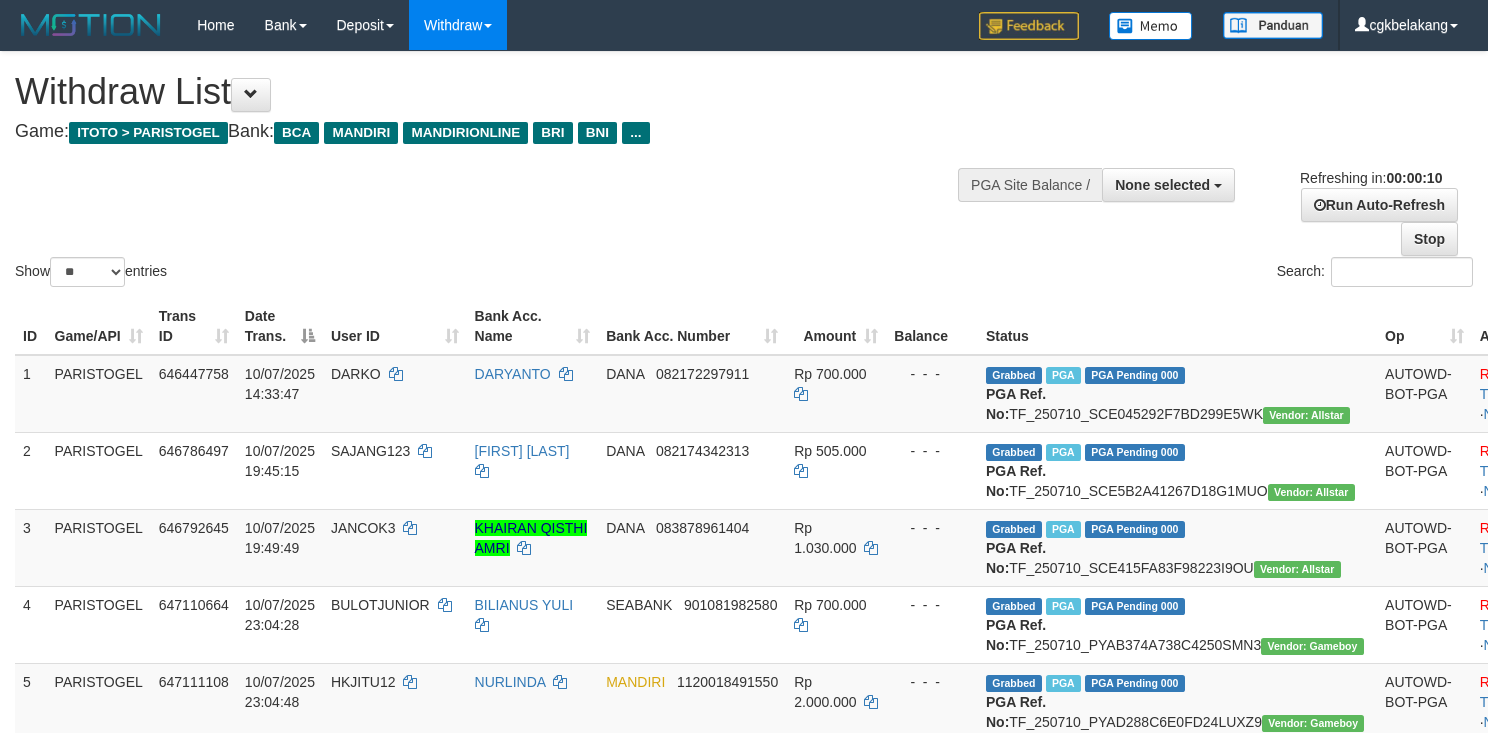 select 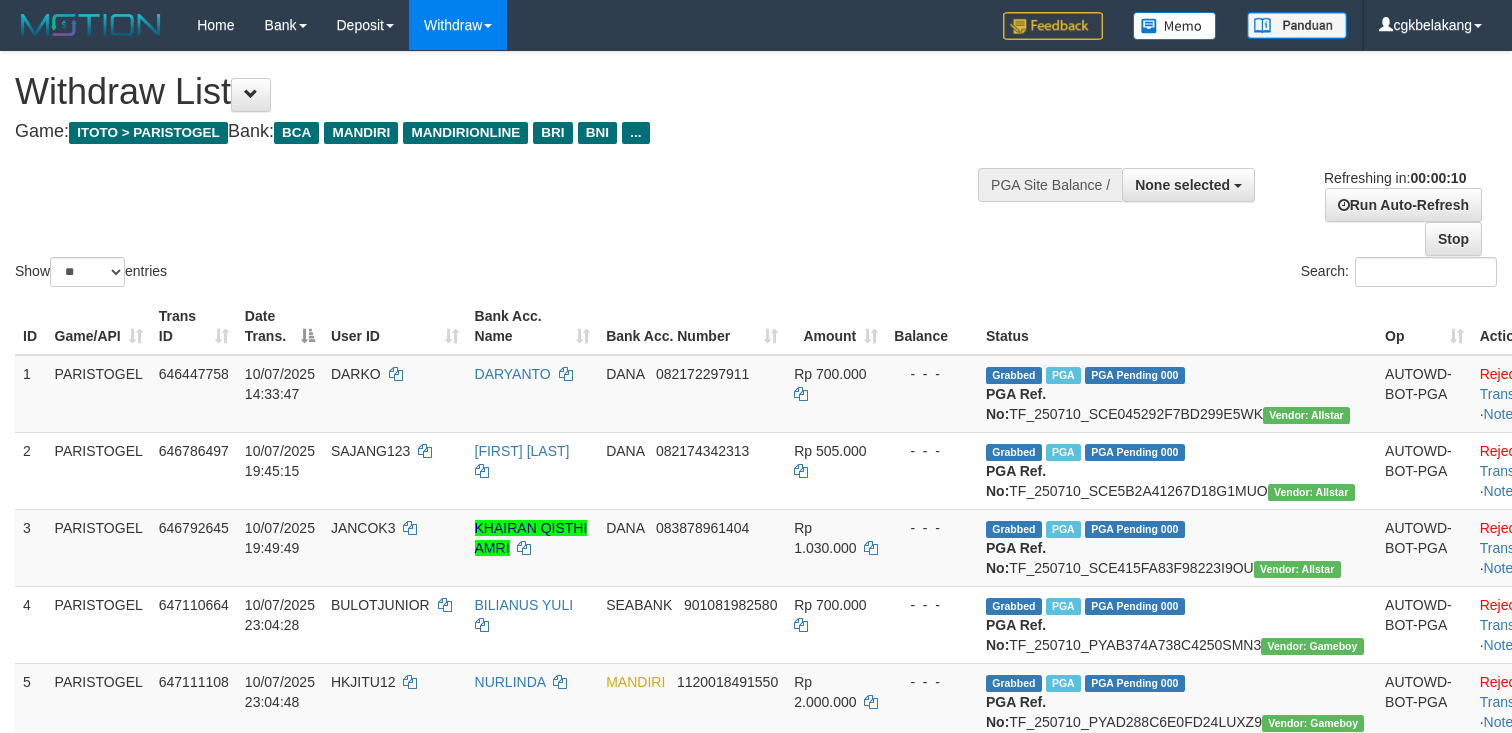 select 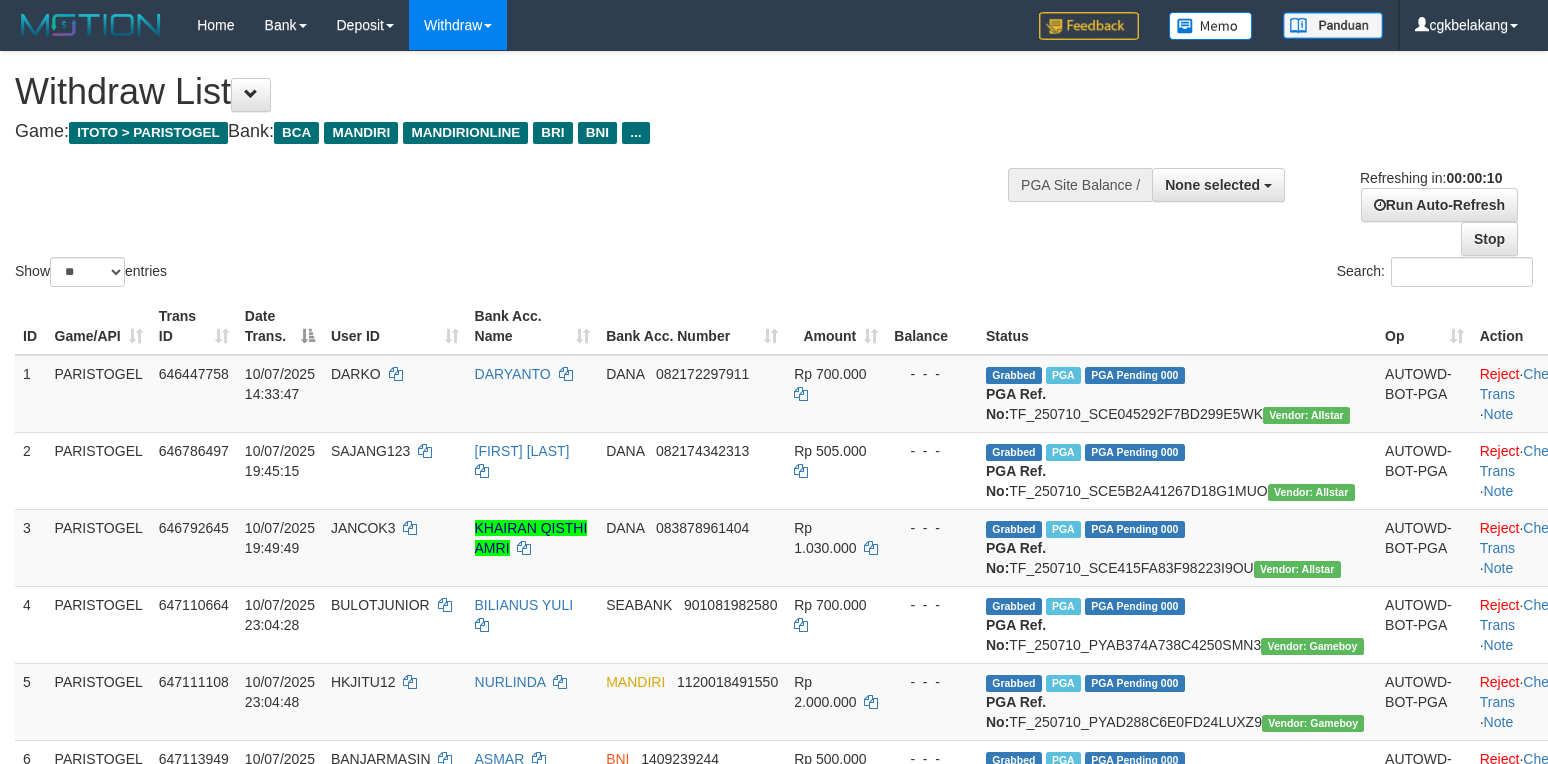 select 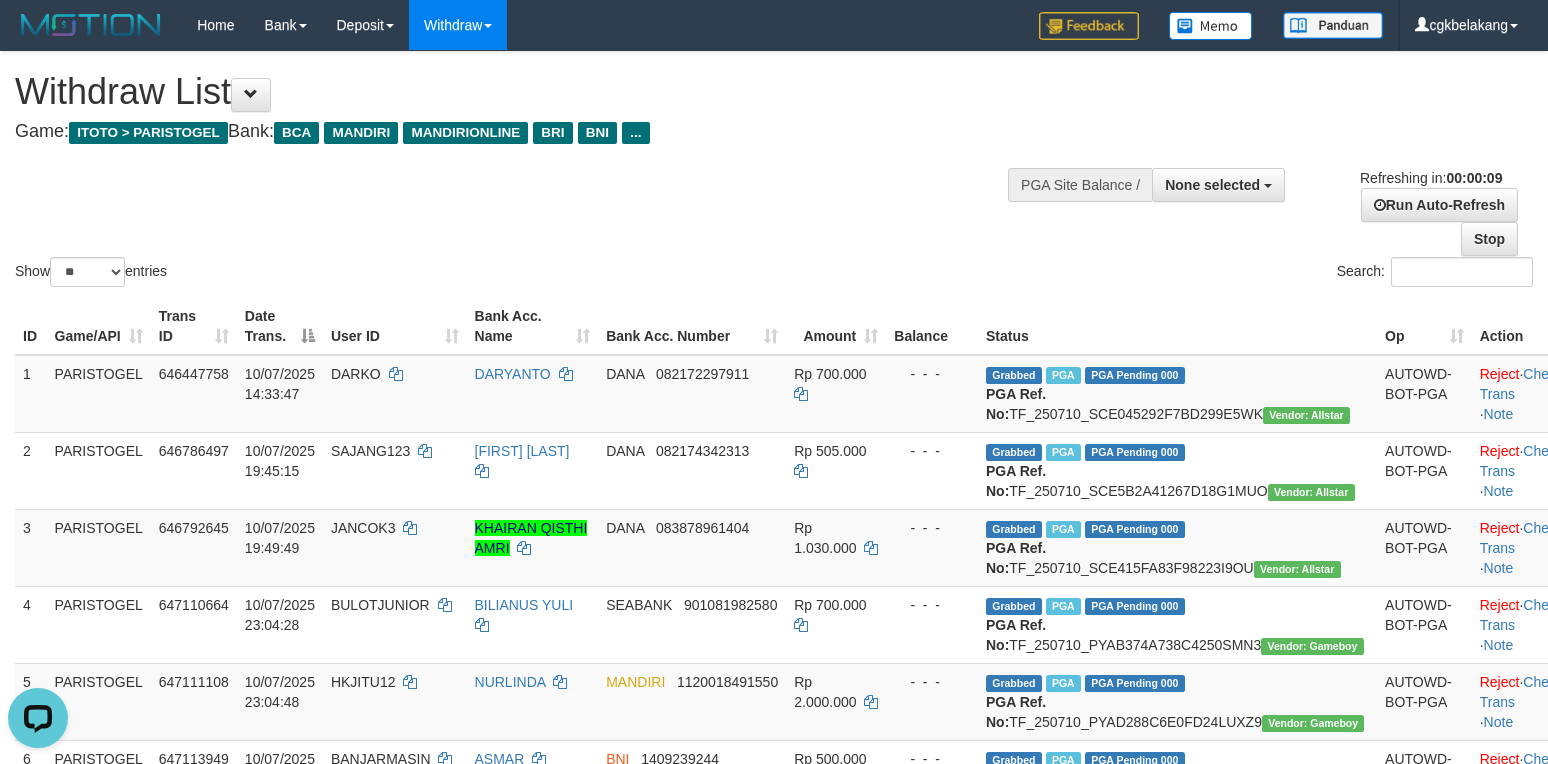 scroll, scrollTop: 0, scrollLeft: 0, axis: both 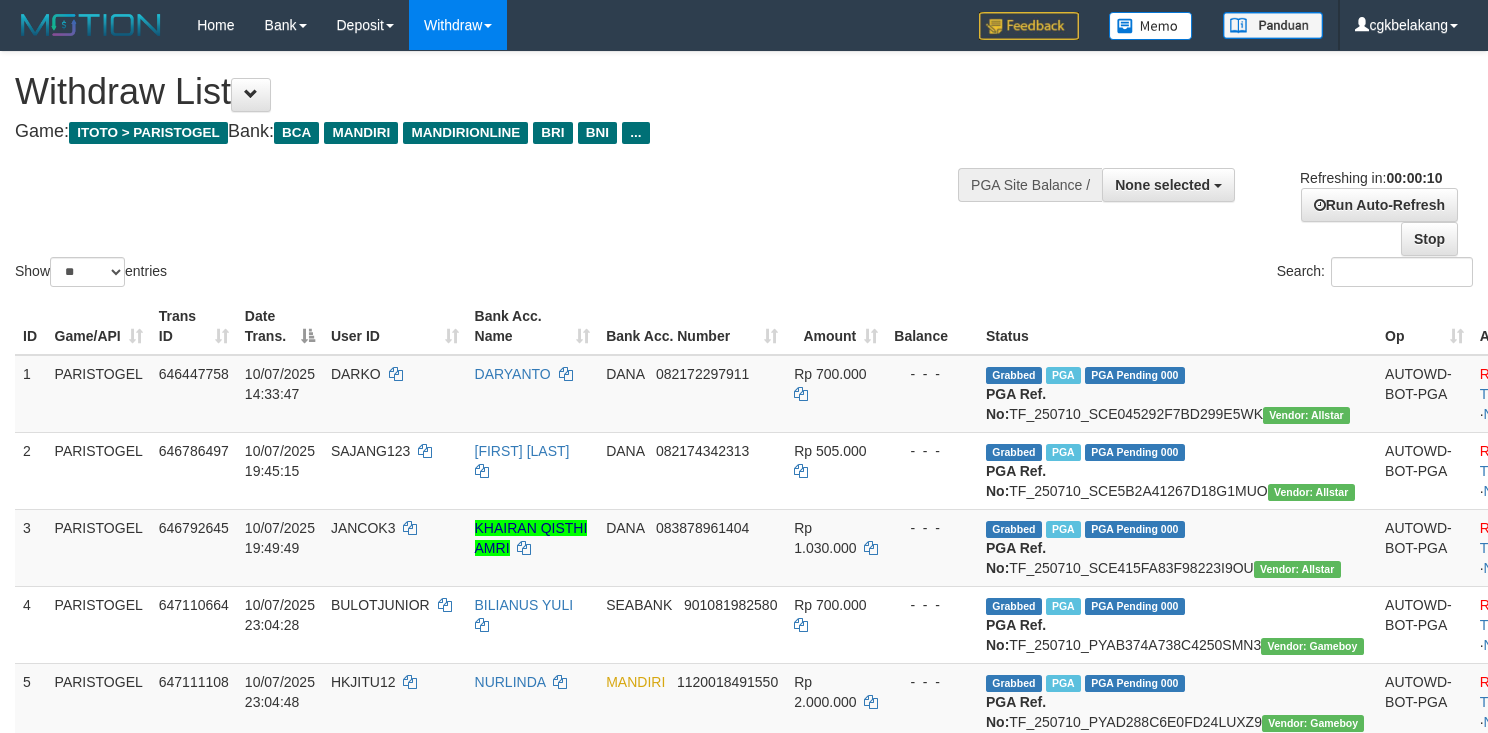 select 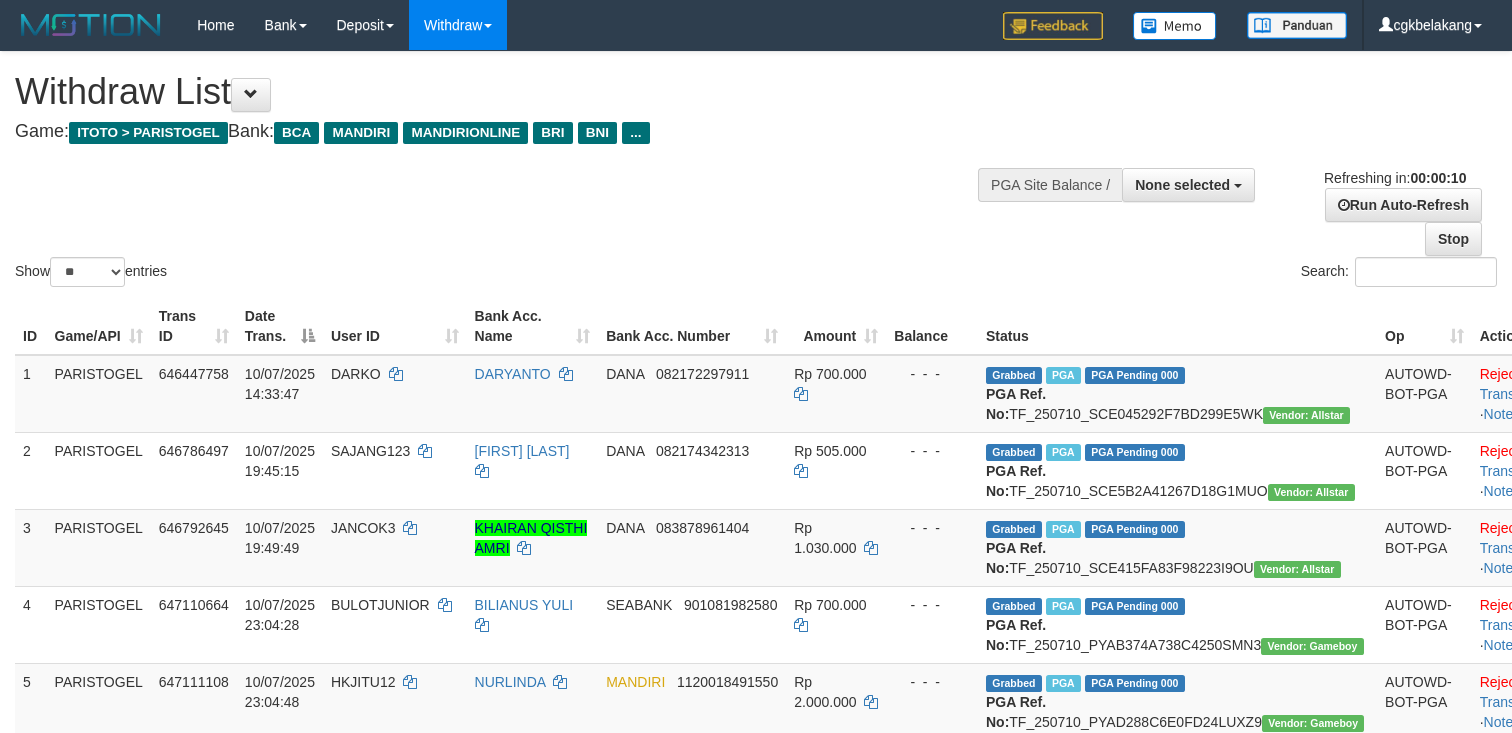 select 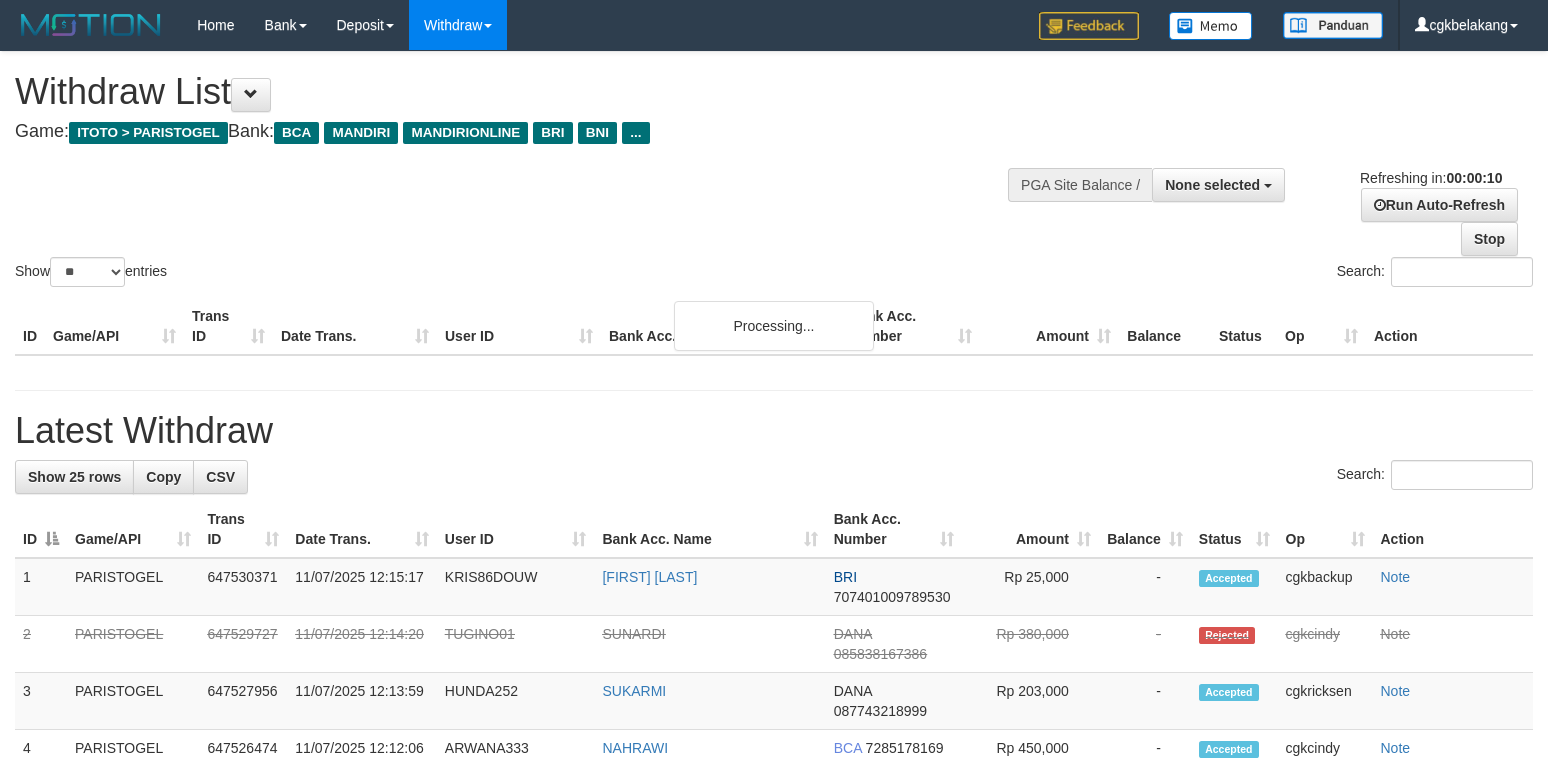 select 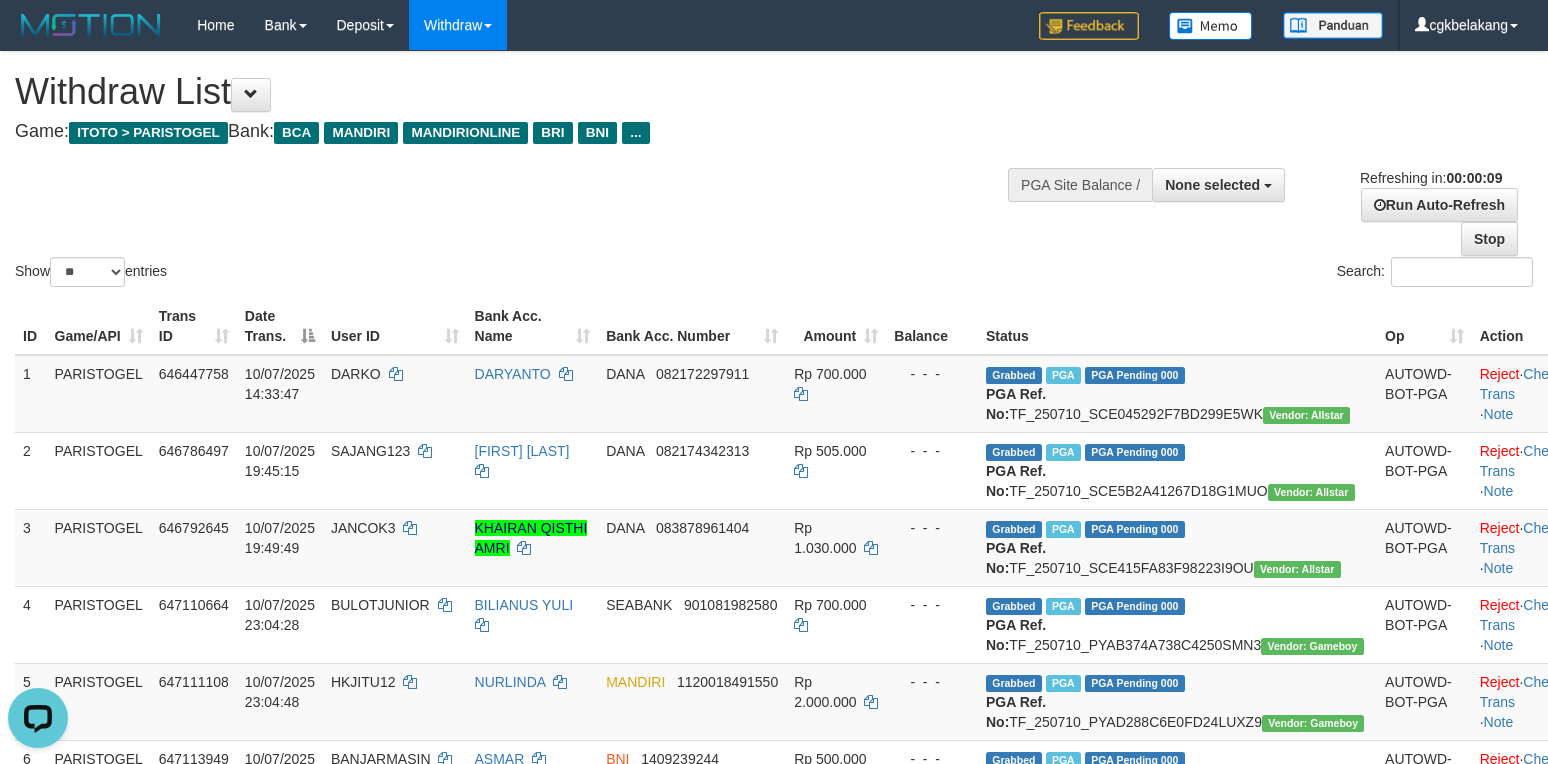 scroll, scrollTop: 0, scrollLeft: 0, axis: both 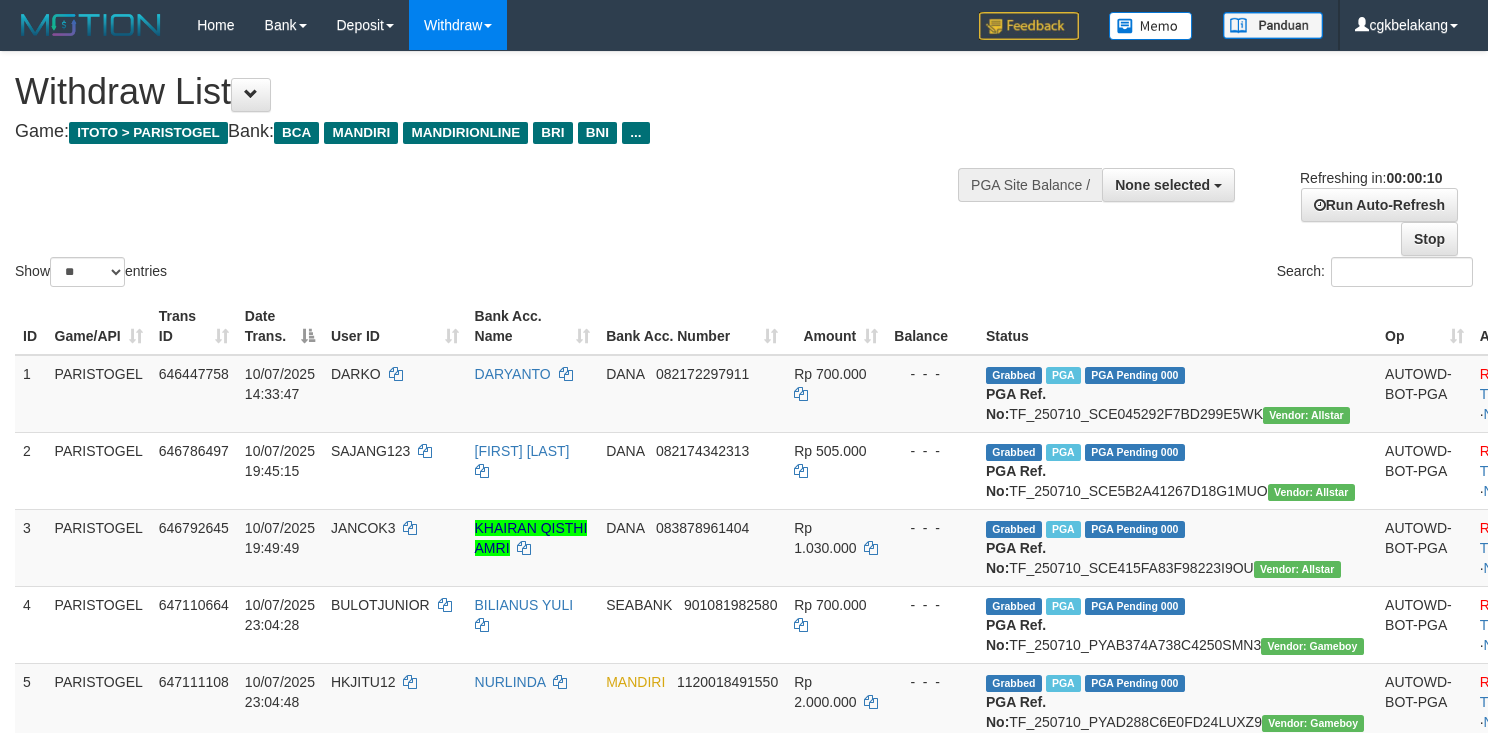 select 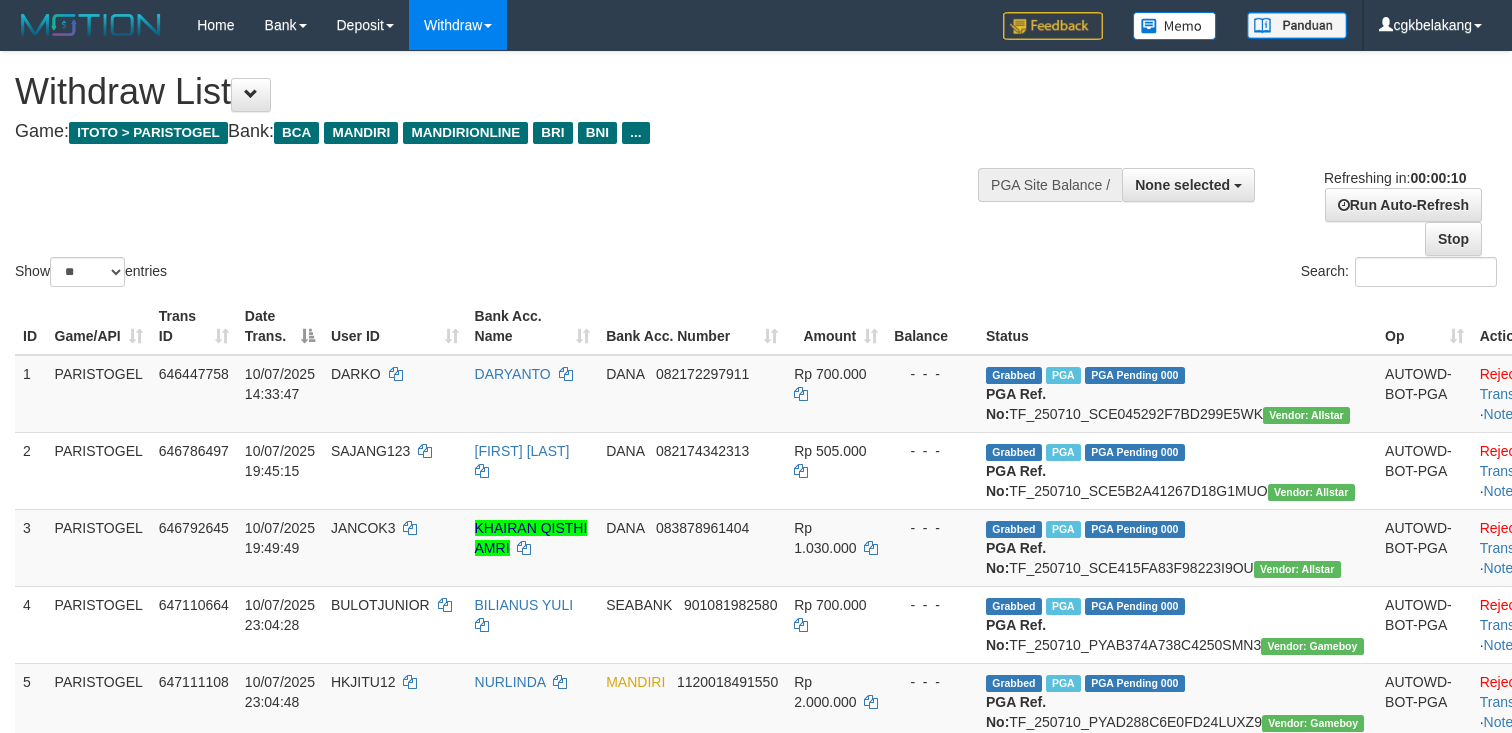 select 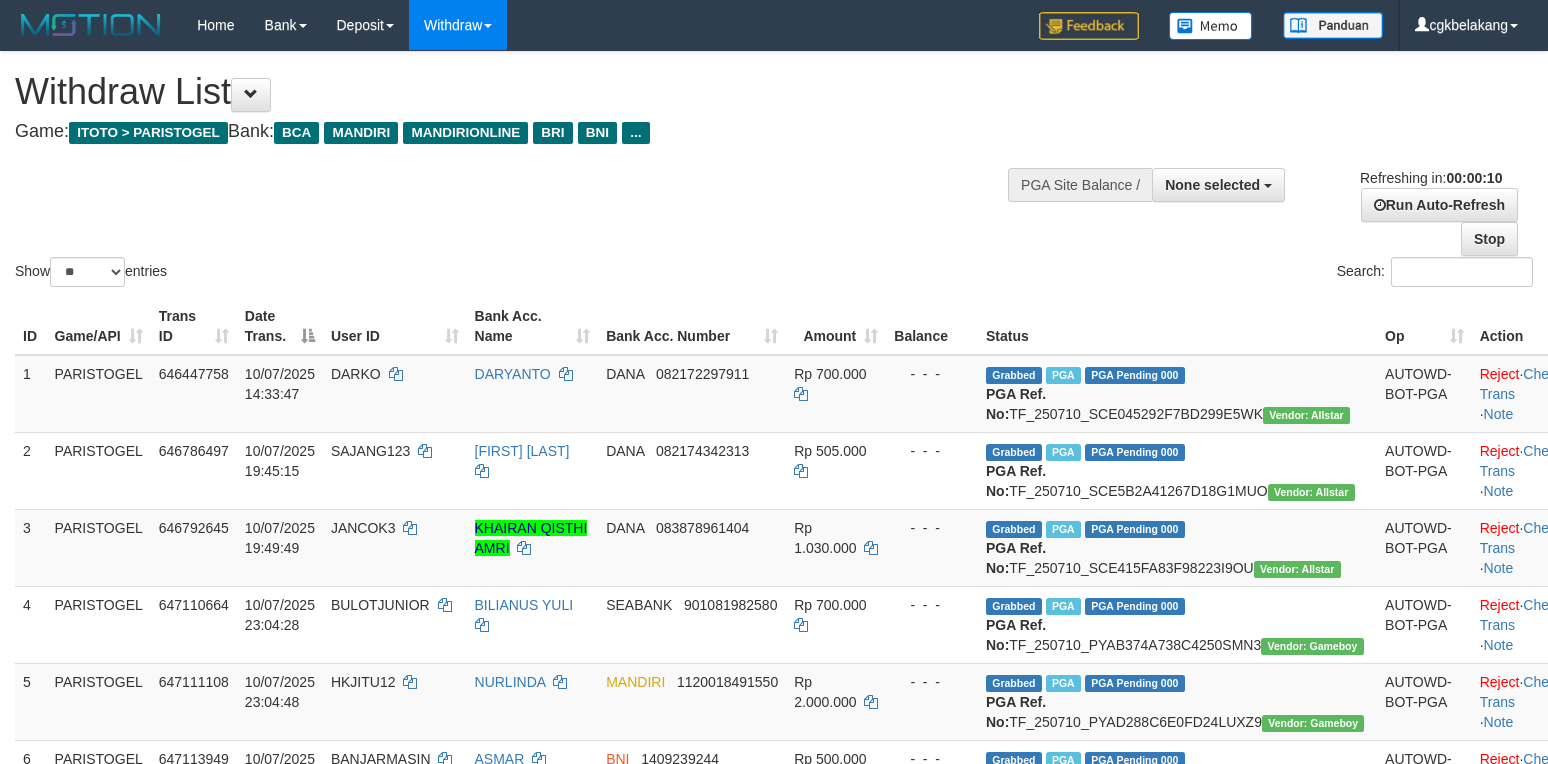 select 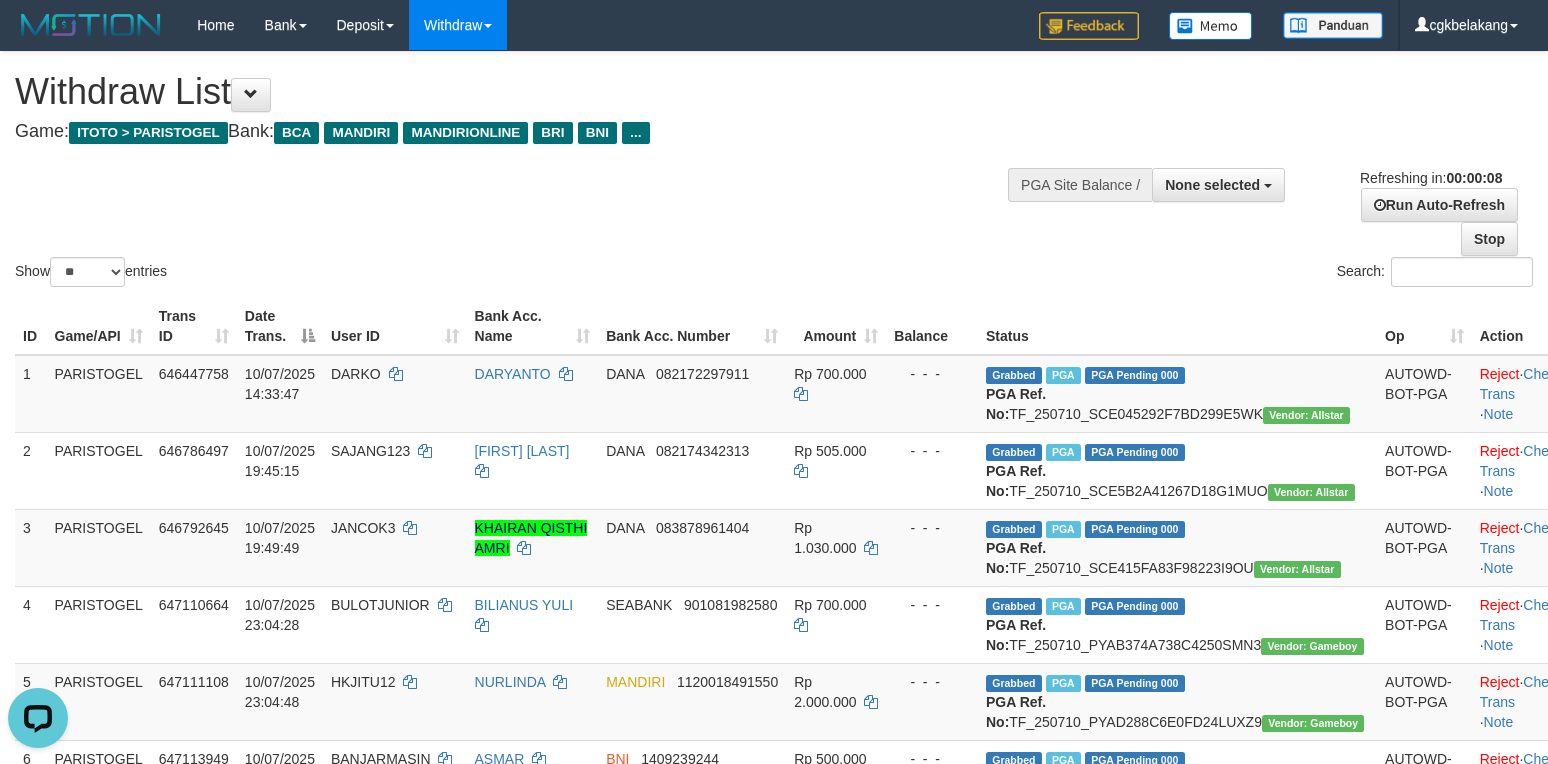 scroll, scrollTop: 0, scrollLeft: 0, axis: both 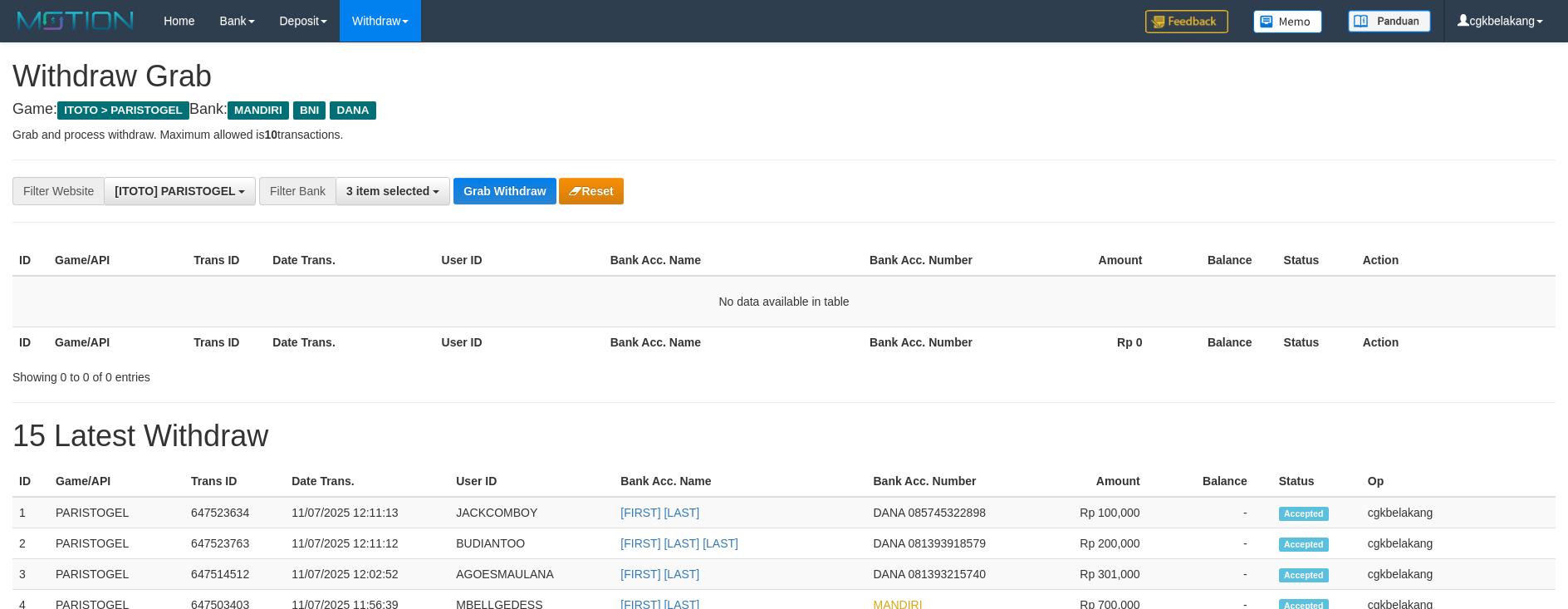 drag, startPoint x: 0, startPoint y: 0, endPoint x: 498, endPoint y: 194, distance: 534.453 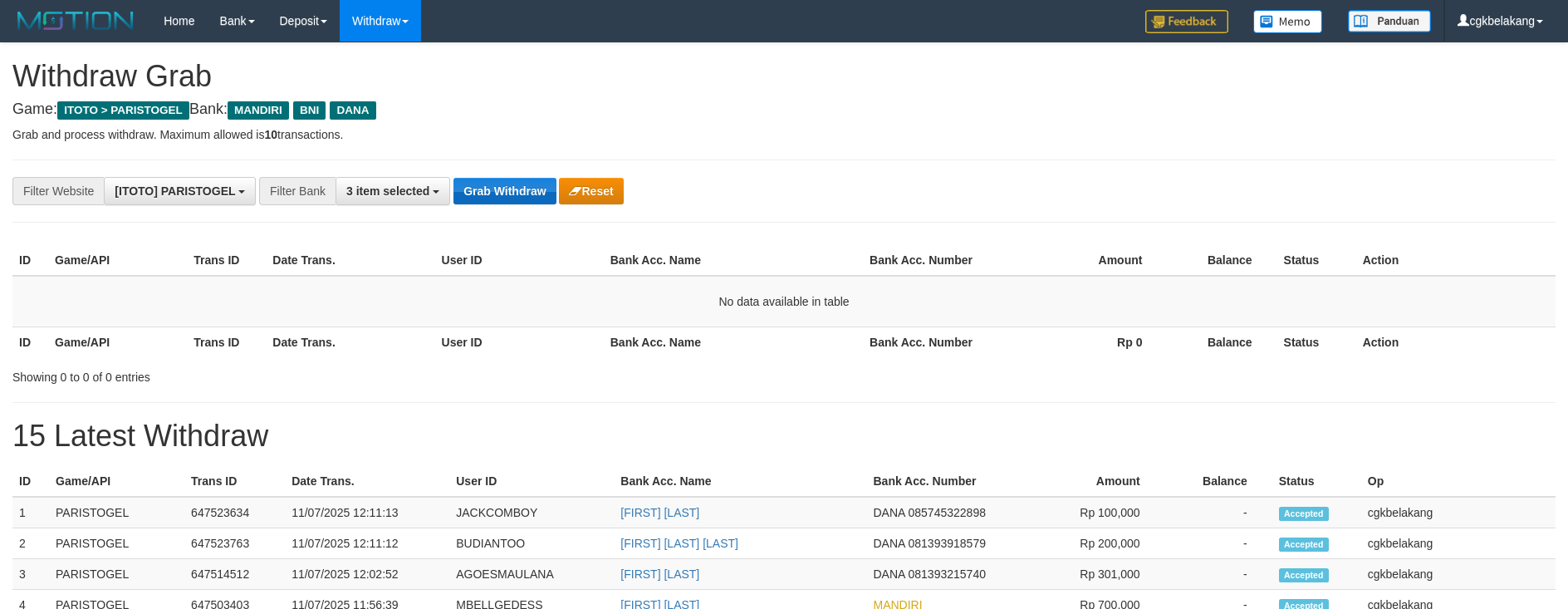 click on "Grab Withdraw" at bounding box center (504, 191) 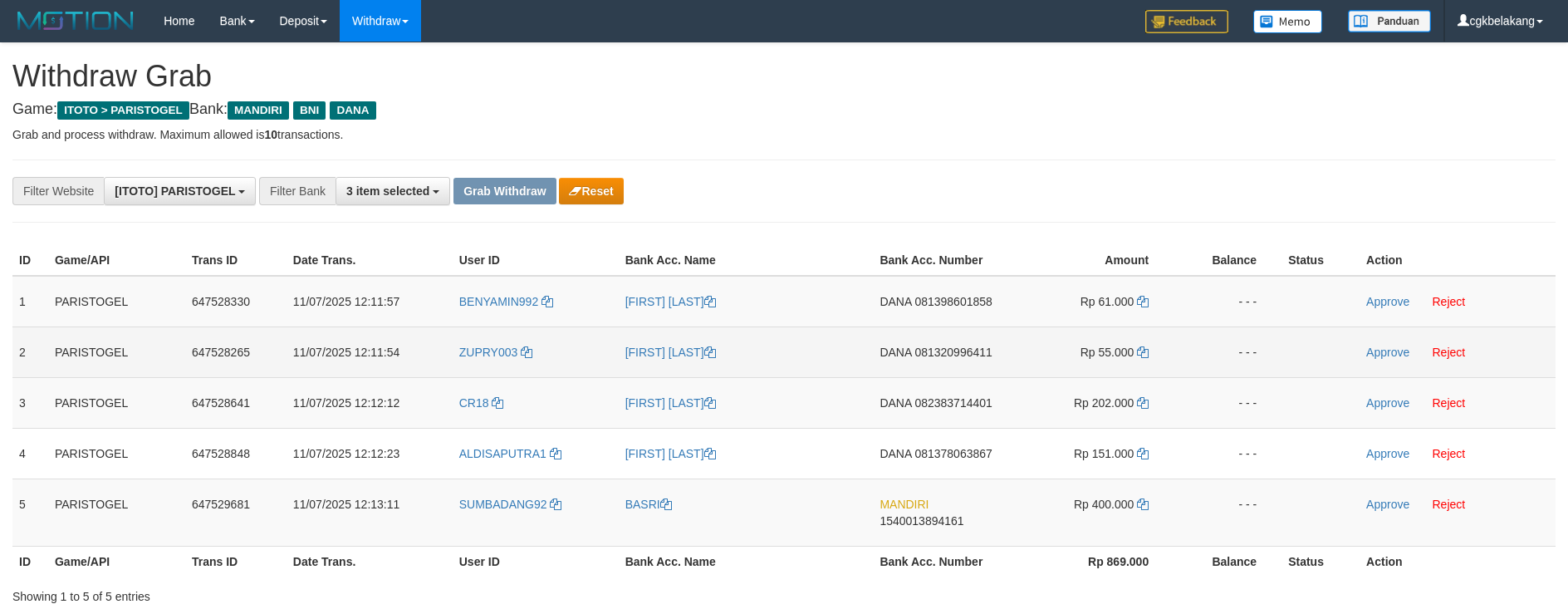 scroll, scrollTop: 0, scrollLeft: 0, axis: both 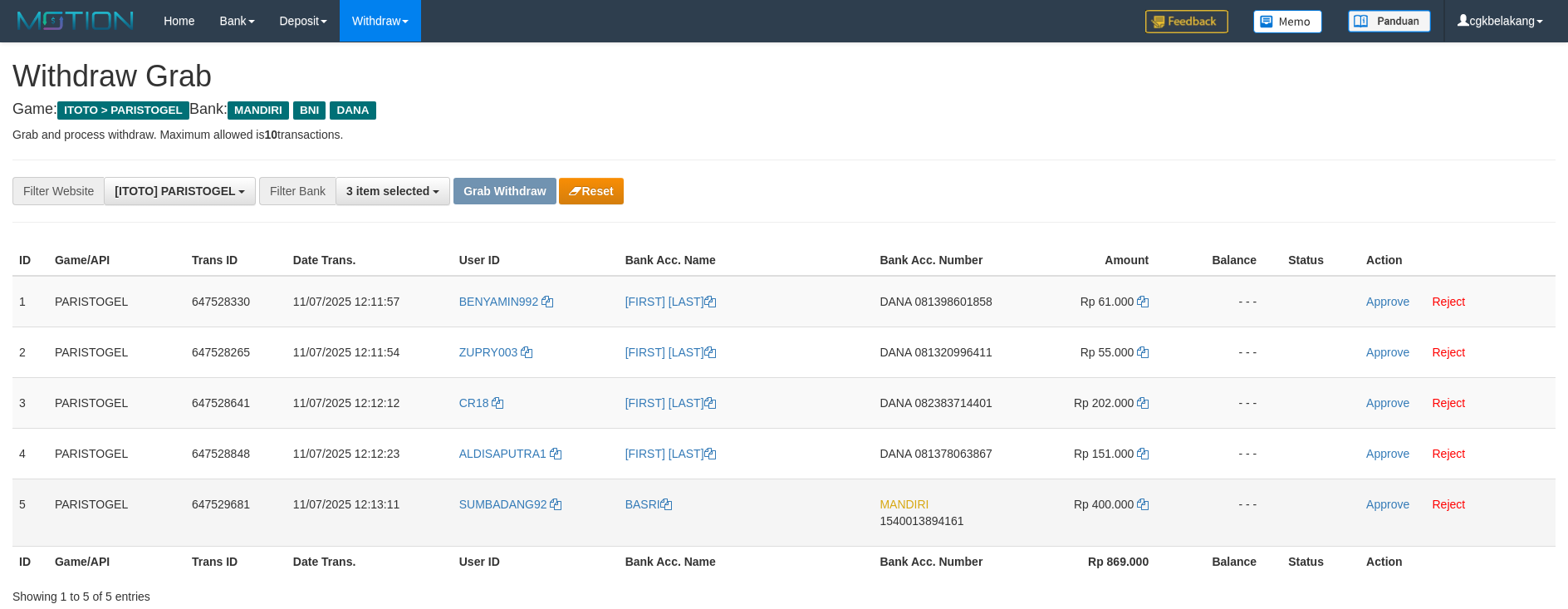 click on "SUMBADANG92" at bounding box center (536, 512) 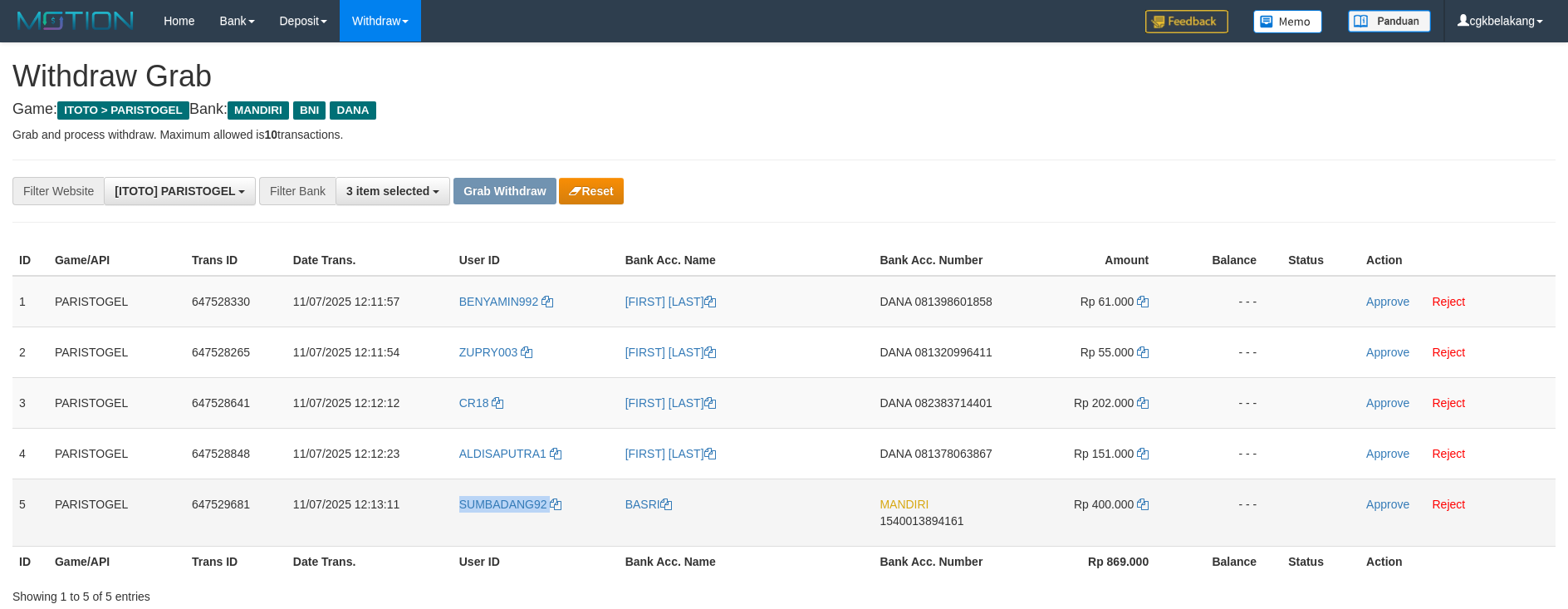 click on "SUMBADANG92" at bounding box center [536, 512] 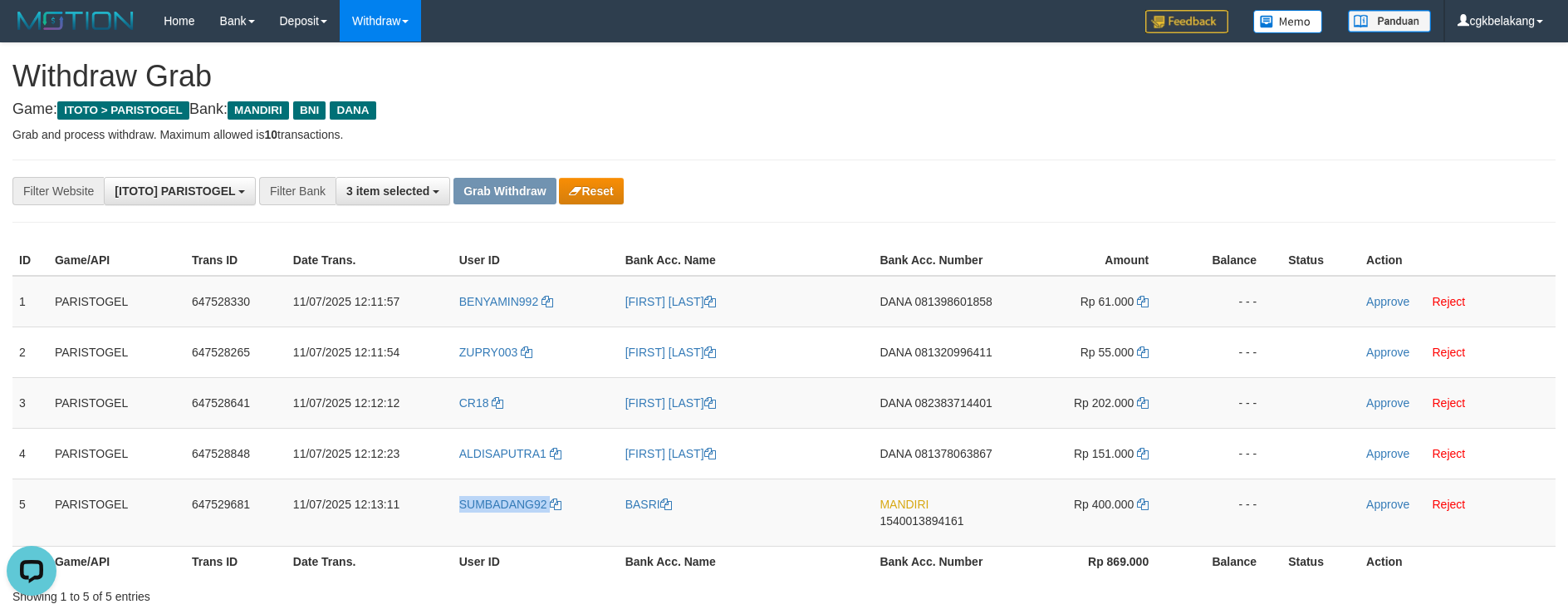 scroll, scrollTop: 0, scrollLeft: 0, axis: both 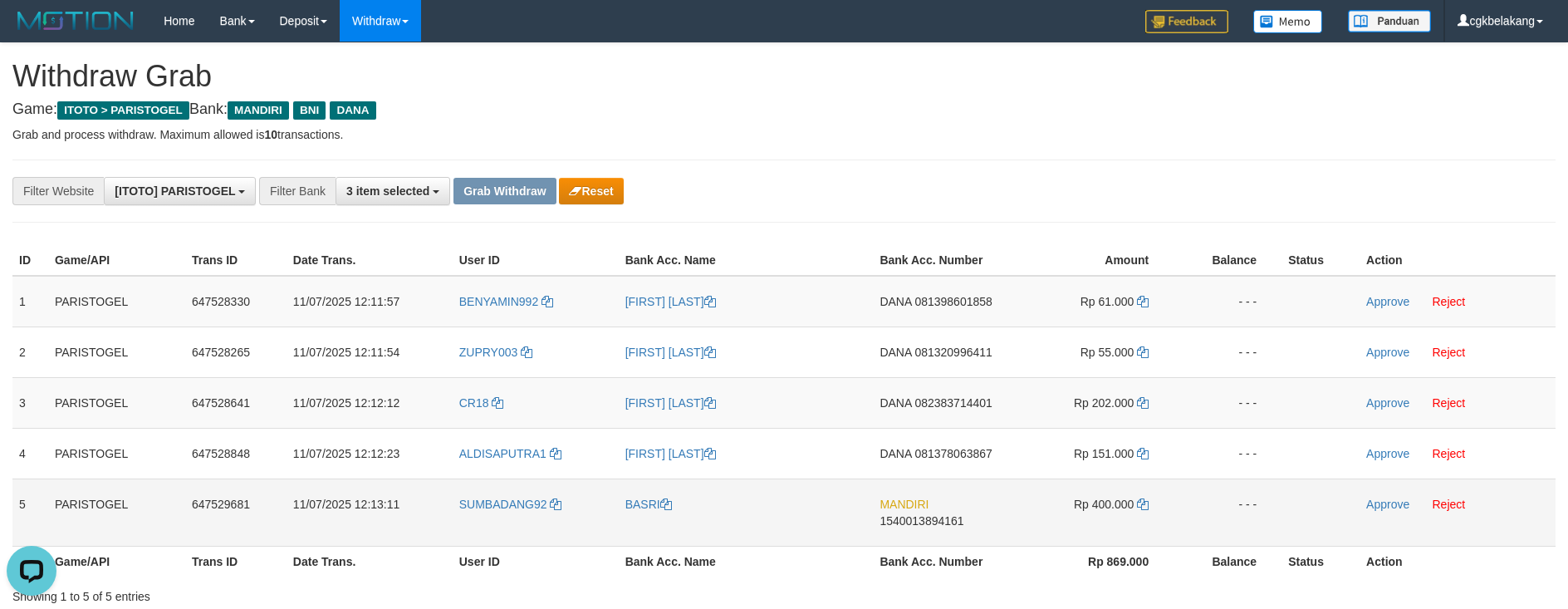 click on "BASRI" at bounding box center [746, 512] 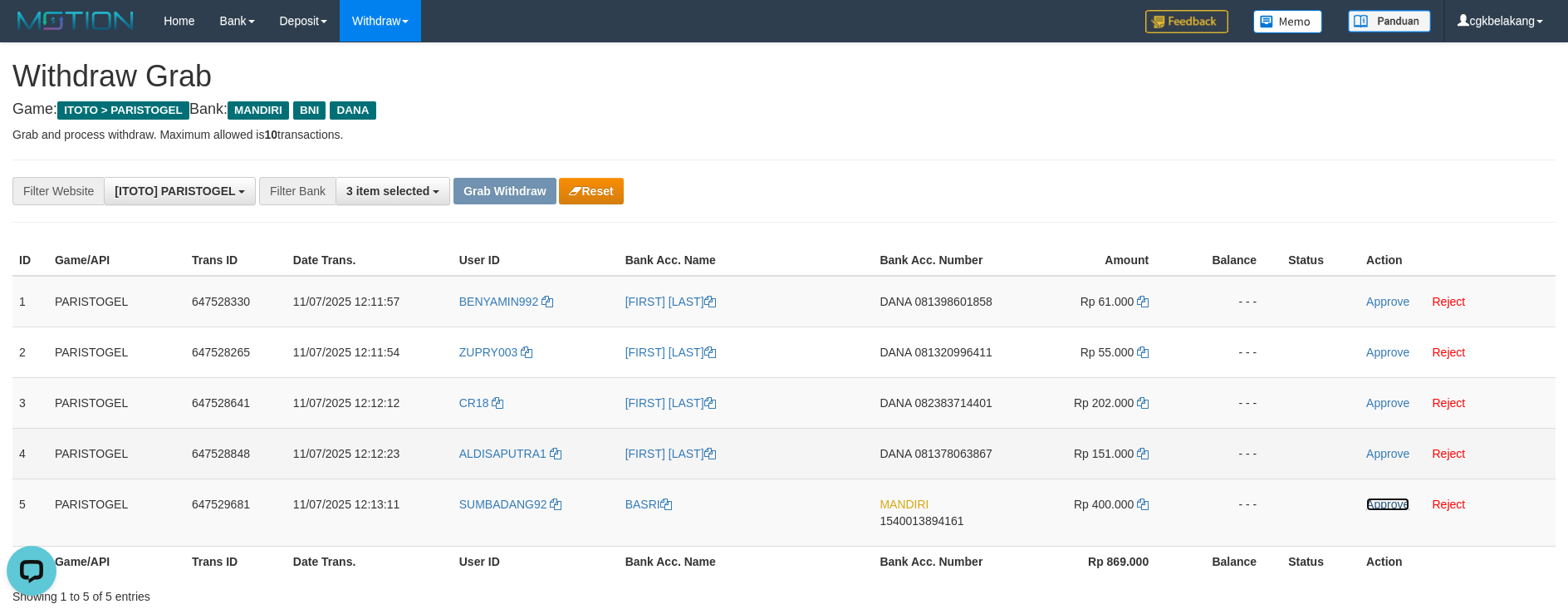drag, startPoint x: 1396, startPoint y: 508, endPoint x: 1393, endPoint y: 477, distance: 31.144823 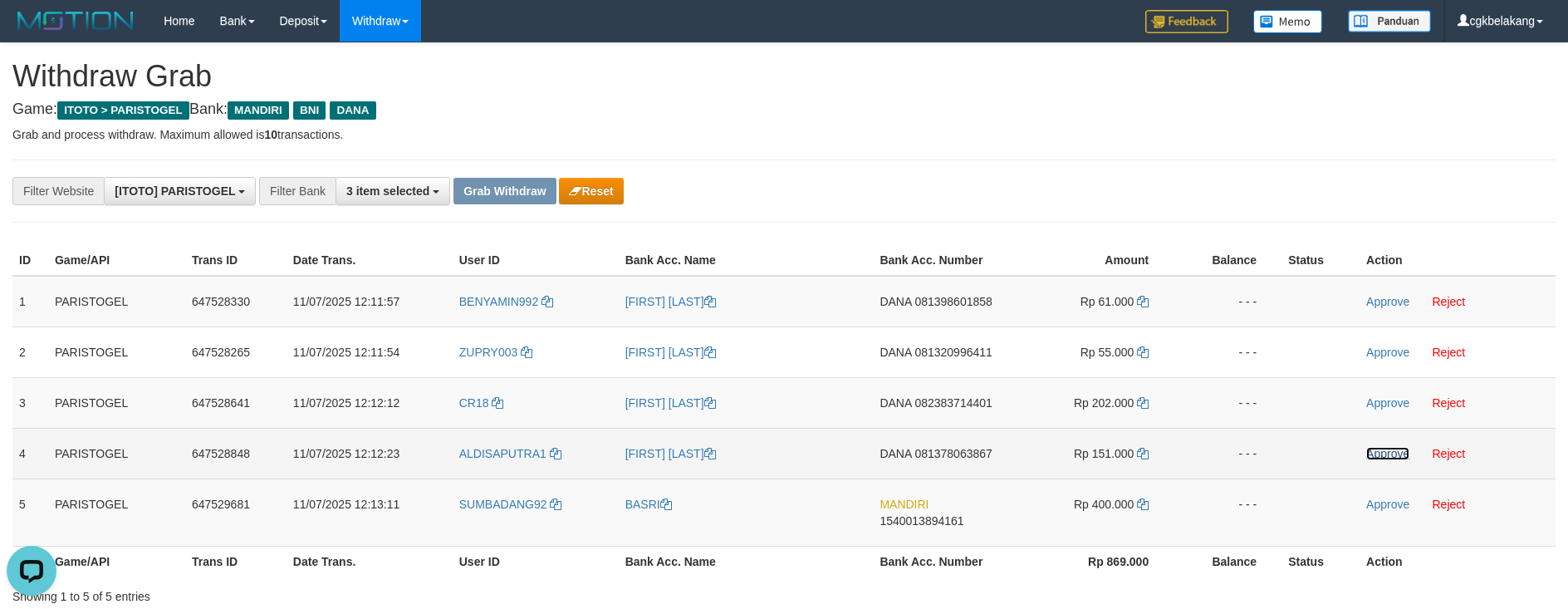 click on "Approve" at bounding box center (1388, 454) 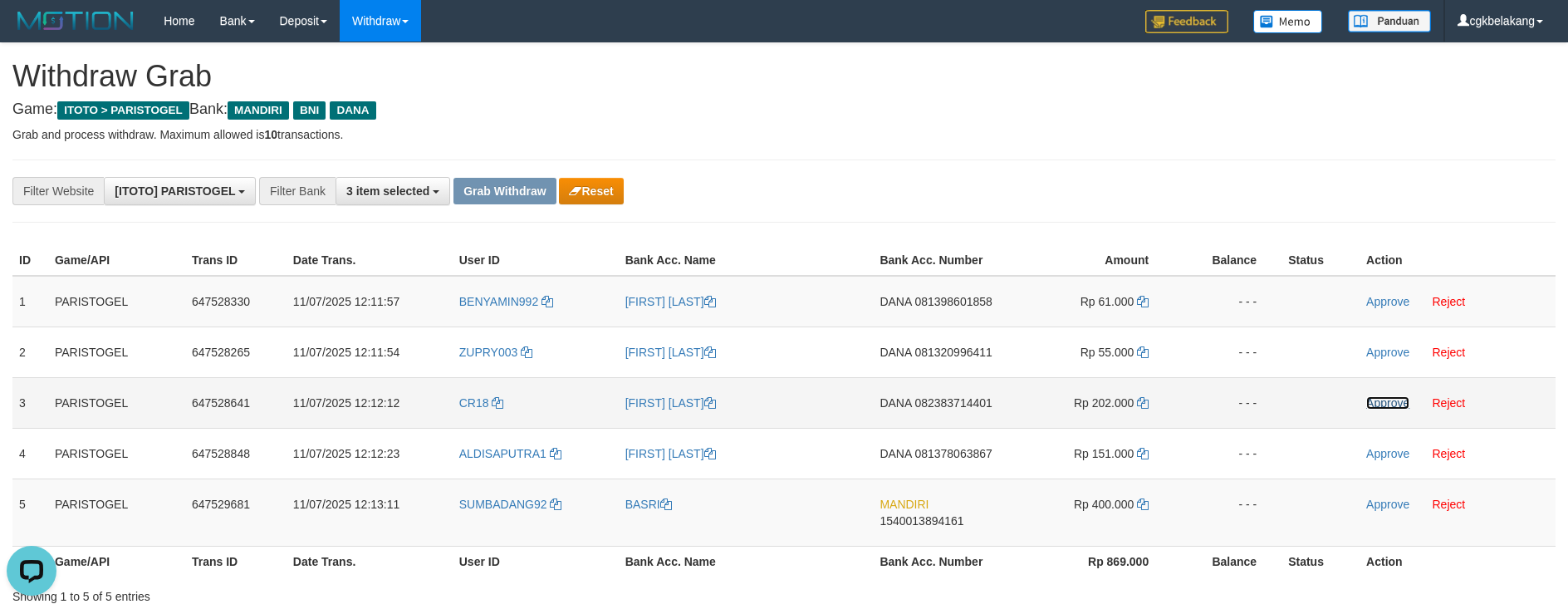 click on "Approve" at bounding box center [1388, 403] 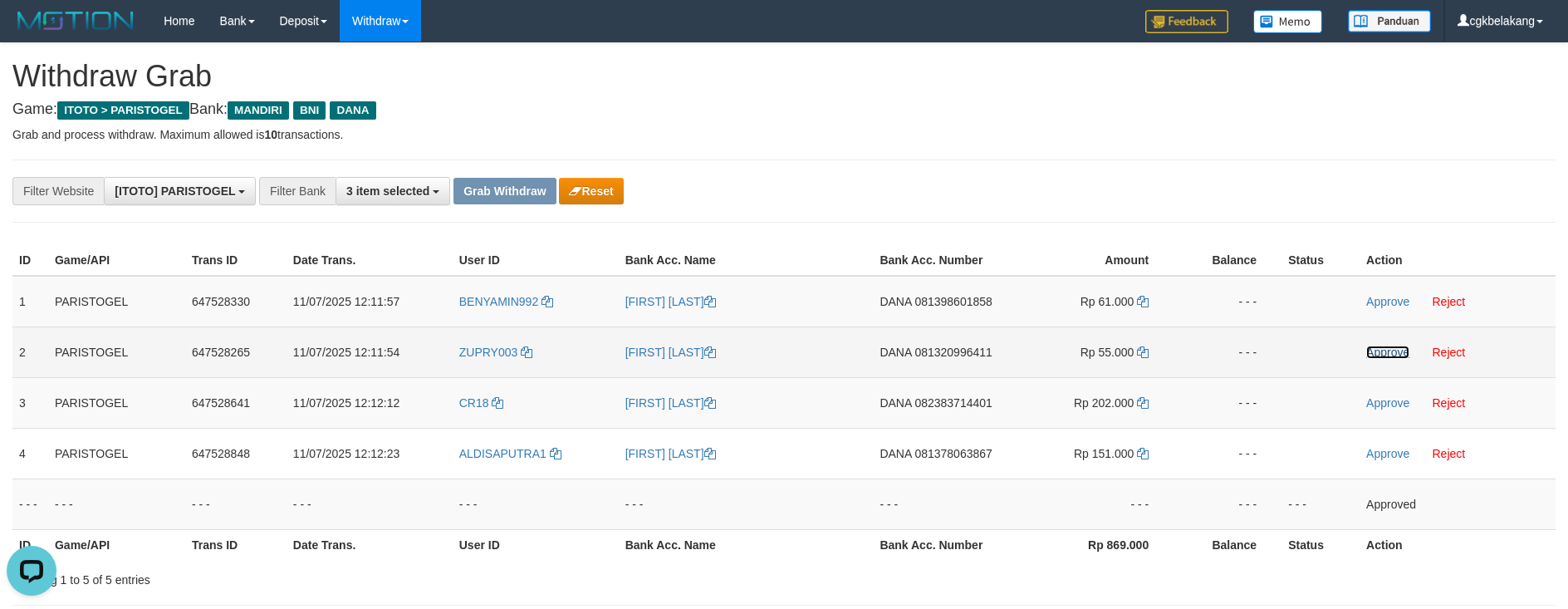 click on "Approve" at bounding box center [1388, 352] 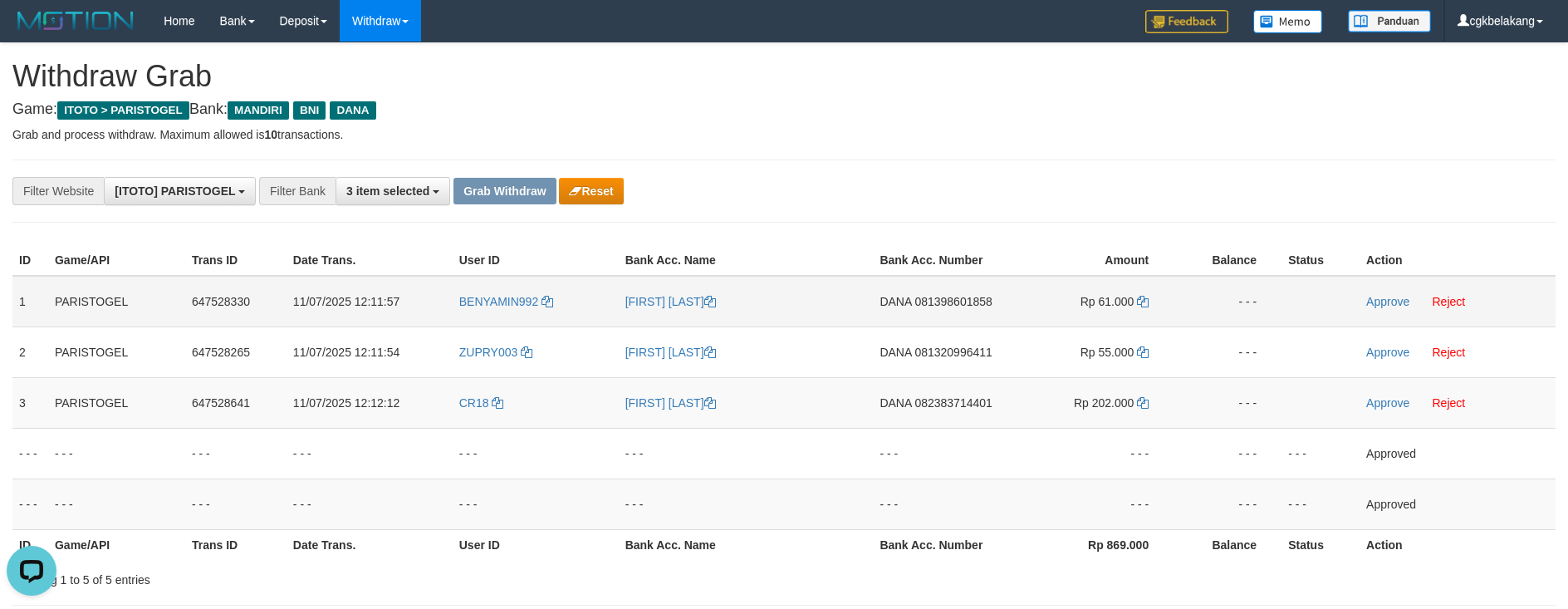 click on "Approve
Reject" at bounding box center [1458, 302] 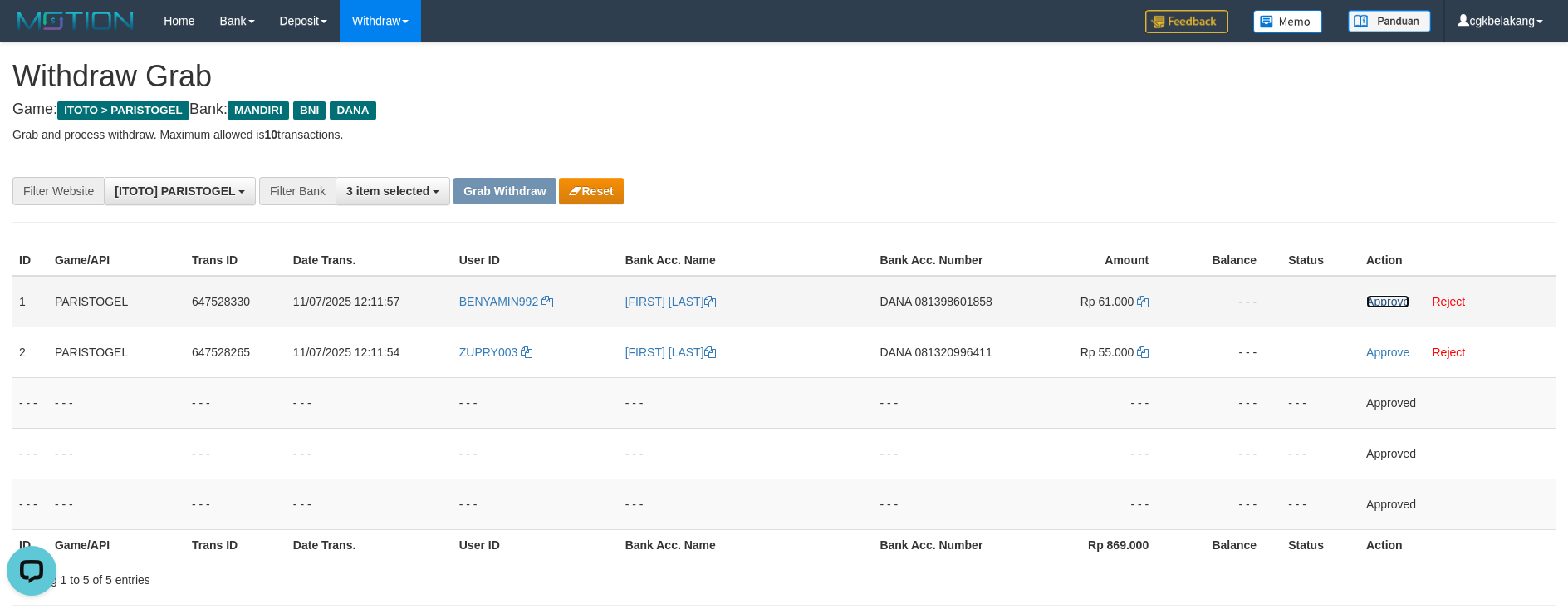 click on "Approve" at bounding box center (1388, 302) 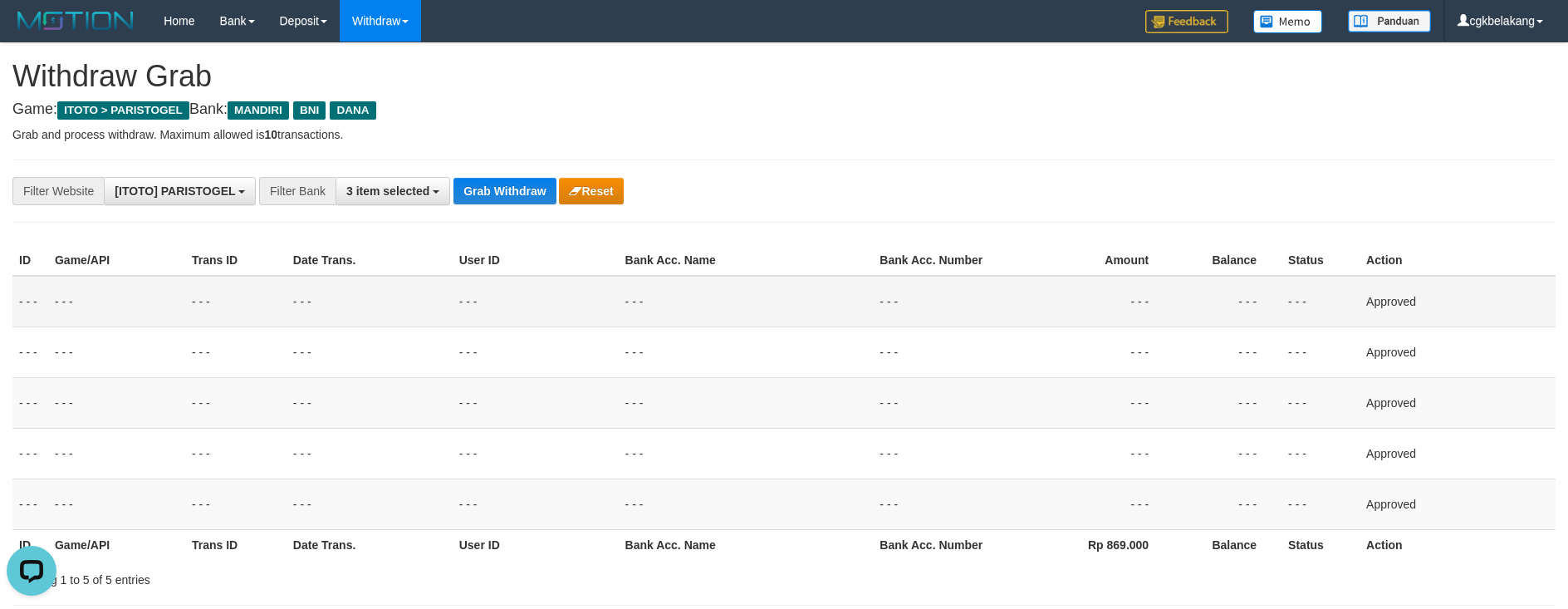 click on "Game:   ITOTO > PARISTOGEL    		Bank:   MANDIRI   BNI   DANA" at bounding box center (784, 110) 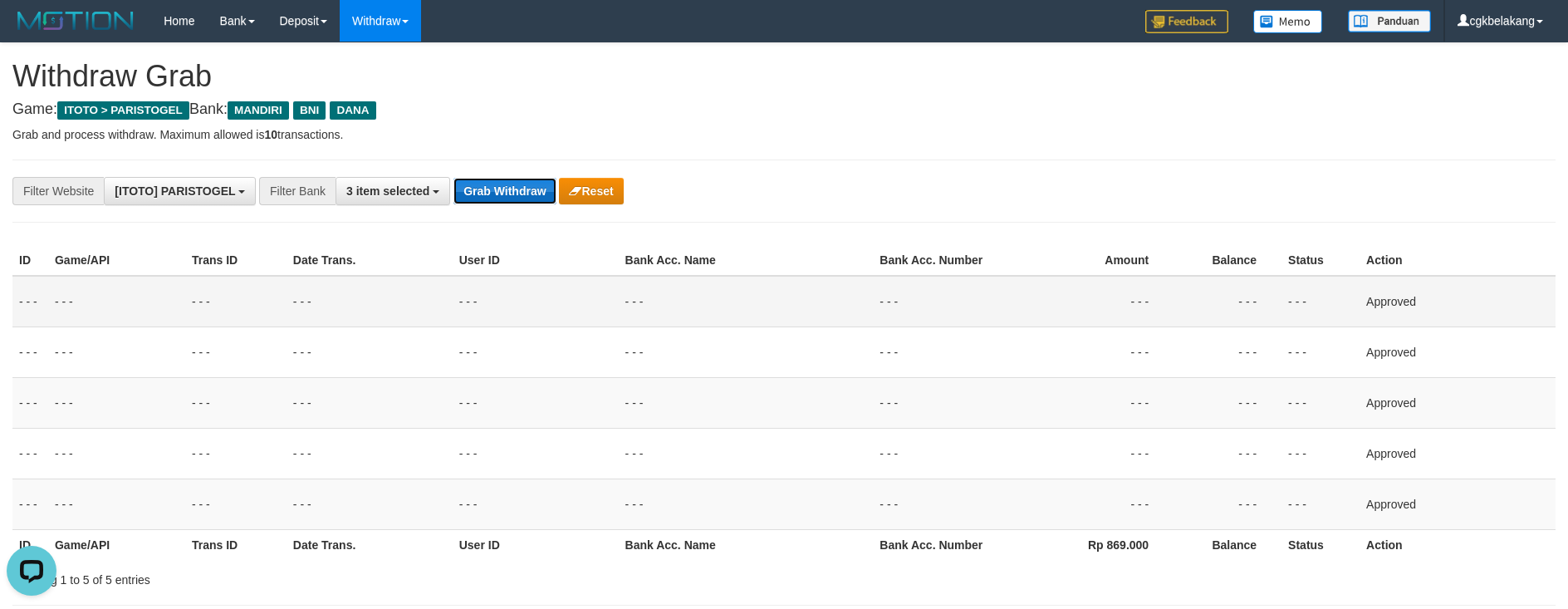 click on "Grab Withdraw" at bounding box center (504, 191) 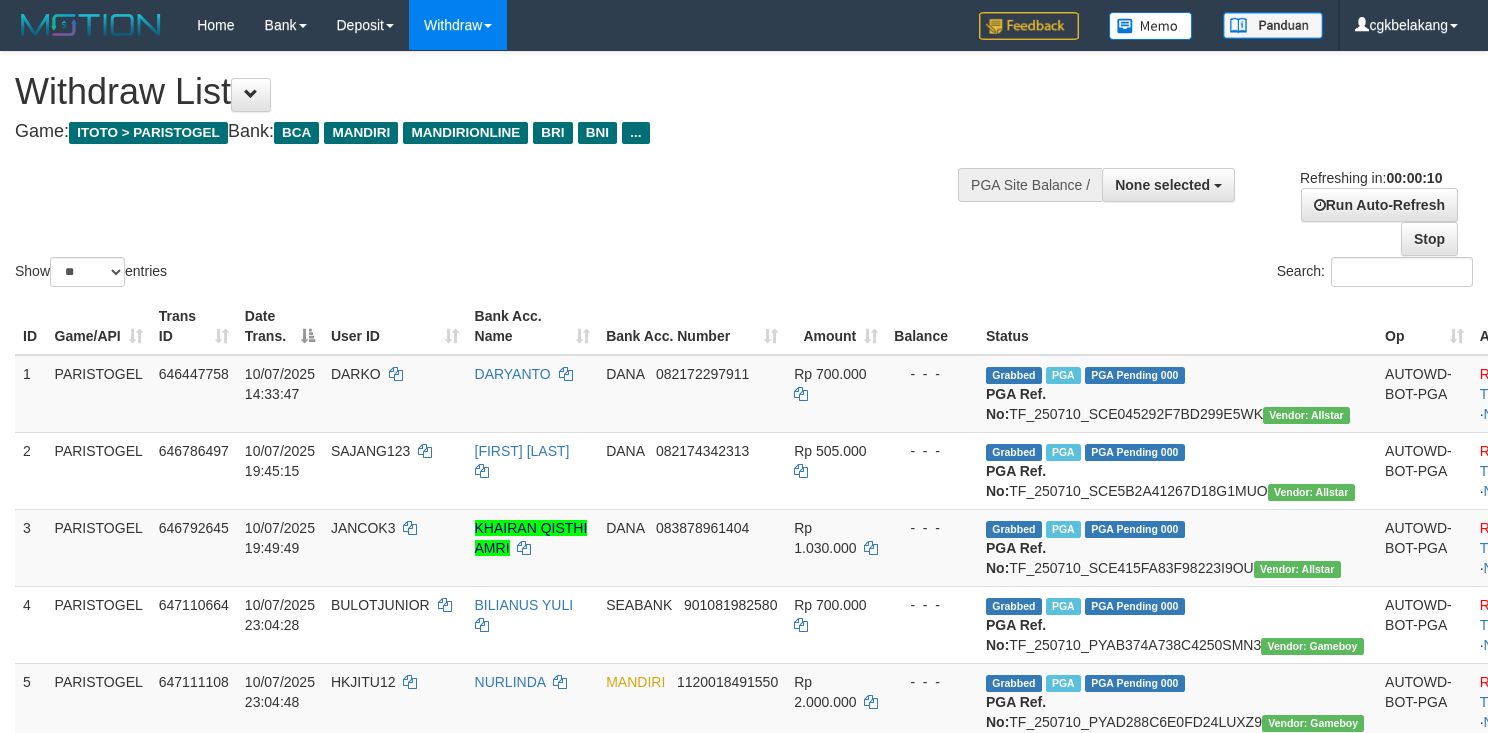 select 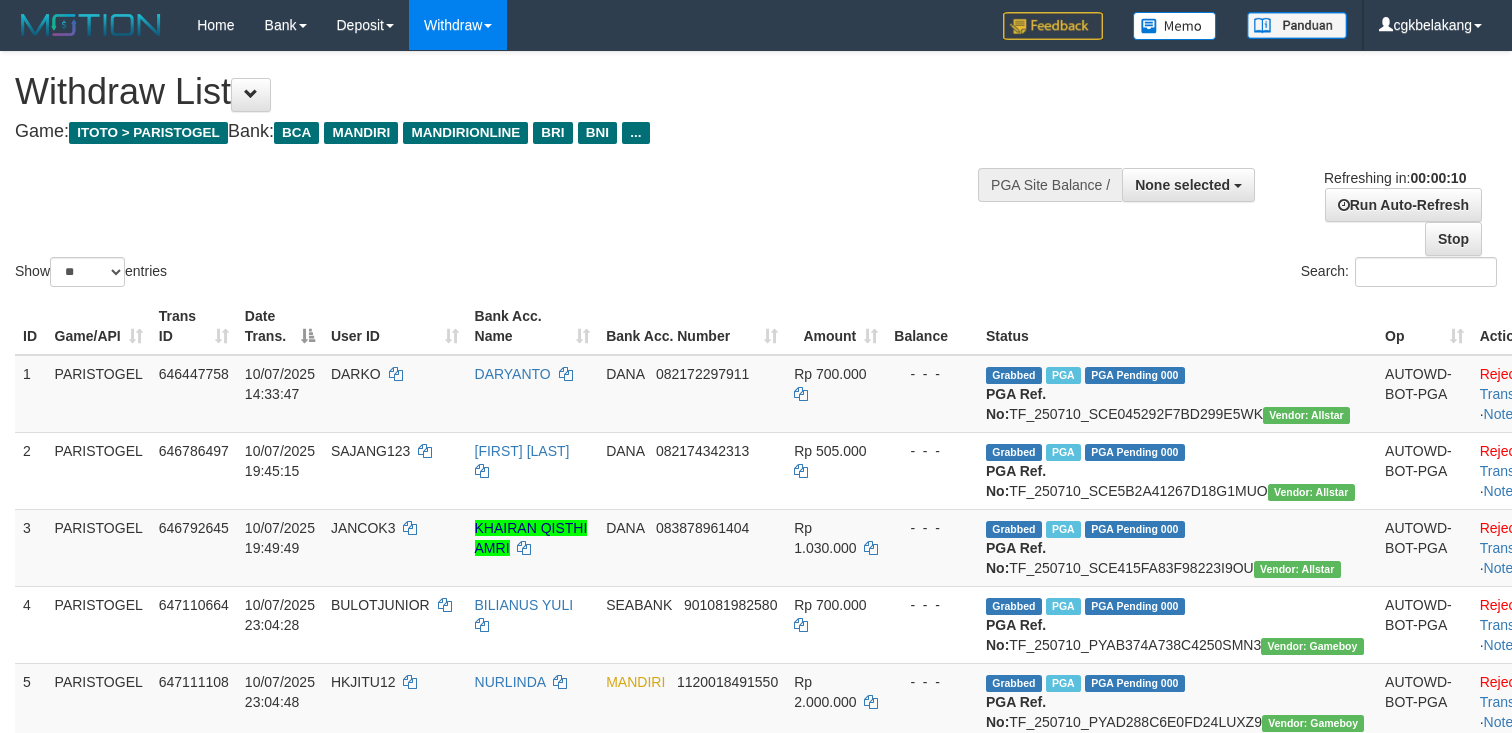 select 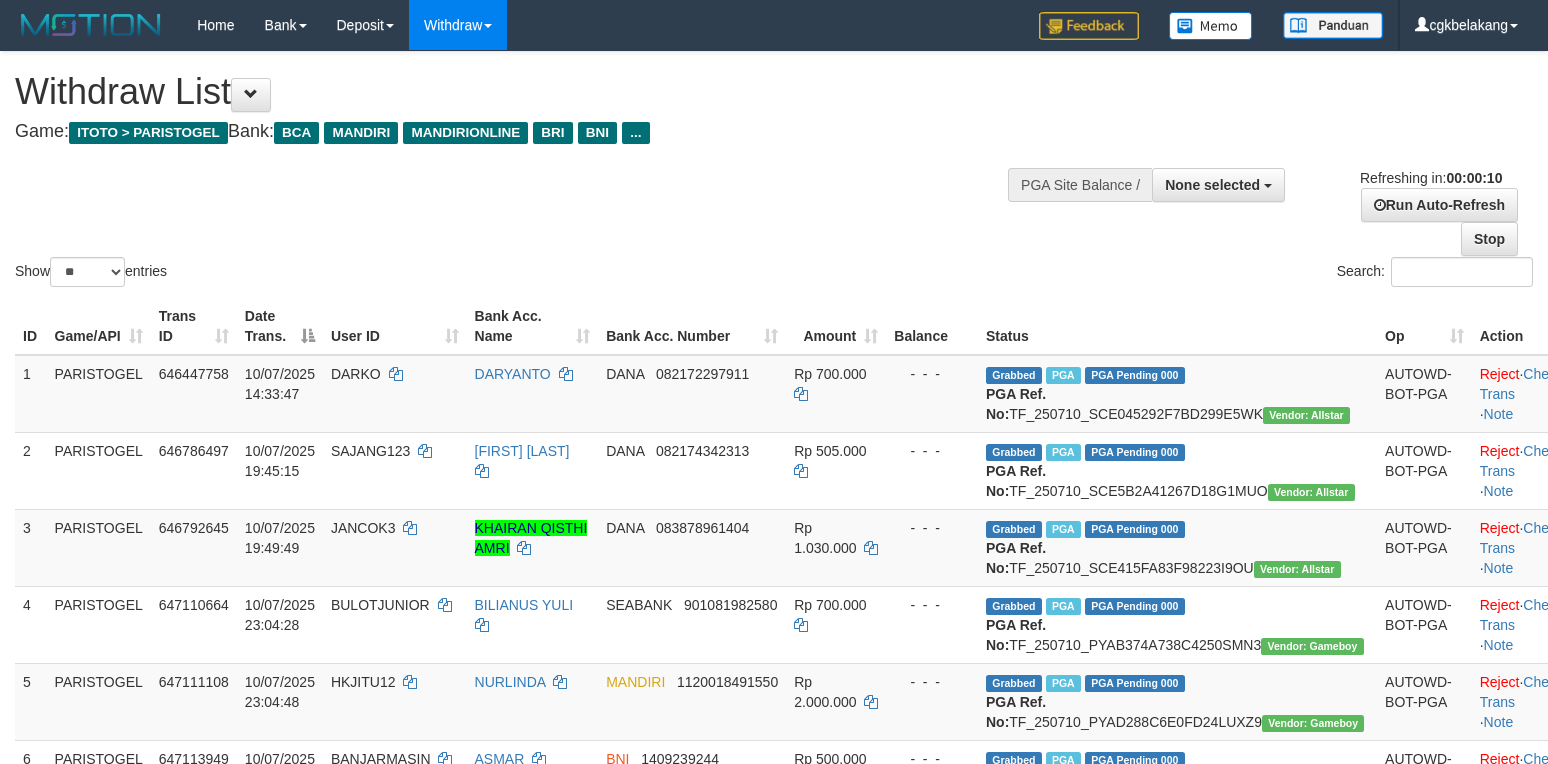 select 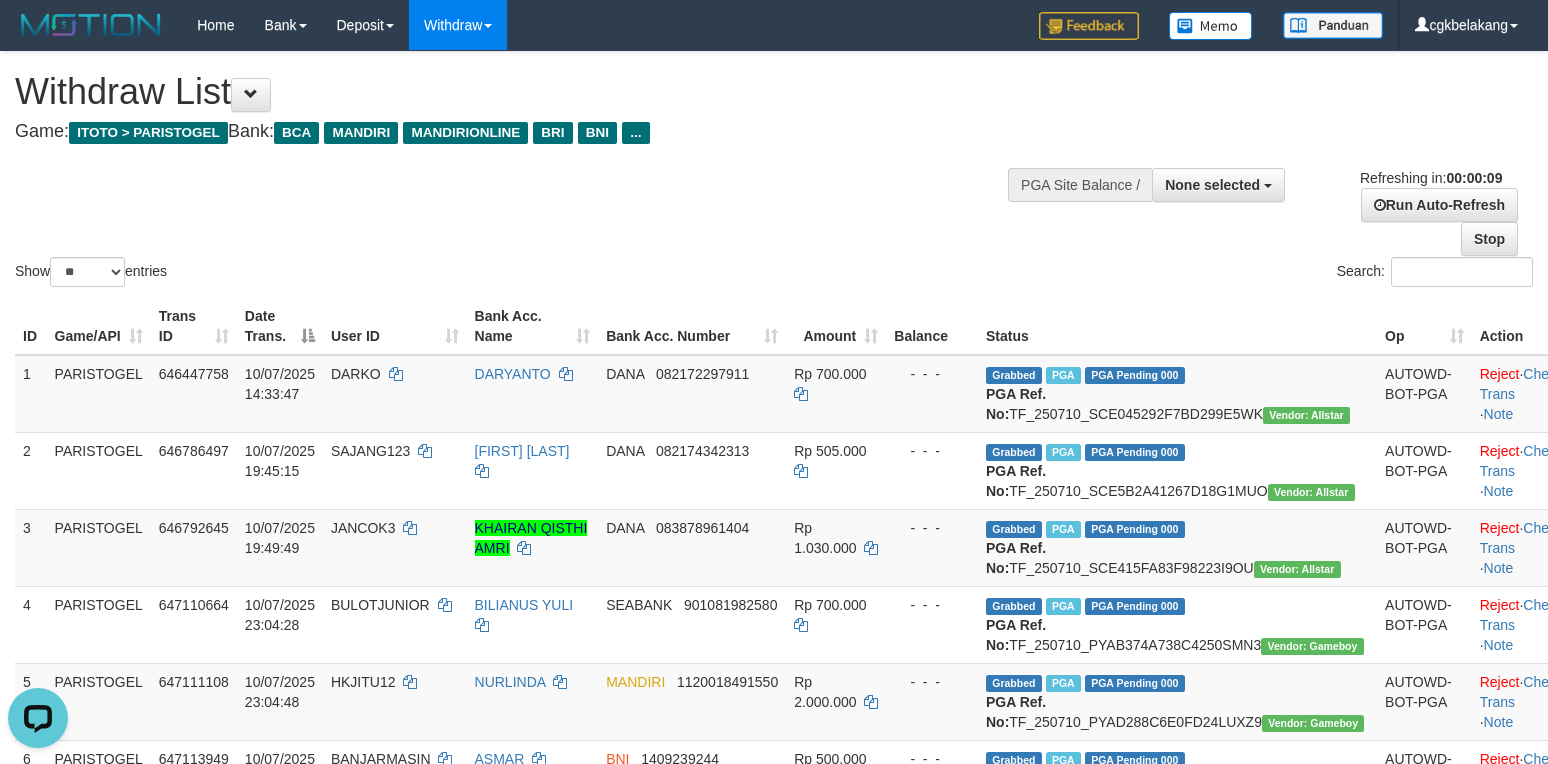 scroll, scrollTop: 0, scrollLeft: 0, axis: both 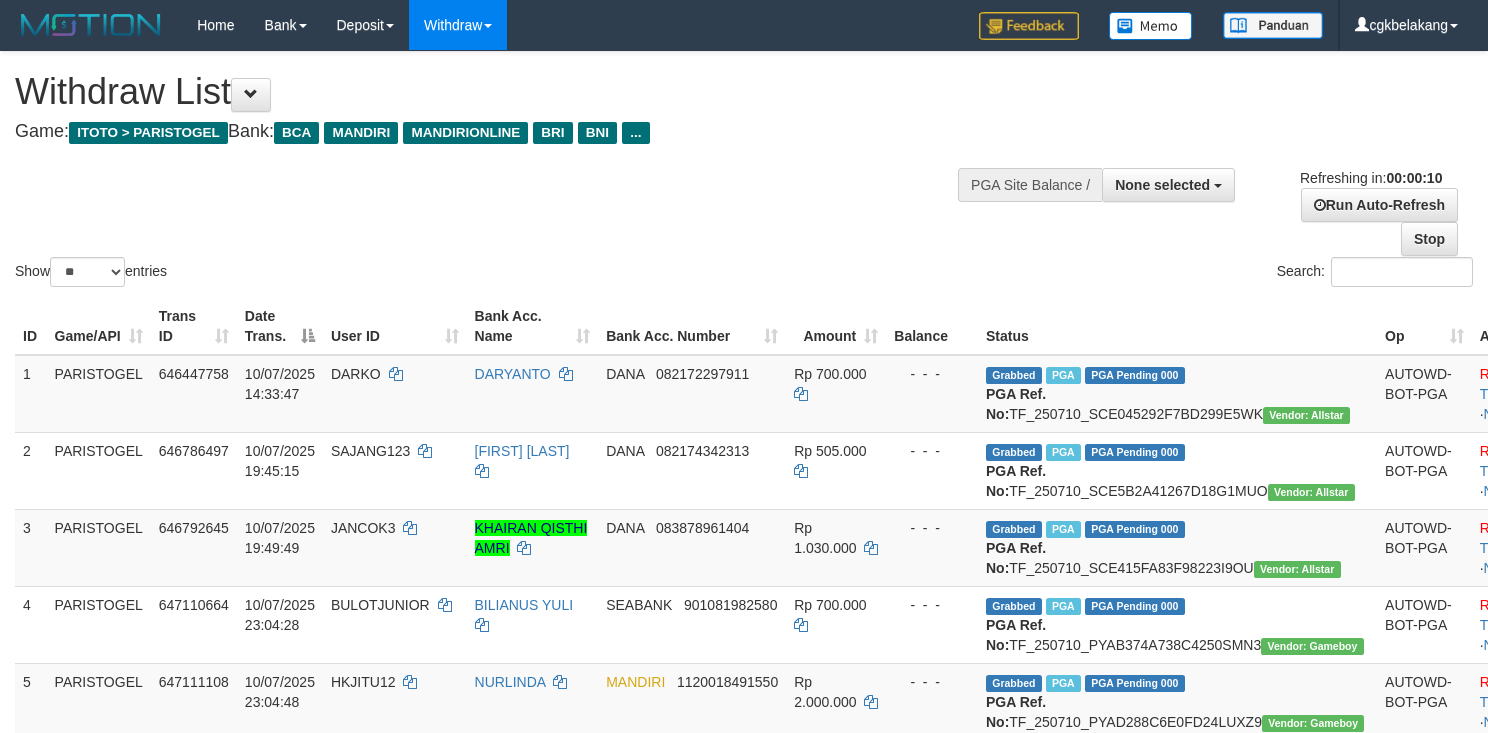 select 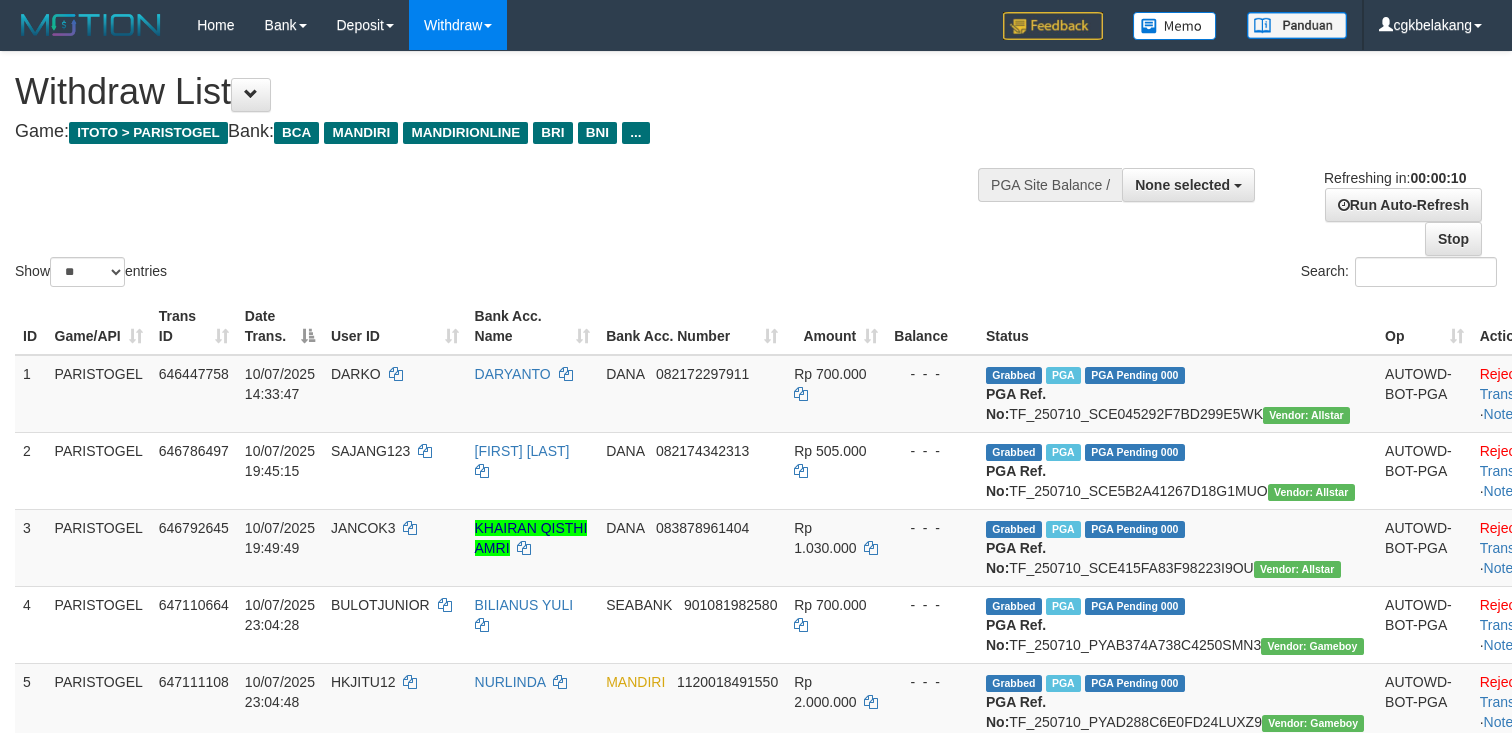 select 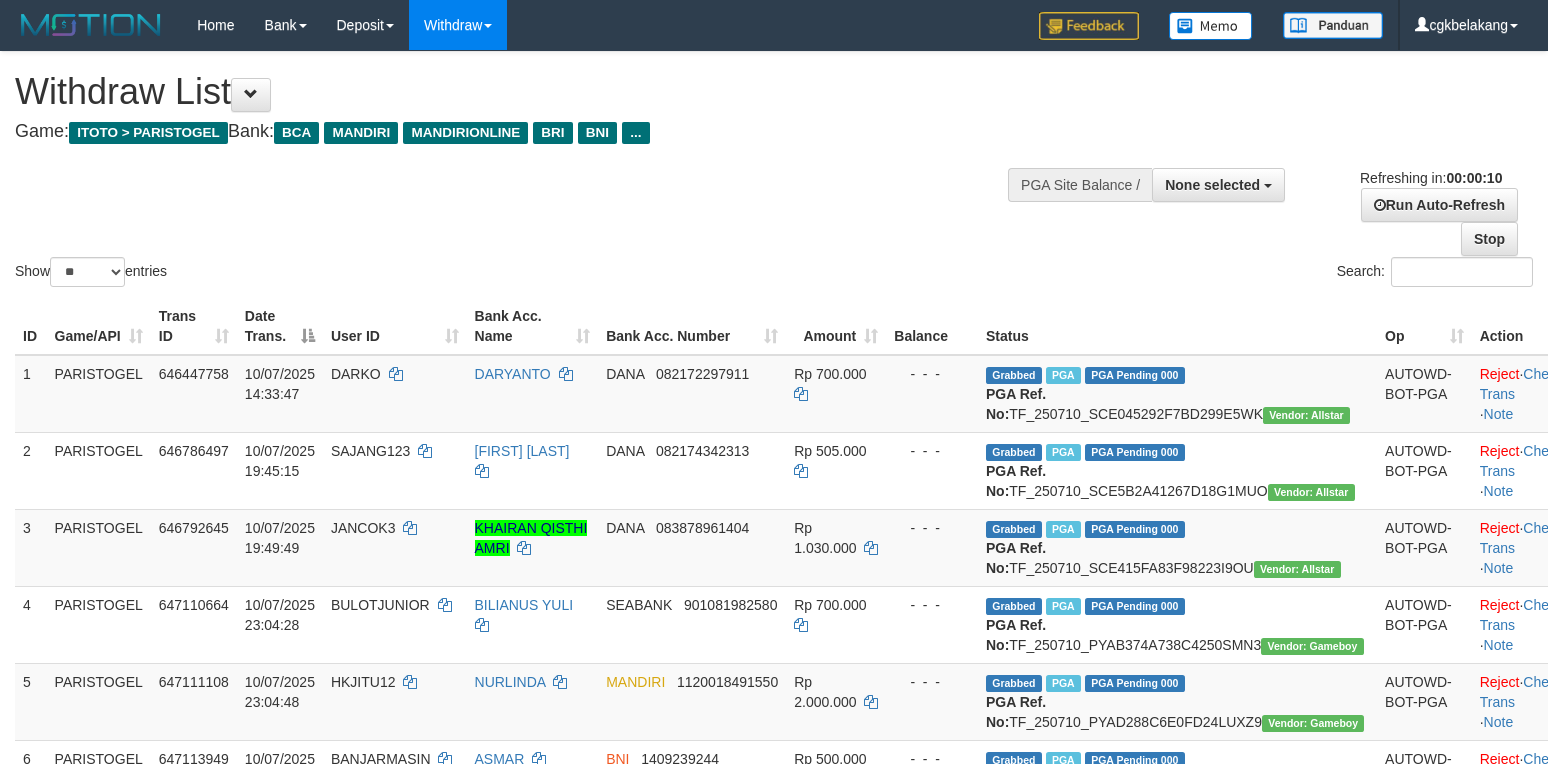 select 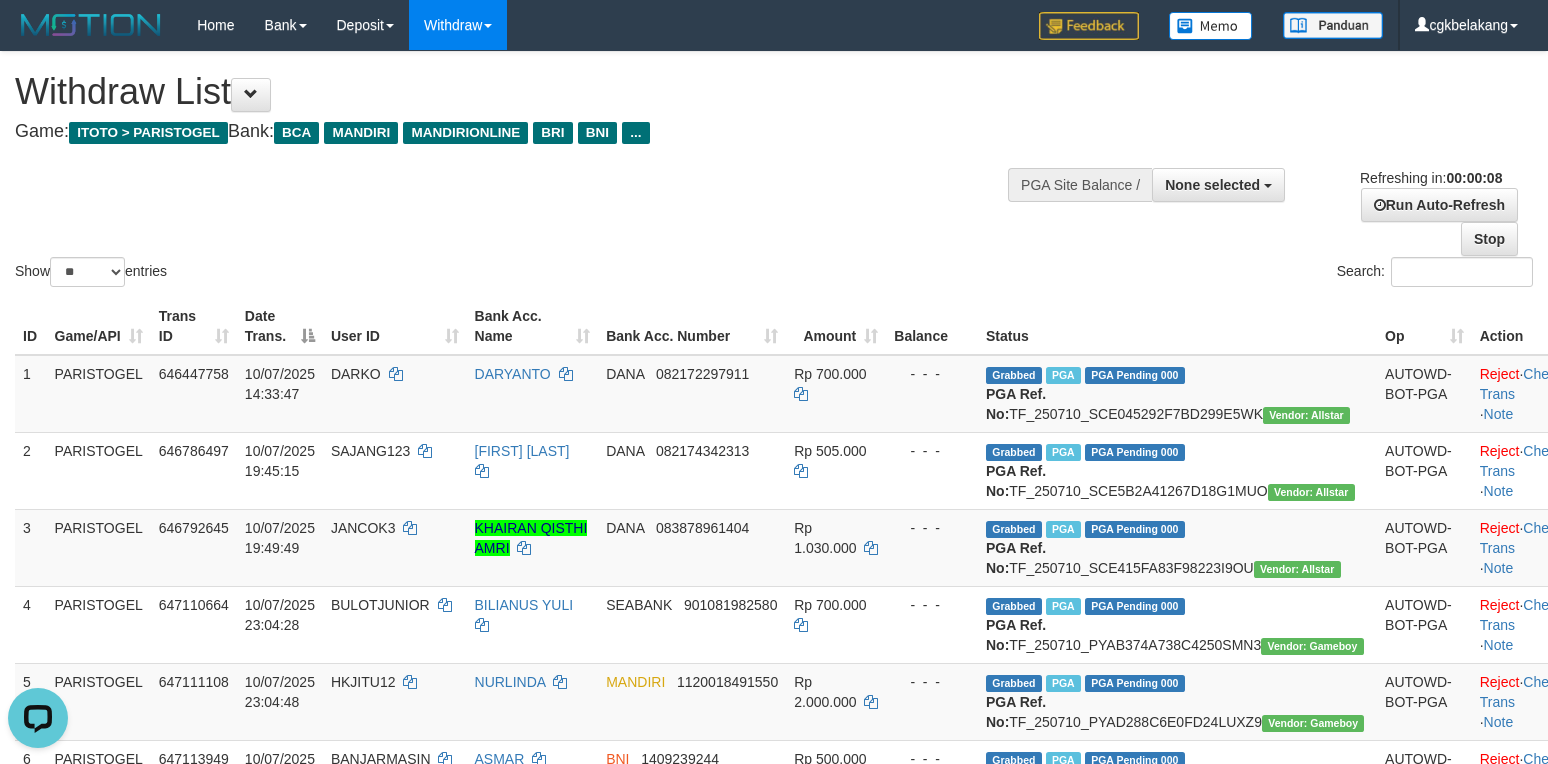 scroll, scrollTop: 0, scrollLeft: 0, axis: both 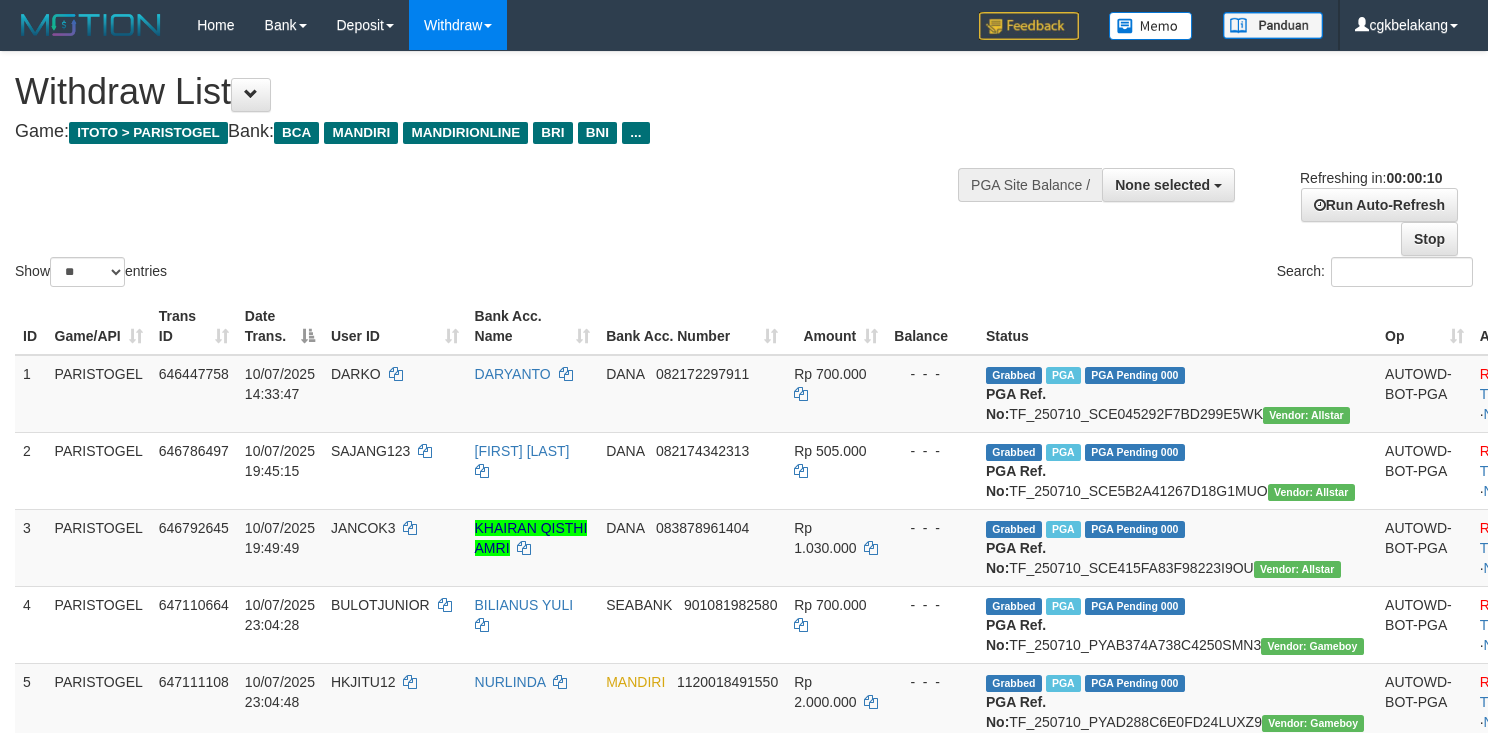 select 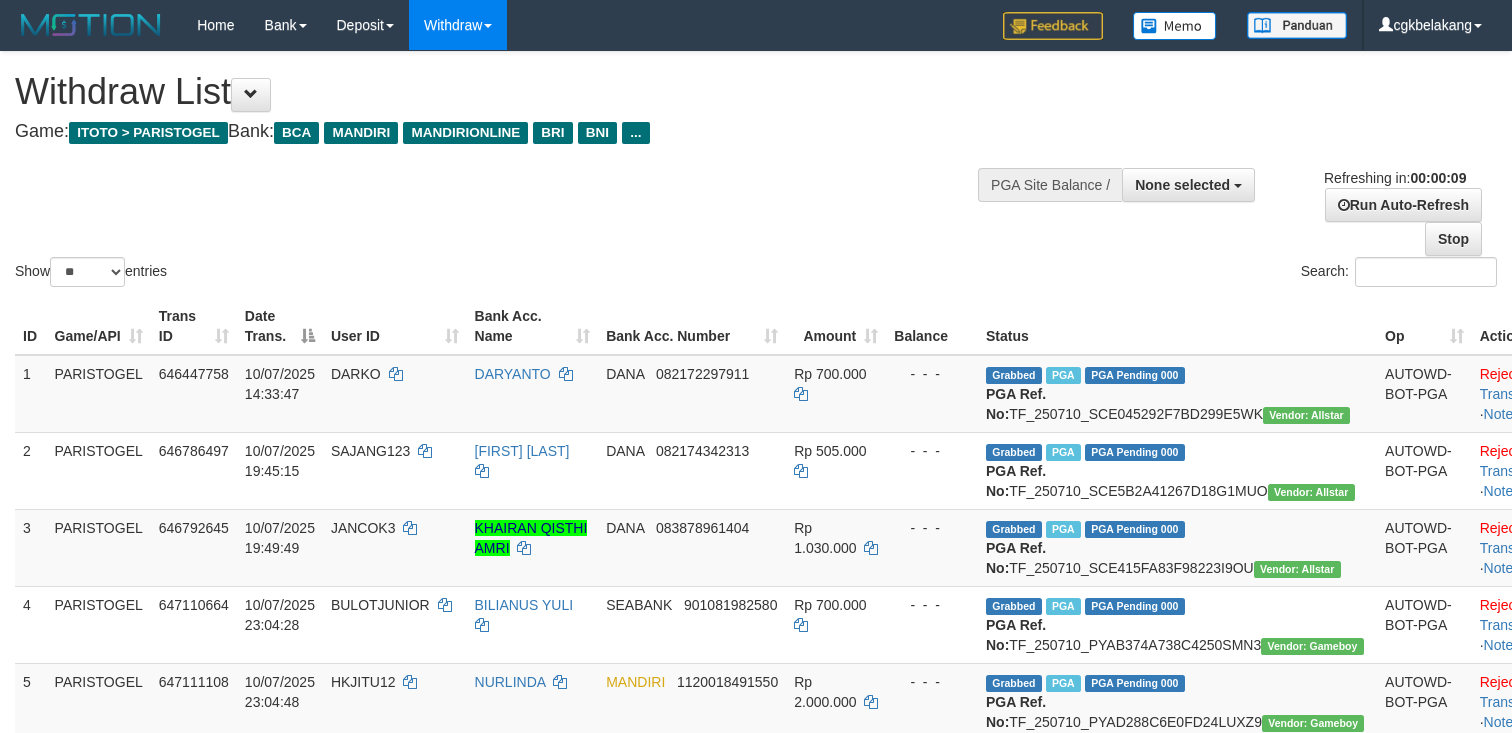 select 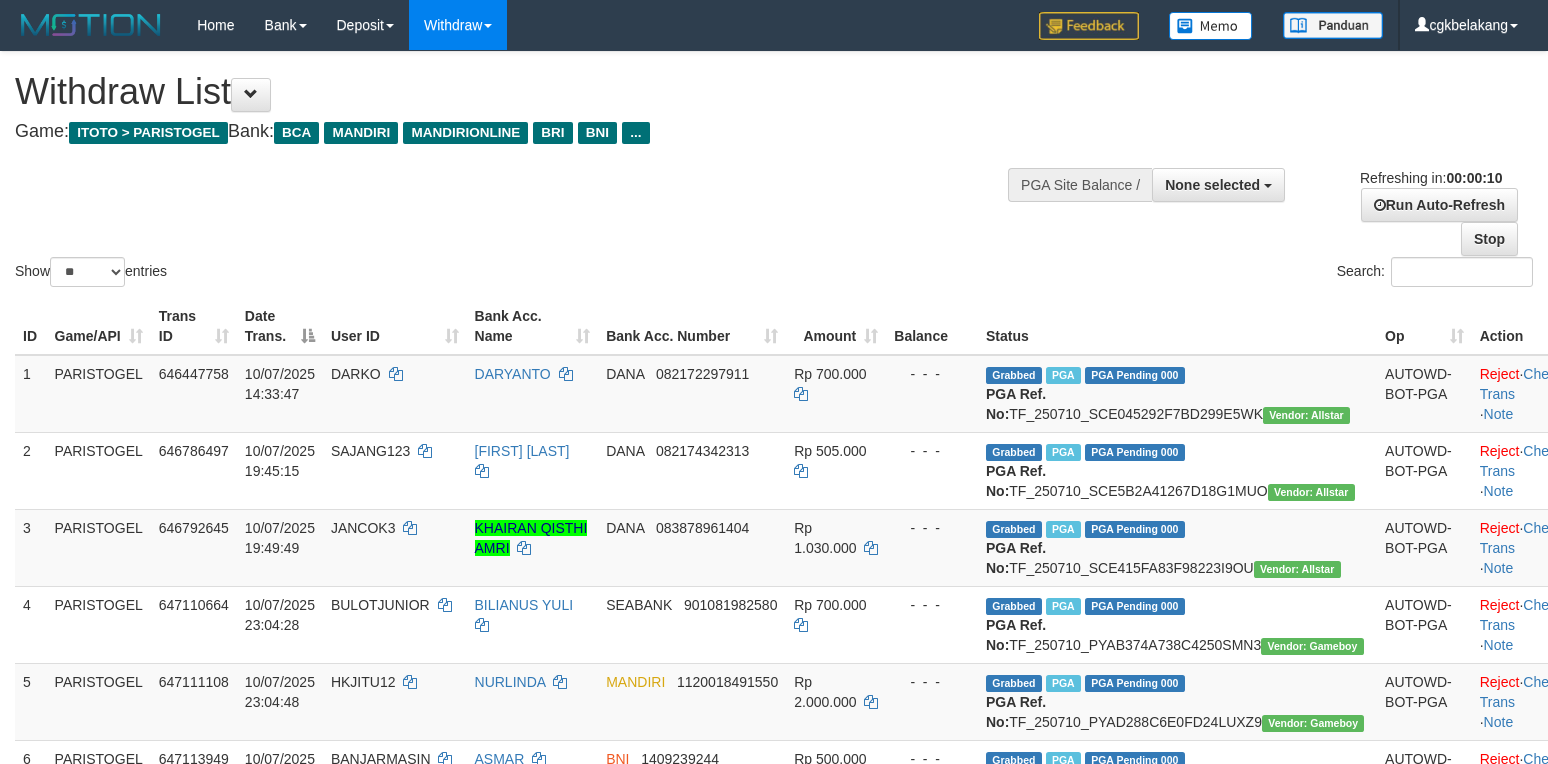 select 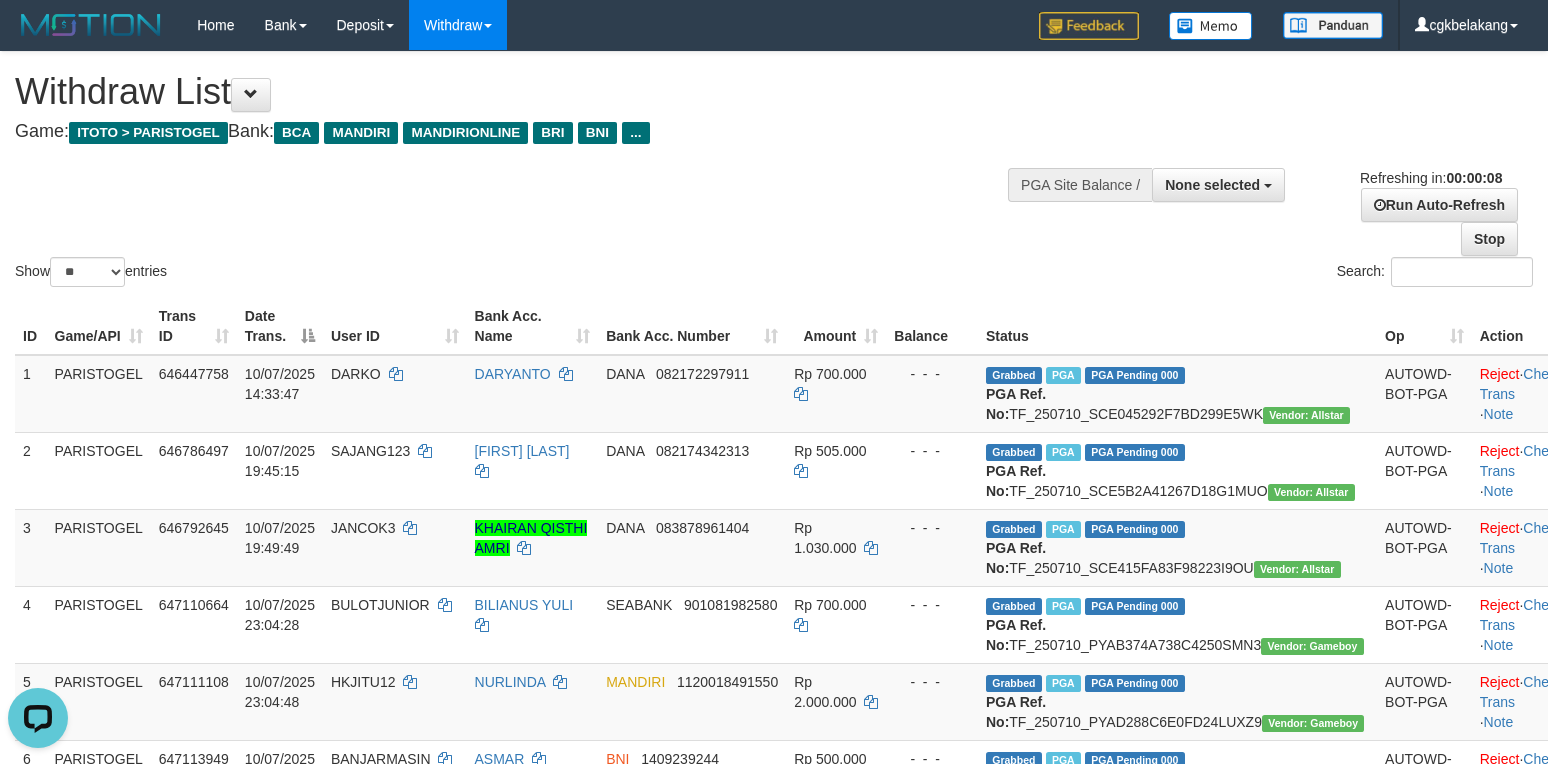 scroll, scrollTop: 0, scrollLeft: 0, axis: both 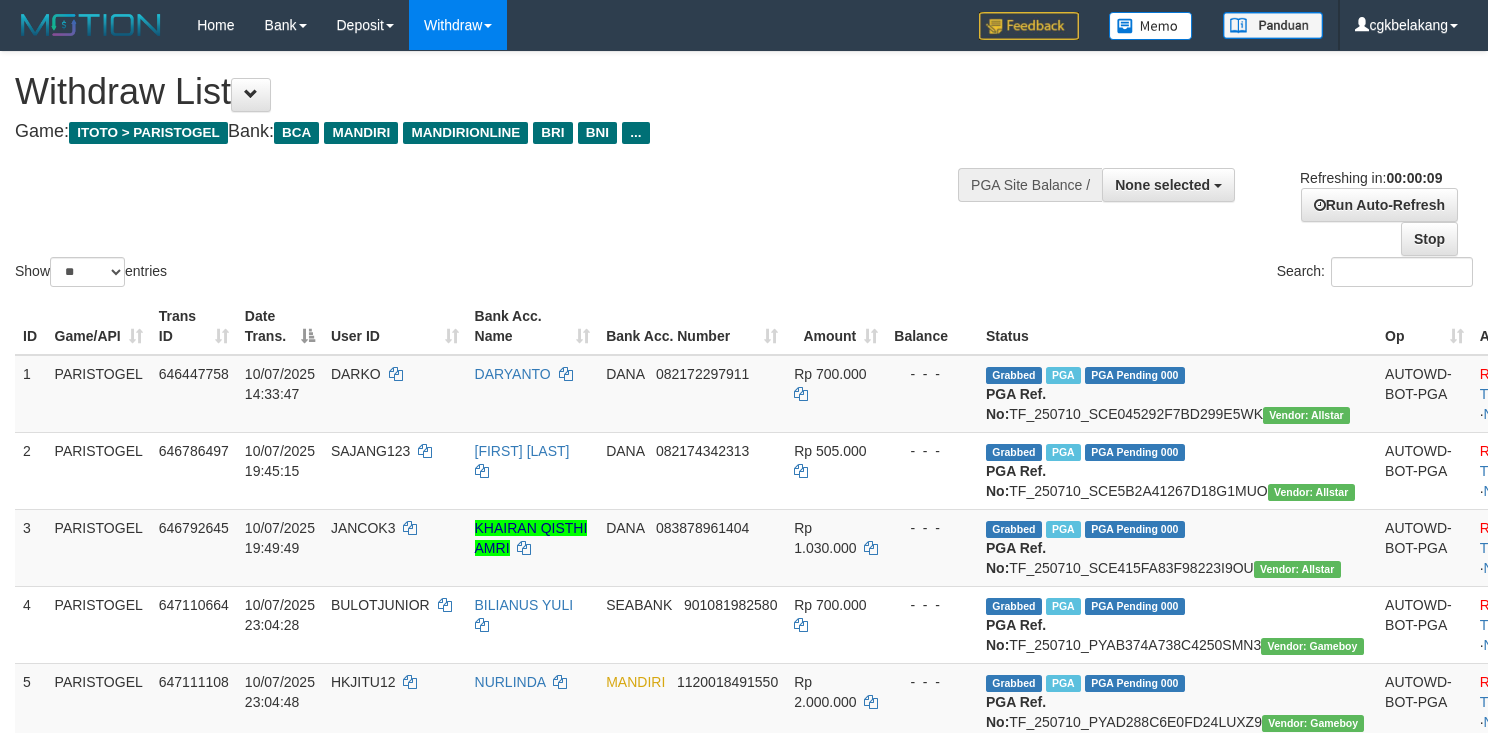 select 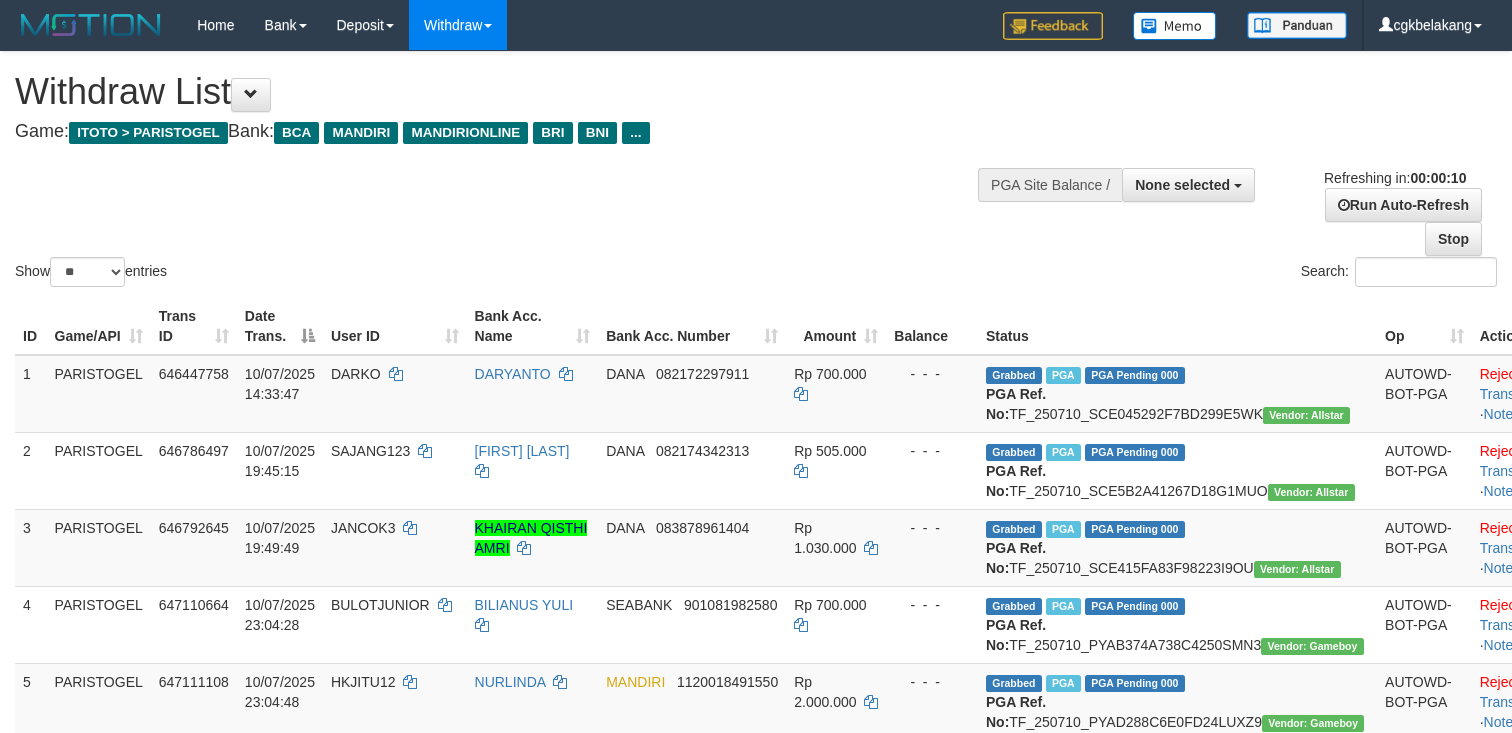 select 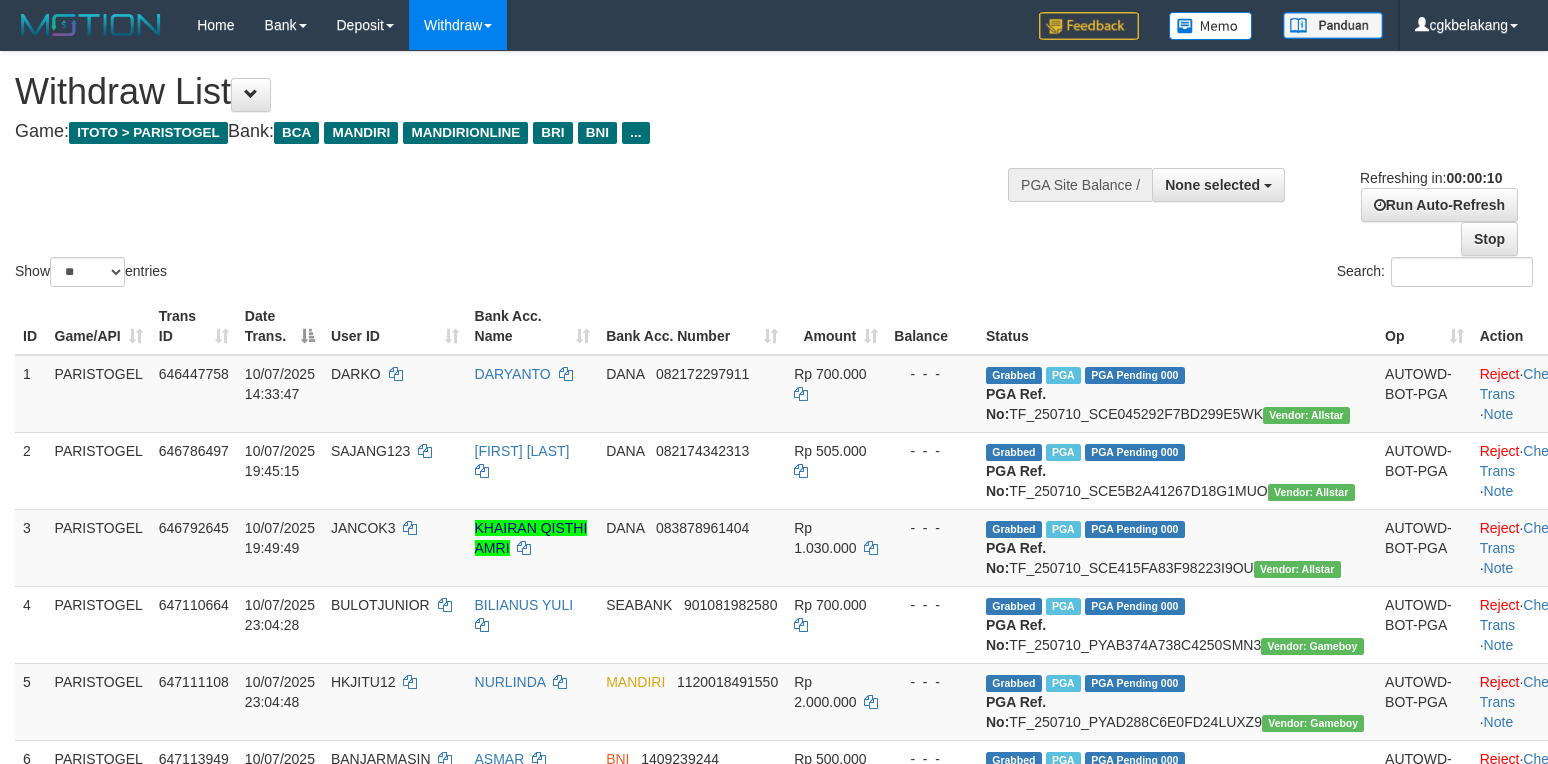 select 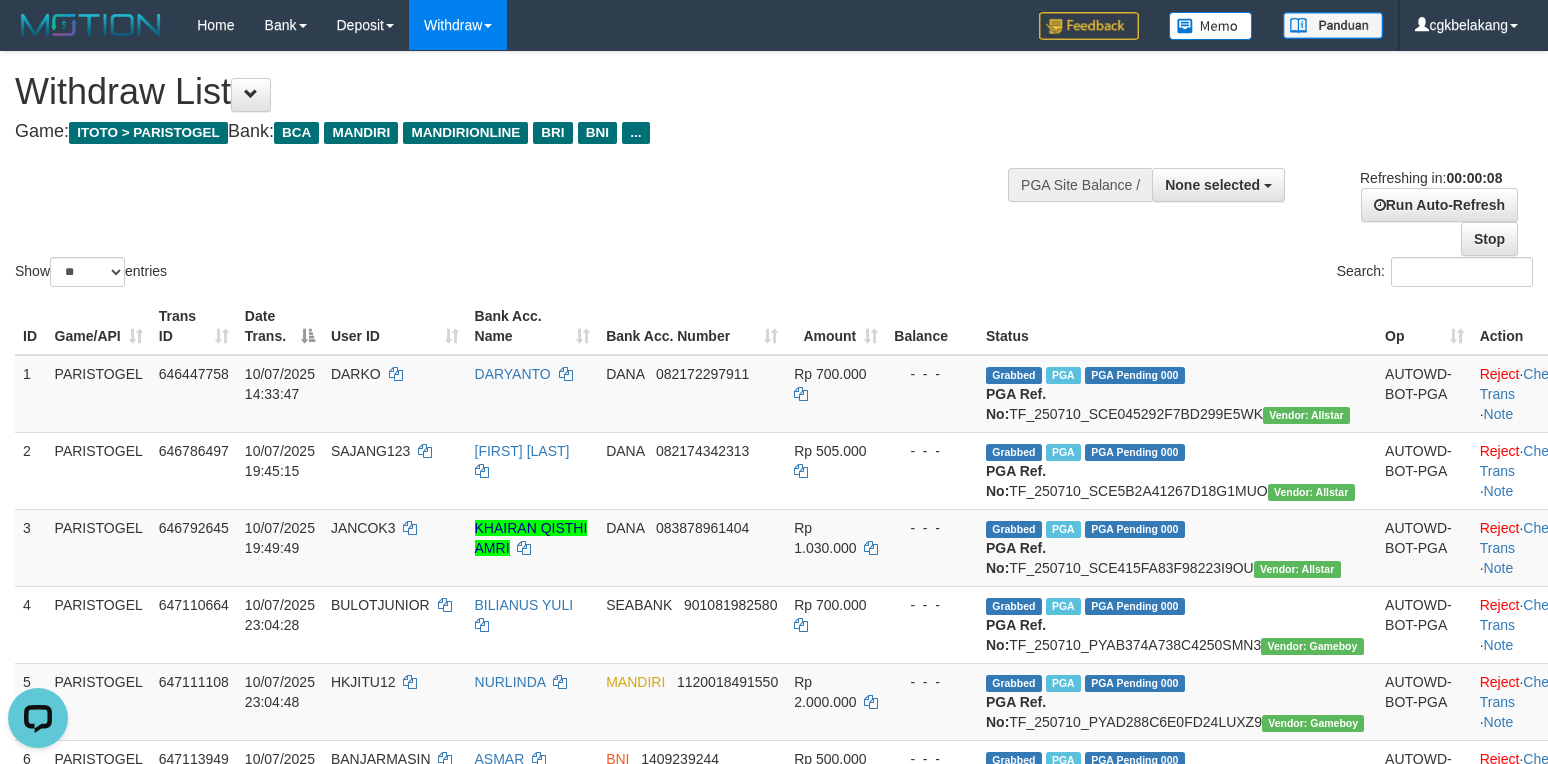 scroll, scrollTop: 0, scrollLeft: 0, axis: both 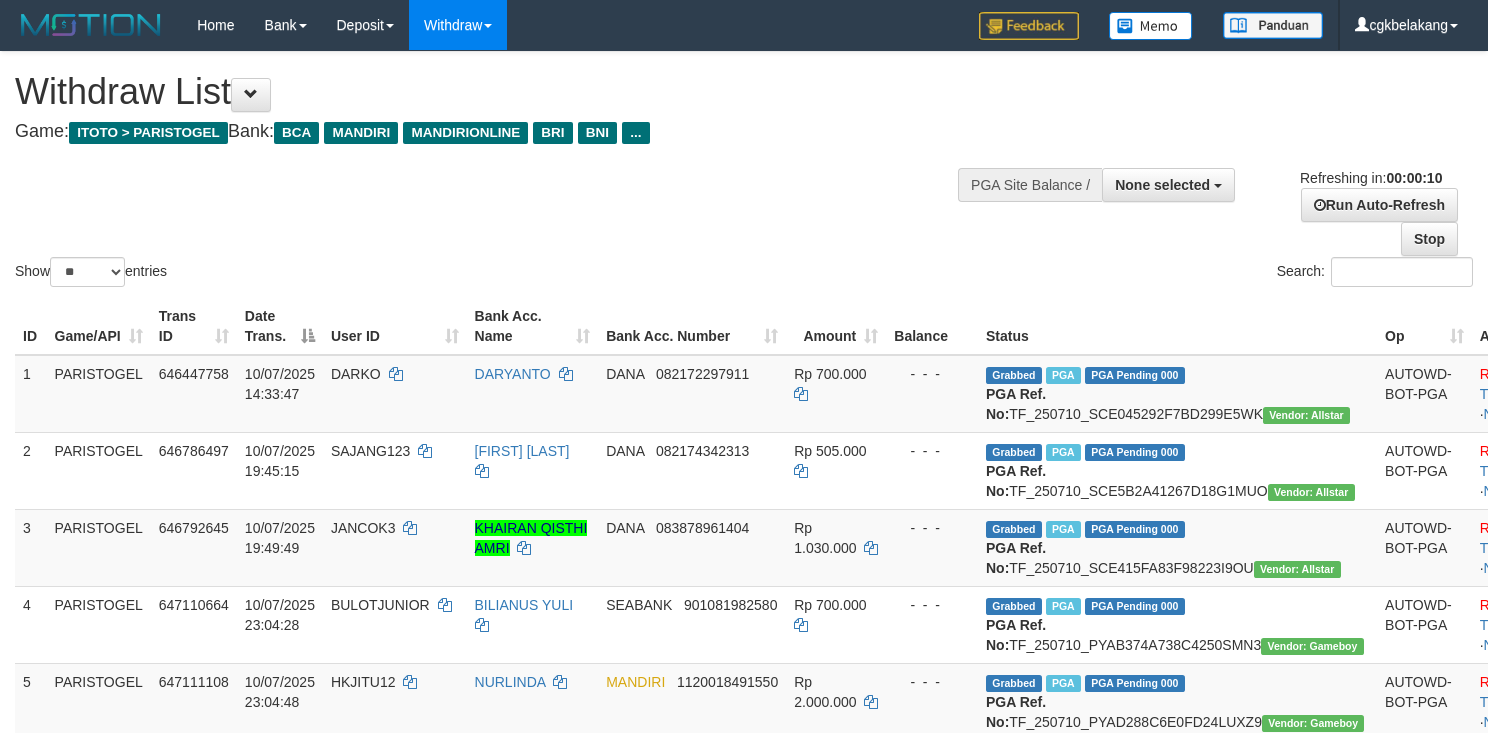 select 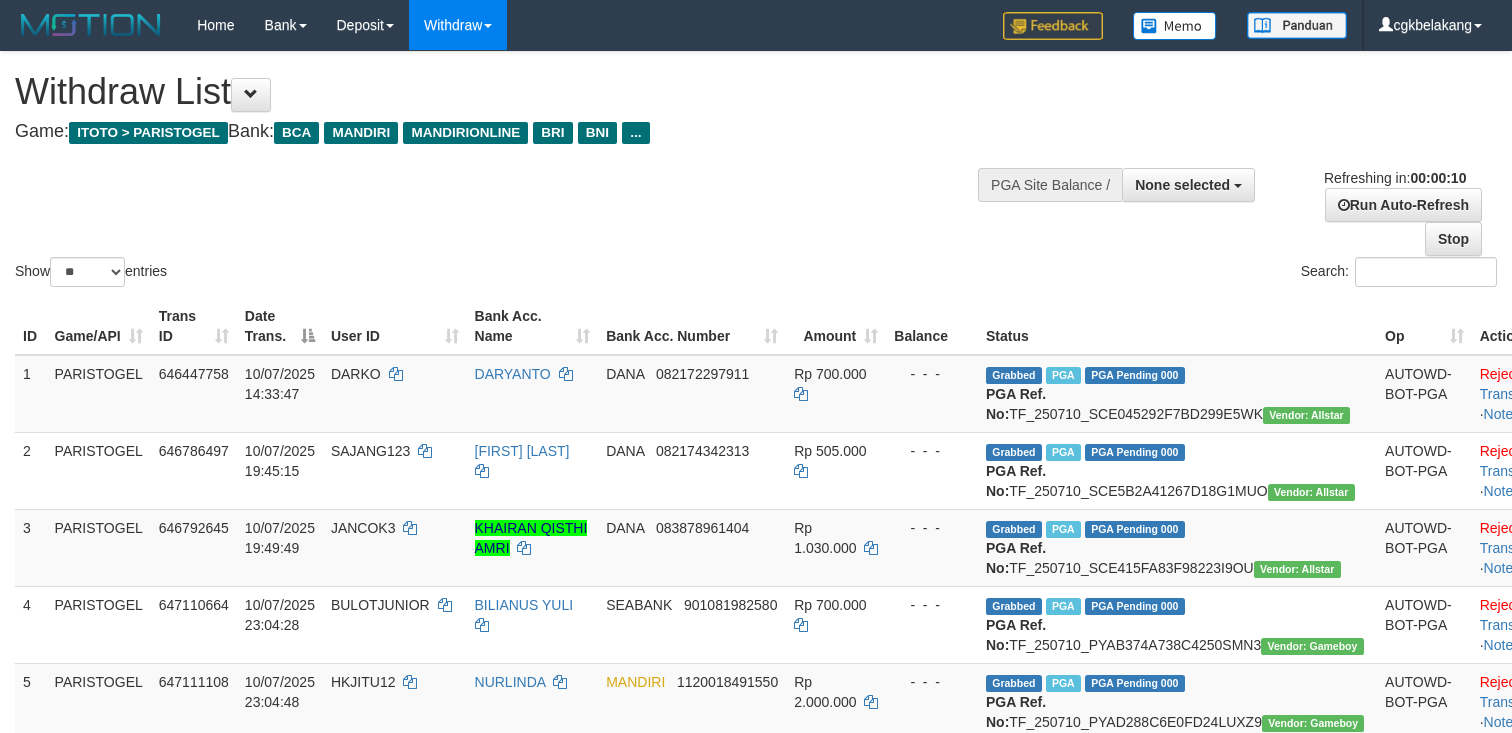 select 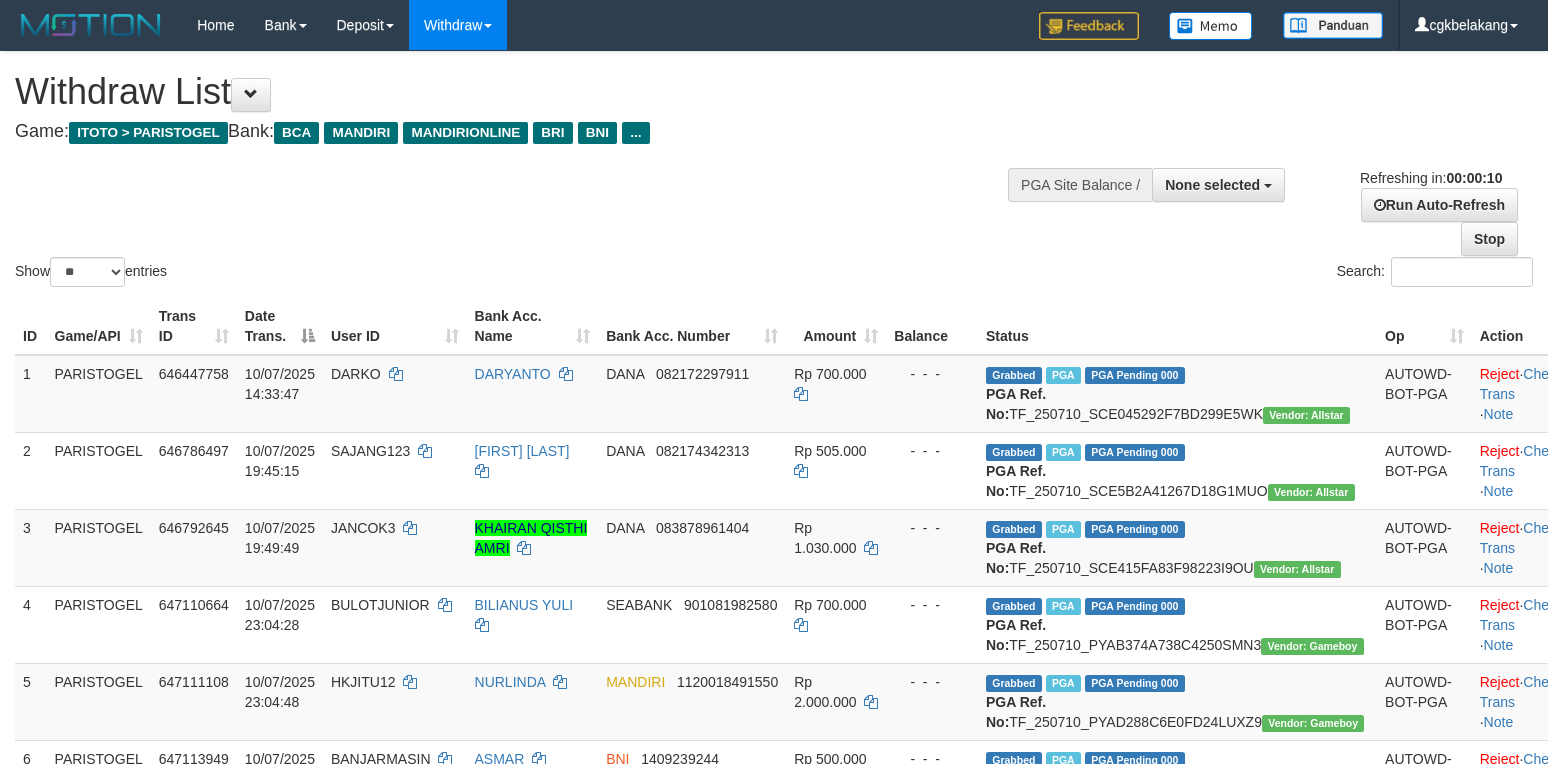 select 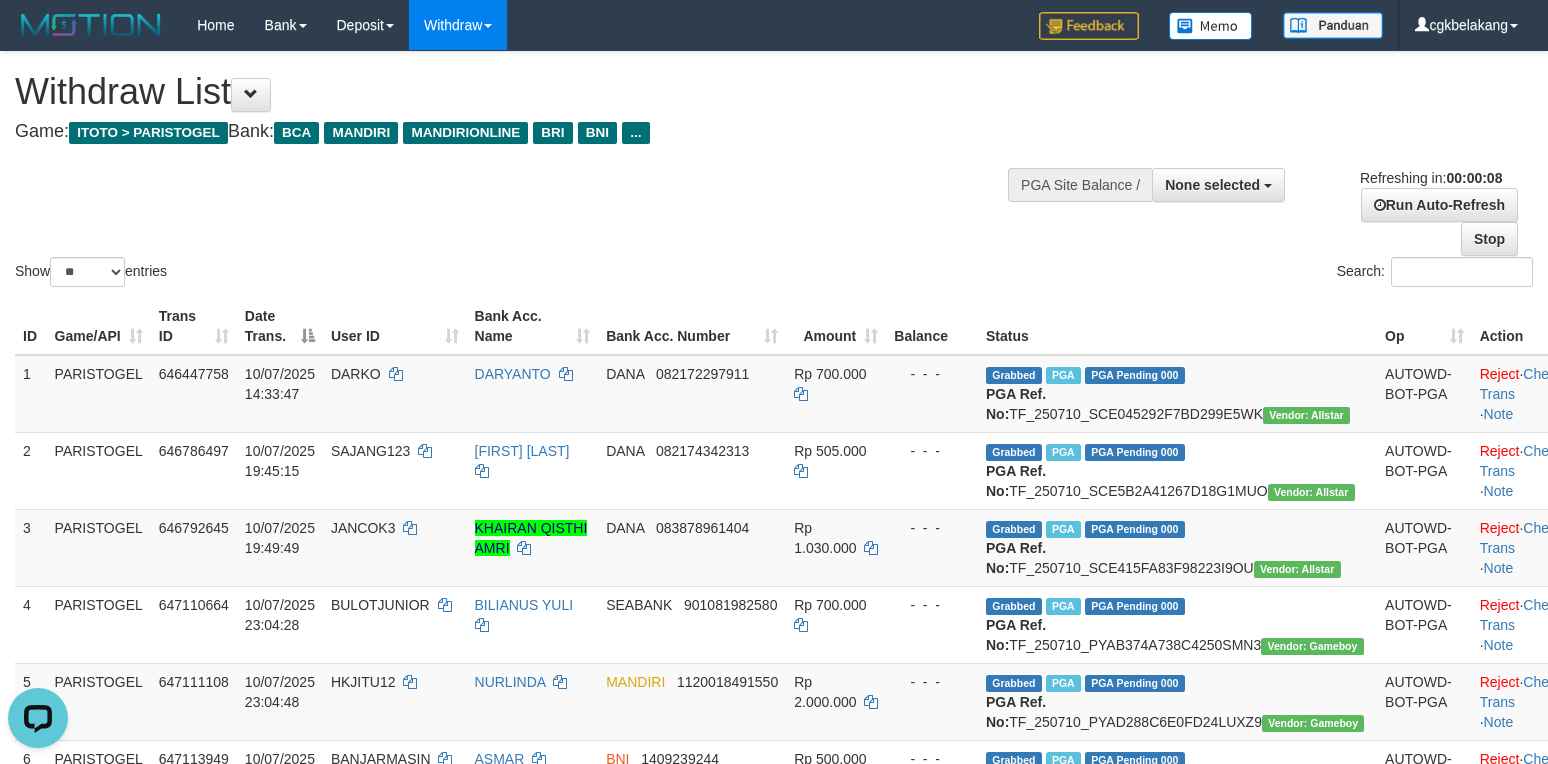 scroll, scrollTop: 0, scrollLeft: 0, axis: both 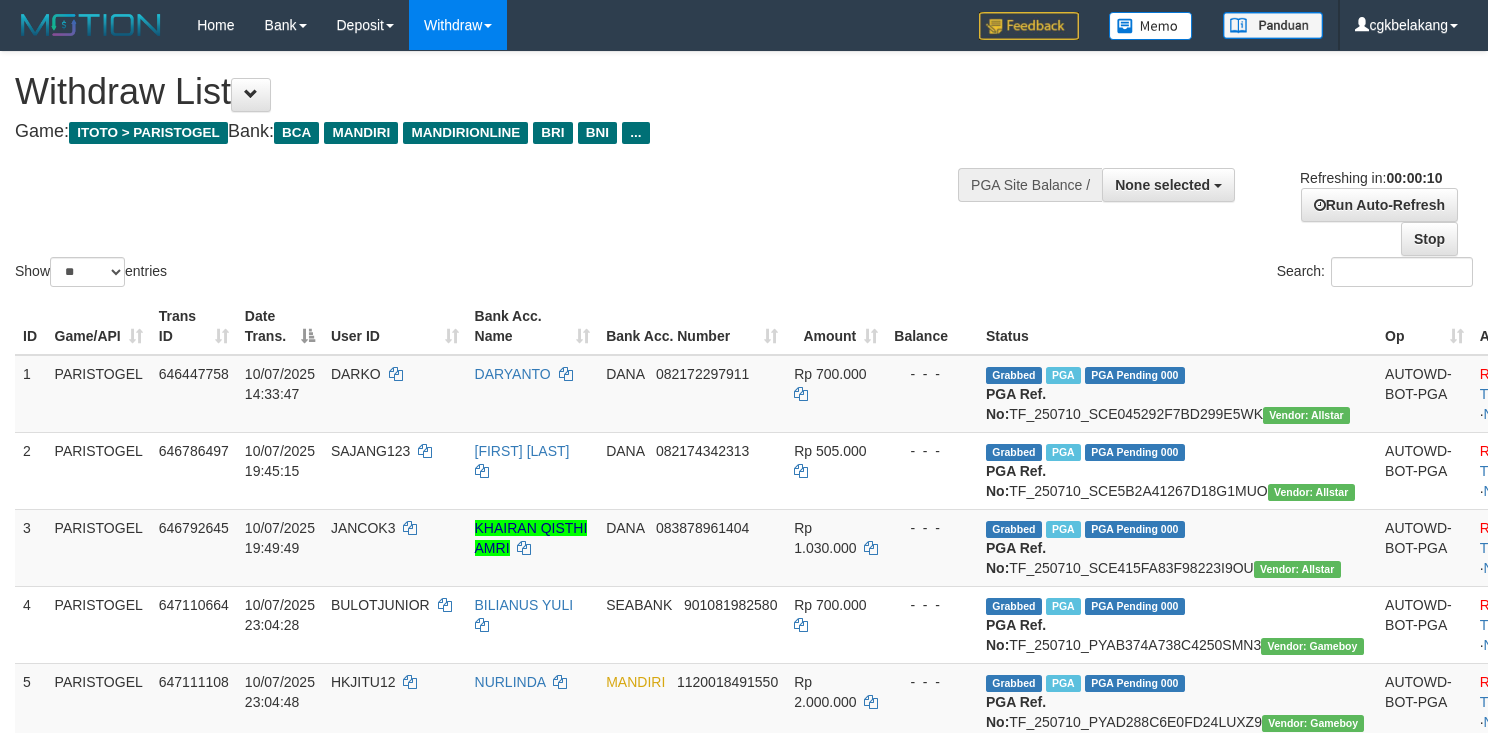 select 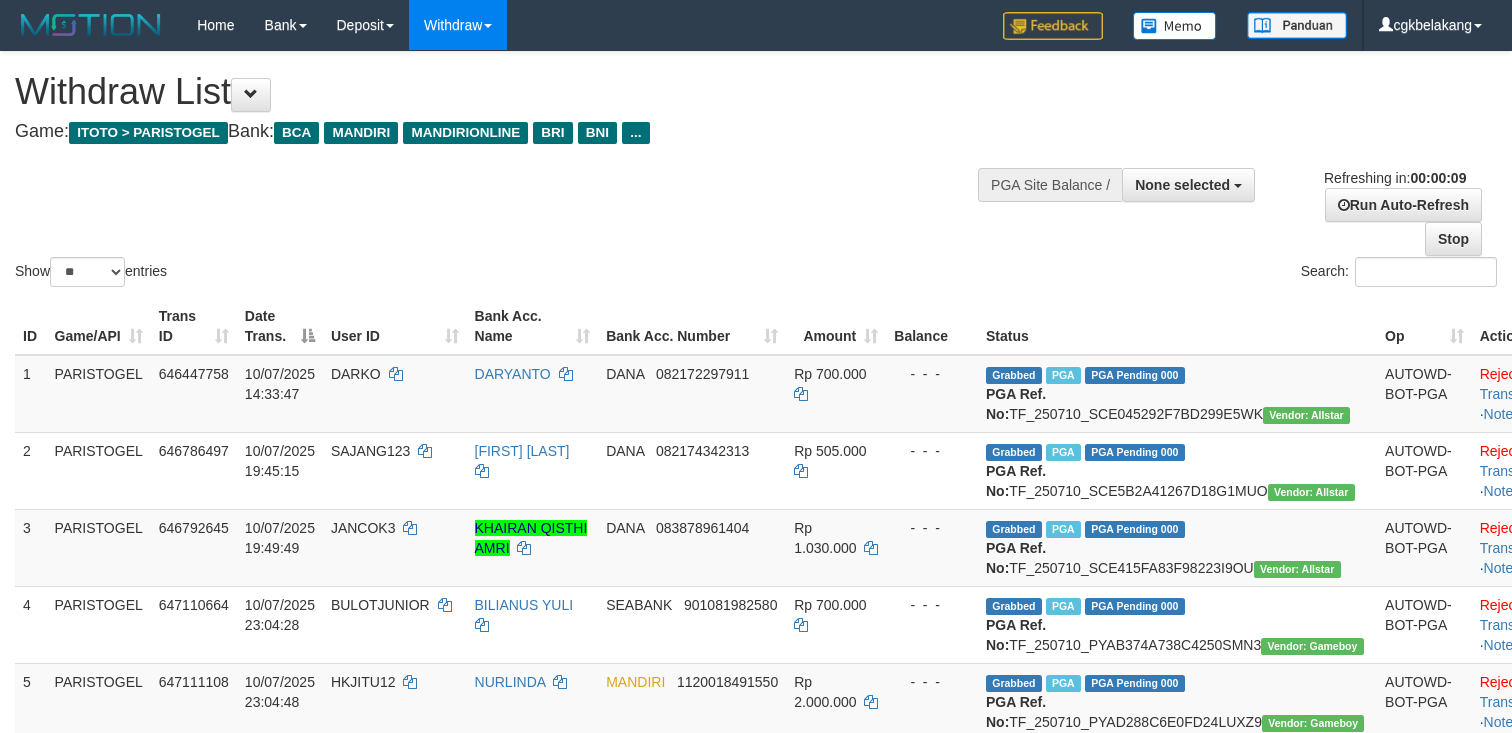 select 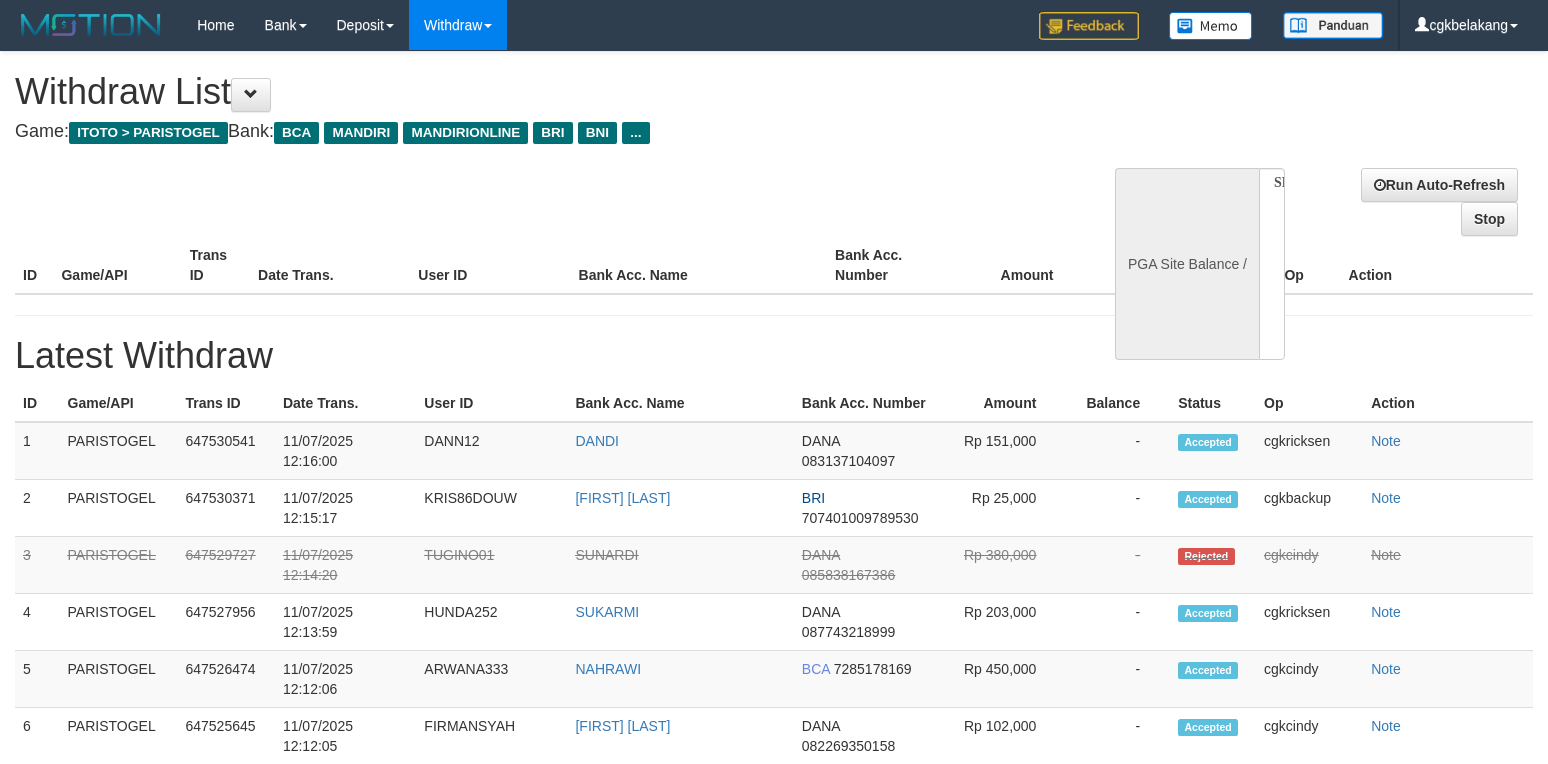 select 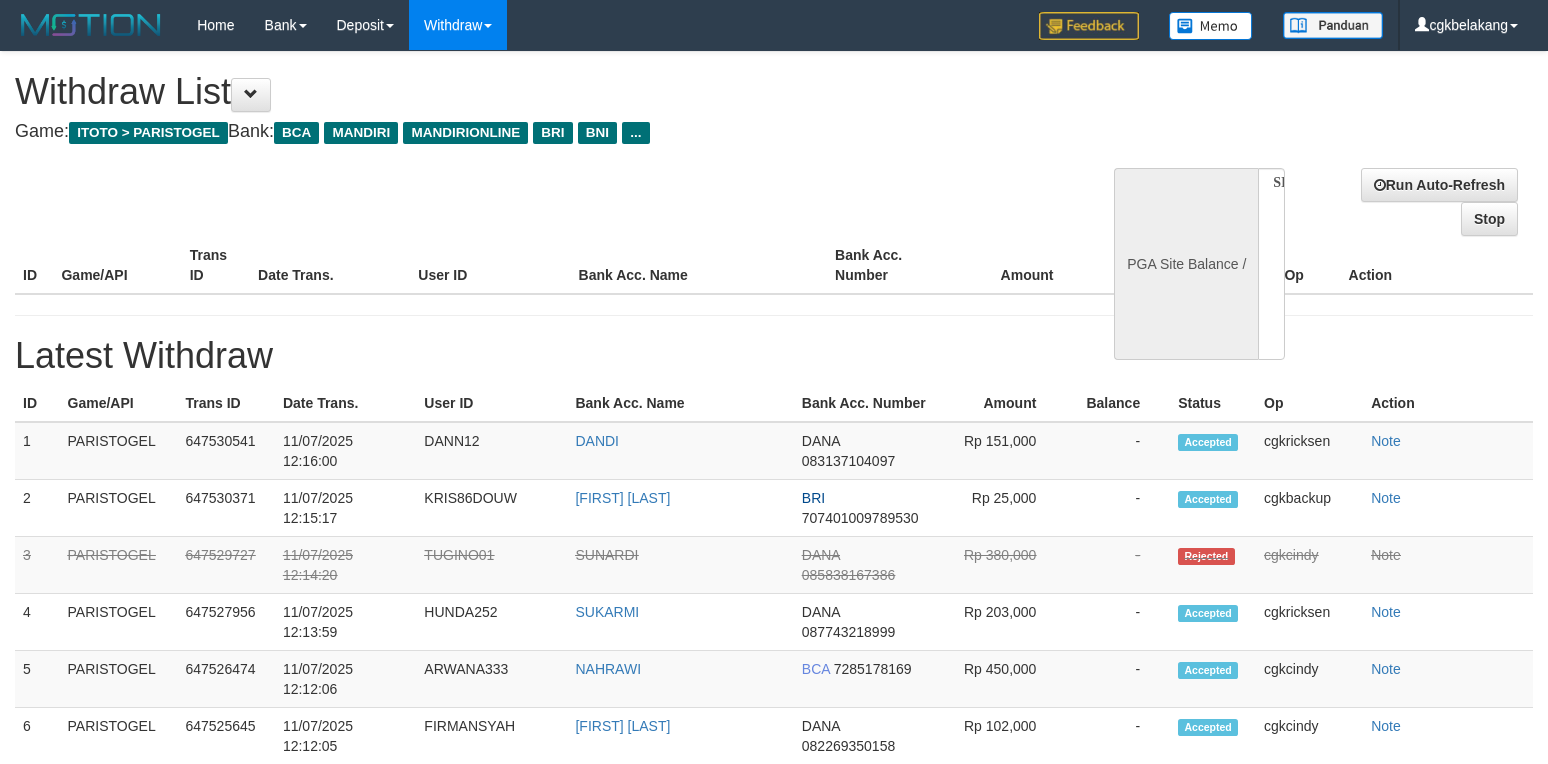 scroll, scrollTop: 0, scrollLeft: 0, axis: both 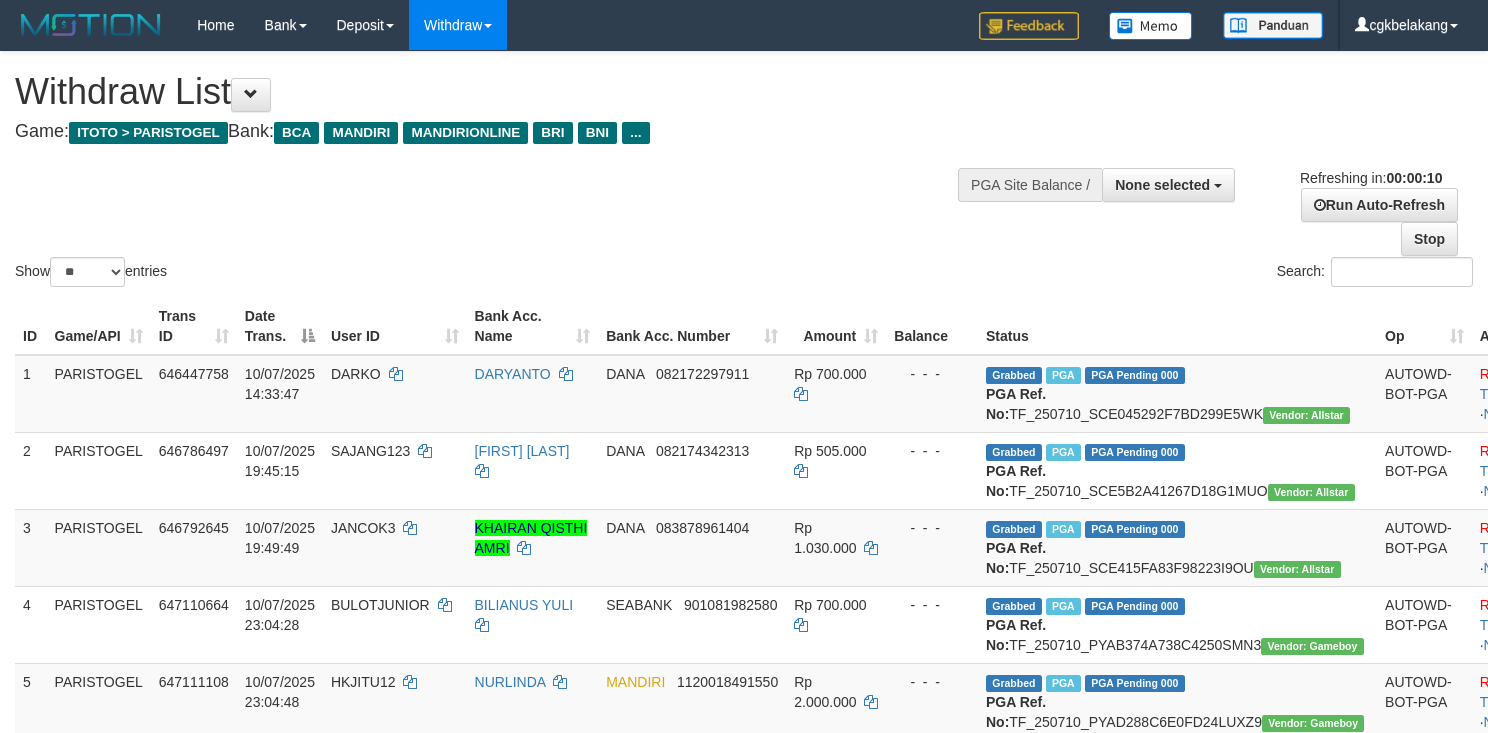 select 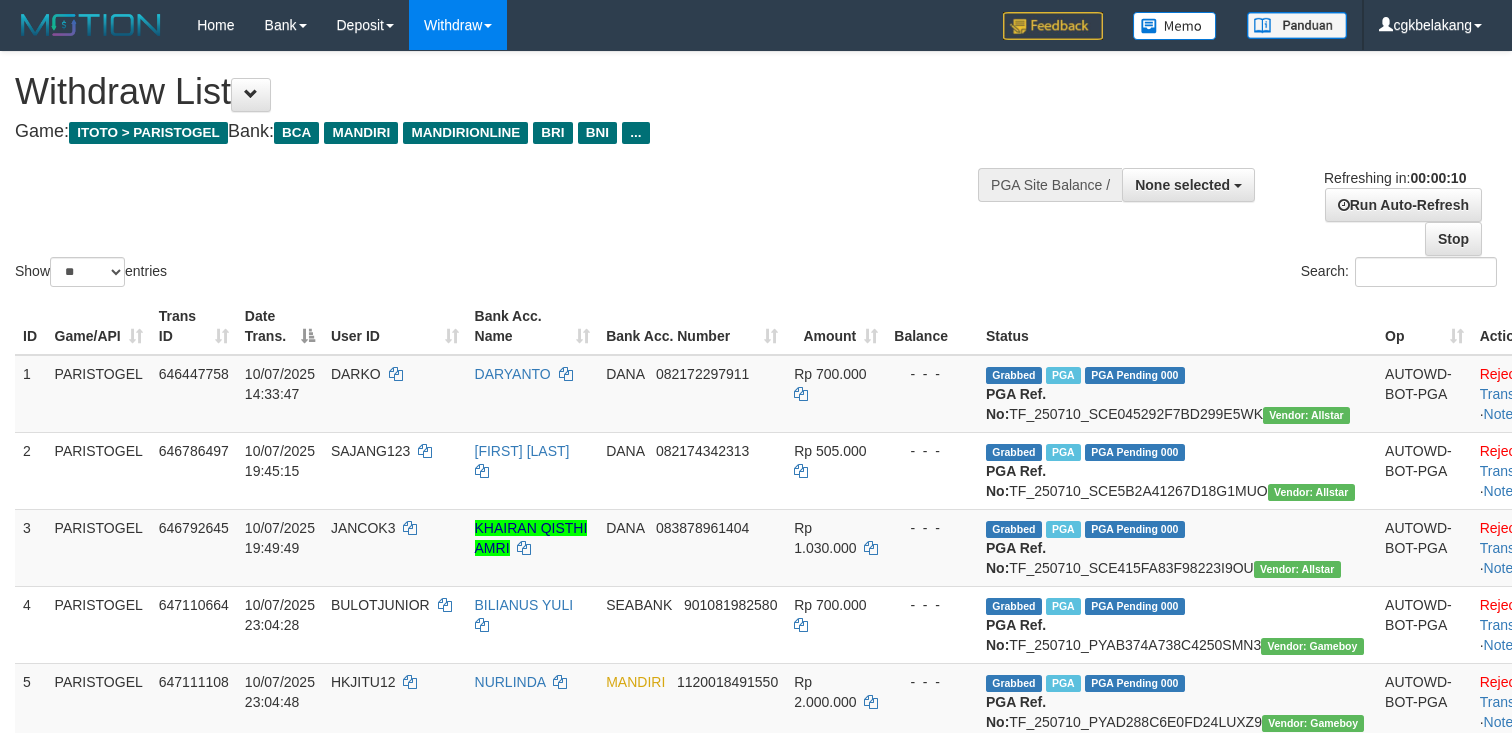 select 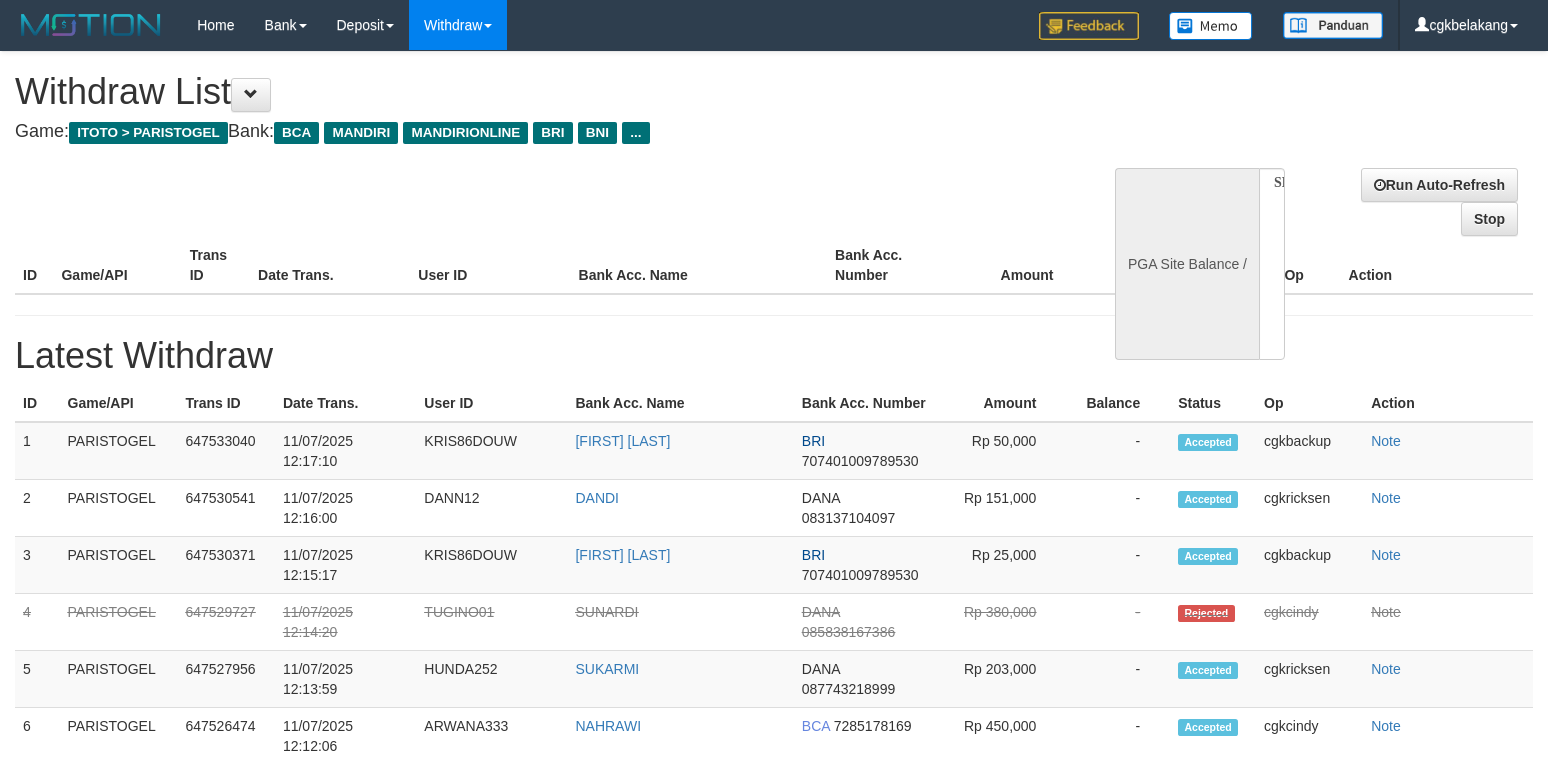 select 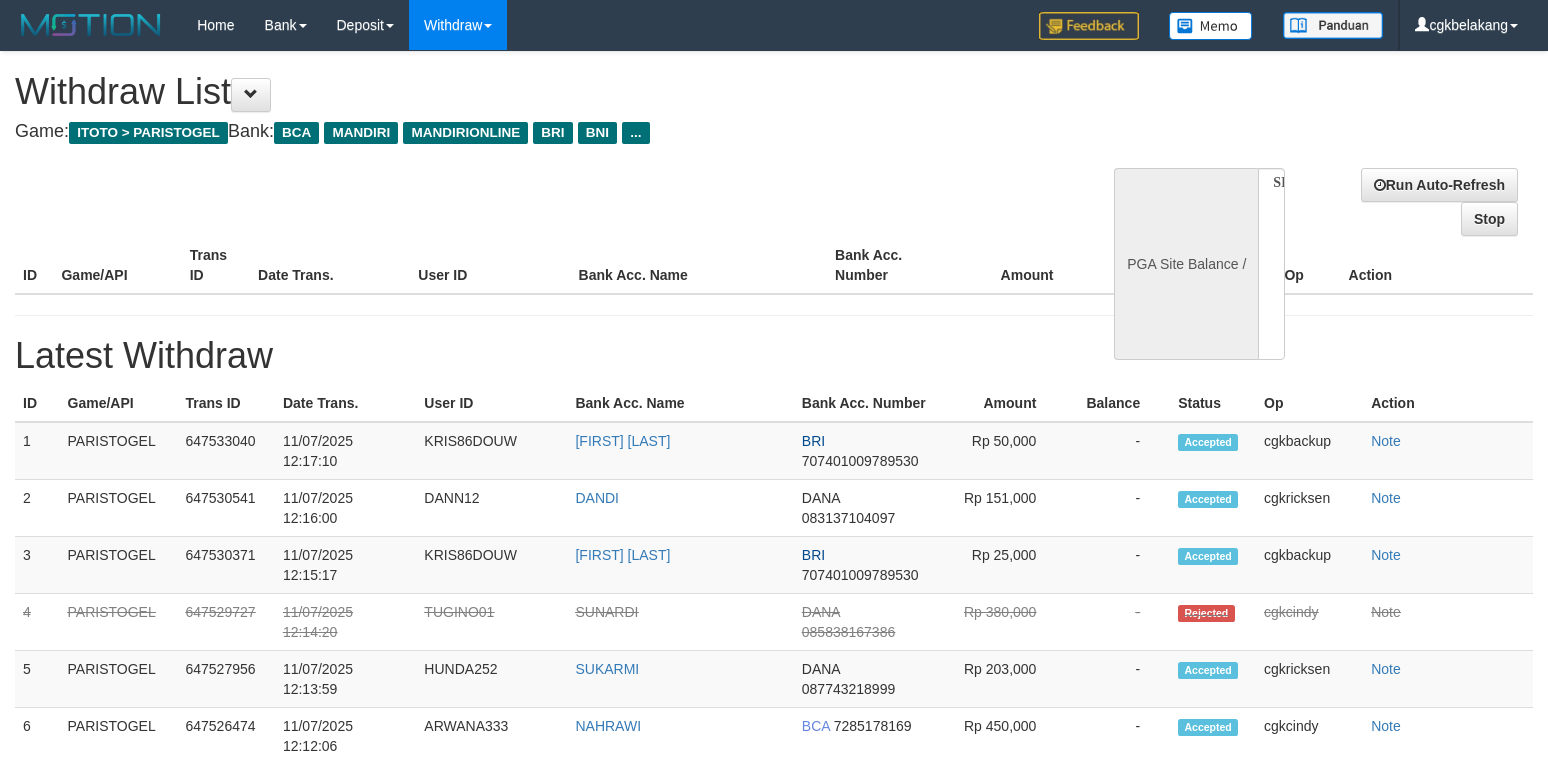 scroll, scrollTop: 0, scrollLeft: 0, axis: both 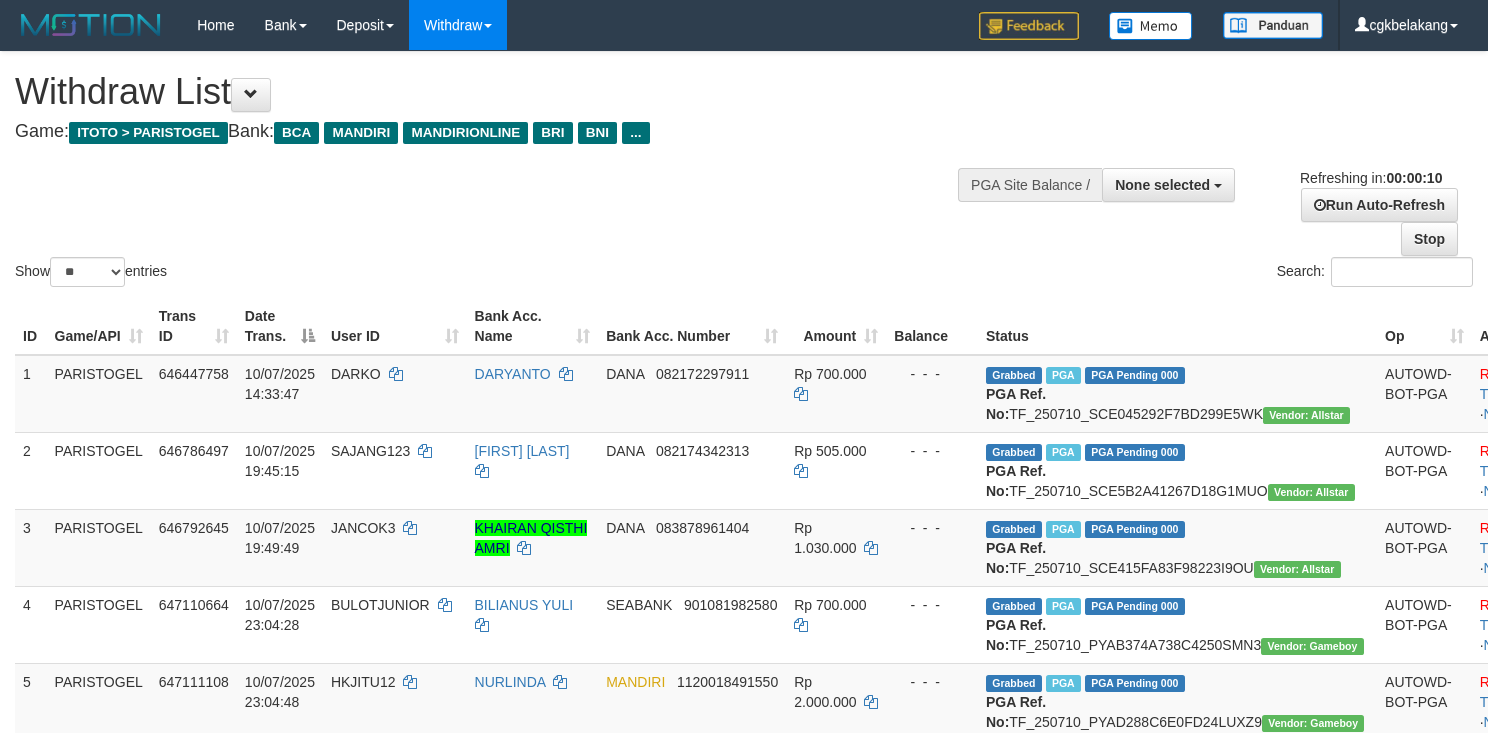select 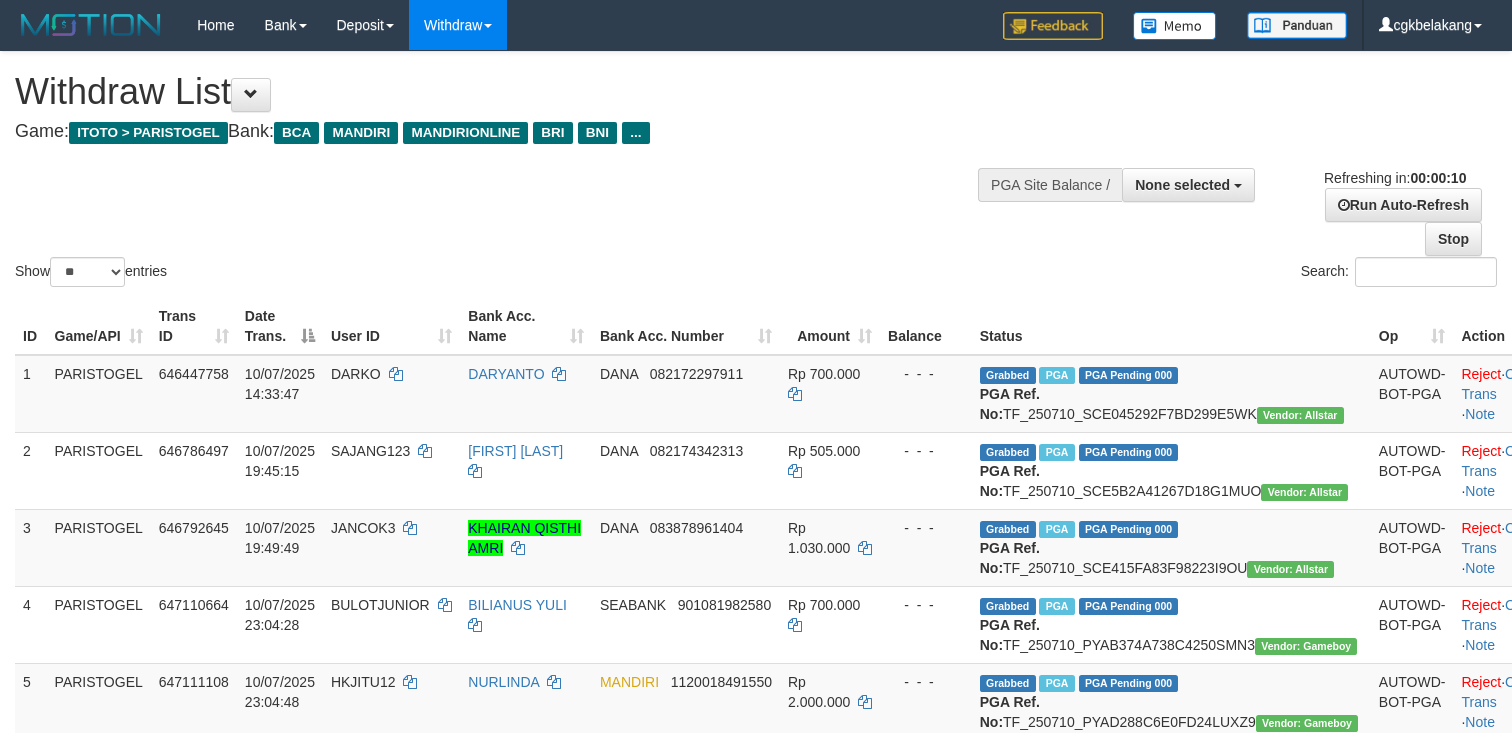 select 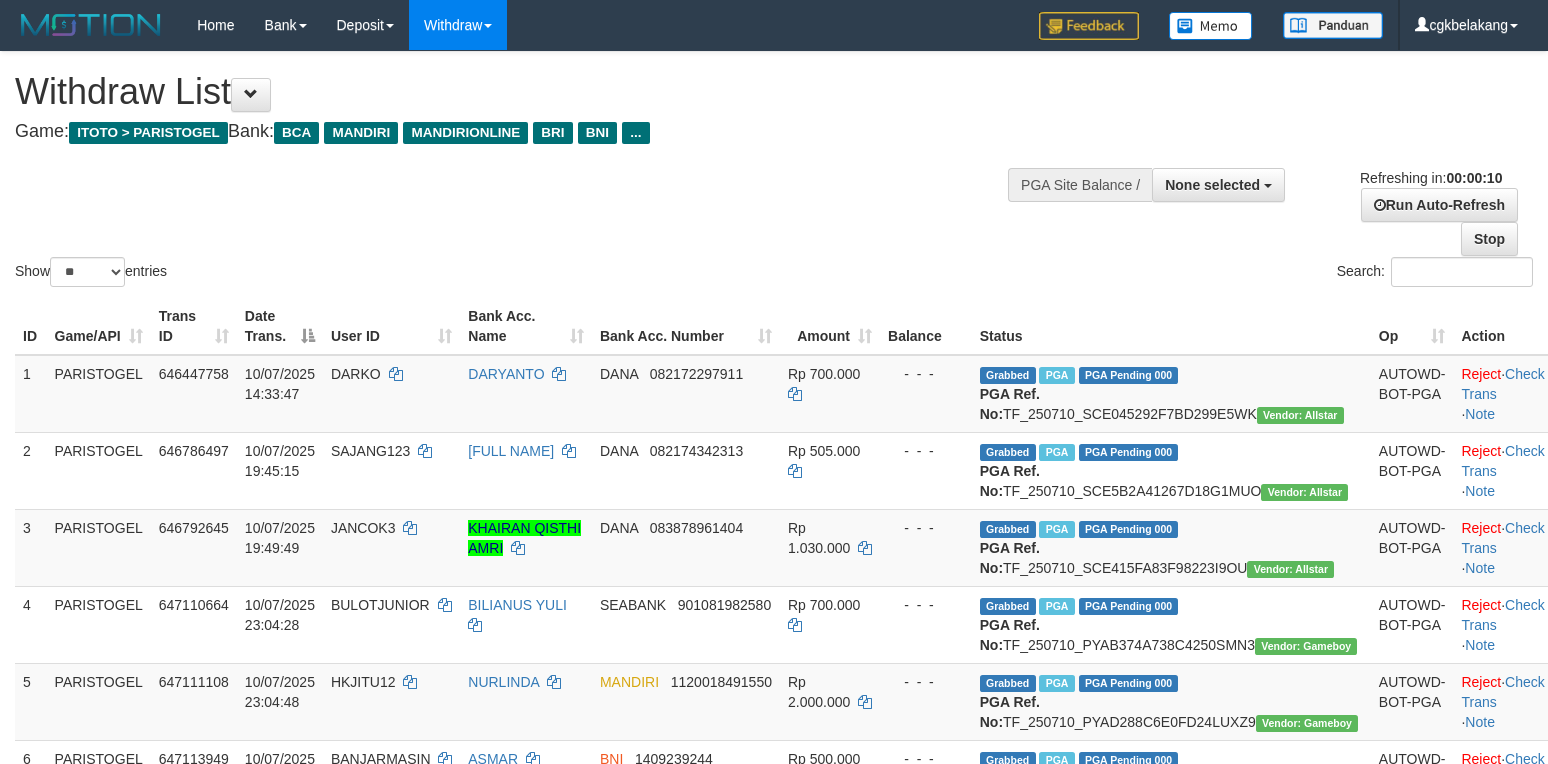 select 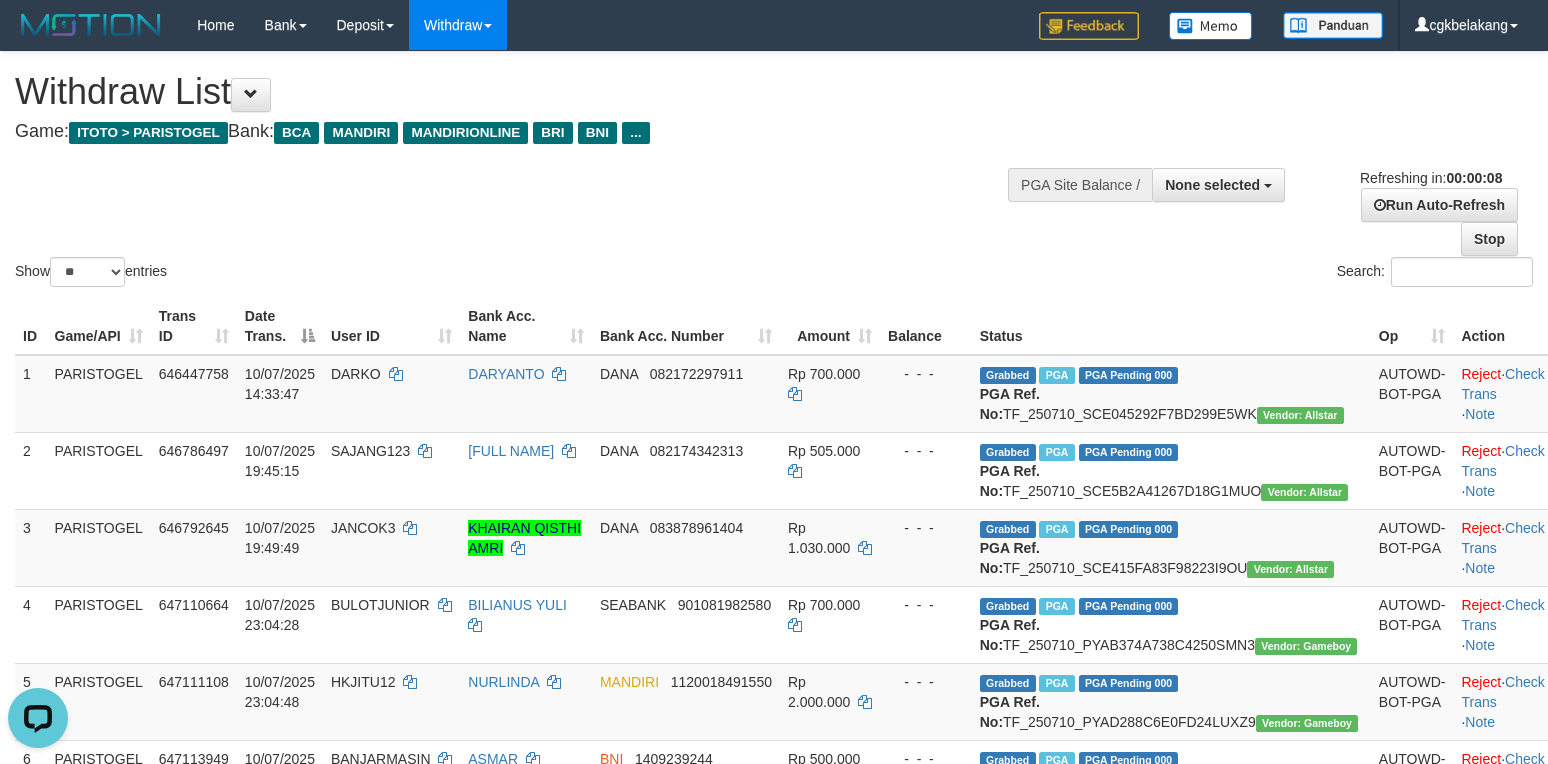 scroll, scrollTop: 0, scrollLeft: 0, axis: both 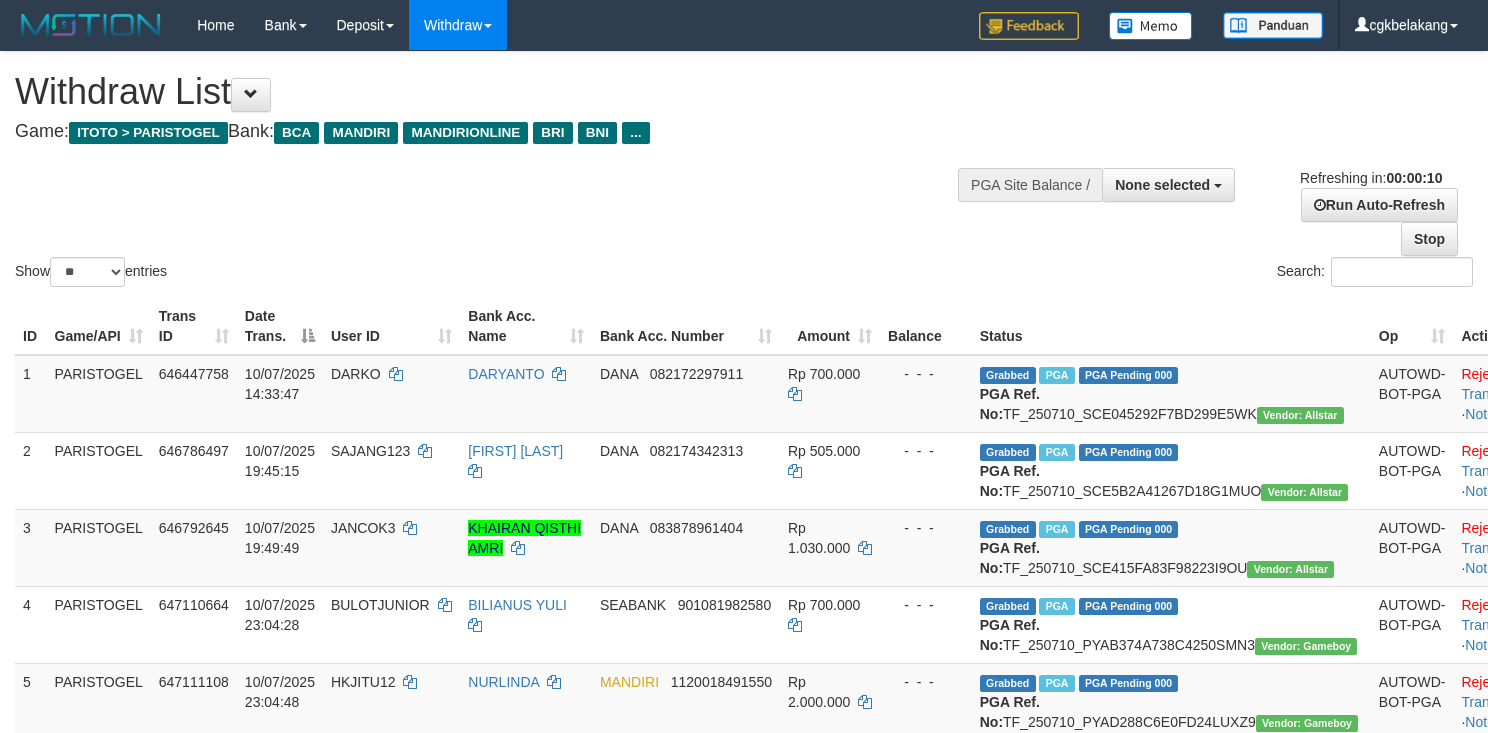 select 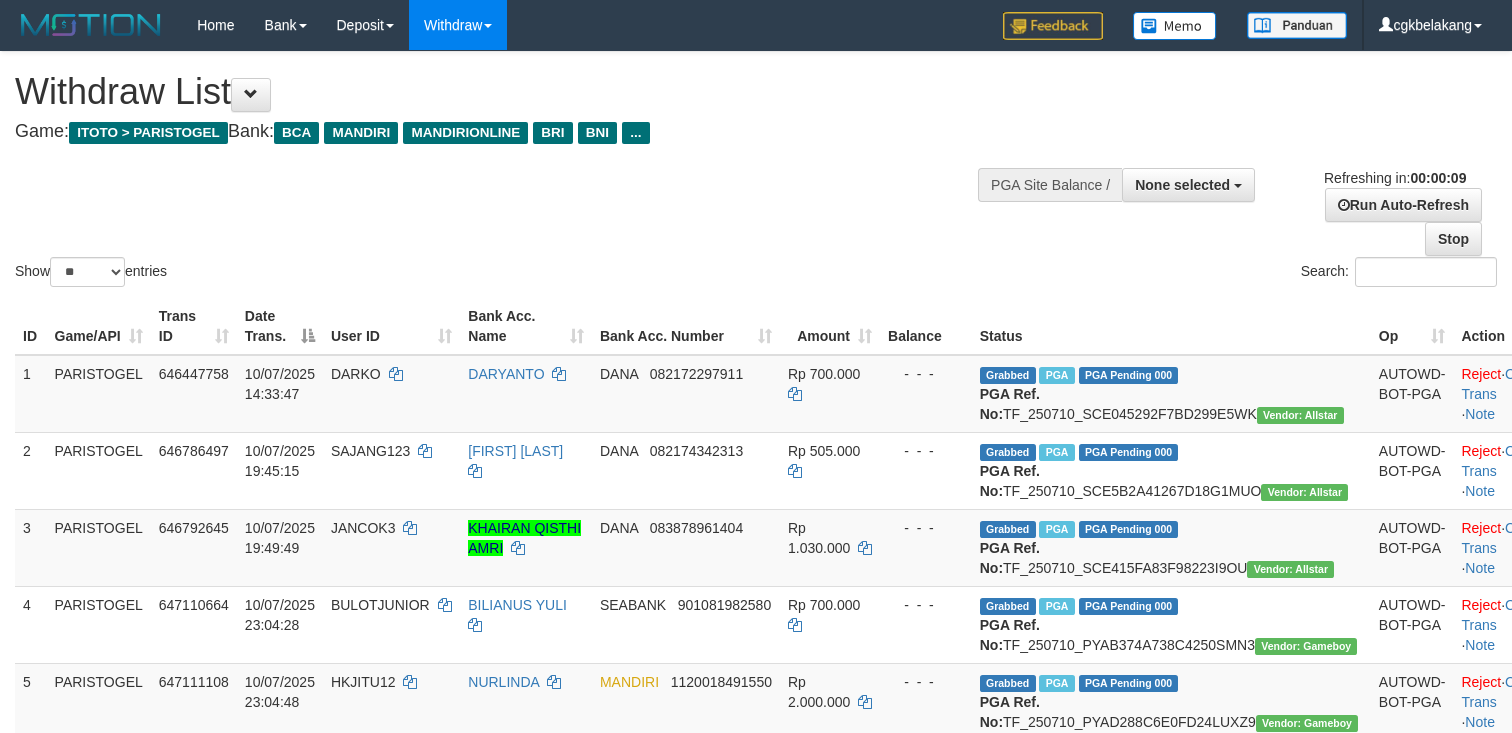 select 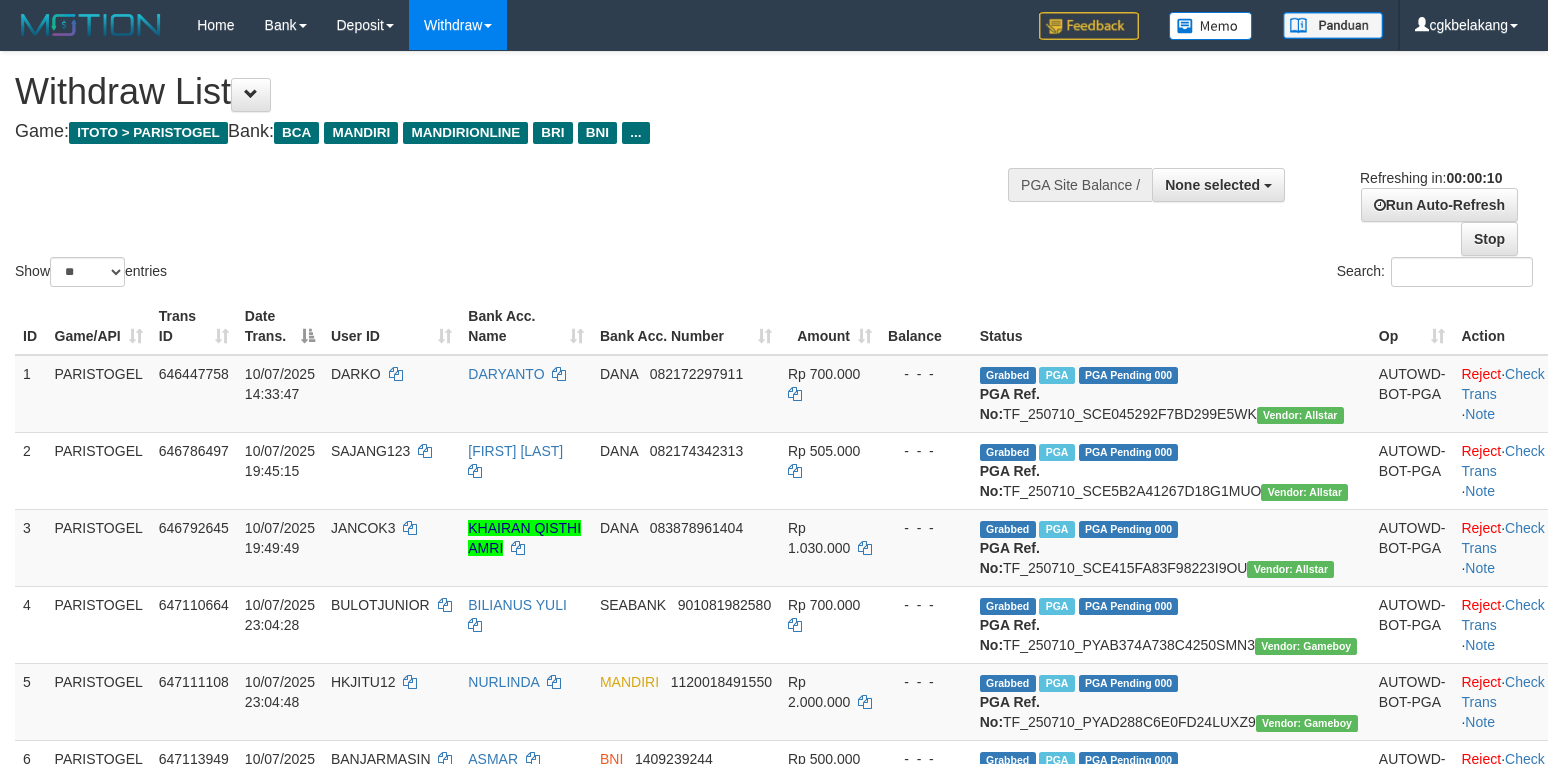 select 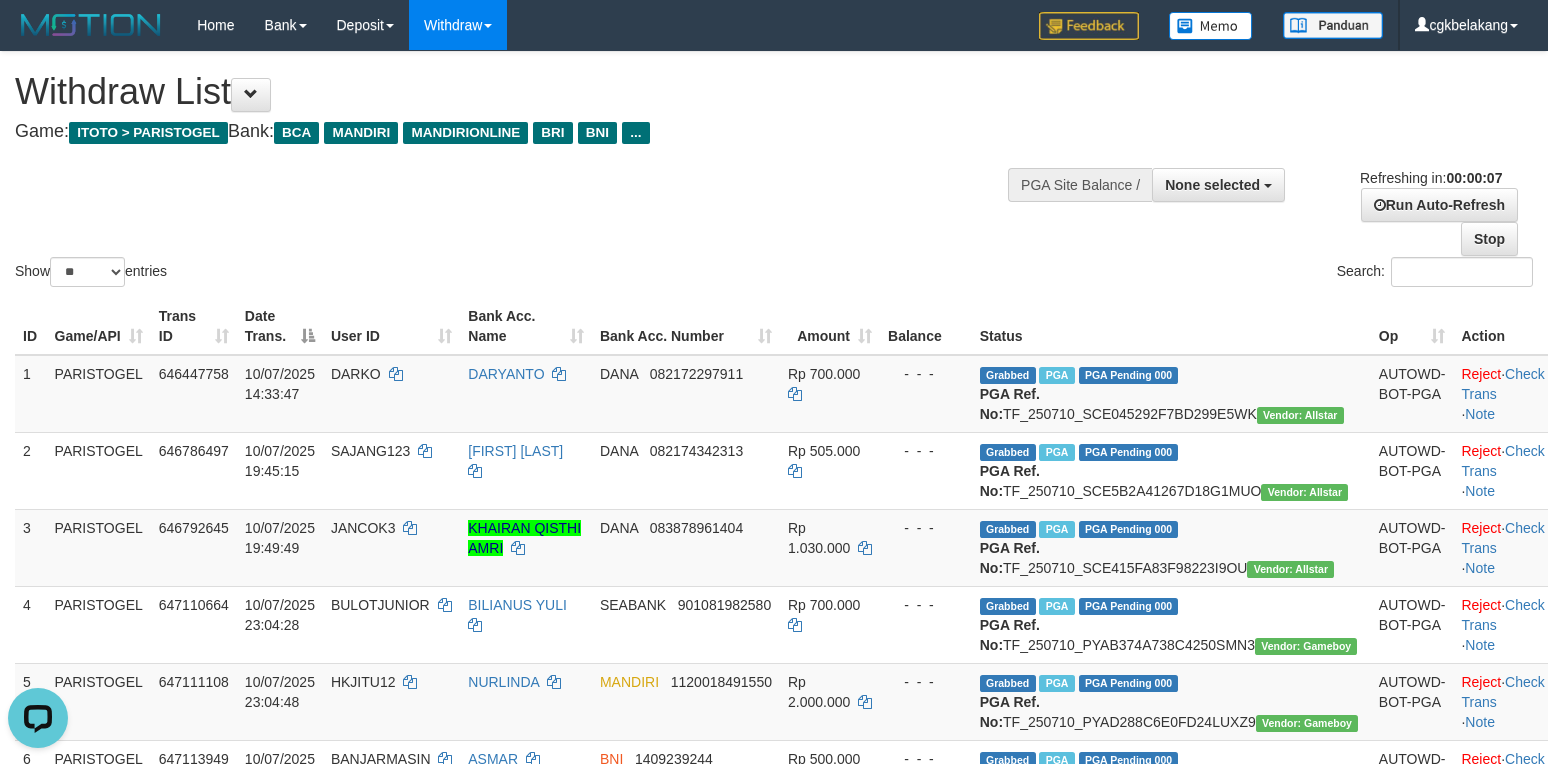 scroll, scrollTop: 0, scrollLeft: 0, axis: both 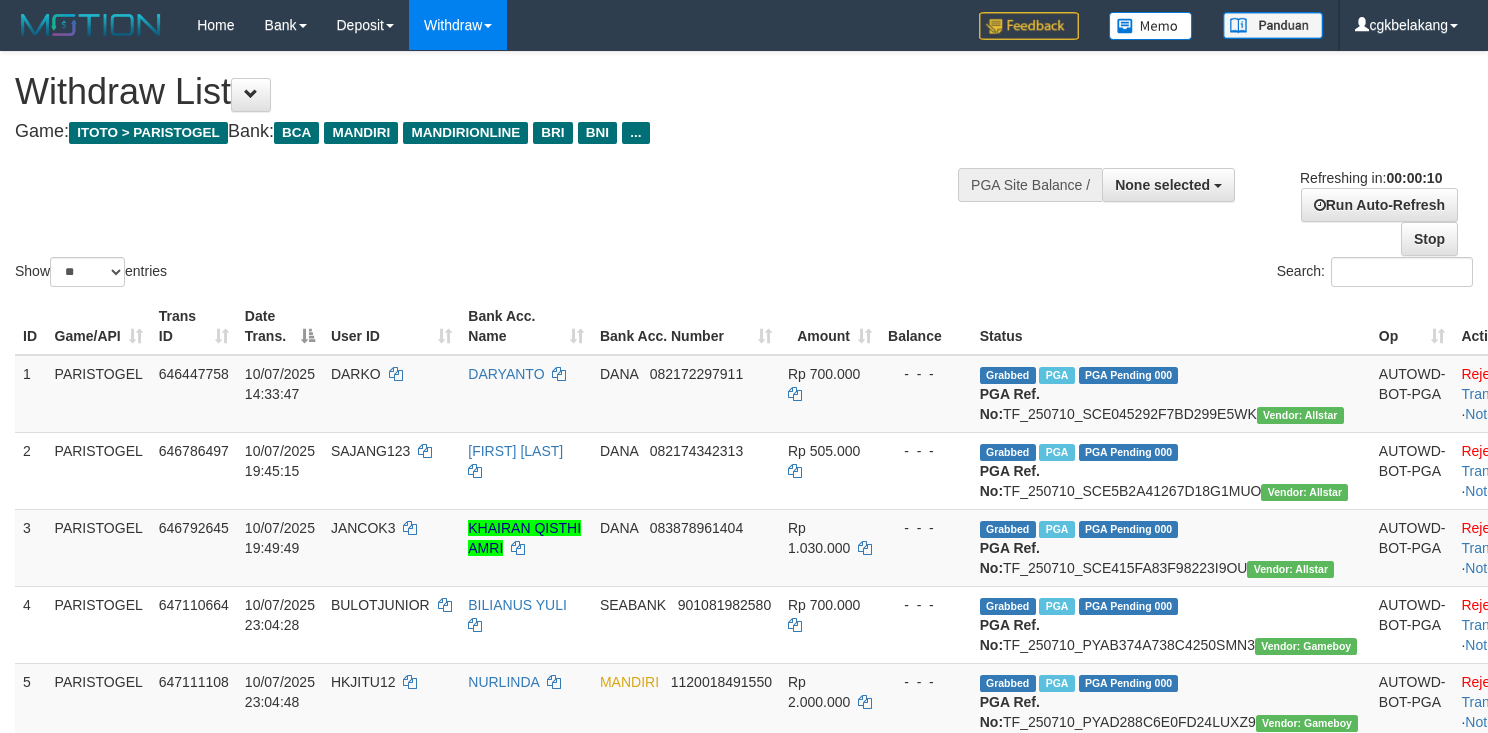 select 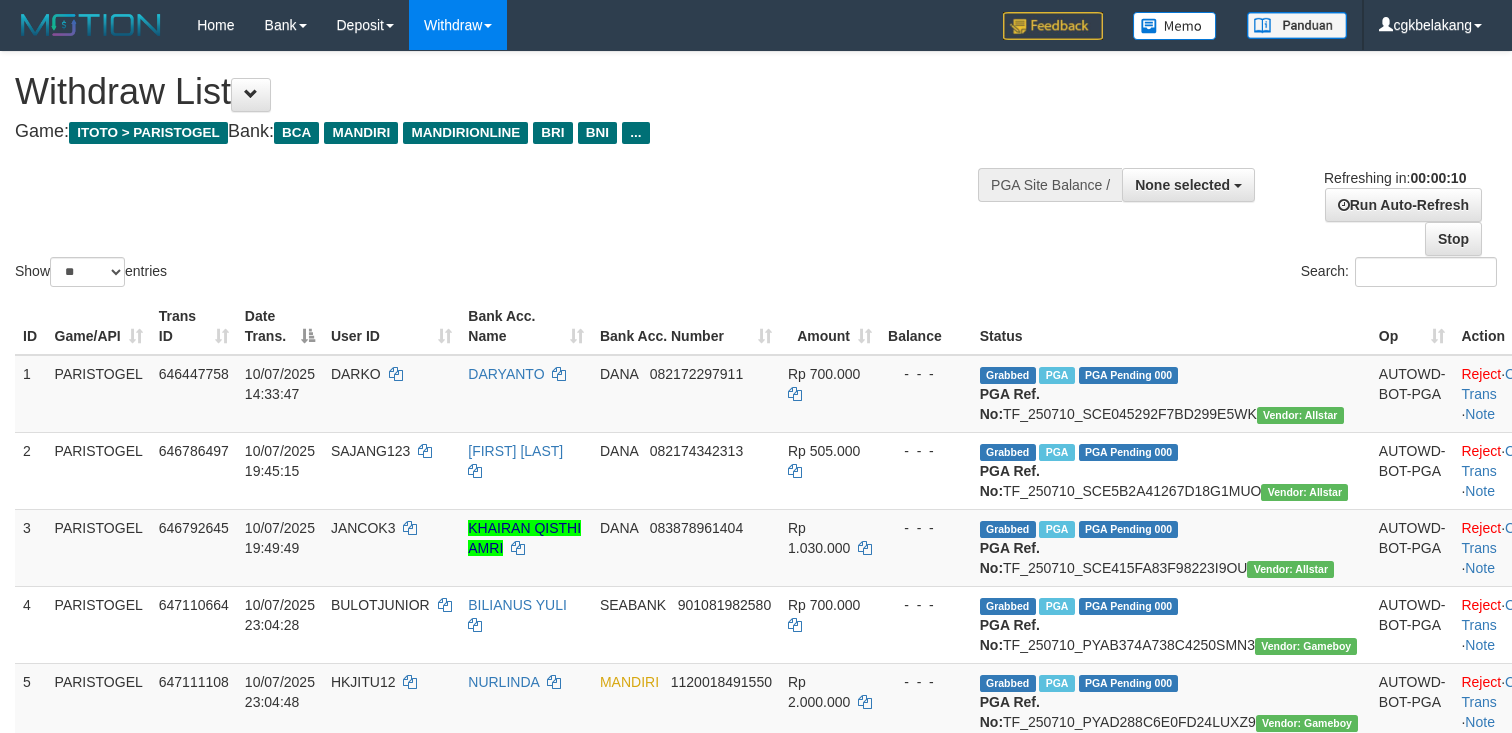 select 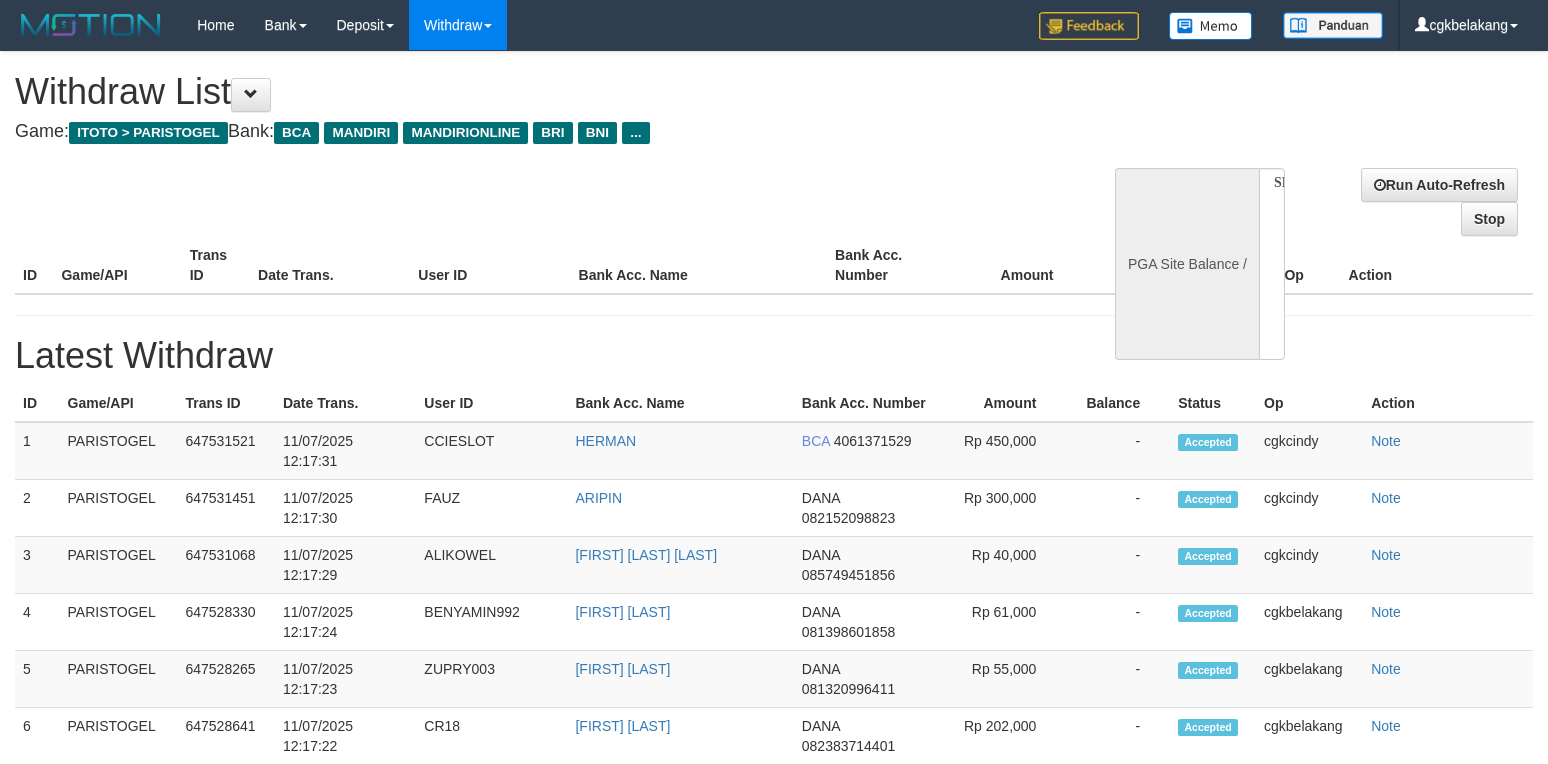 select 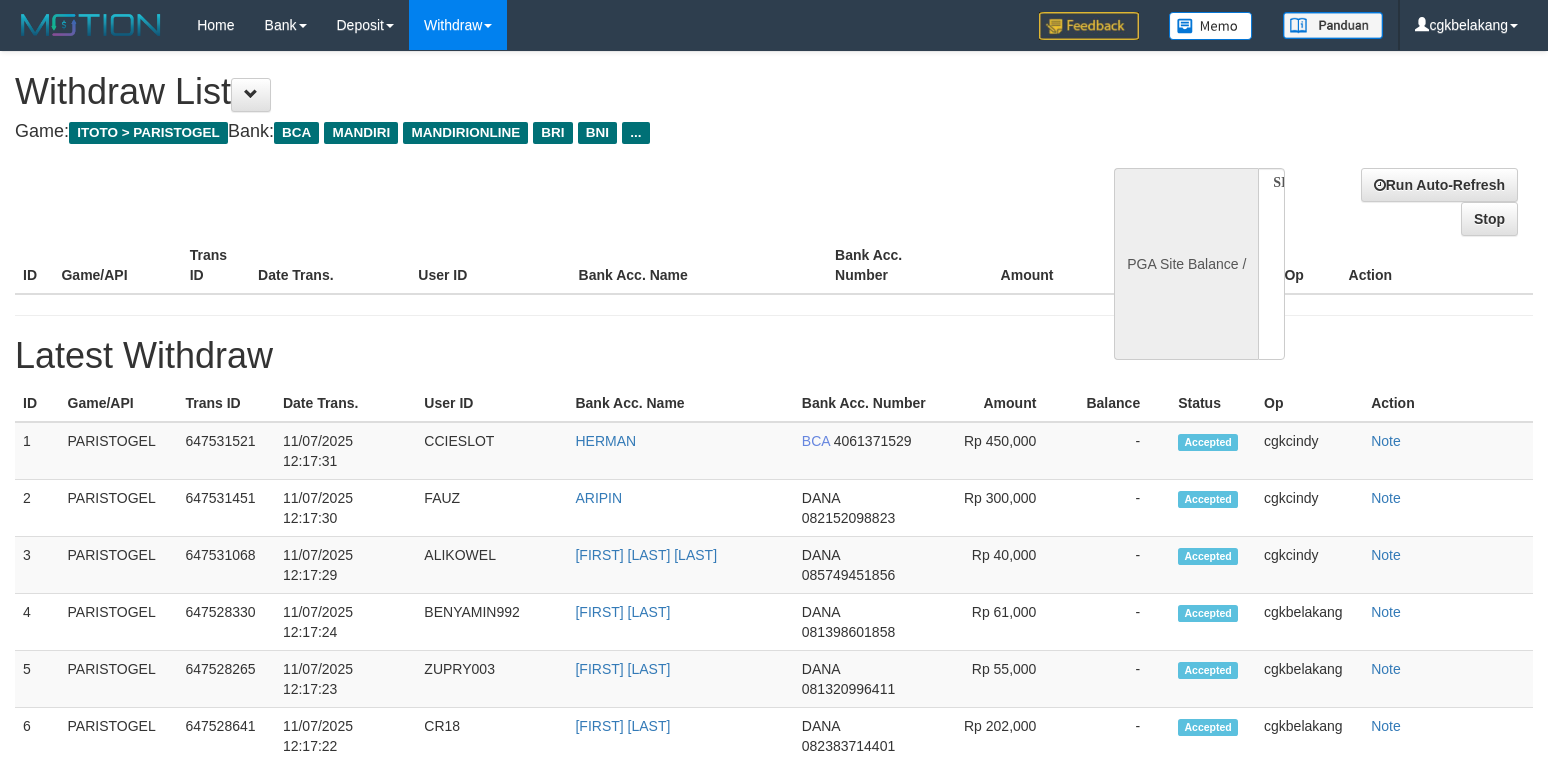 scroll, scrollTop: 0, scrollLeft: 0, axis: both 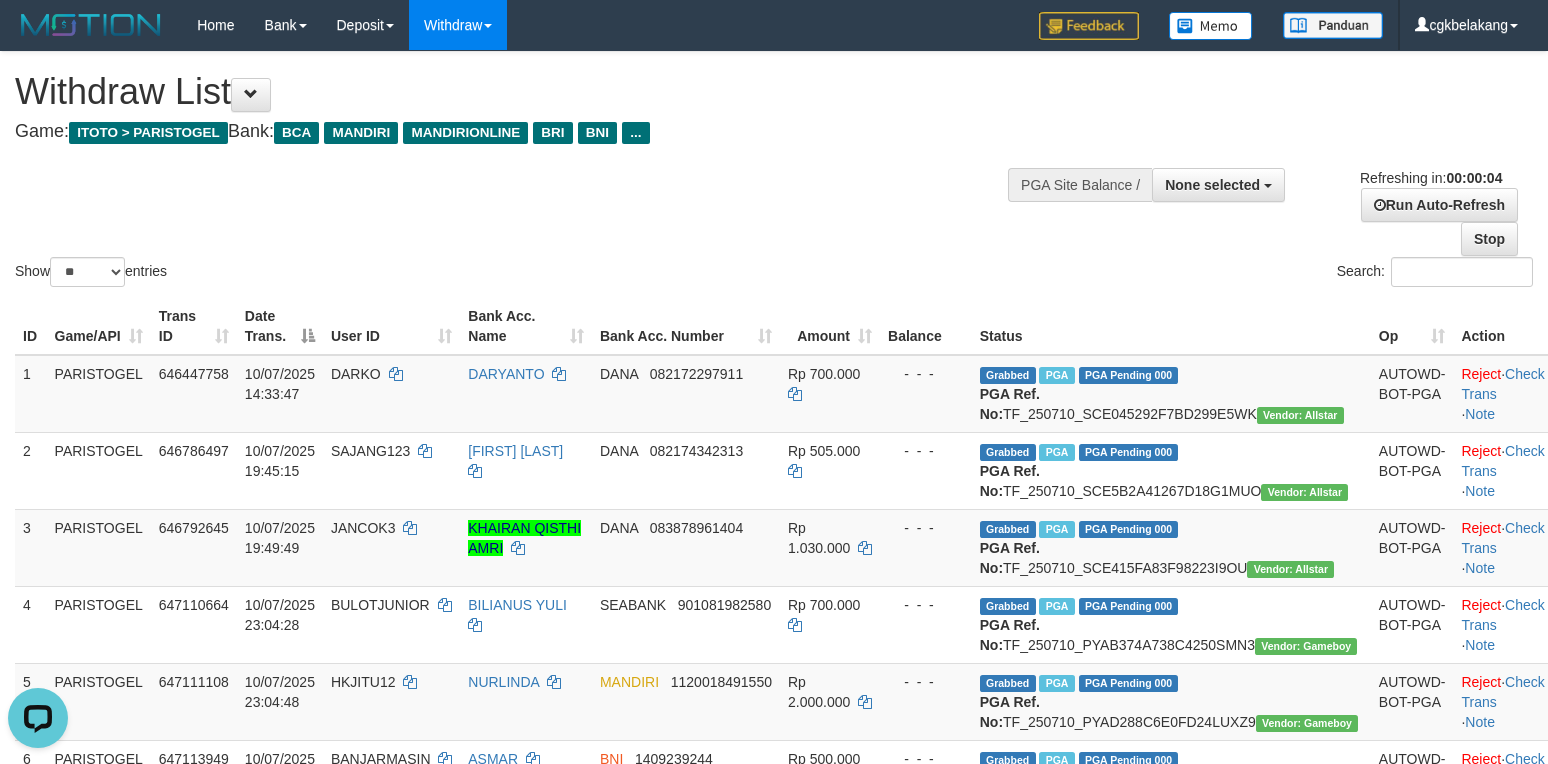 click on "Status" at bounding box center (1171, 326) 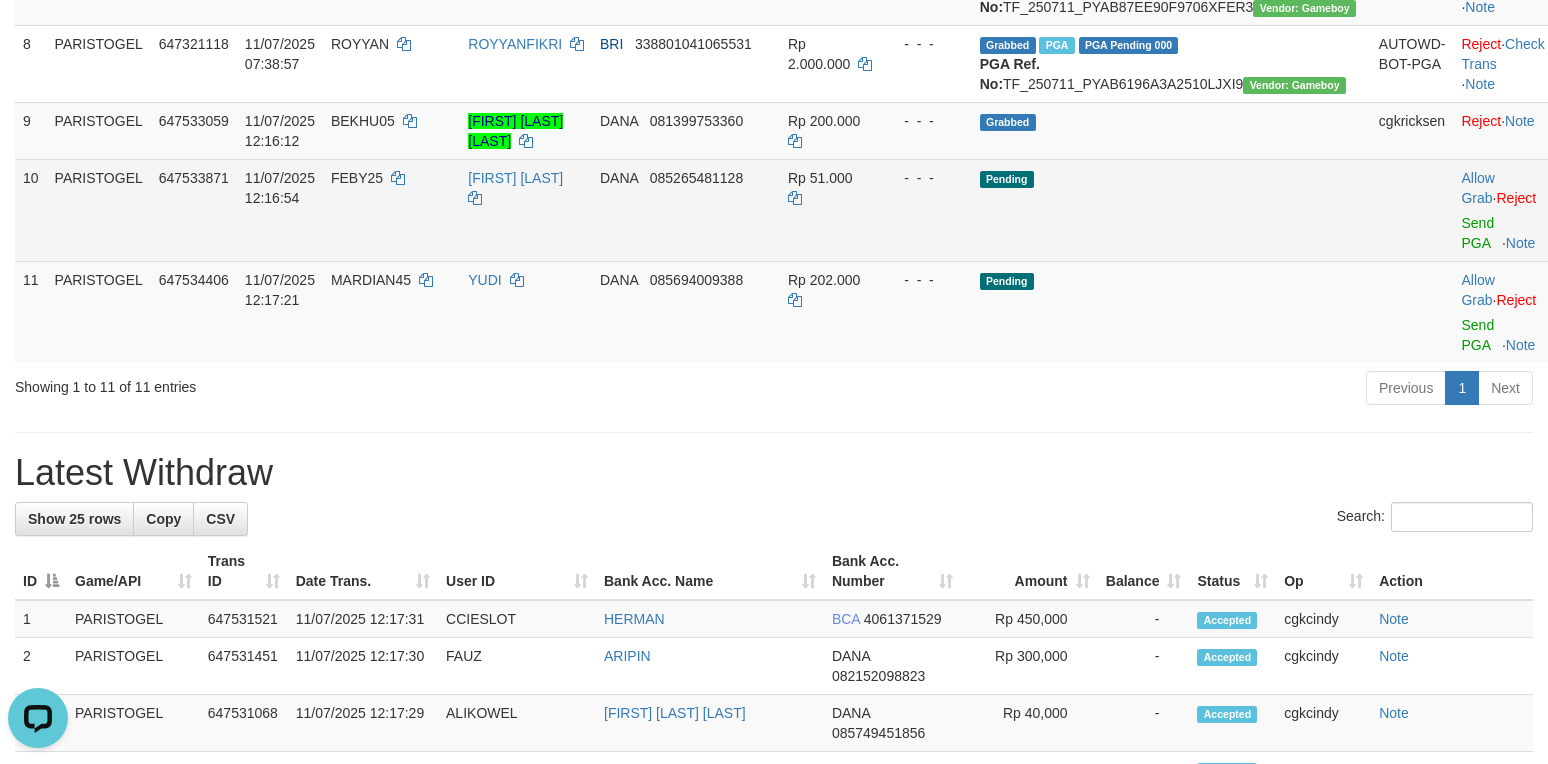 scroll, scrollTop: 800, scrollLeft: 0, axis: vertical 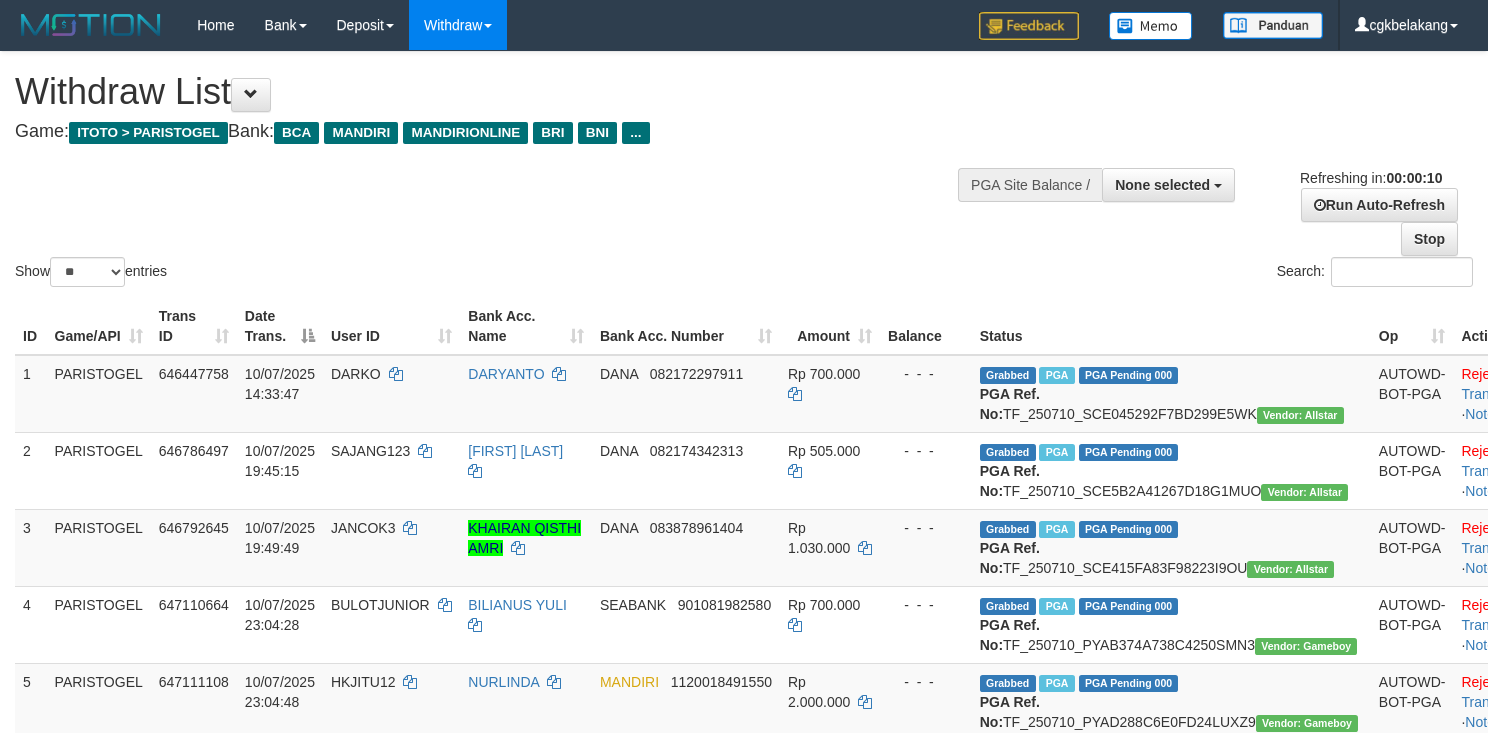 select 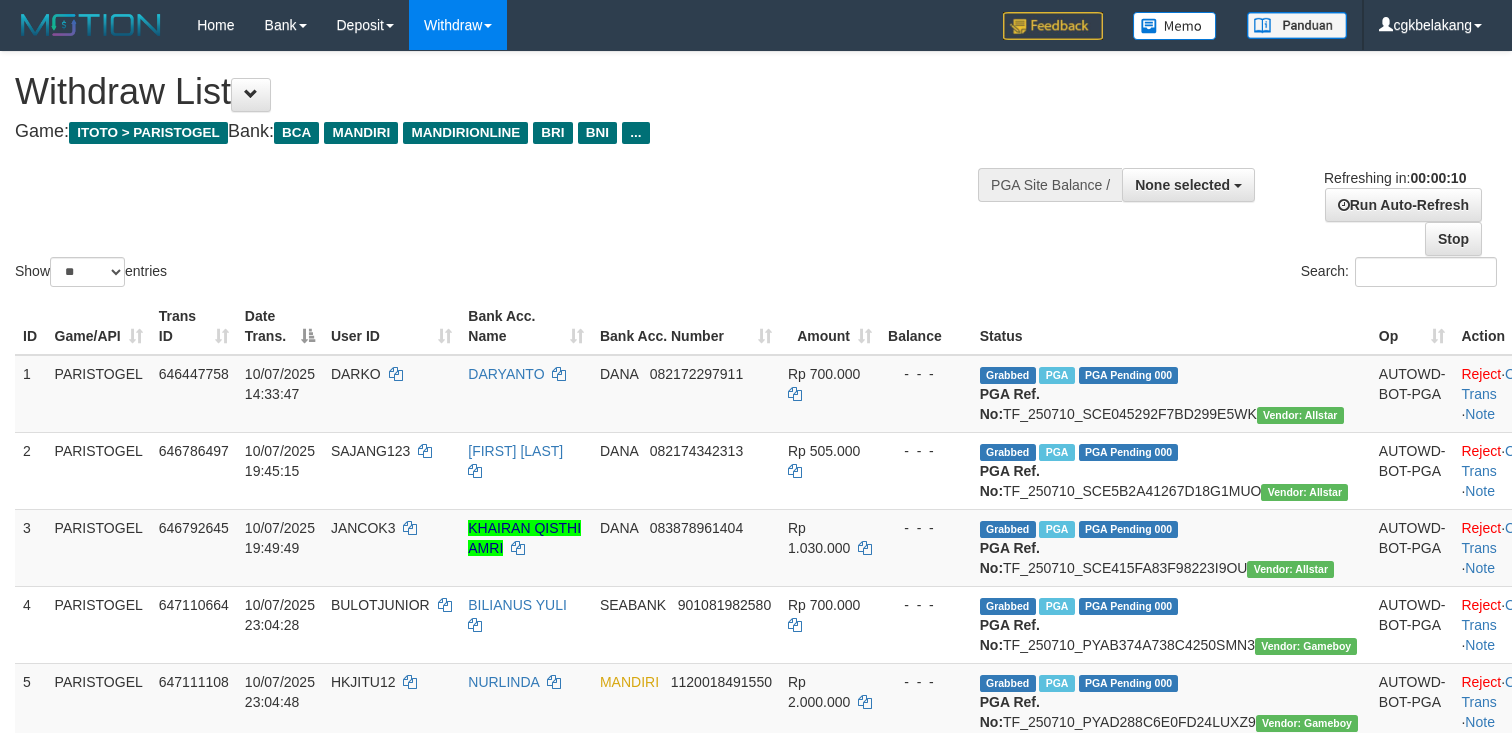 select 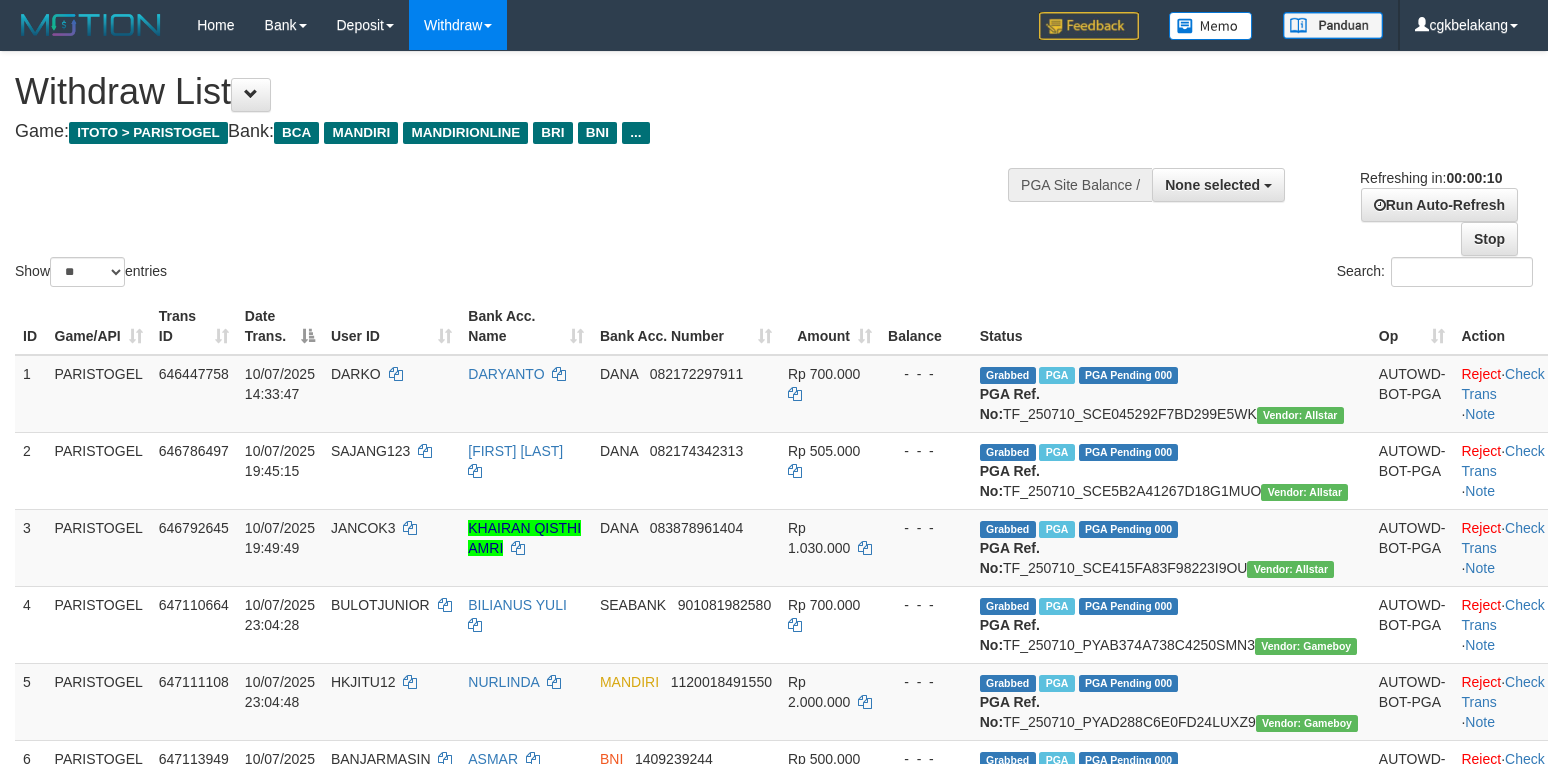 select 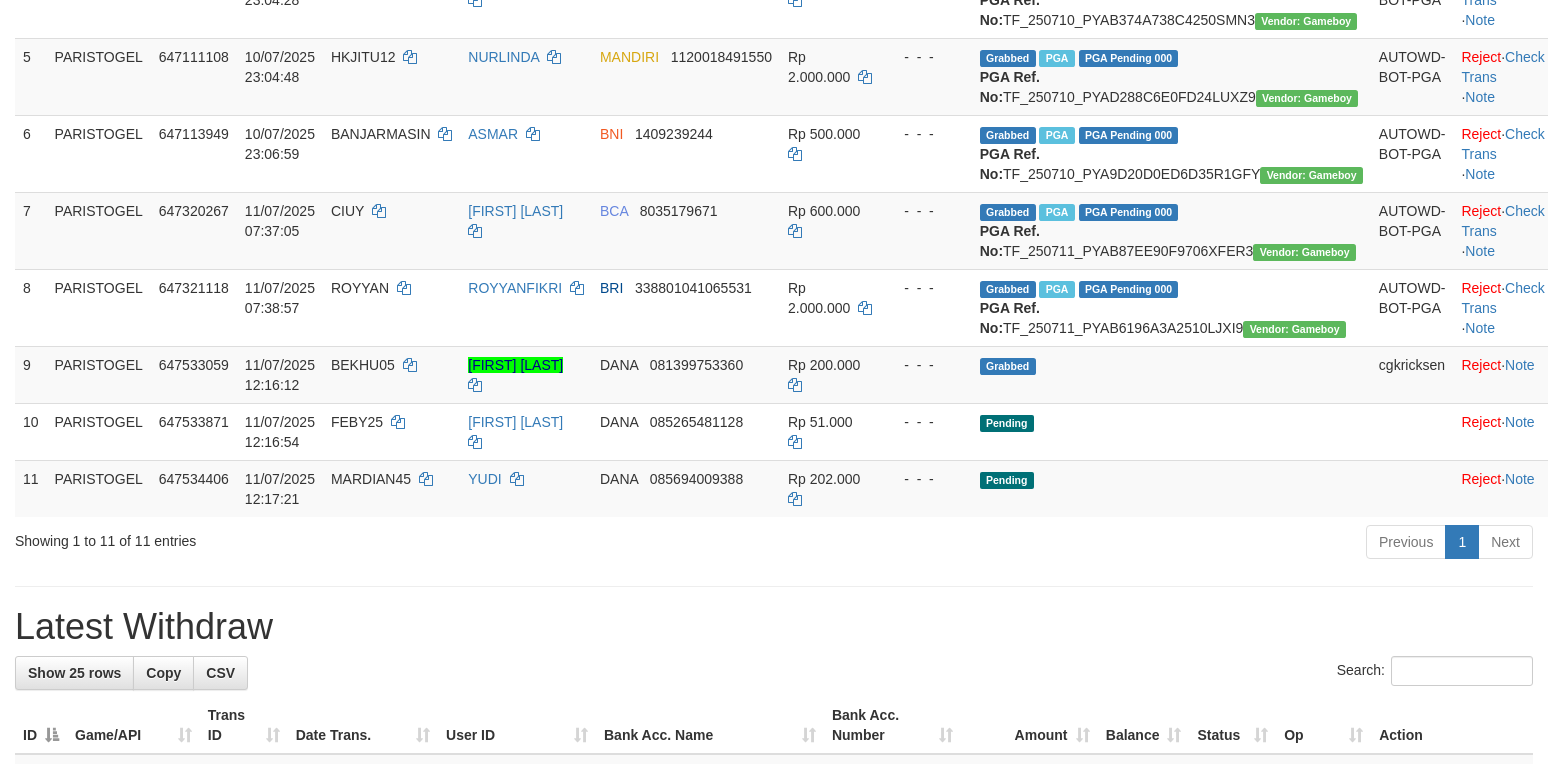 scroll, scrollTop: 609, scrollLeft: 0, axis: vertical 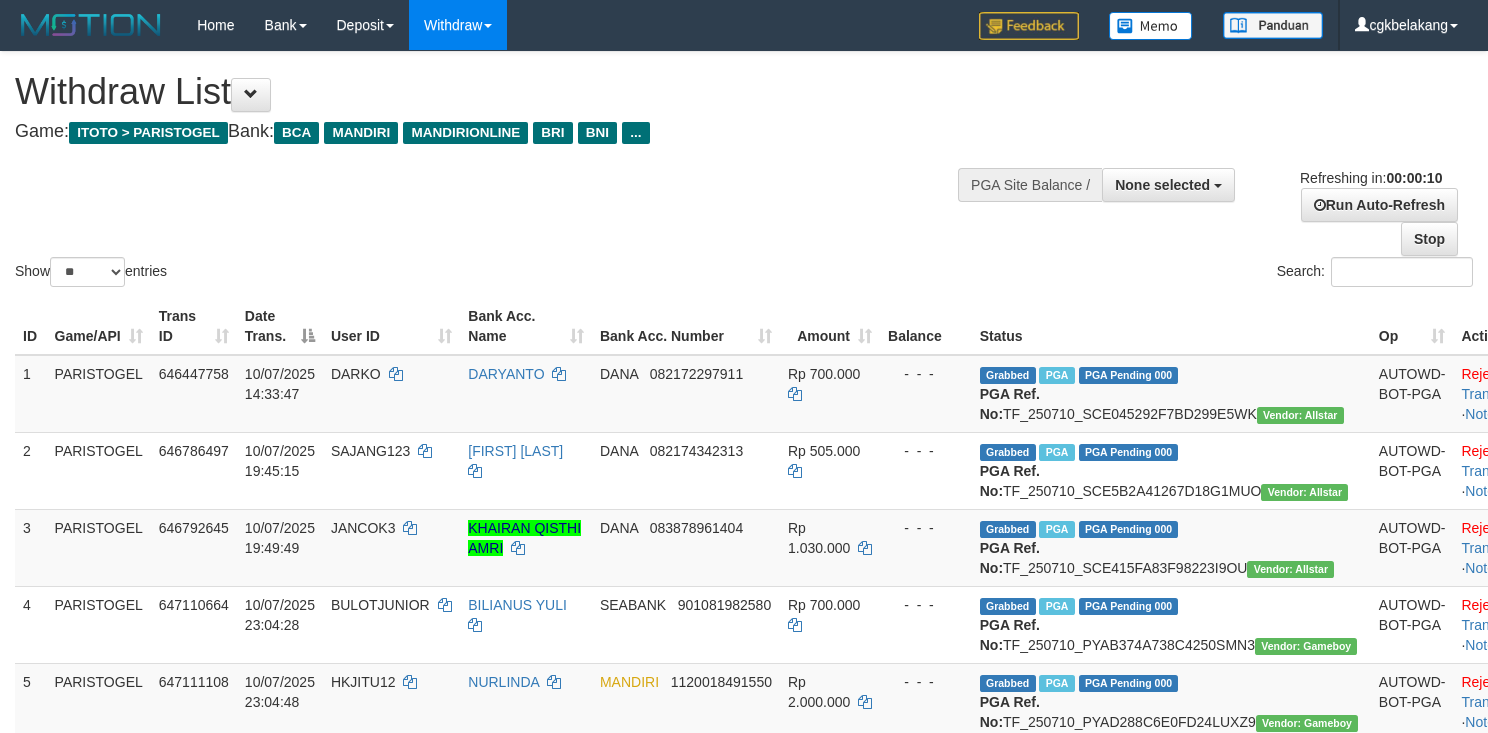 select 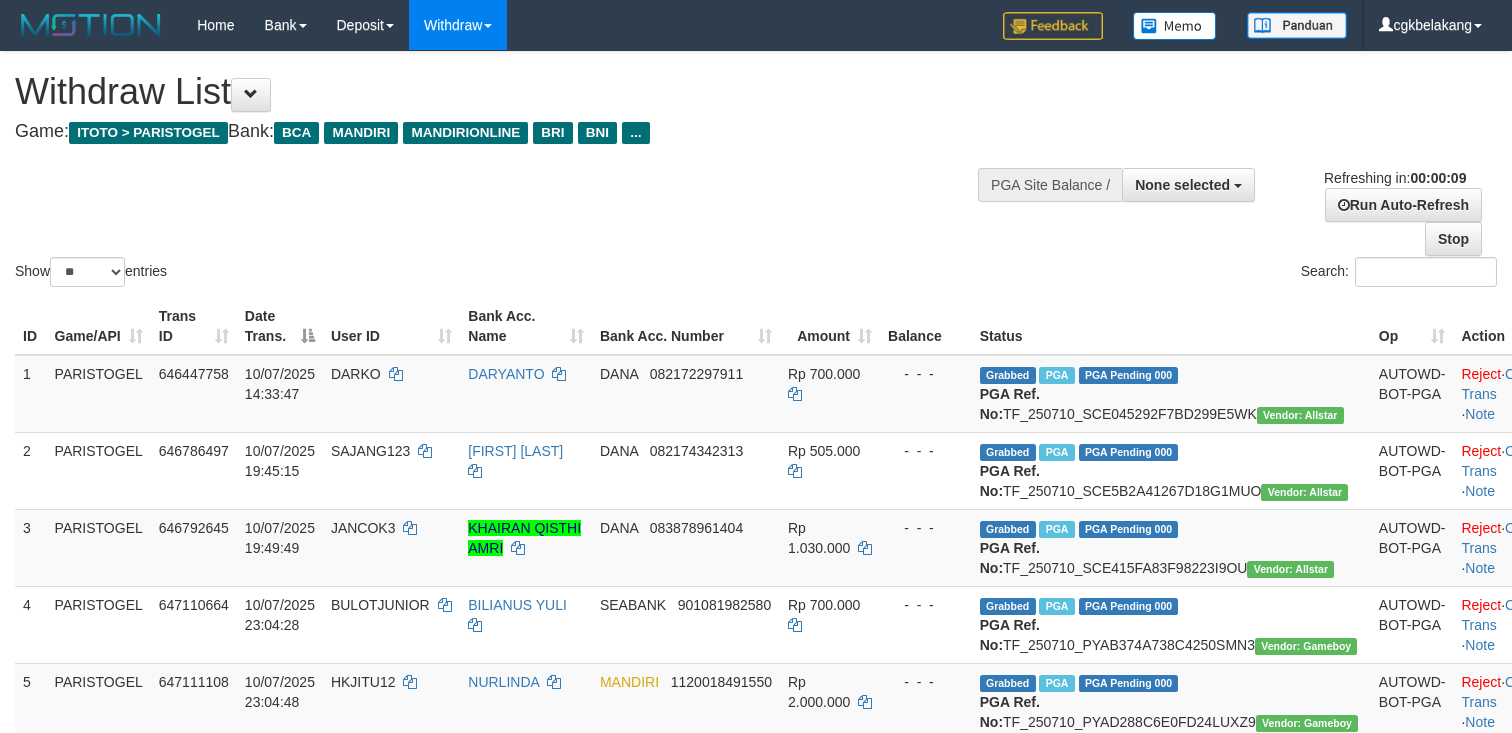 select 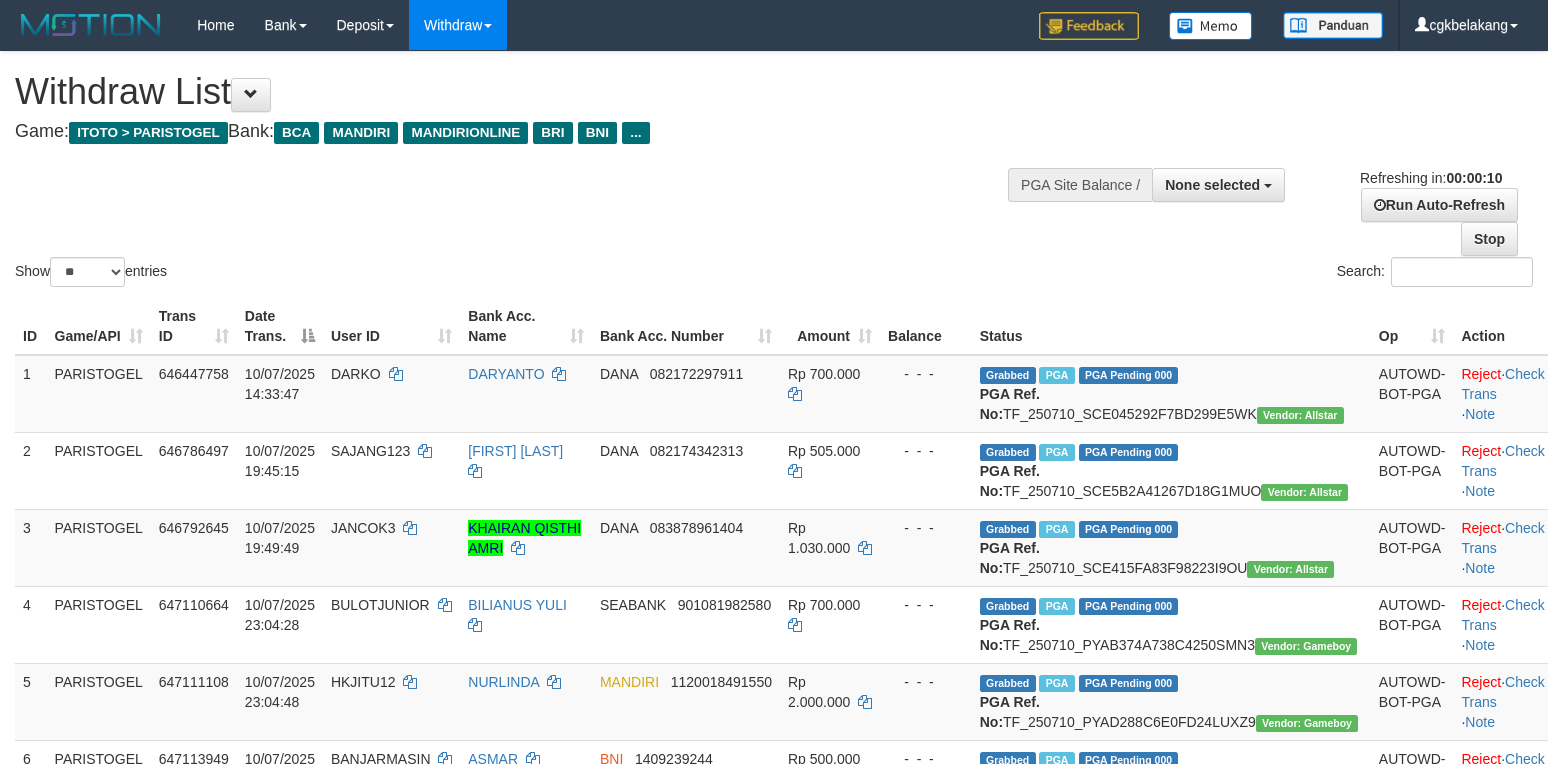 select 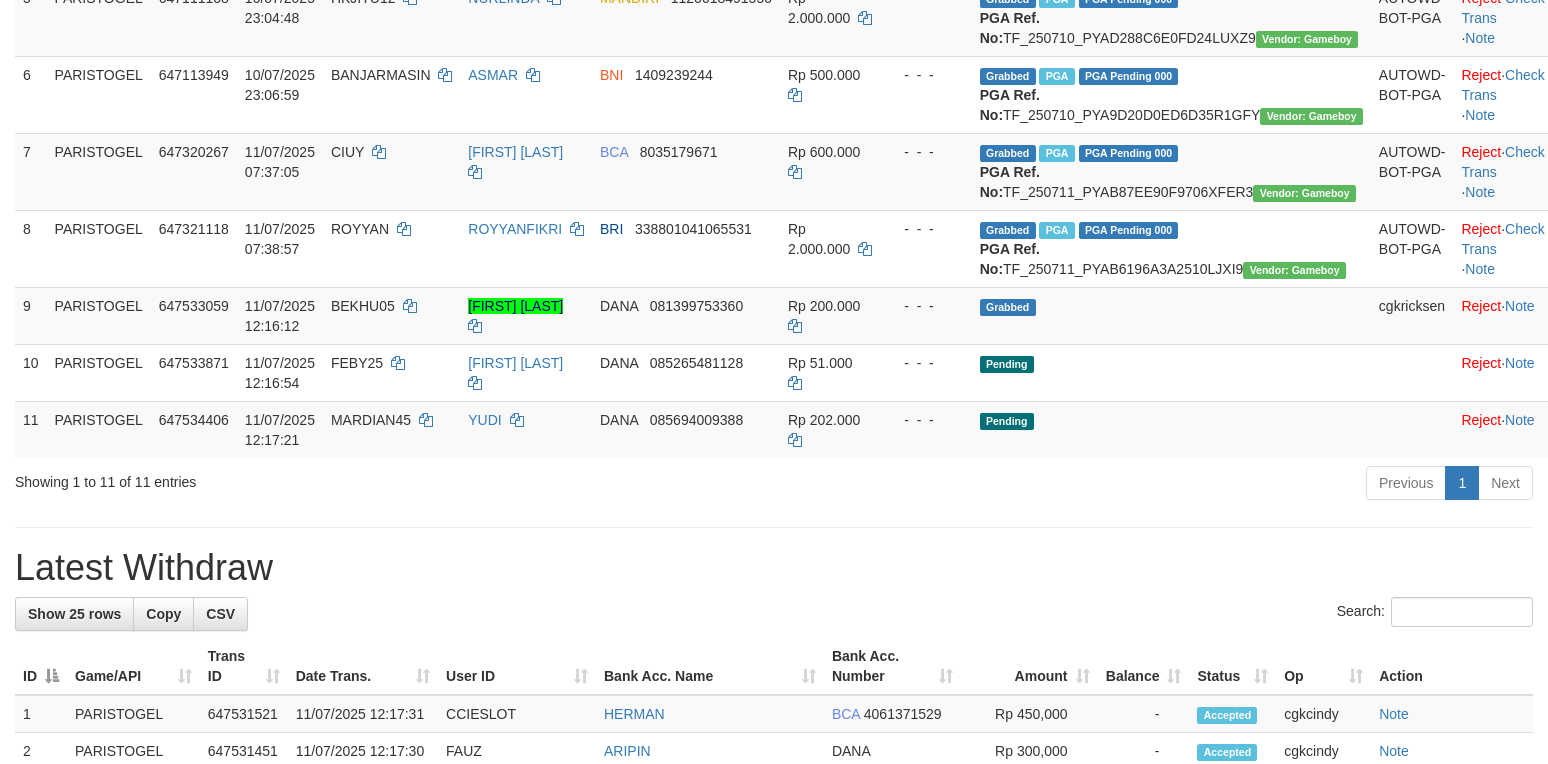 scroll, scrollTop: 609, scrollLeft: 0, axis: vertical 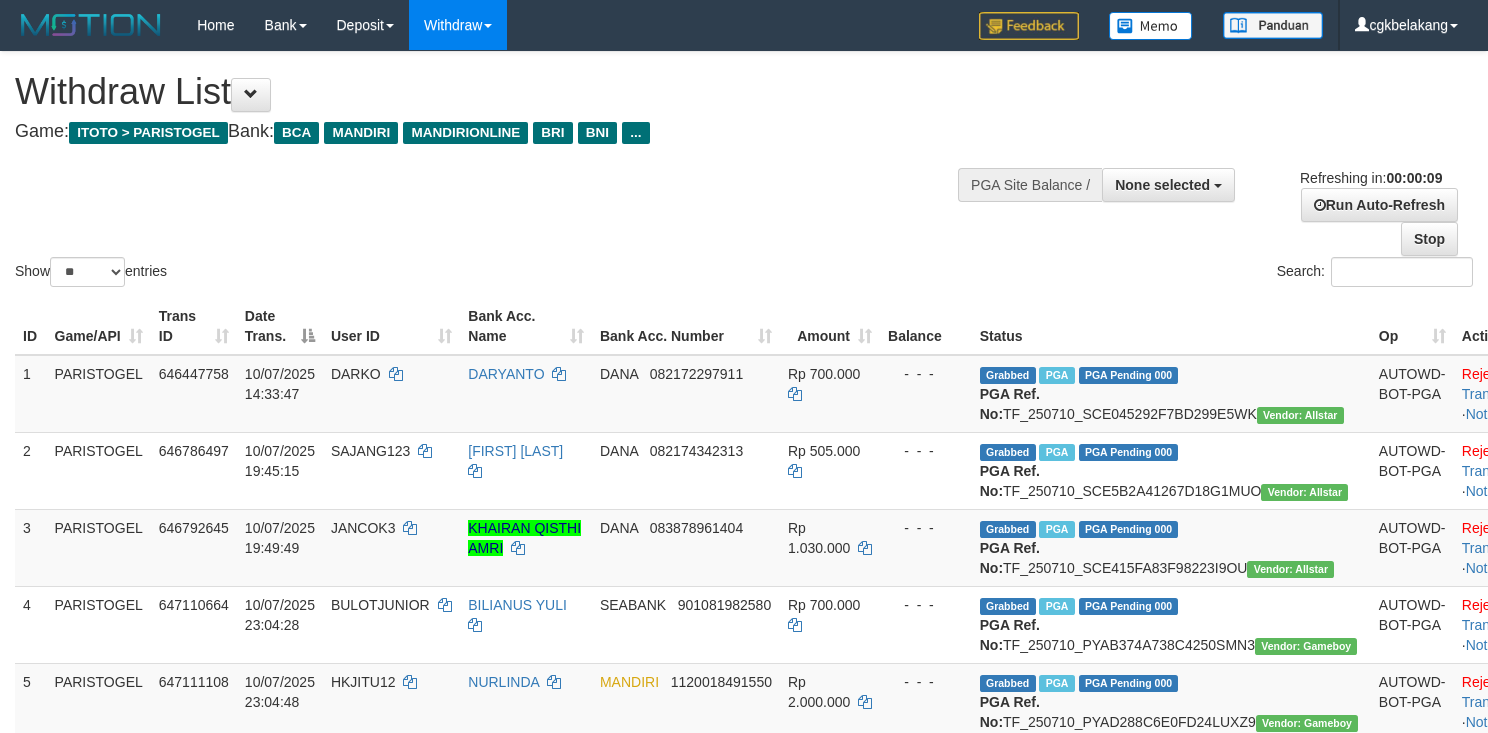 select 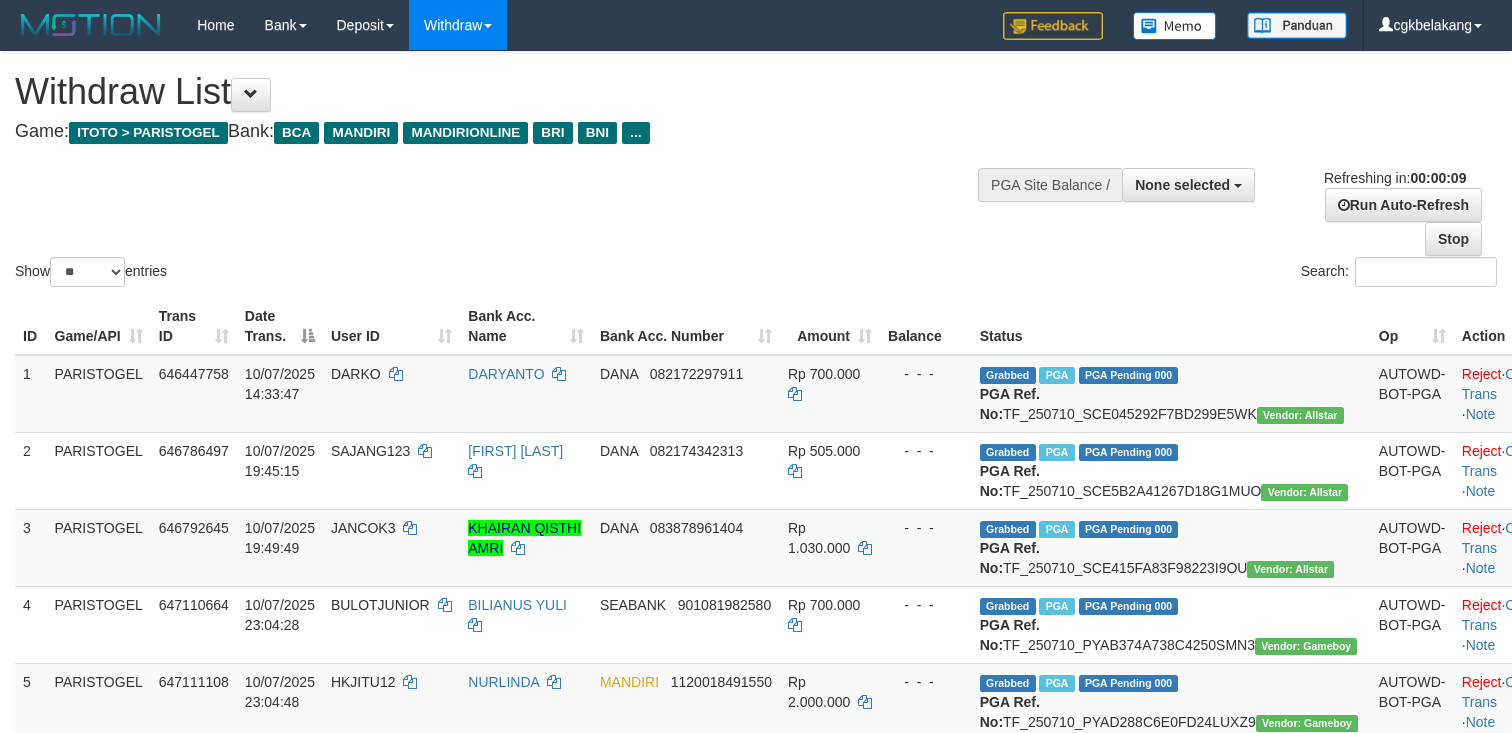select 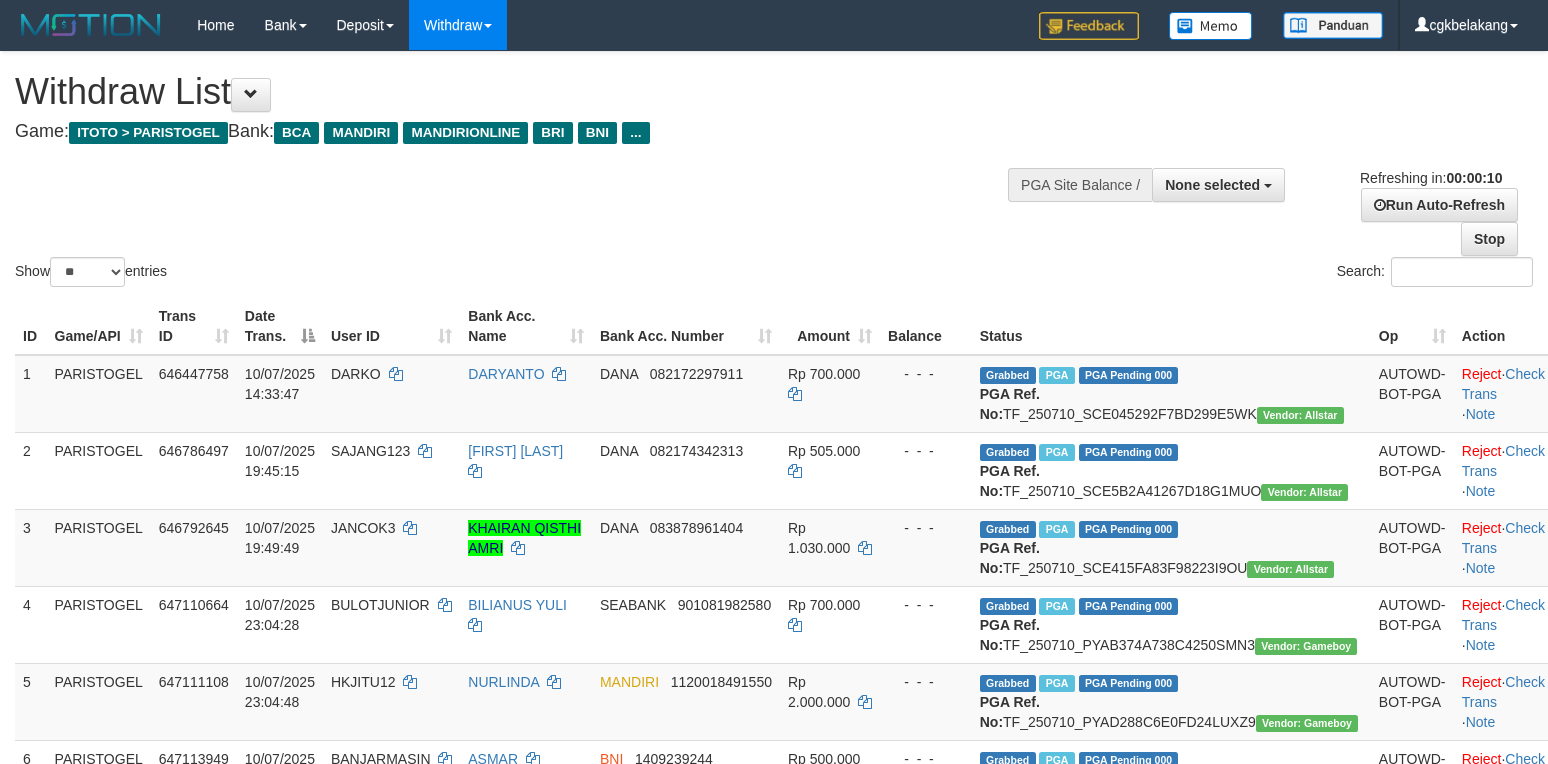 select 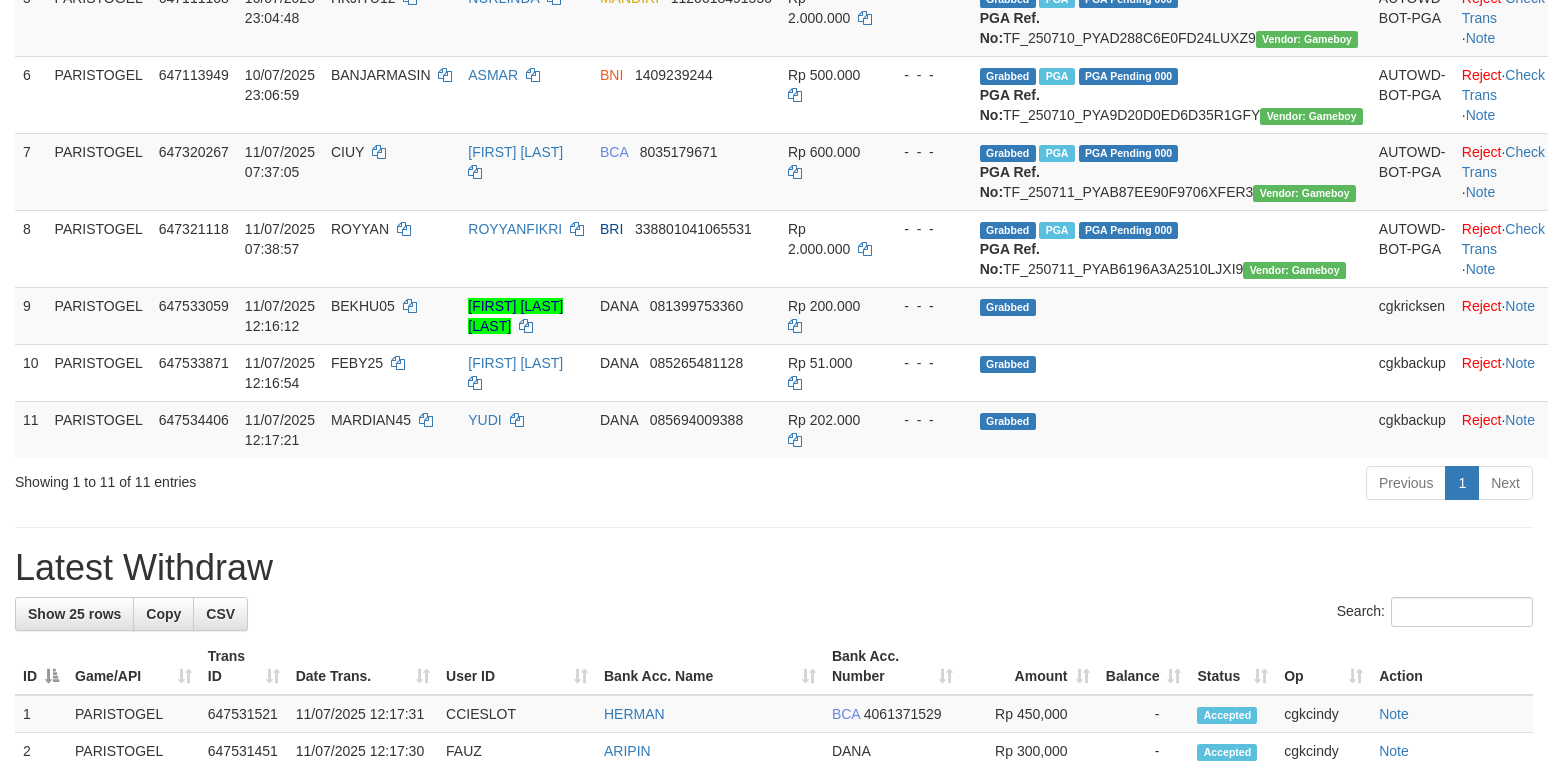 scroll, scrollTop: 609, scrollLeft: 0, axis: vertical 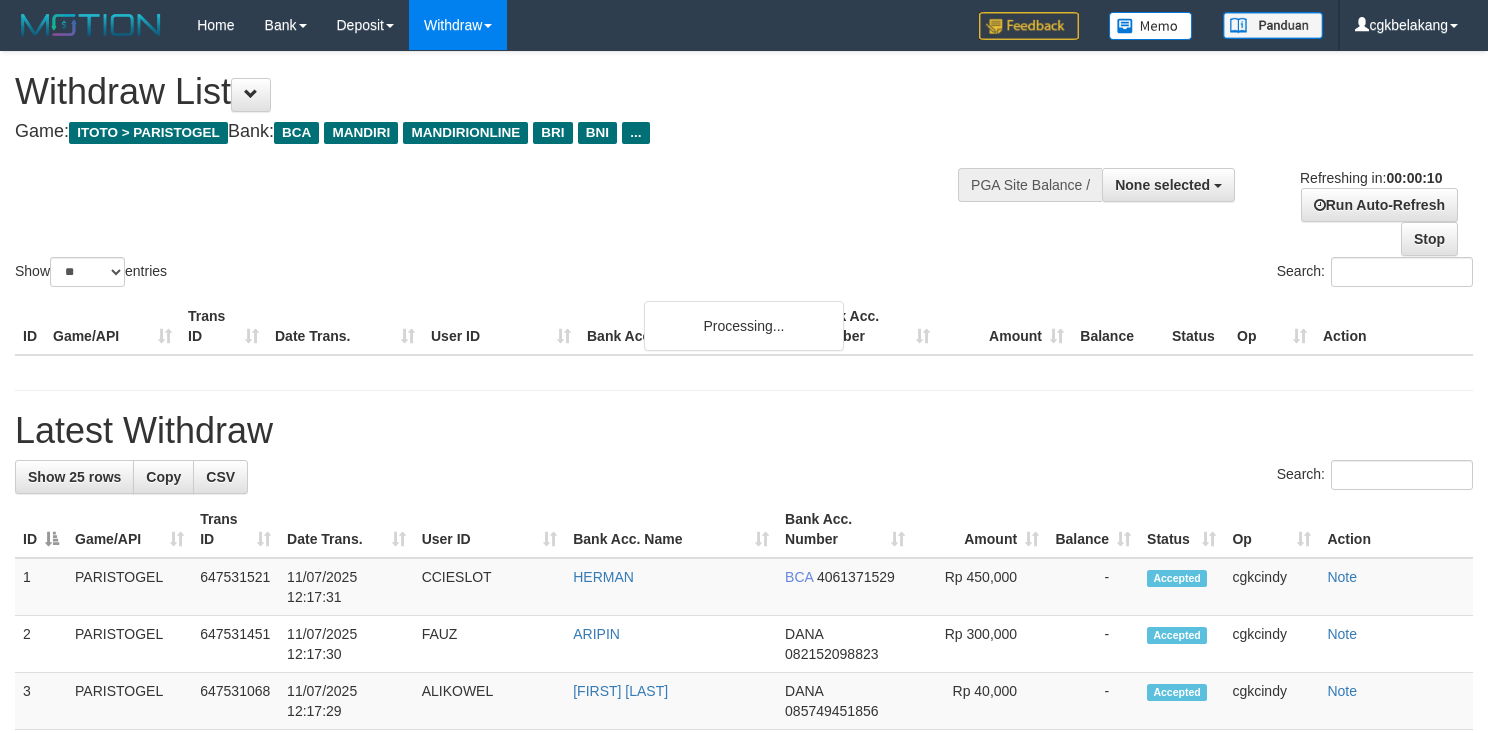 select 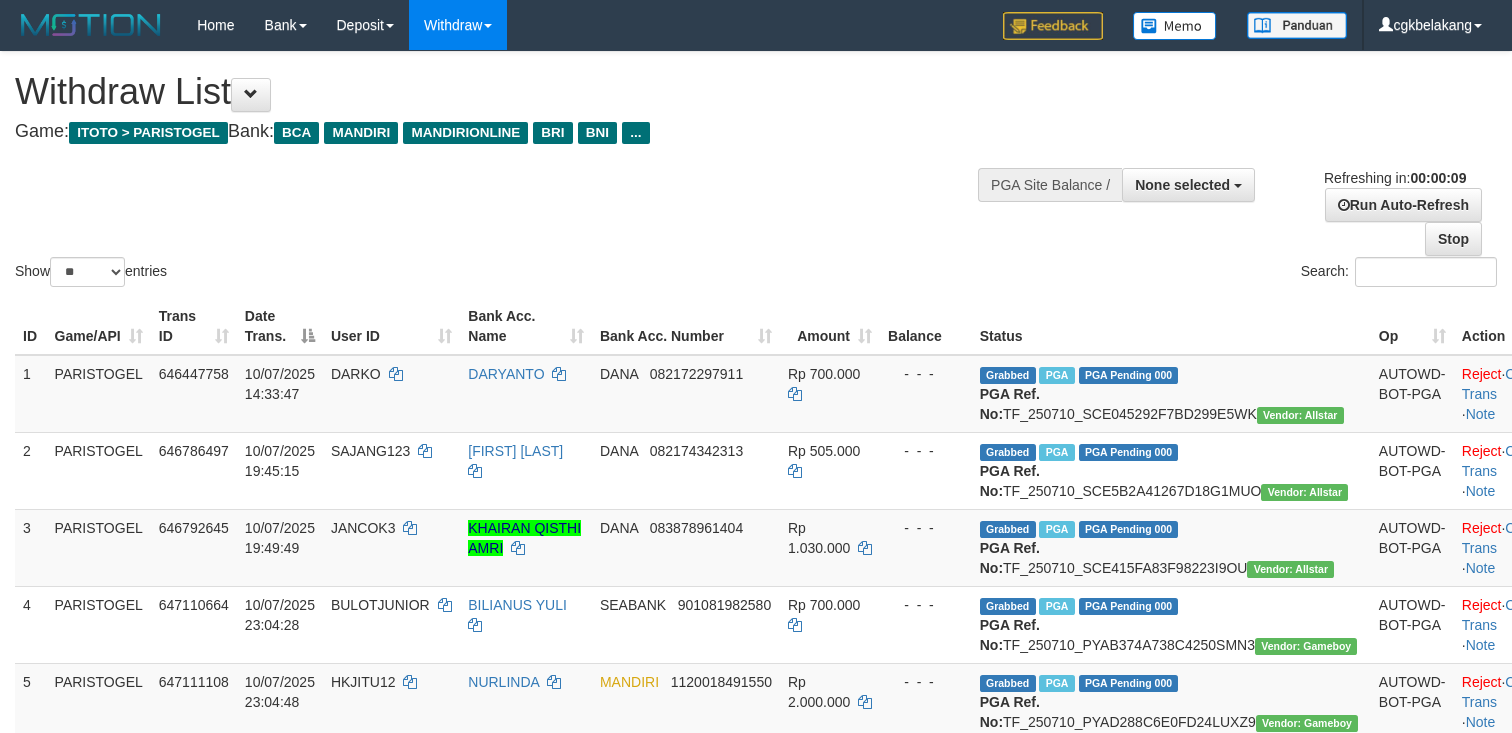 select 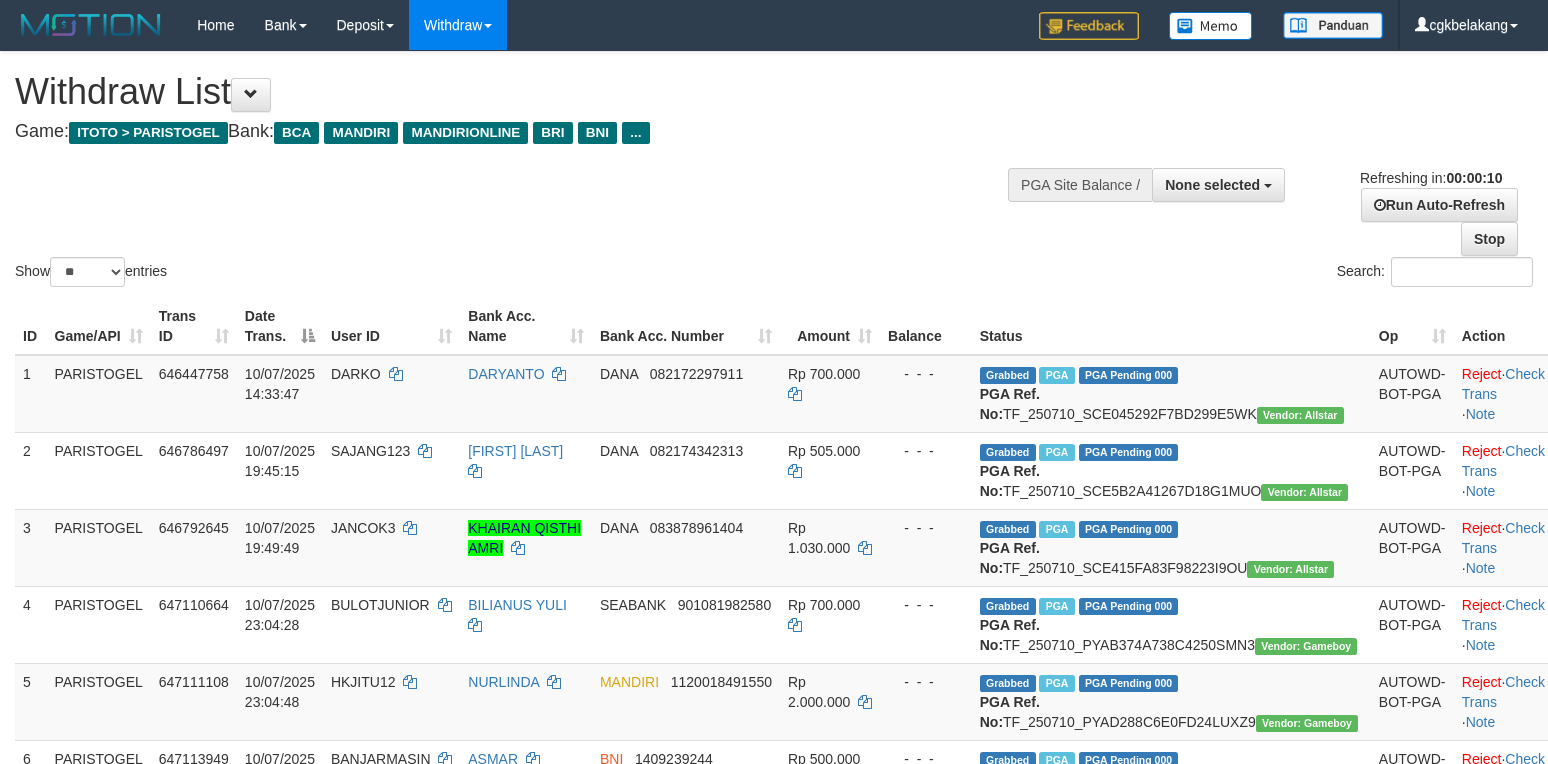 select 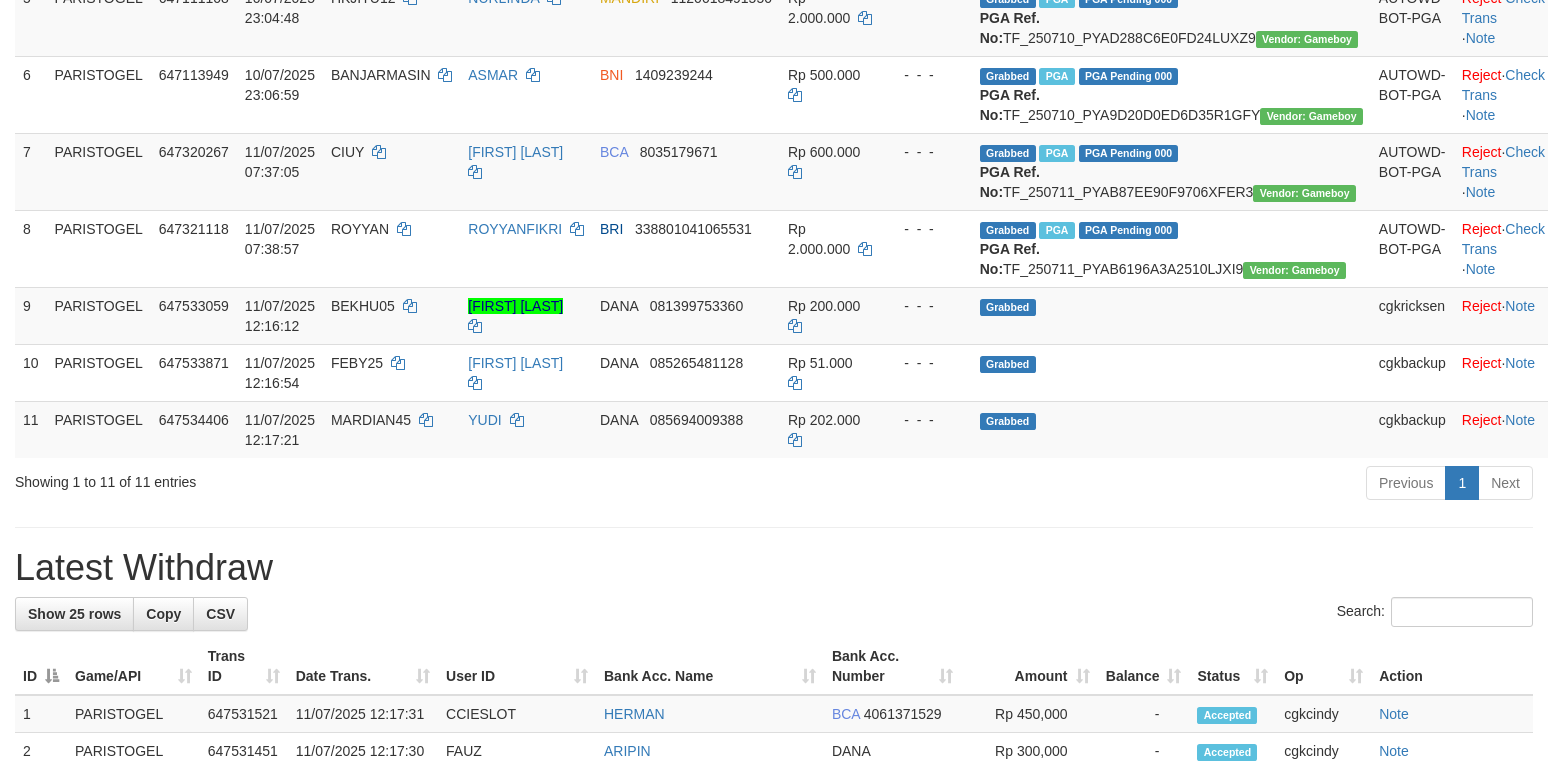 scroll, scrollTop: 609, scrollLeft: 0, axis: vertical 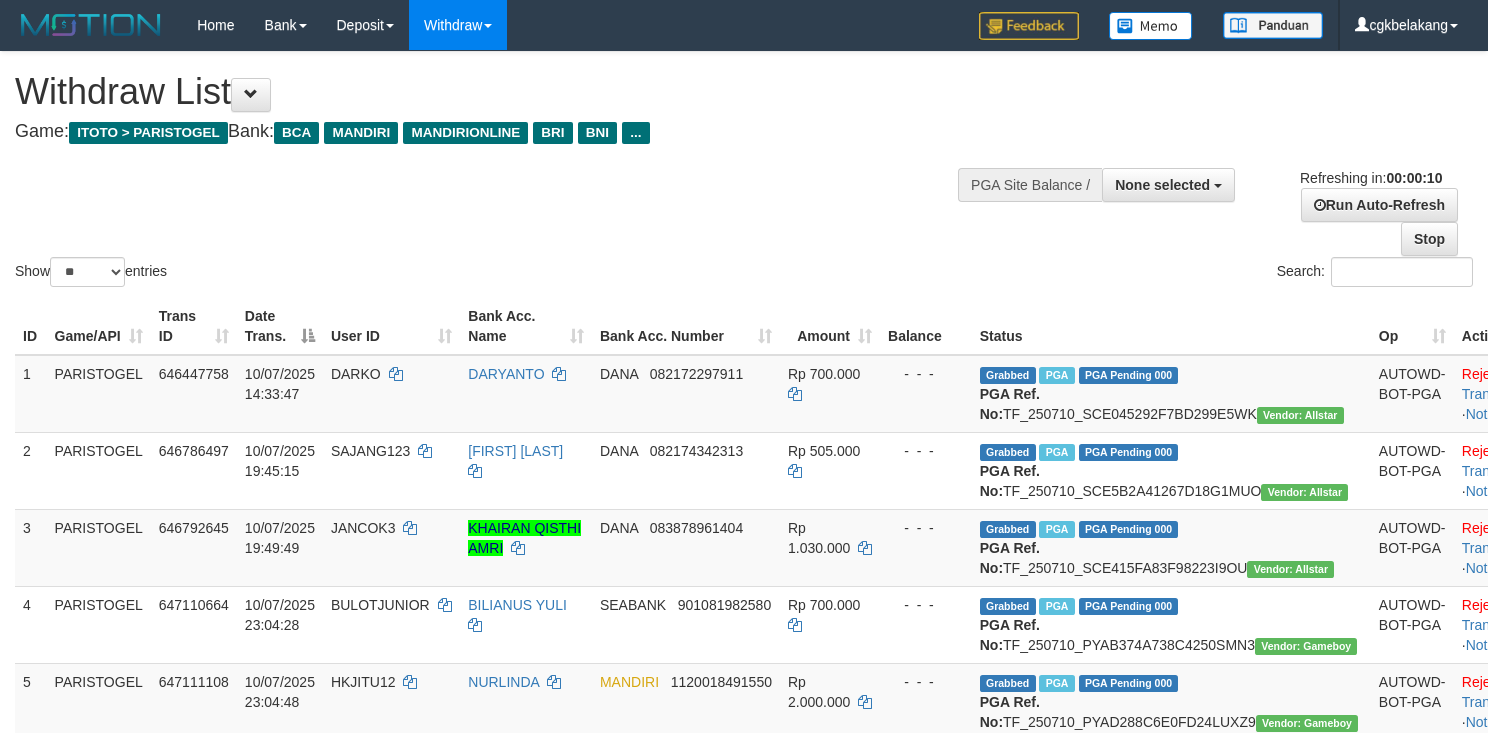 select 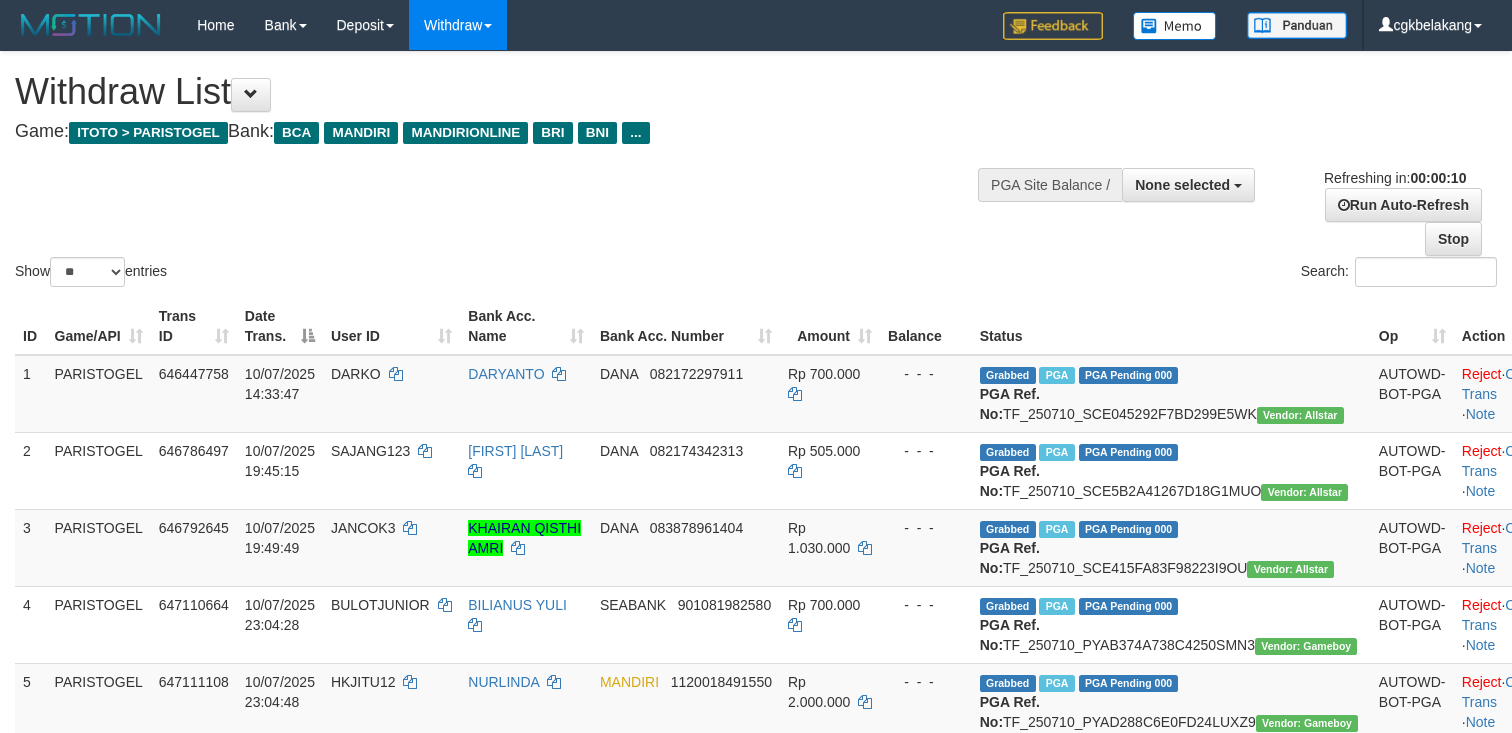 select 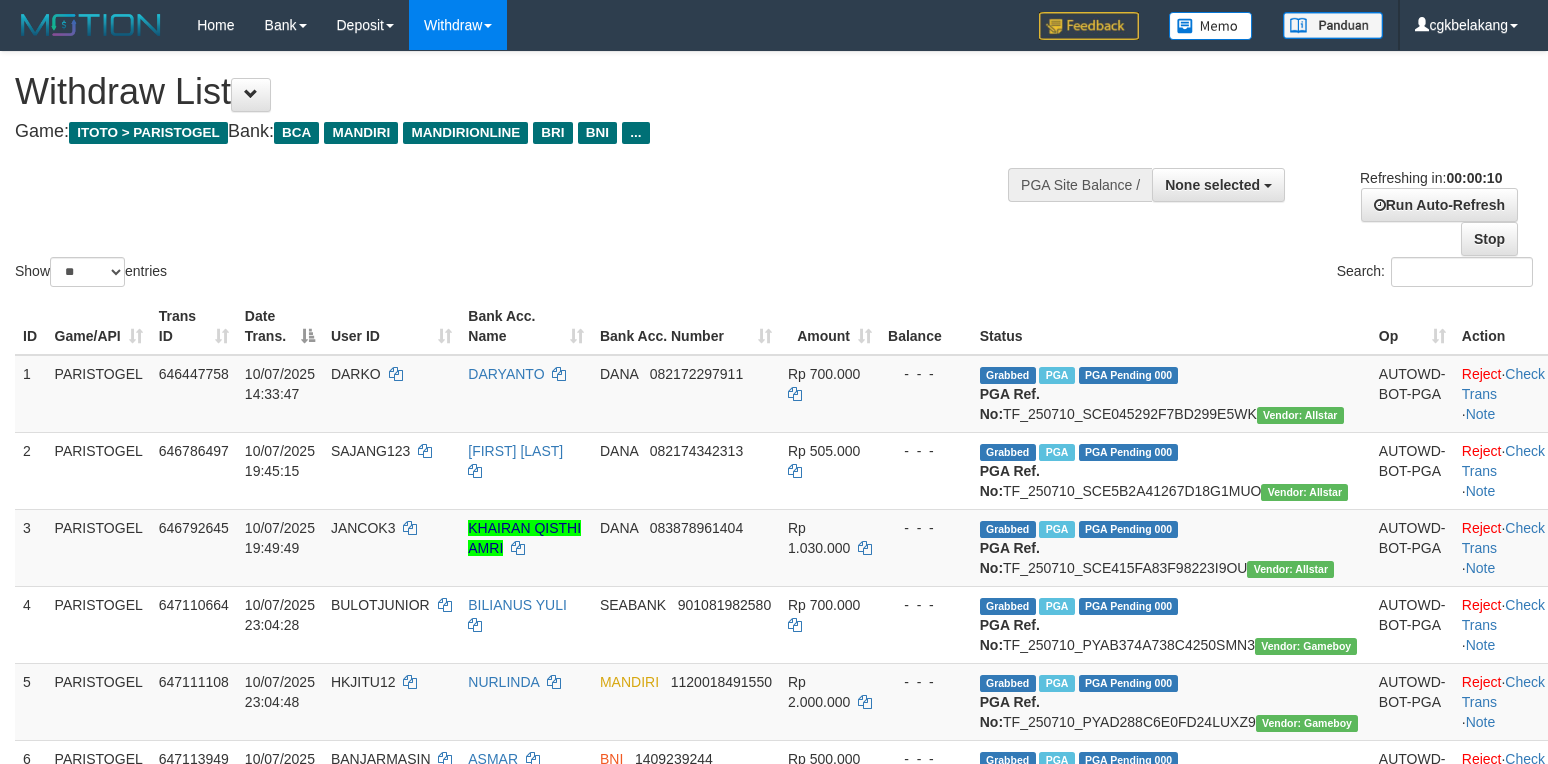select 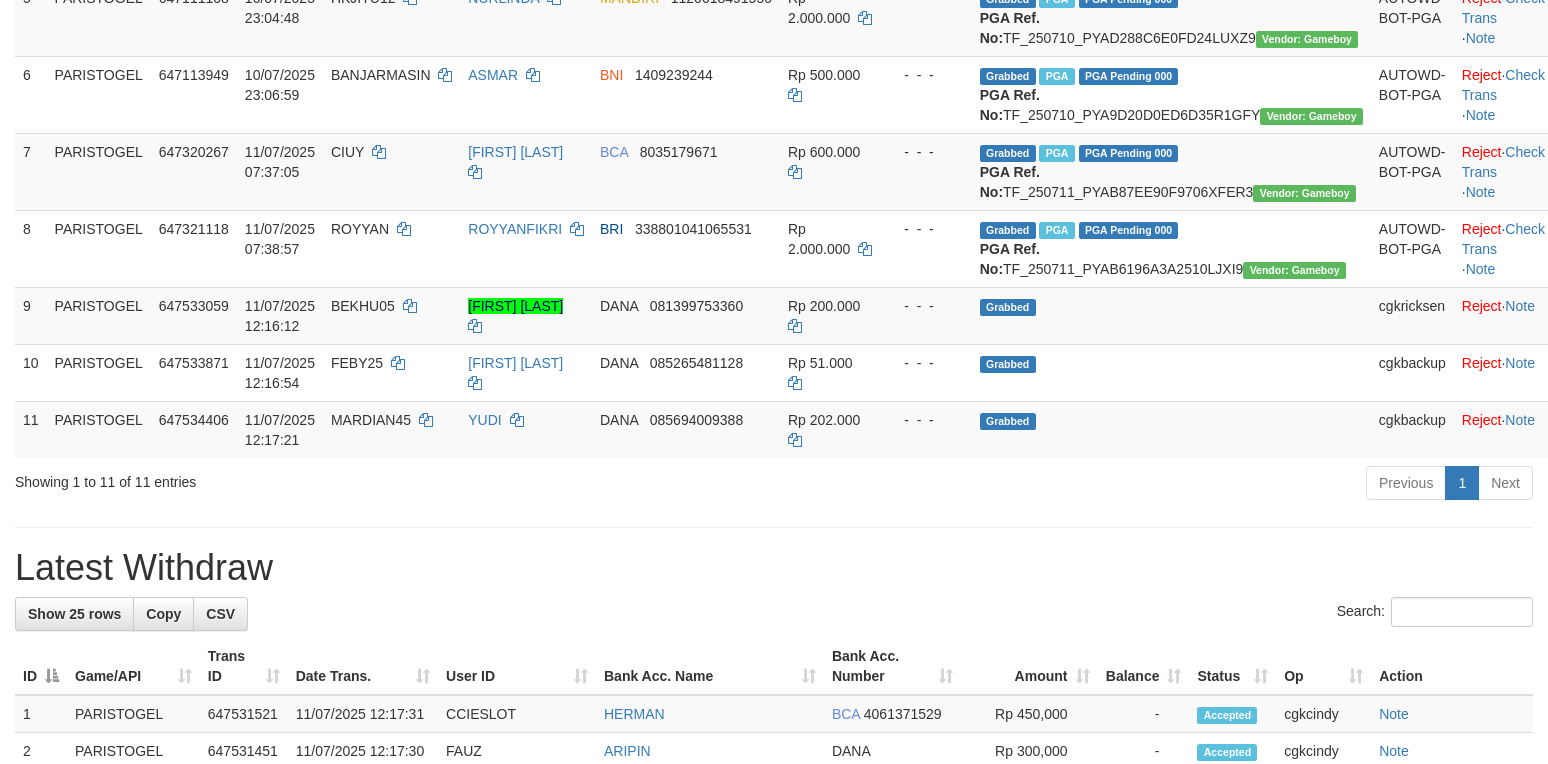 scroll, scrollTop: 609, scrollLeft: 0, axis: vertical 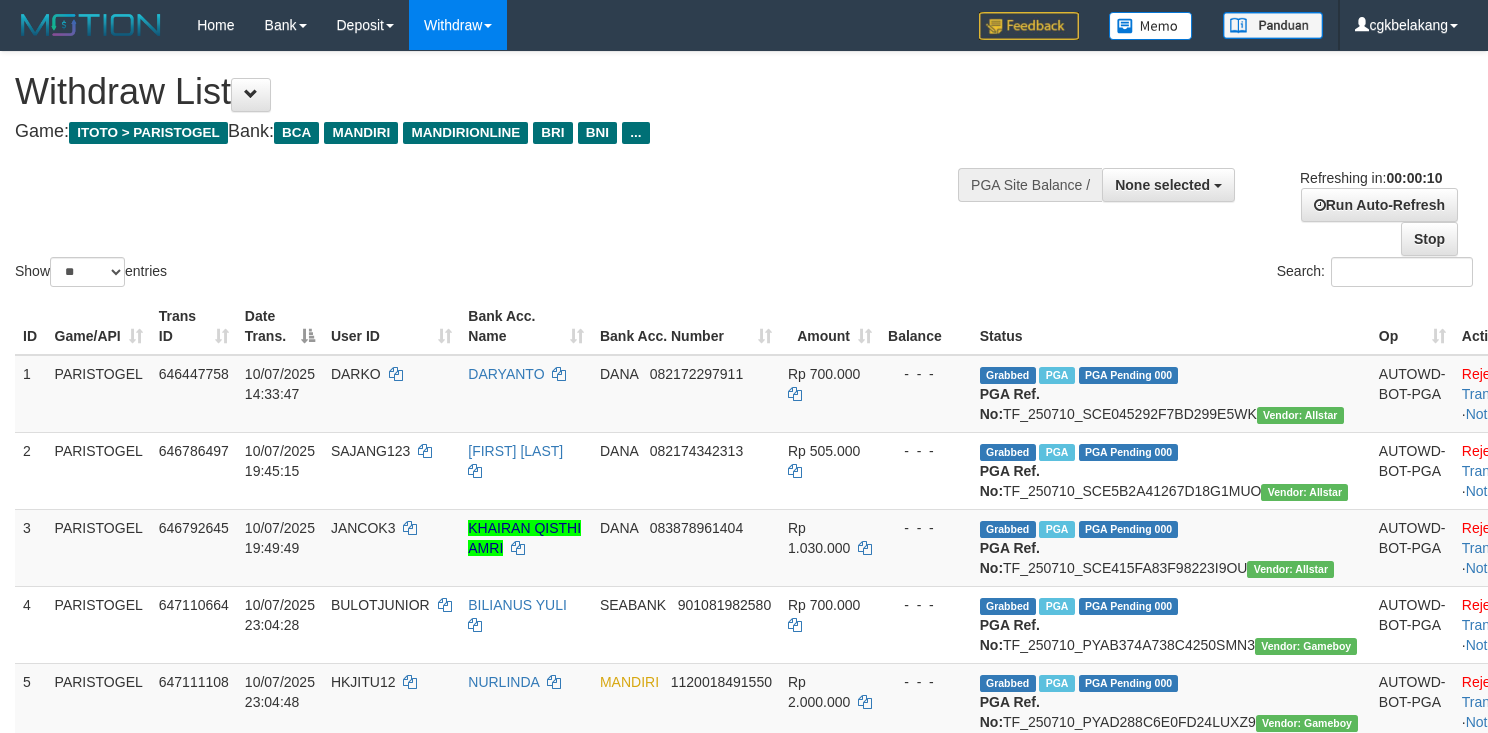 select 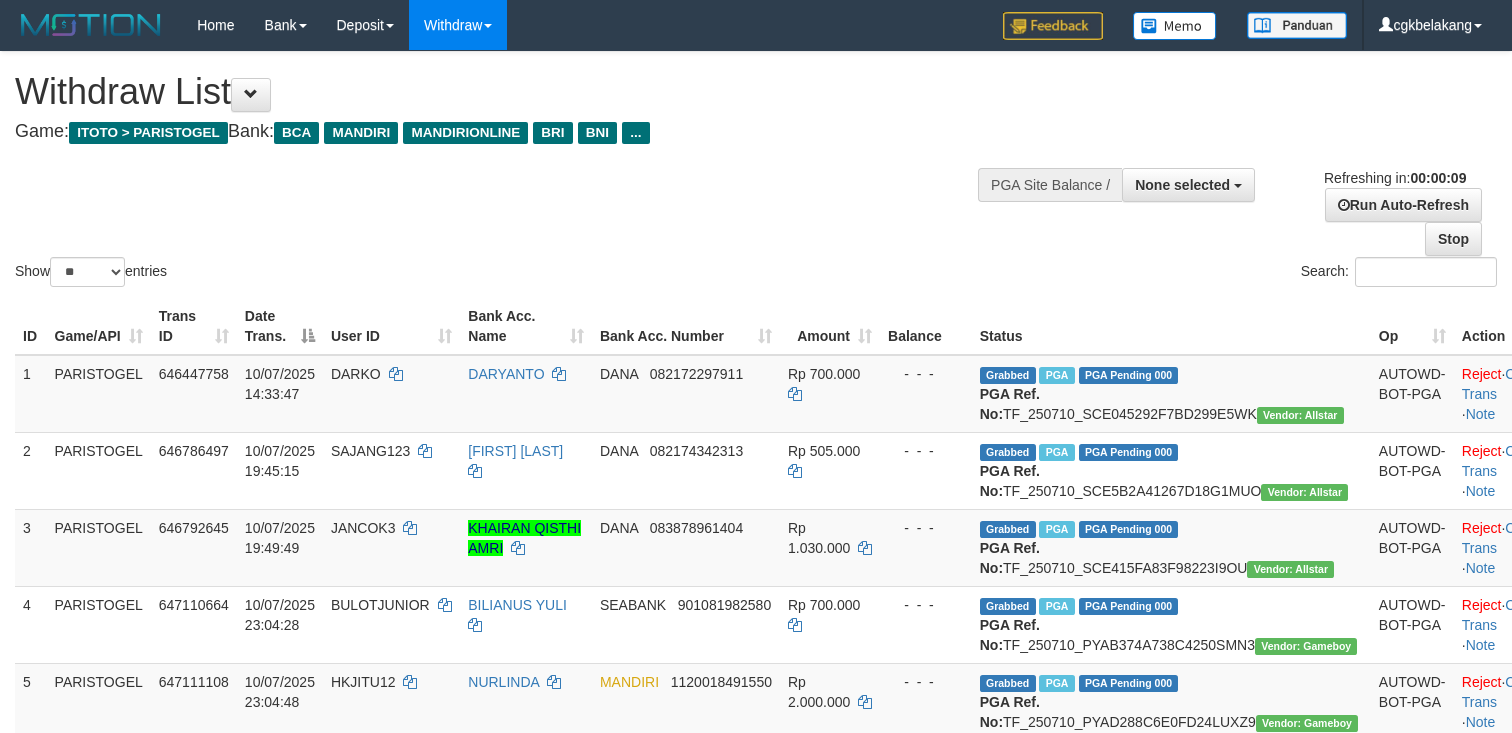 select 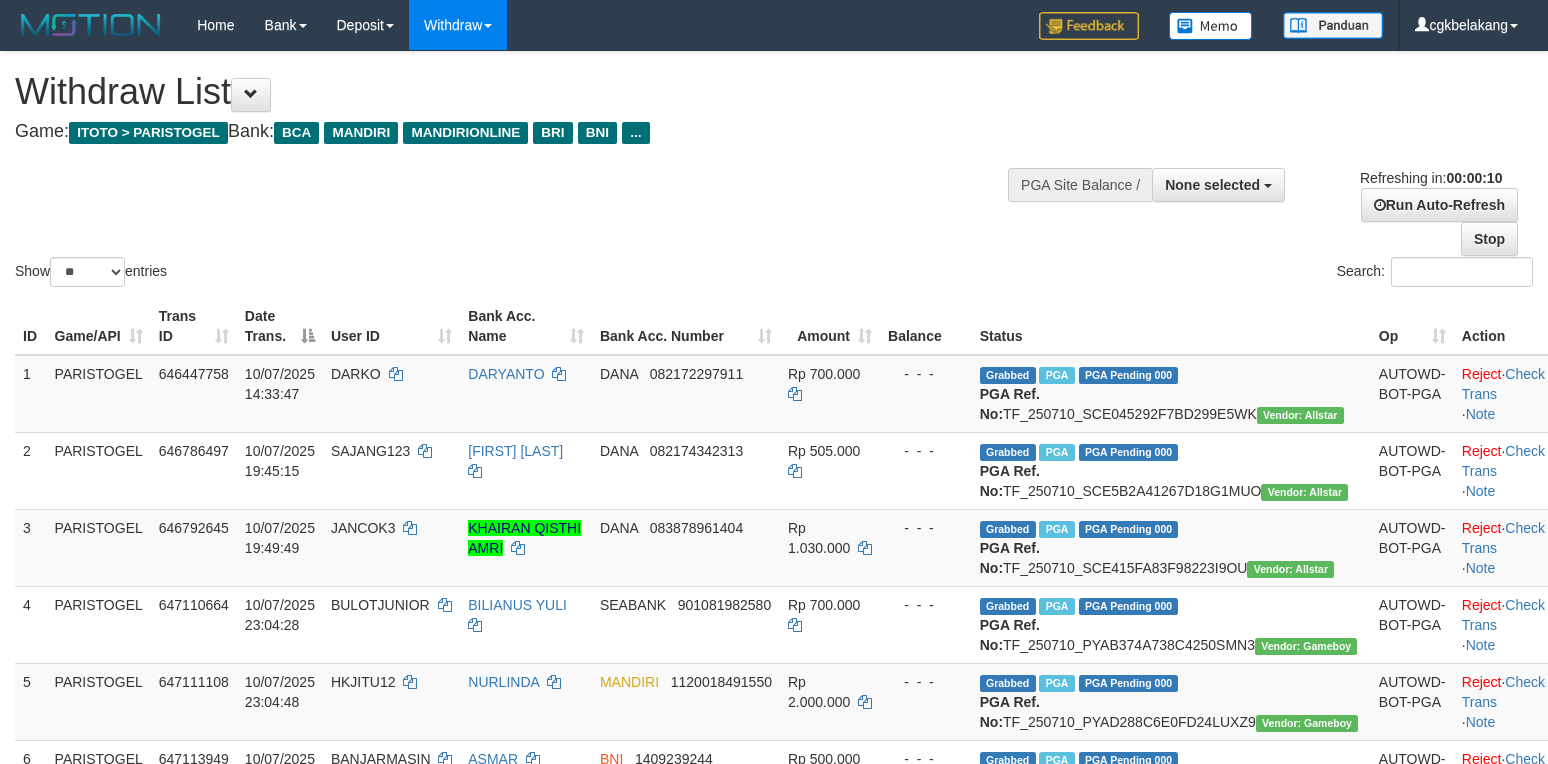 select 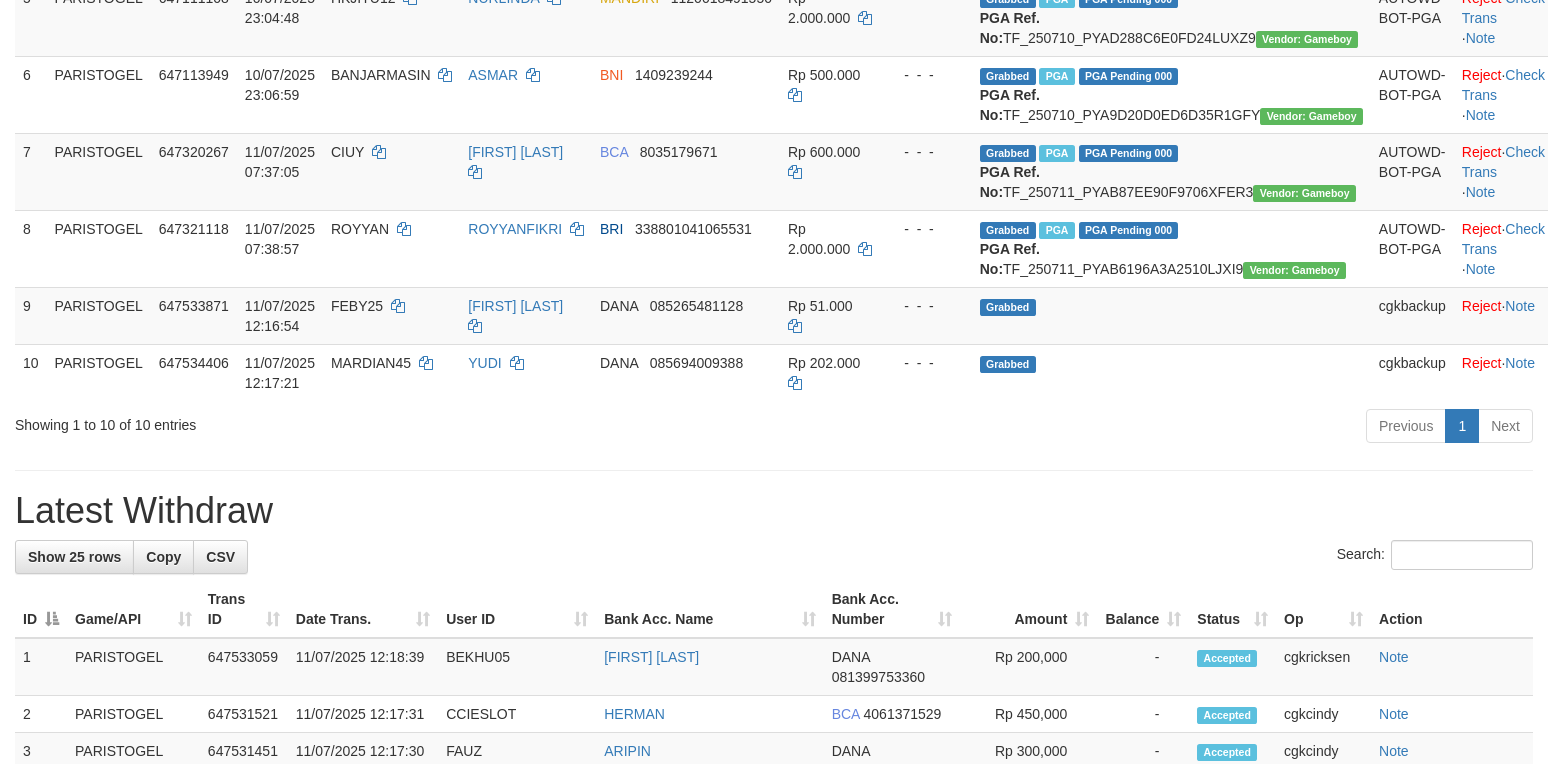 scroll, scrollTop: 609, scrollLeft: 0, axis: vertical 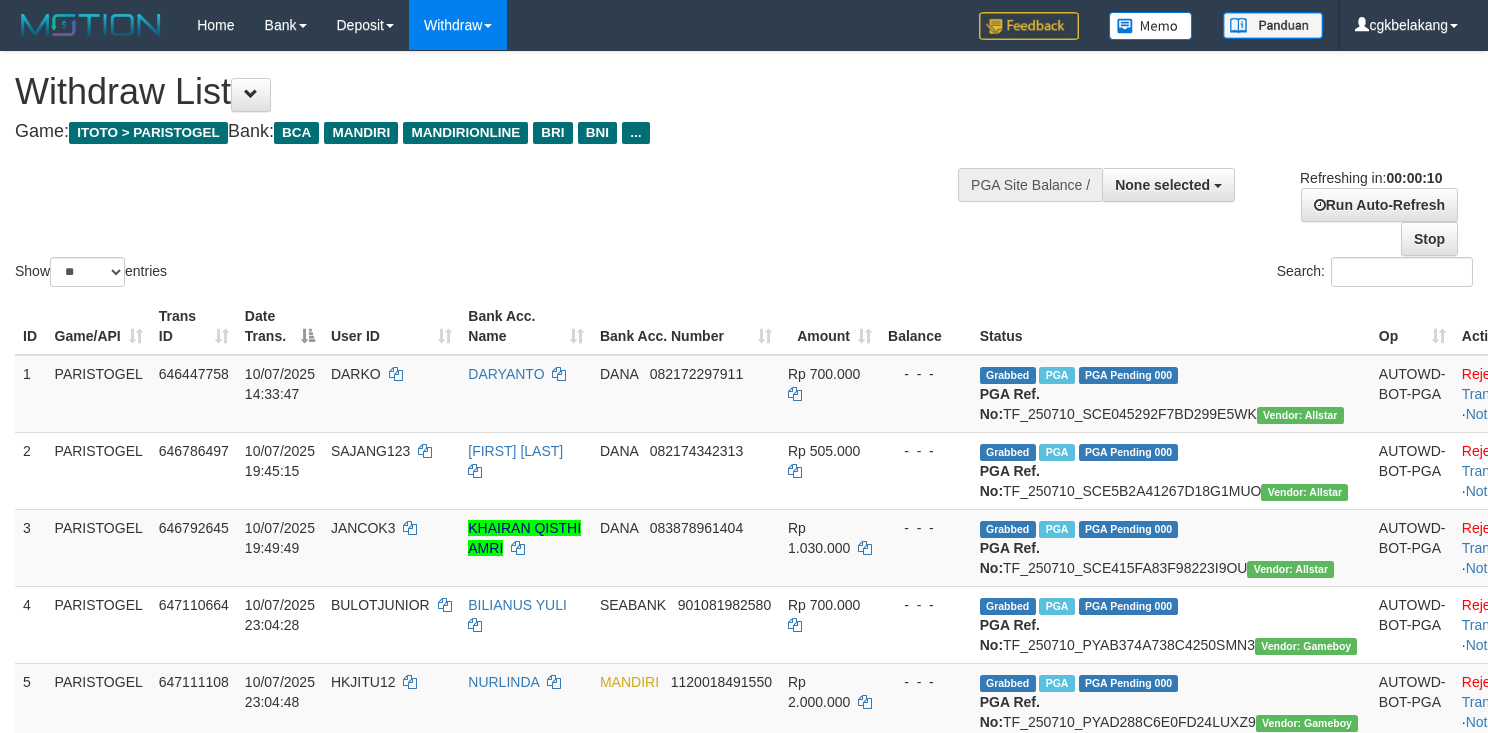 select 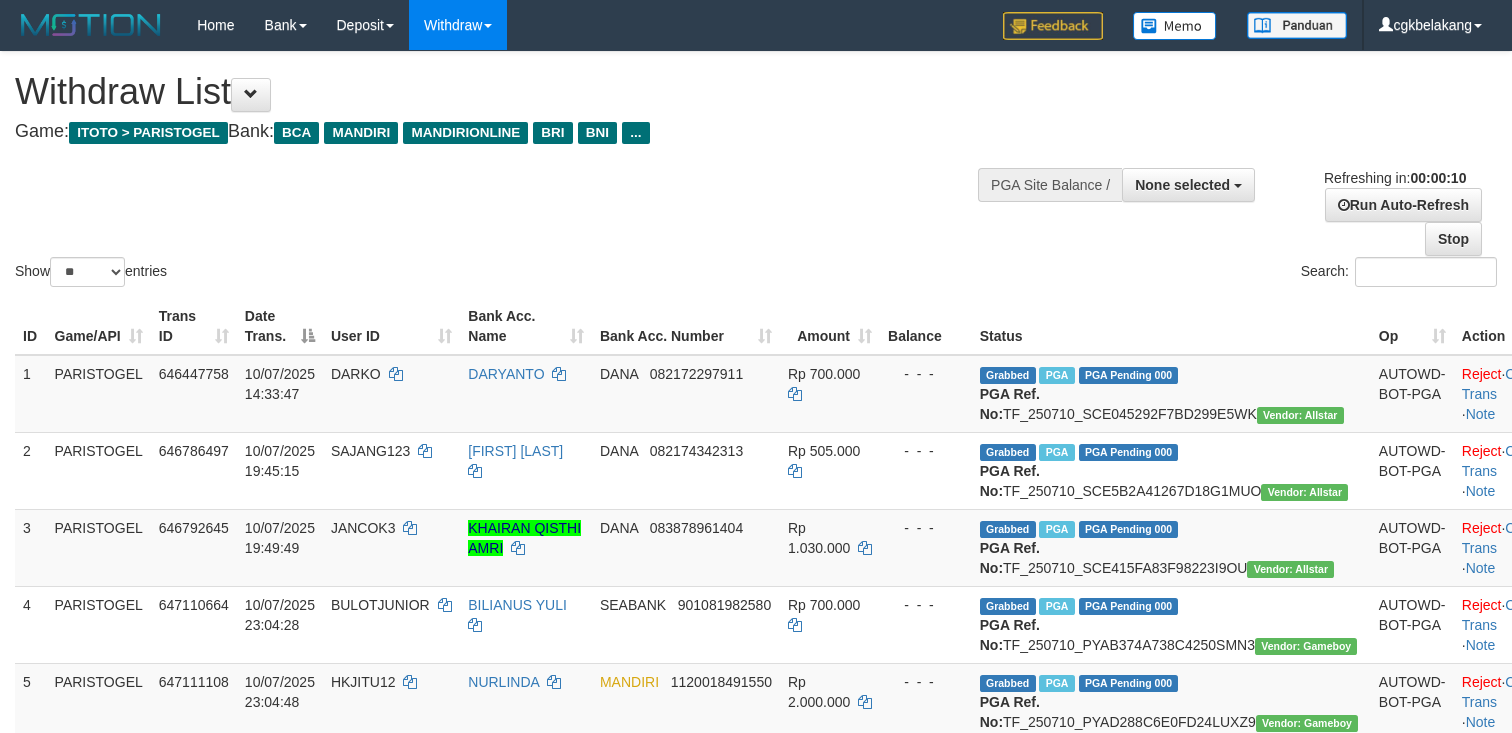 select 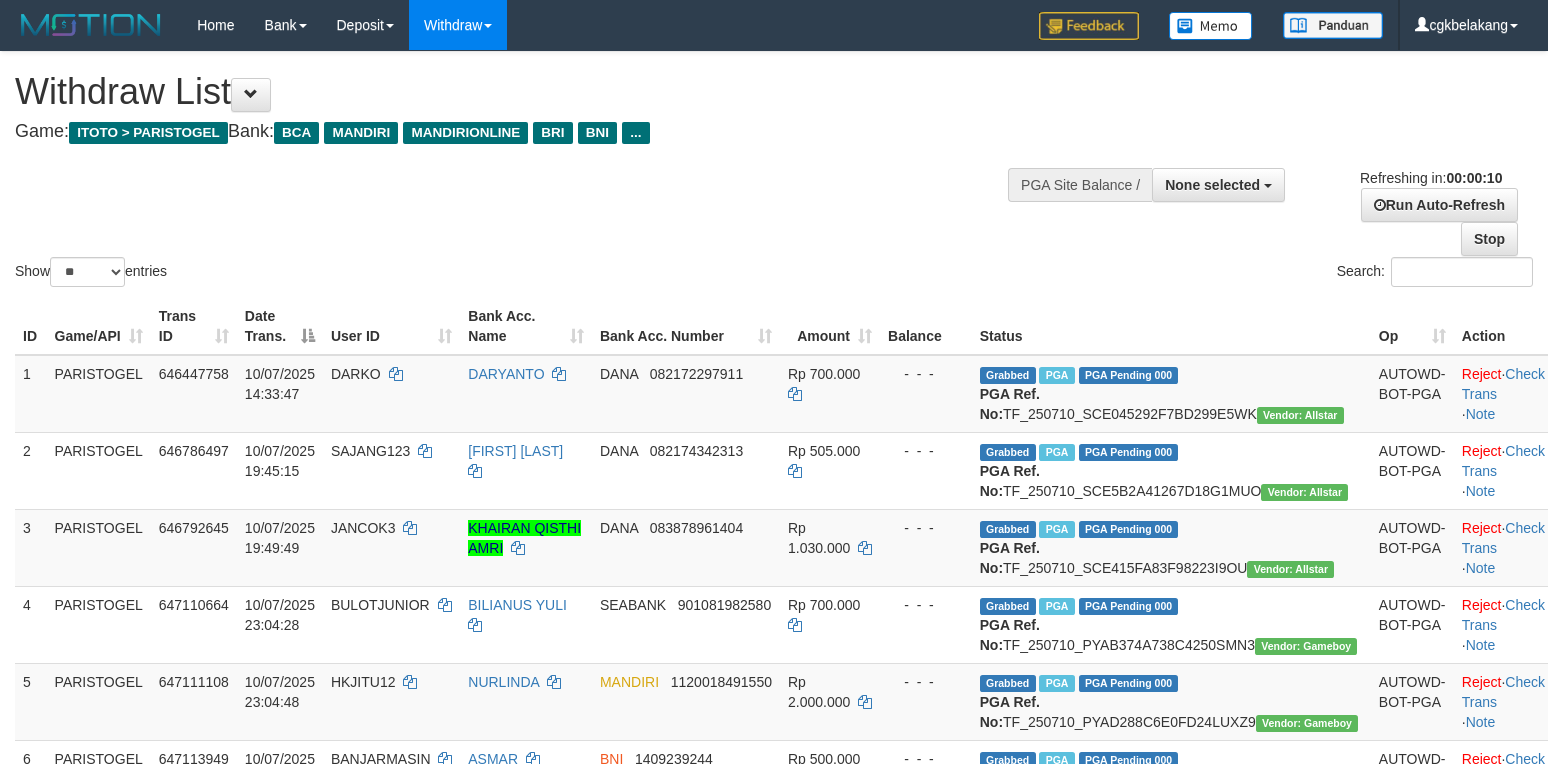 select 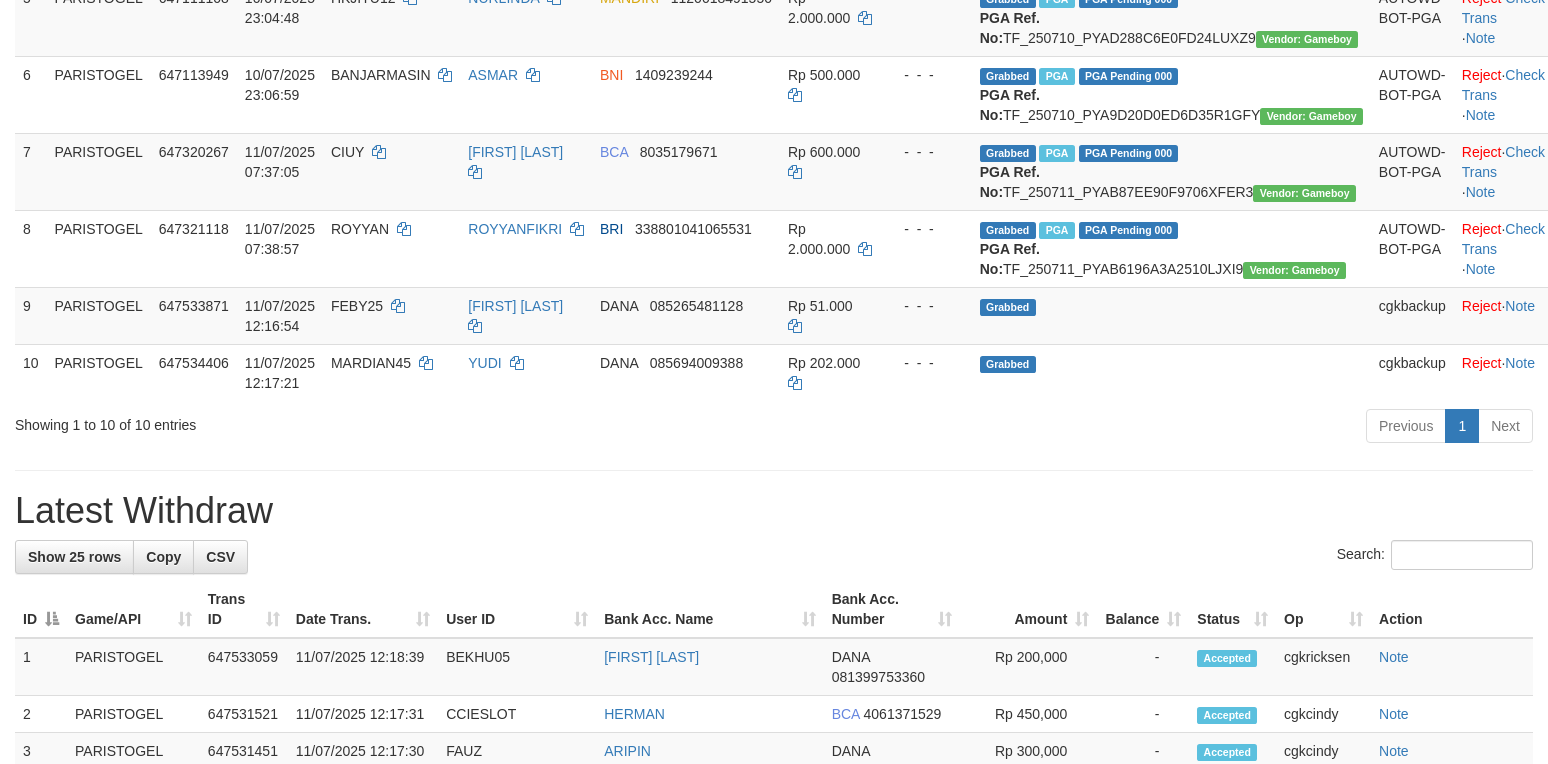 scroll, scrollTop: 609, scrollLeft: 0, axis: vertical 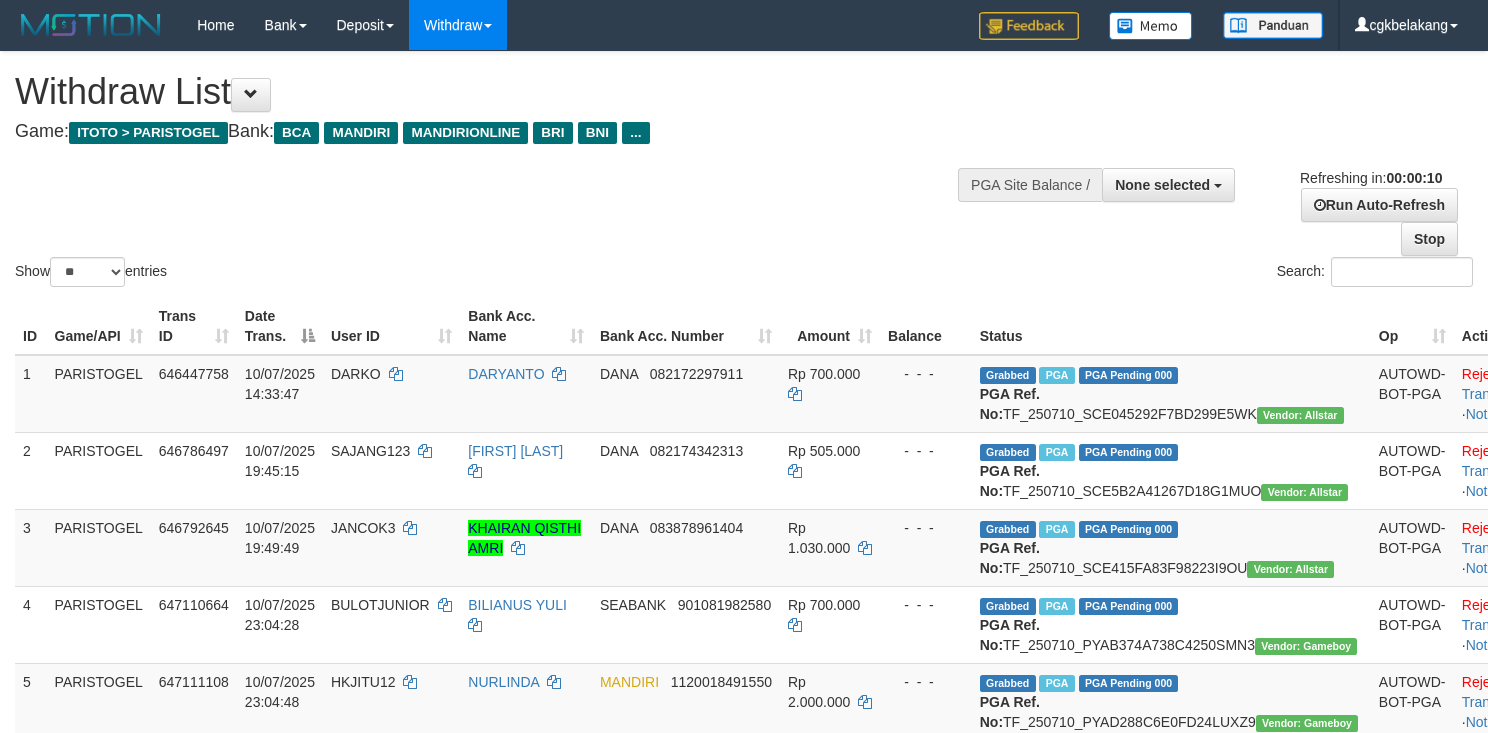 select 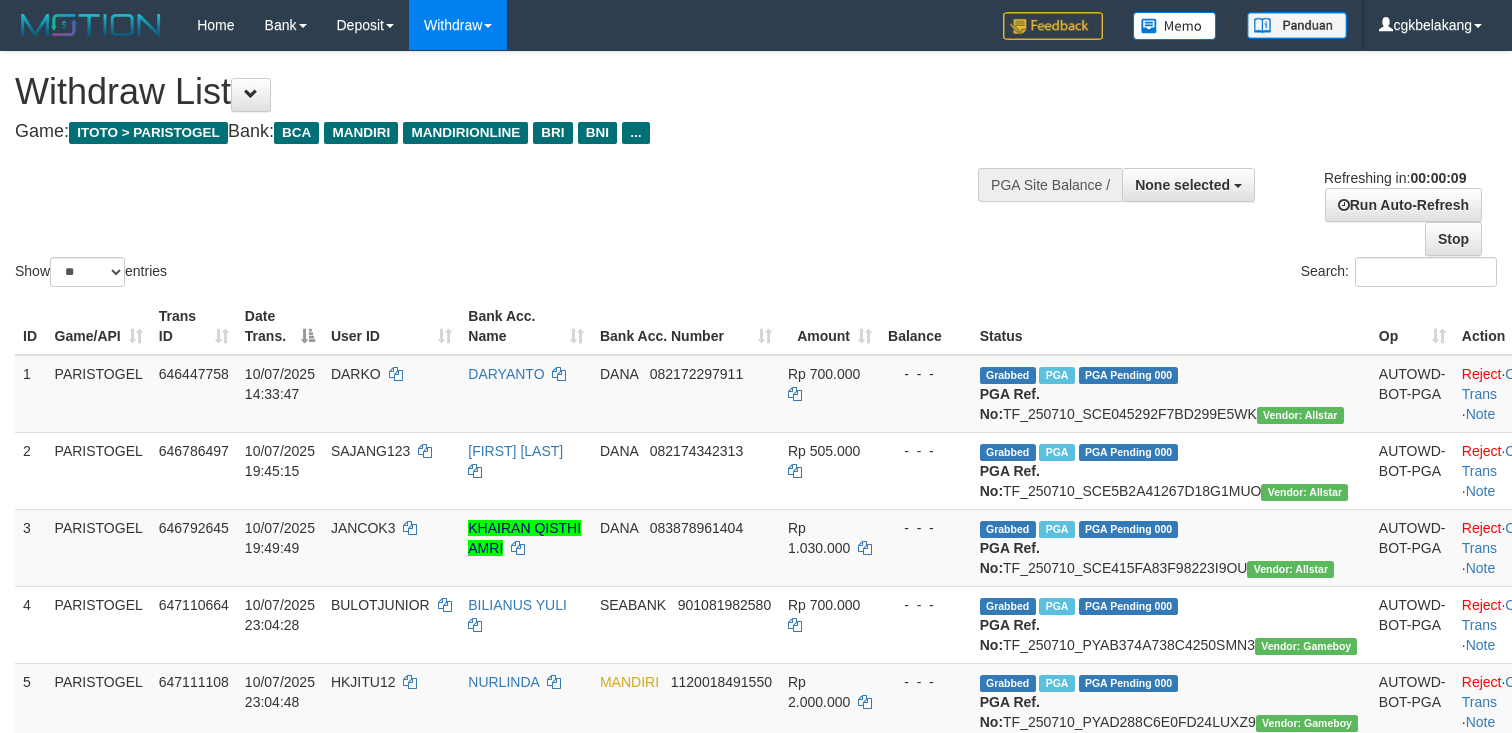select 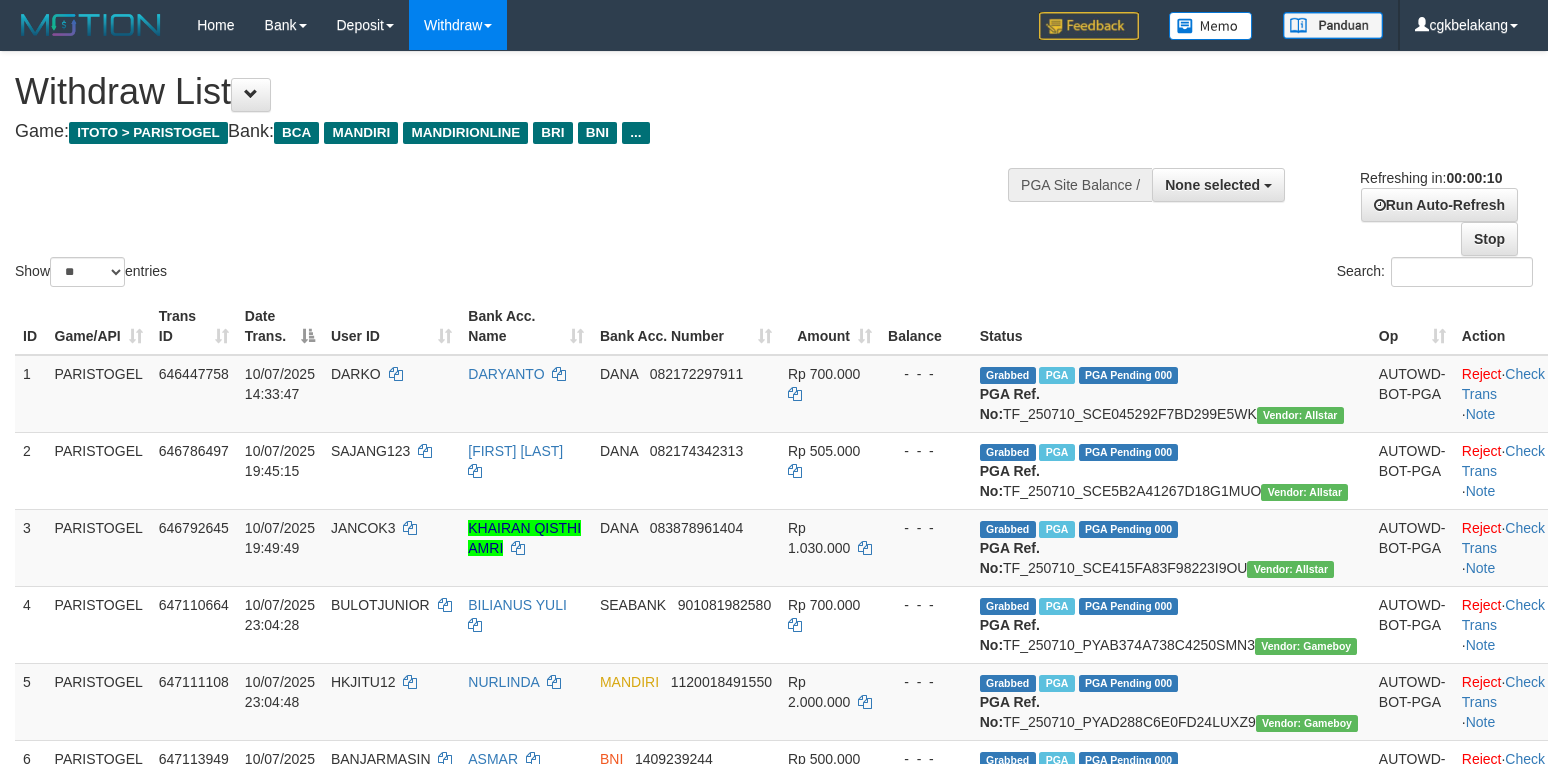 select 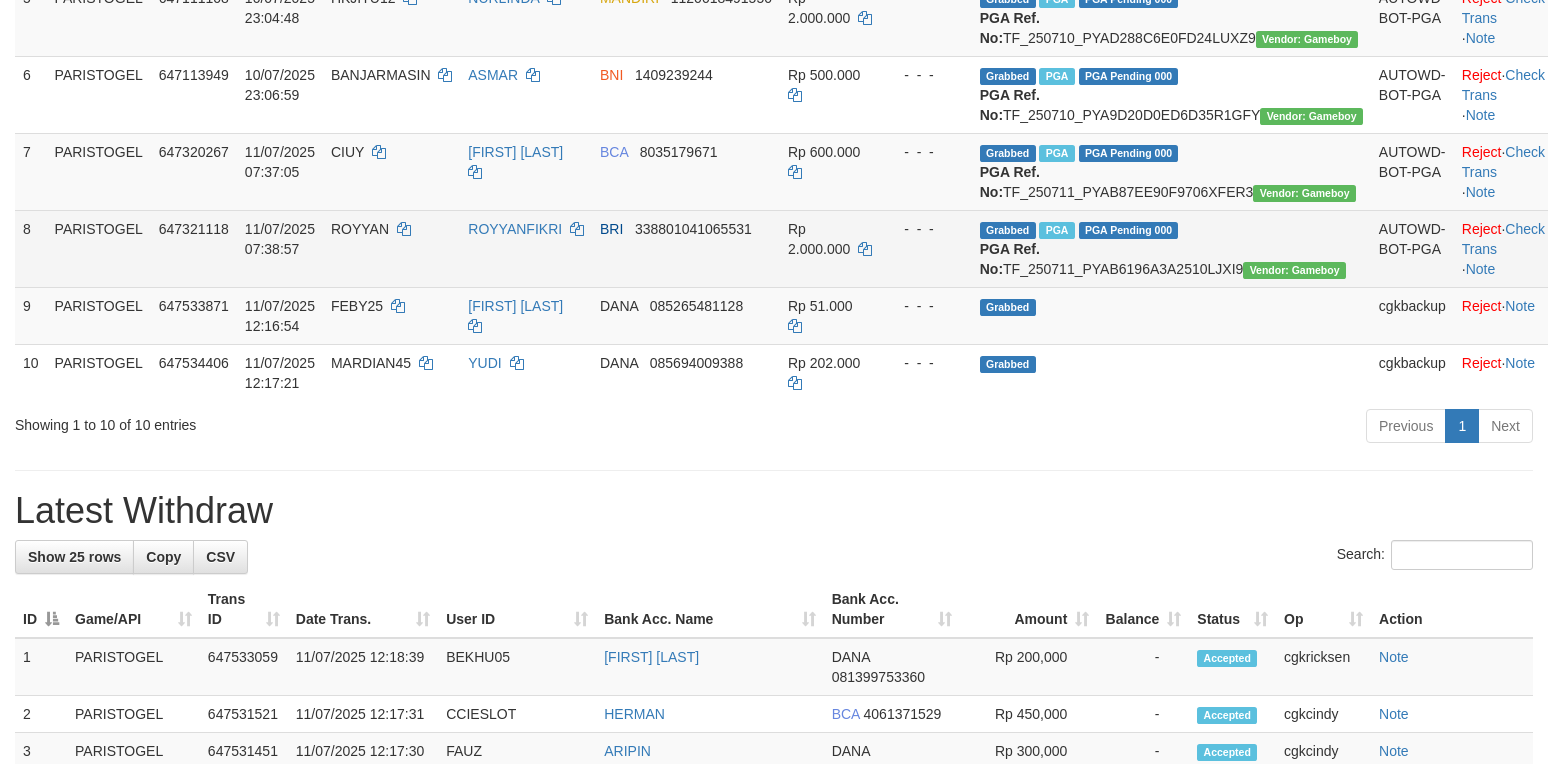 scroll, scrollTop: 609, scrollLeft: 0, axis: vertical 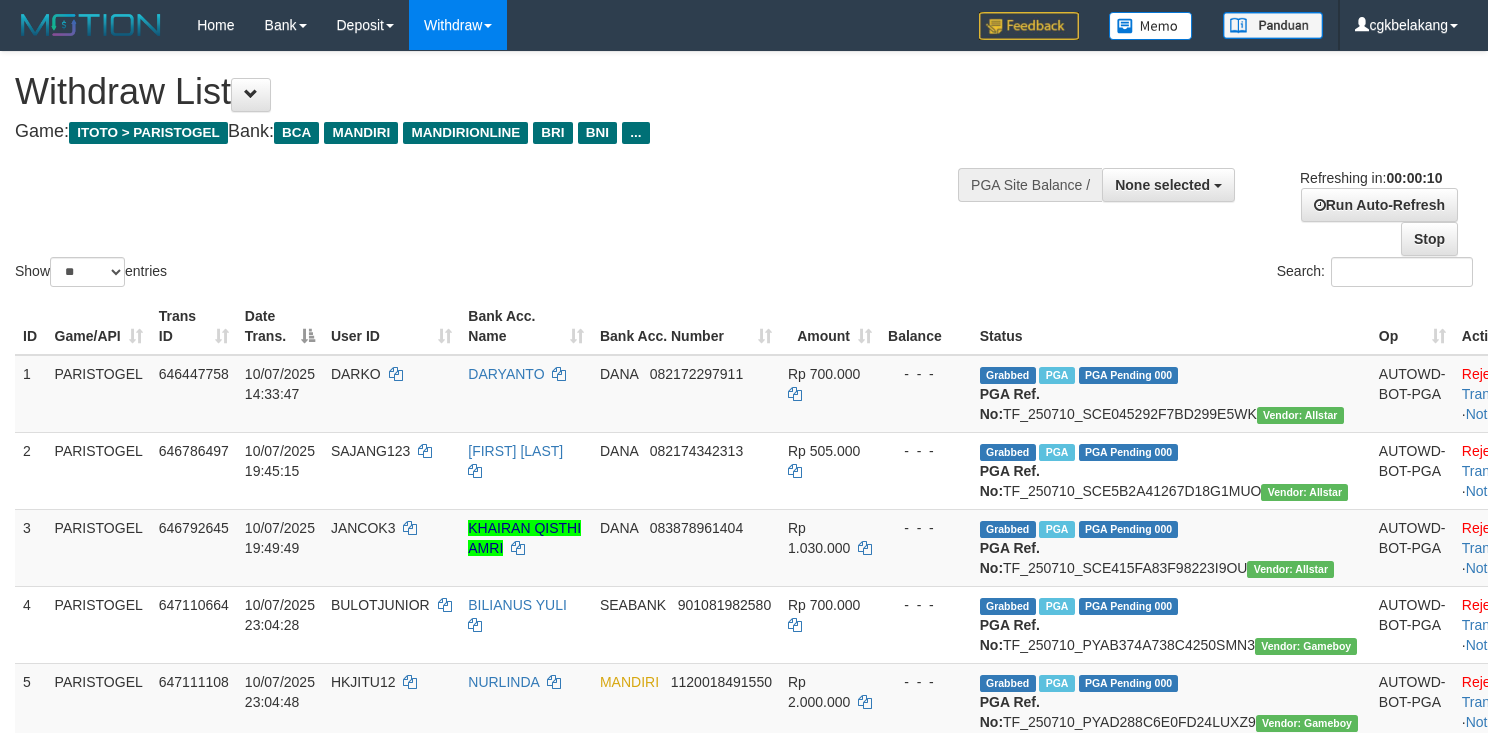 select 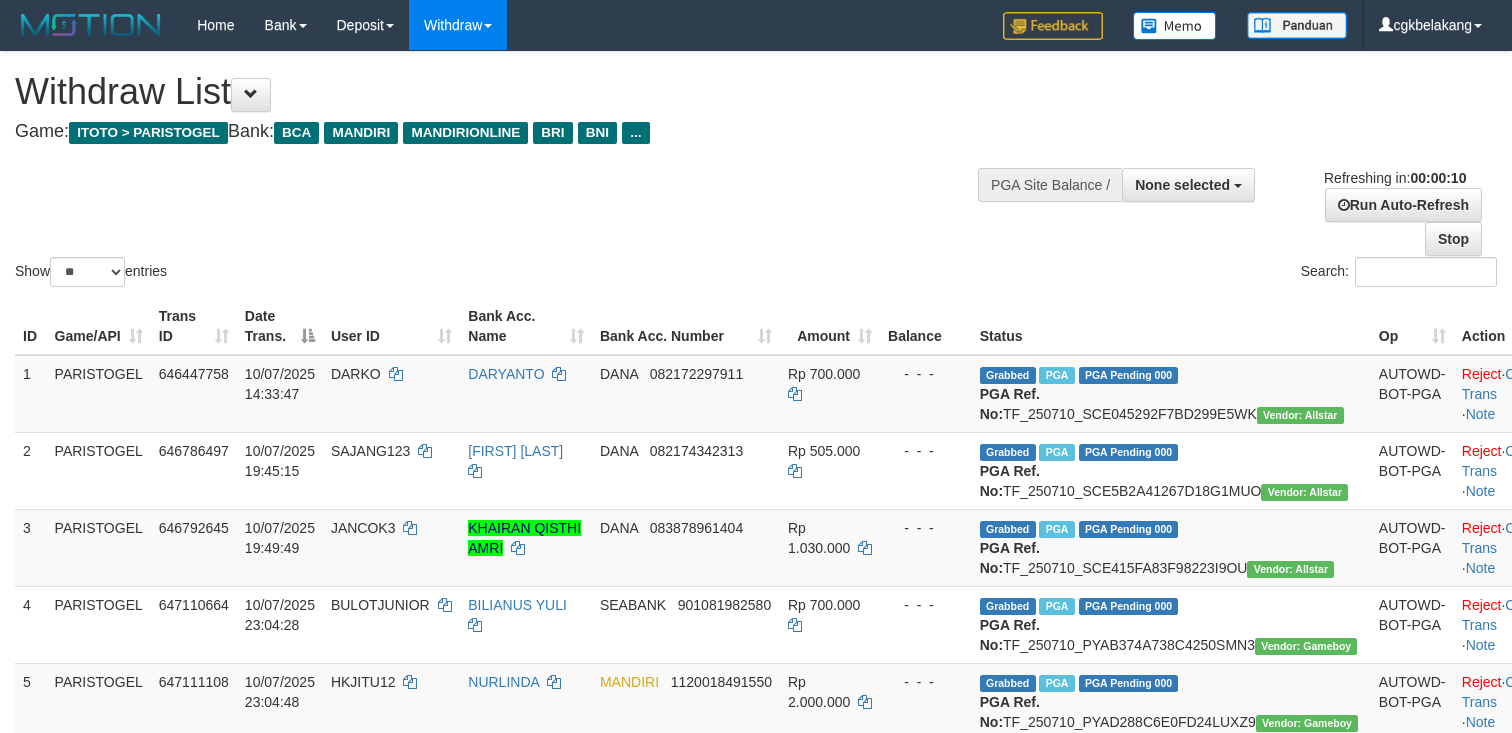select 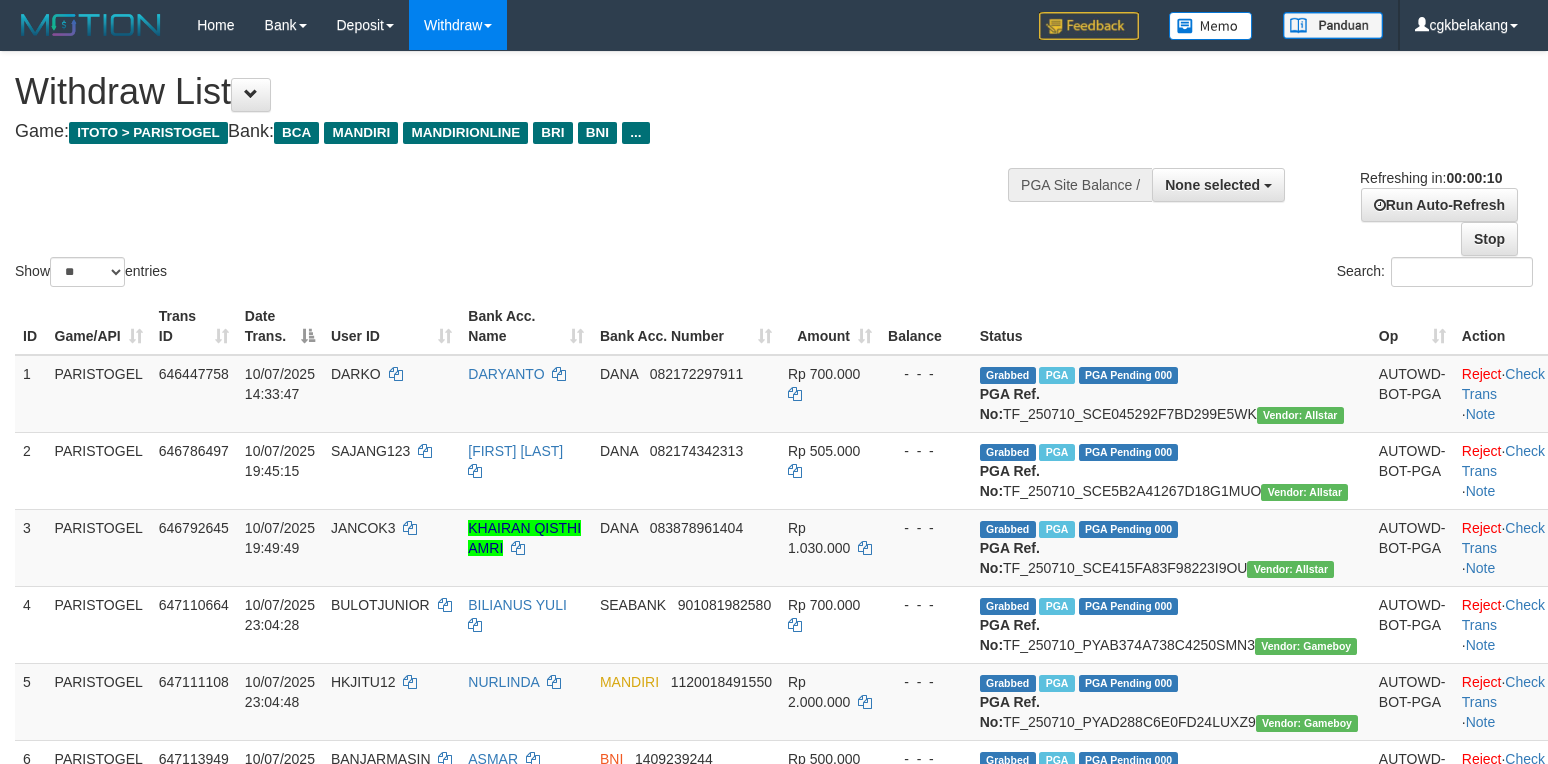 select 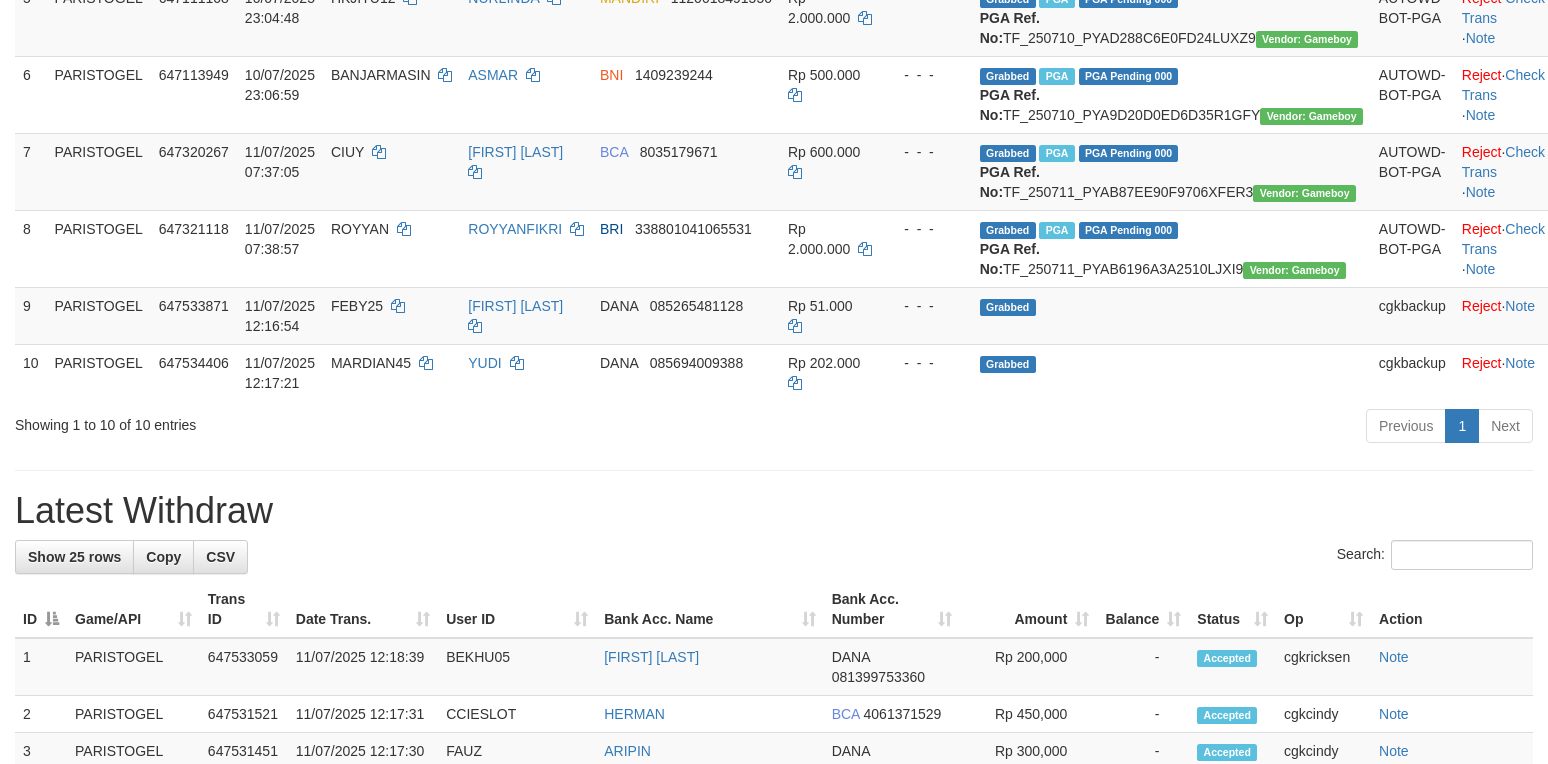 scroll, scrollTop: 609, scrollLeft: 0, axis: vertical 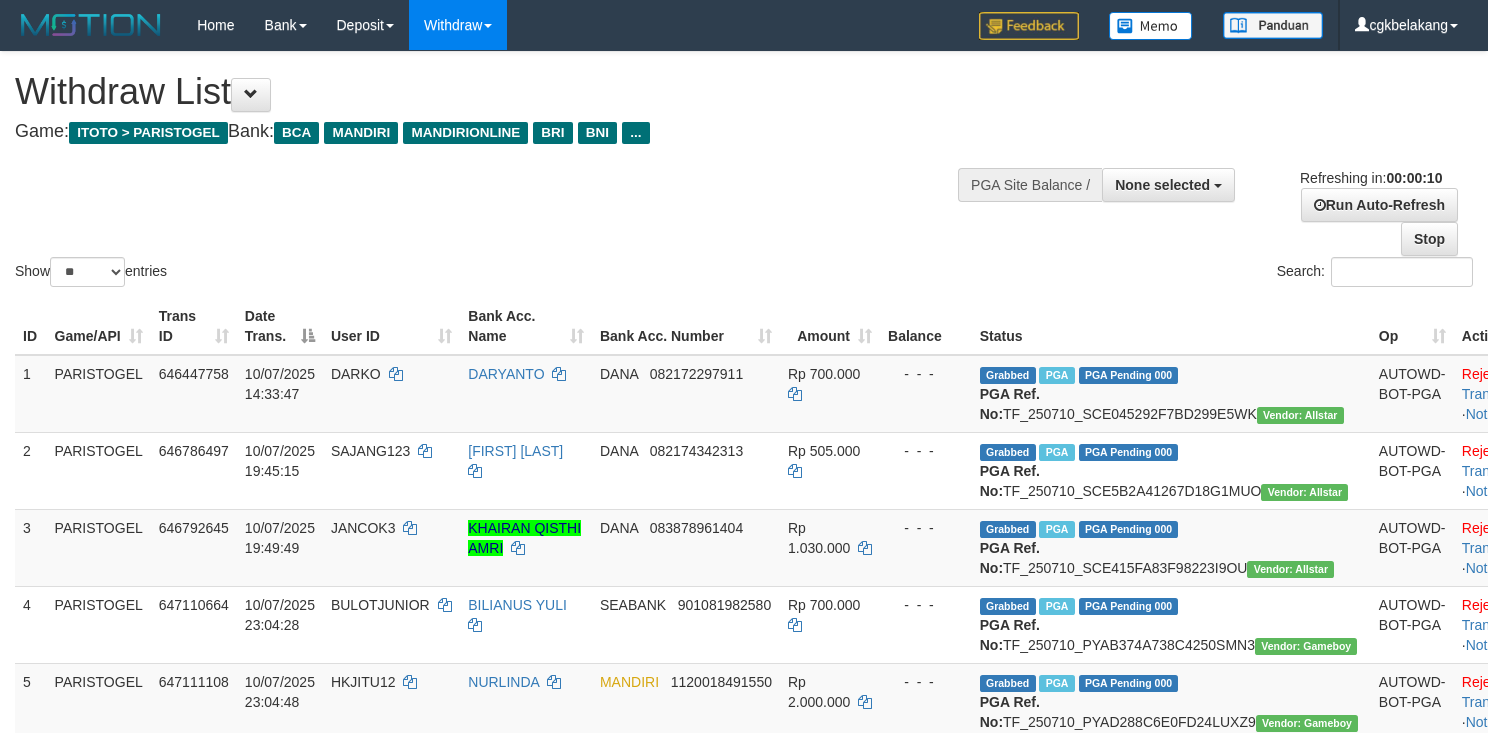select 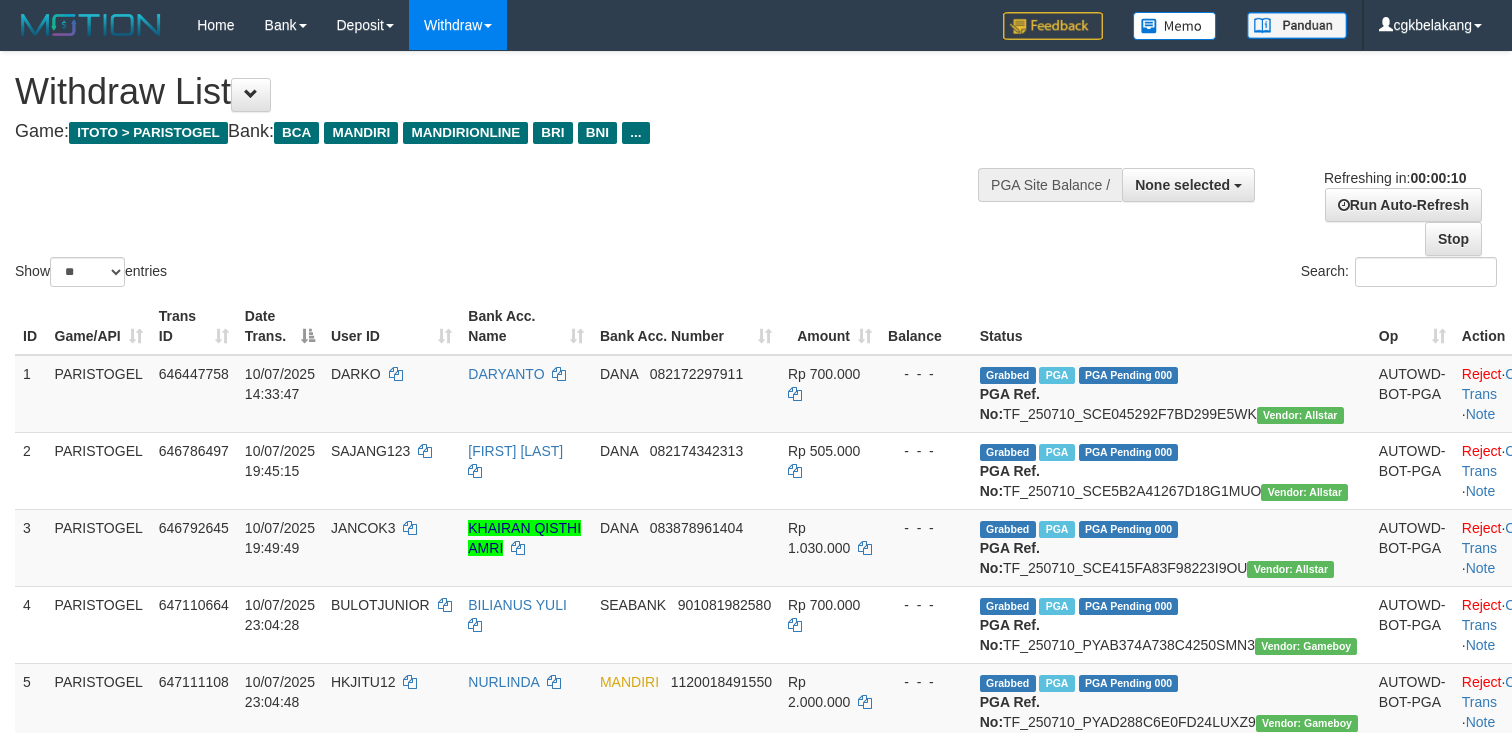 select 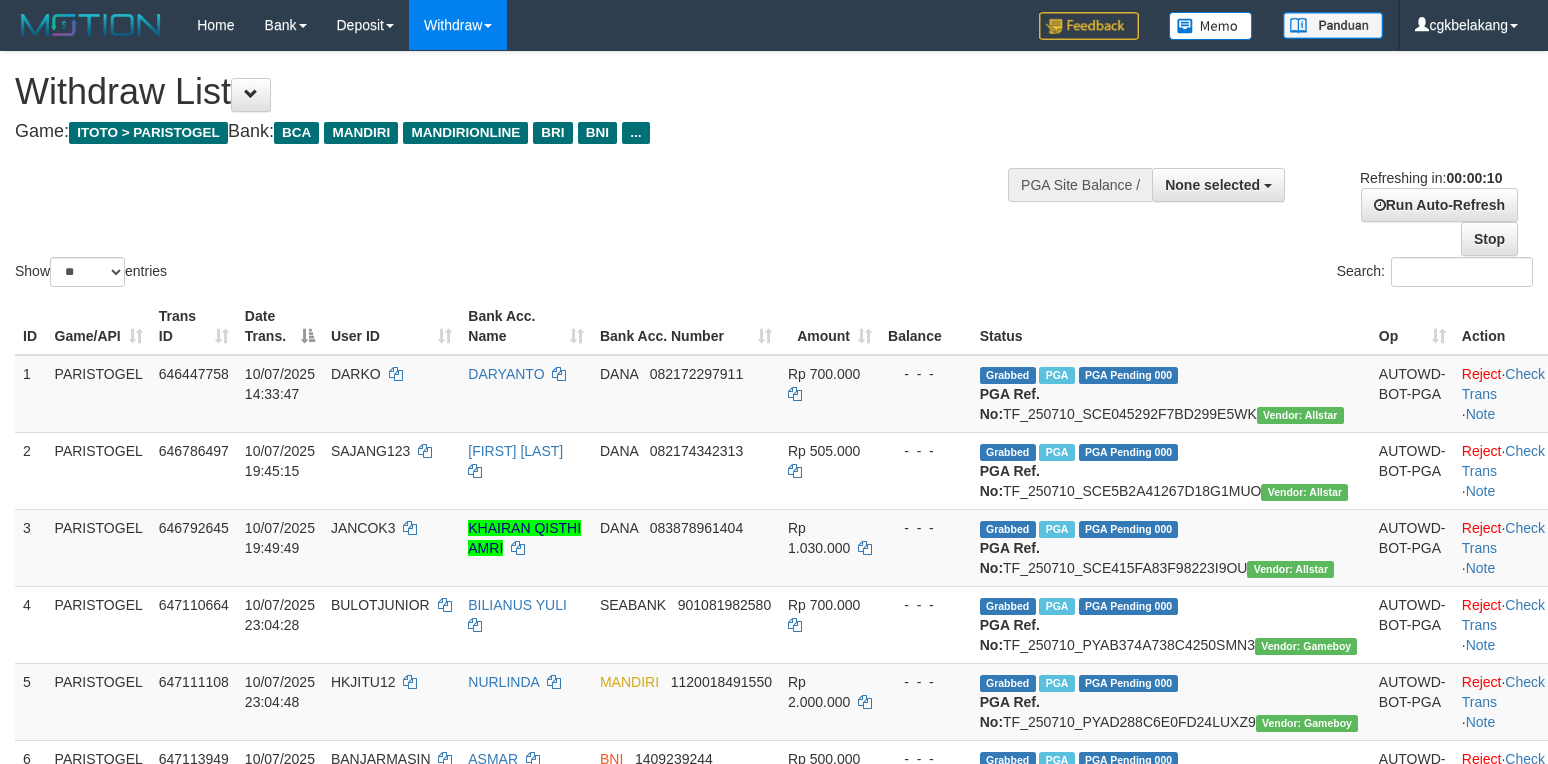 select 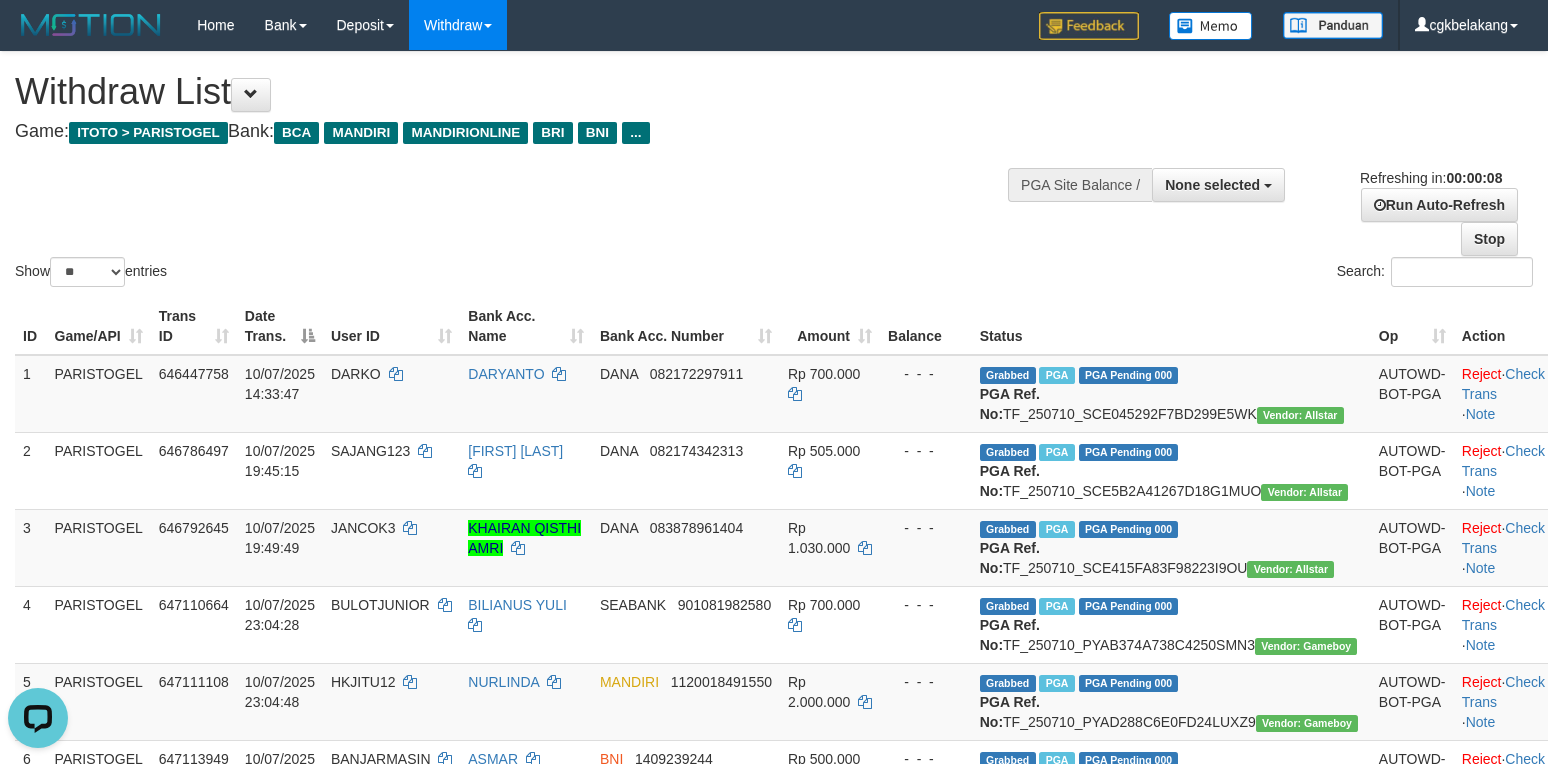 scroll, scrollTop: 0, scrollLeft: 0, axis: both 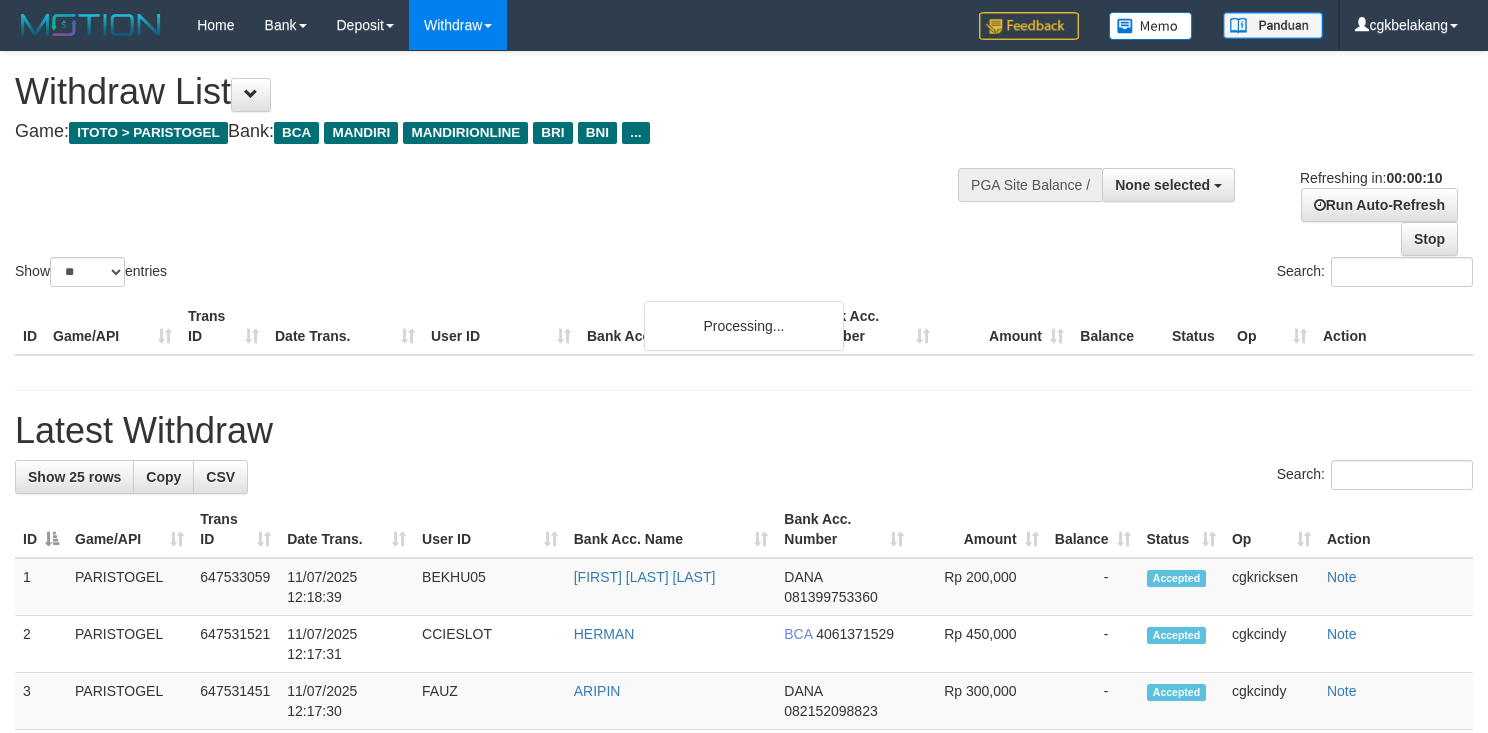 select 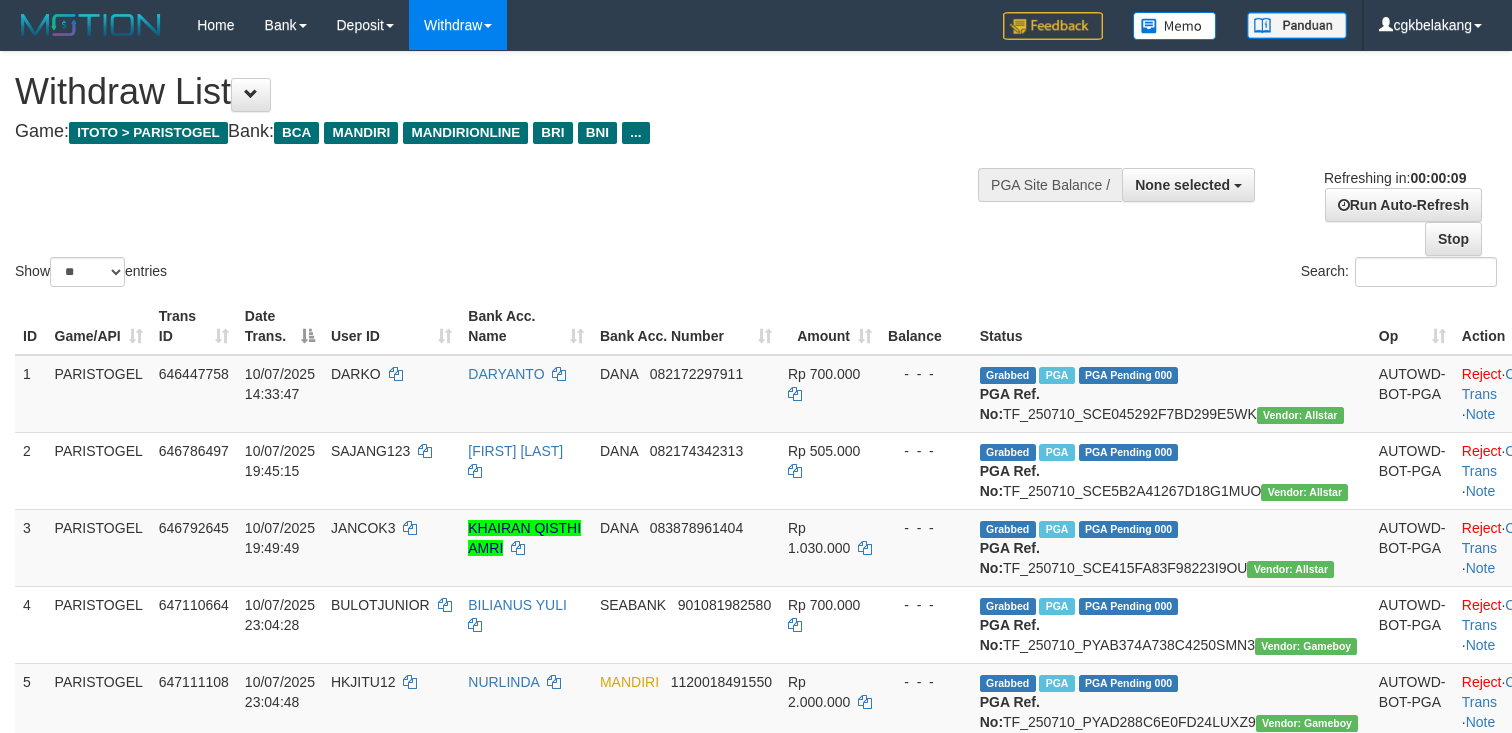 select 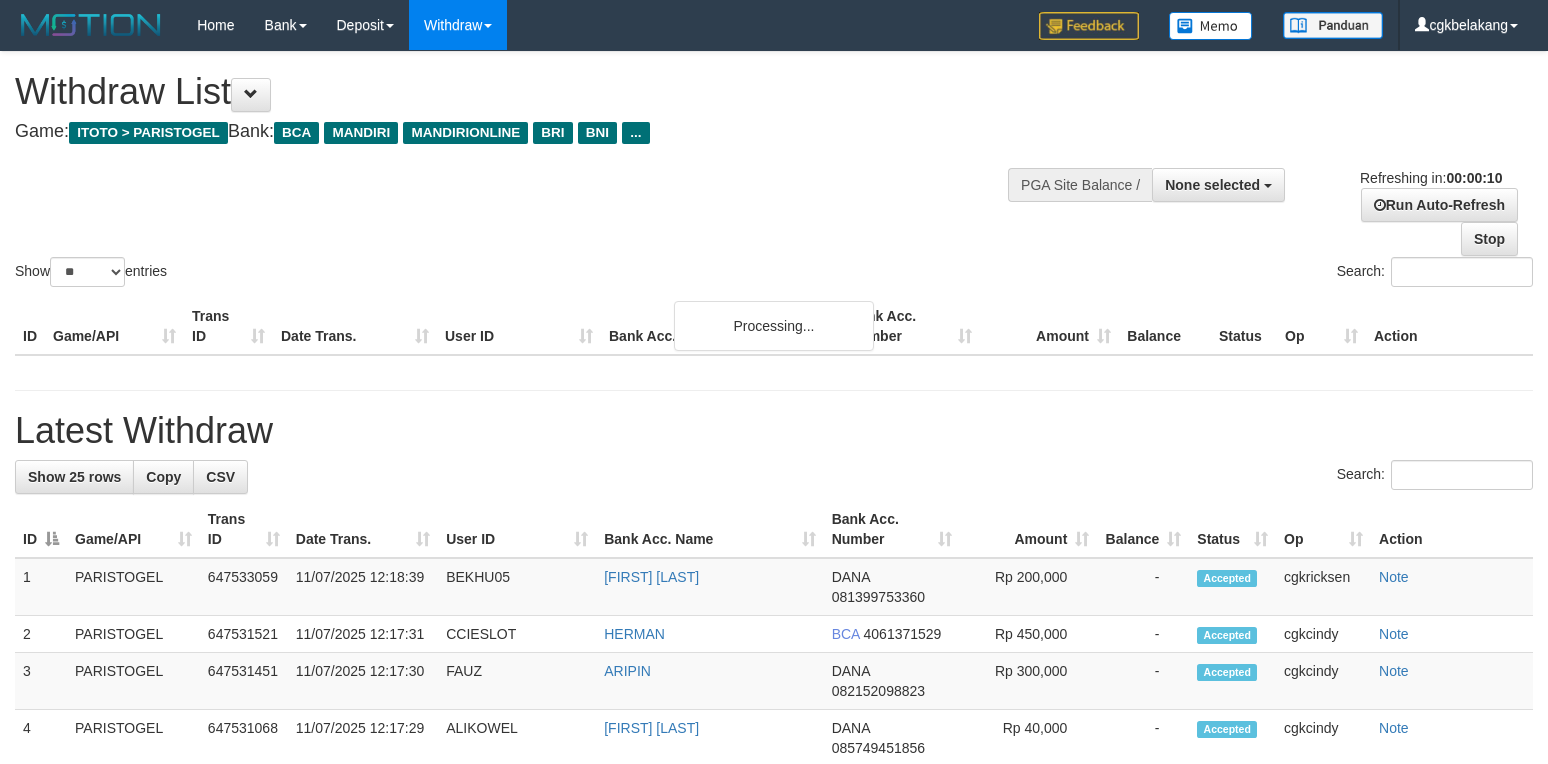 select 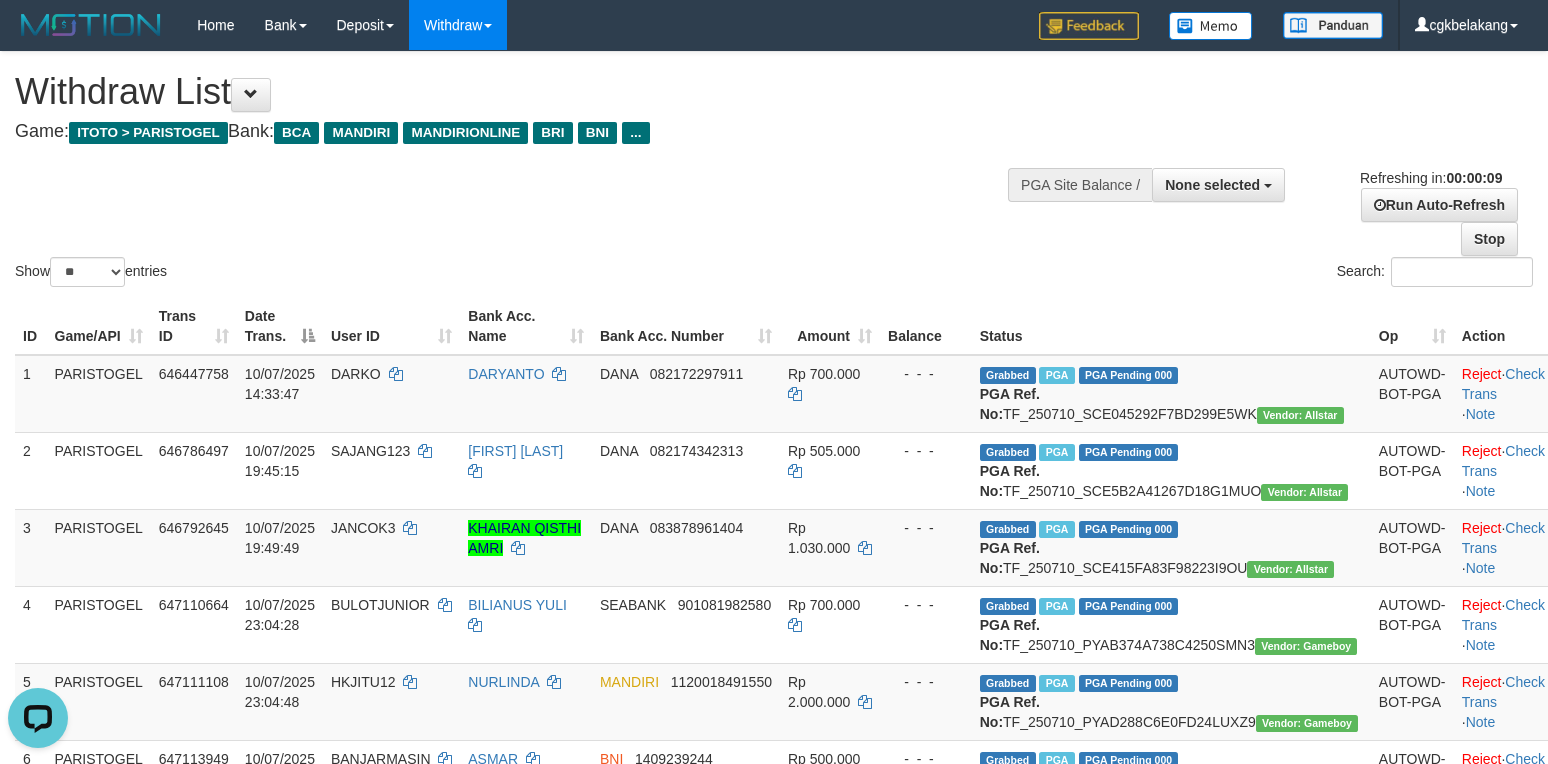 scroll, scrollTop: 0, scrollLeft: 0, axis: both 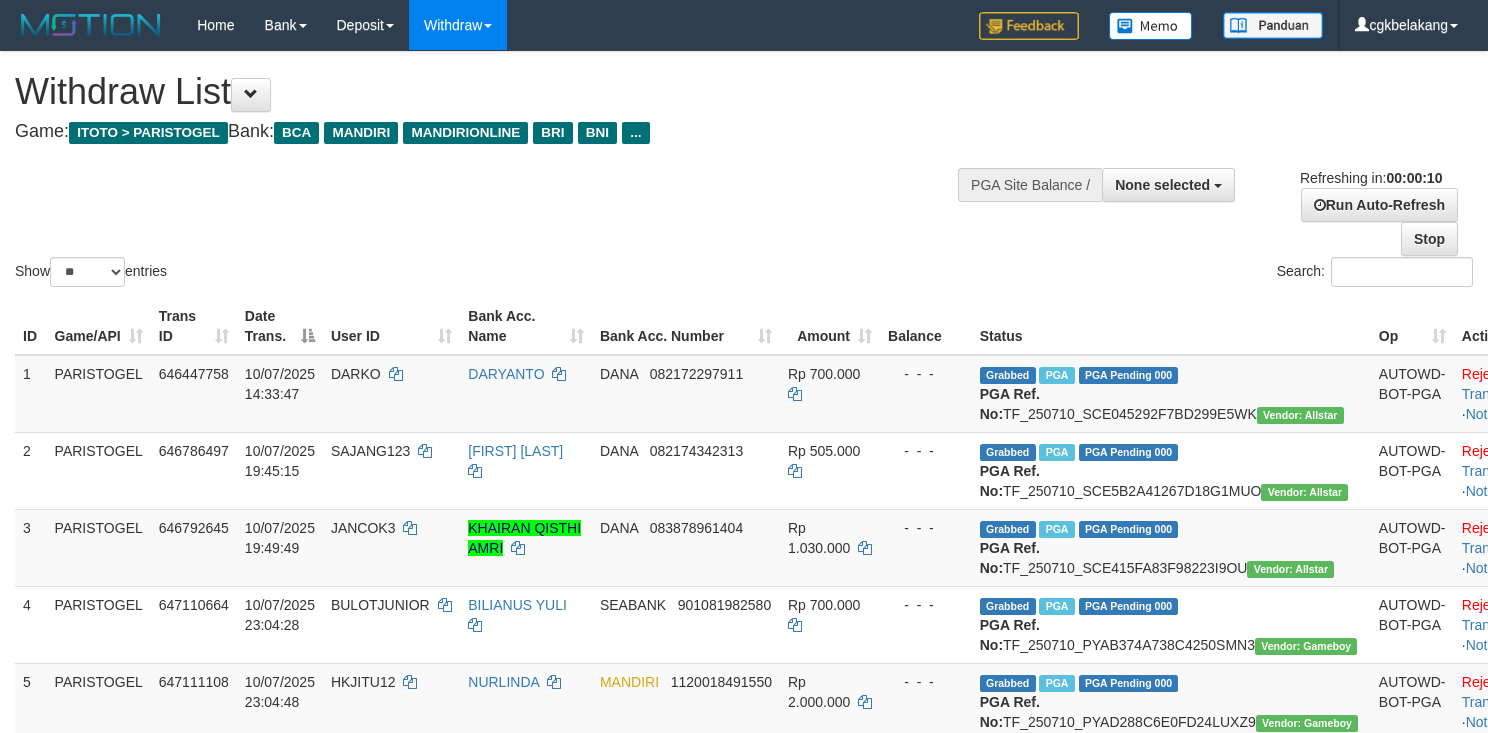 select 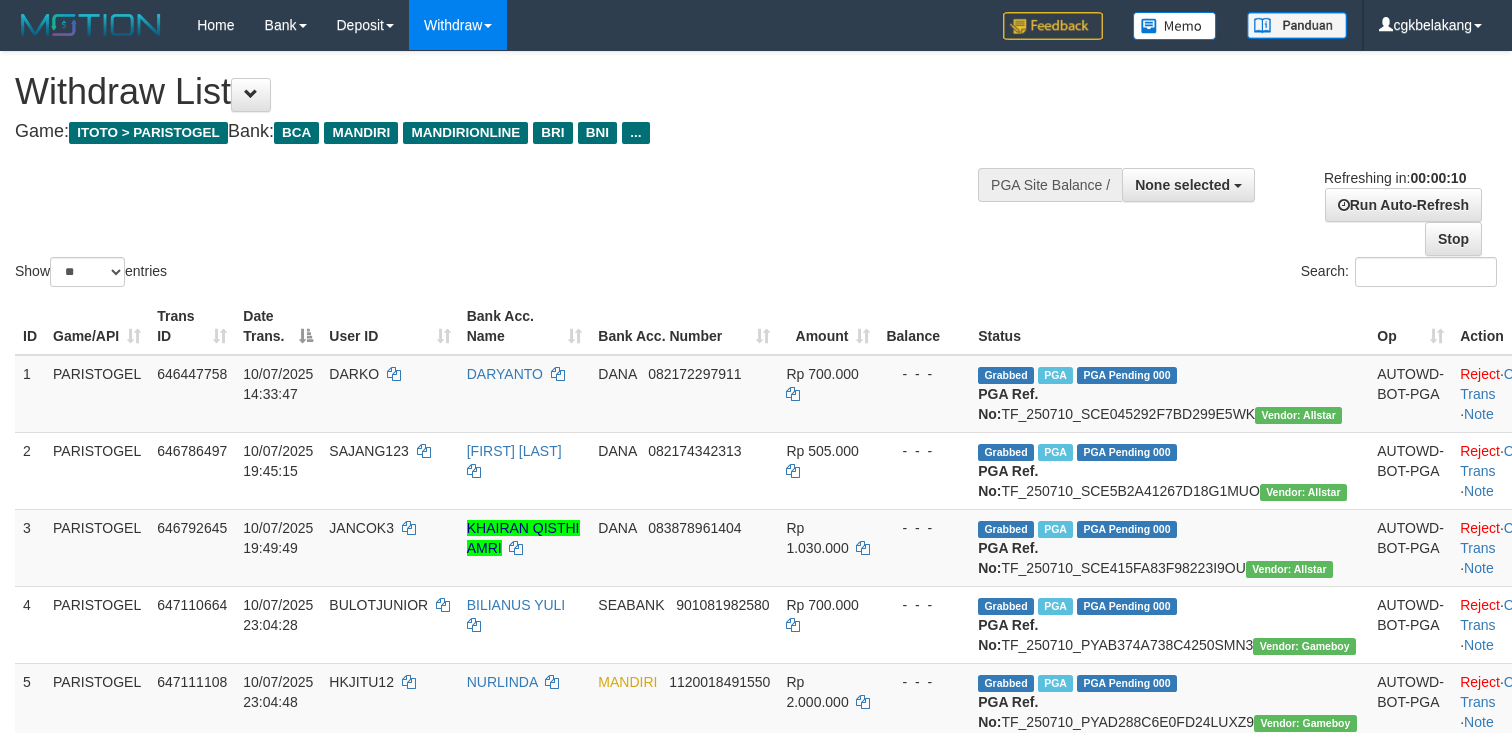 select 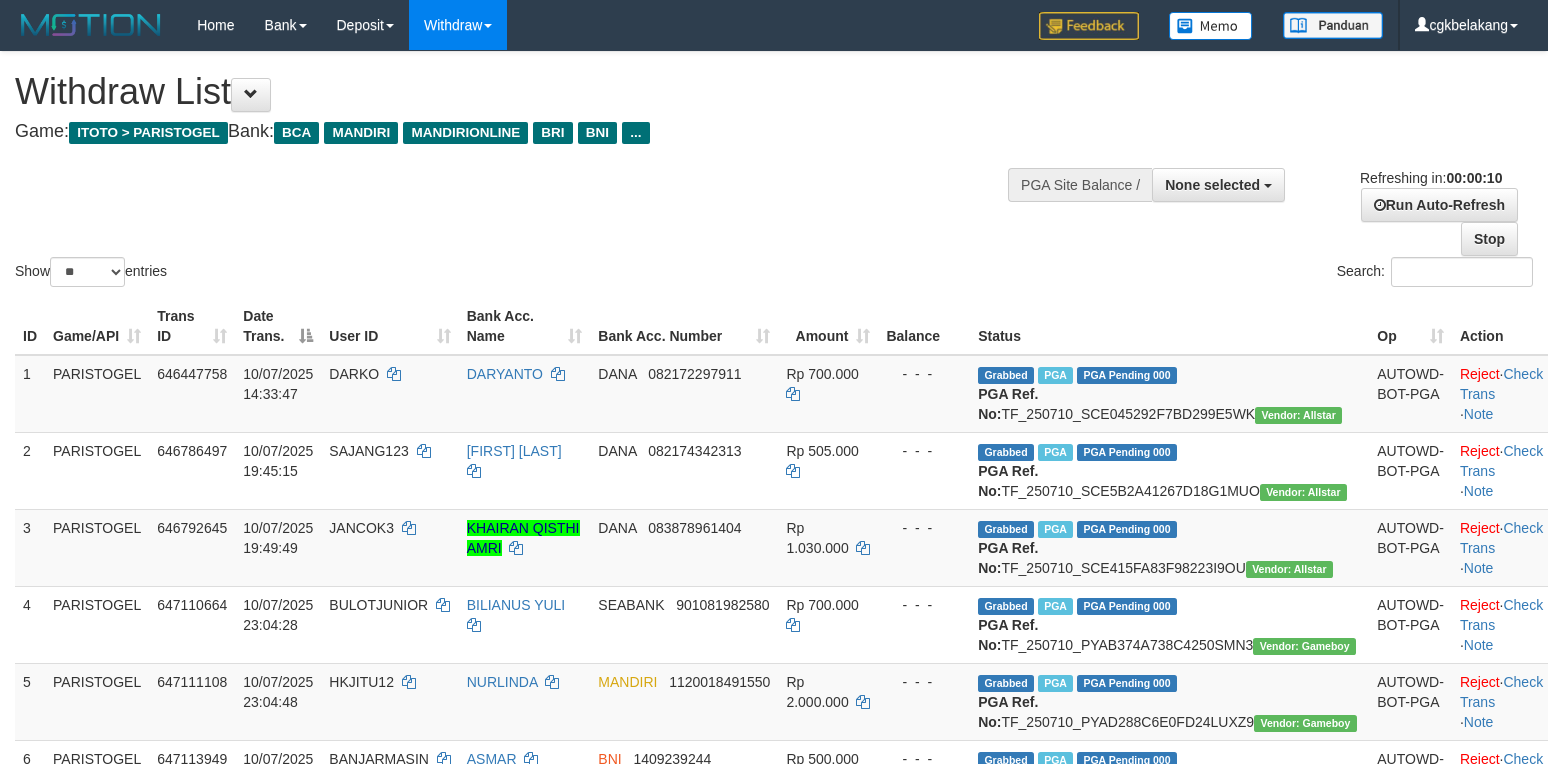 select 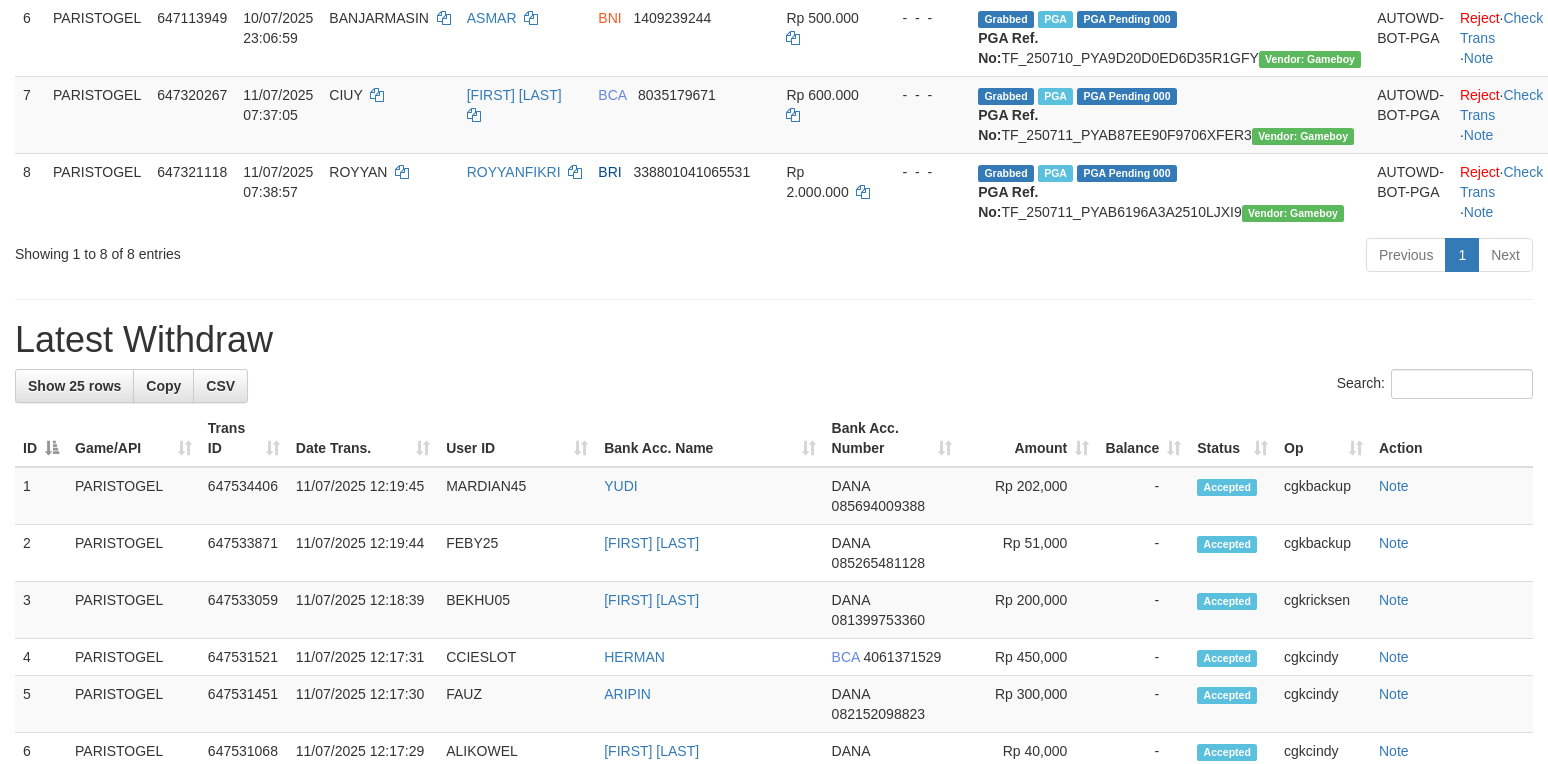 scroll, scrollTop: 666, scrollLeft: 0, axis: vertical 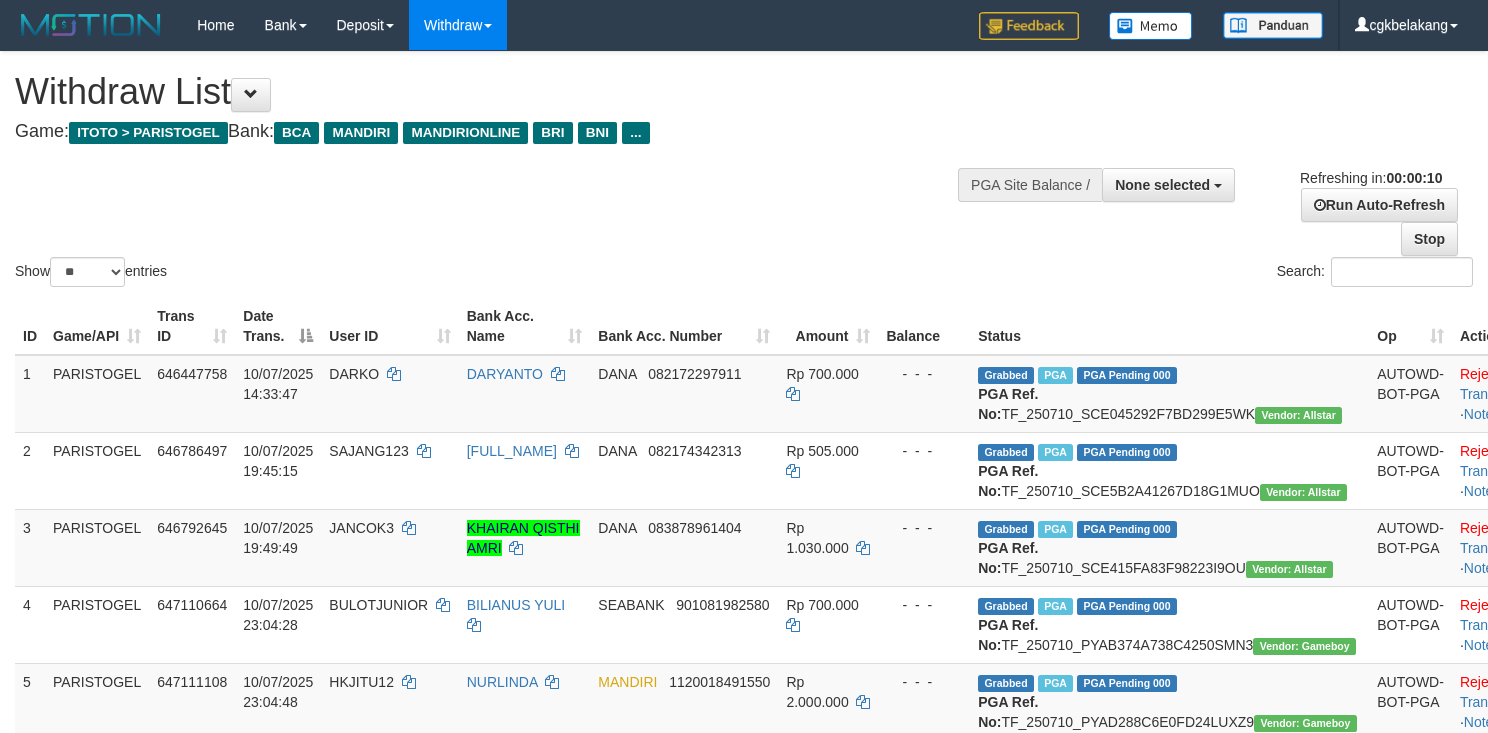 select 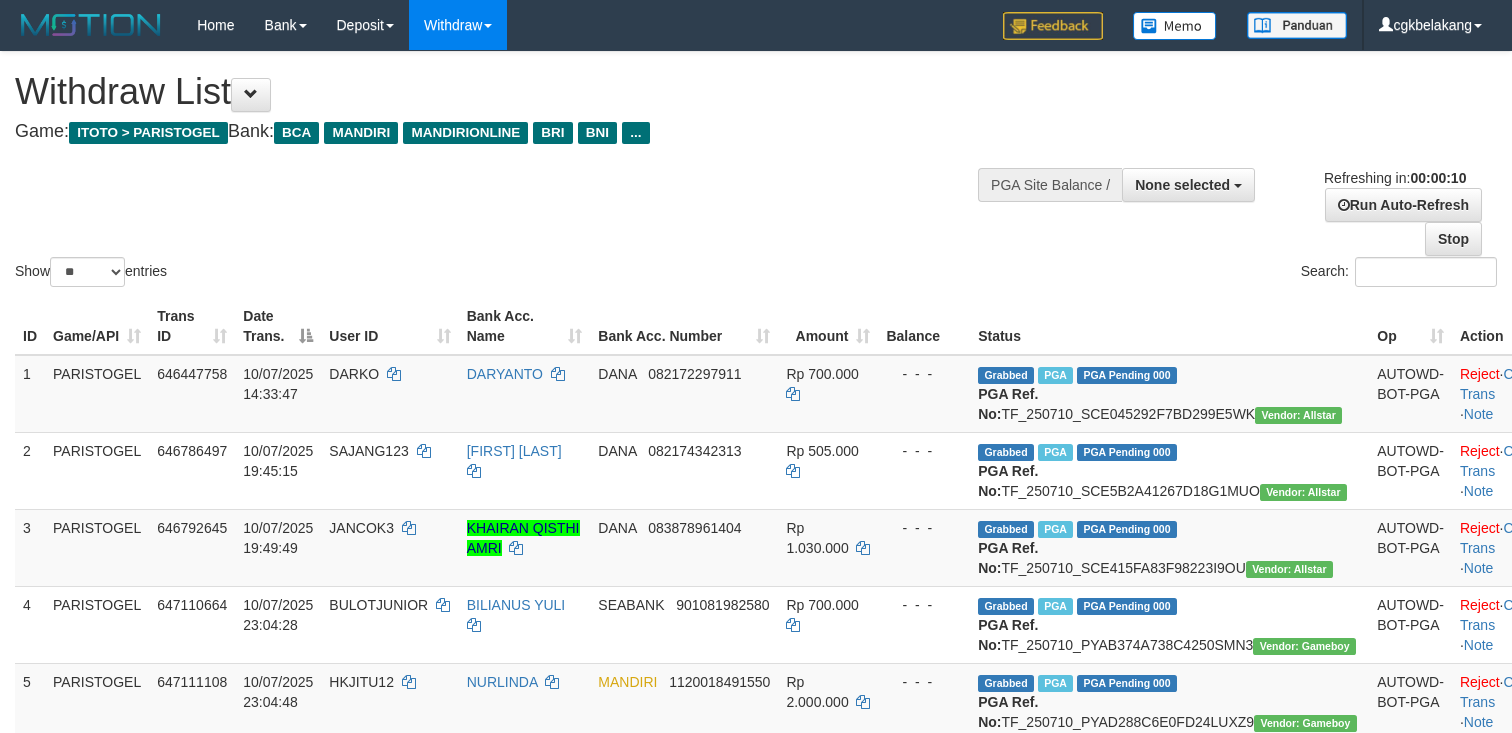 select 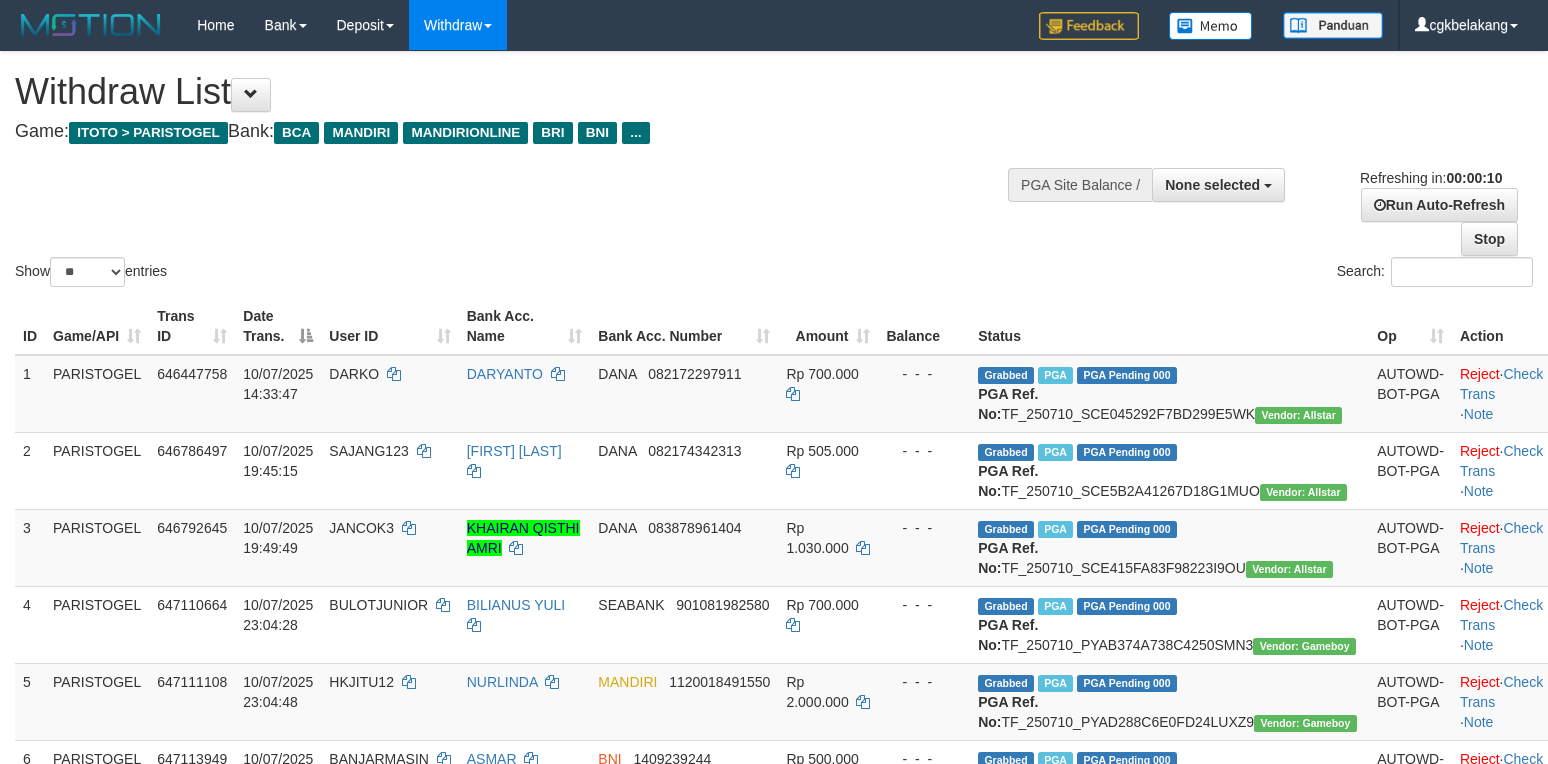 select 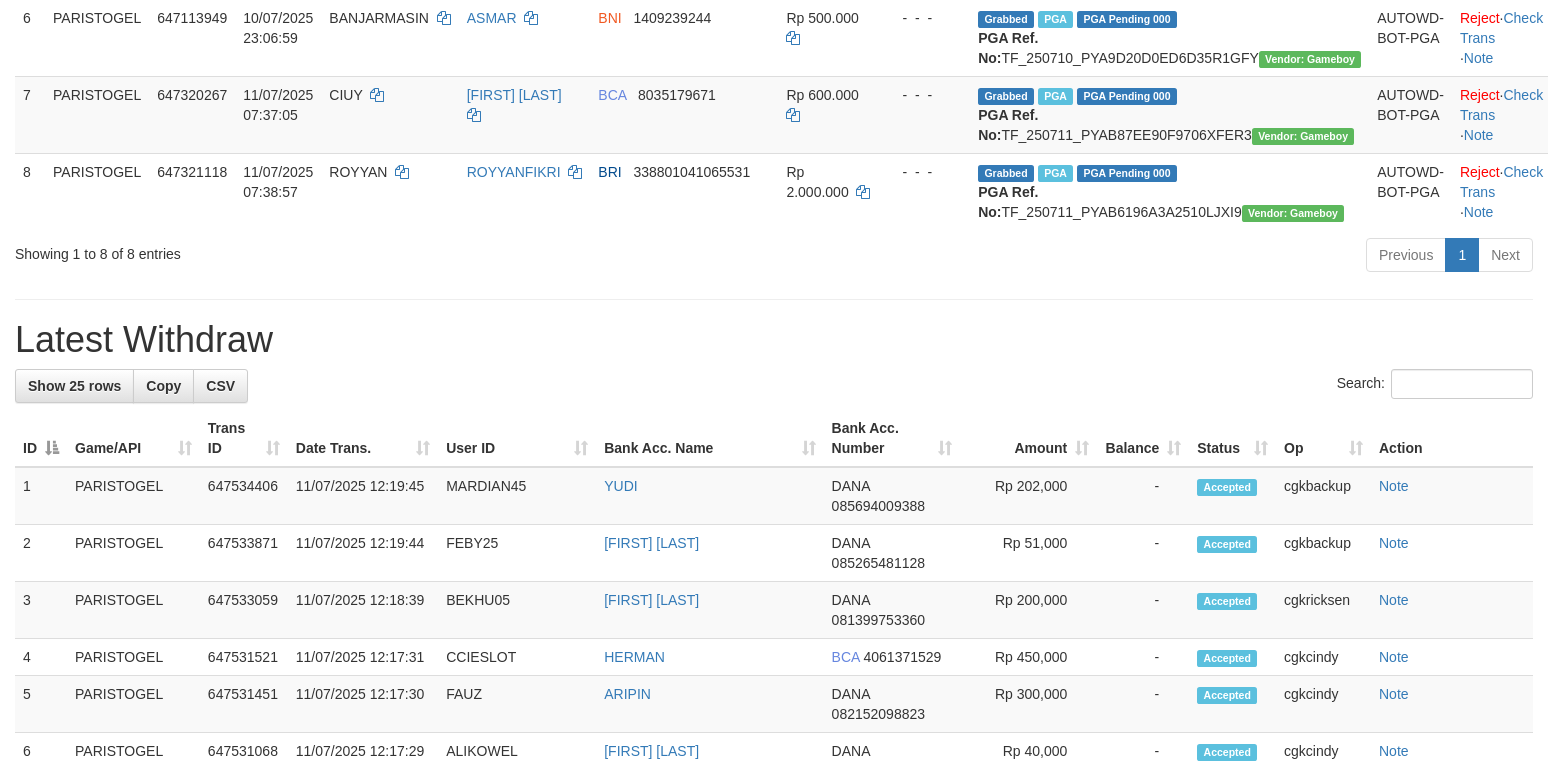 scroll, scrollTop: 666, scrollLeft: 0, axis: vertical 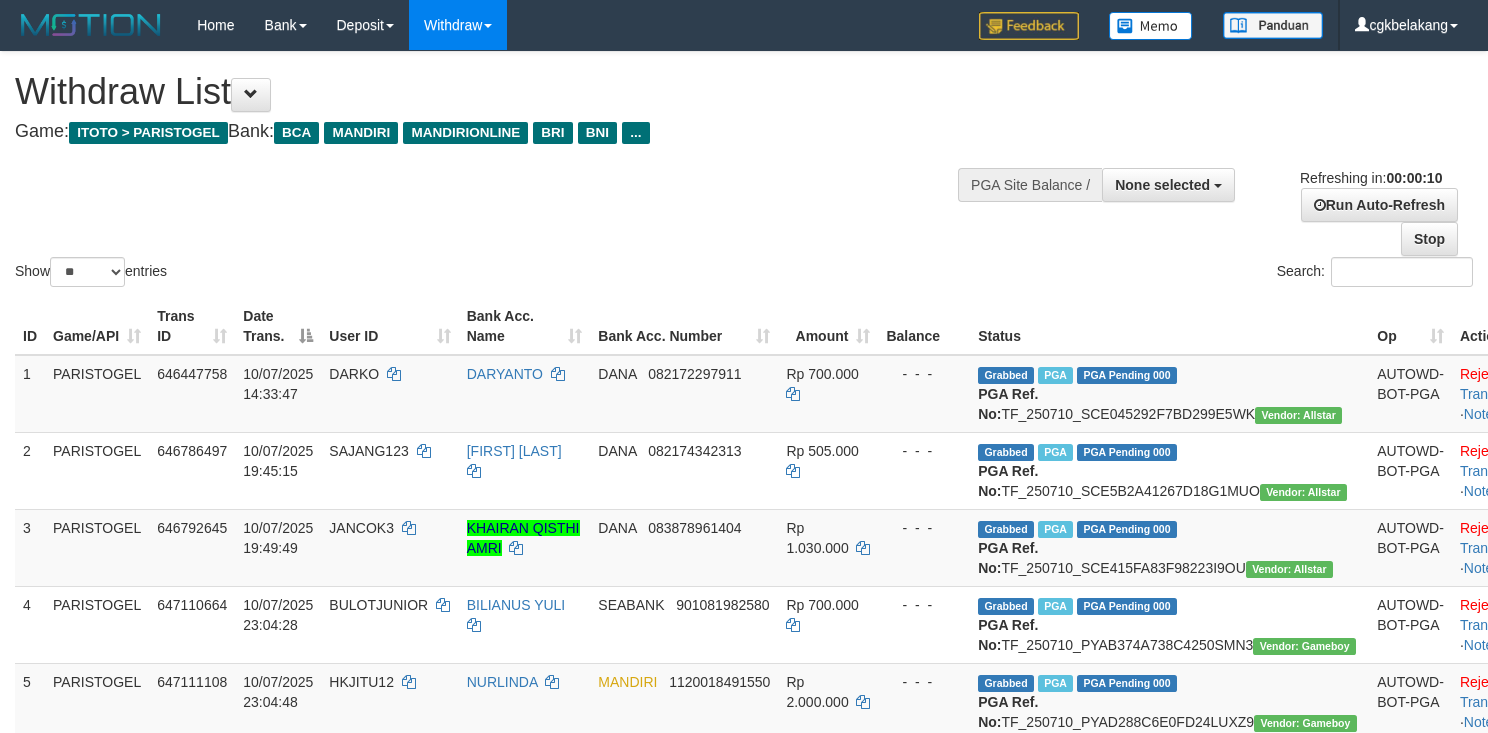 select 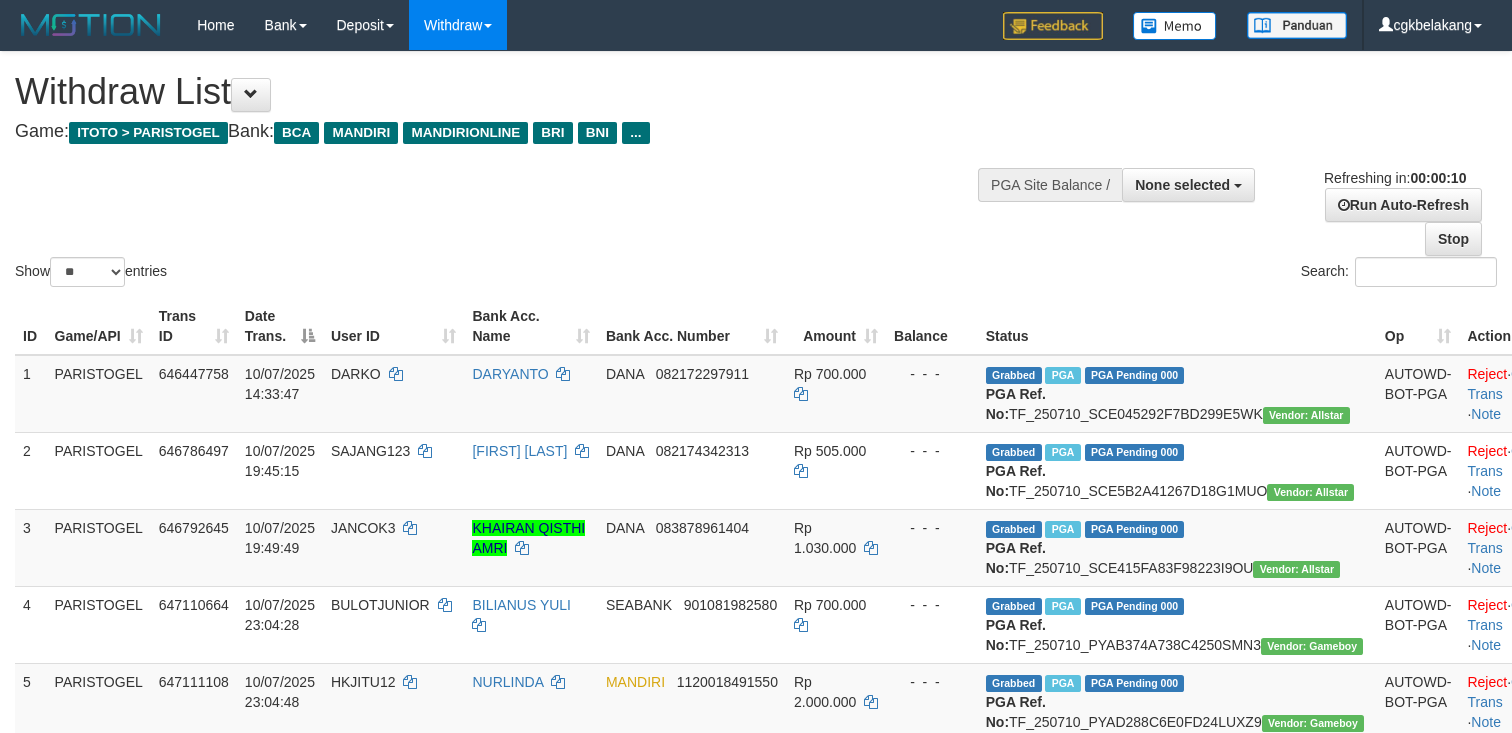select 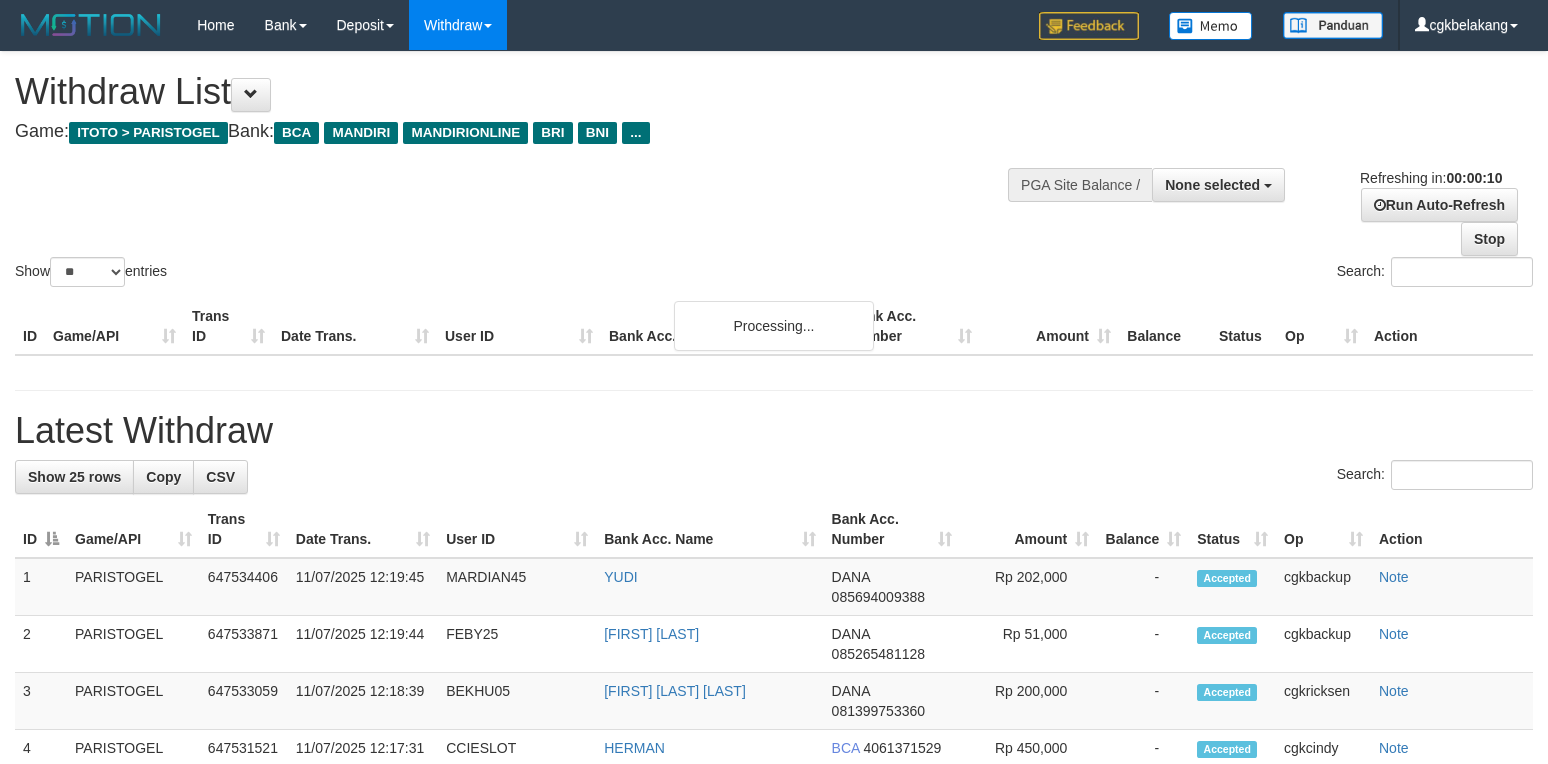 select 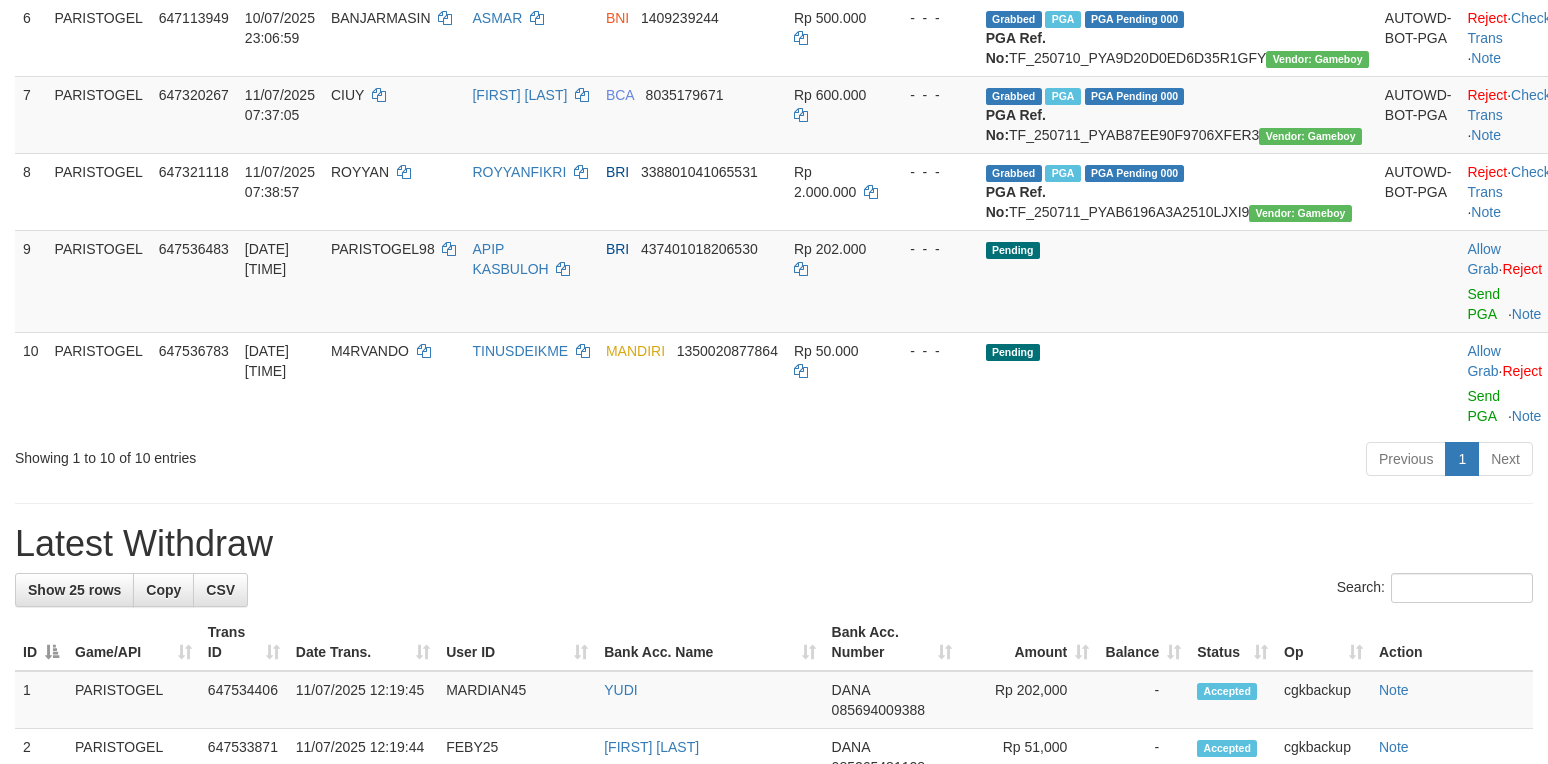 scroll, scrollTop: 666, scrollLeft: 0, axis: vertical 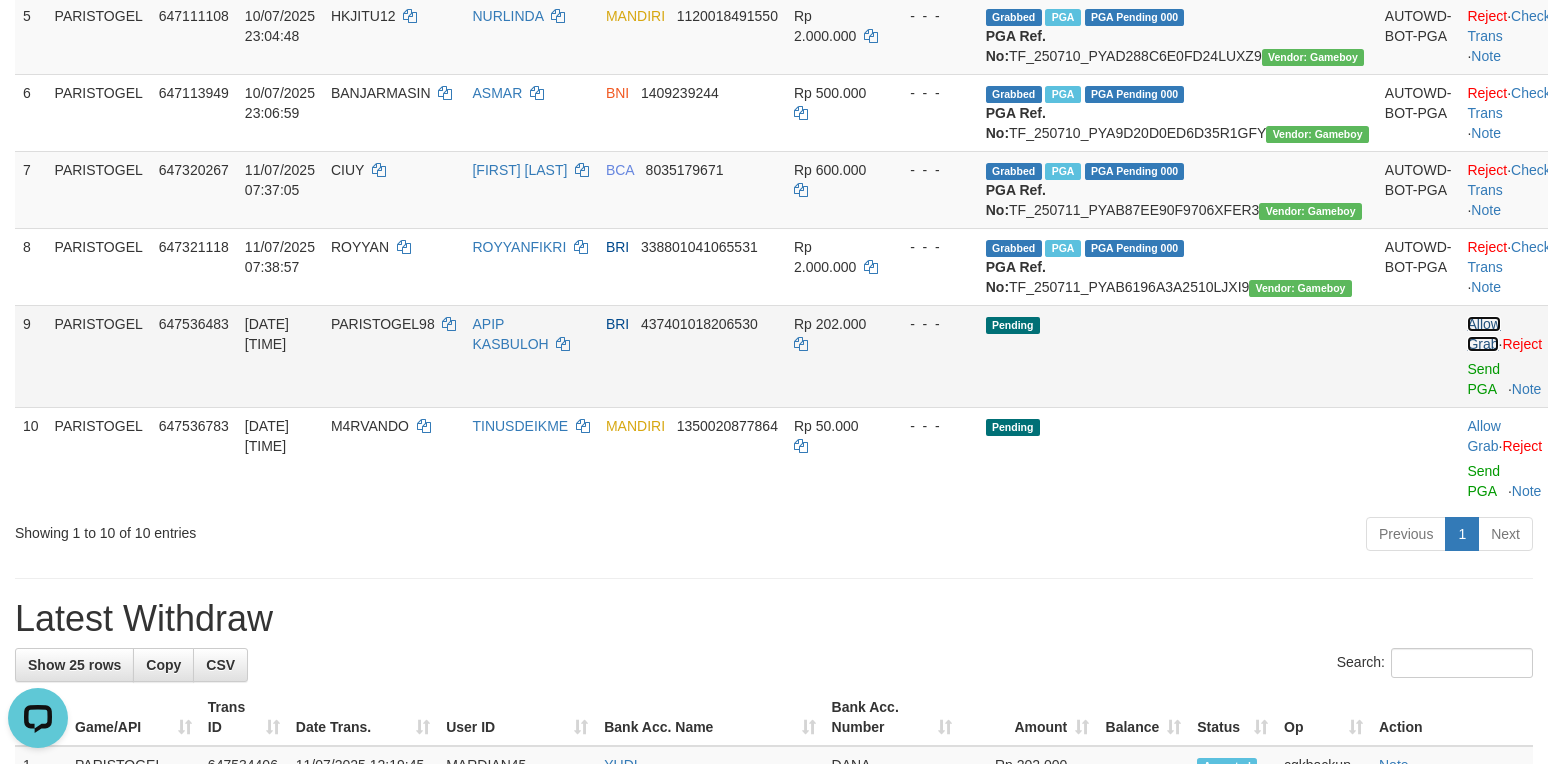 click on "Allow Grab" at bounding box center (1483, 334) 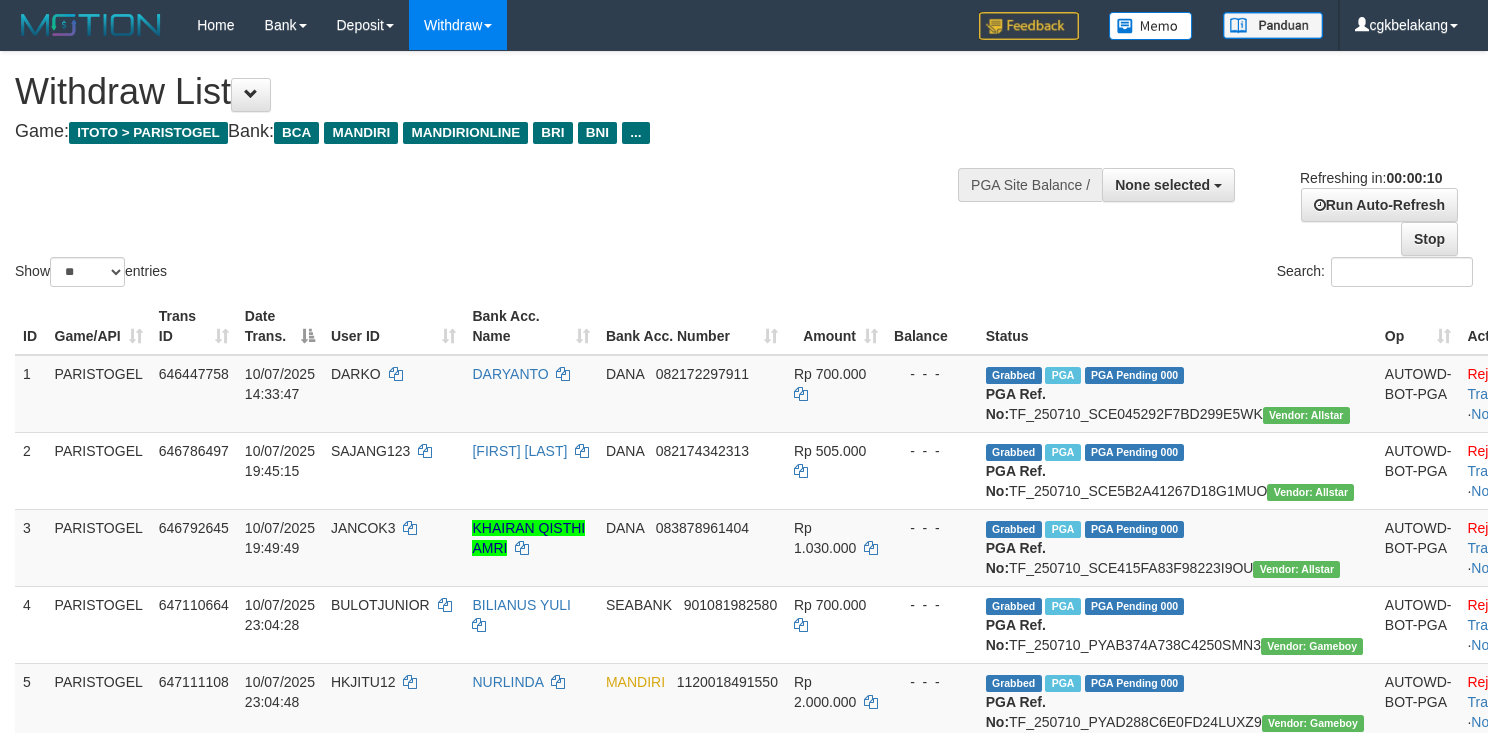 select 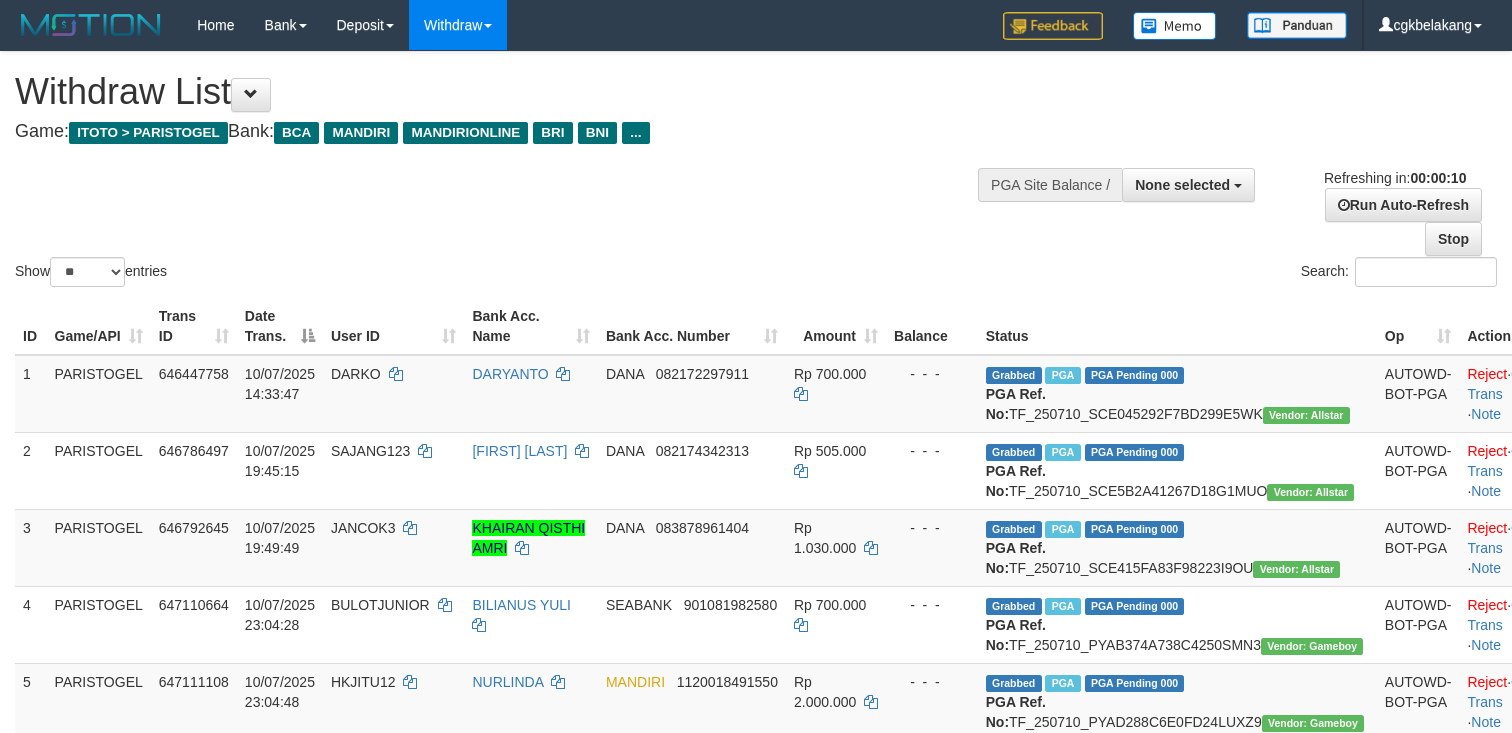 select 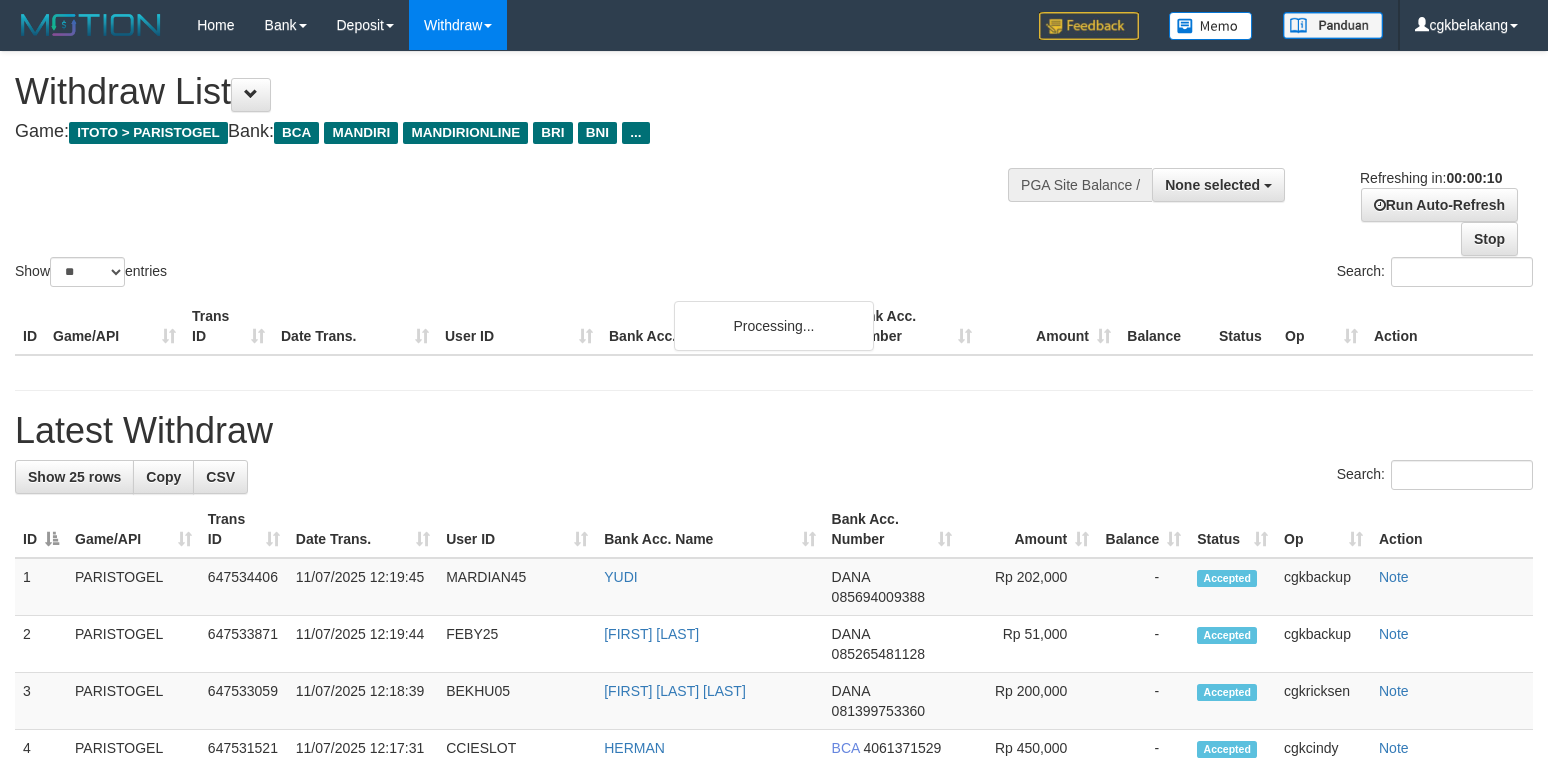 select 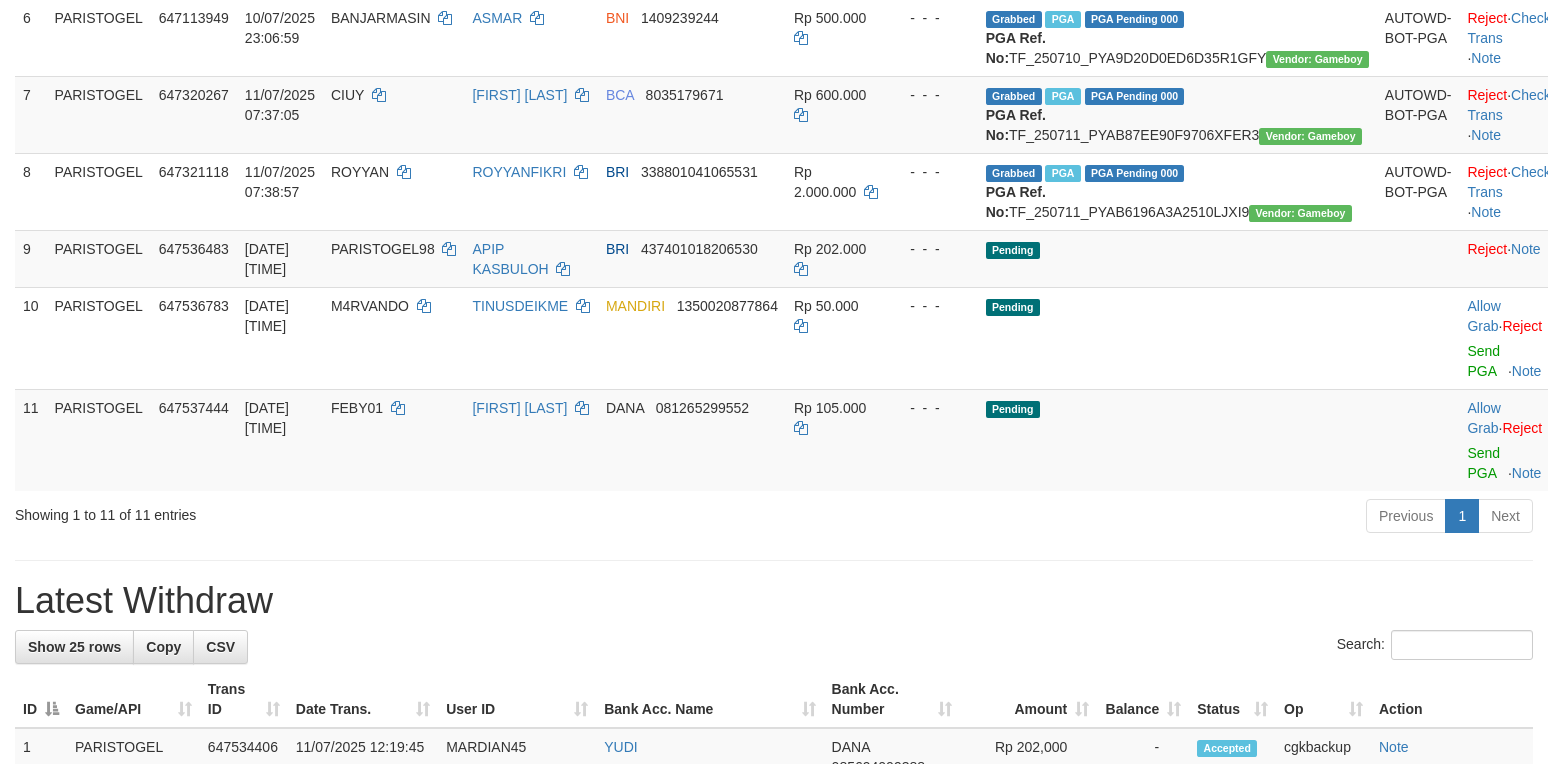 scroll, scrollTop: 666, scrollLeft: 0, axis: vertical 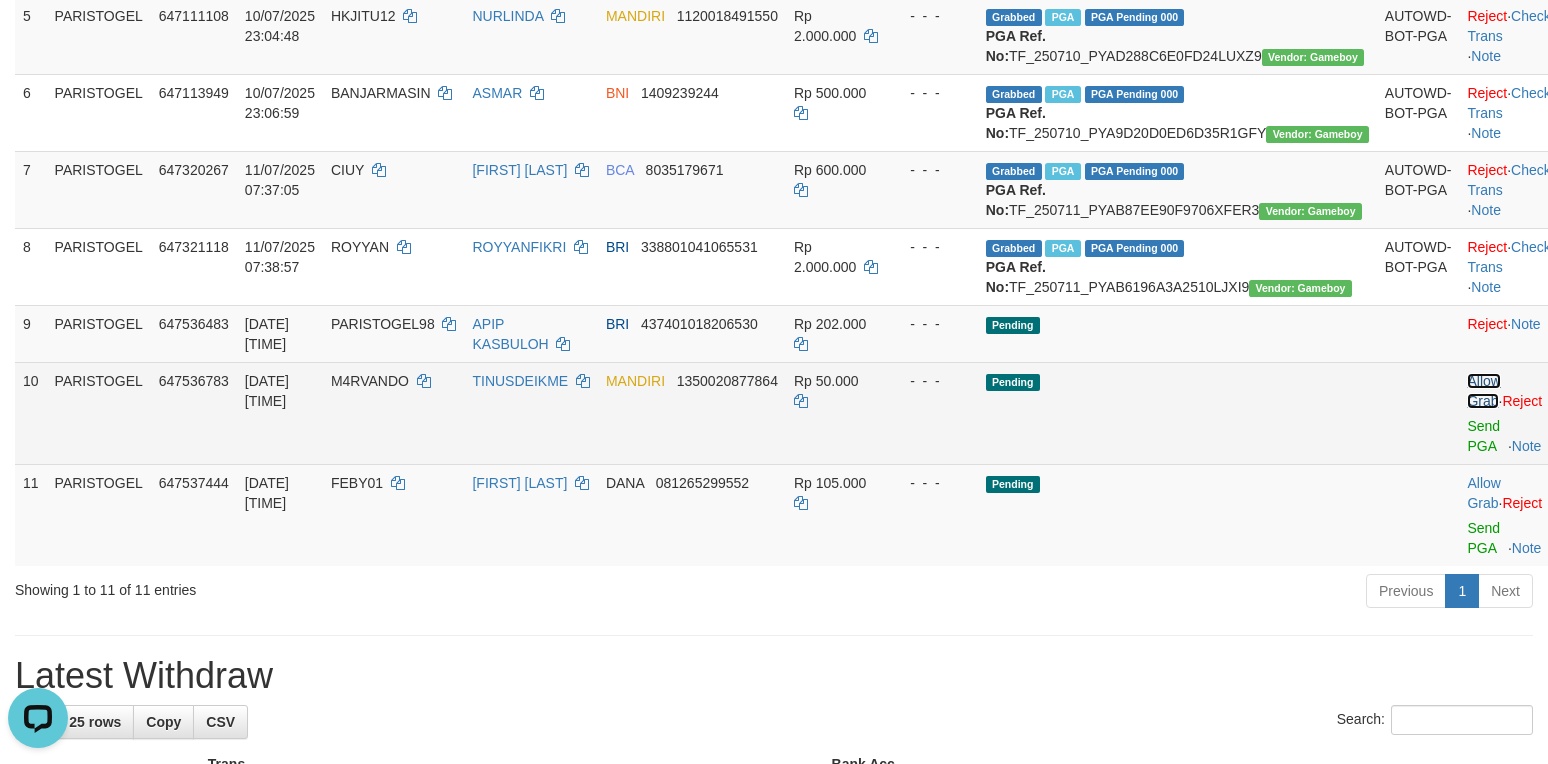 click on "Allow Grab" at bounding box center (1483, 391) 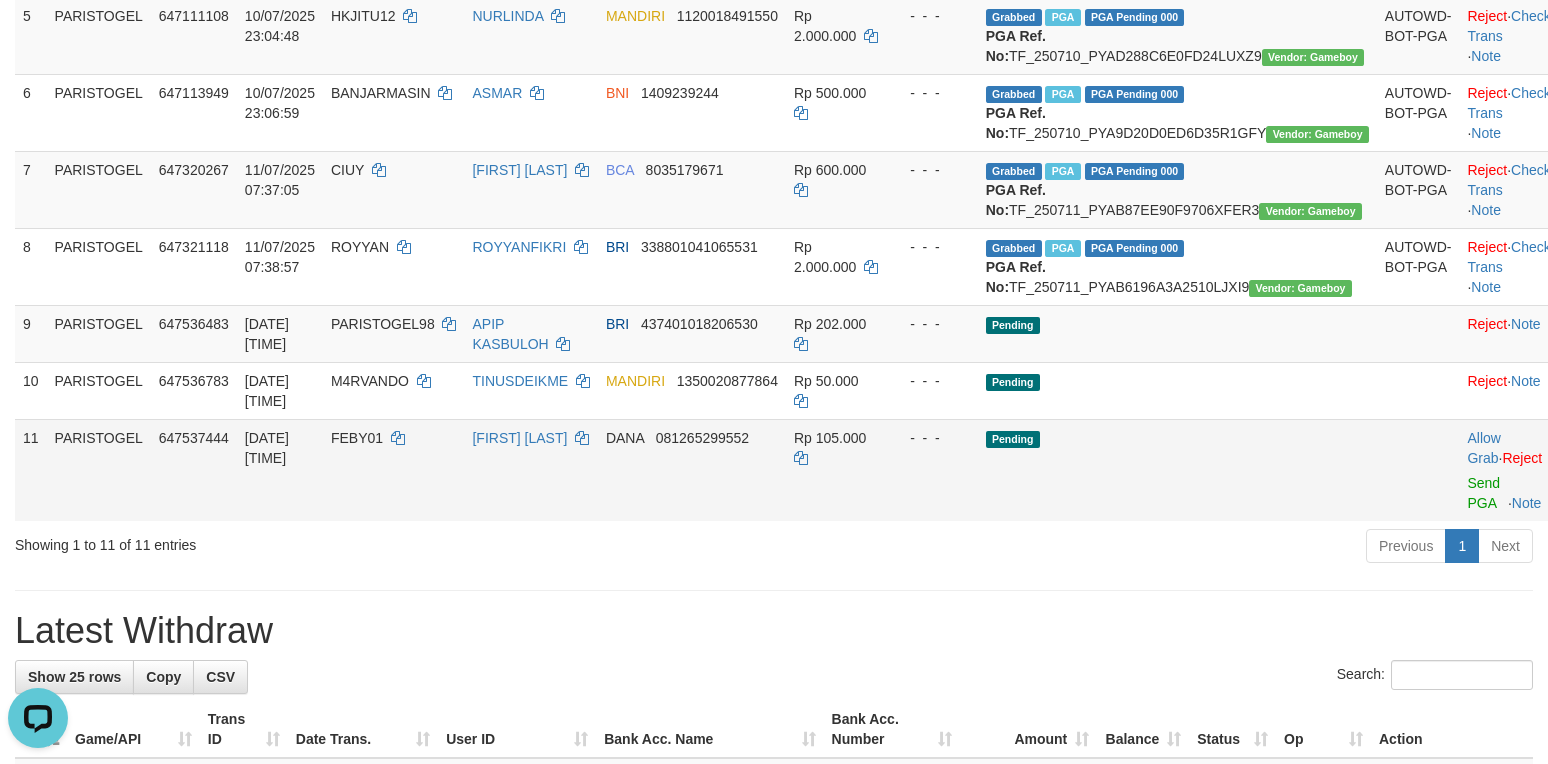 click on "Allow Grab   ·    Reject Send PGA     ·    Note" at bounding box center [1508, 470] 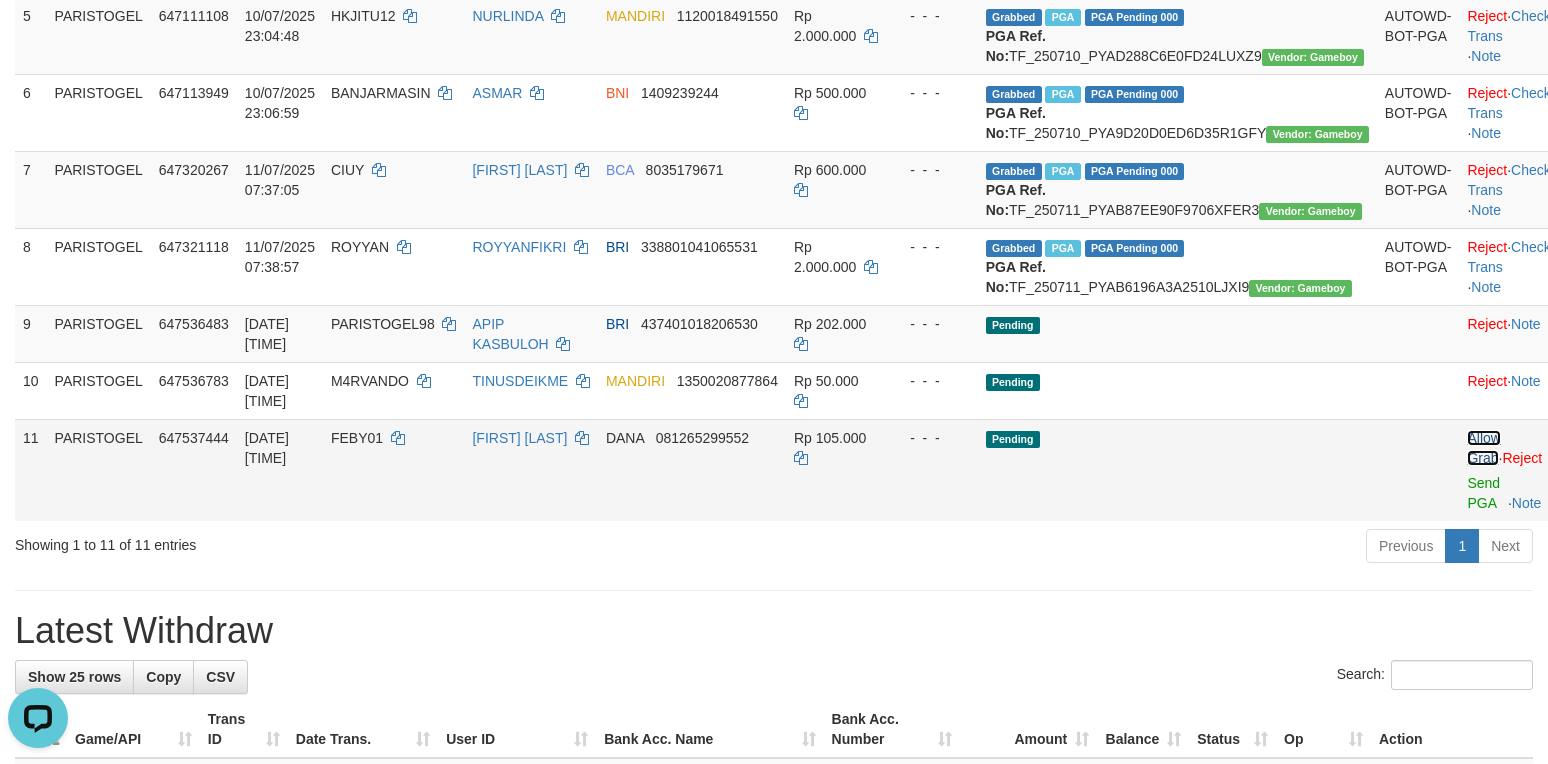 click on "Allow Grab" at bounding box center [1483, 448] 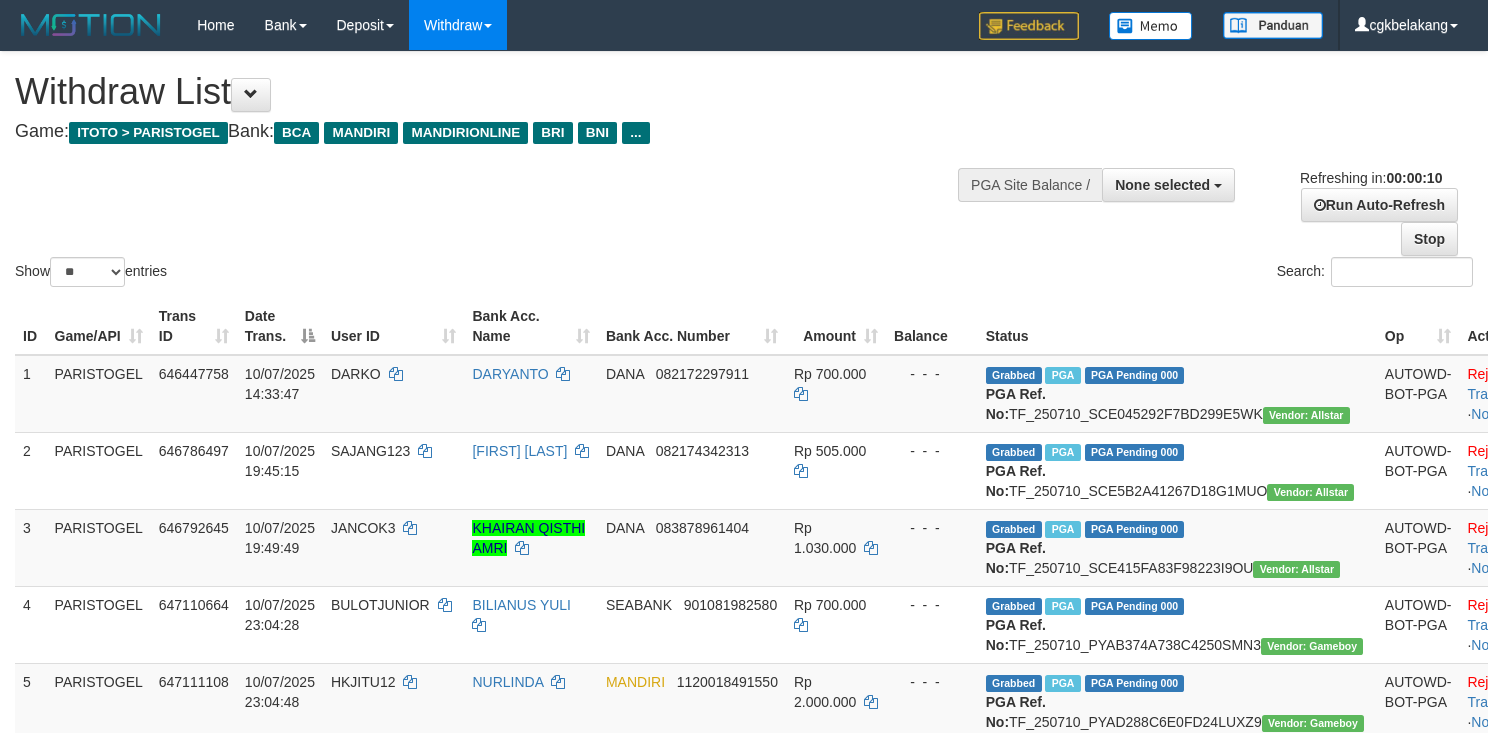 select 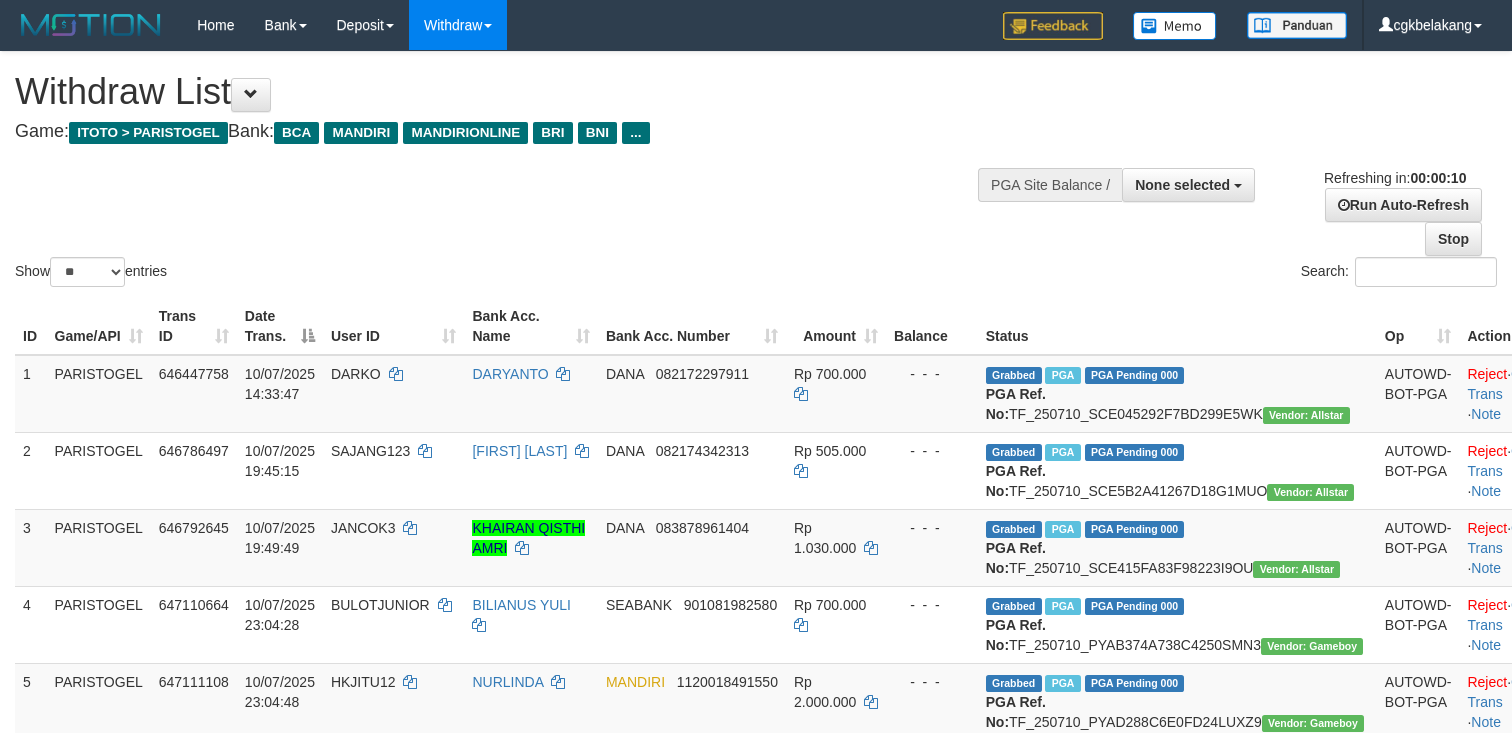 select 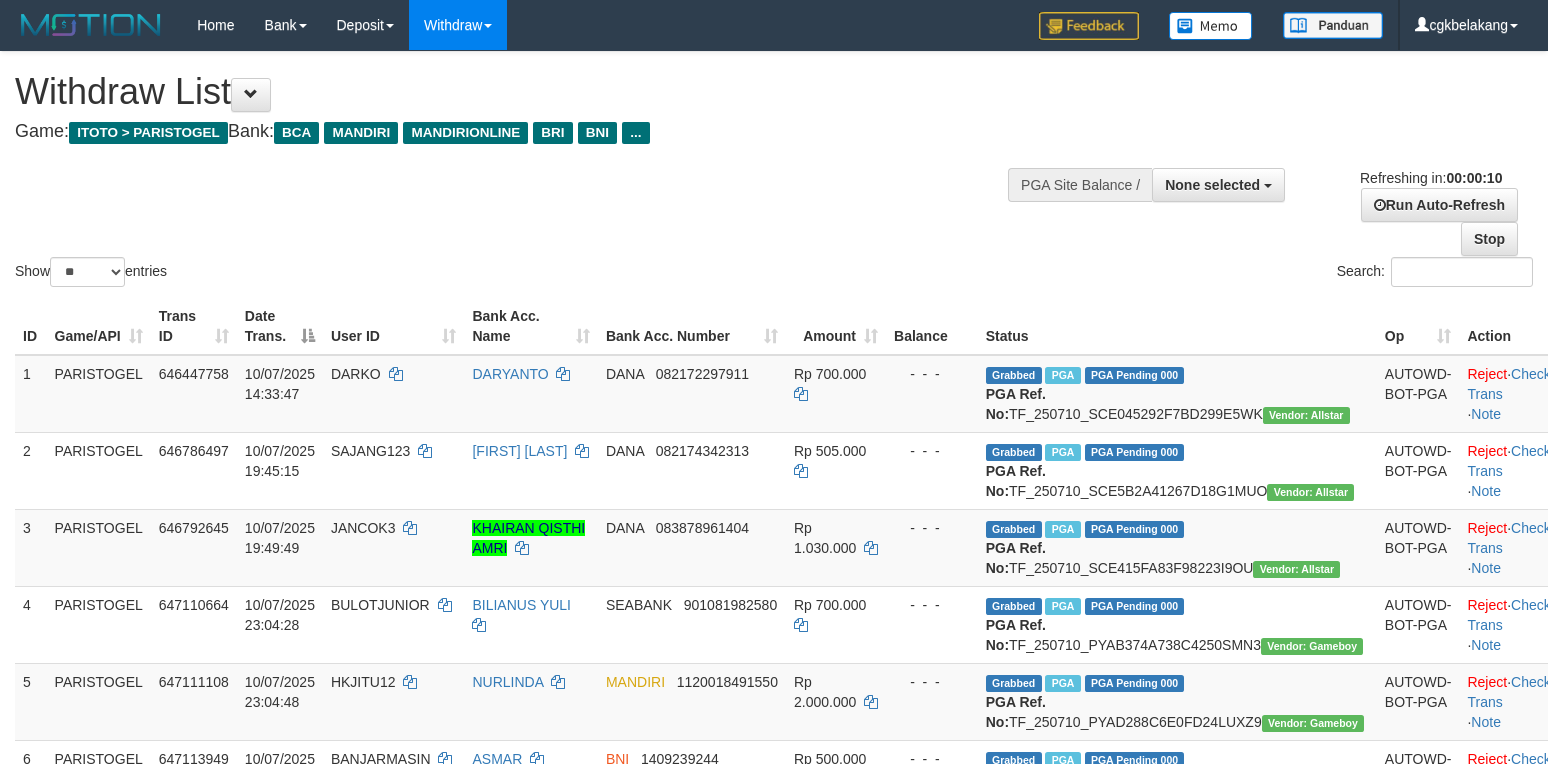 select 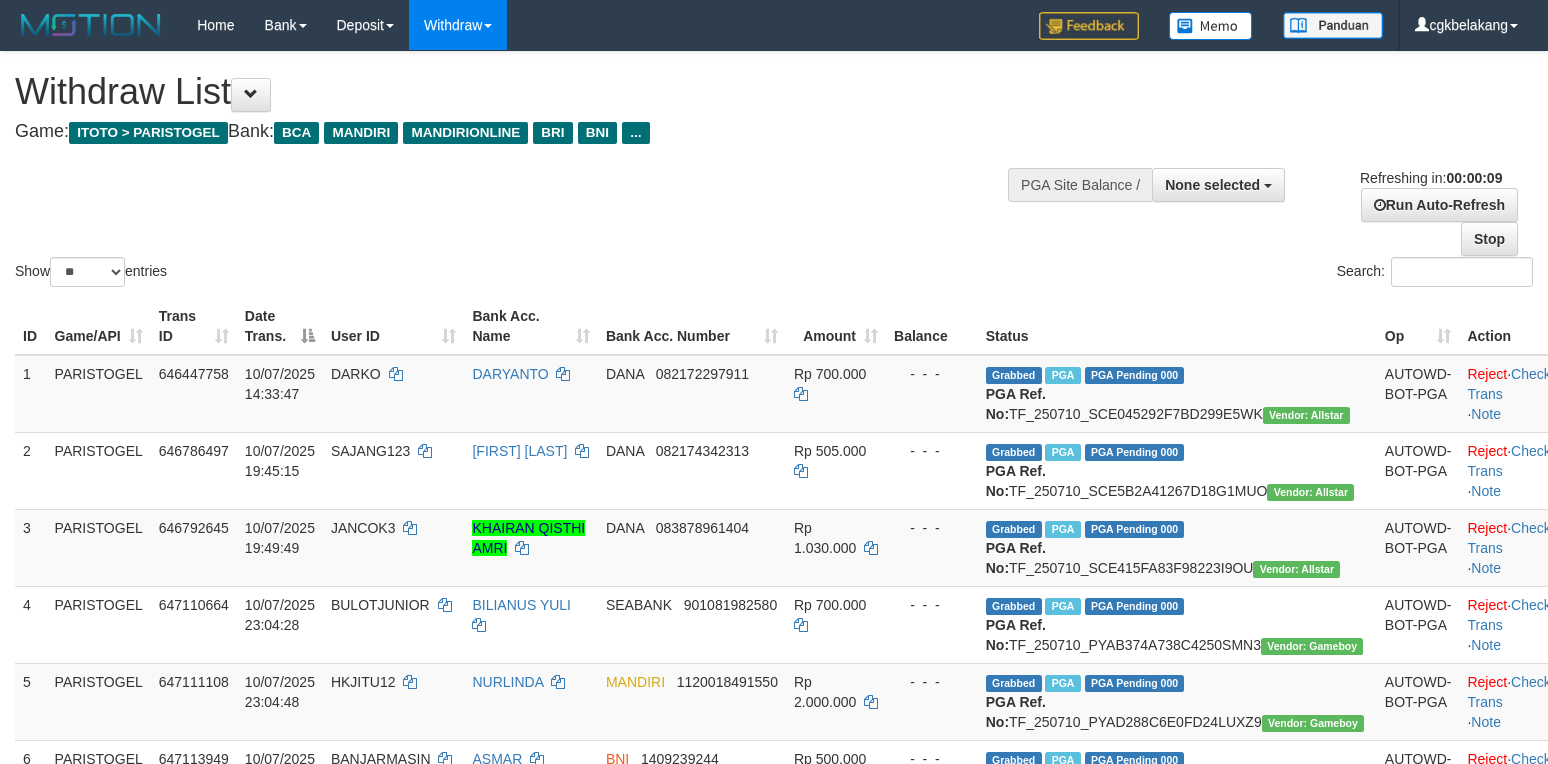 drag, startPoint x: 942, startPoint y: 141, endPoint x: 945, endPoint y: 101, distance: 40.112343 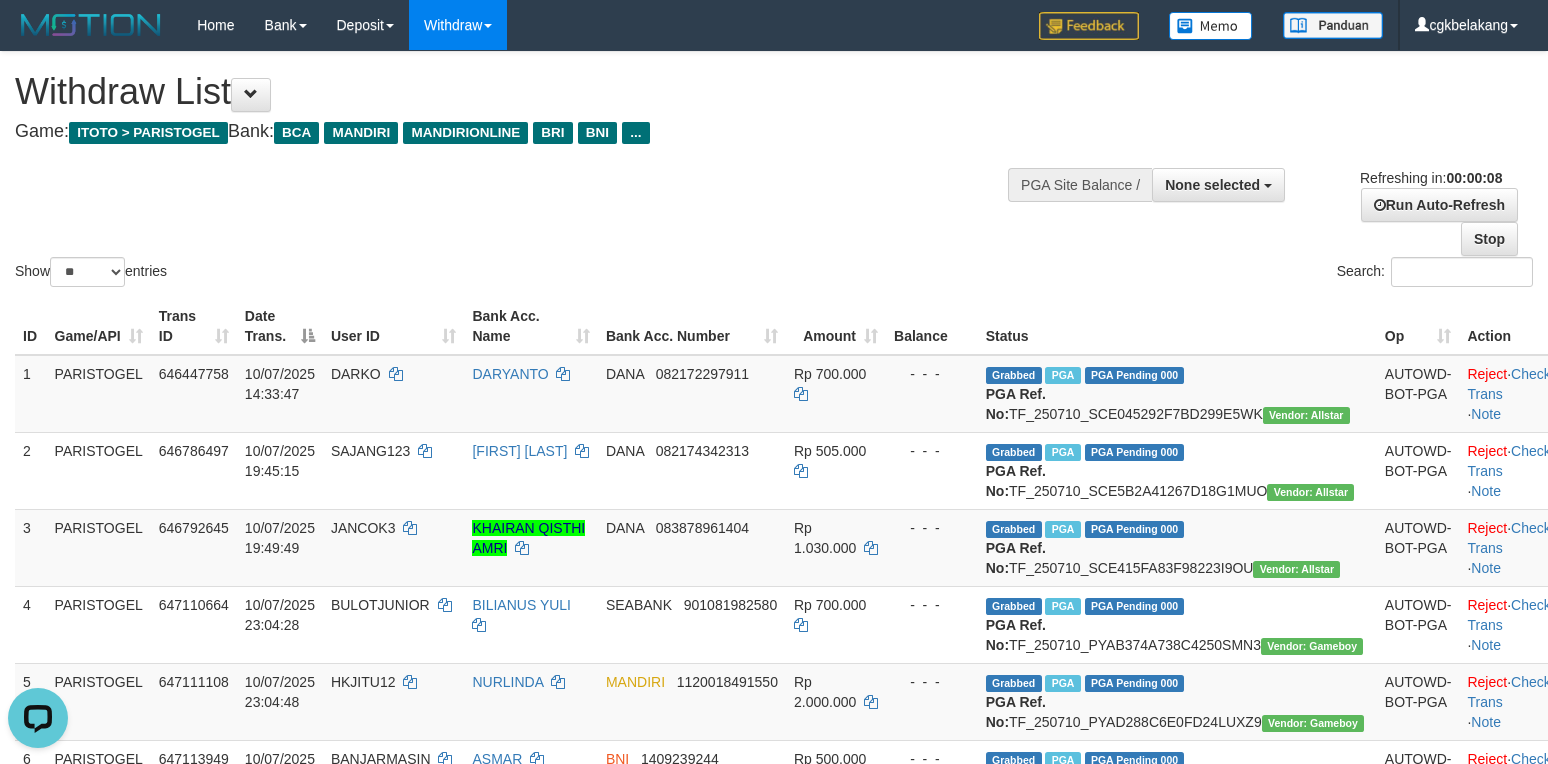 scroll, scrollTop: 0, scrollLeft: 0, axis: both 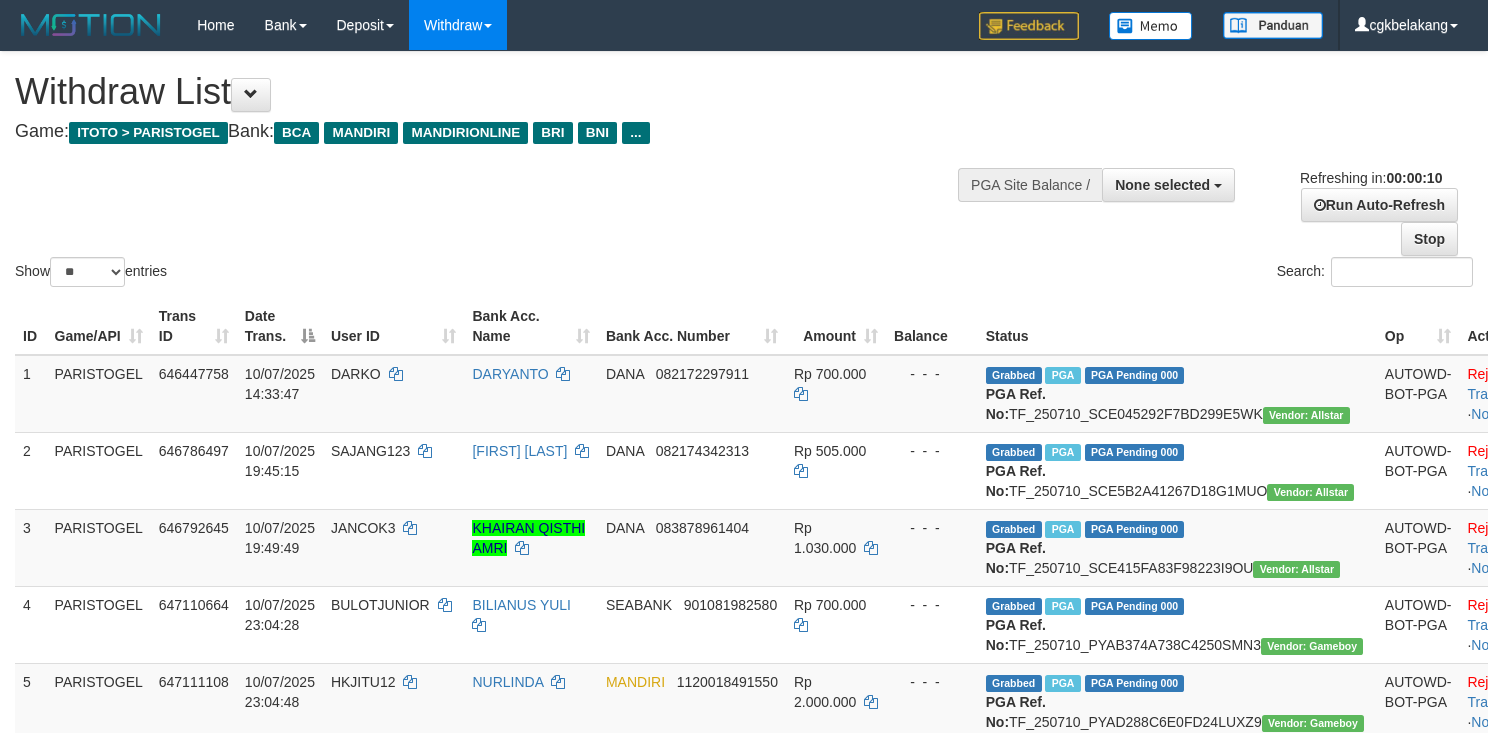 select 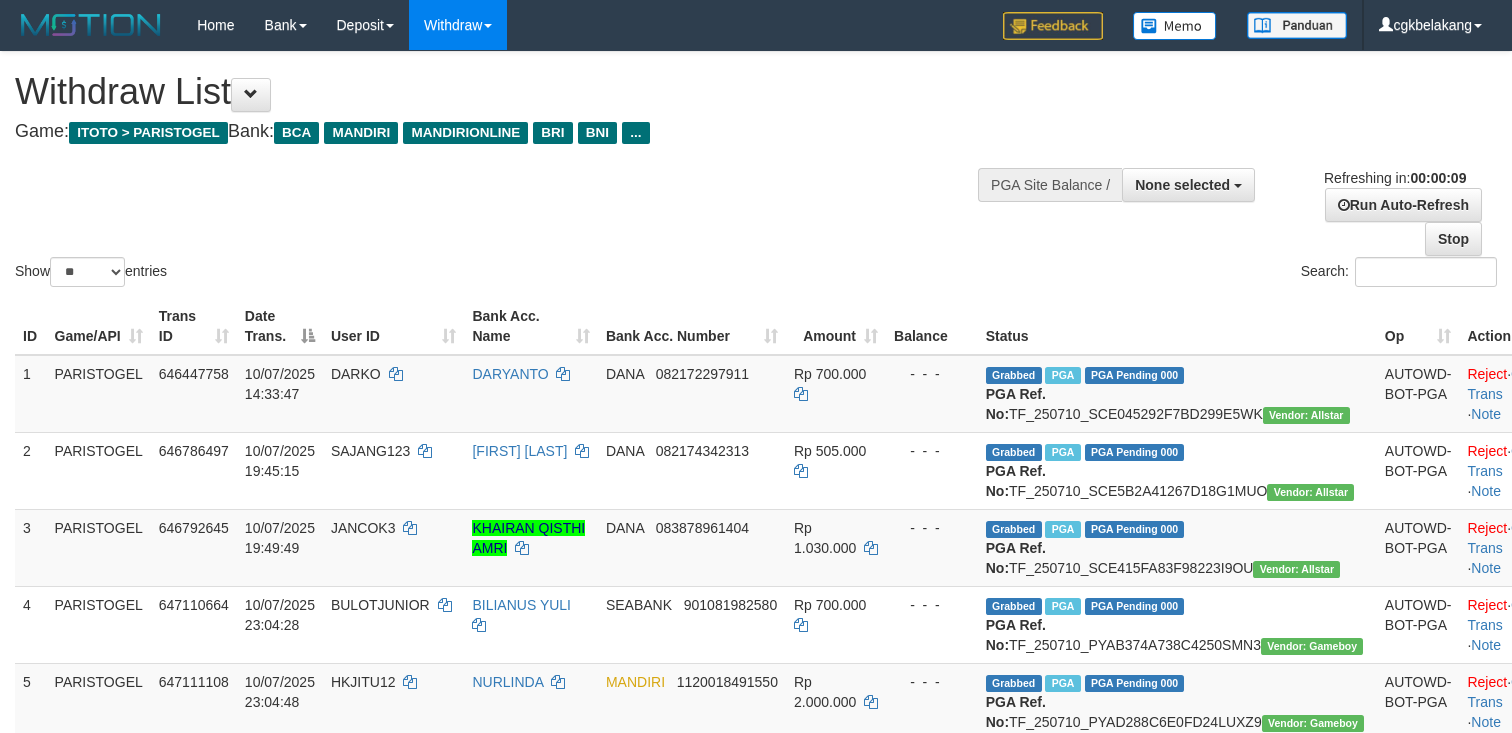 select 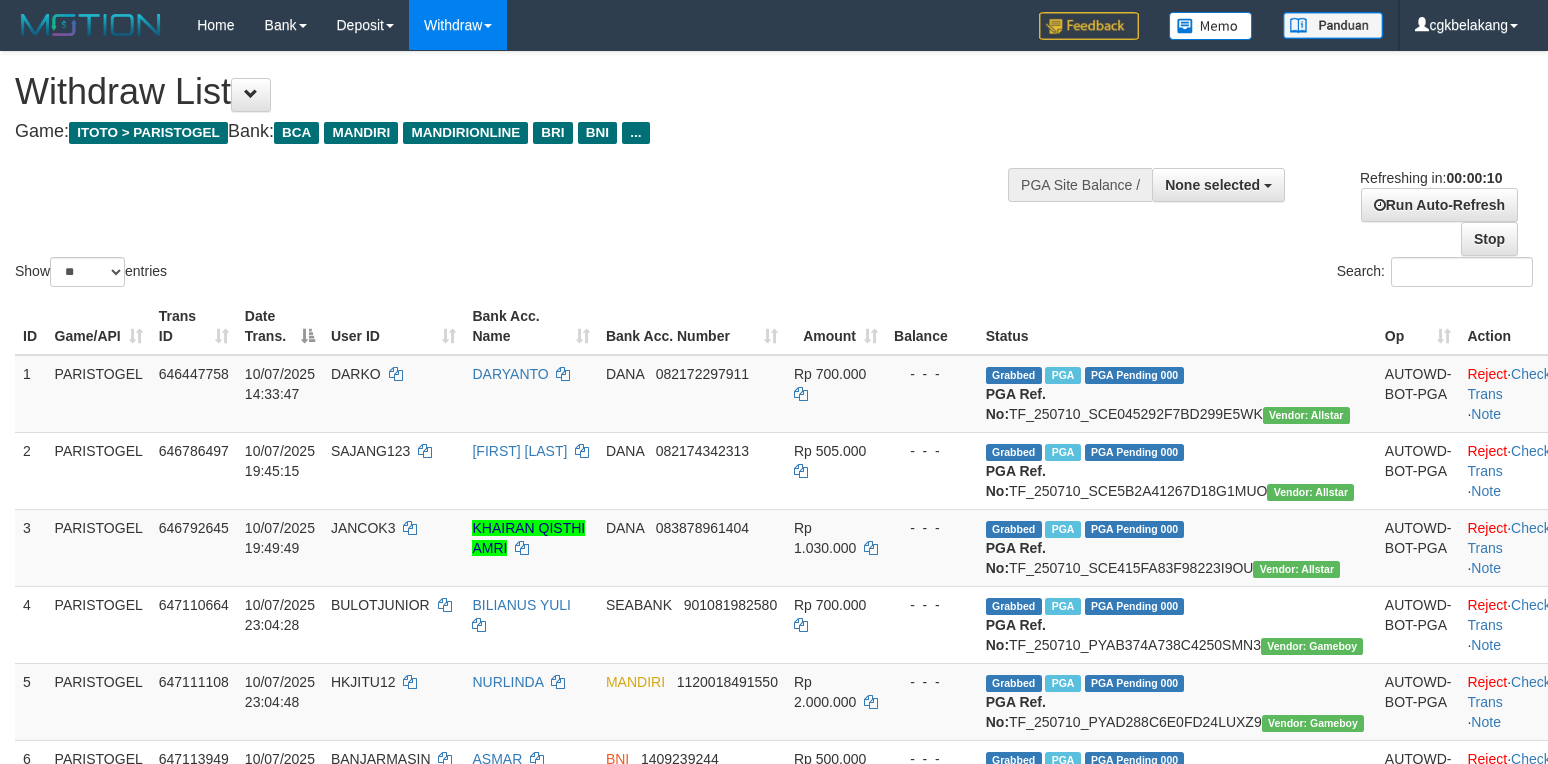 select 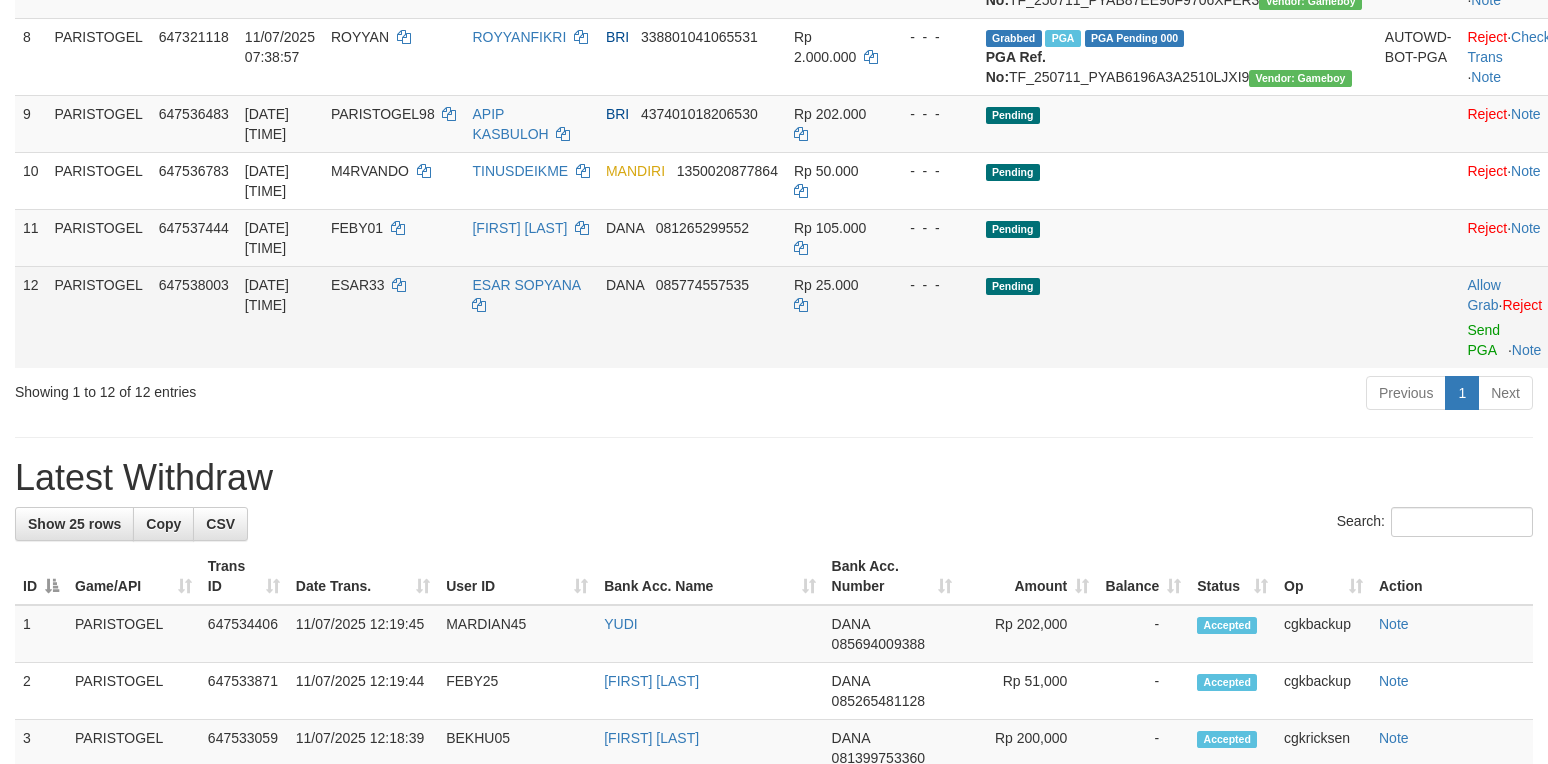 scroll, scrollTop: 800, scrollLeft: 0, axis: vertical 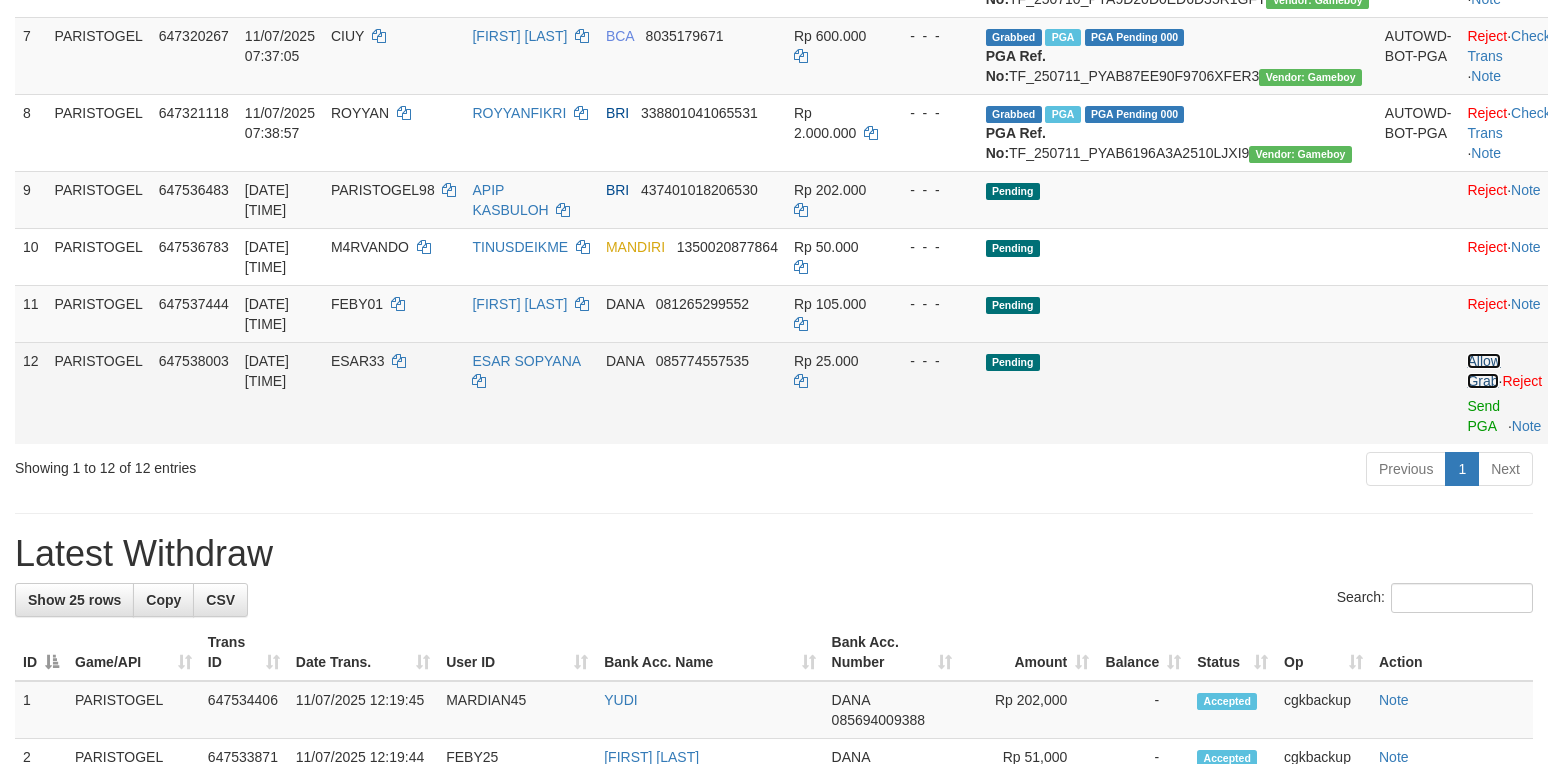 click on "Allow Grab" at bounding box center [1483, 371] 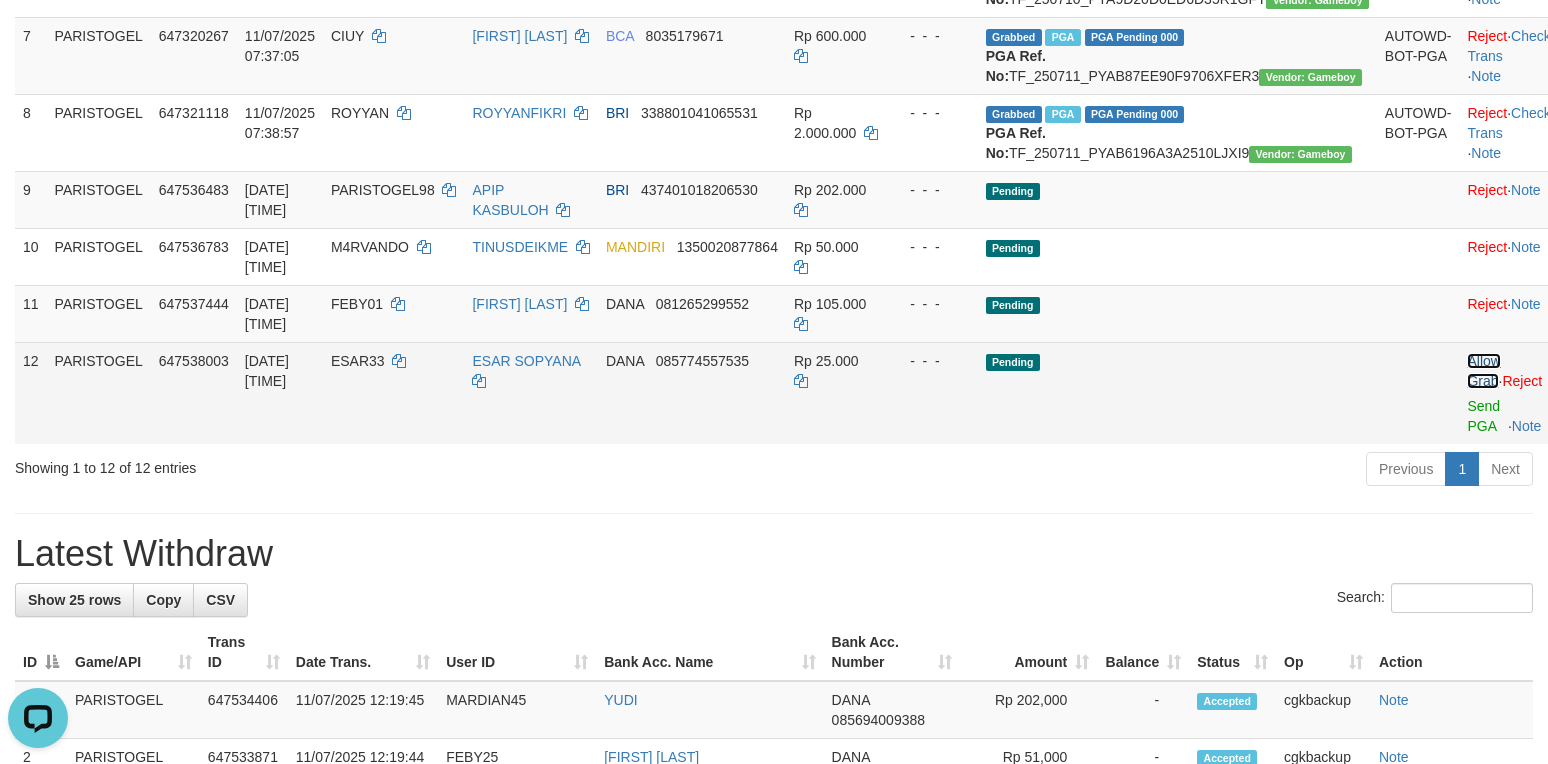 scroll, scrollTop: 0, scrollLeft: 0, axis: both 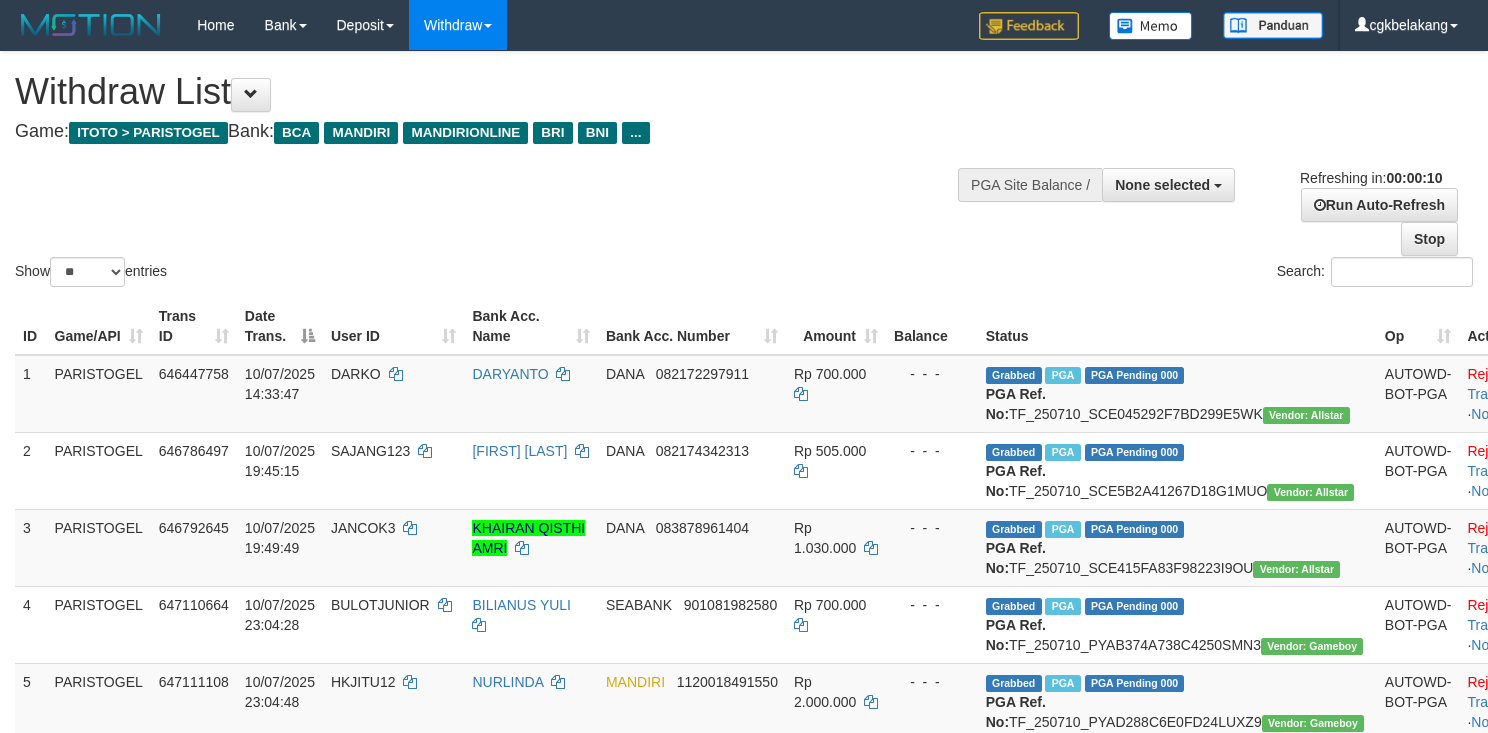 select 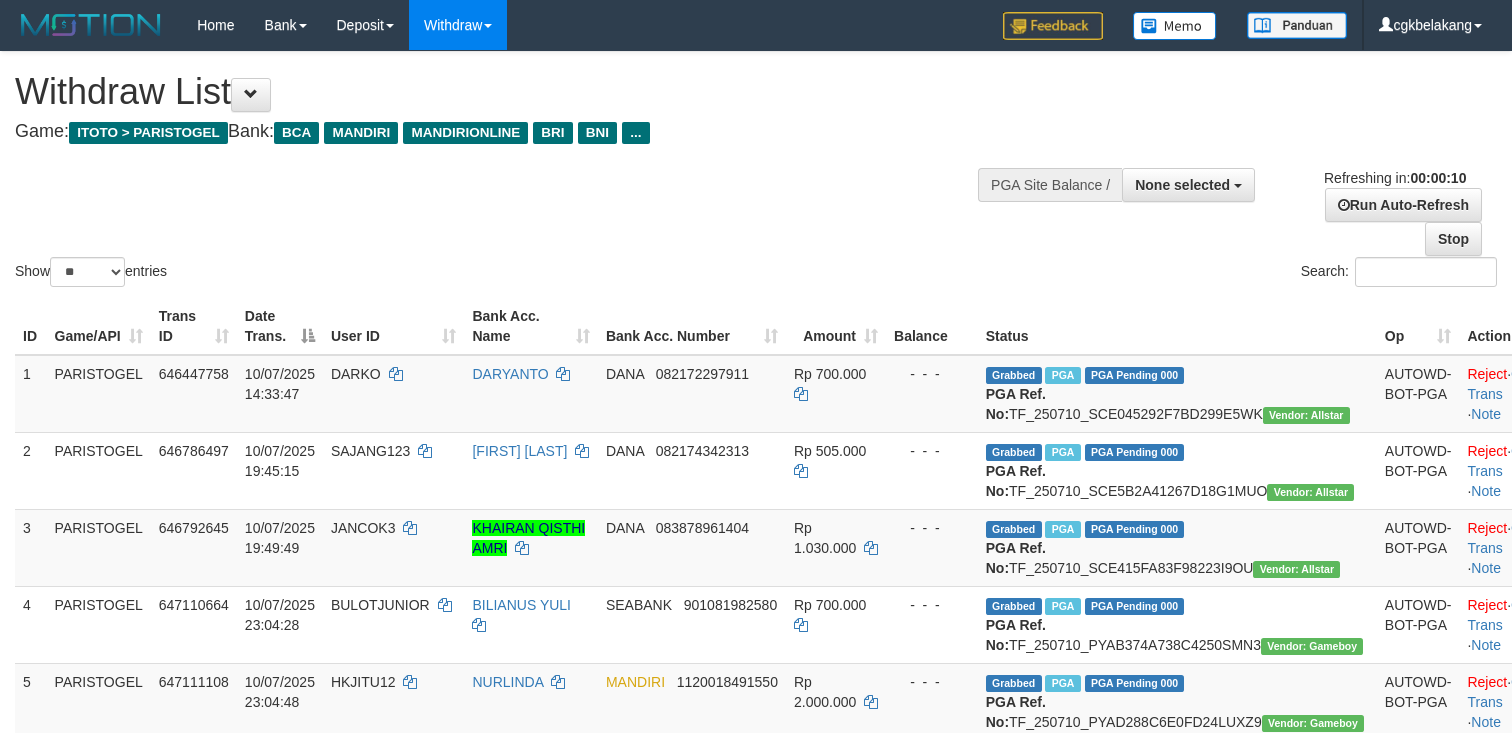 select 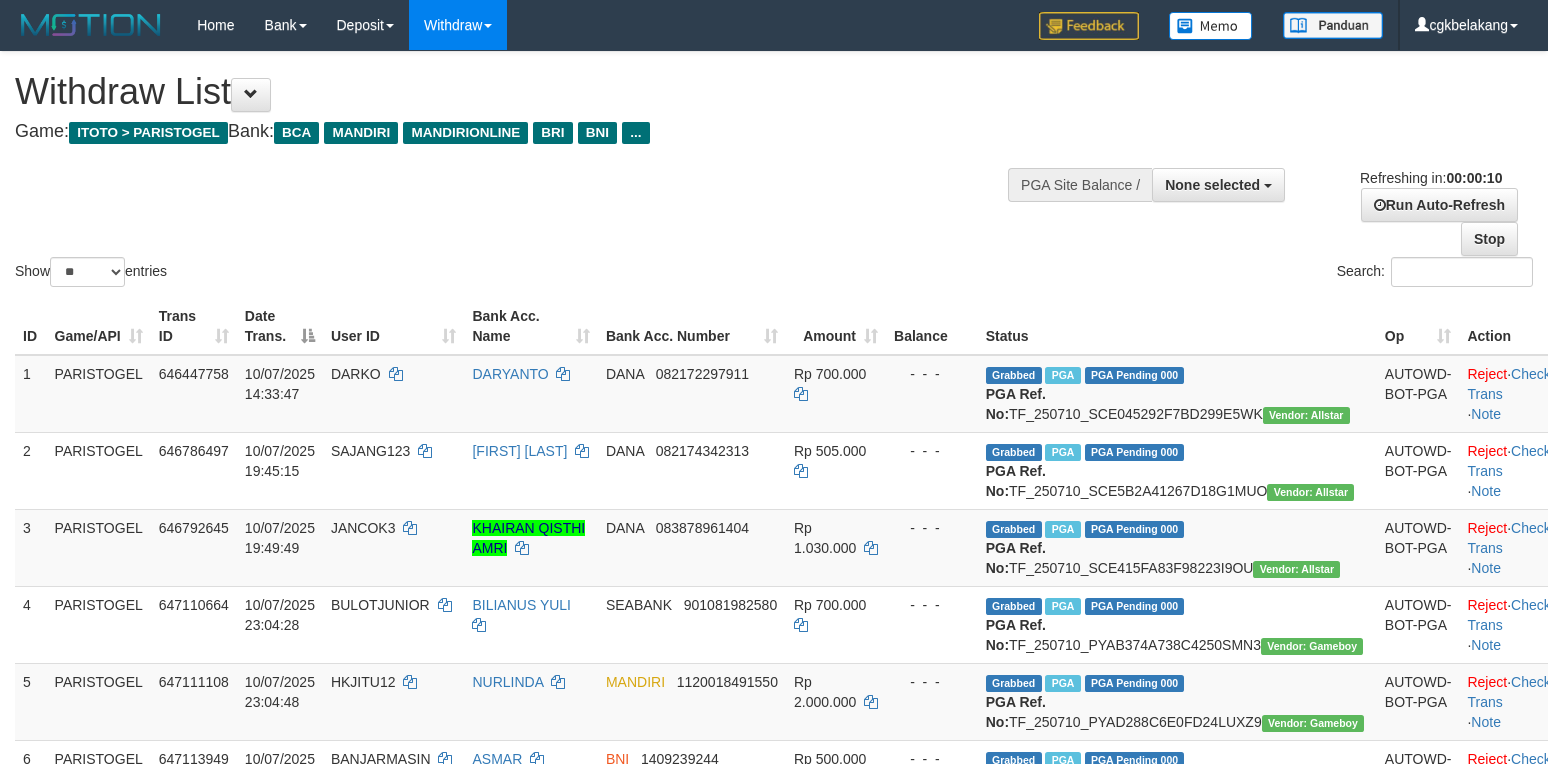 select 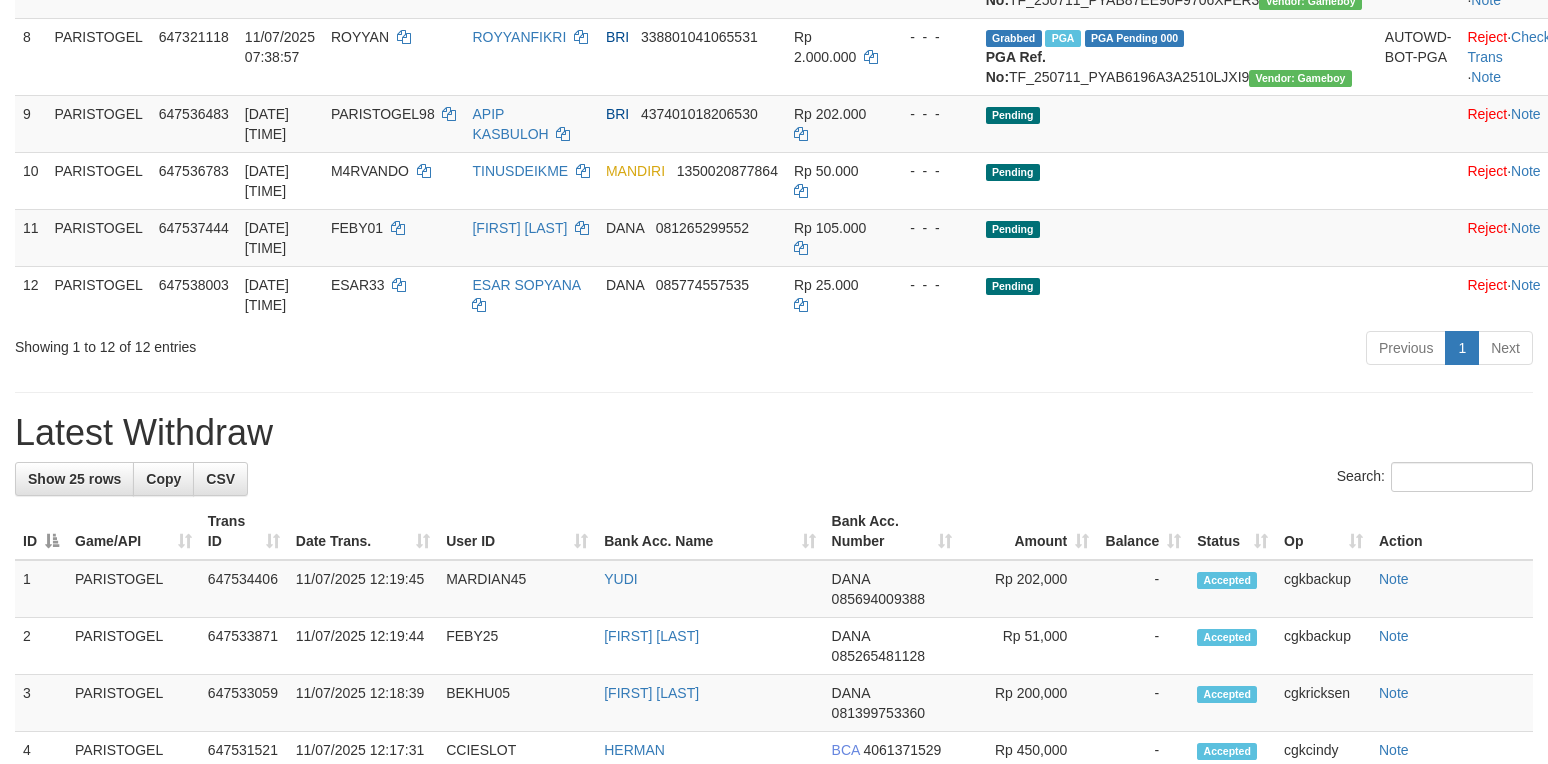 scroll, scrollTop: 800, scrollLeft: 0, axis: vertical 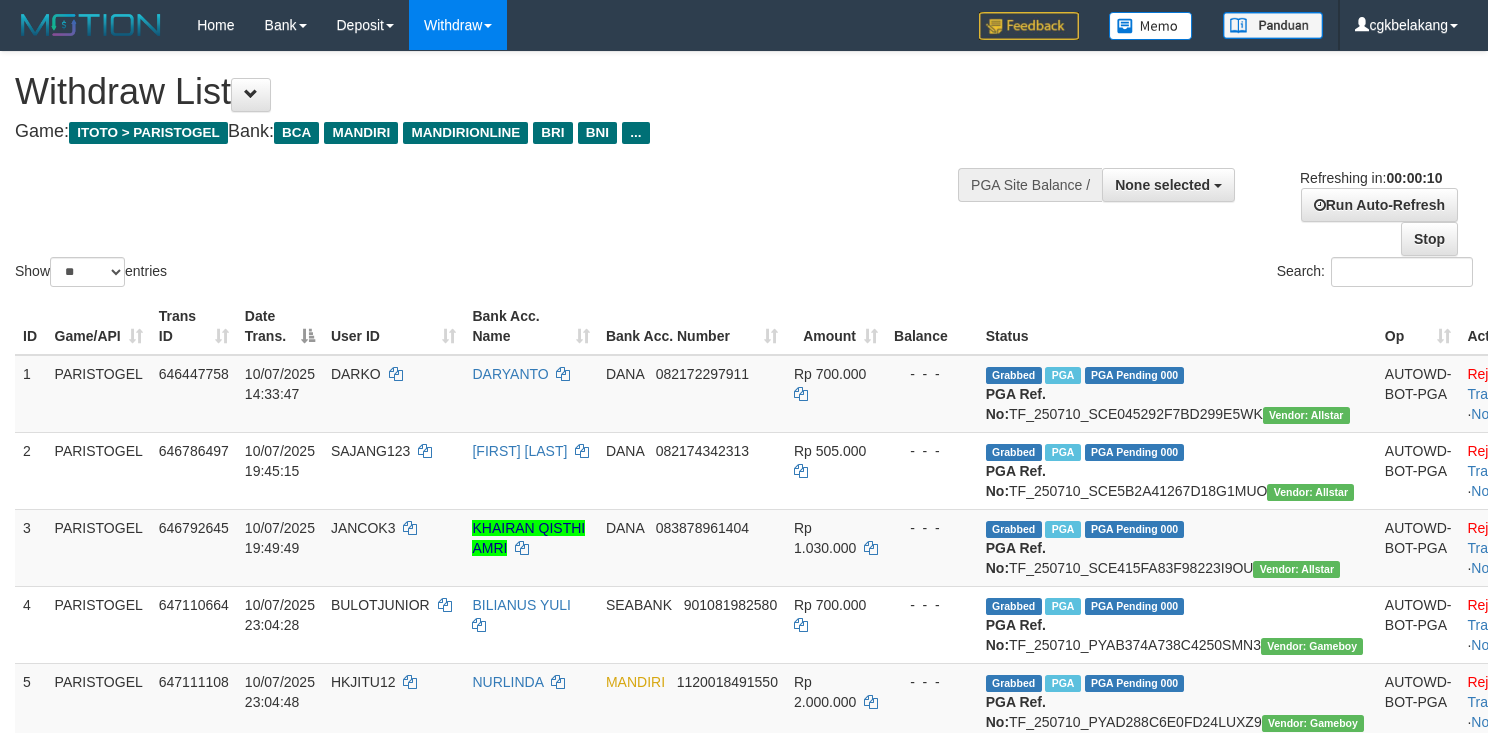 select 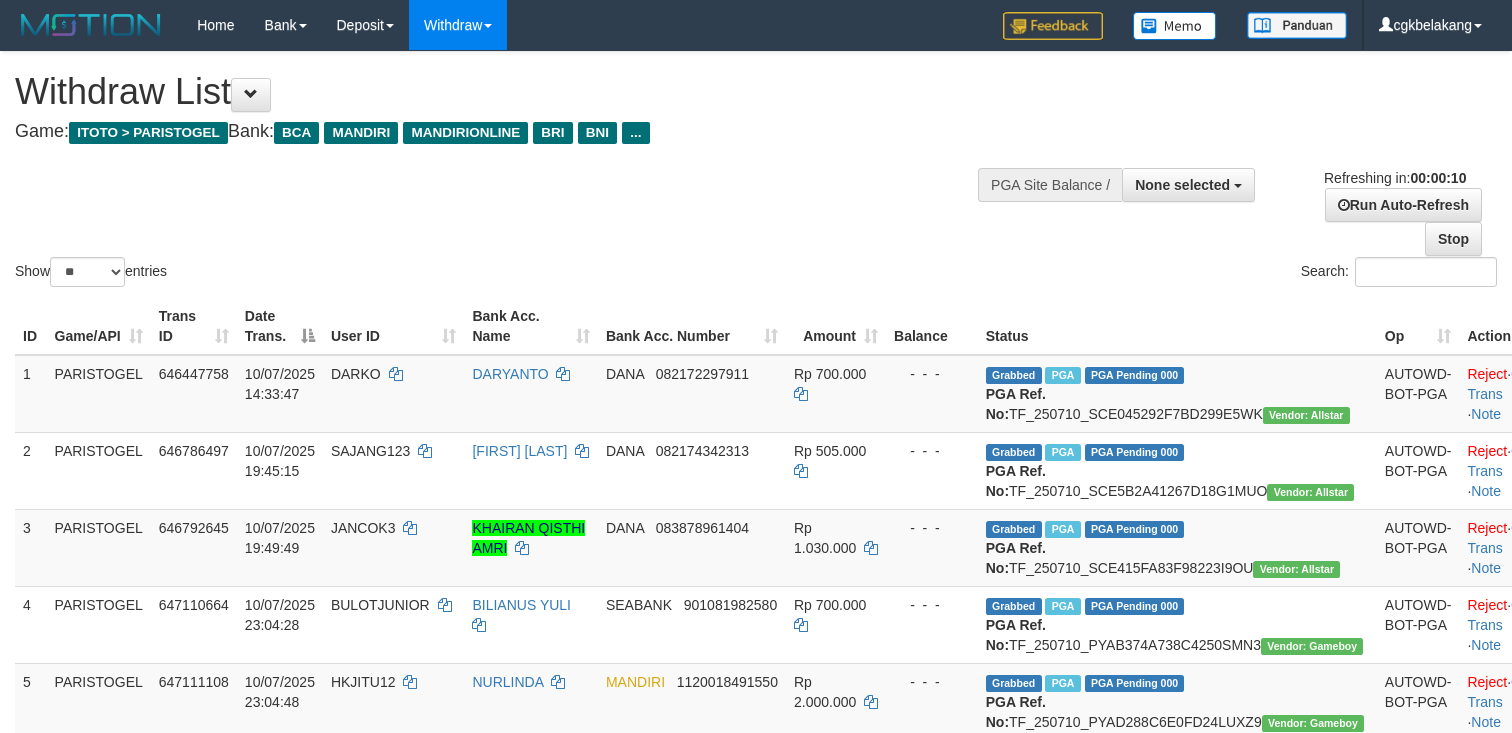 select 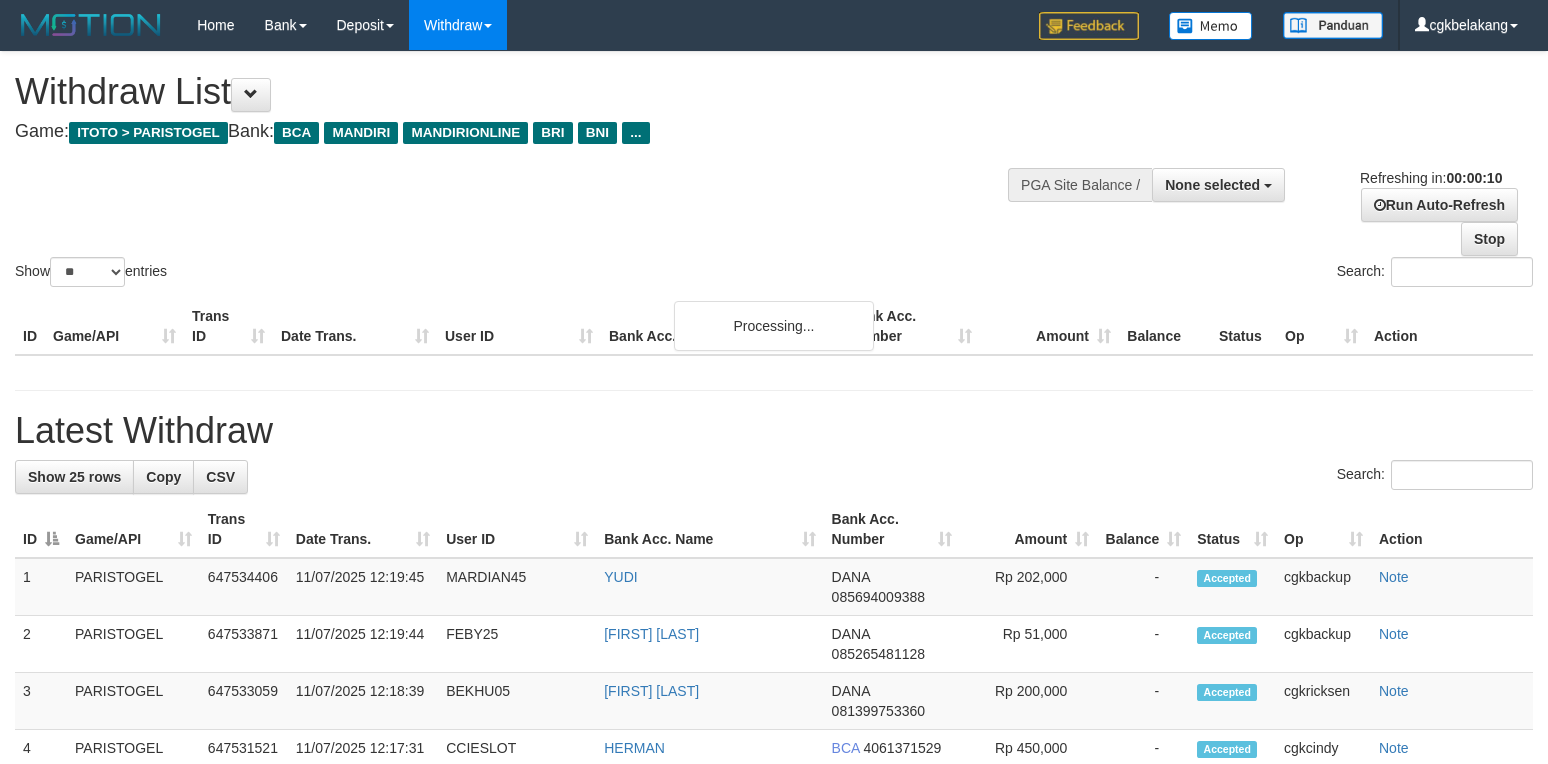 select 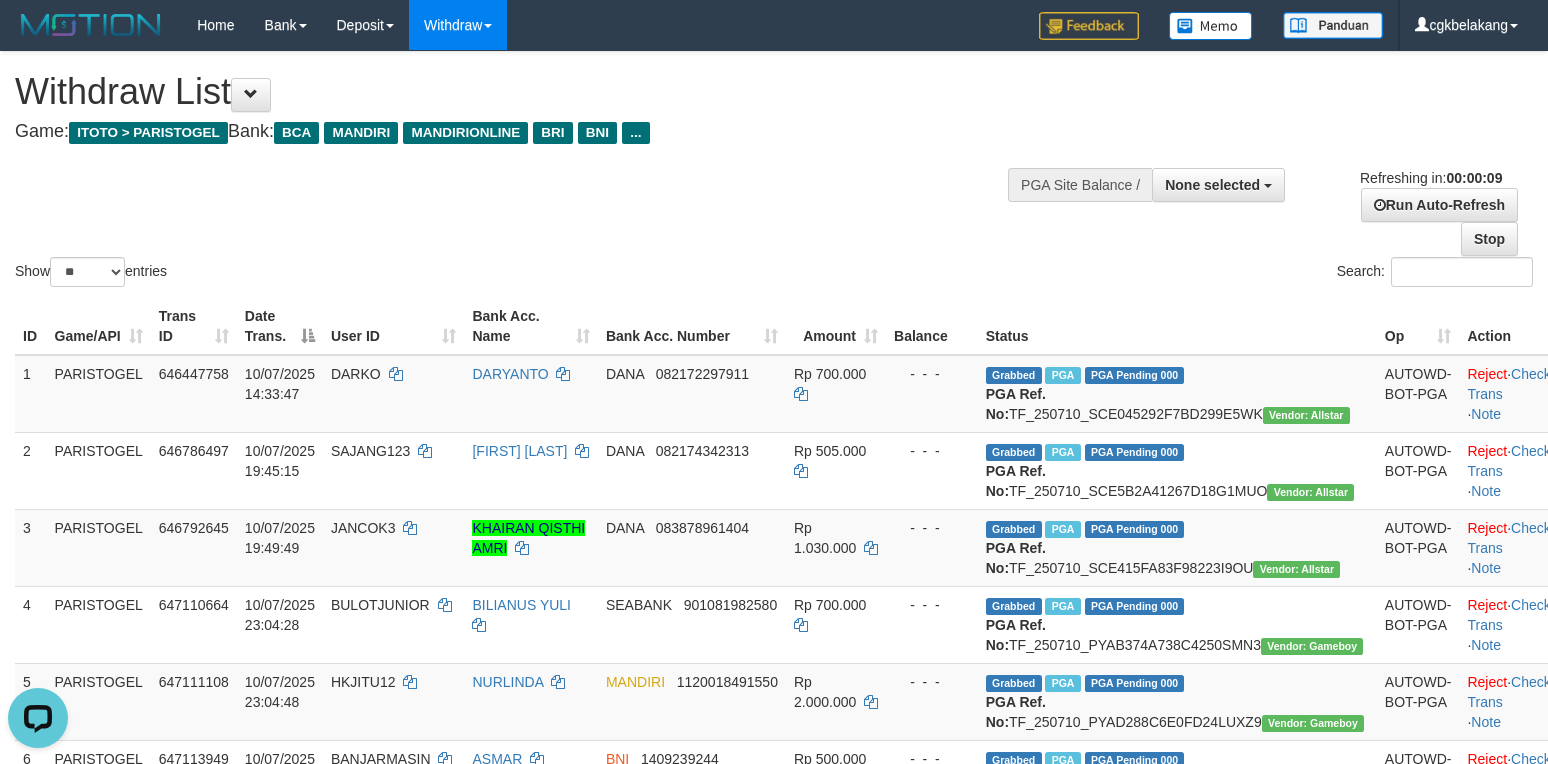 scroll, scrollTop: 0, scrollLeft: 0, axis: both 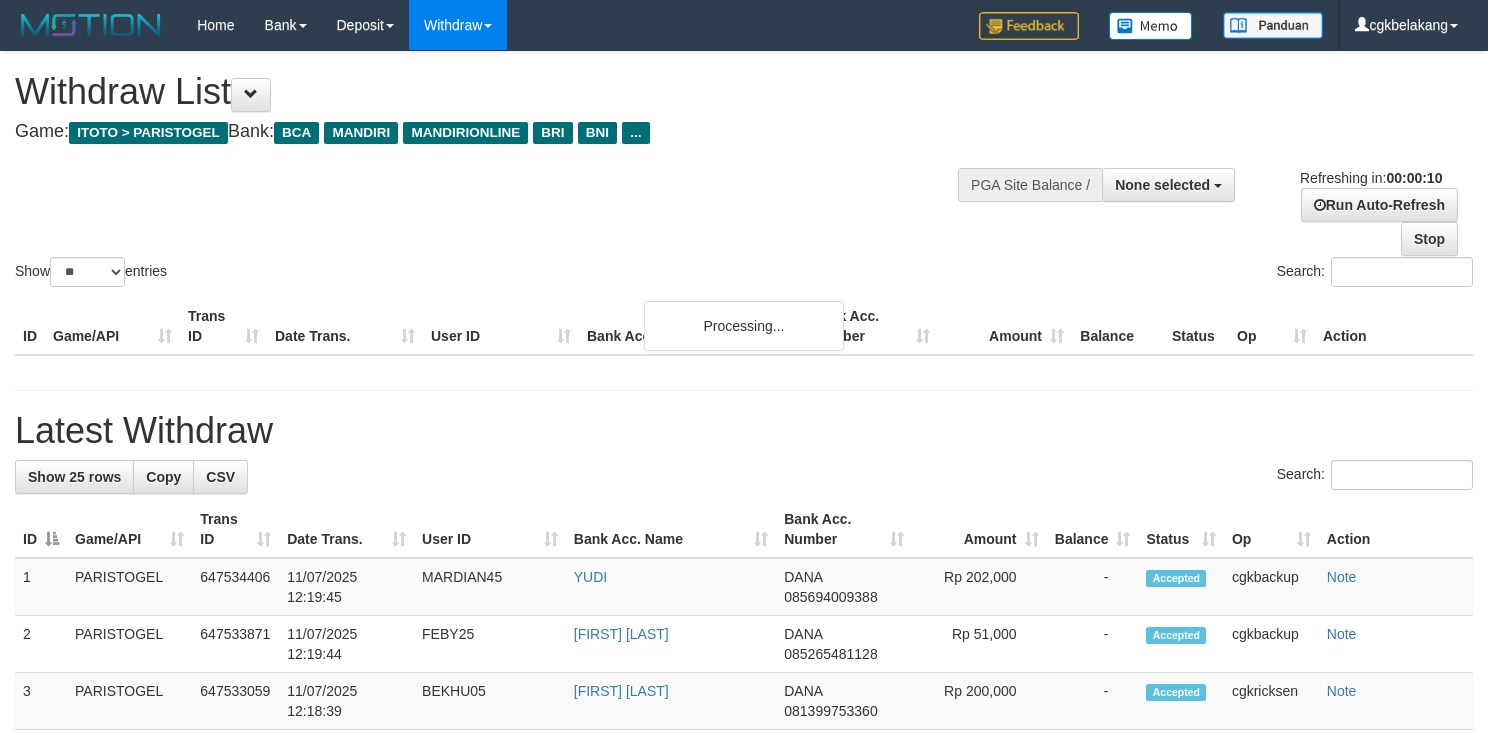 select 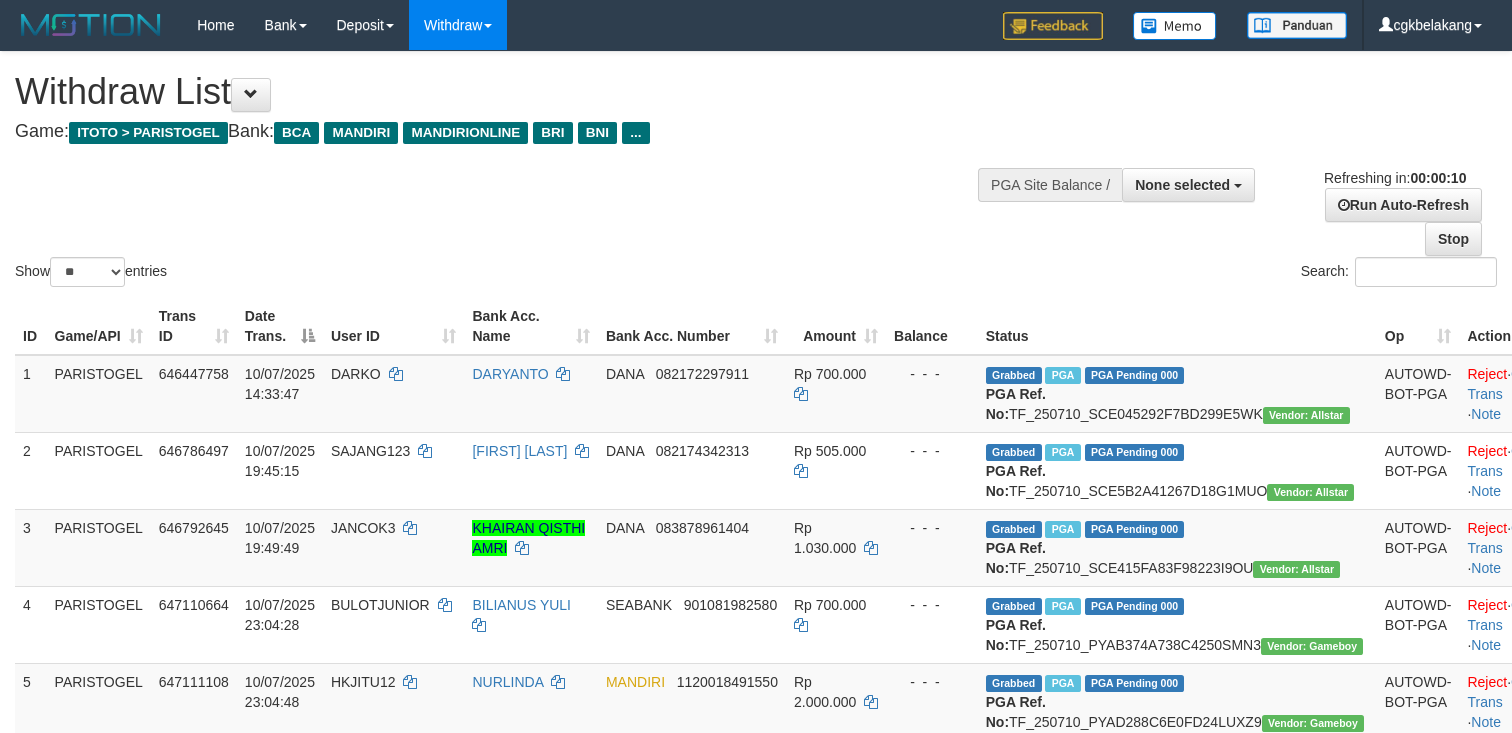 select 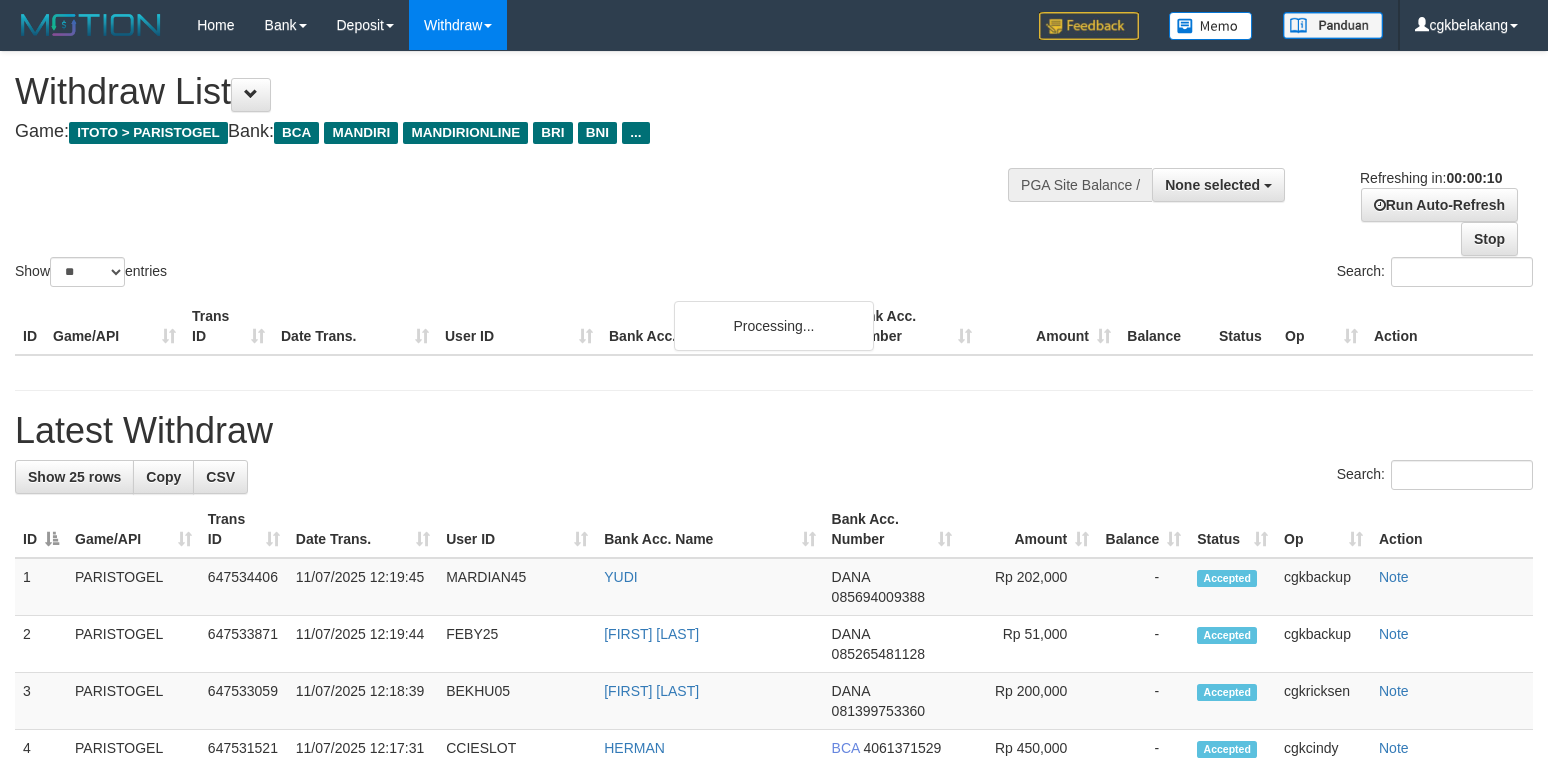 select 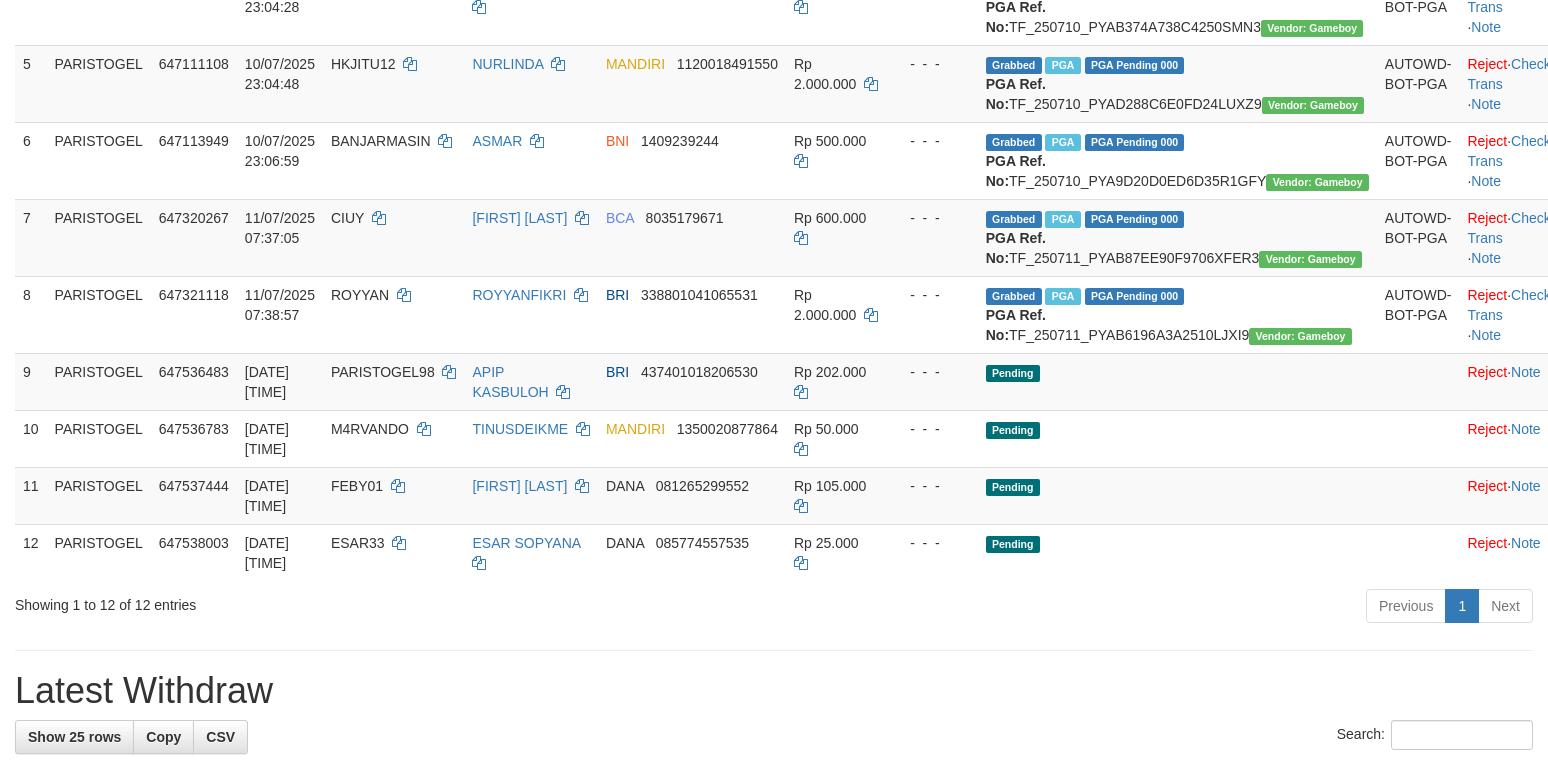 scroll, scrollTop: 609, scrollLeft: 0, axis: vertical 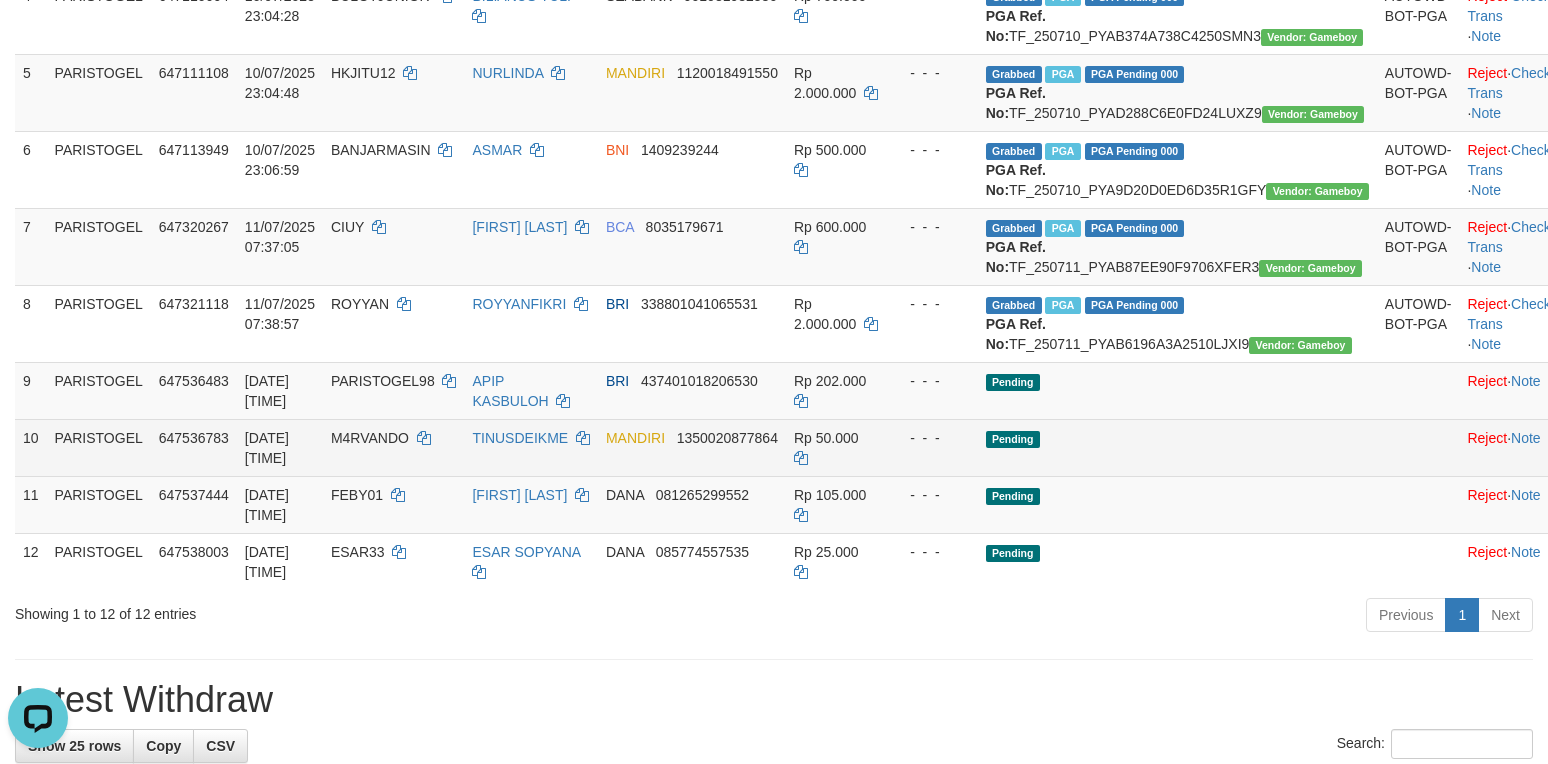 click on "M4RVANDO" at bounding box center [394, 447] 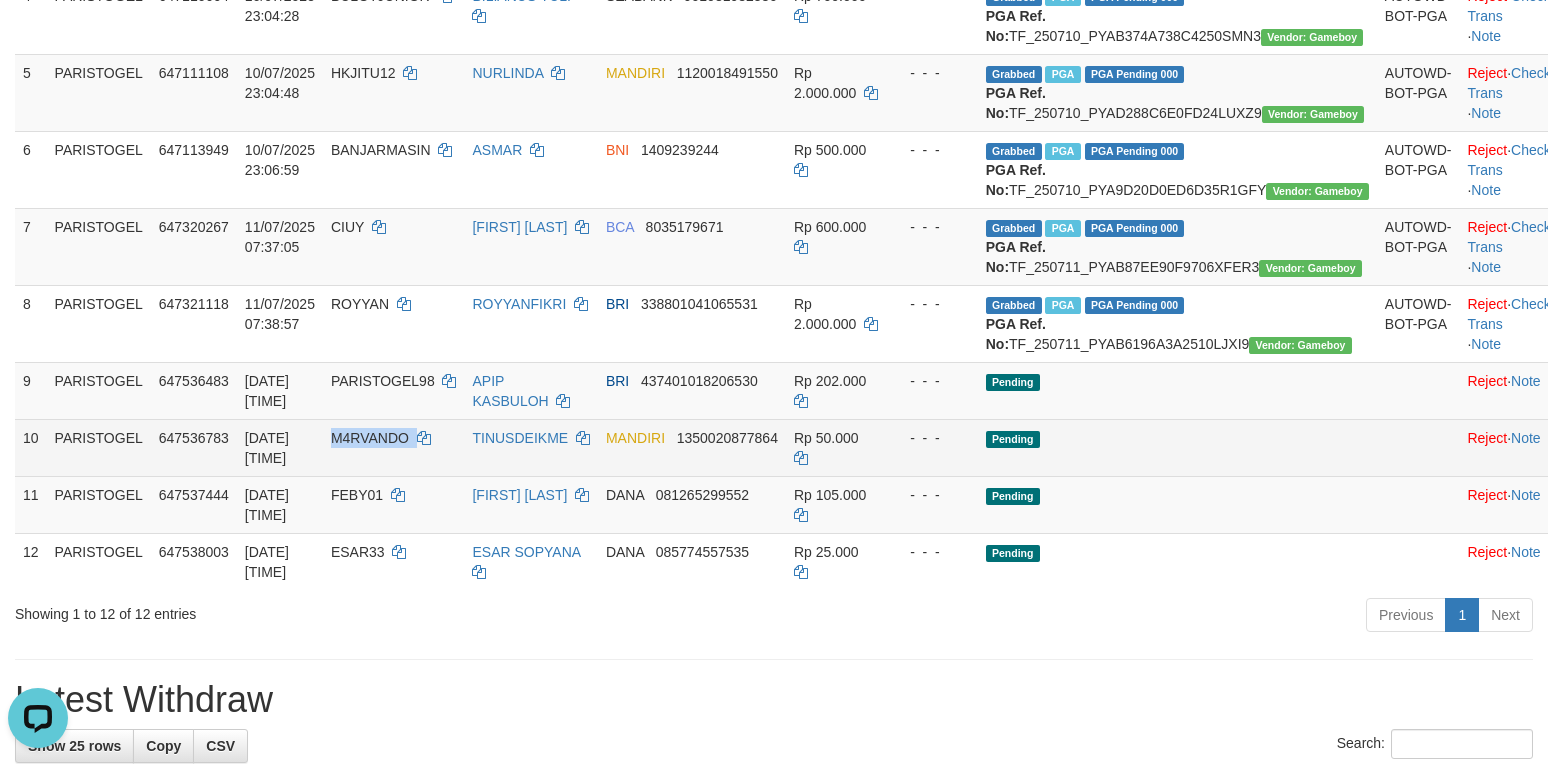 copy on "M4RVANDO" 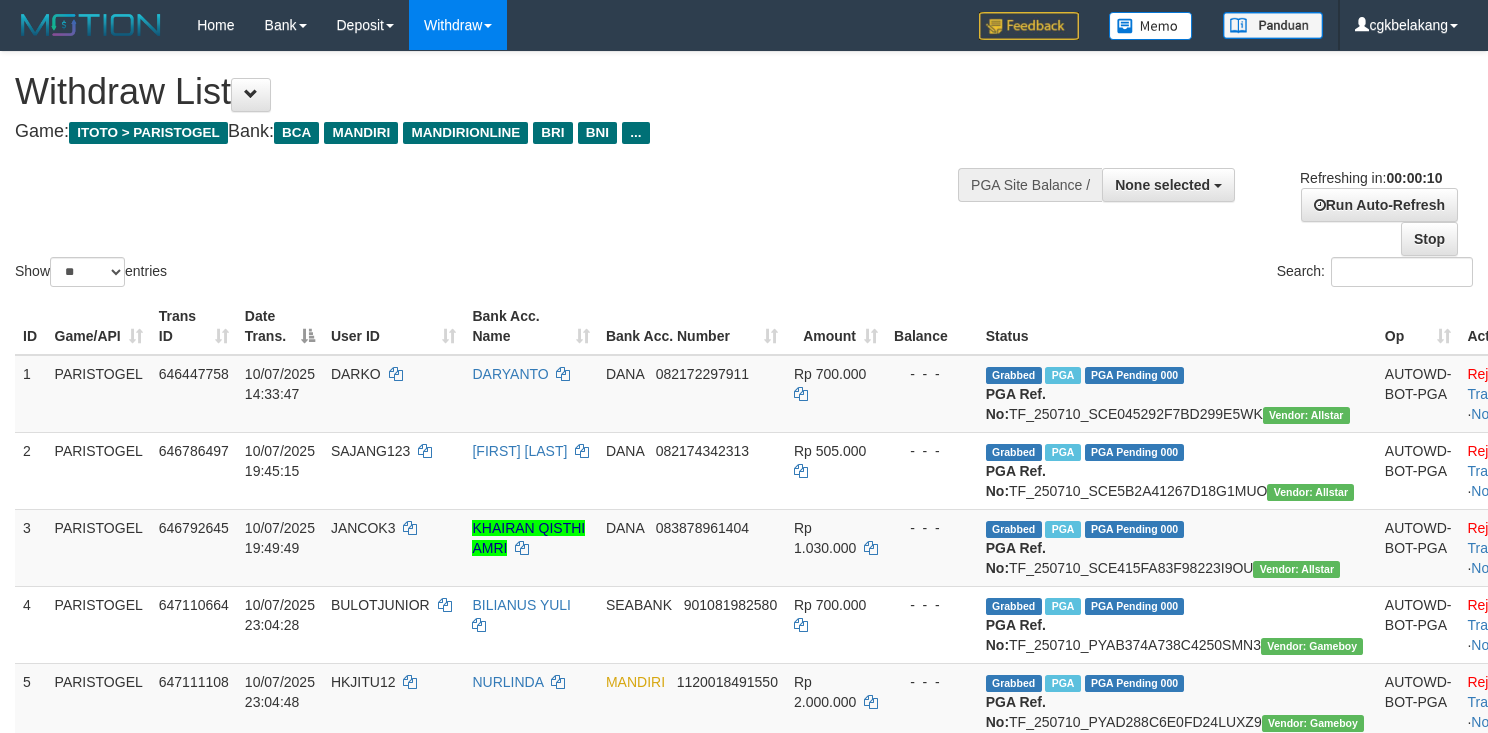 select 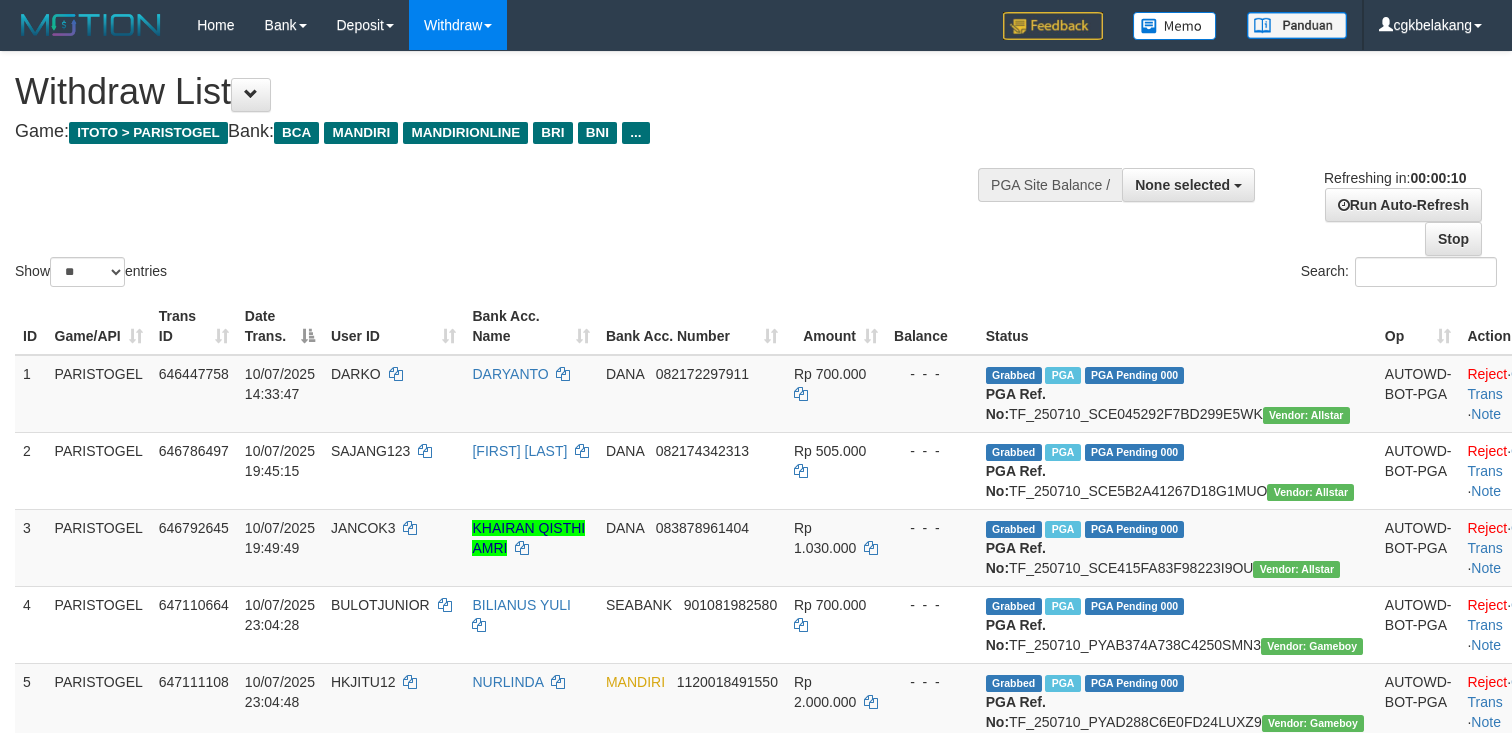select 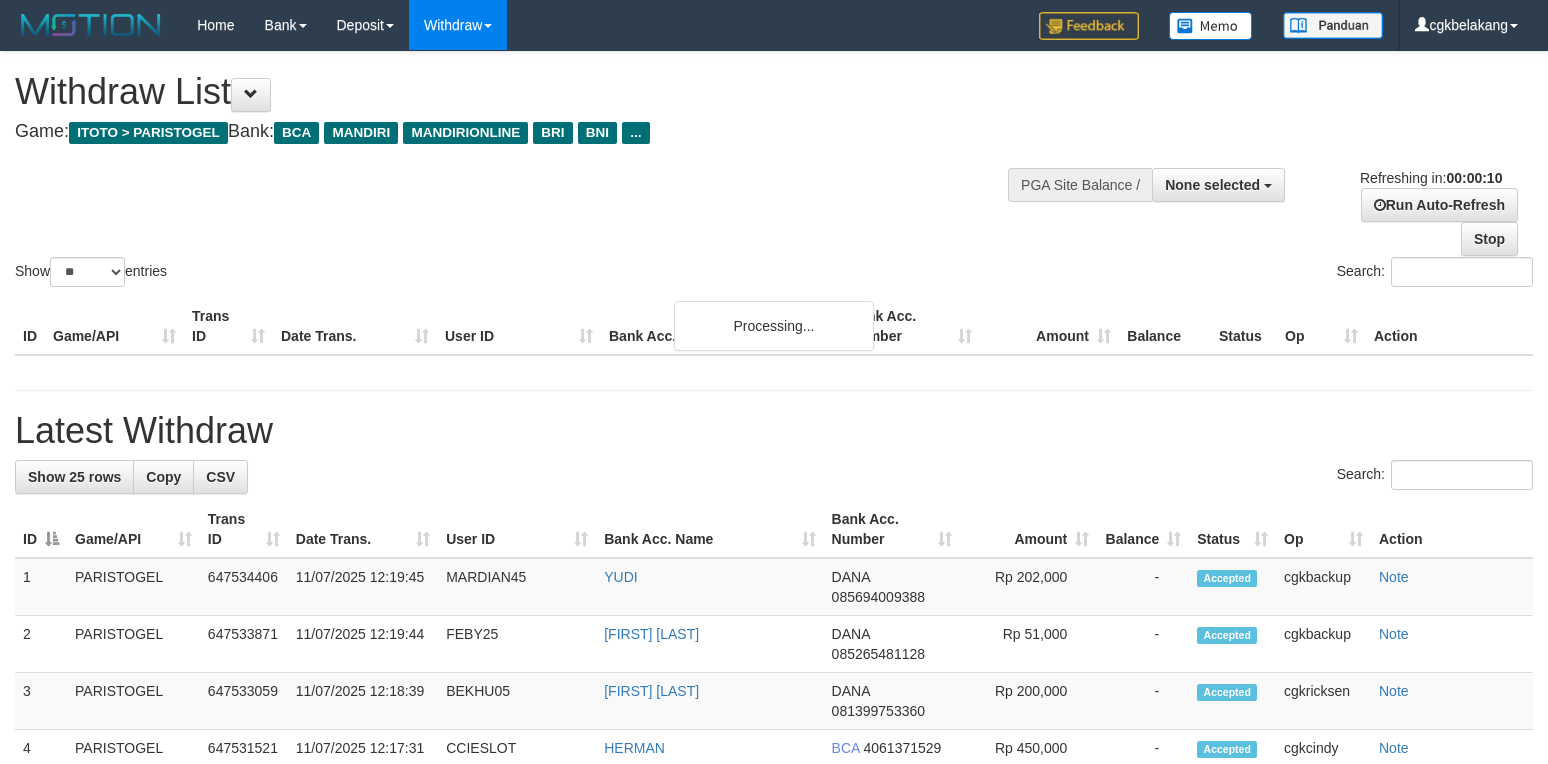 select 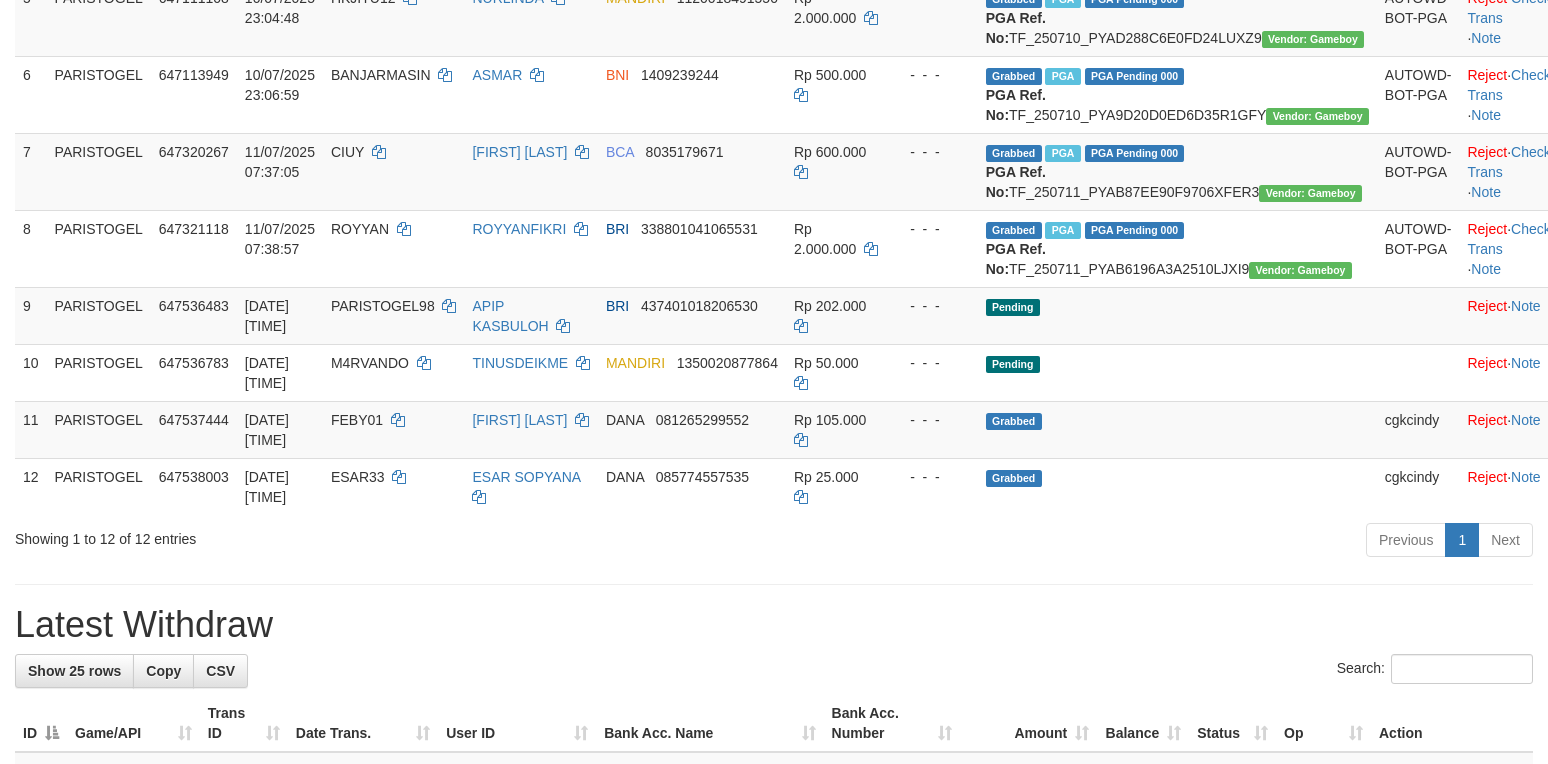 scroll, scrollTop: 609, scrollLeft: 0, axis: vertical 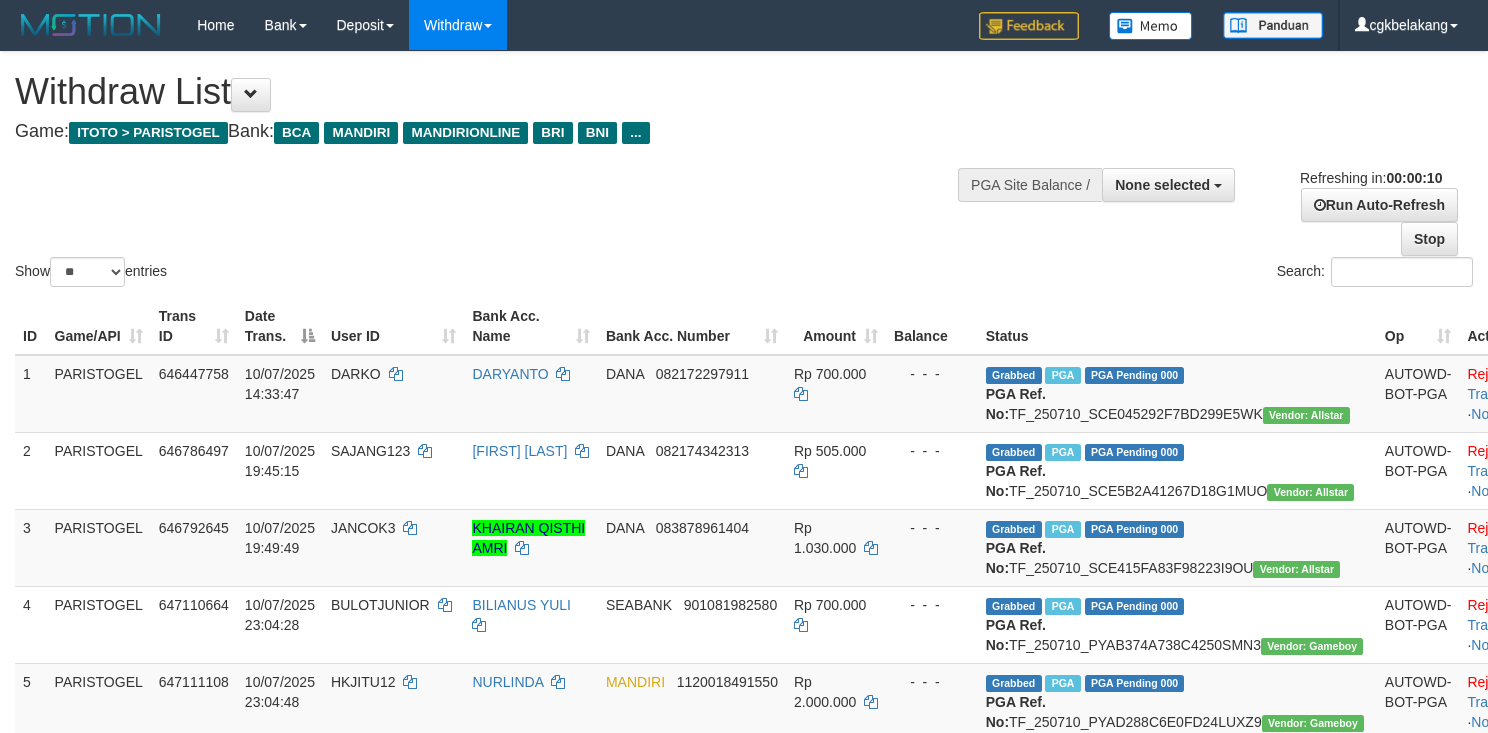 select 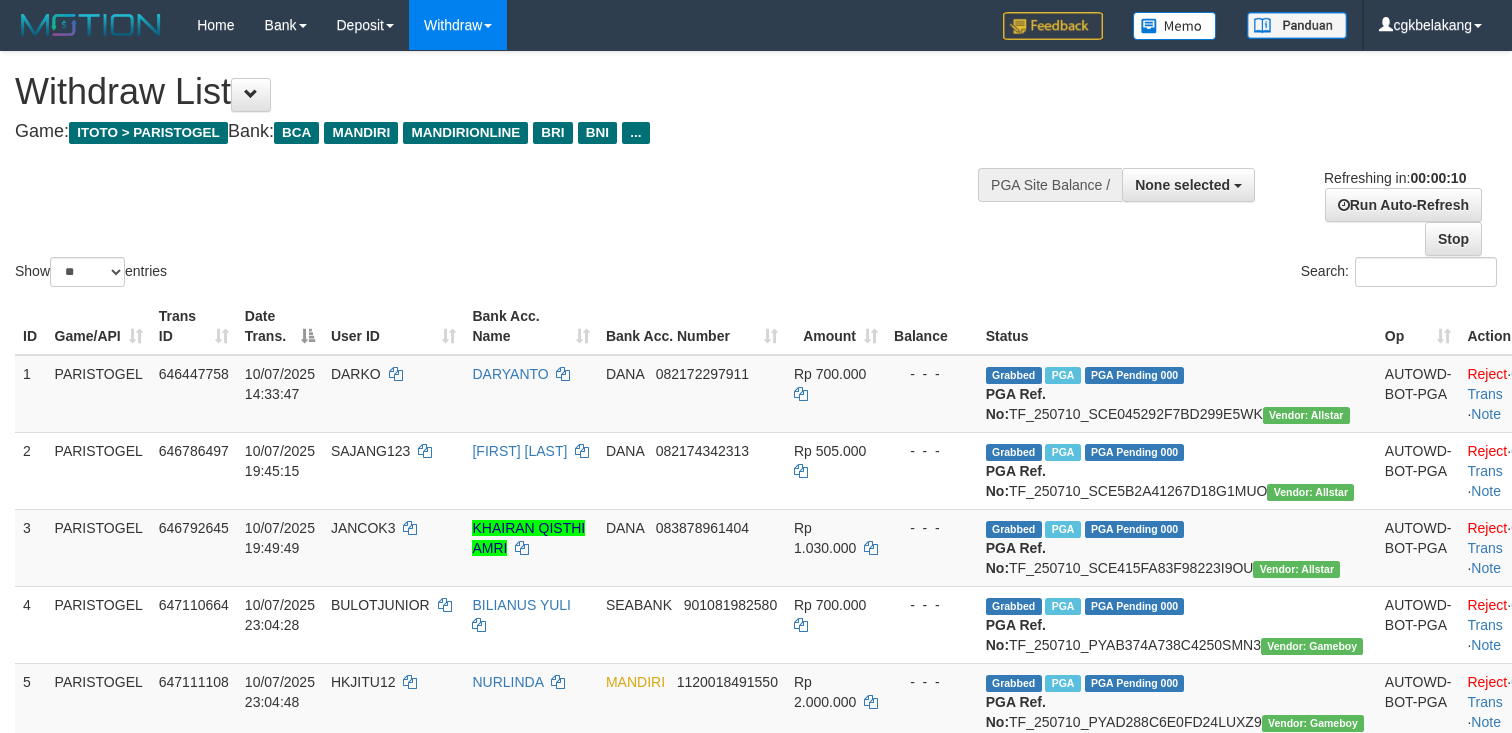 select 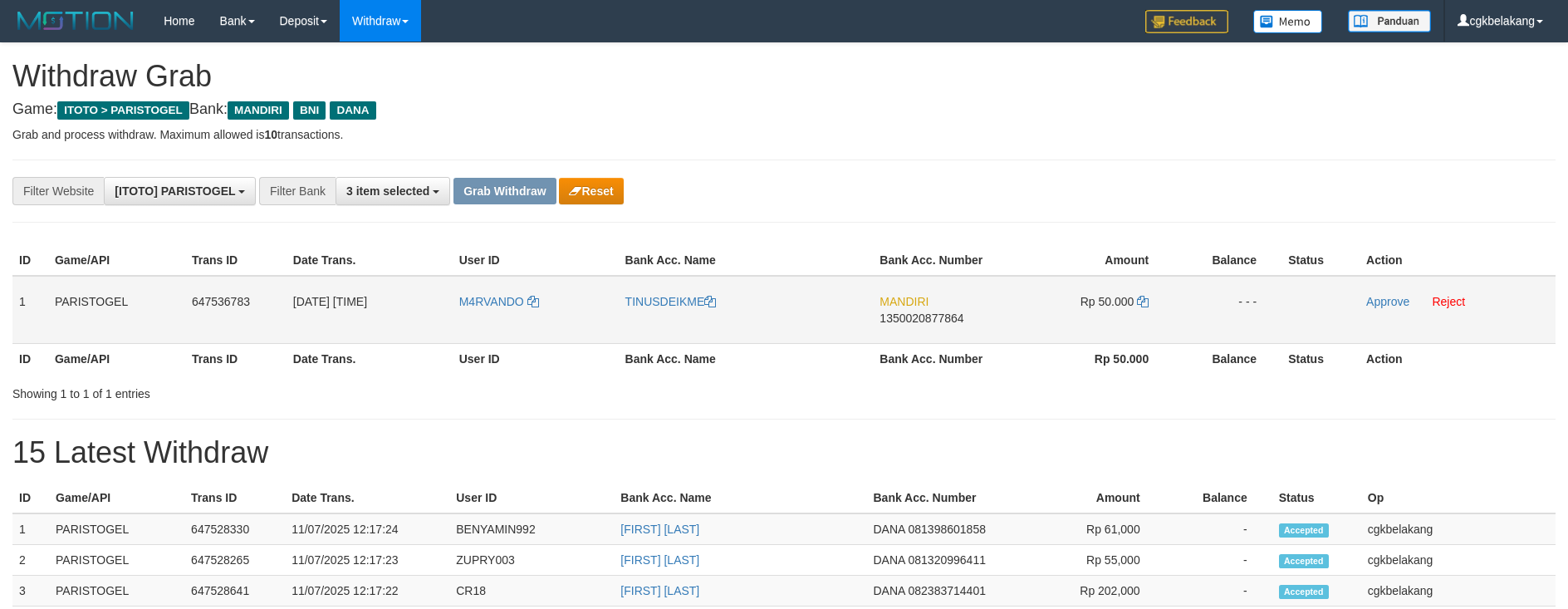 scroll, scrollTop: 0, scrollLeft: 0, axis: both 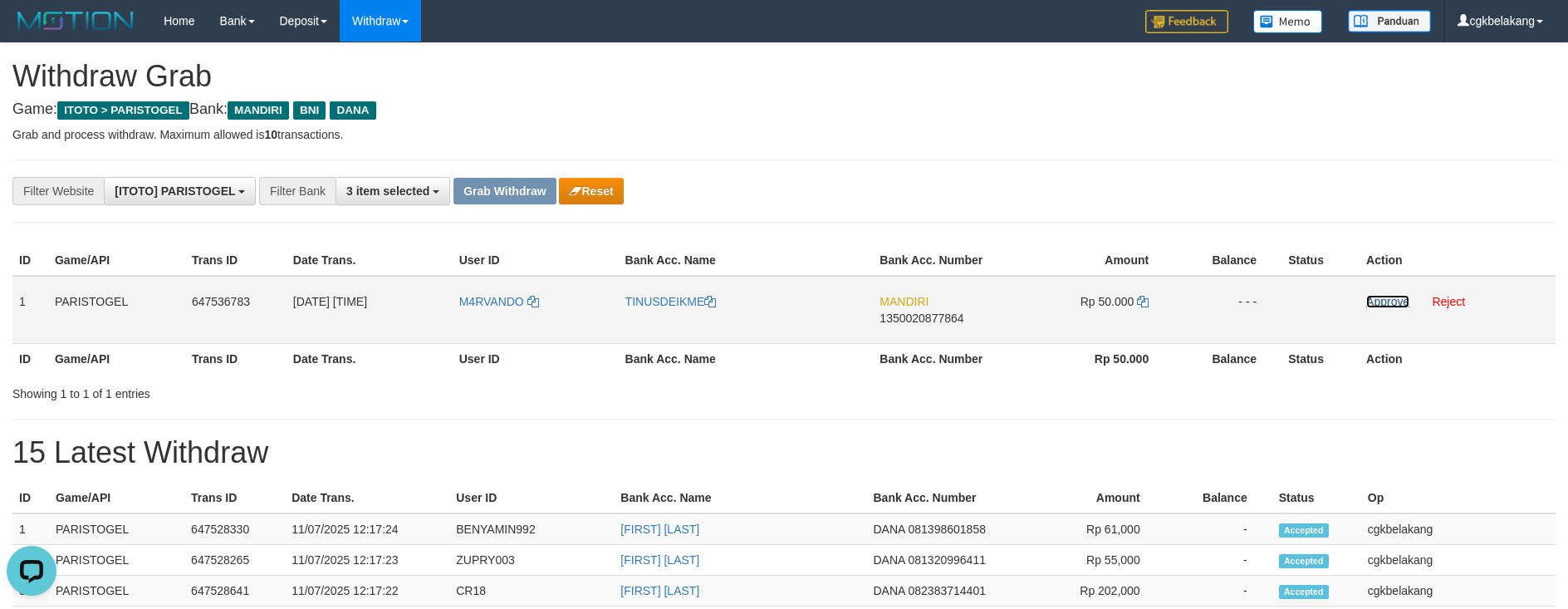 click on "Approve" at bounding box center [1388, 302] 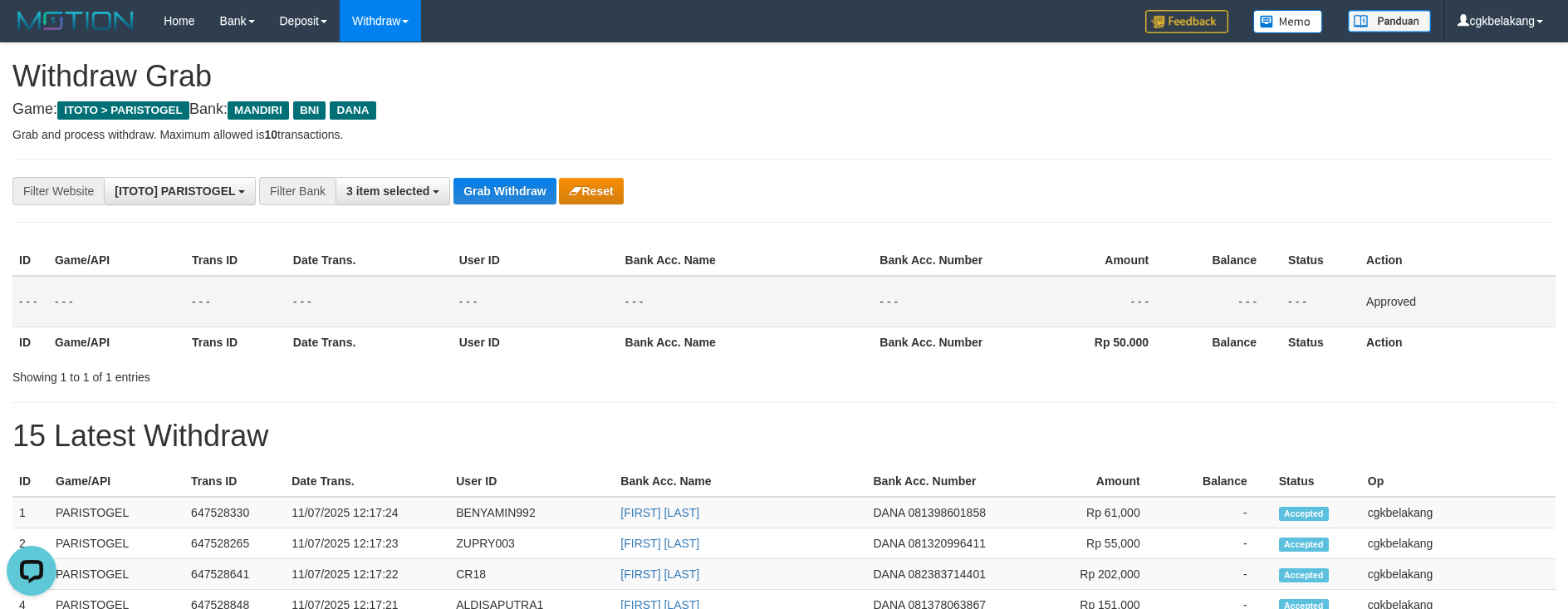 click on "ID Game/API Trans ID Date Trans. User ID Bank Acc. Name Bank Acc. Number Amount Balance Status Op
1
PARISTOGEL
647528330
11/07/2025 12:17:24
BENYAMIN992
BENYAMIN LIU
DANA
081398601858
Rp 61,000
-
Accepted
cgkbelakang
2
PARISTOGEL
647528265
11/07/2025 12:17:23
ZUPRY003
AGUS SUPRIATNA
DANA
081320996411
Rp 55,000
-
Accepted
cgkbelakang
3
PARISTOGEL
647528641
11/07/2025 12:17:22
CR18
TOMI SAPUTRA" at bounding box center (784, 939) 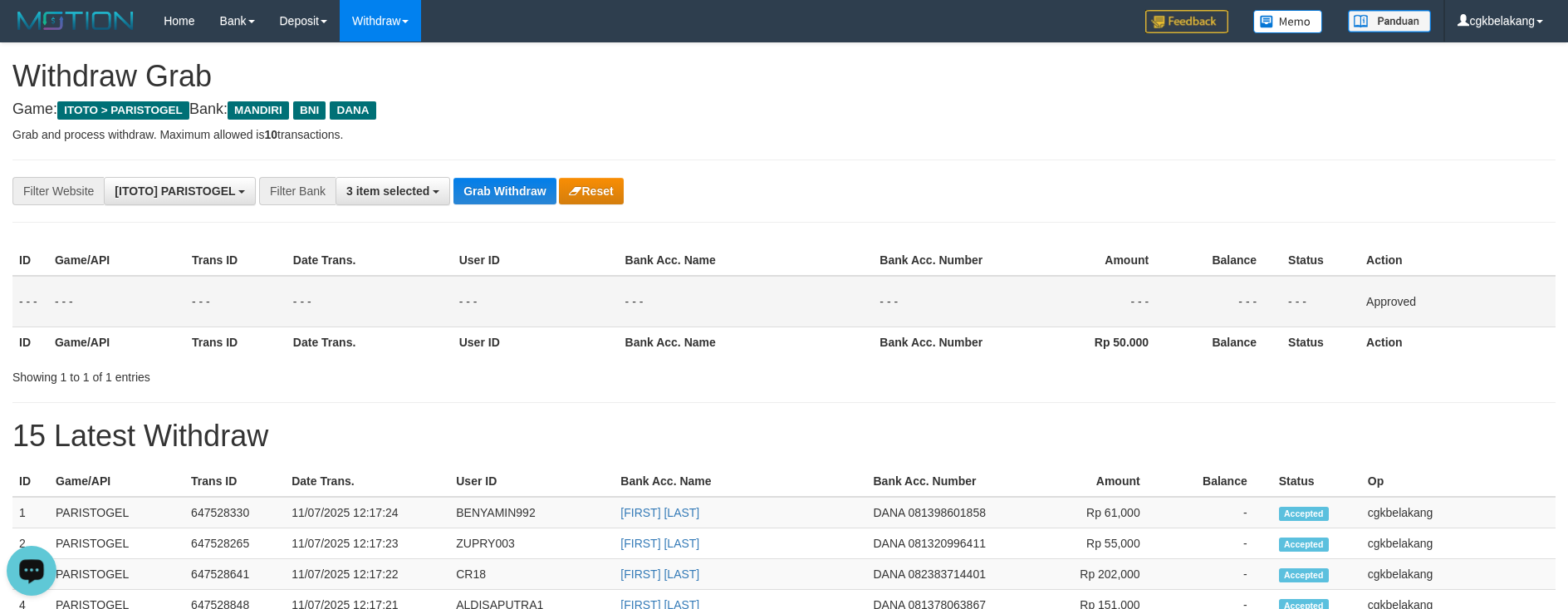 drag, startPoint x: 1108, startPoint y: 483, endPoint x: 1091, endPoint y: 469, distance: 22.02272 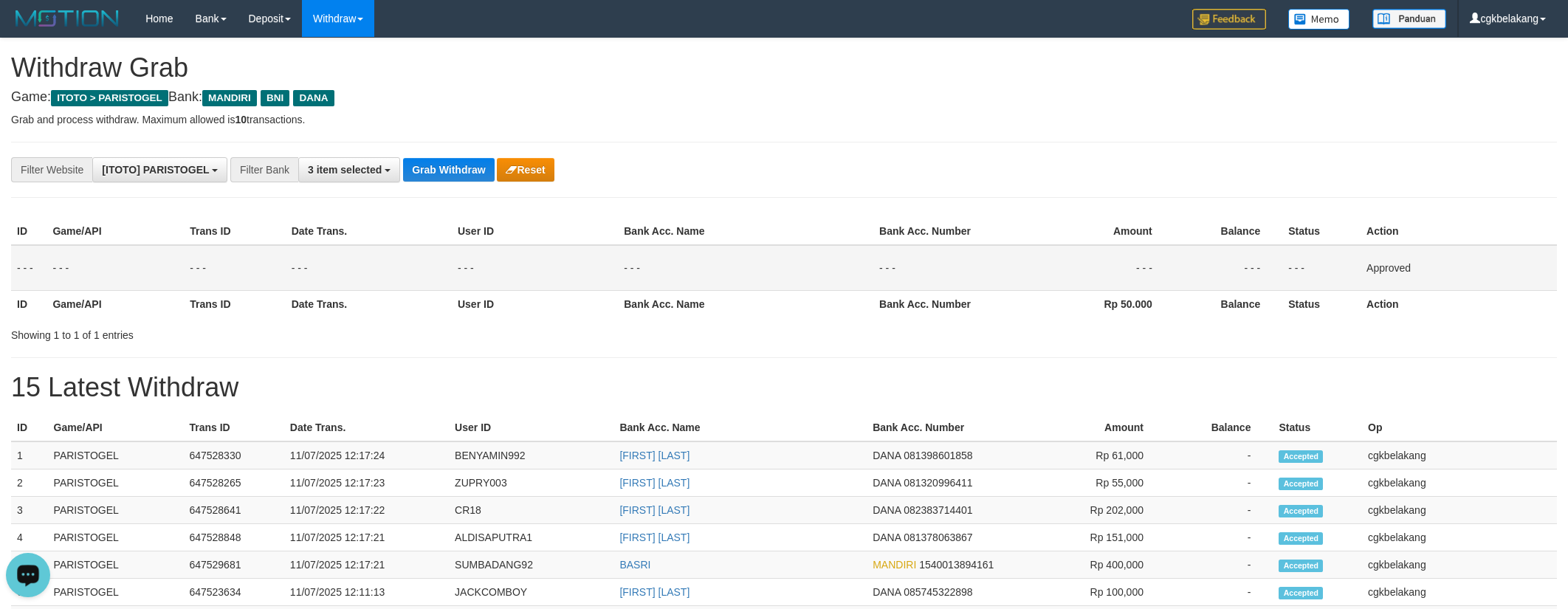 click on "15 Latest Withdraw" at bounding box center (784, 388) 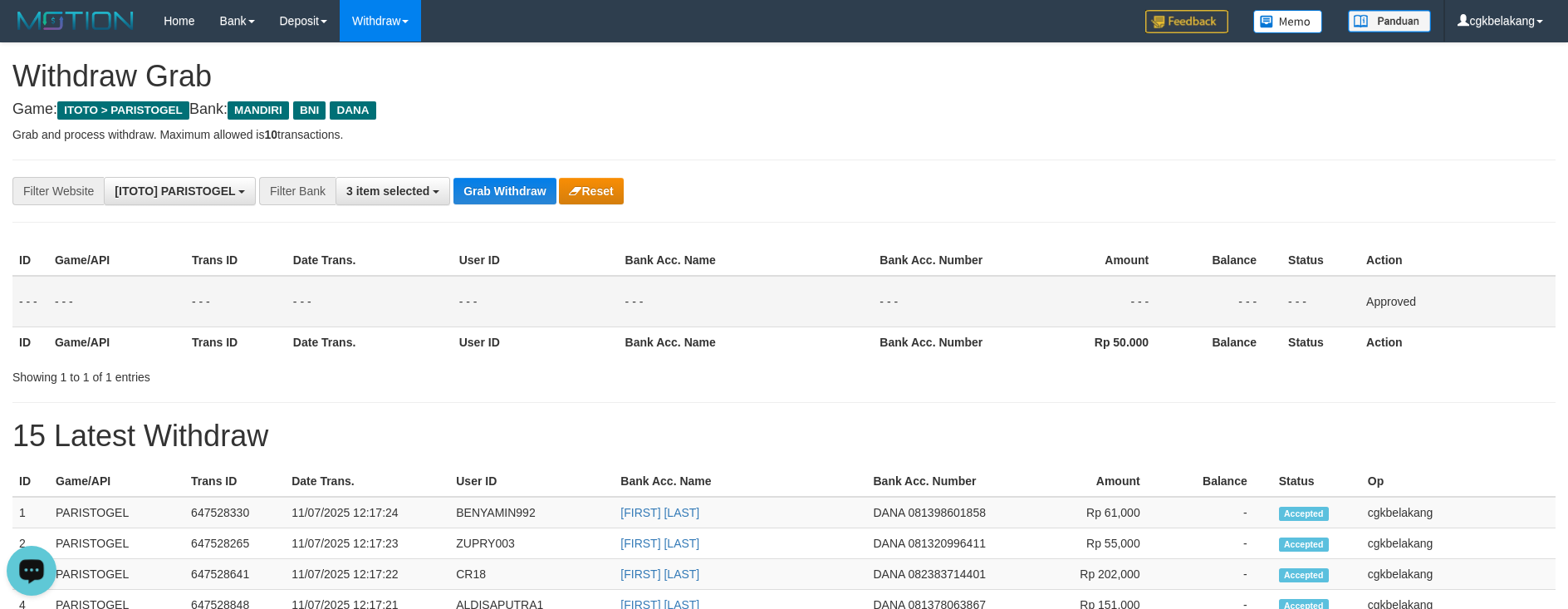 click on "**********" at bounding box center [784, 191] 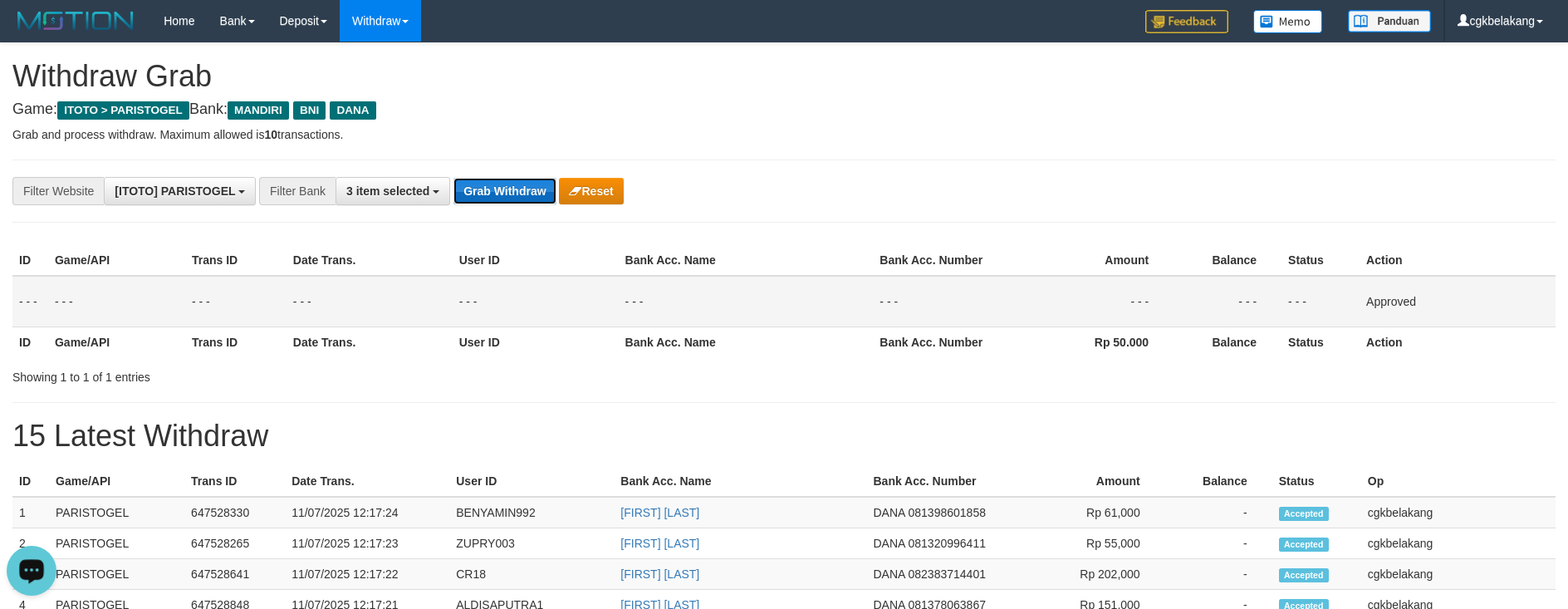 click on "Grab Withdraw" at bounding box center [504, 191] 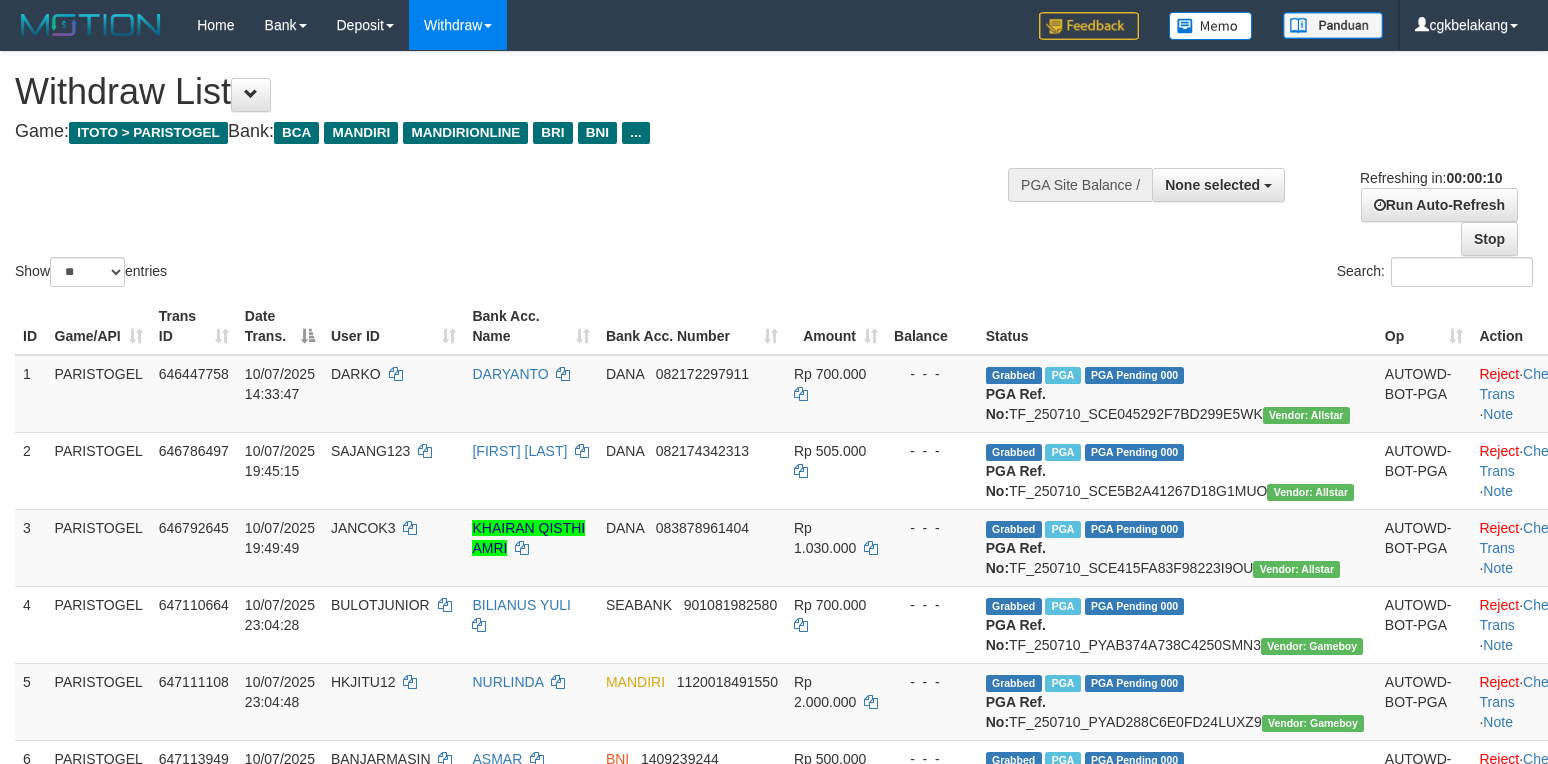 select 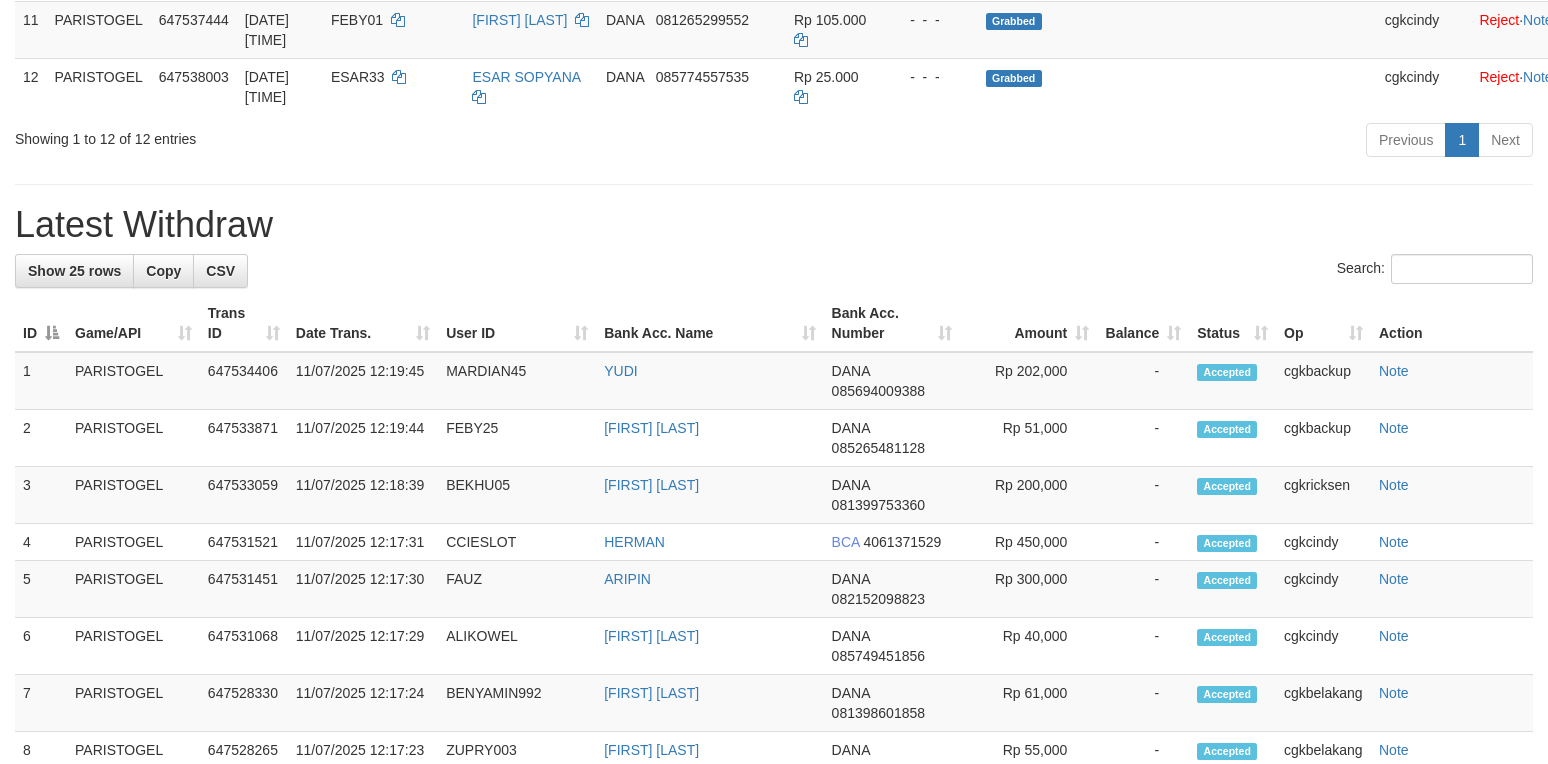 scroll, scrollTop: 1009, scrollLeft: 0, axis: vertical 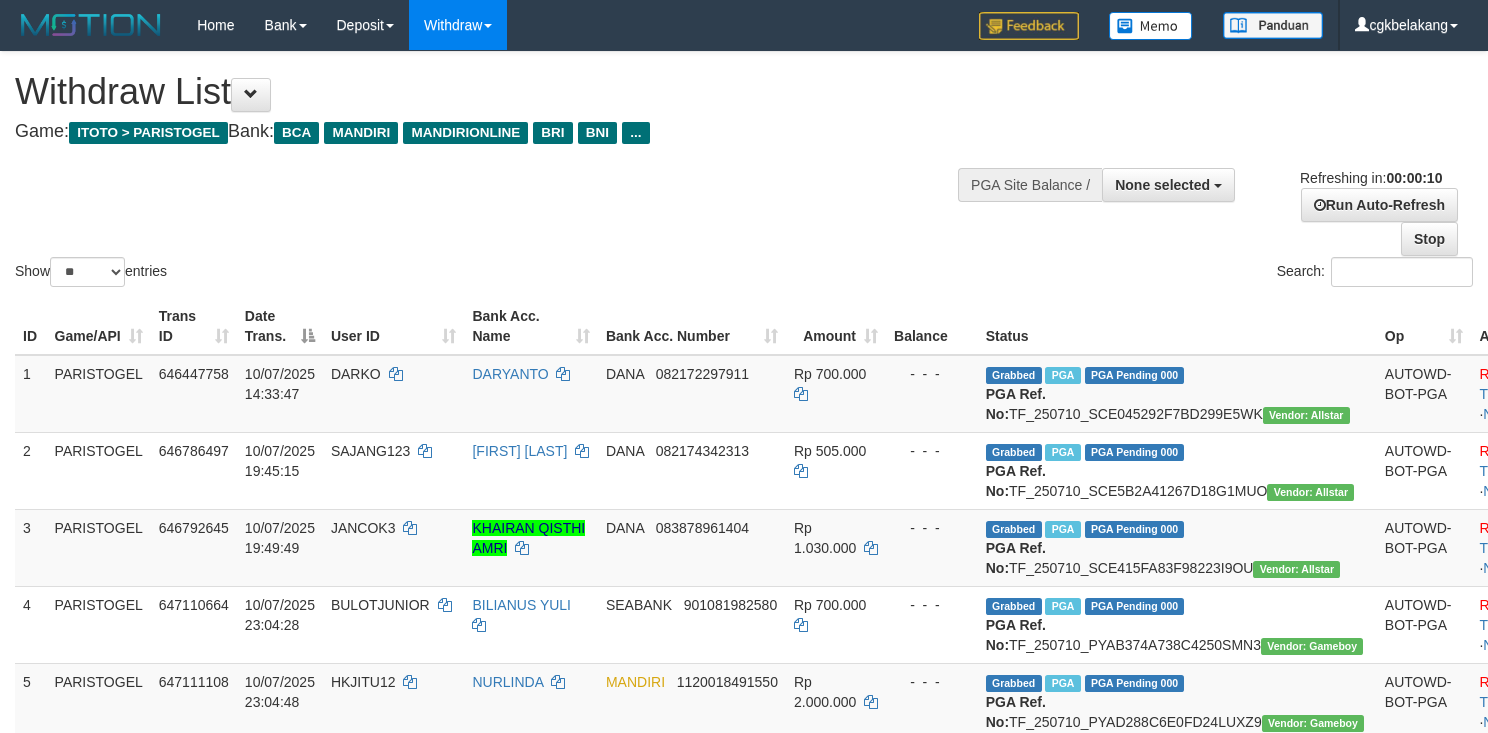 select 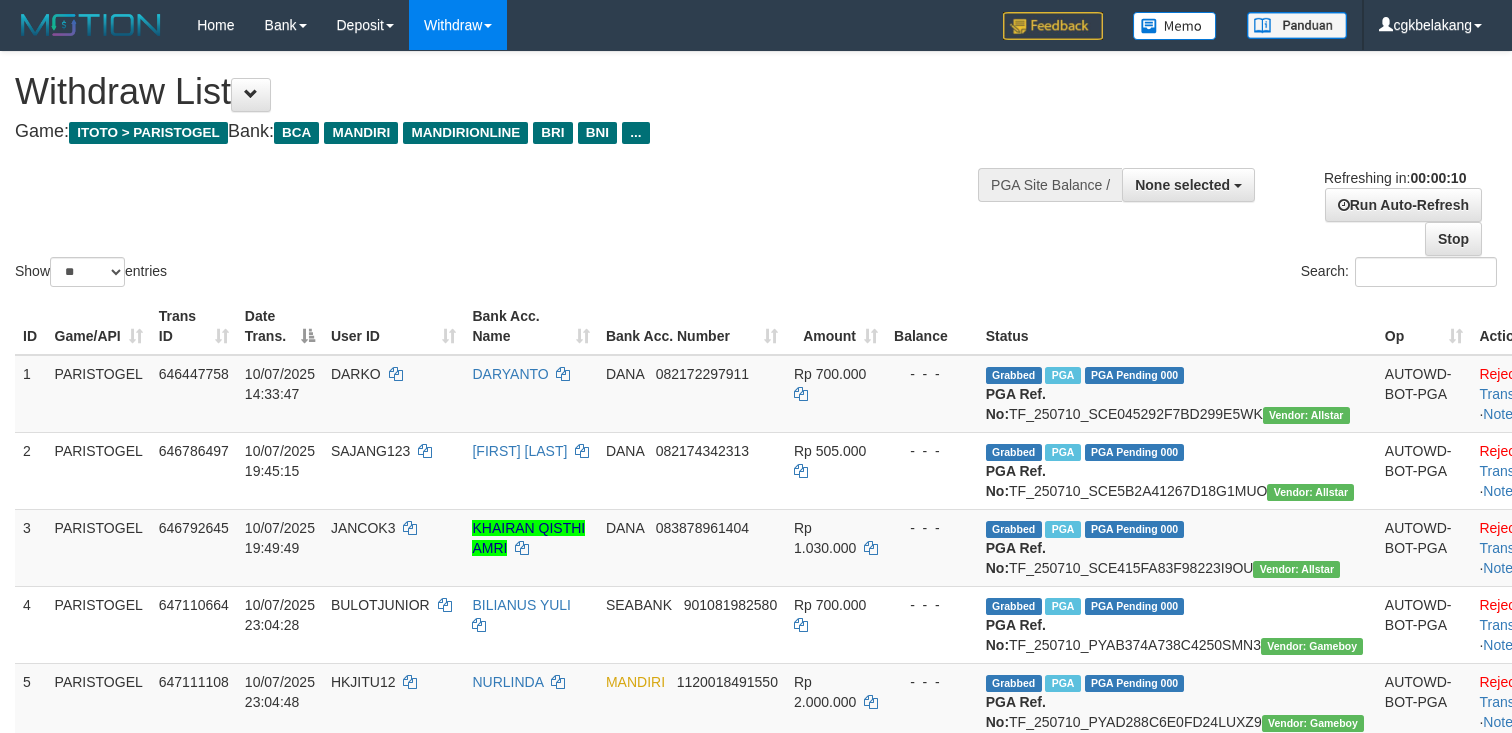 select 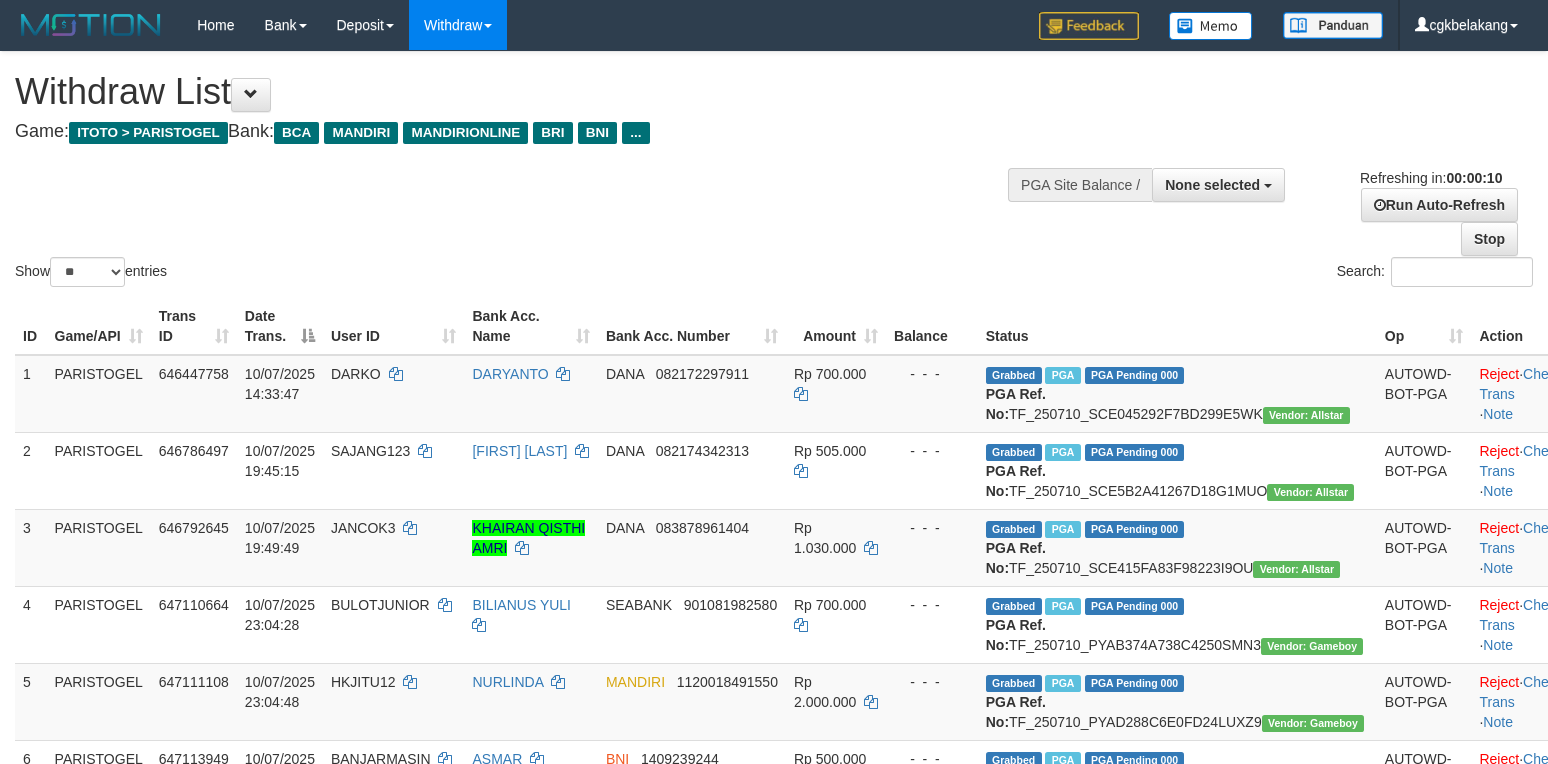 select 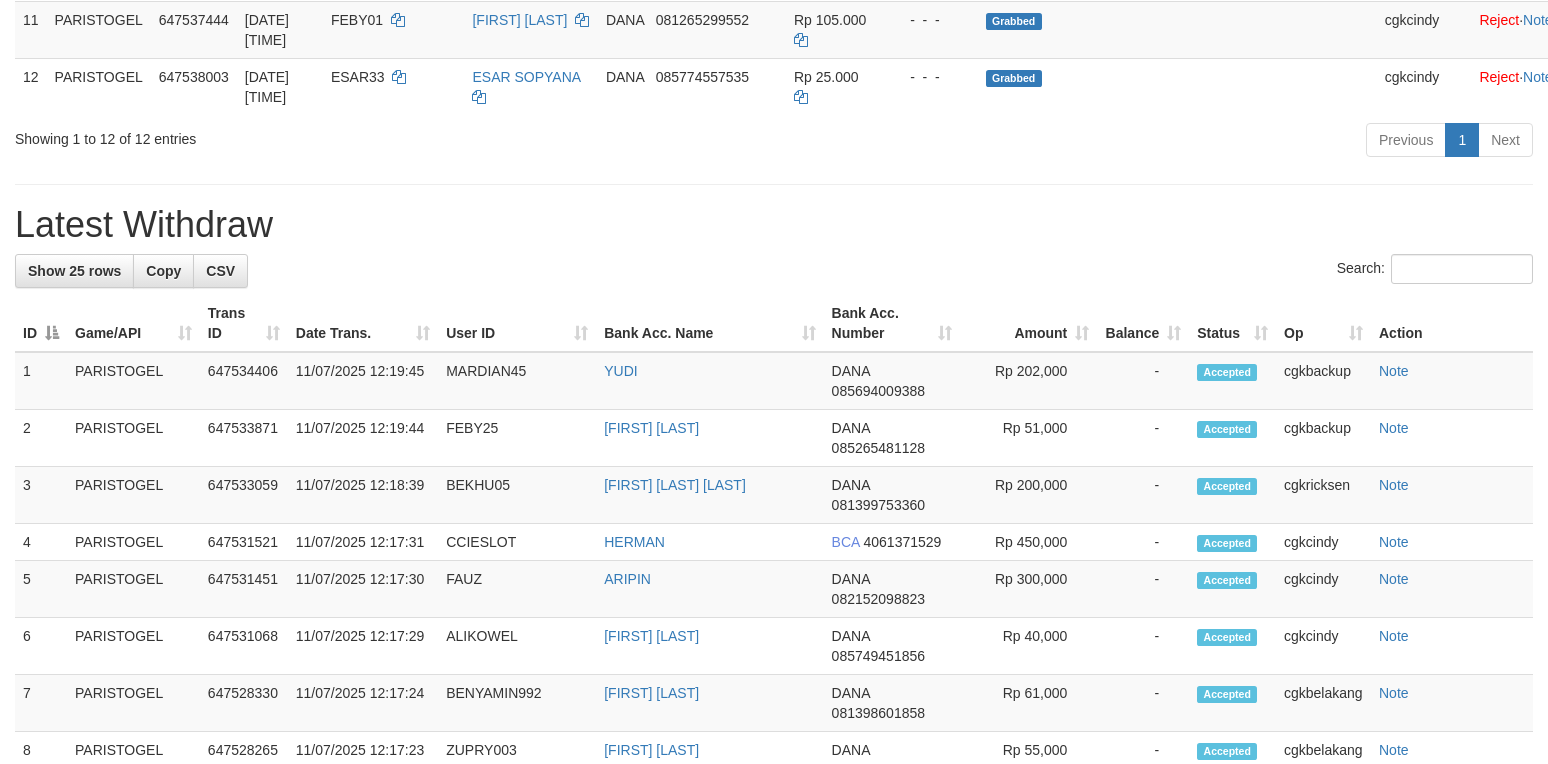 scroll, scrollTop: 1009, scrollLeft: 0, axis: vertical 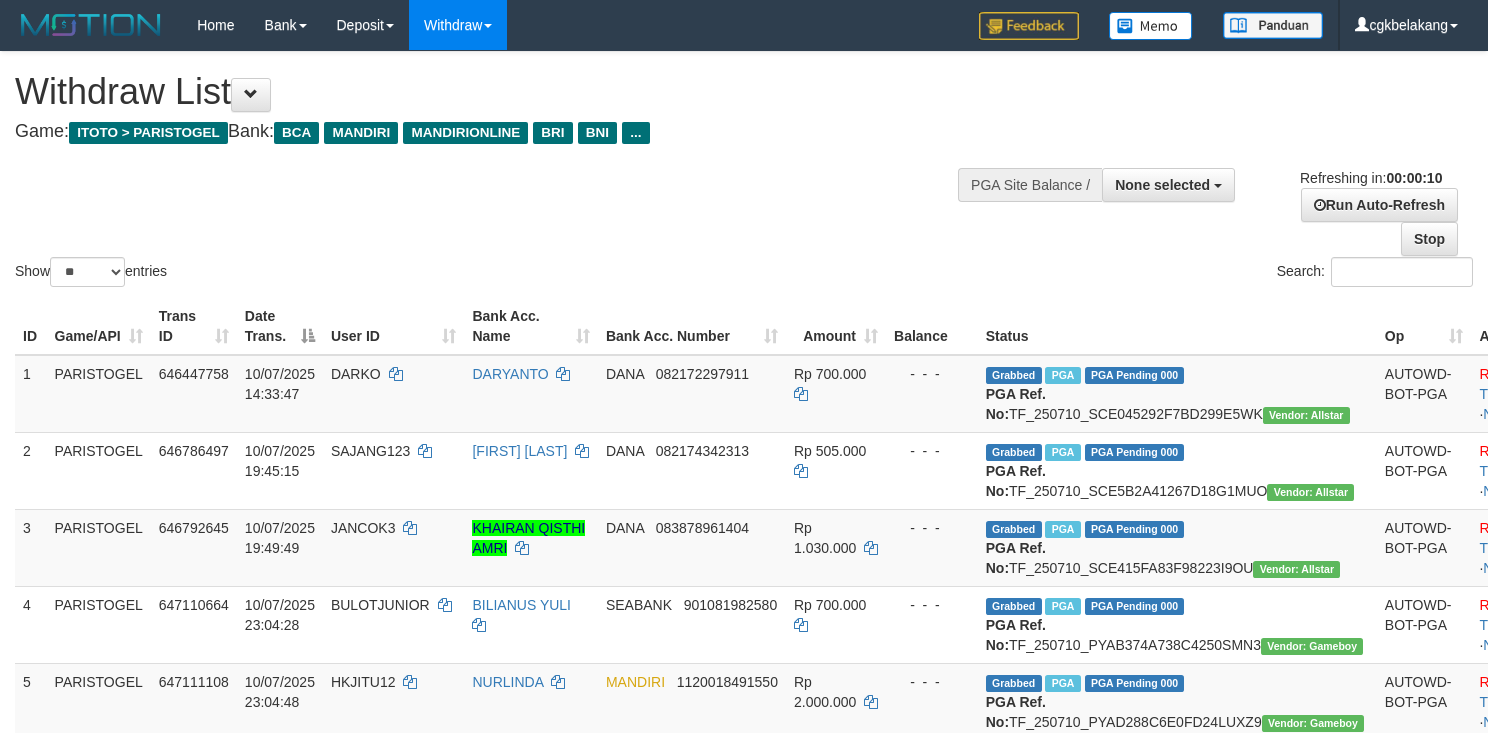 select 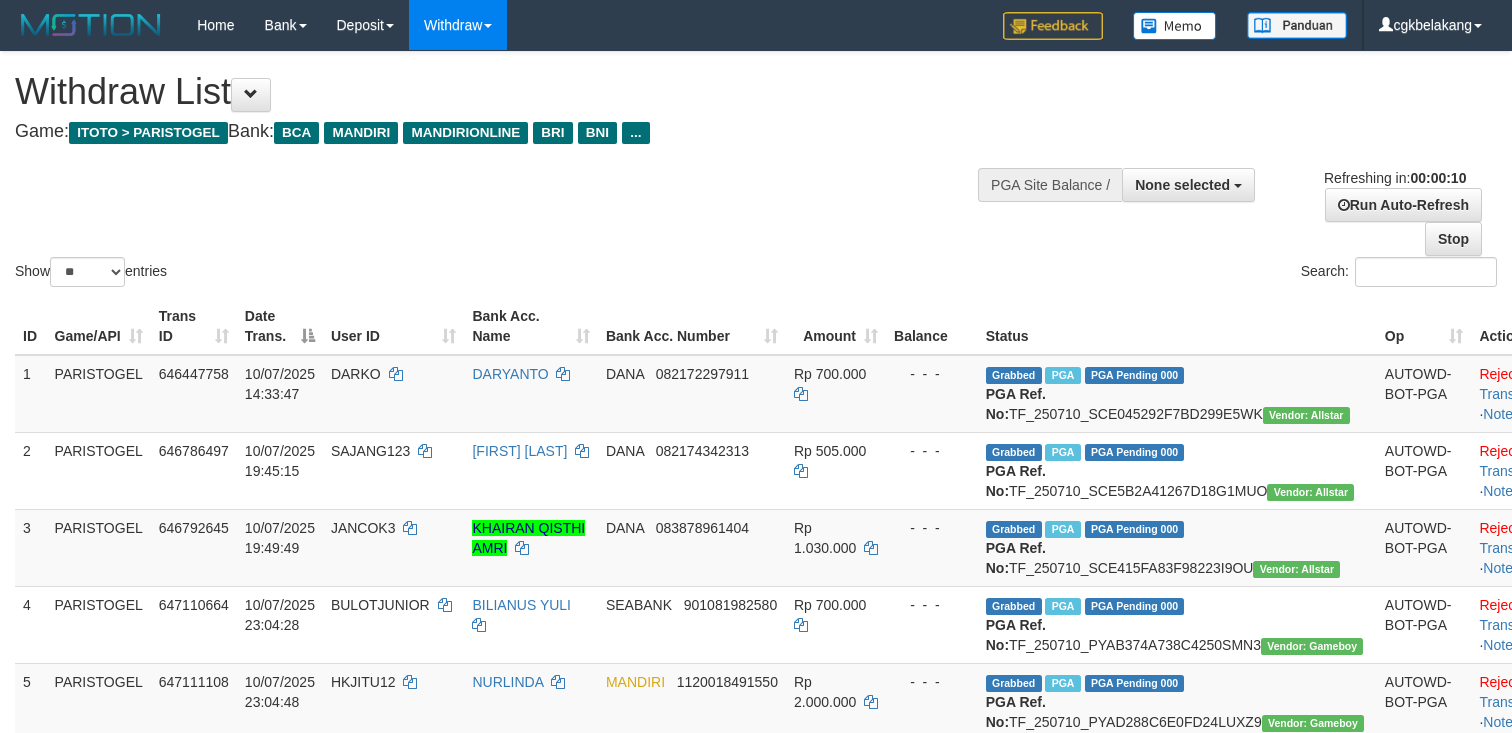 select 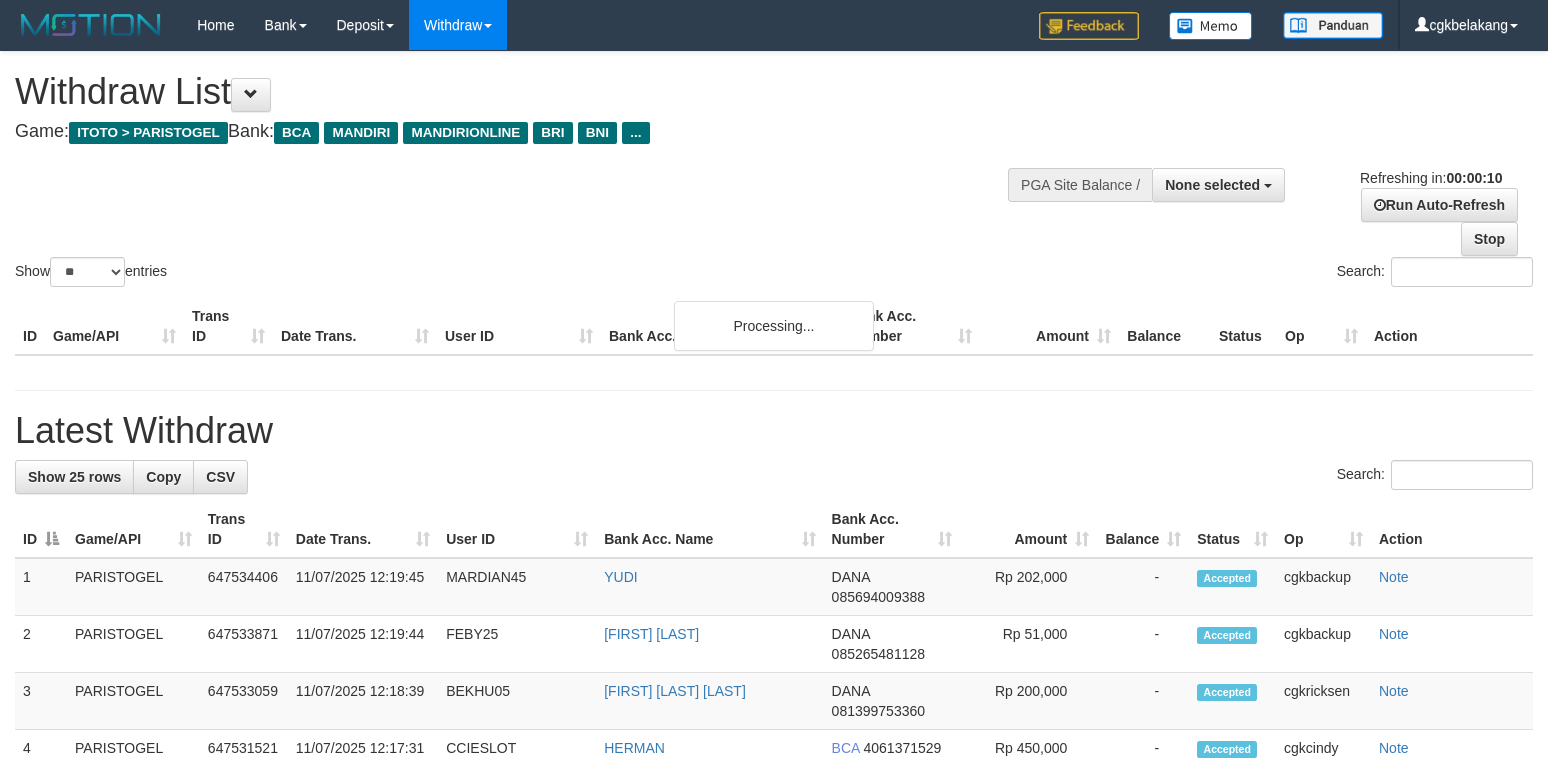 select 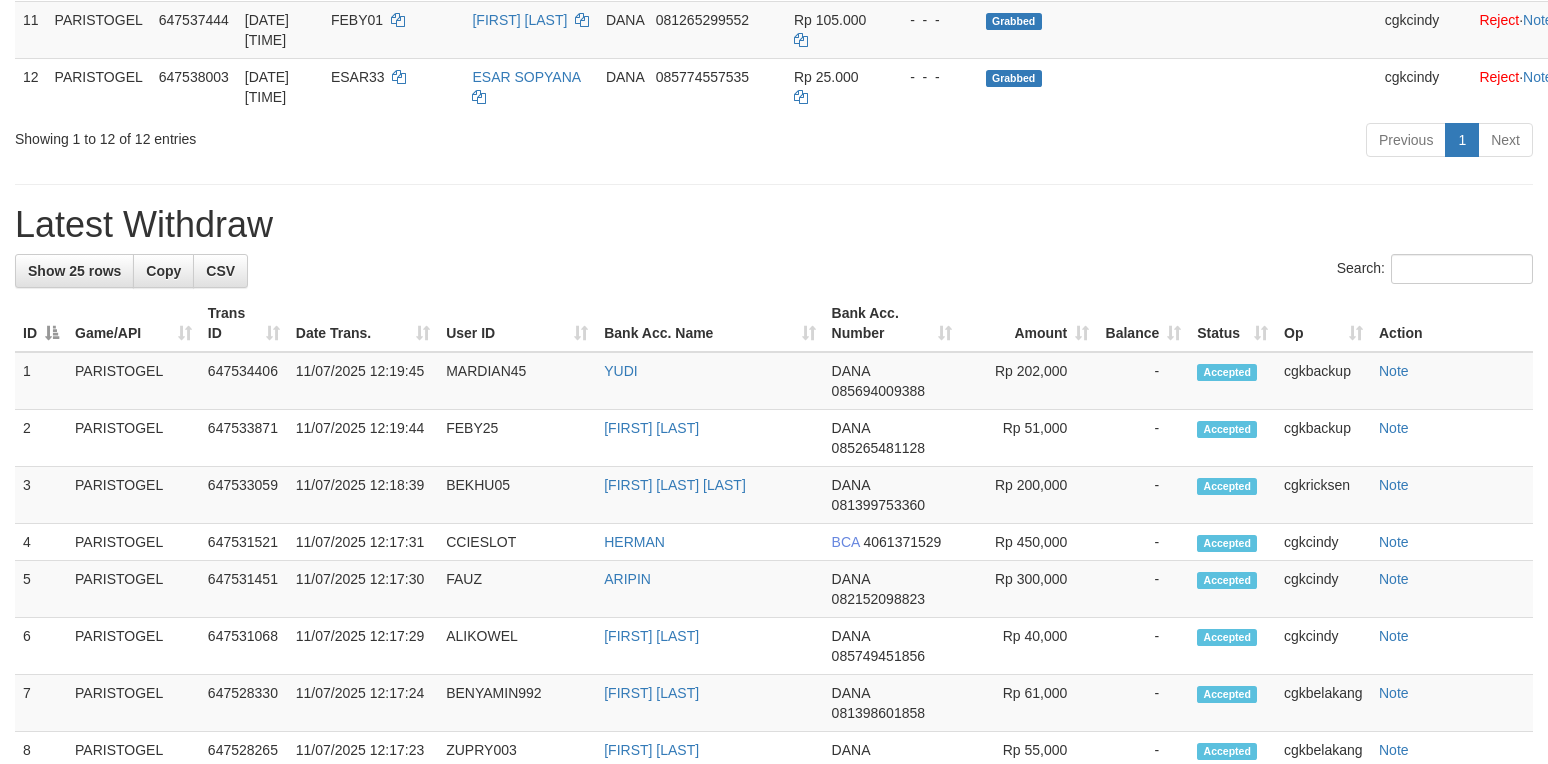 scroll, scrollTop: 1009, scrollLeft: 0, axis: vertical 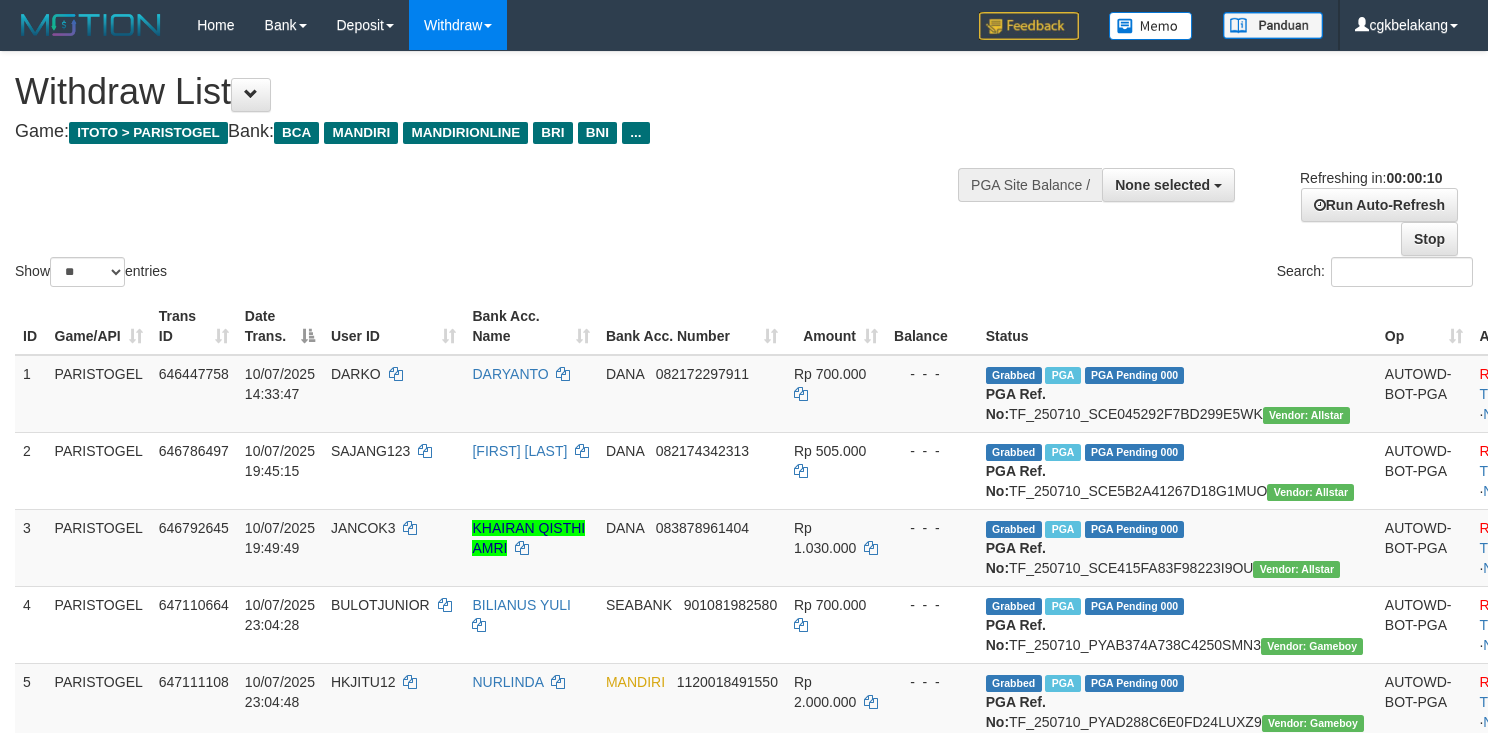 select 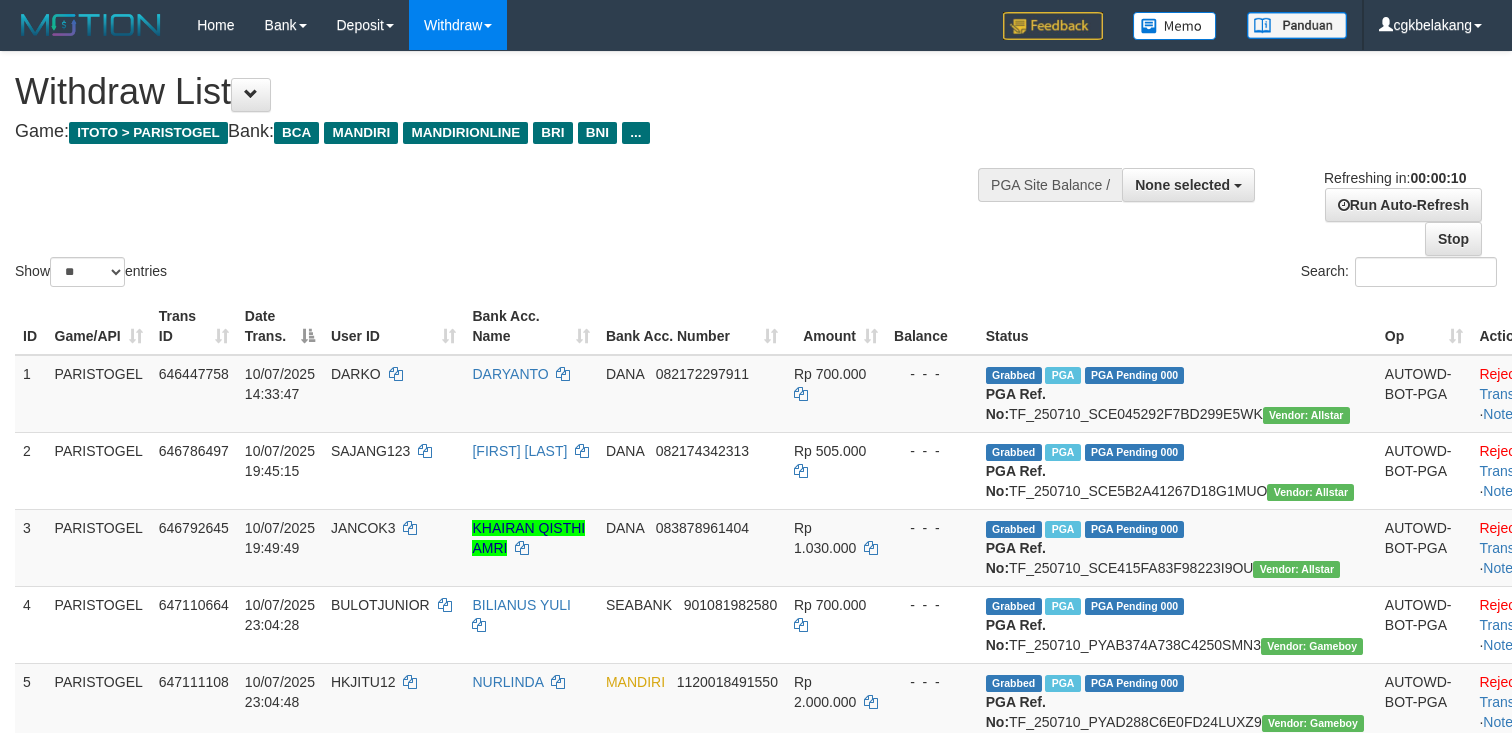 select 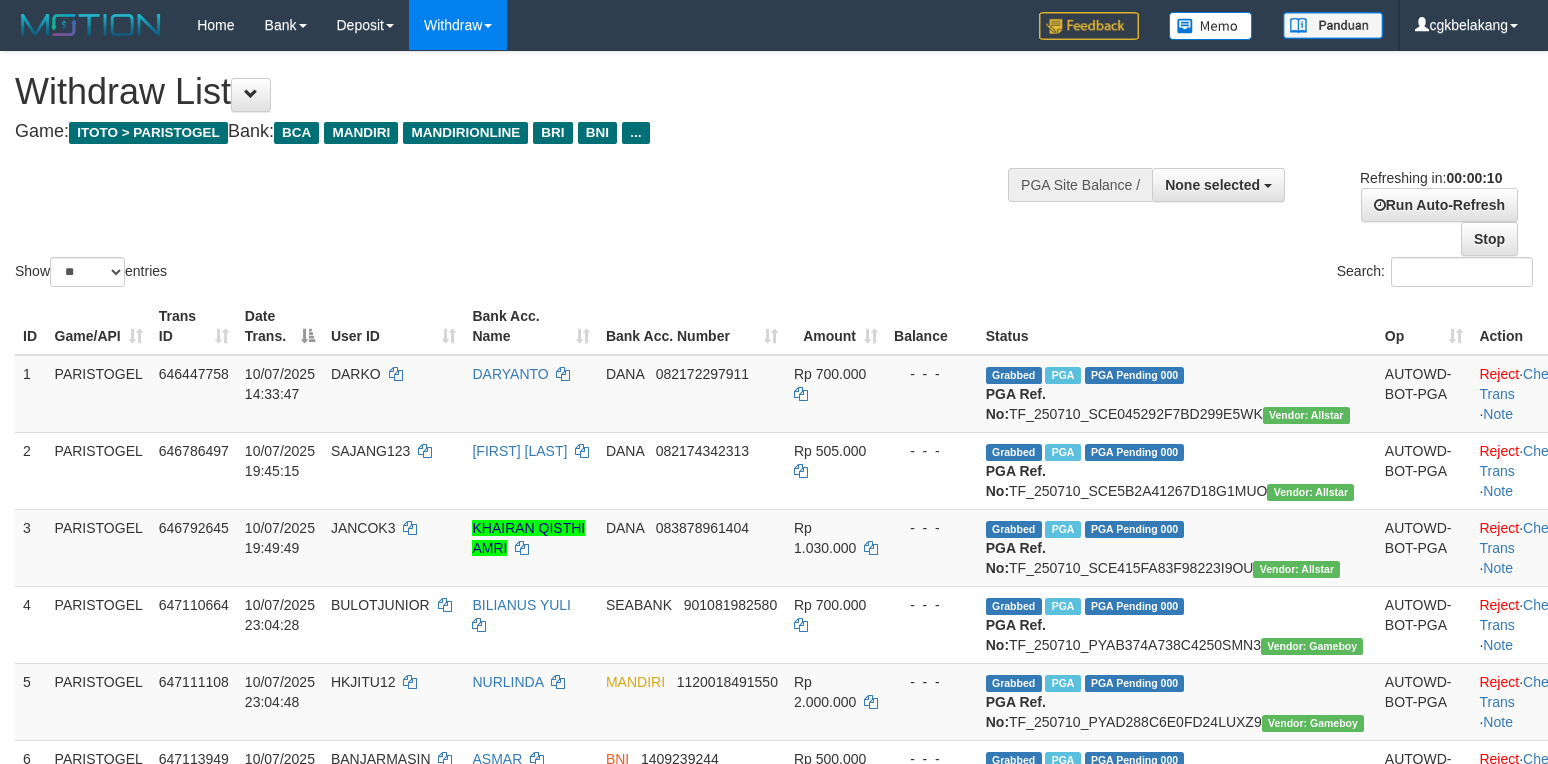 select 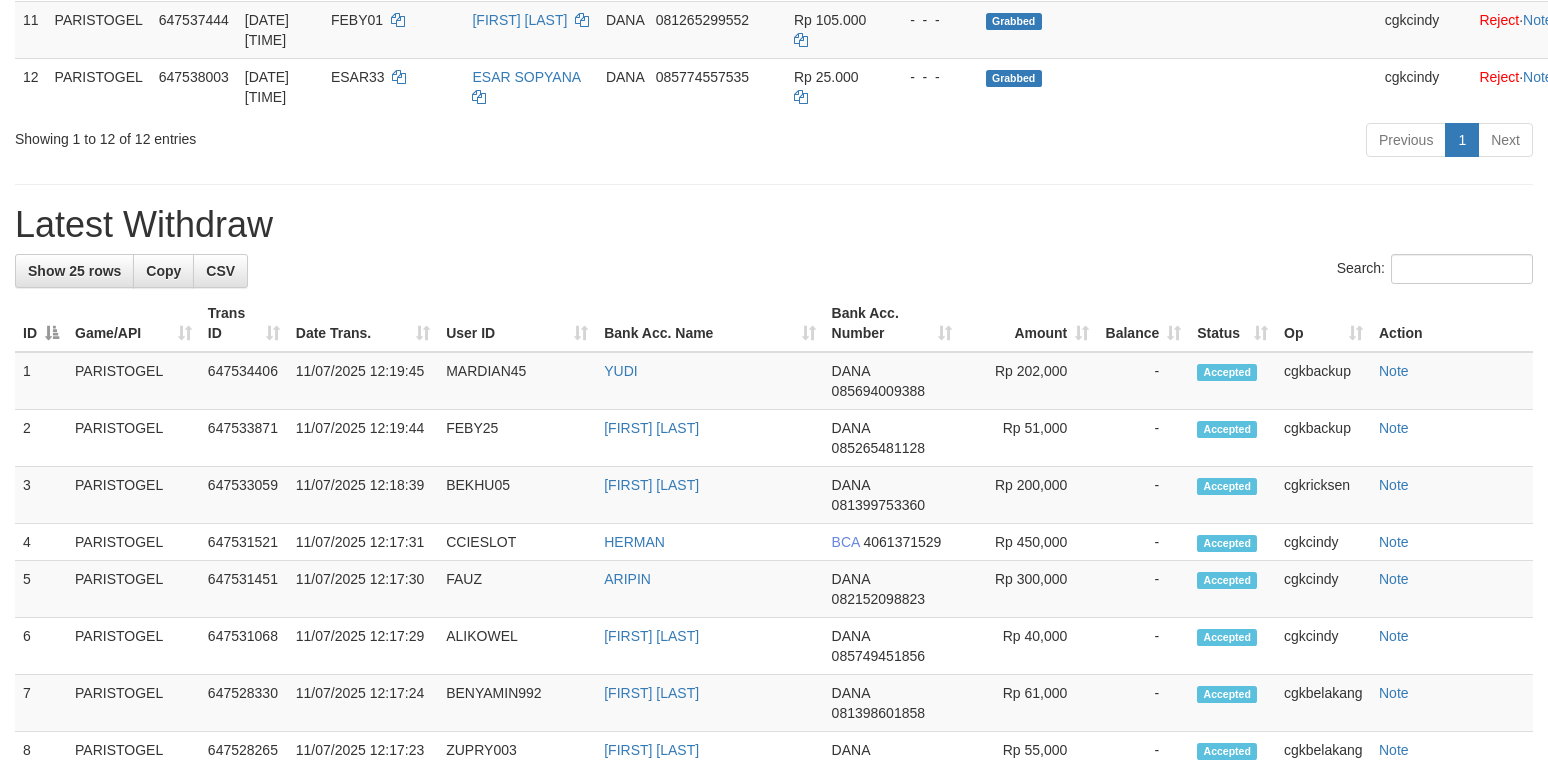 scroll, scrollTop: 1009, scrollLeft: 0, axis: vertical 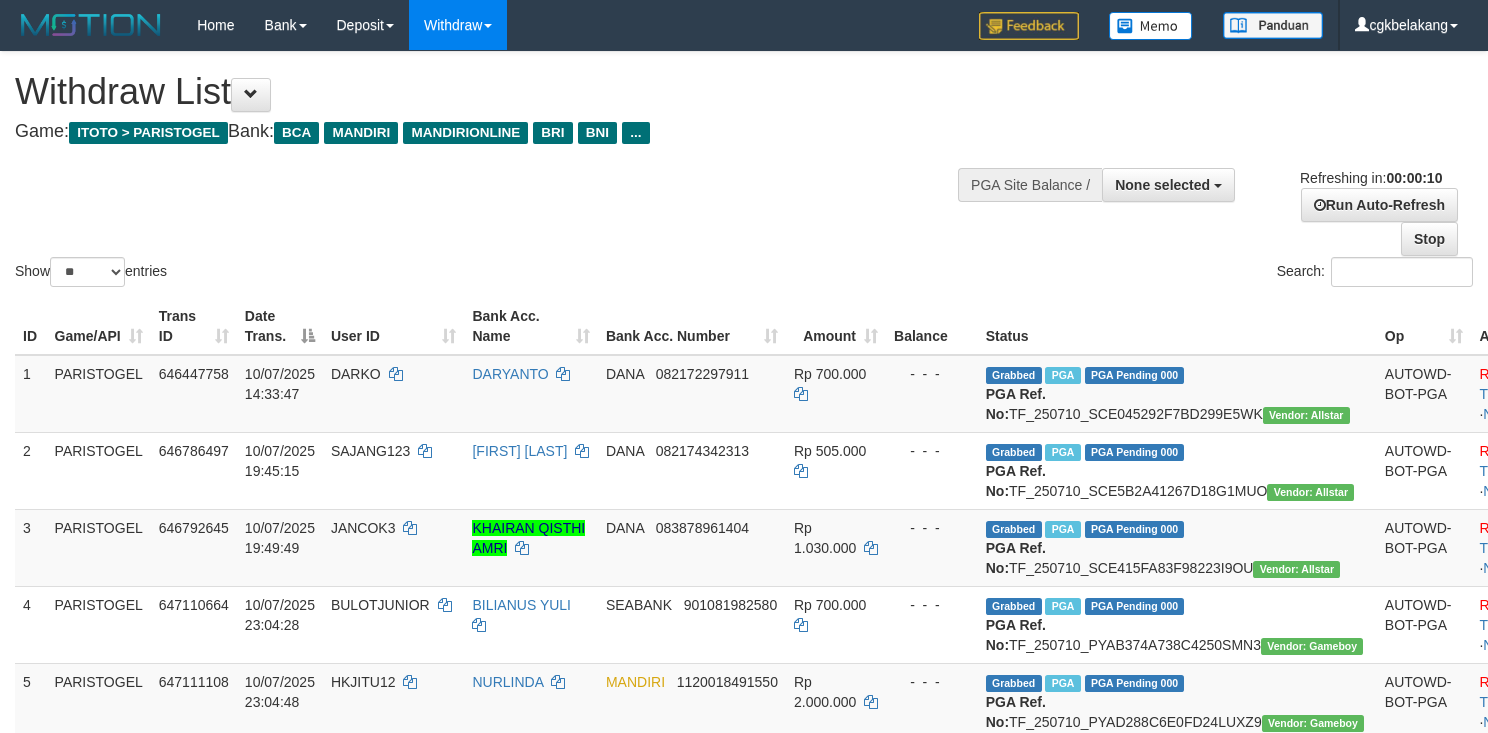 select 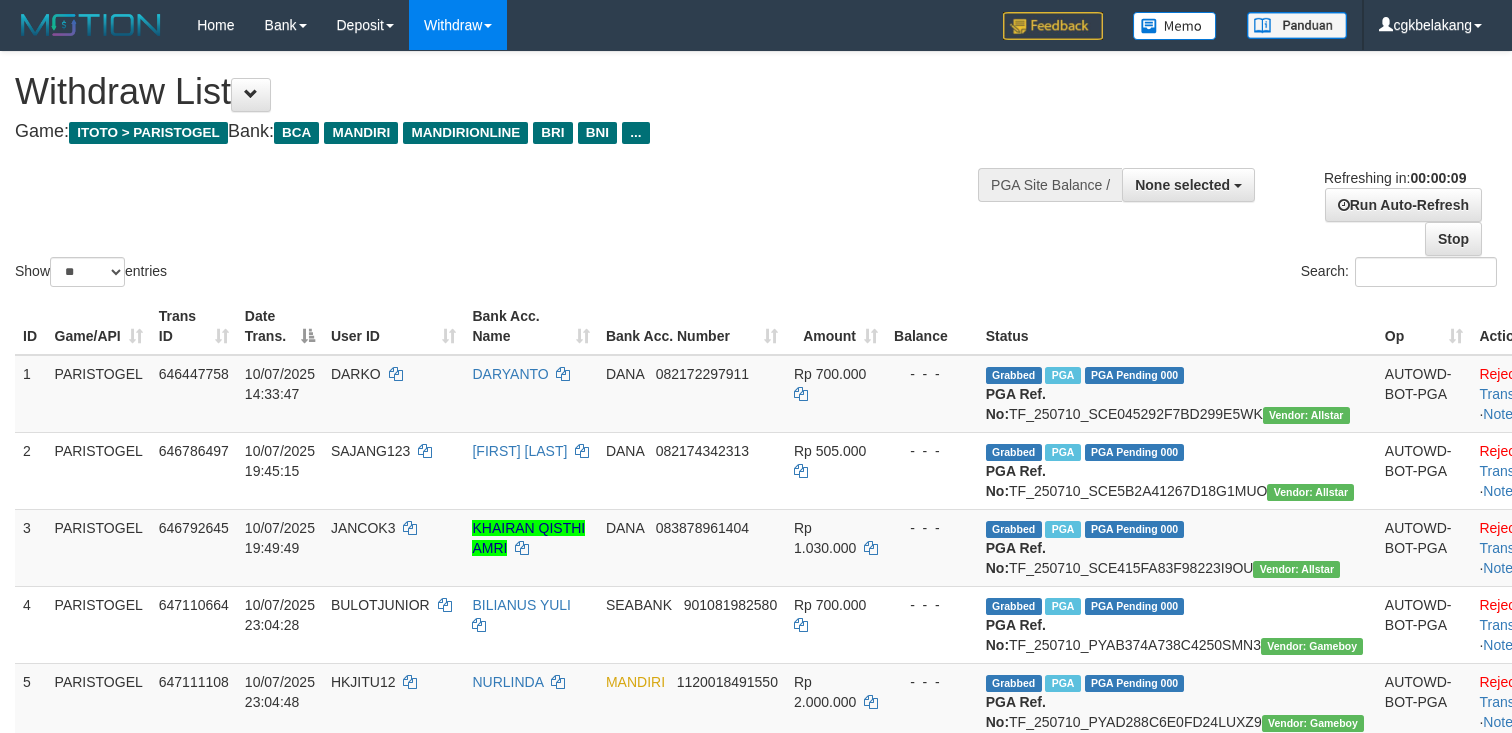 select 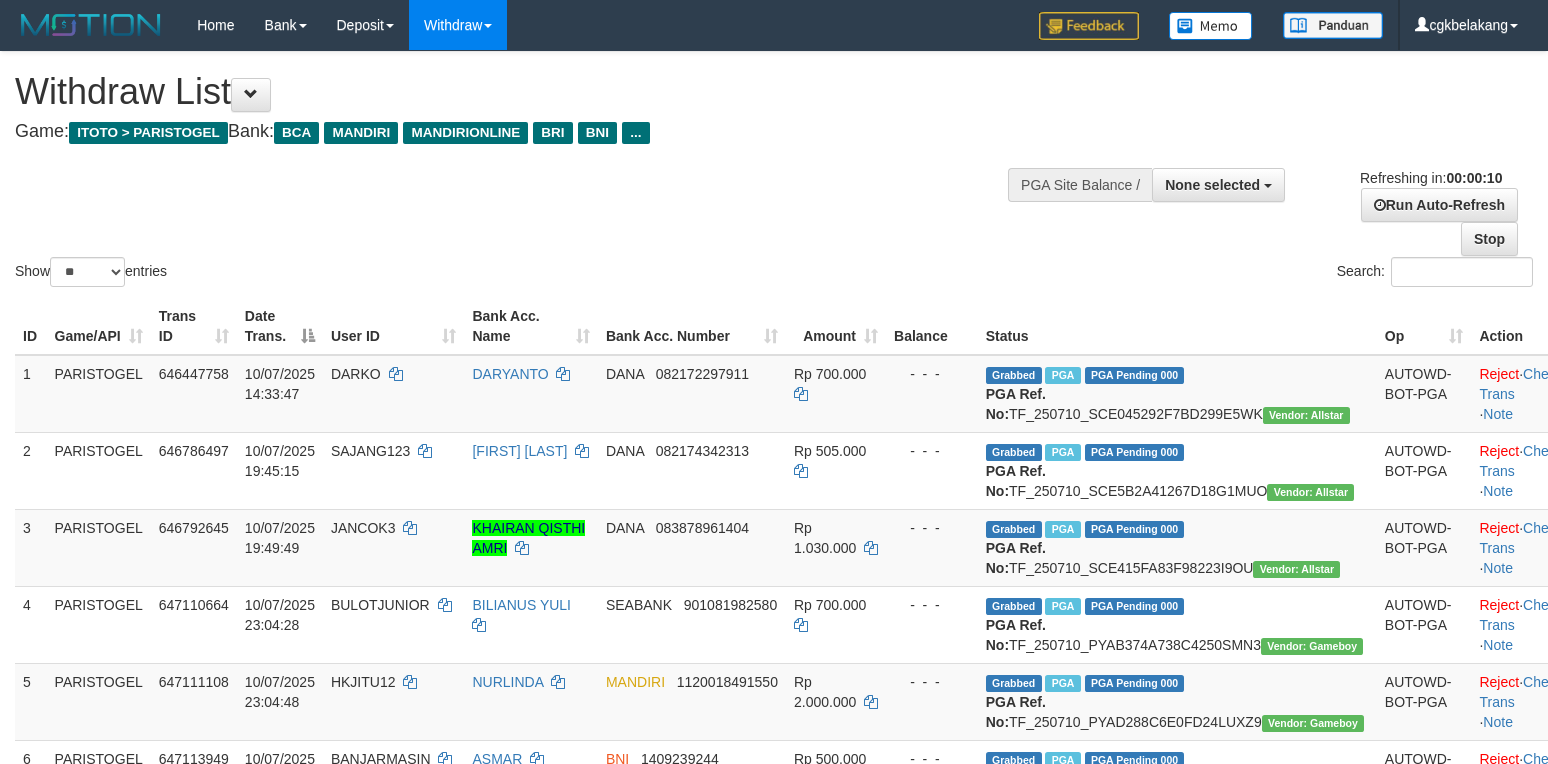 select 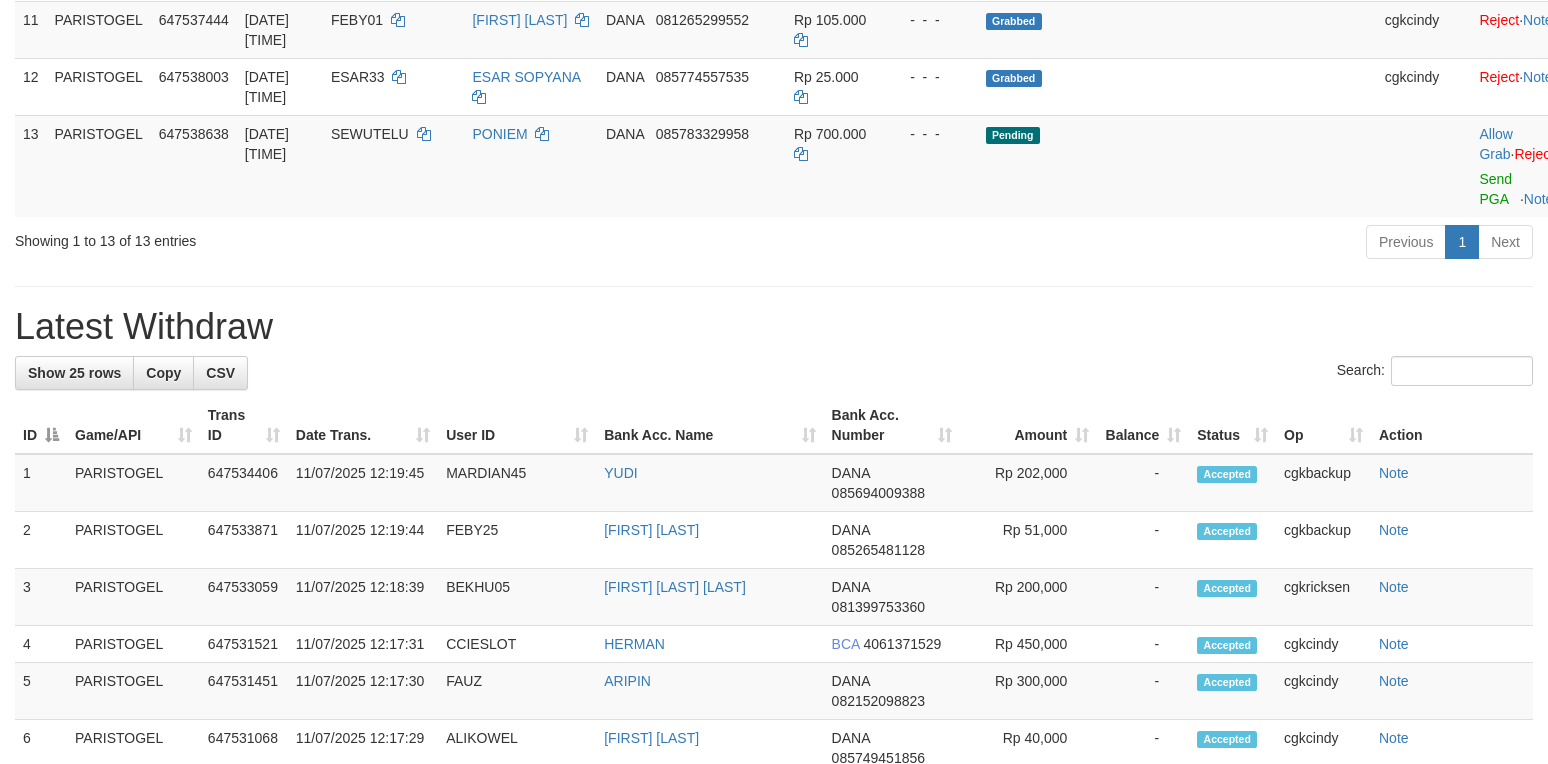 scroll, scrollTop: 1009, scrollLeft: 0, axis: vertical 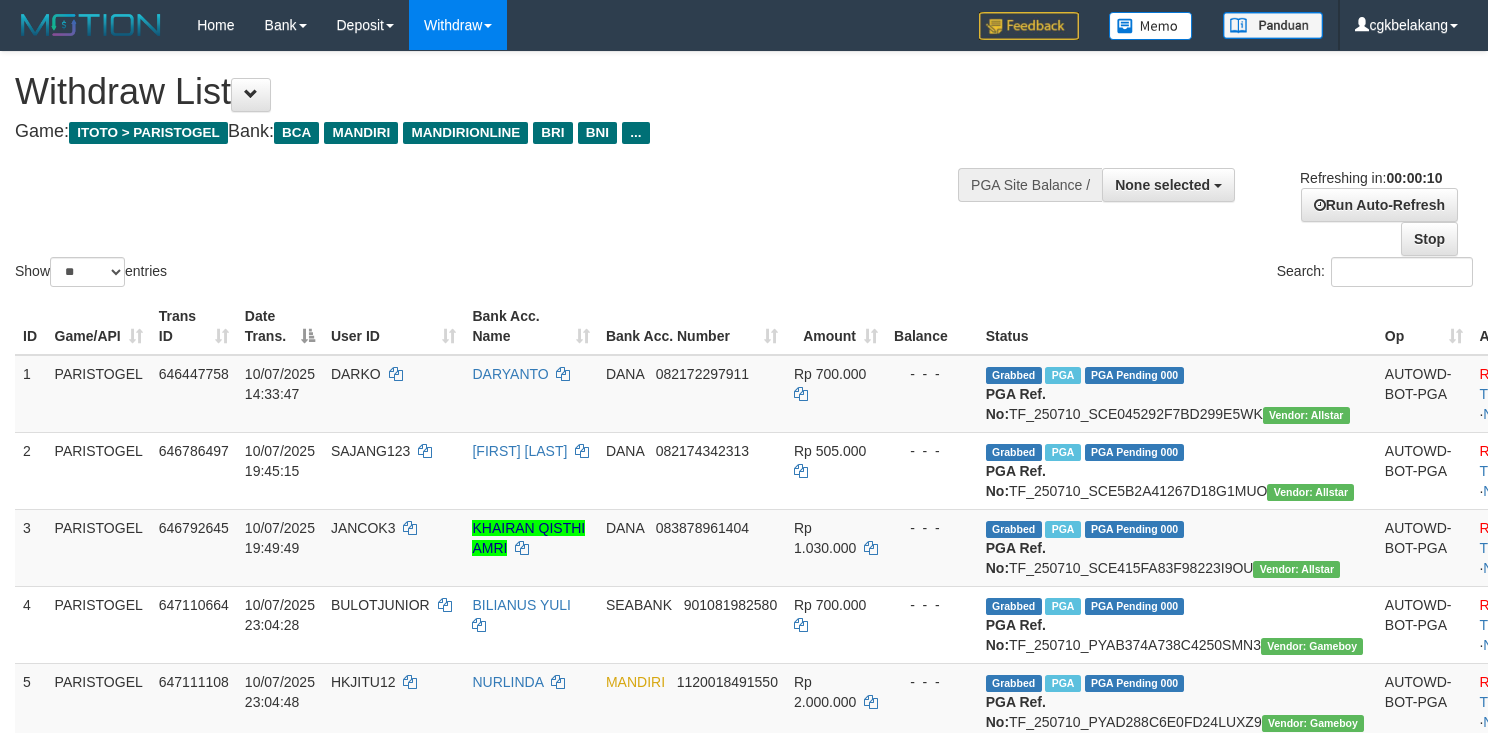 select 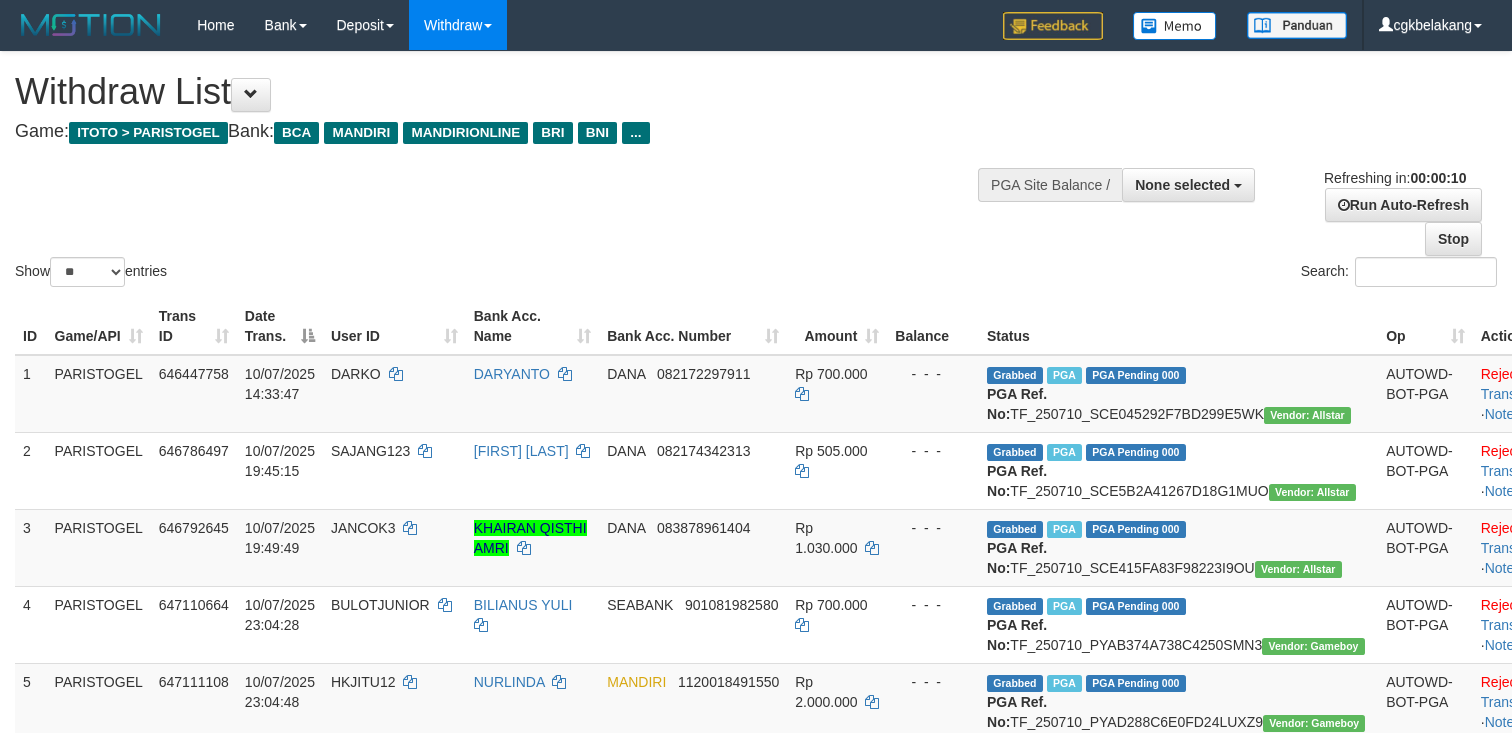 select 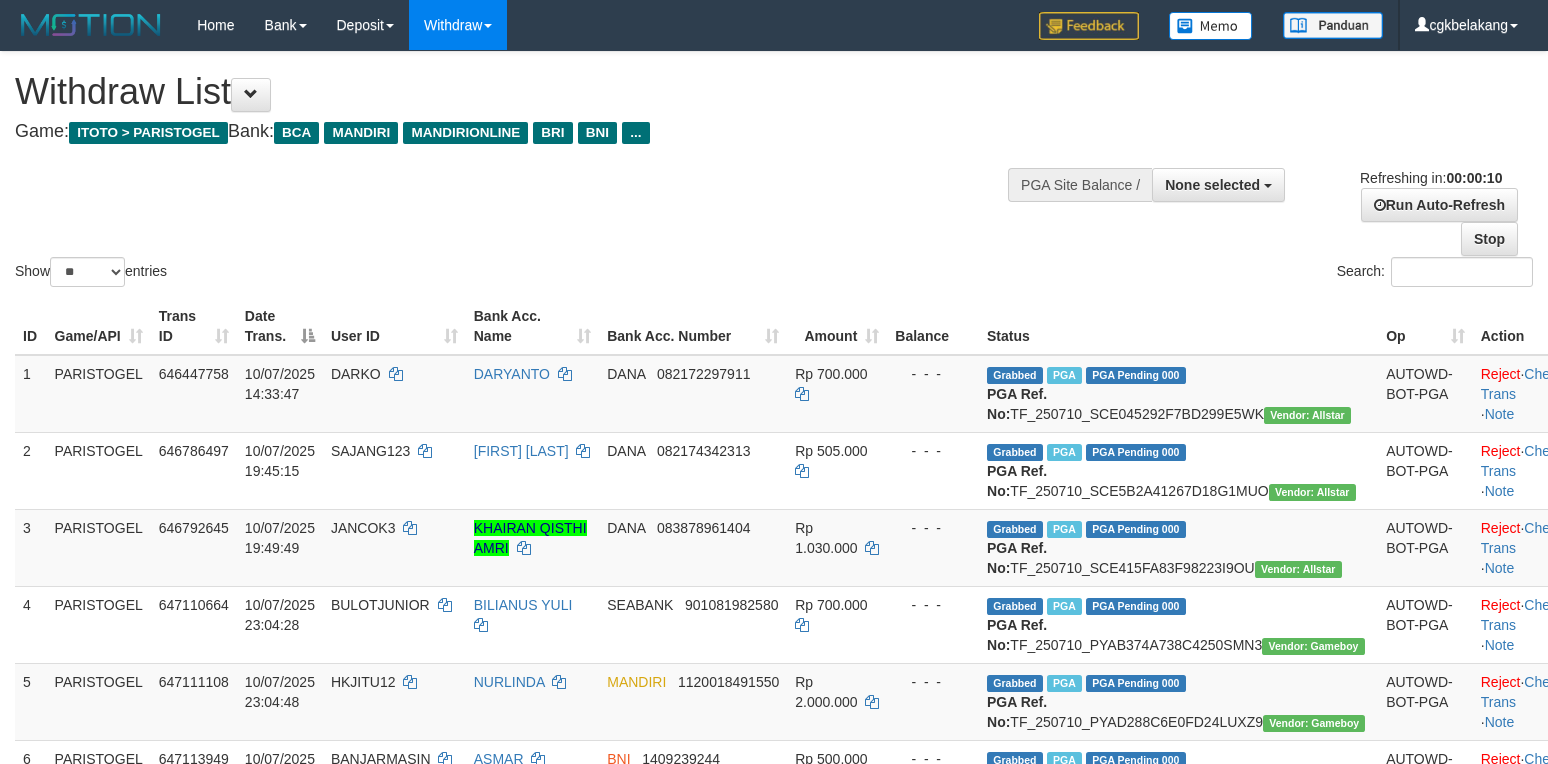 select 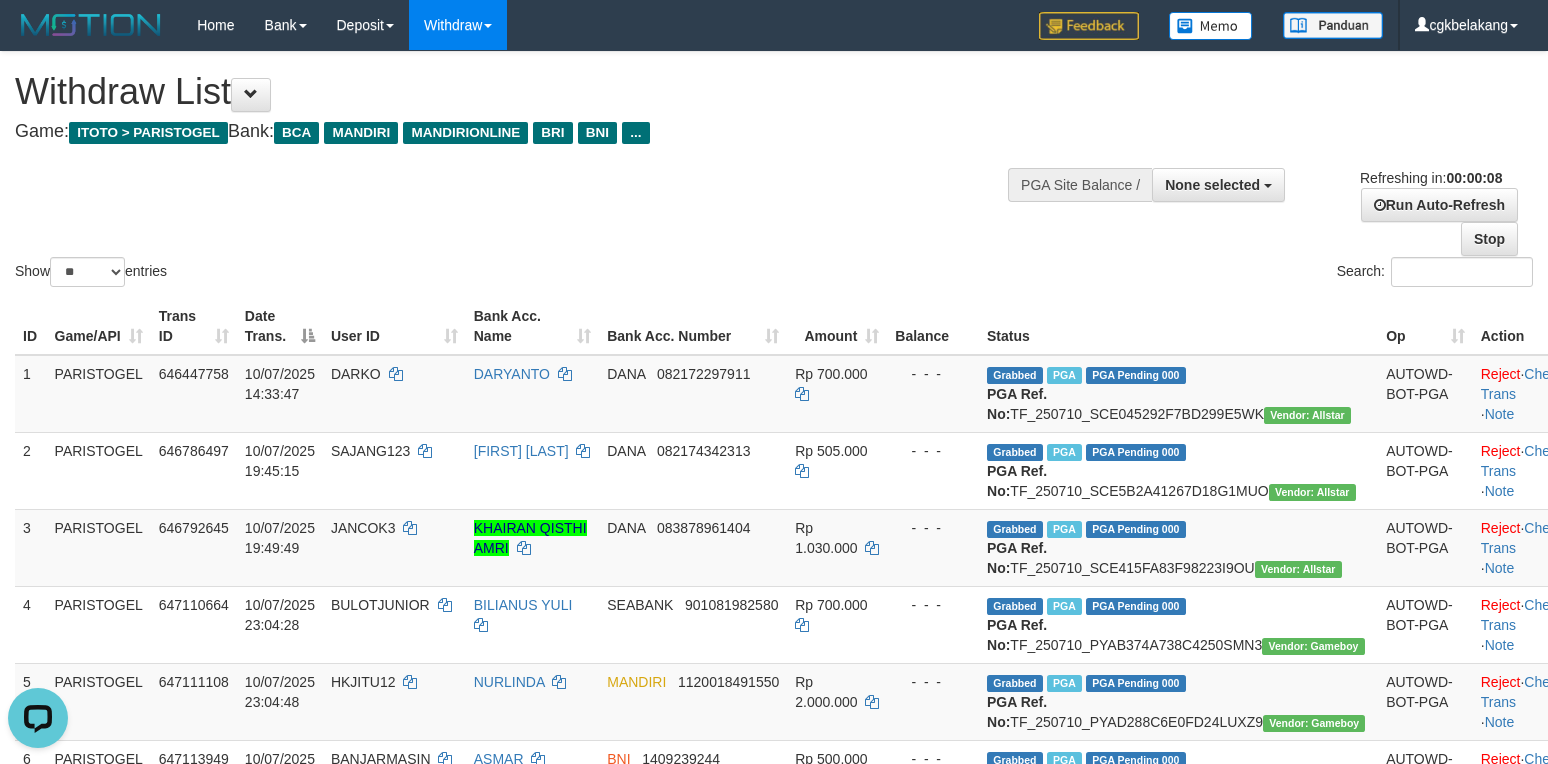 scroll, scrollTop: 0, scrollLeft: 0, axis: both 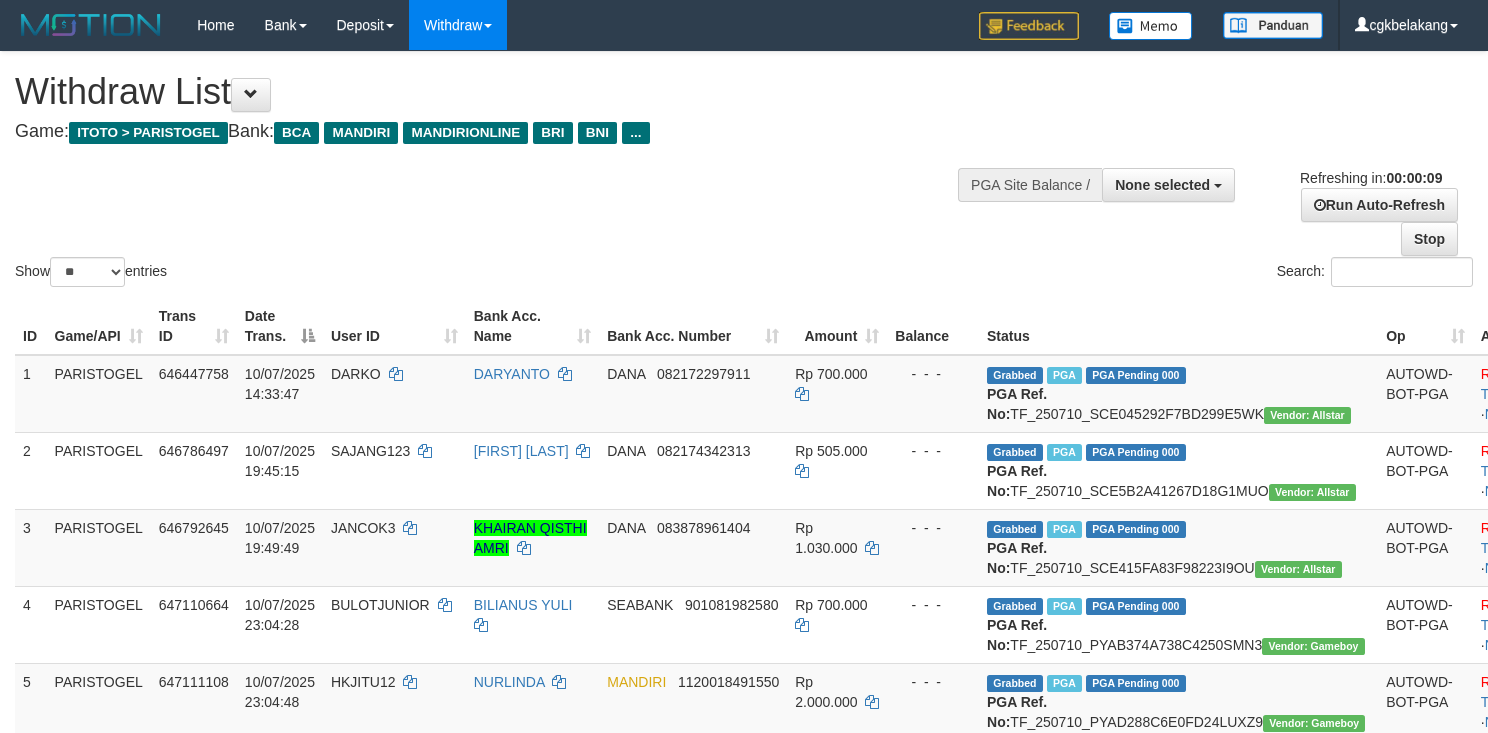 select 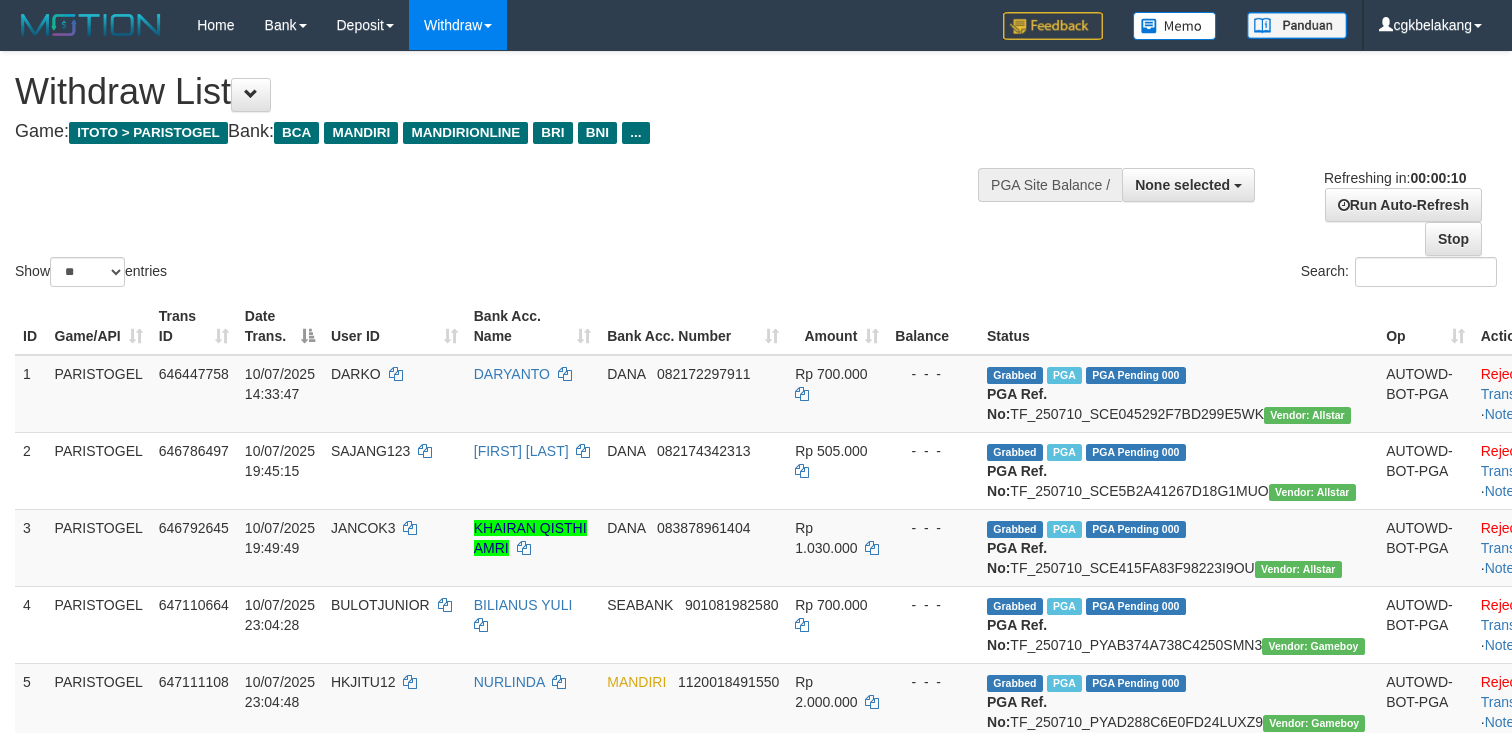select 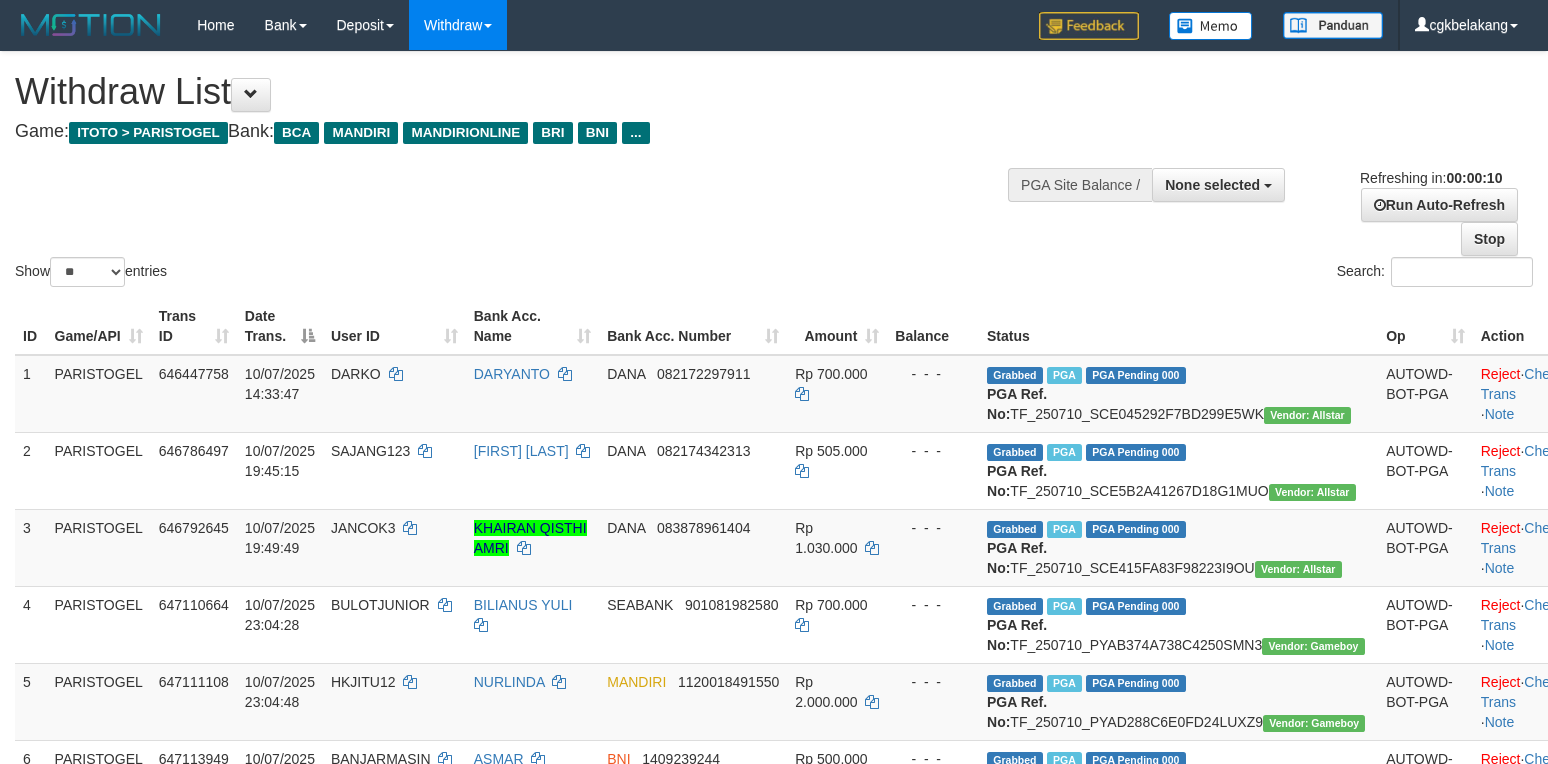 select 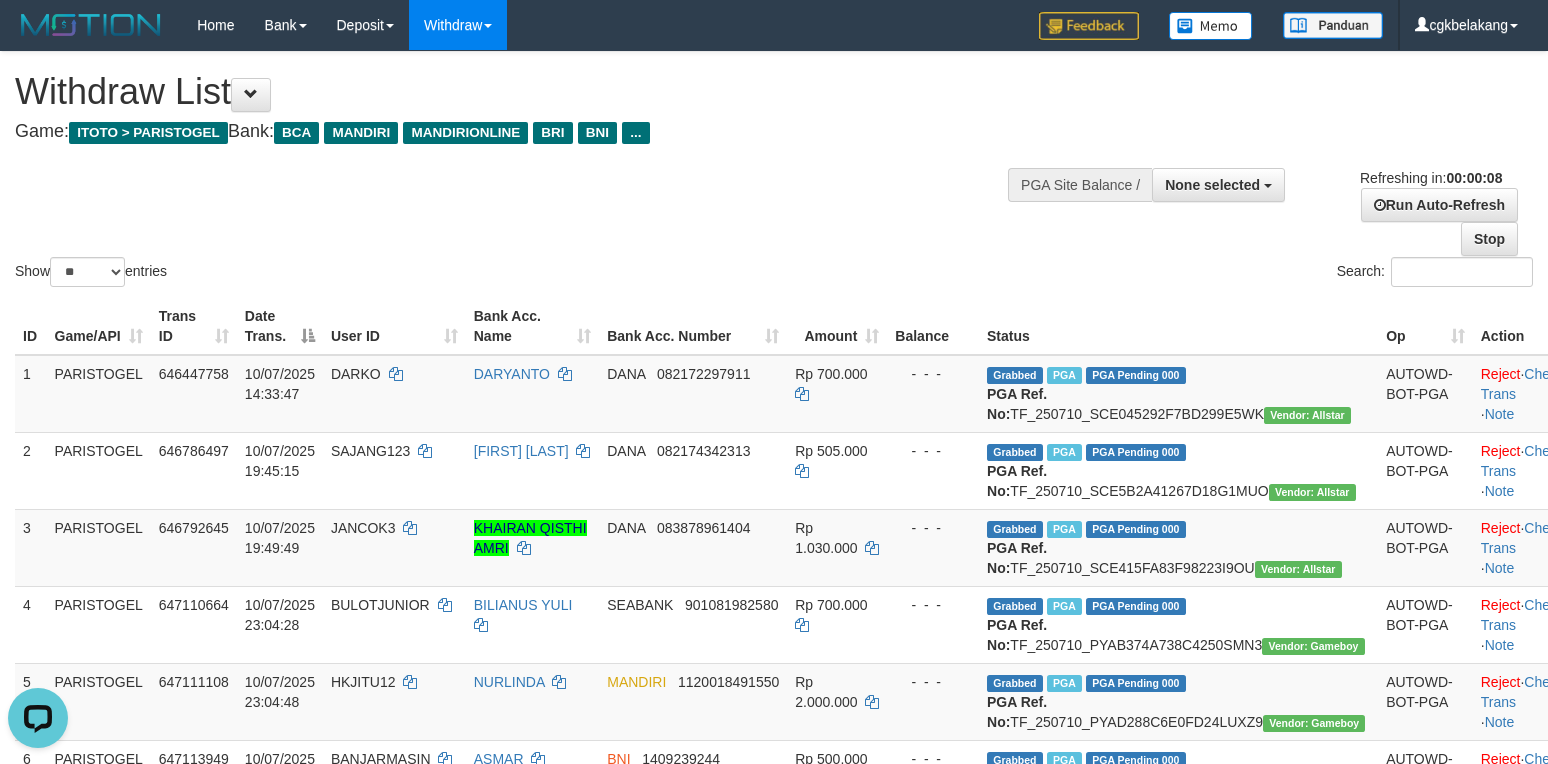 scroll, scrollTop: 0, scrollLeft: 0, axis: both 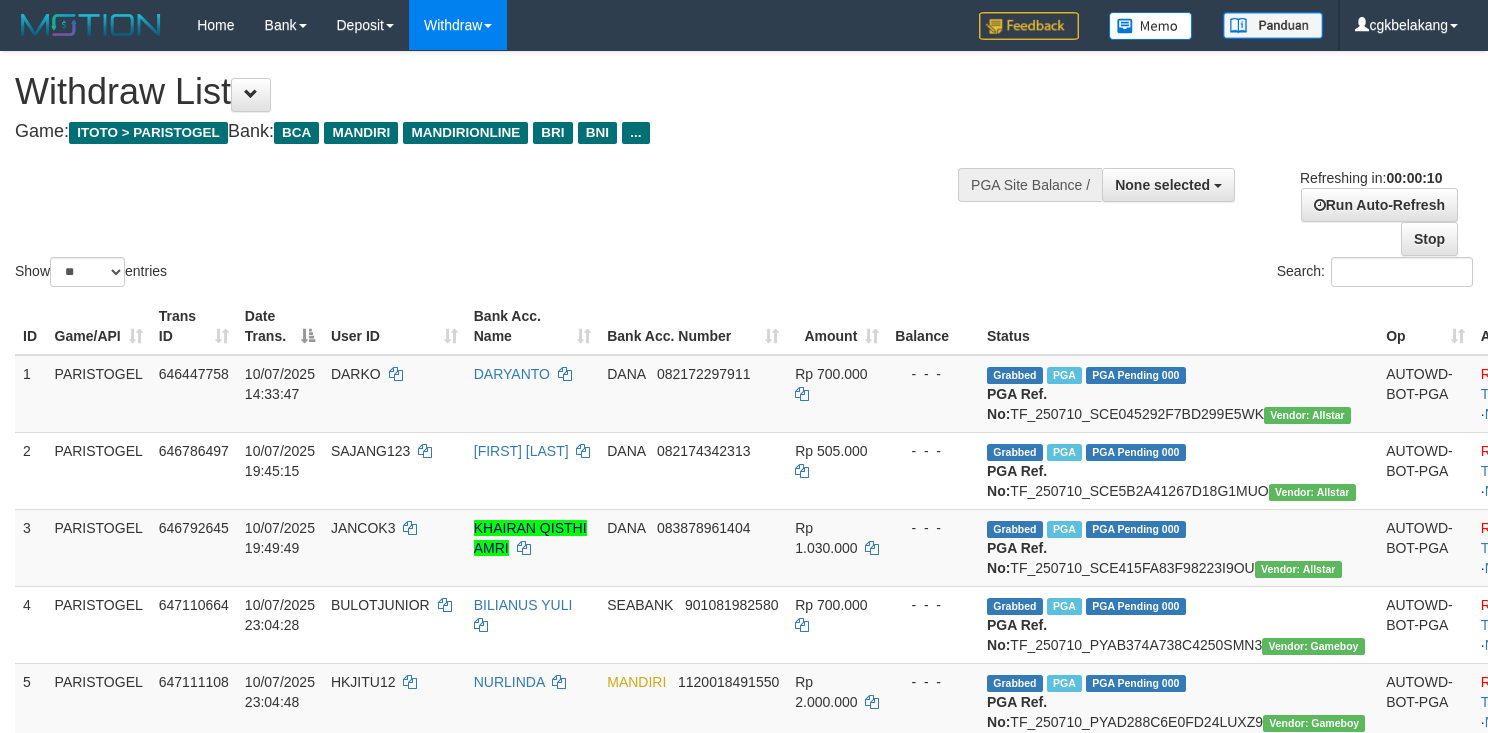 select 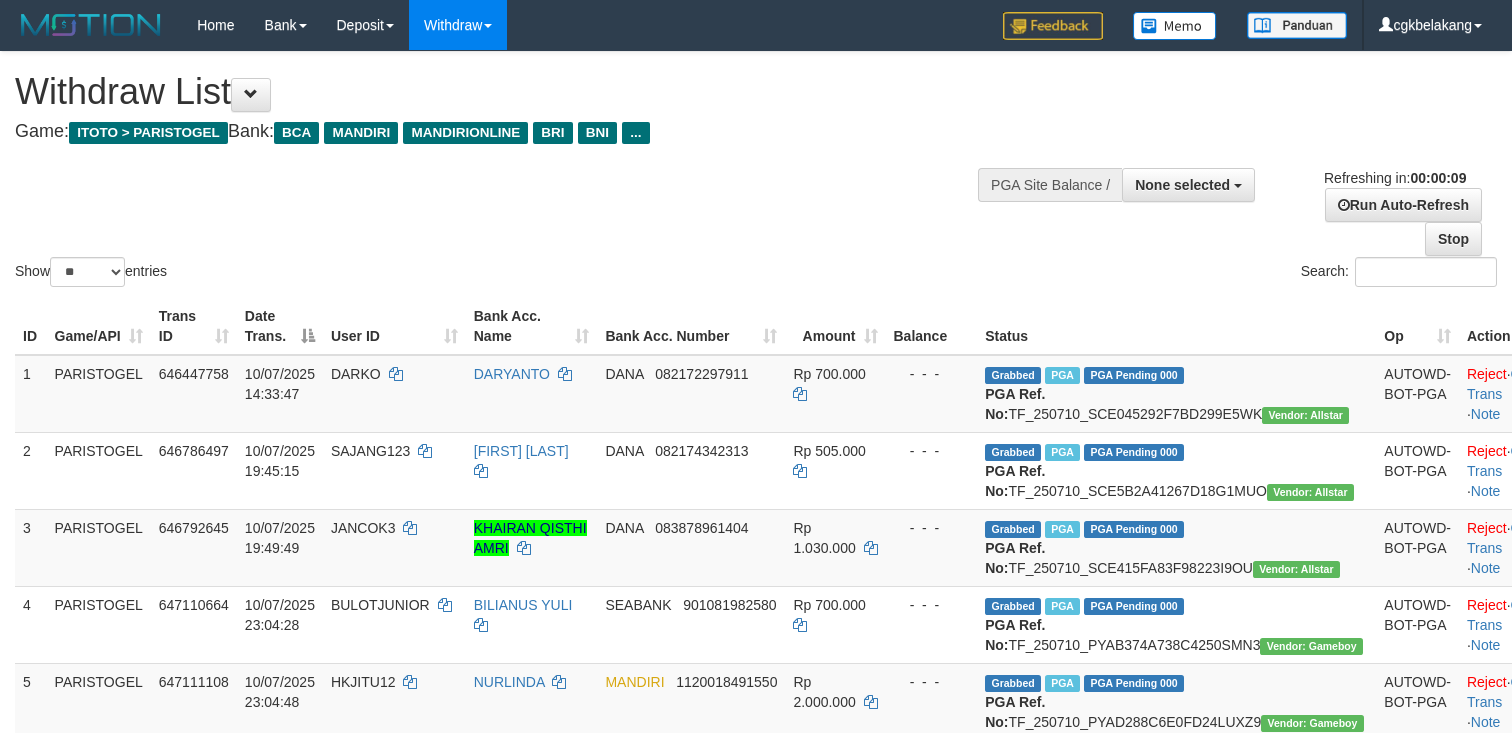 select 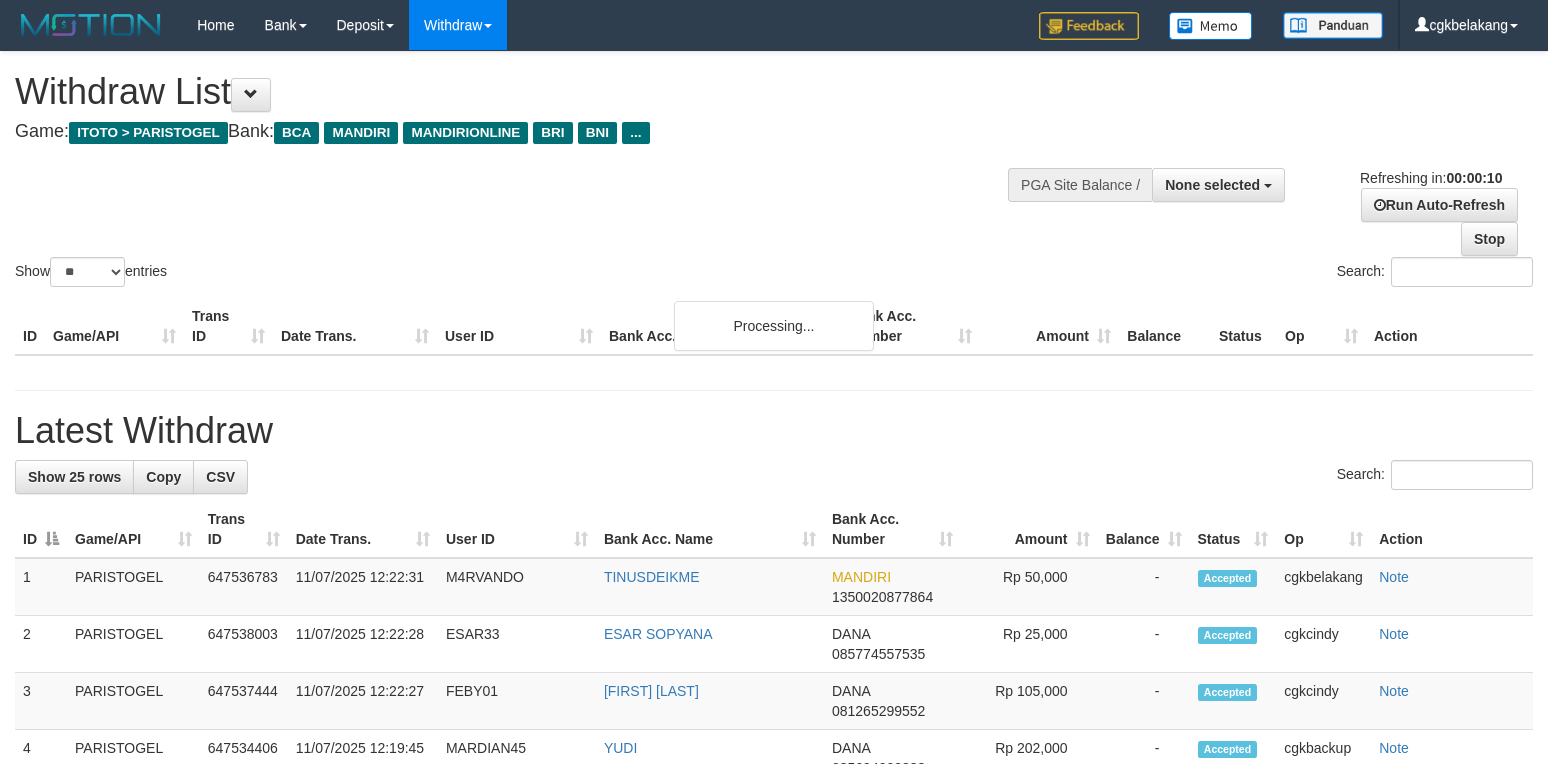 select 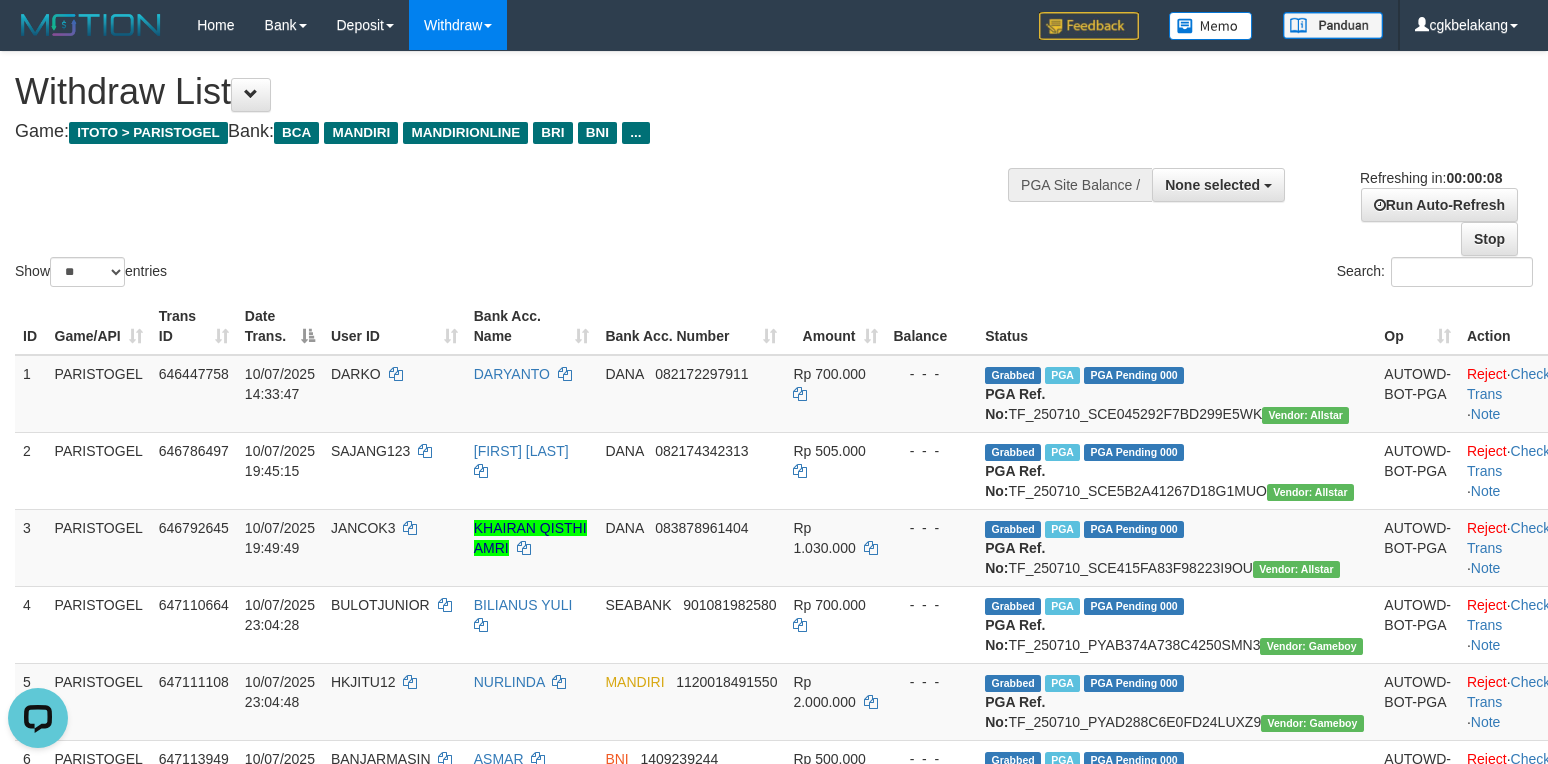scroll, scrollTop: 0, scrollLeft: 0, axis: both 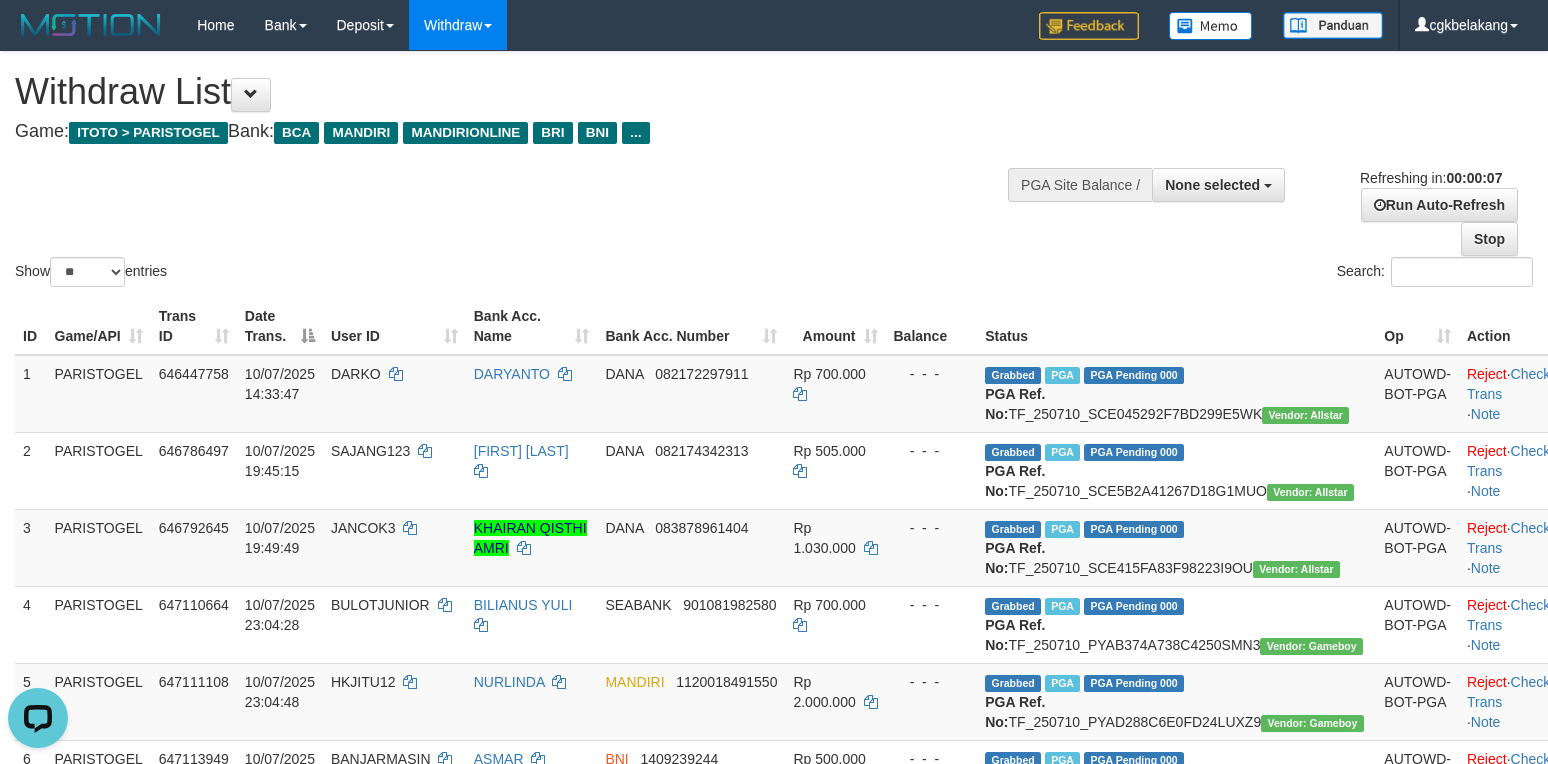 click on "Amount" at bounding box center (835, 326) 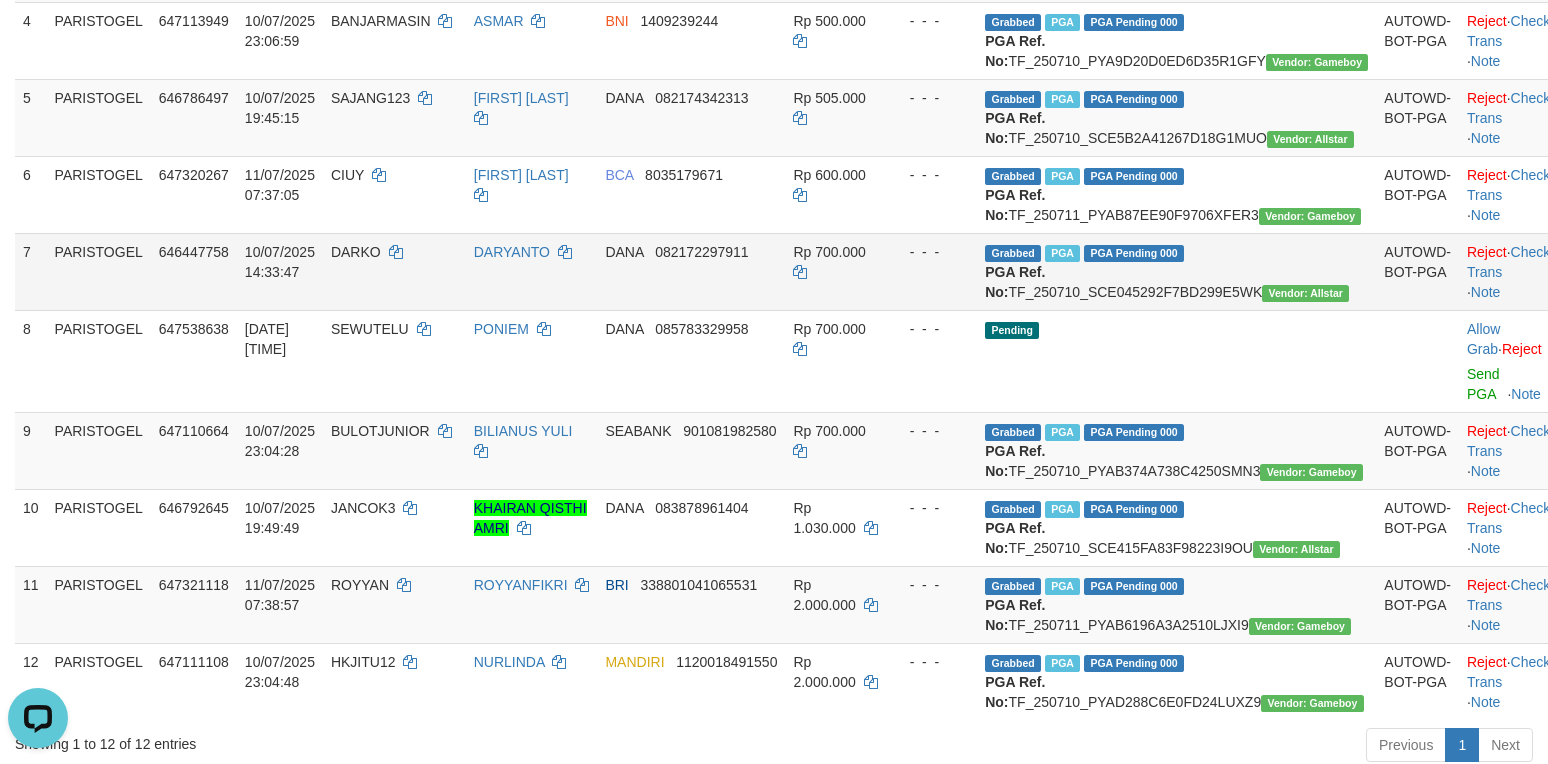 scroll, scrollTop: 533, scrollLeft: 0, axis: vertical 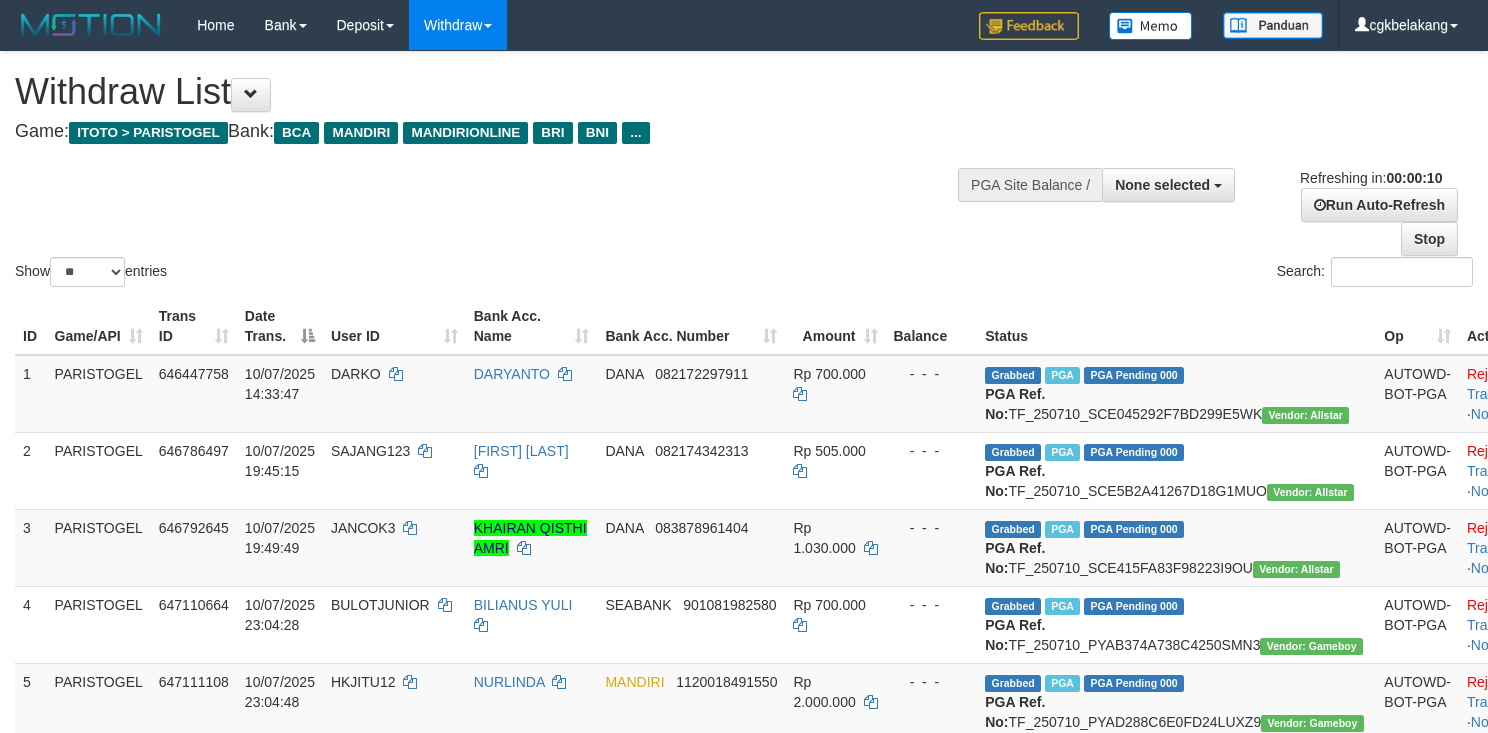select 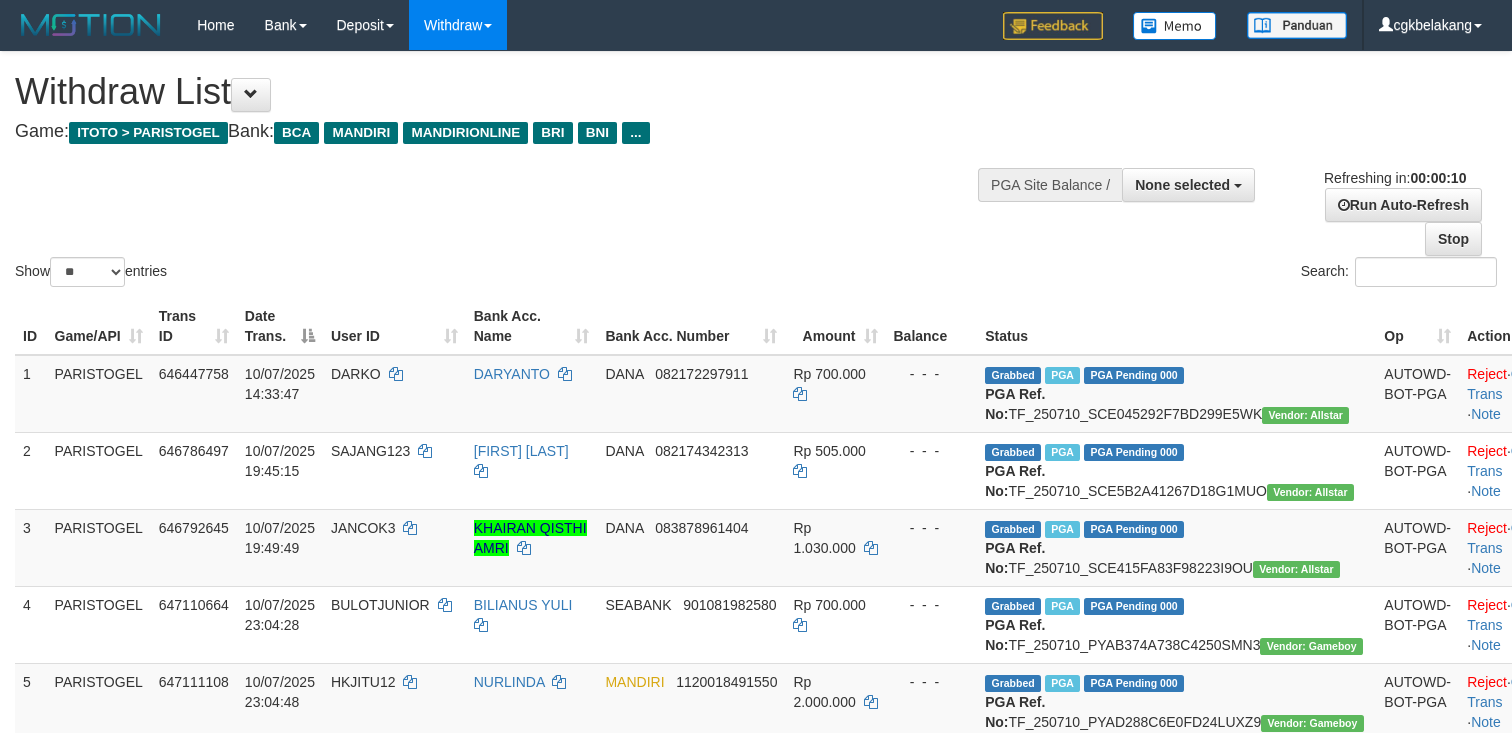 select 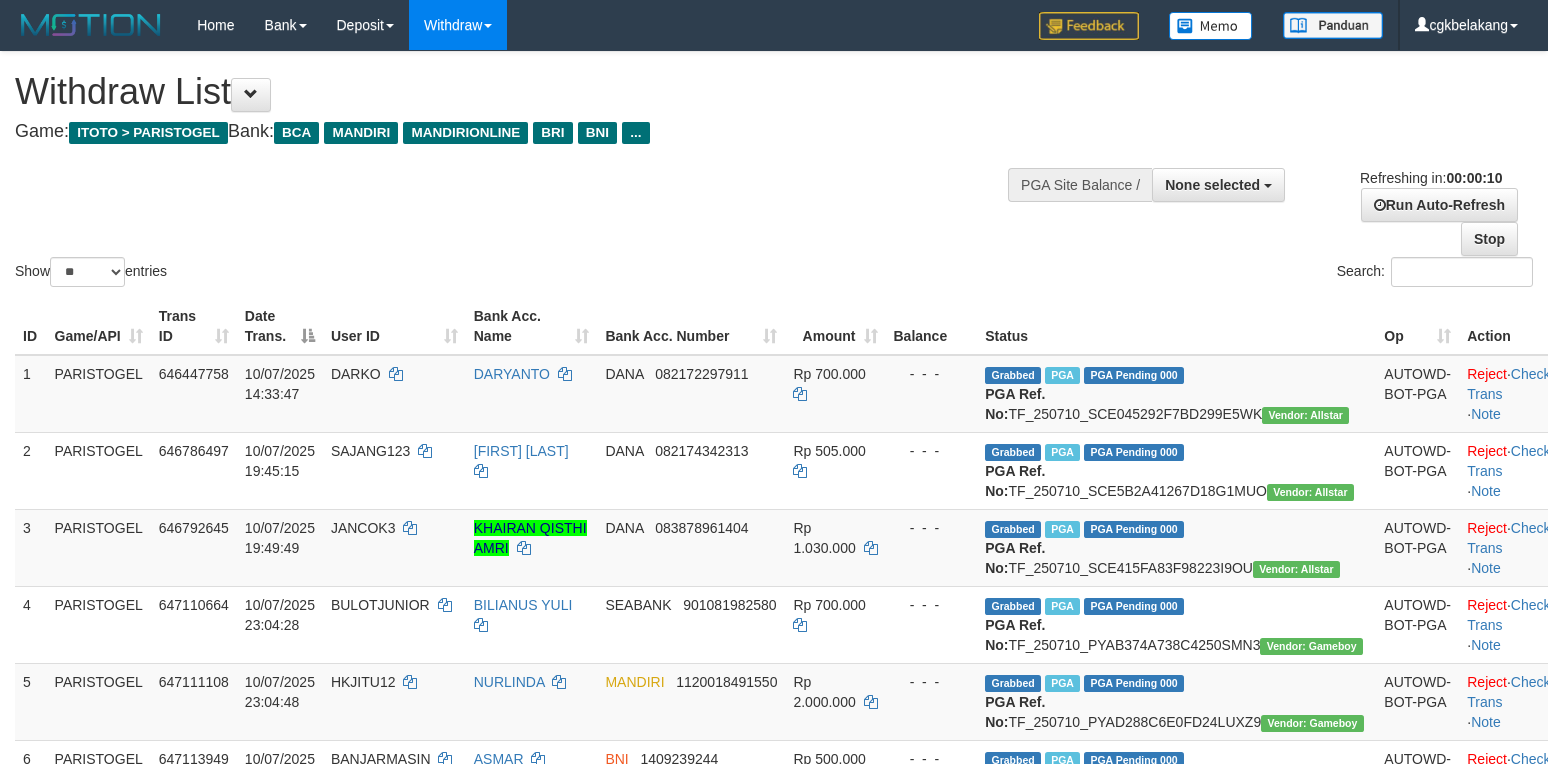 select 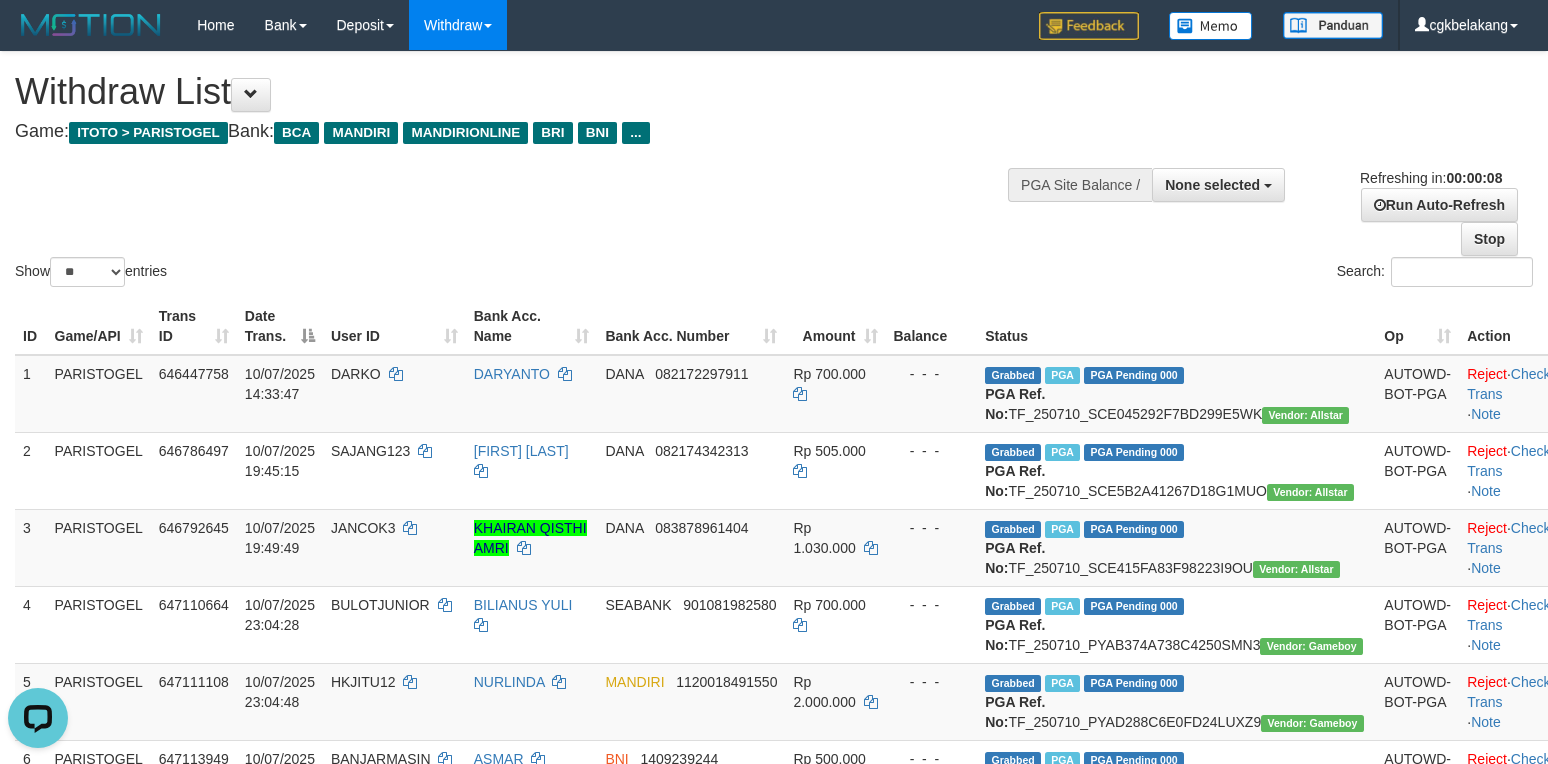 scroll, scrollTop: 0, scrollLeft: 0, axis: both 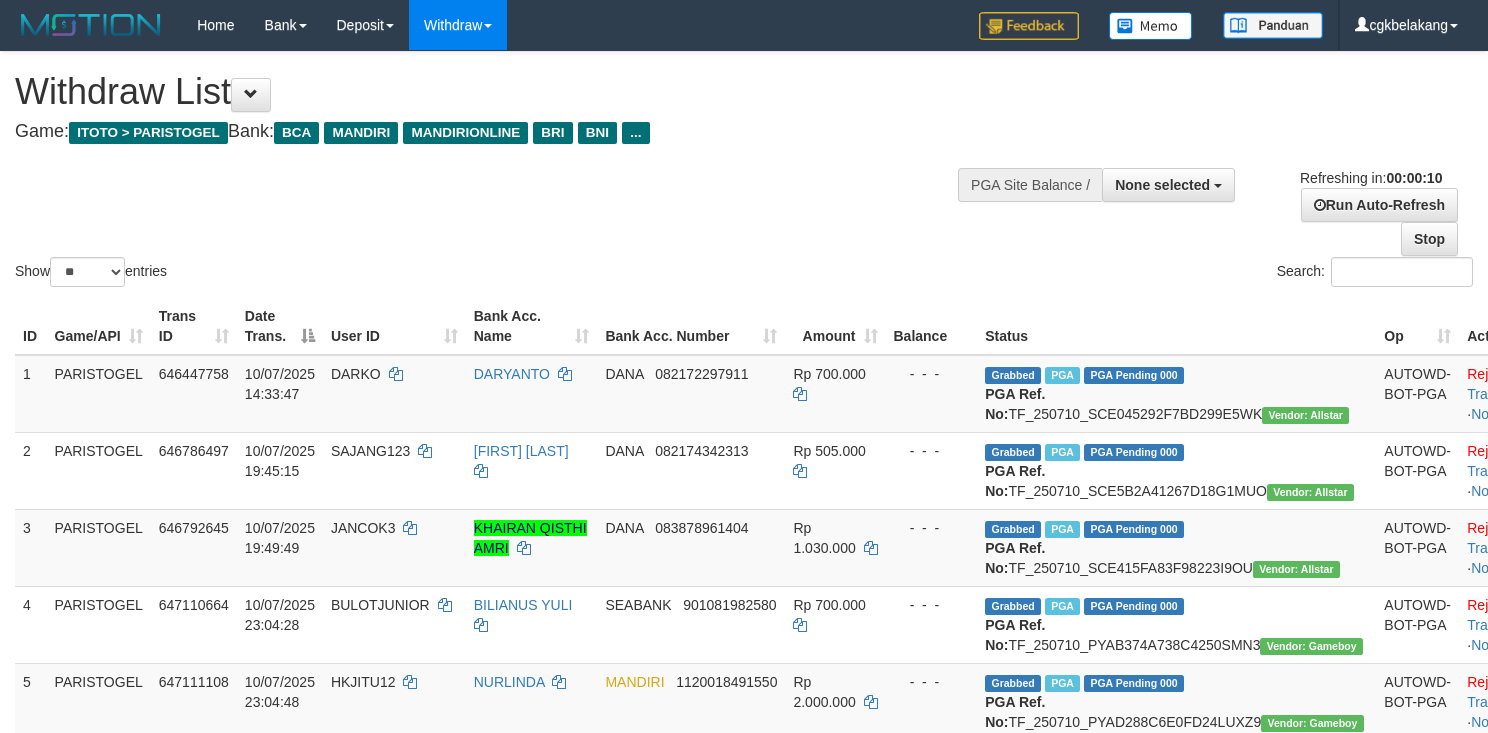 select 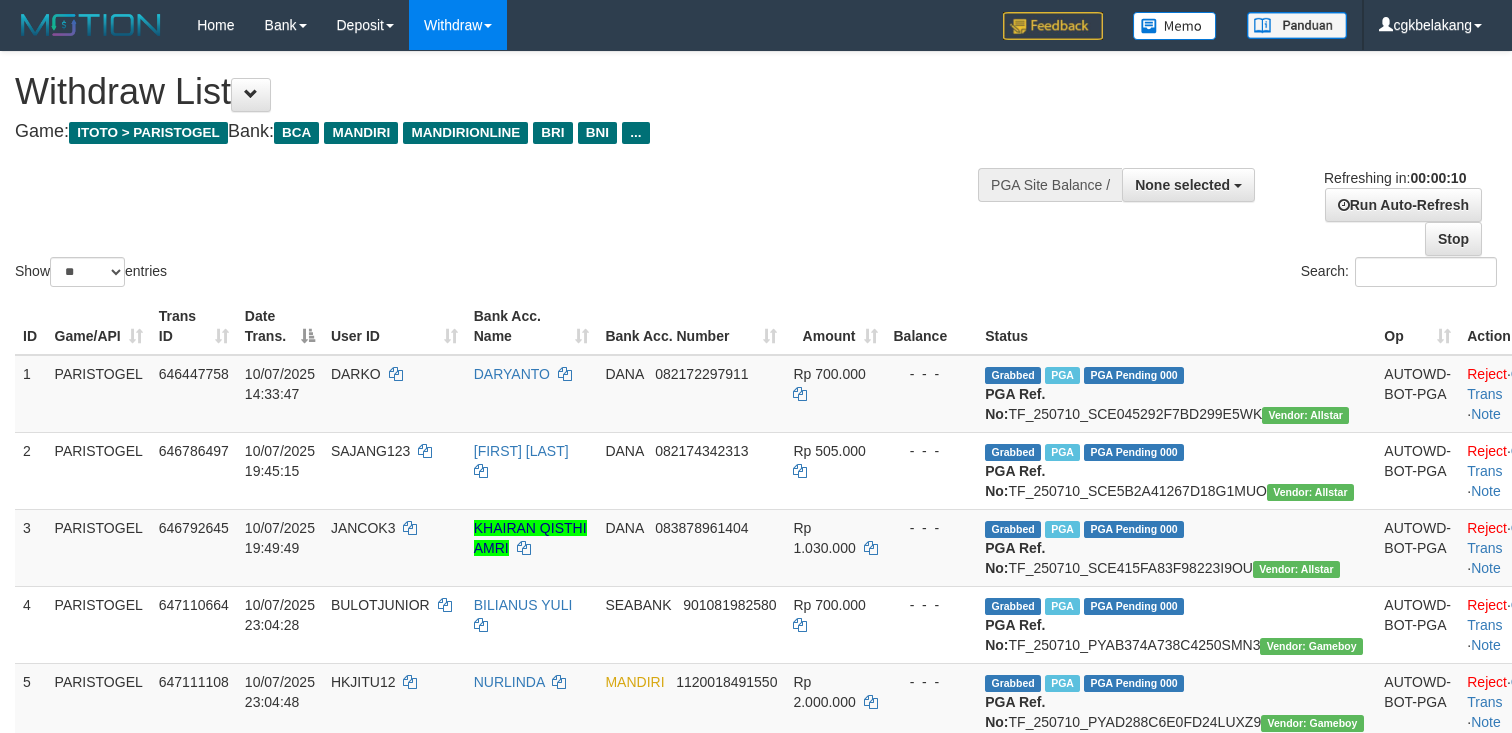 select 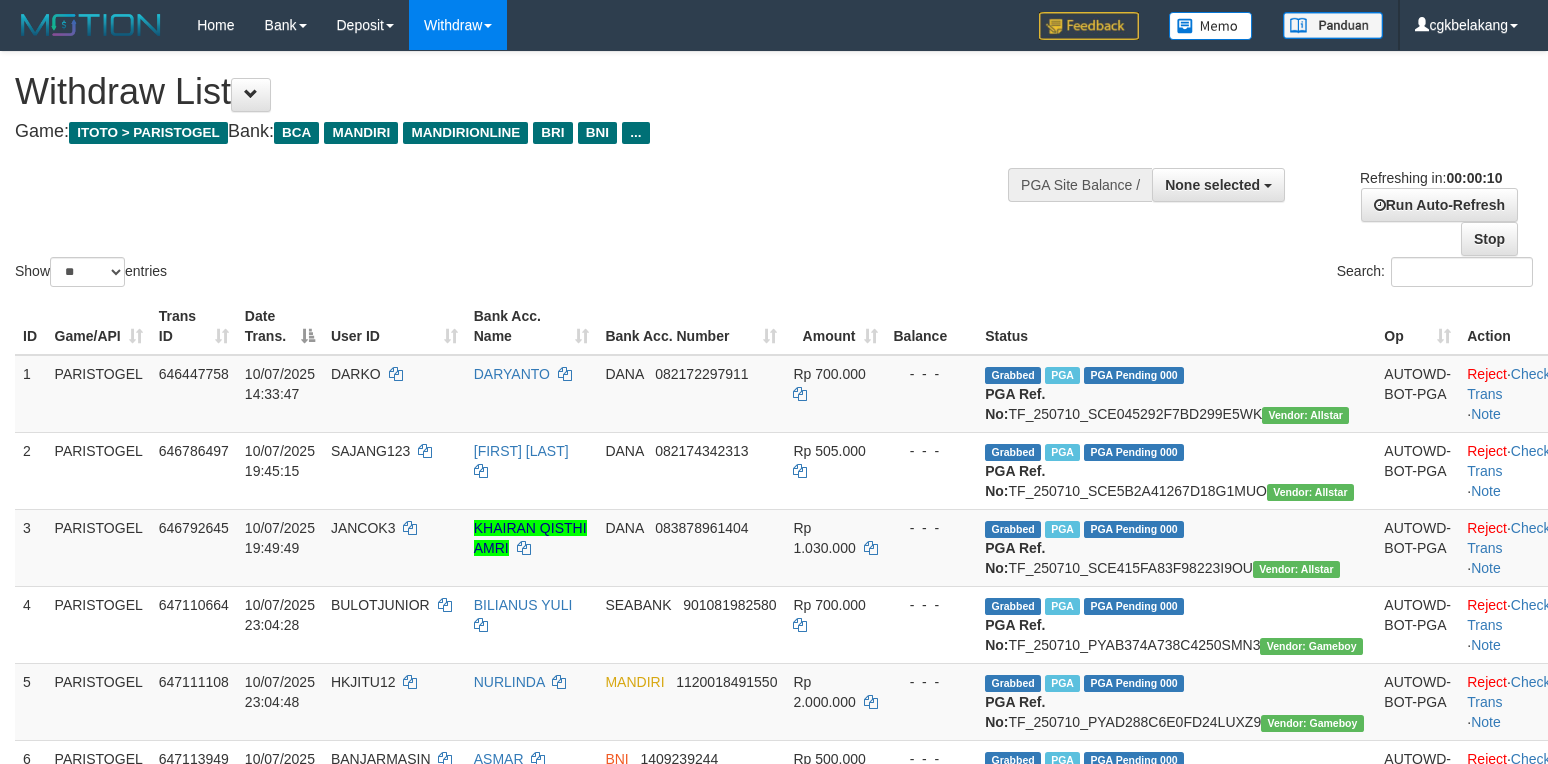 select 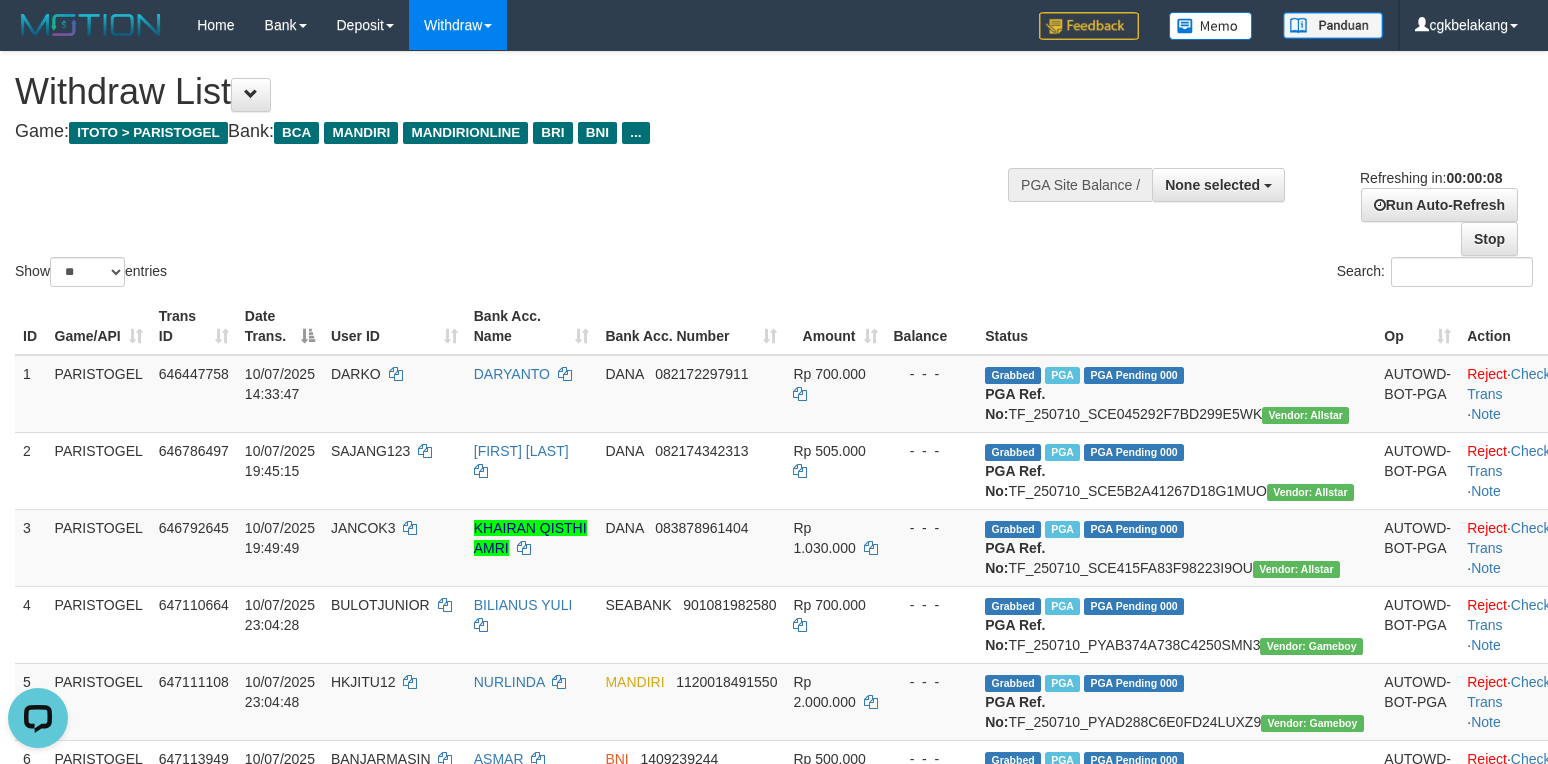 scroll, scrollTop: 0, scrollLeft: 0, axis: both 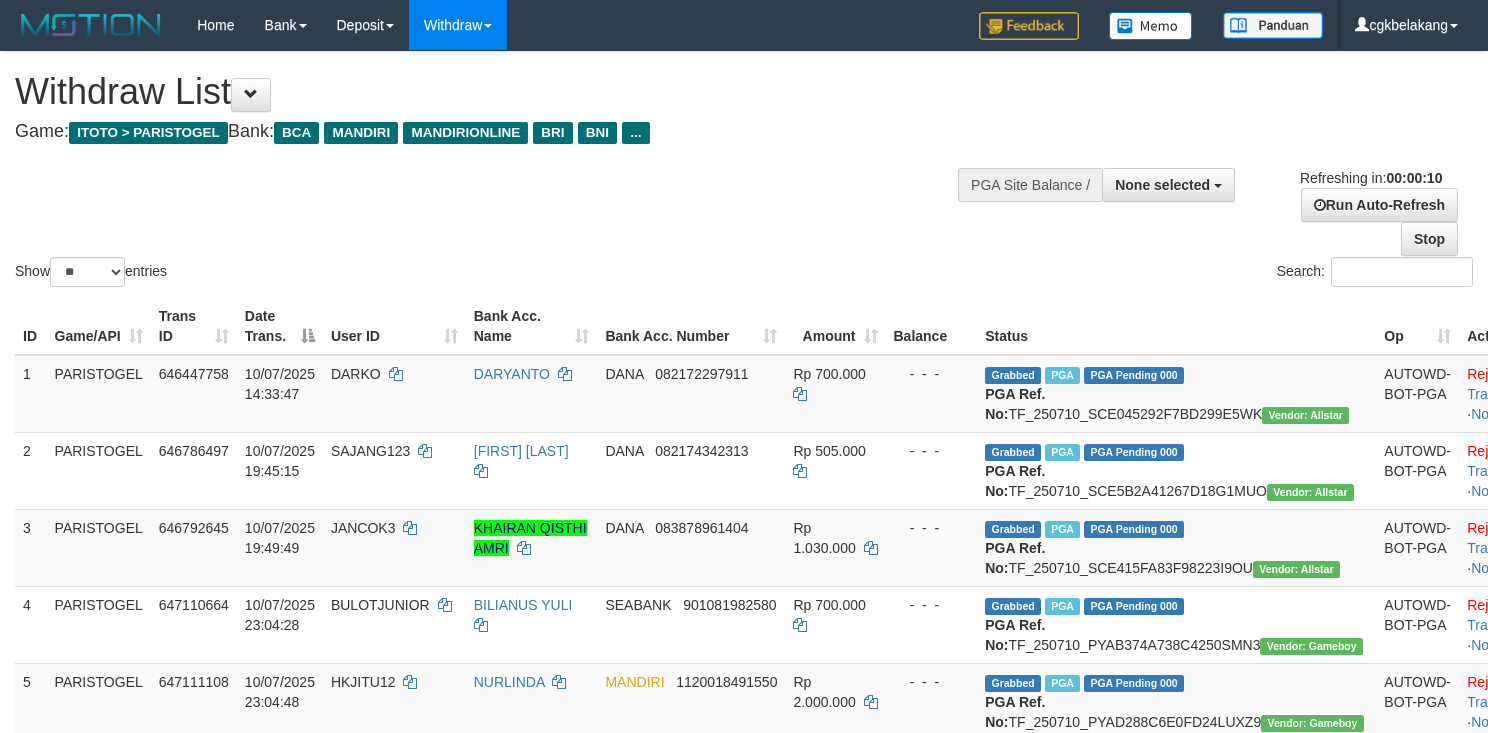 select 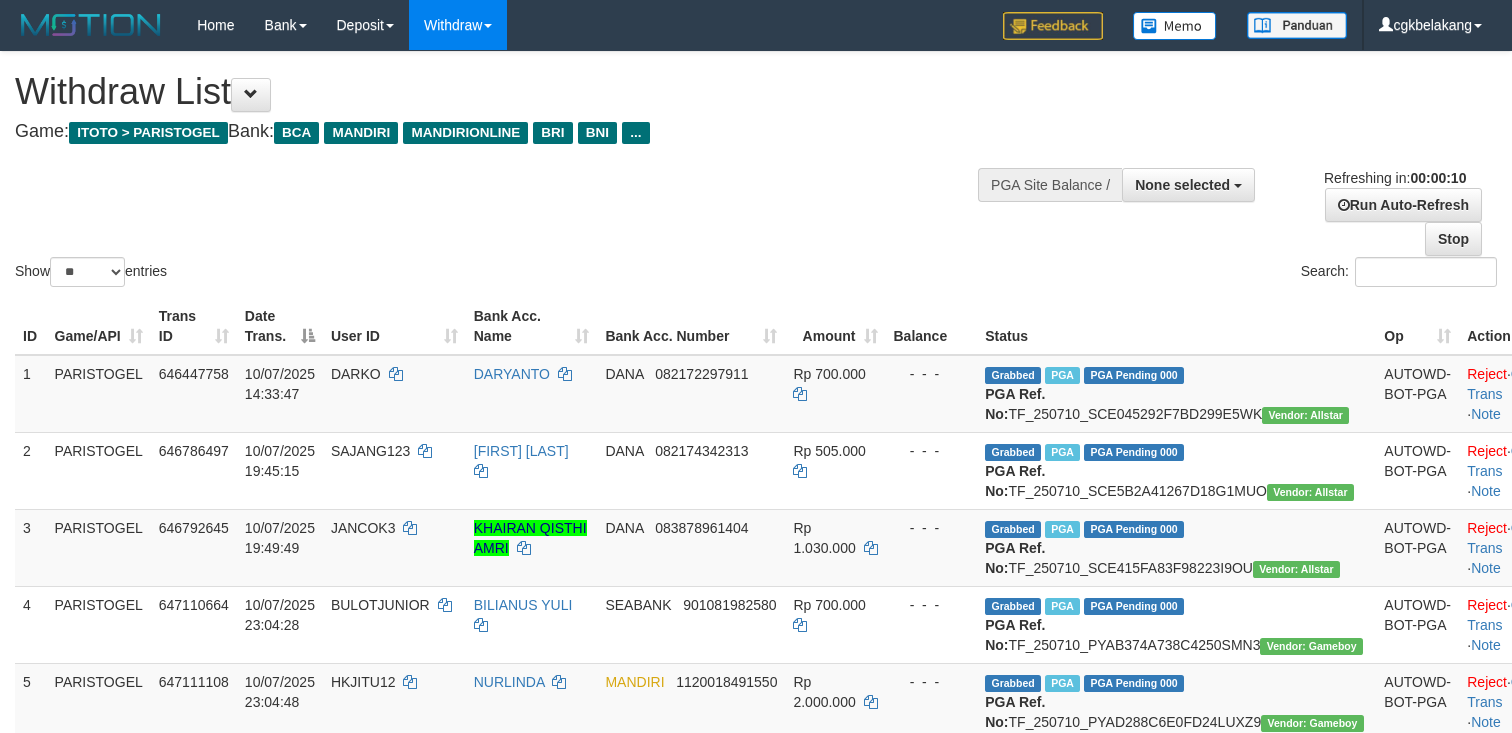 select 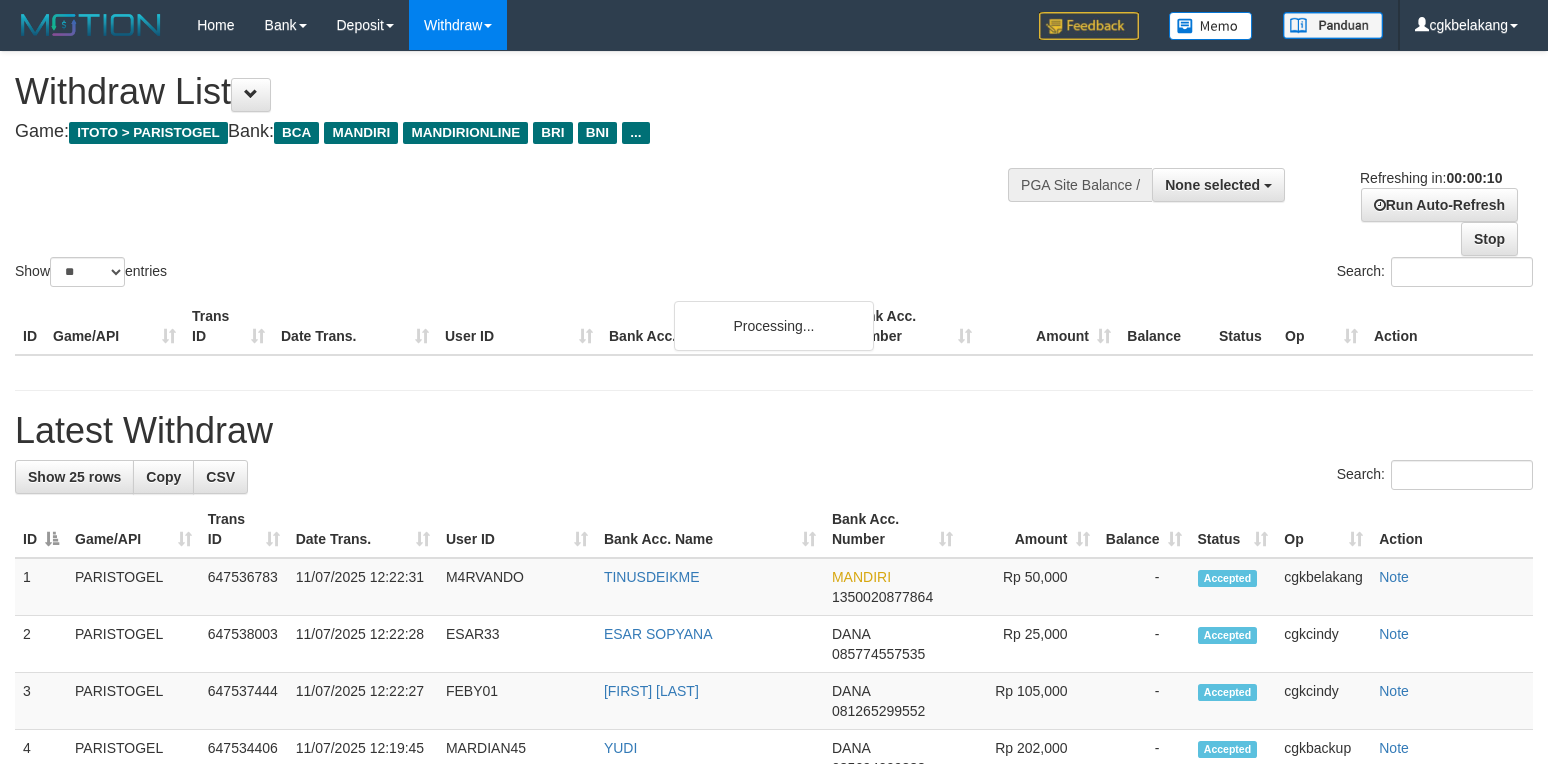 select 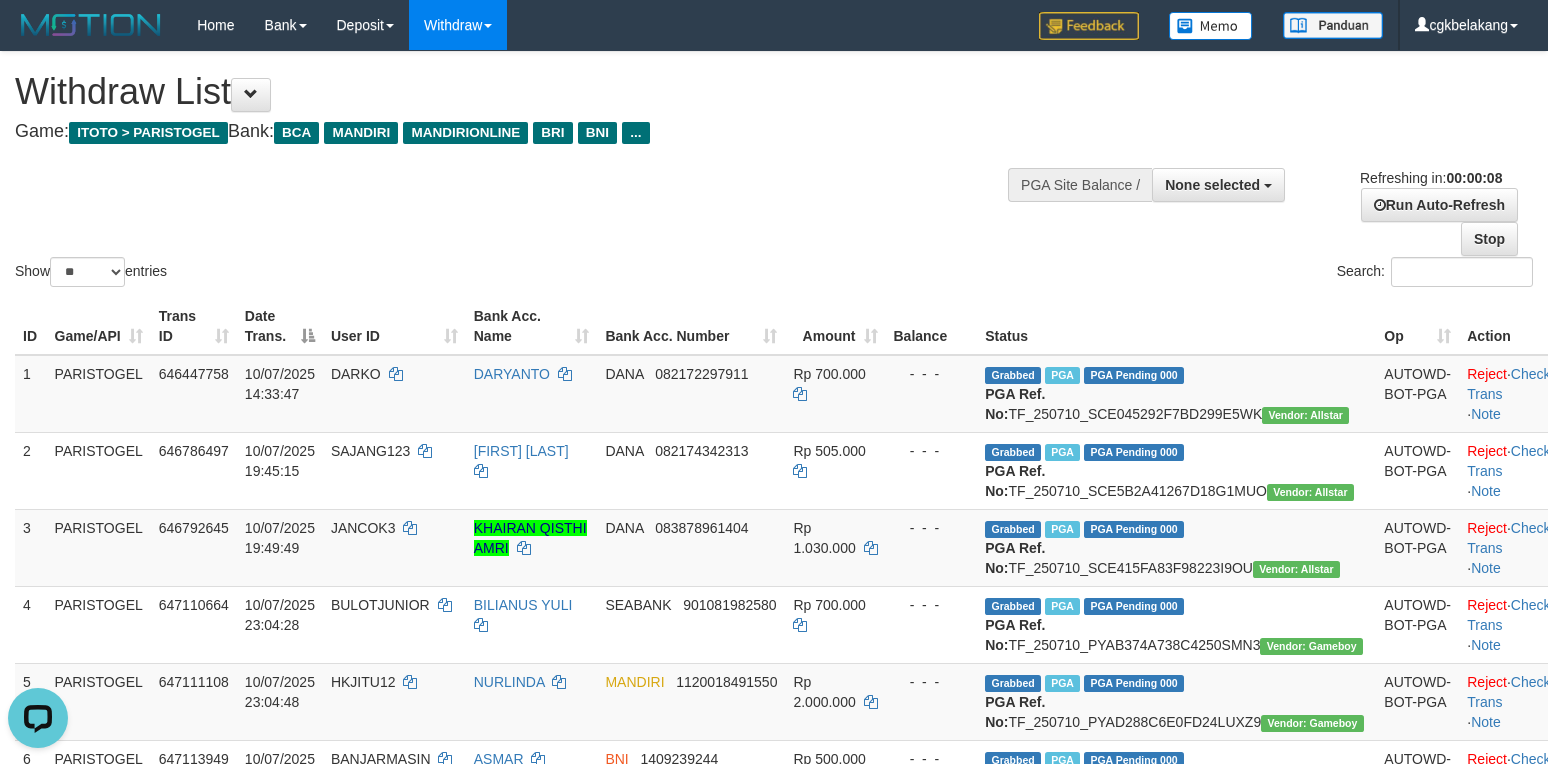scroll, scrollTop: 0, scrollLeft: 0, axis: both 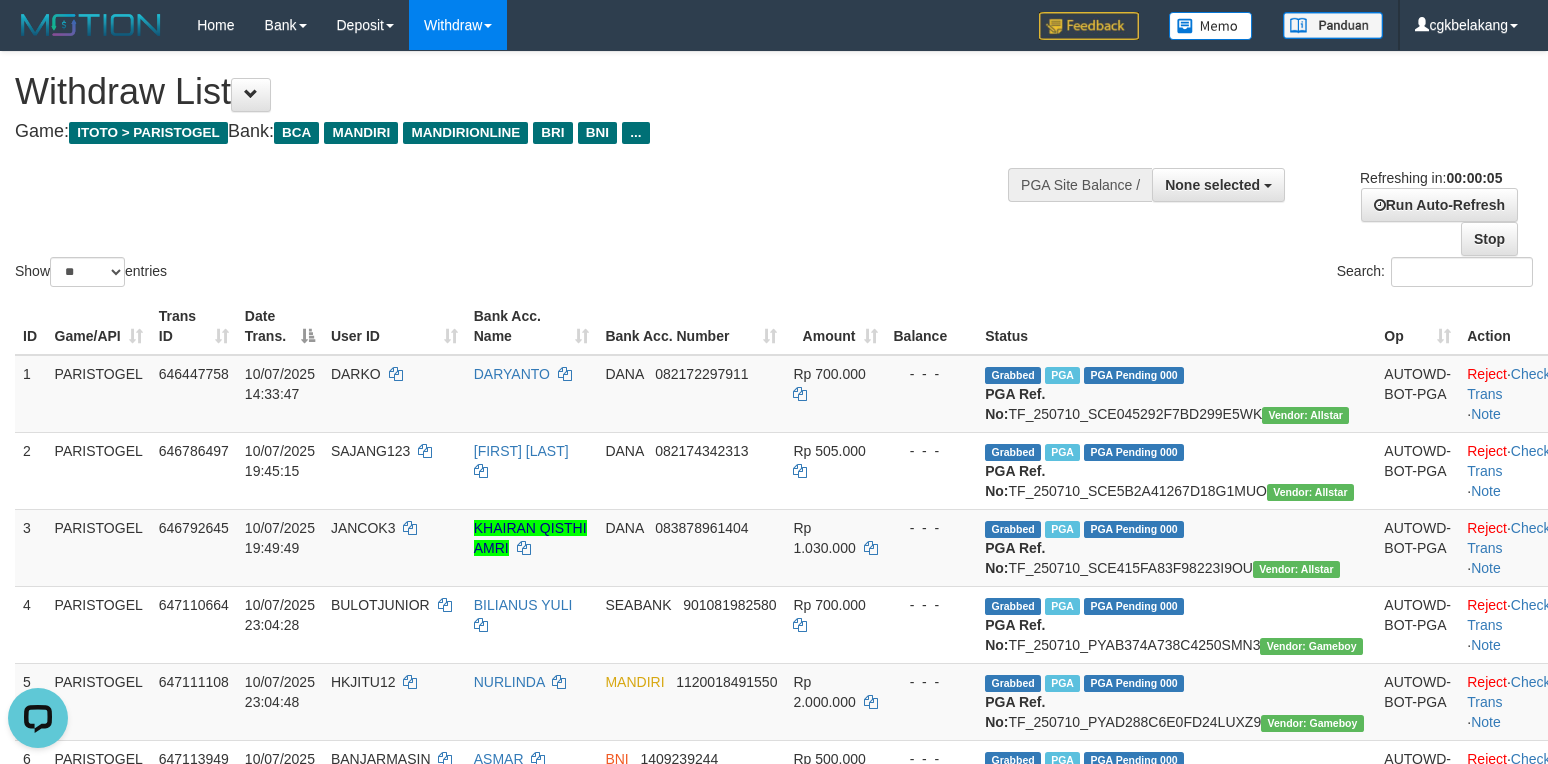click on "Search:" at bounding box center [1161, 274] 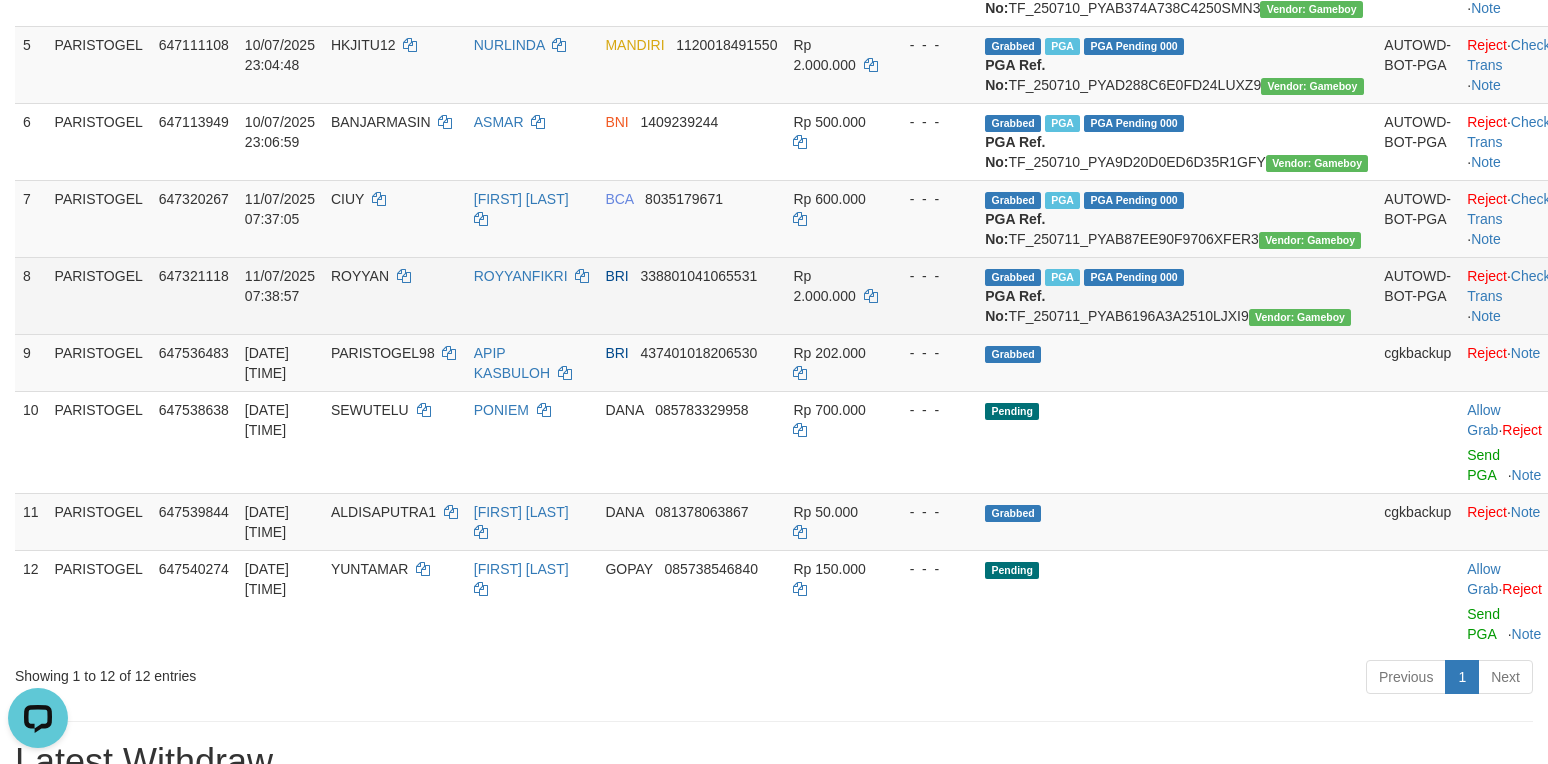 scroll, scrollTop: 800, scrollLeft: 0, axis: vertical 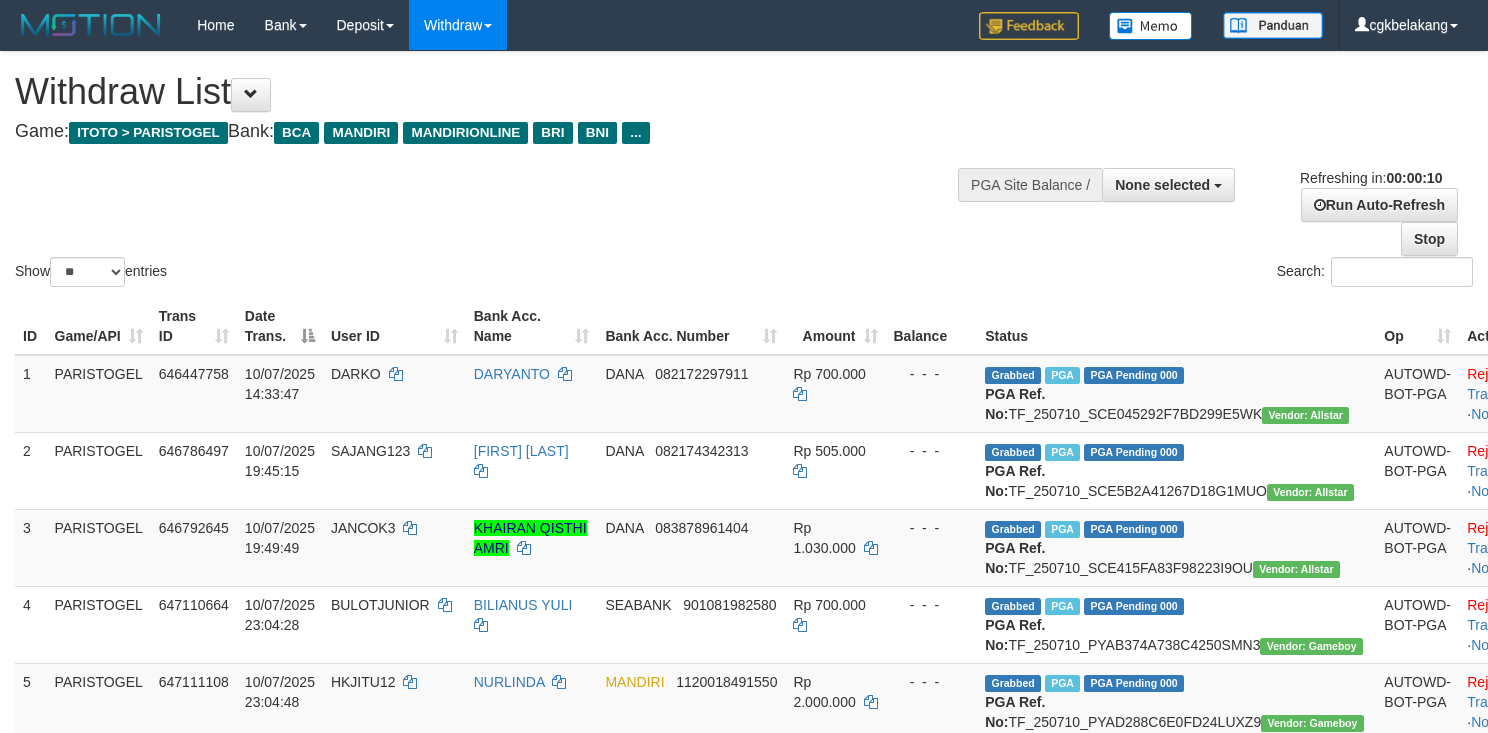 select 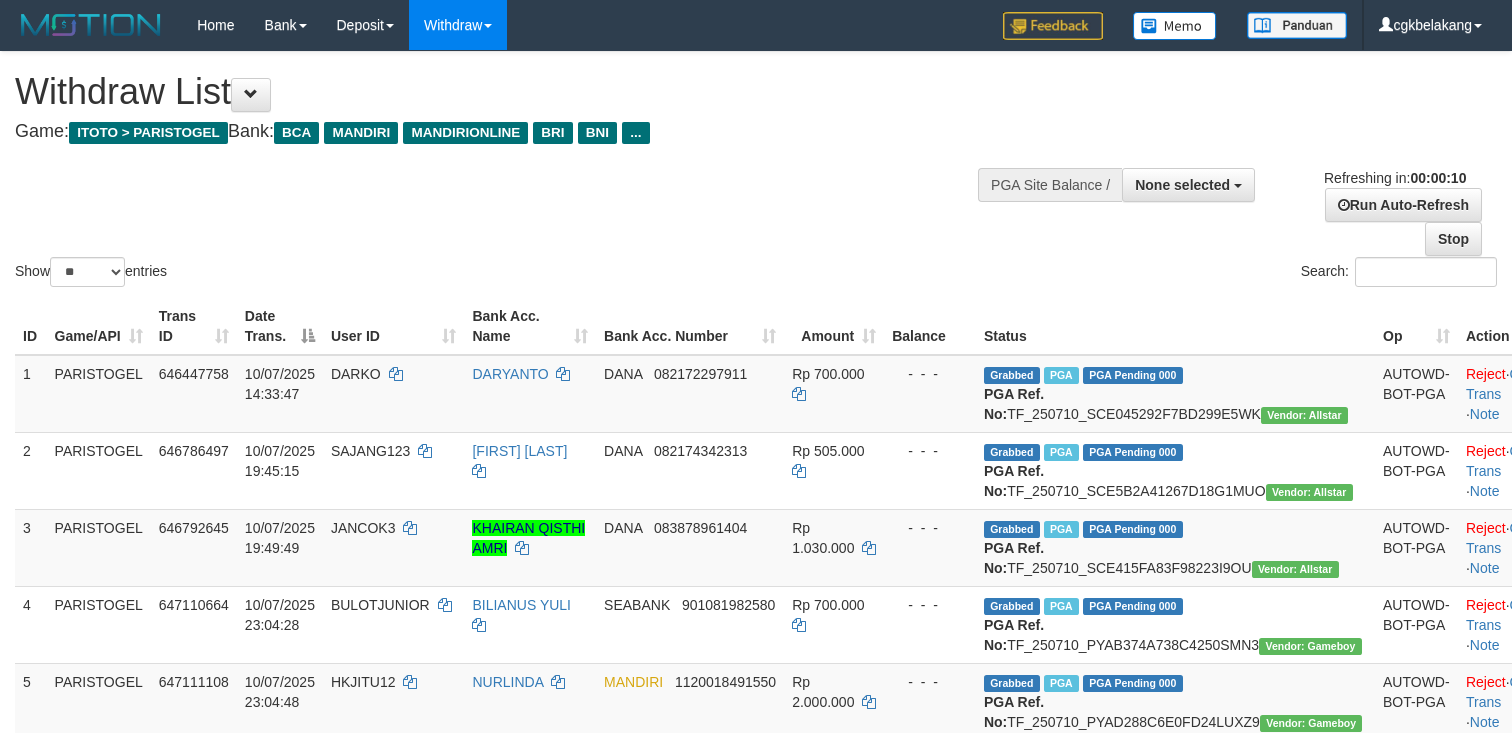 select 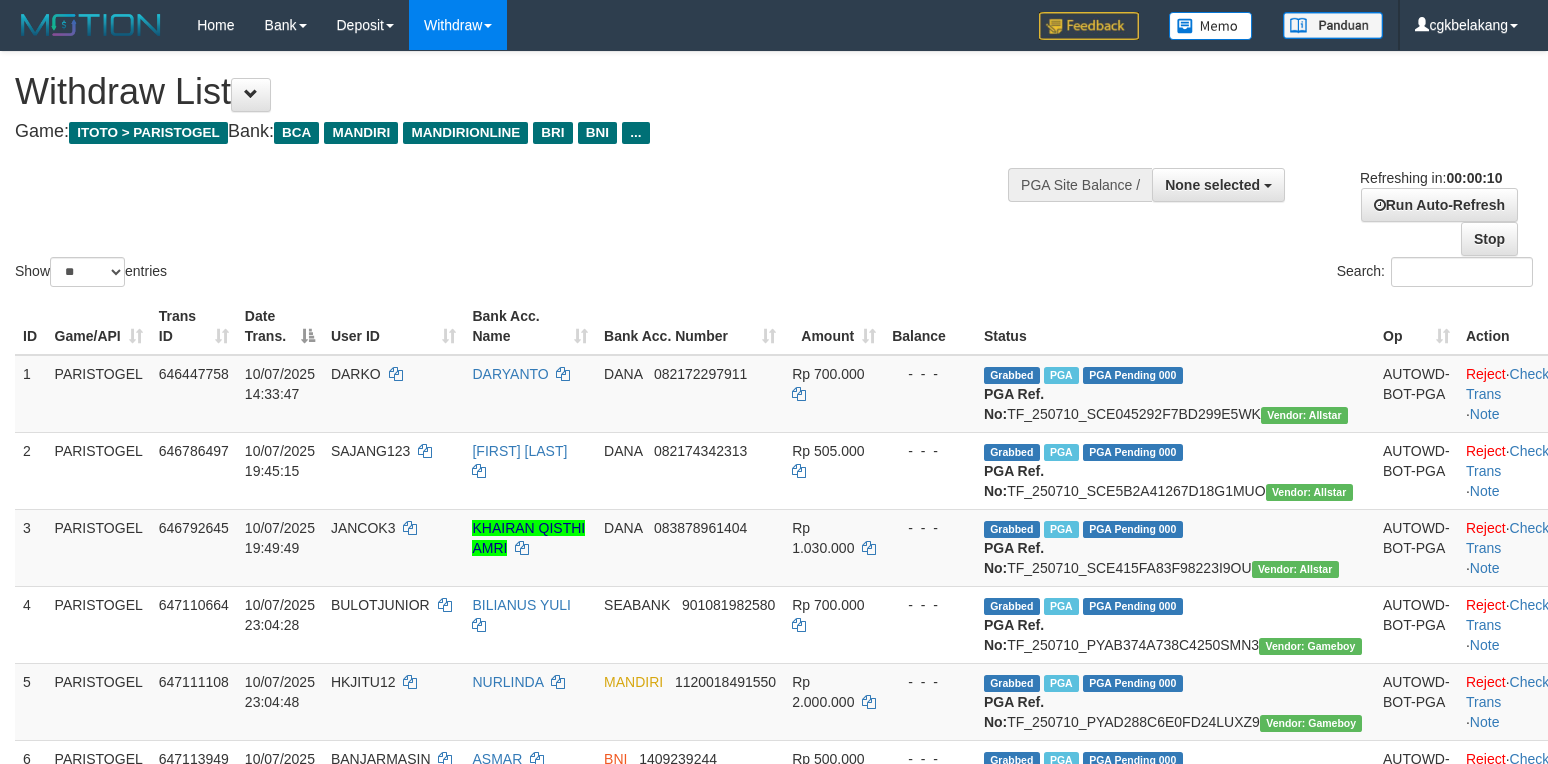 select 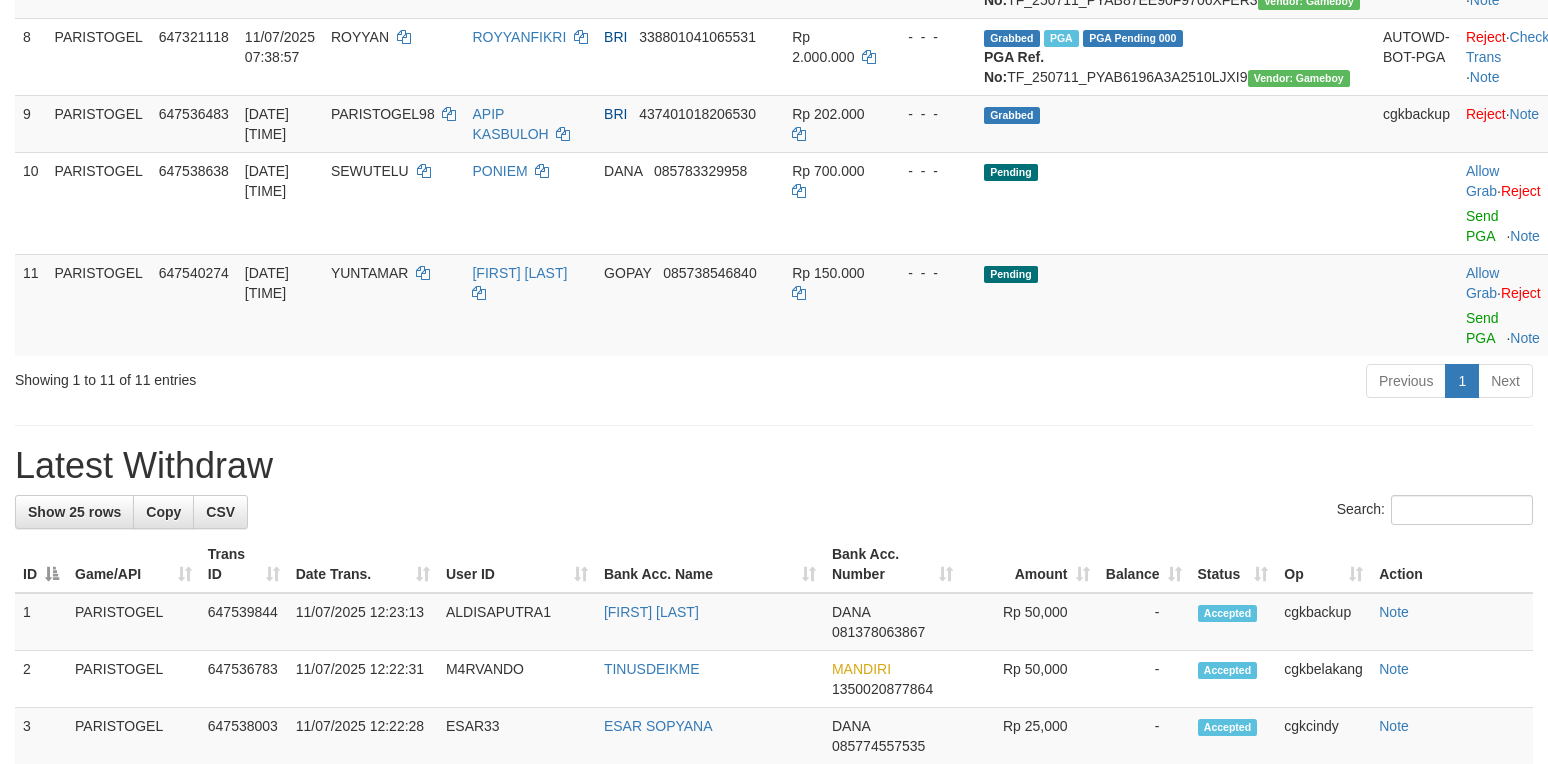 scroll, scrollTop: 800, scrollLeft: 0, axis: vertical 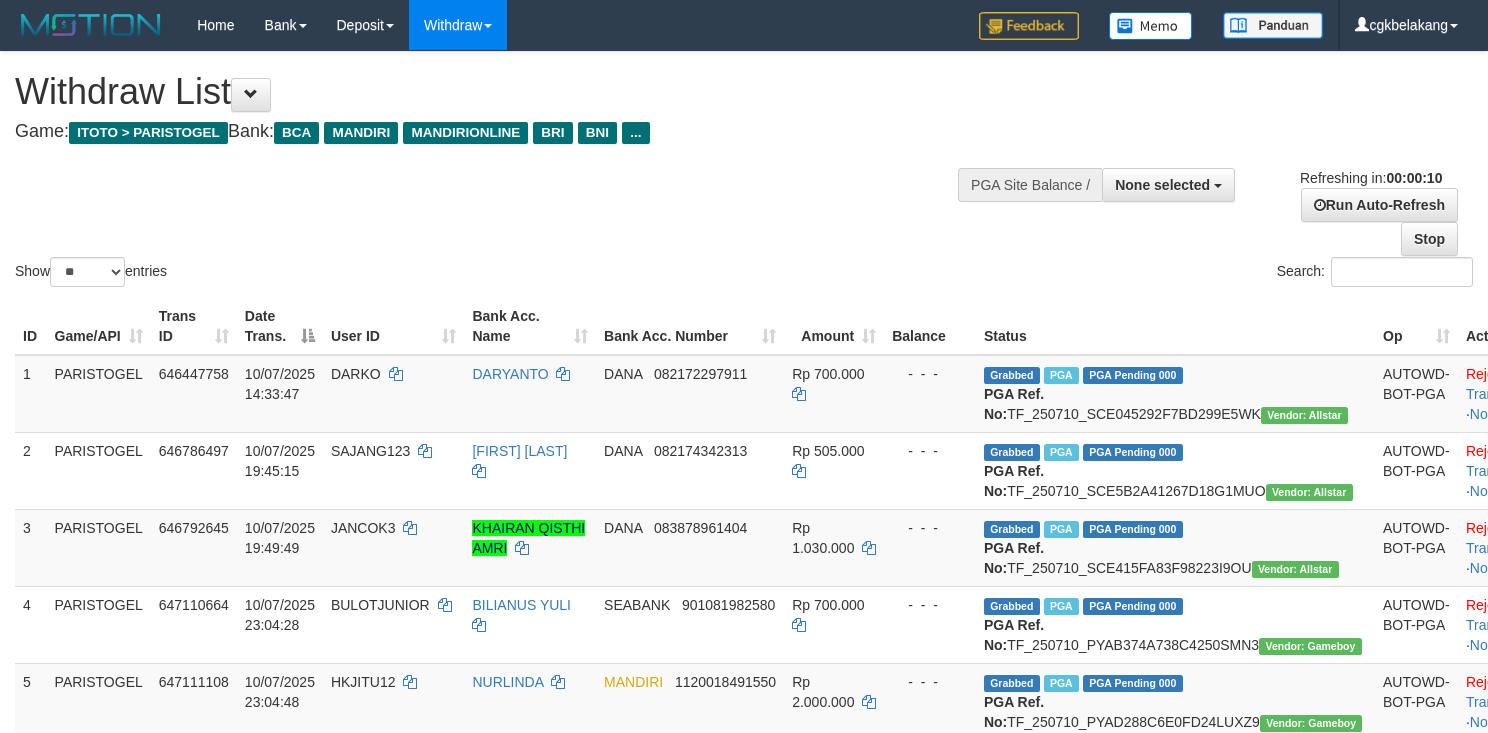 select 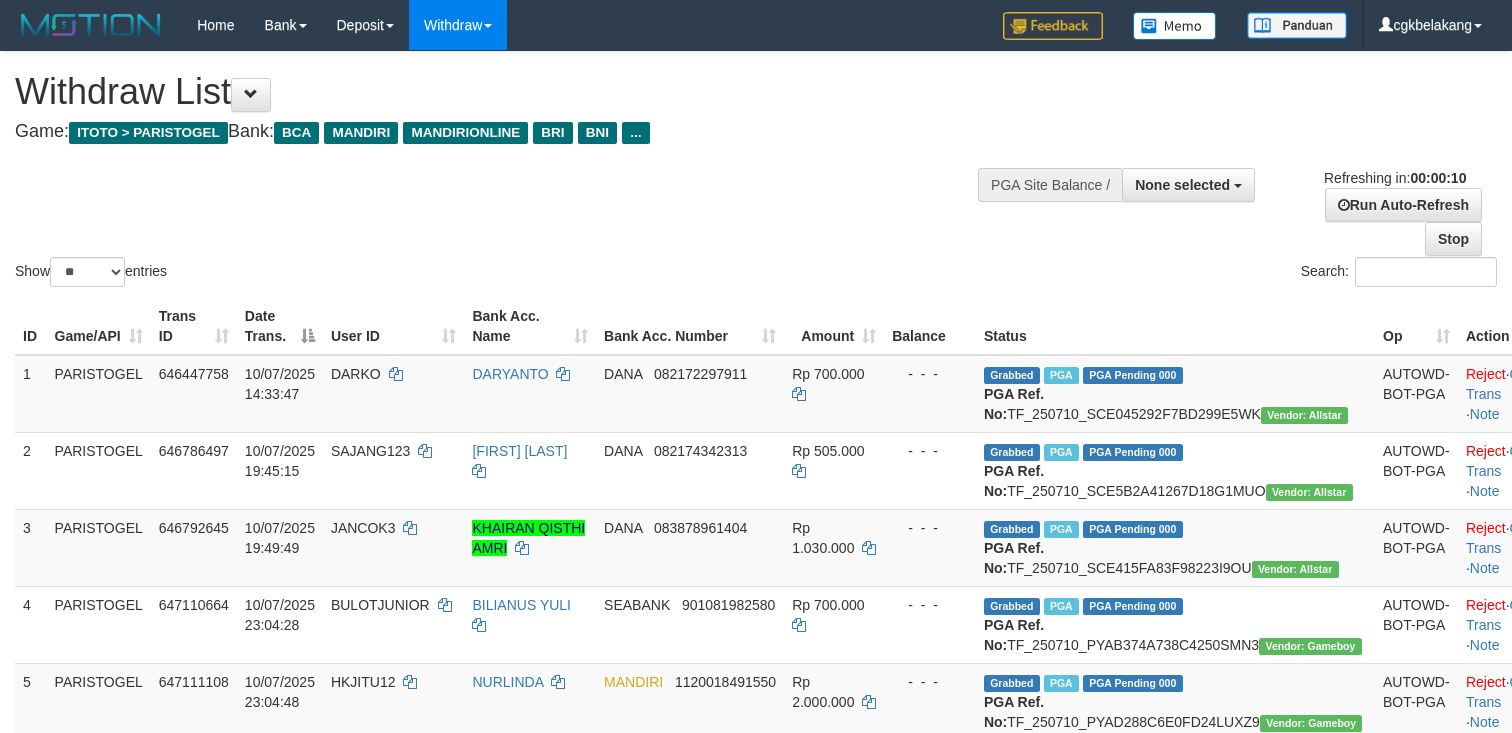 select 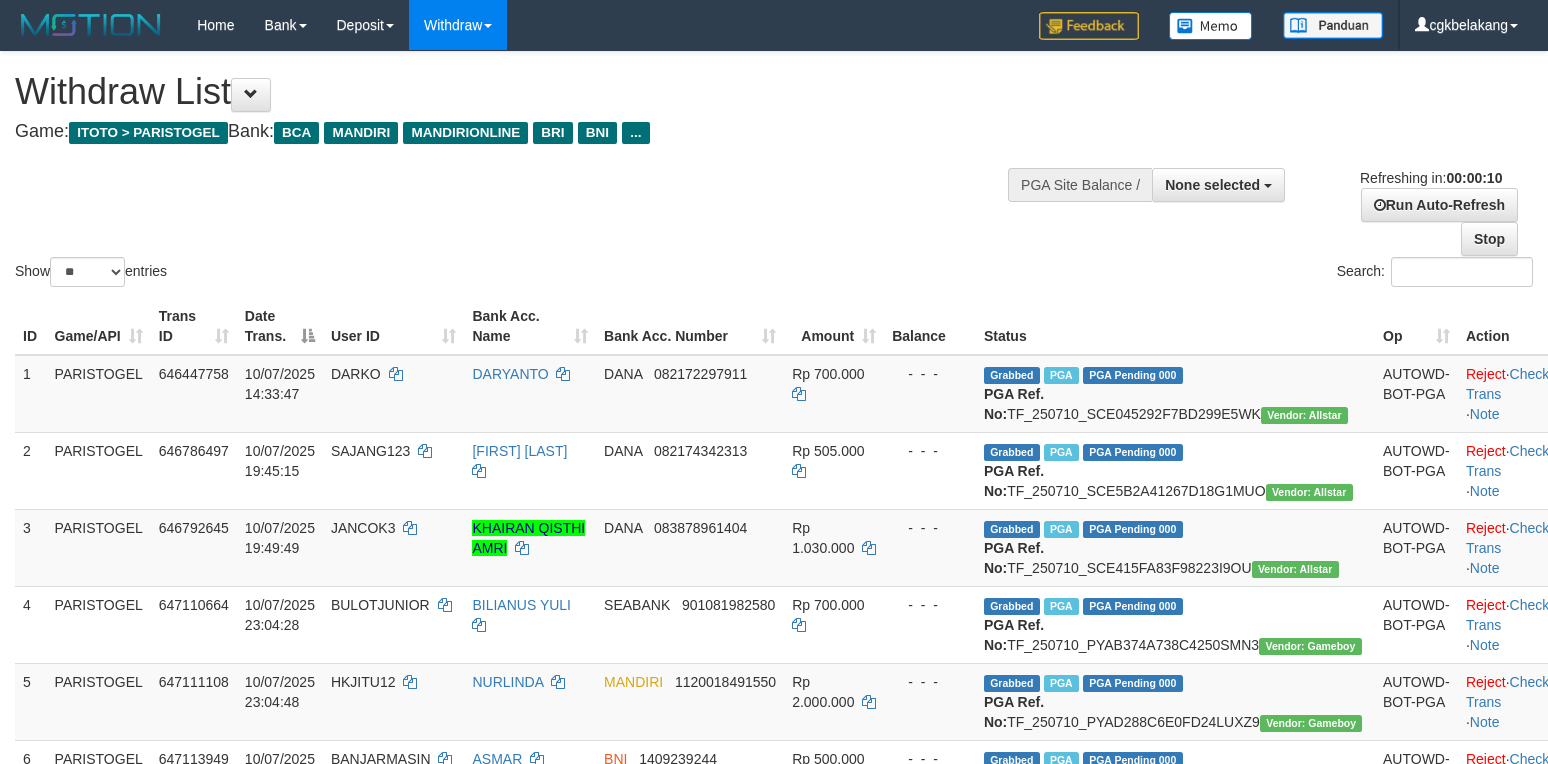 select 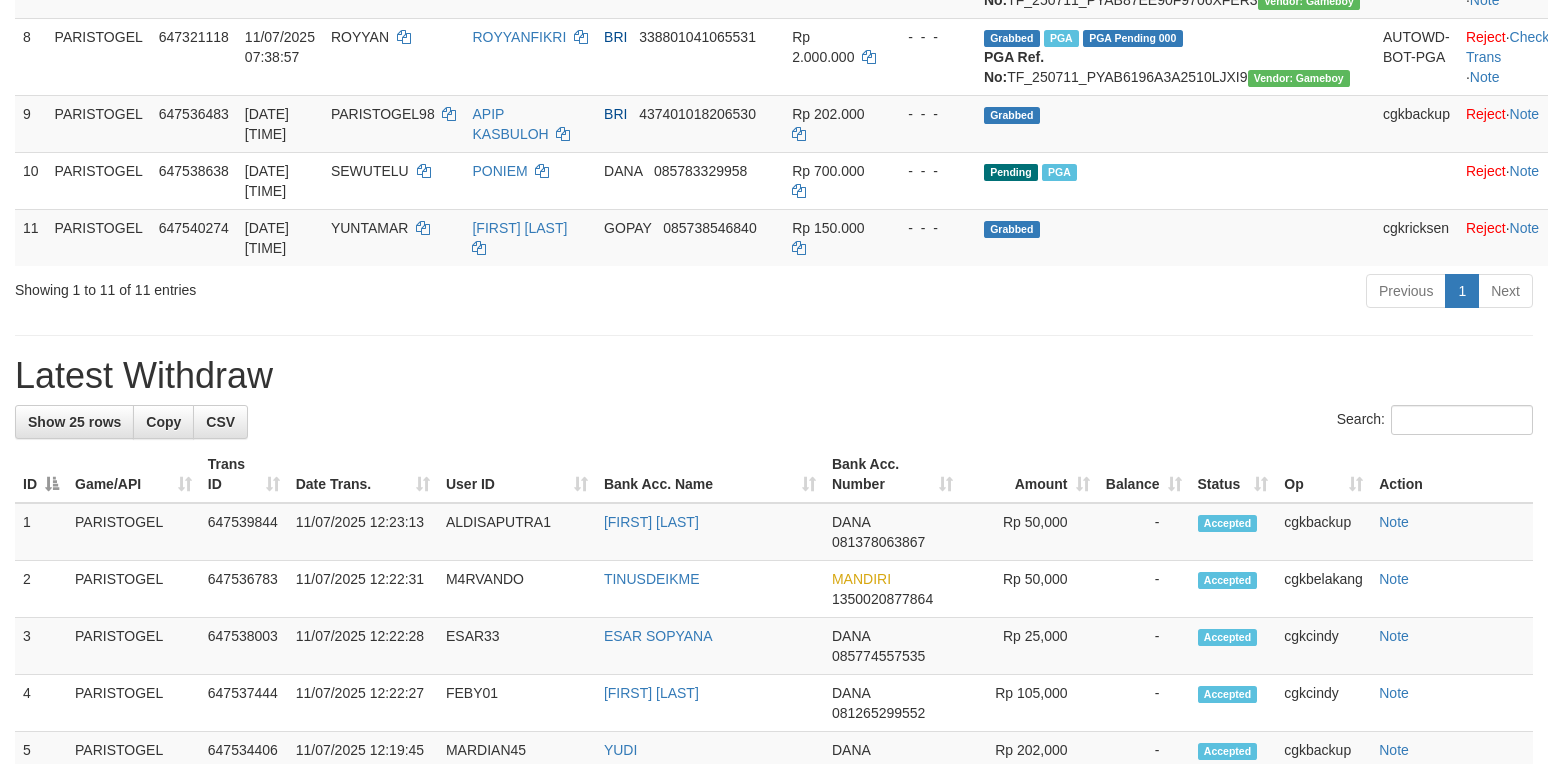 scroll, scrollTop: 800, scrollLeft: 0, axis: vertical 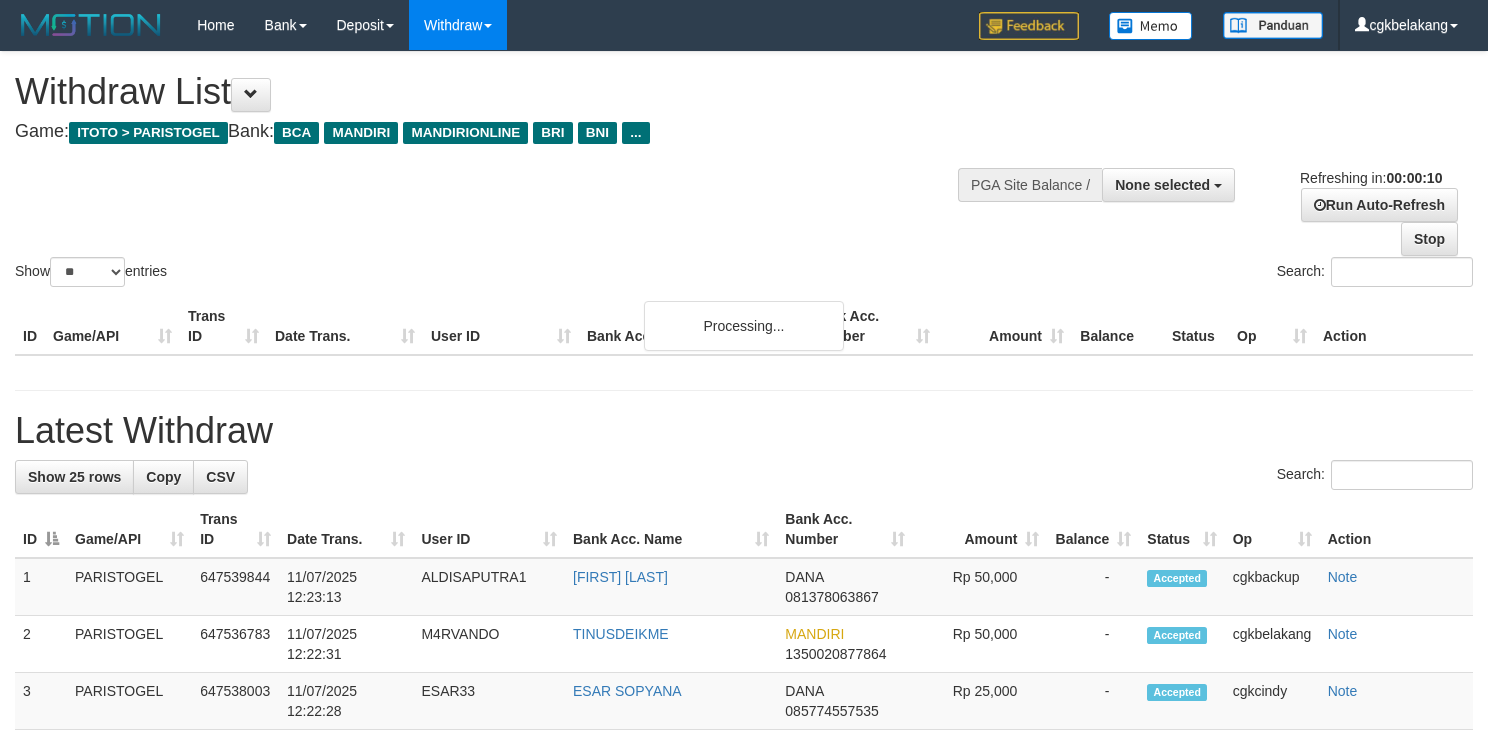 select 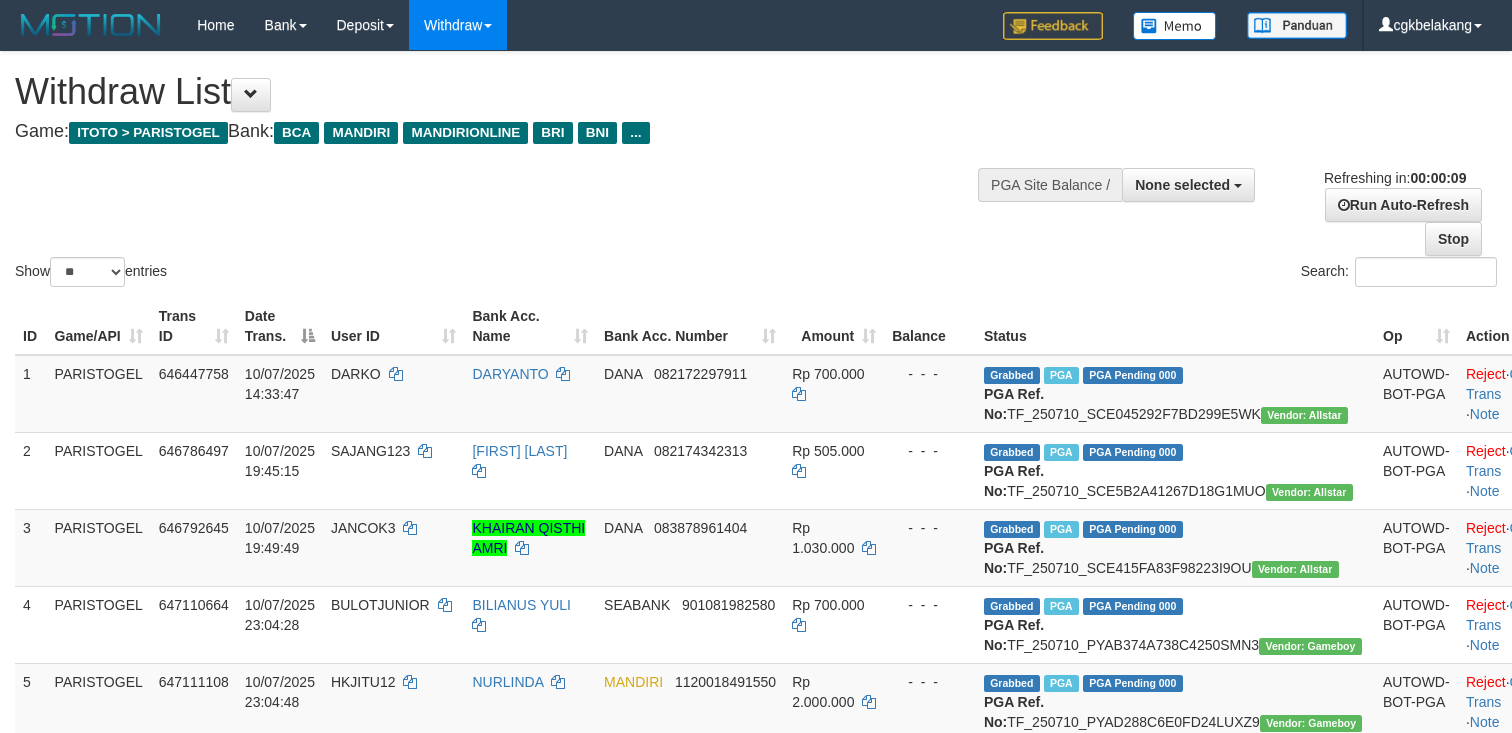 select 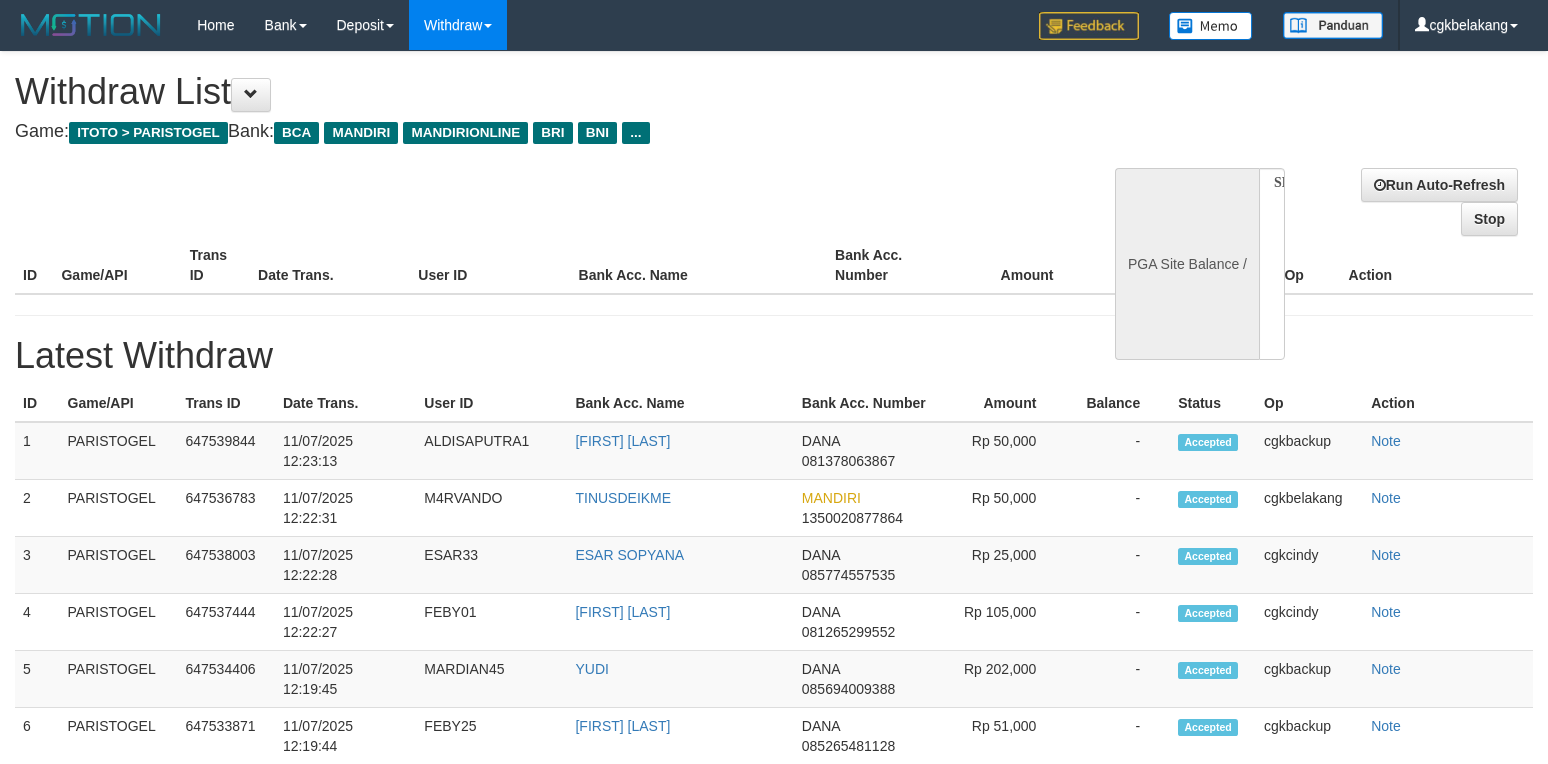 select 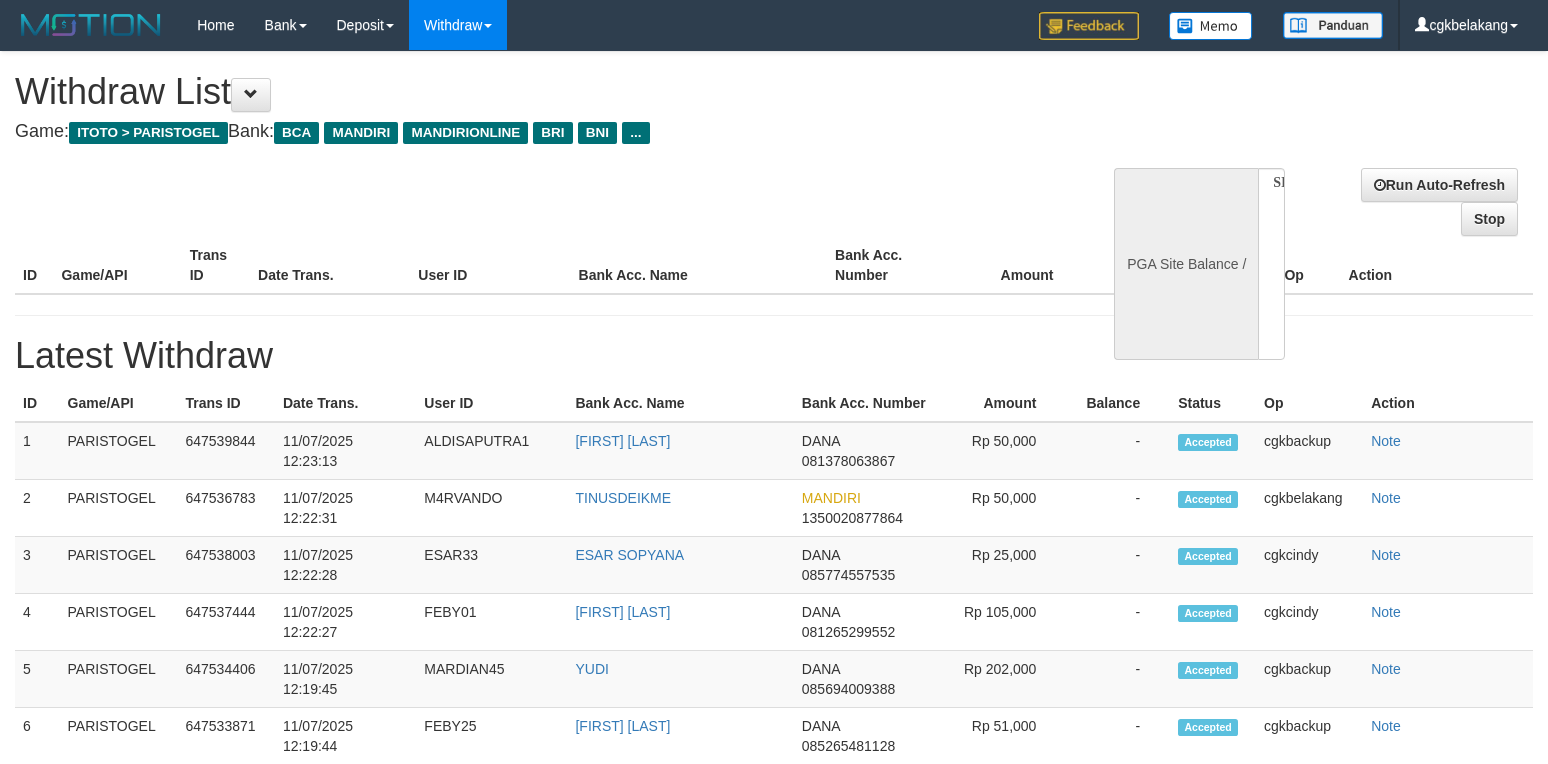 scroll, scrollTop: 0, scrollLeft: 0, axis: both 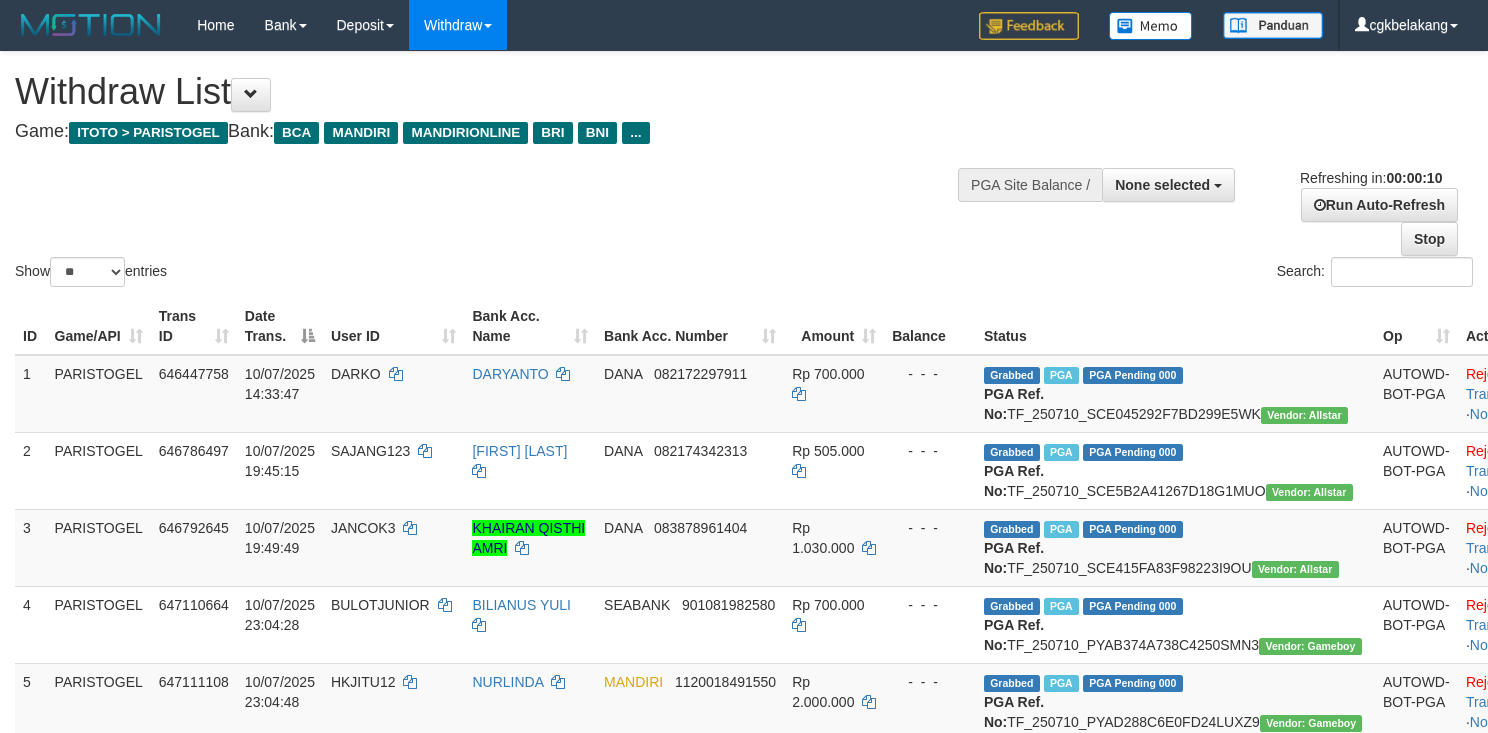 select 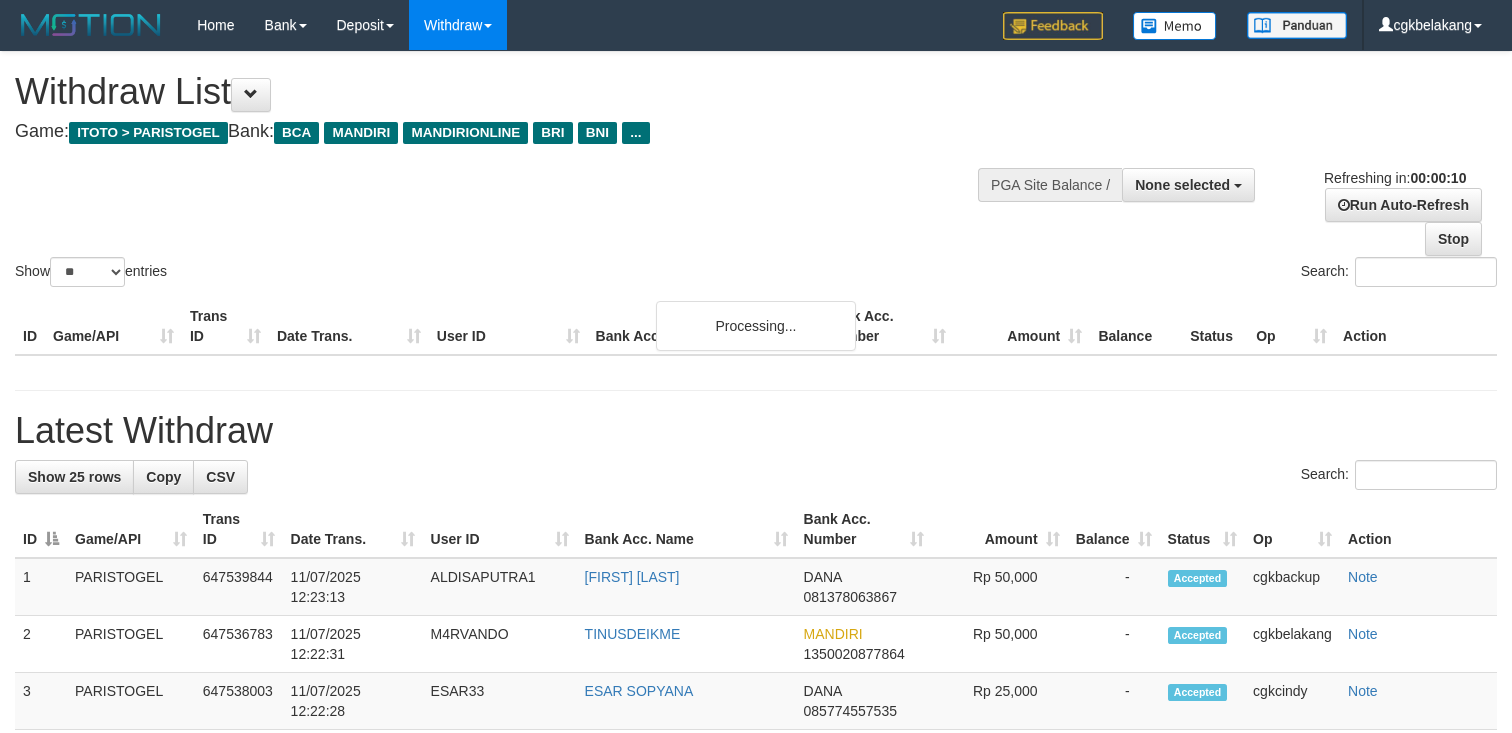 select 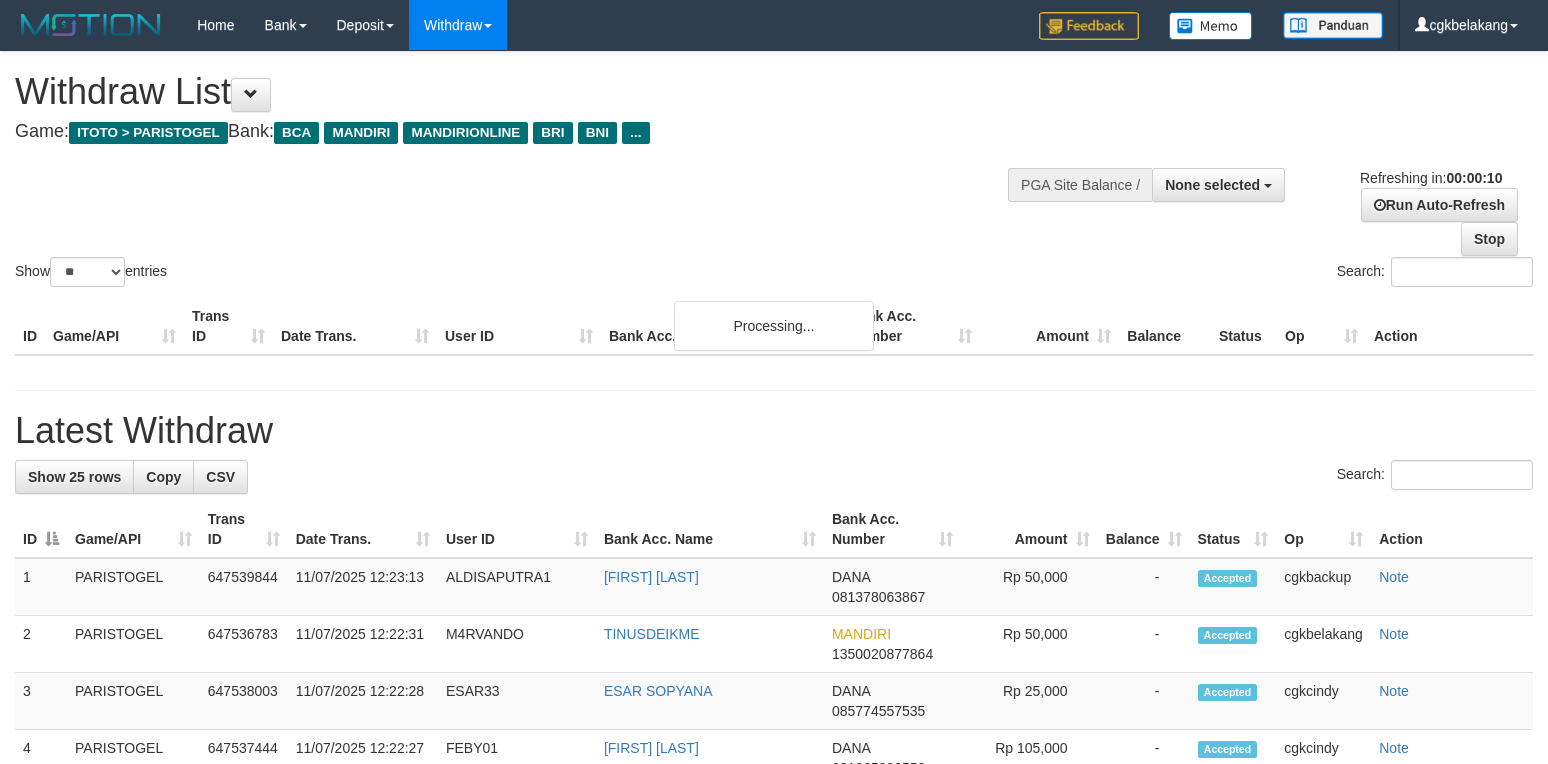 select 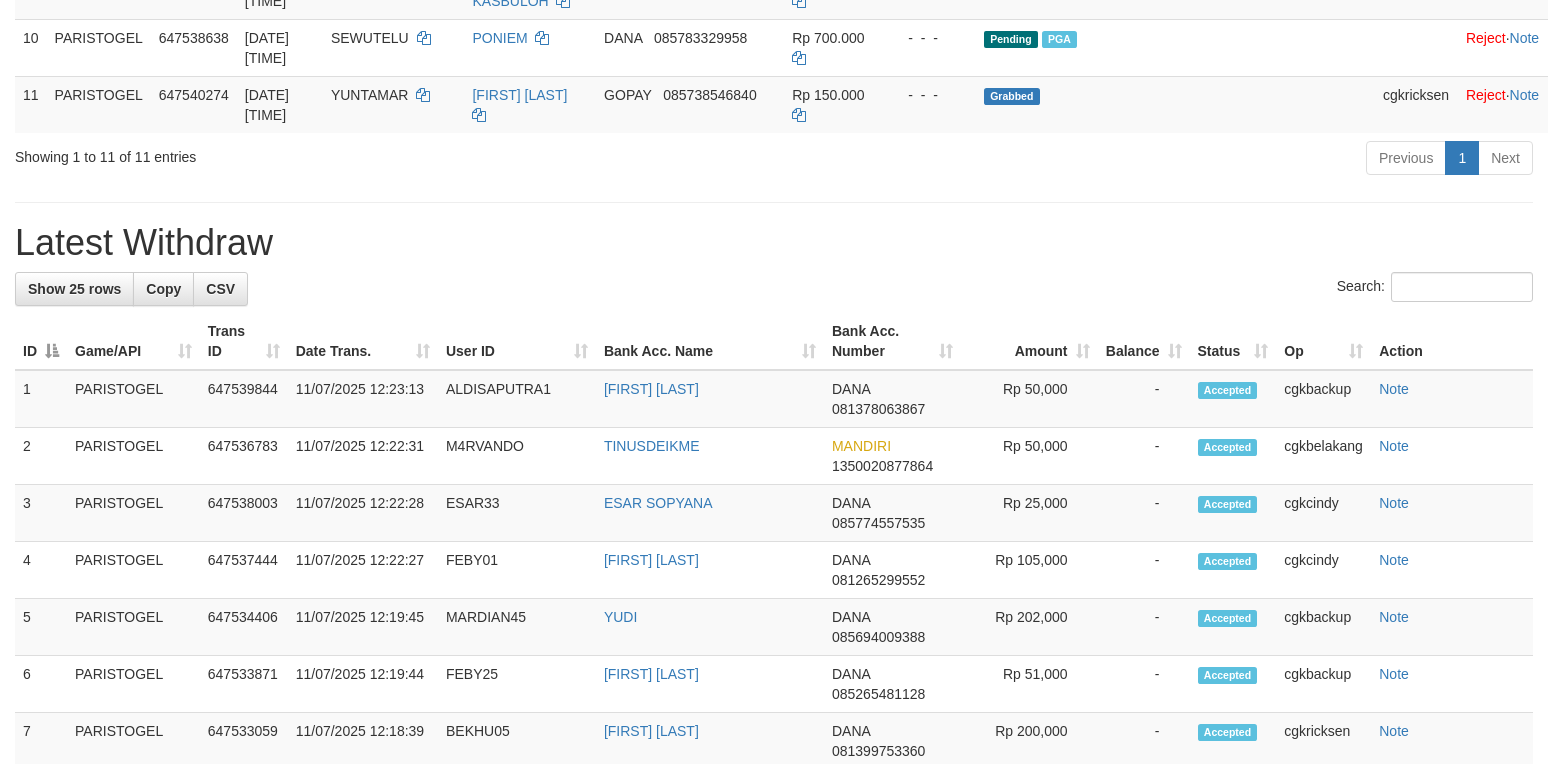 scroll, scrollTop: 933, scrollLeft: 0, axis: vertical 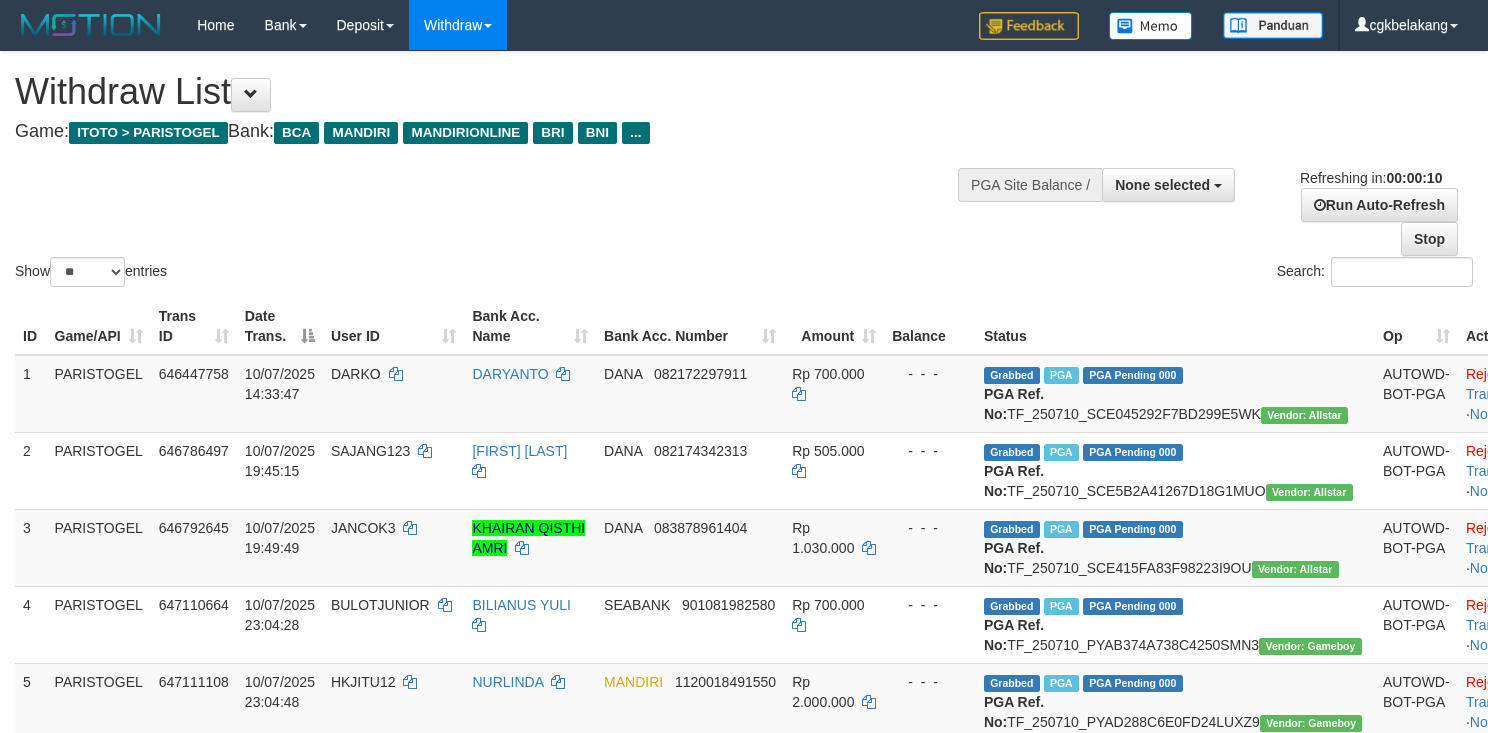 select 